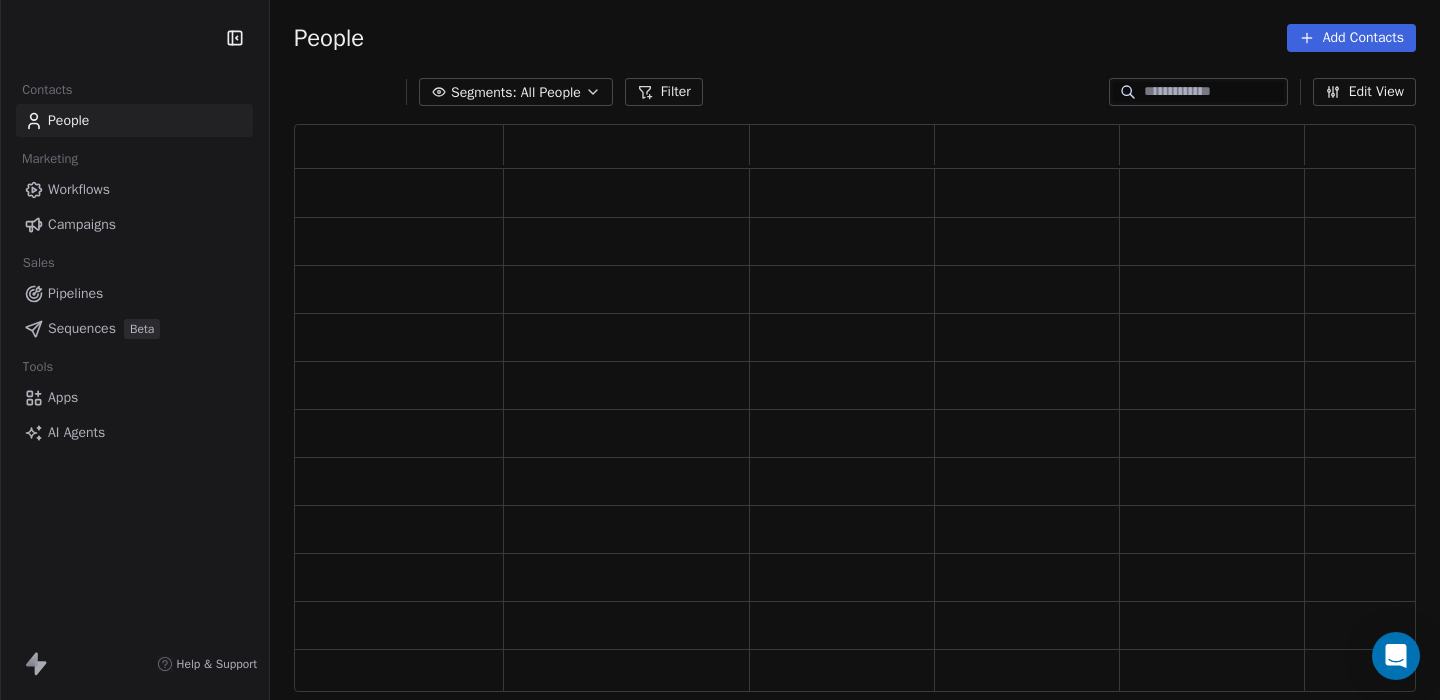 scroll, scrollTop: 0, scrollLeft: 0, axis: both 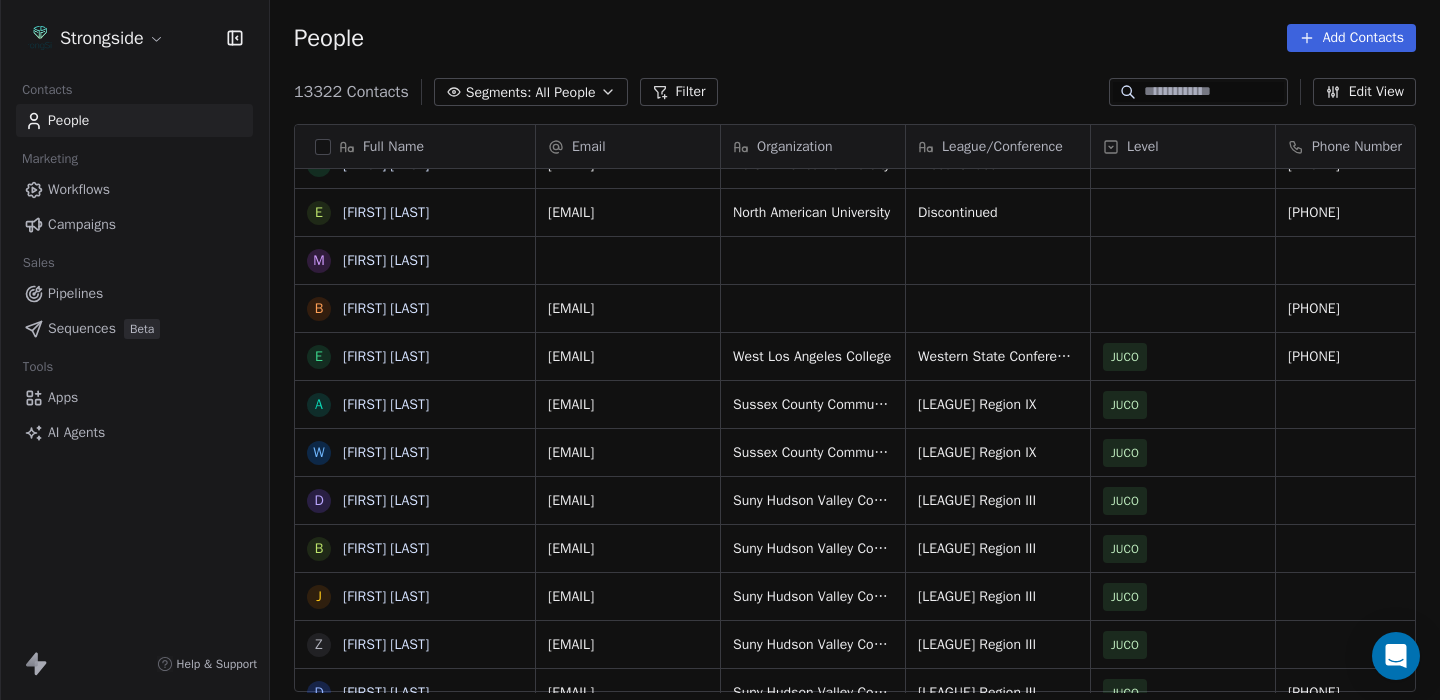 click on "Campaigns" at bounding box center (82, 224) 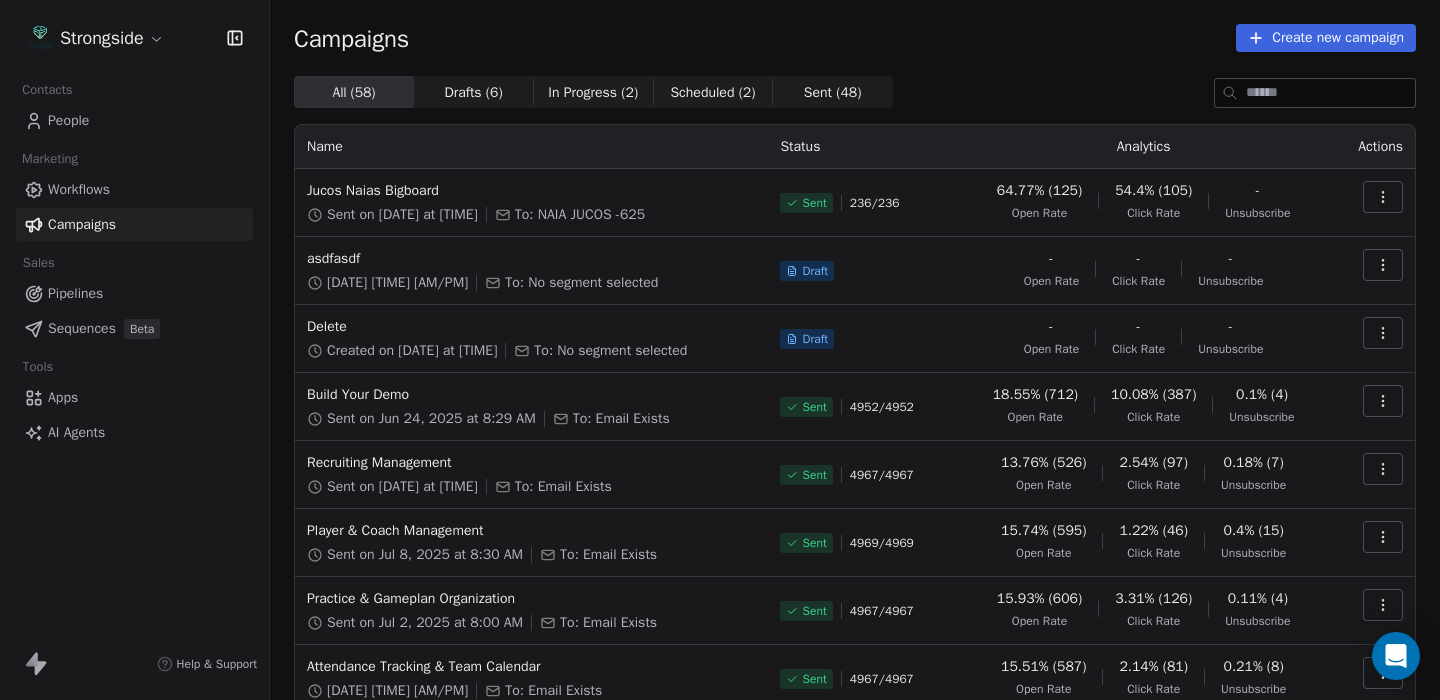 click on "In Progress ( 2 )" at bounding box center (593, 92) 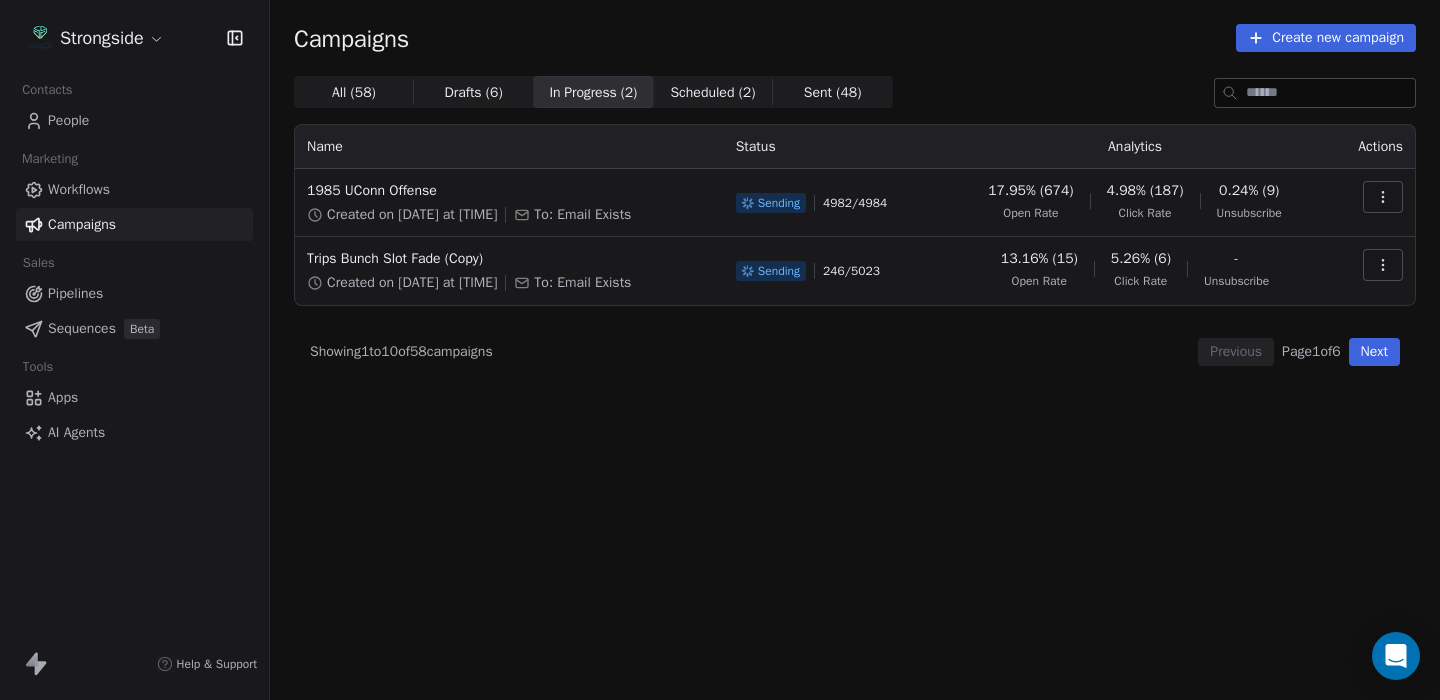 click on "Scheduled ( 2 )" at bounding box center (712, 92) 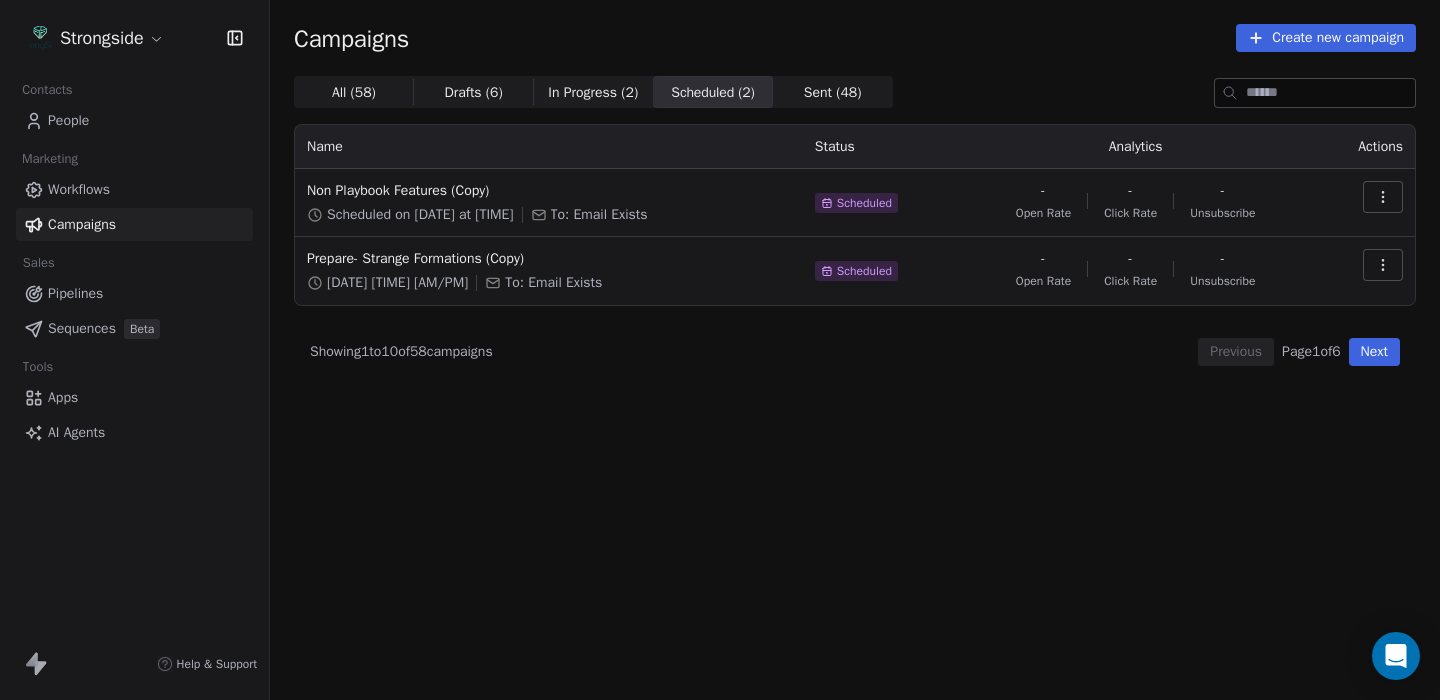 click on "Sent ( 48 )" at bounding box center [833, 92] 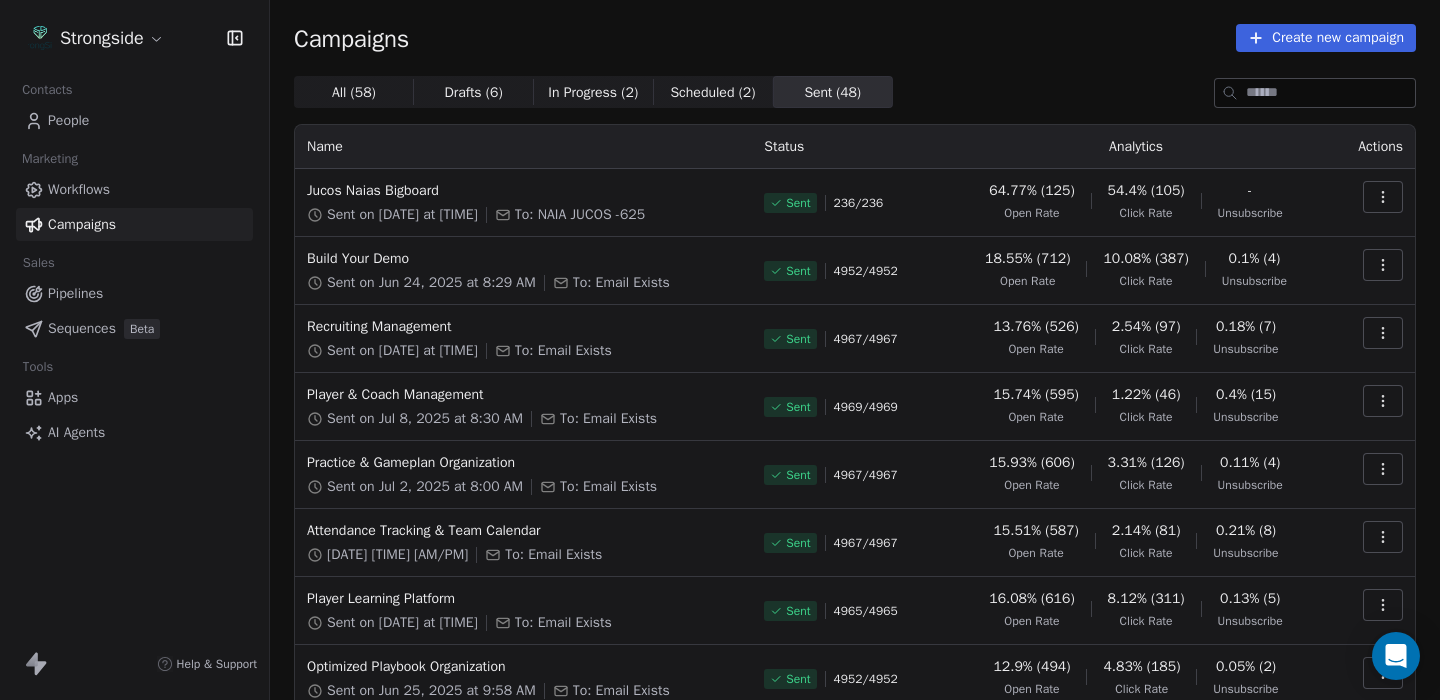 click on "All ( 58 )" at bounding box center [354, 92] 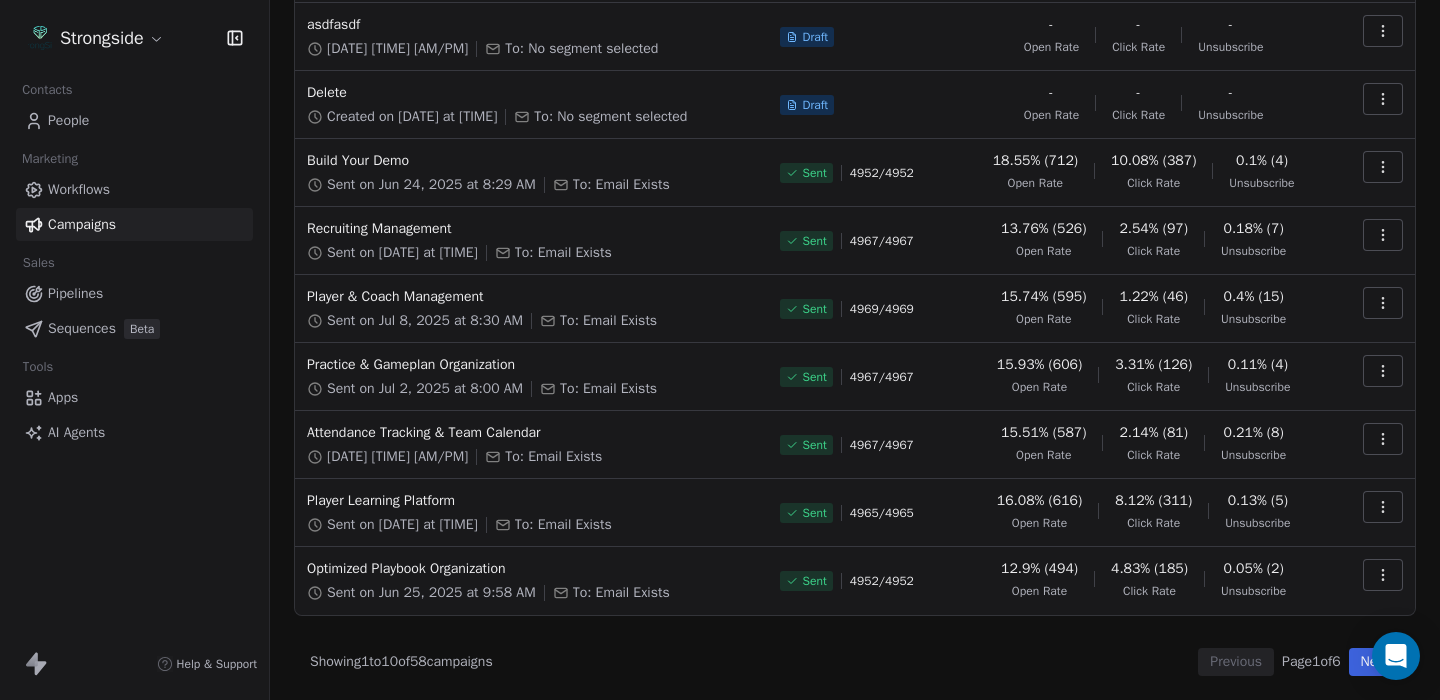 scroll, scrollTop: 234, scrollLeft: 0, axis: vertical 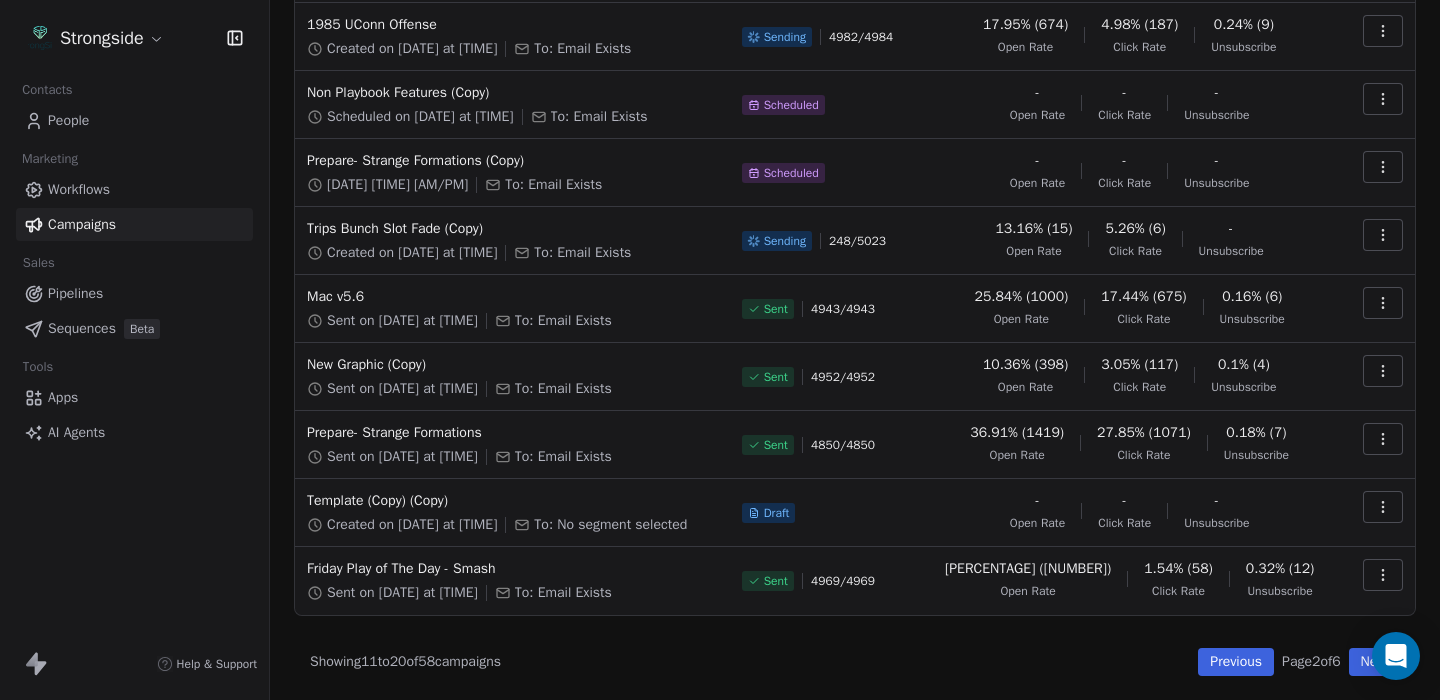 click at bounding box center [1383, 507] 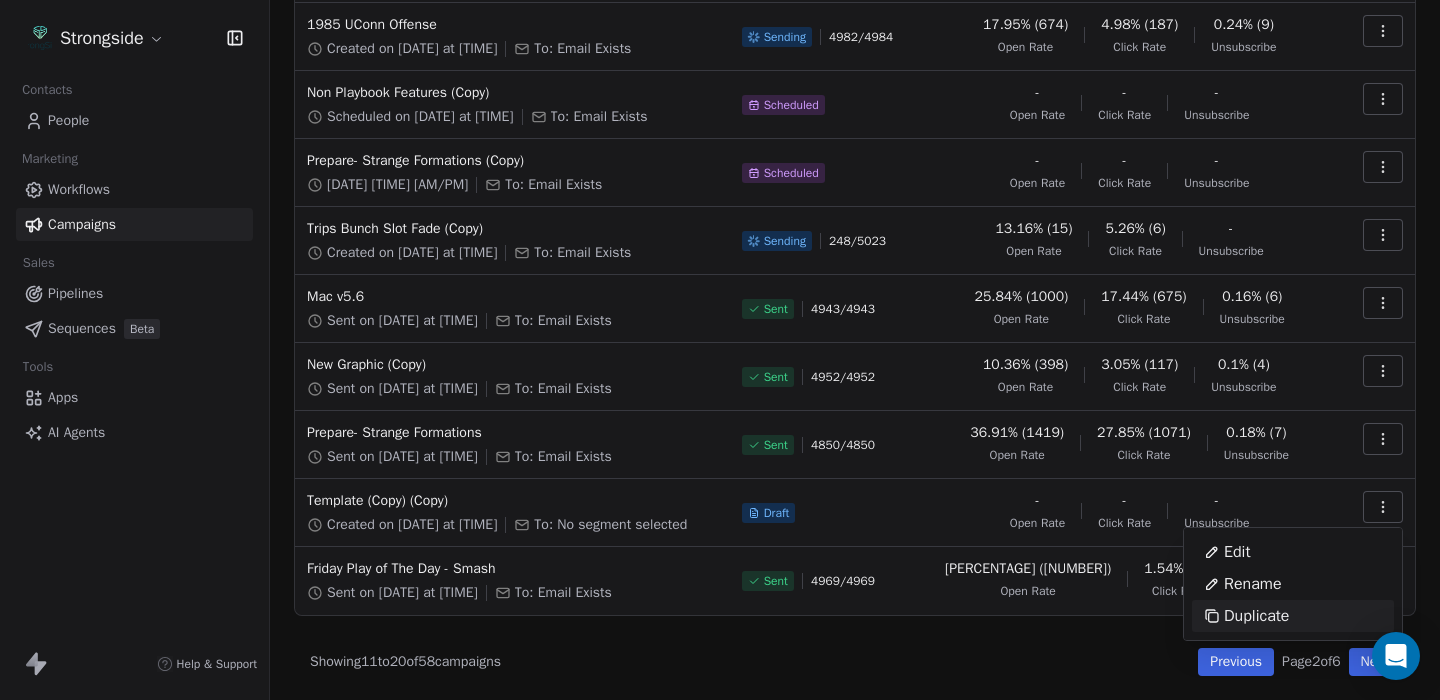 click on "Duplicate" at bounding box center [1256, 616] 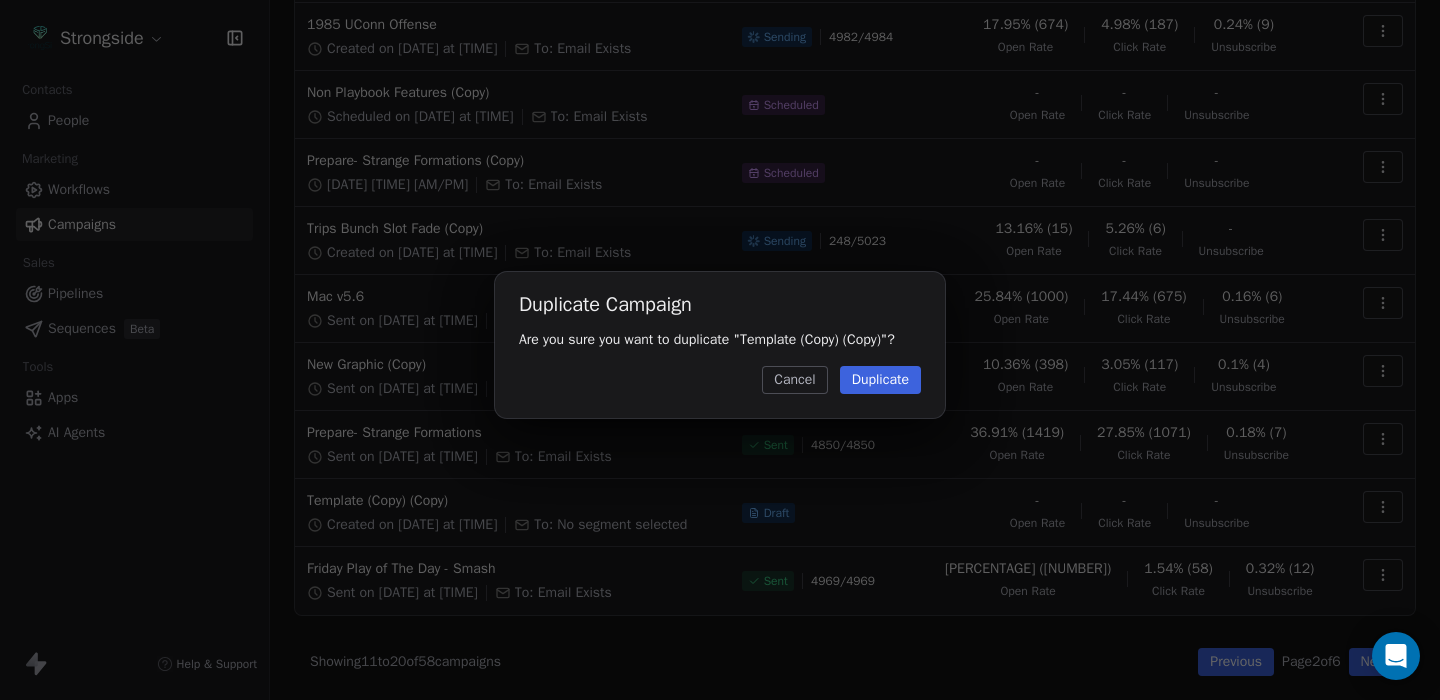 click on "Duplicate" at bounding box center [880, 380] 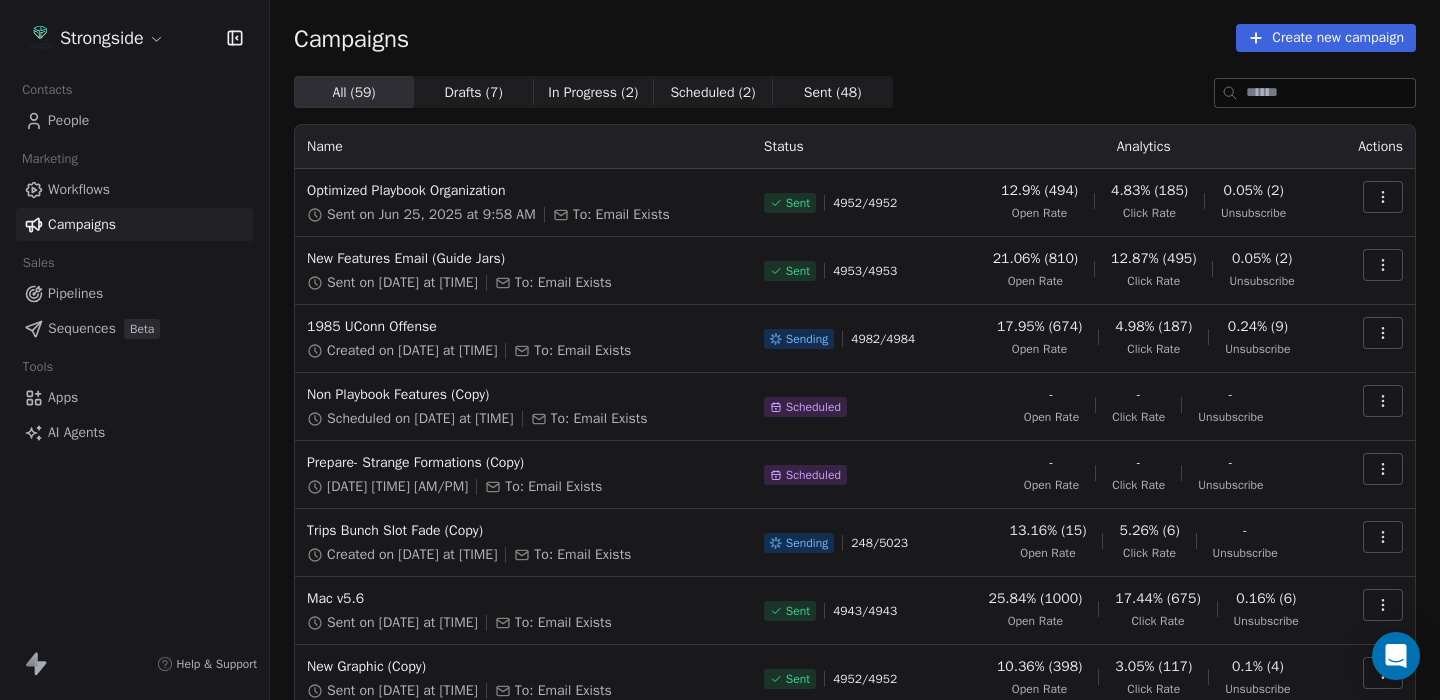 scroll, scrollTop: 0, scrollLeft: 0, axis: both 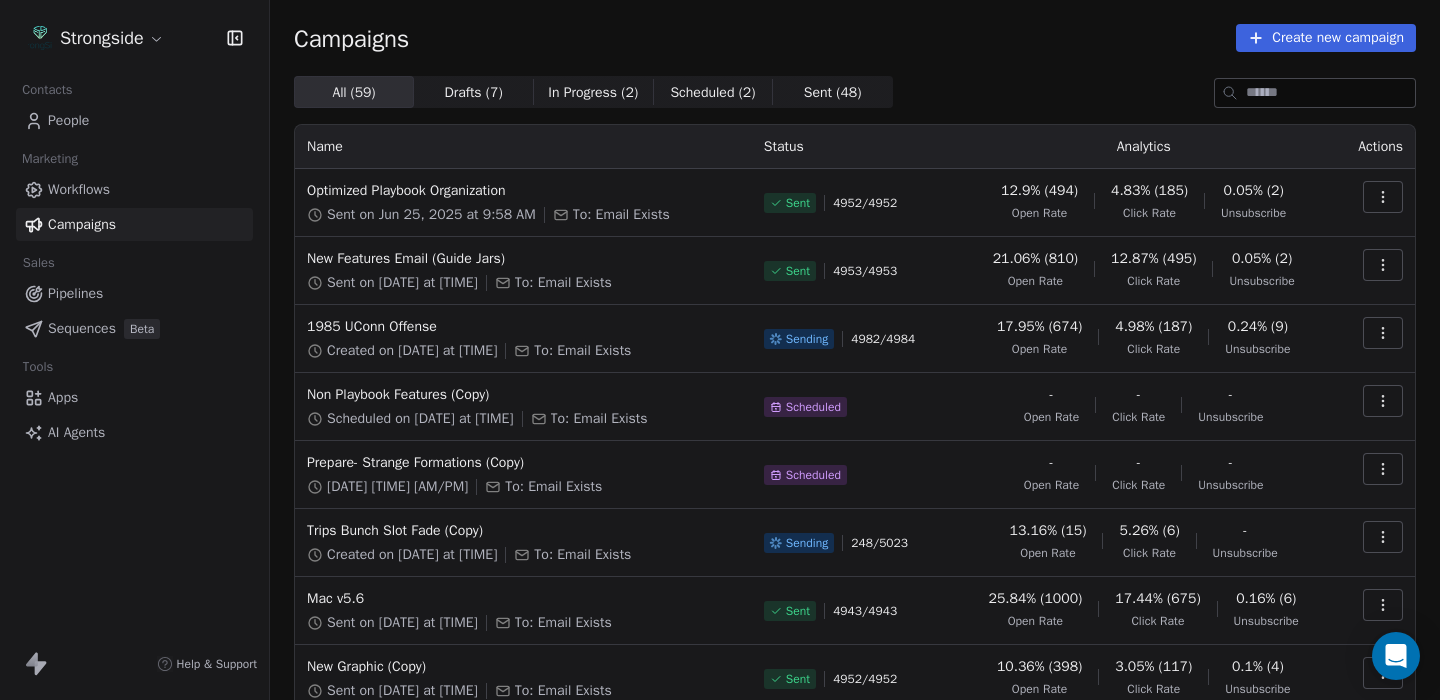 click on "All ( 59 )" at bounding box center (354, 92) 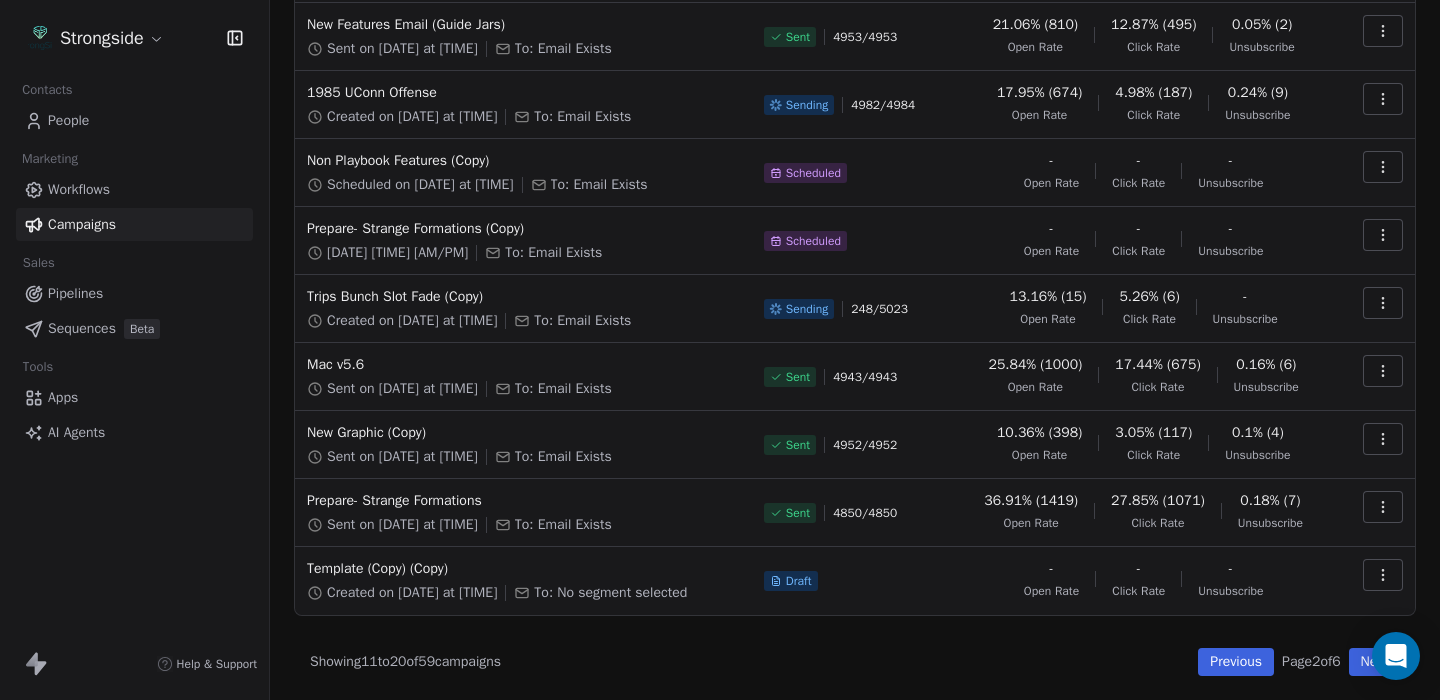 scroll, scrollTop: 234, scrollLeft: 0, axis: vertical 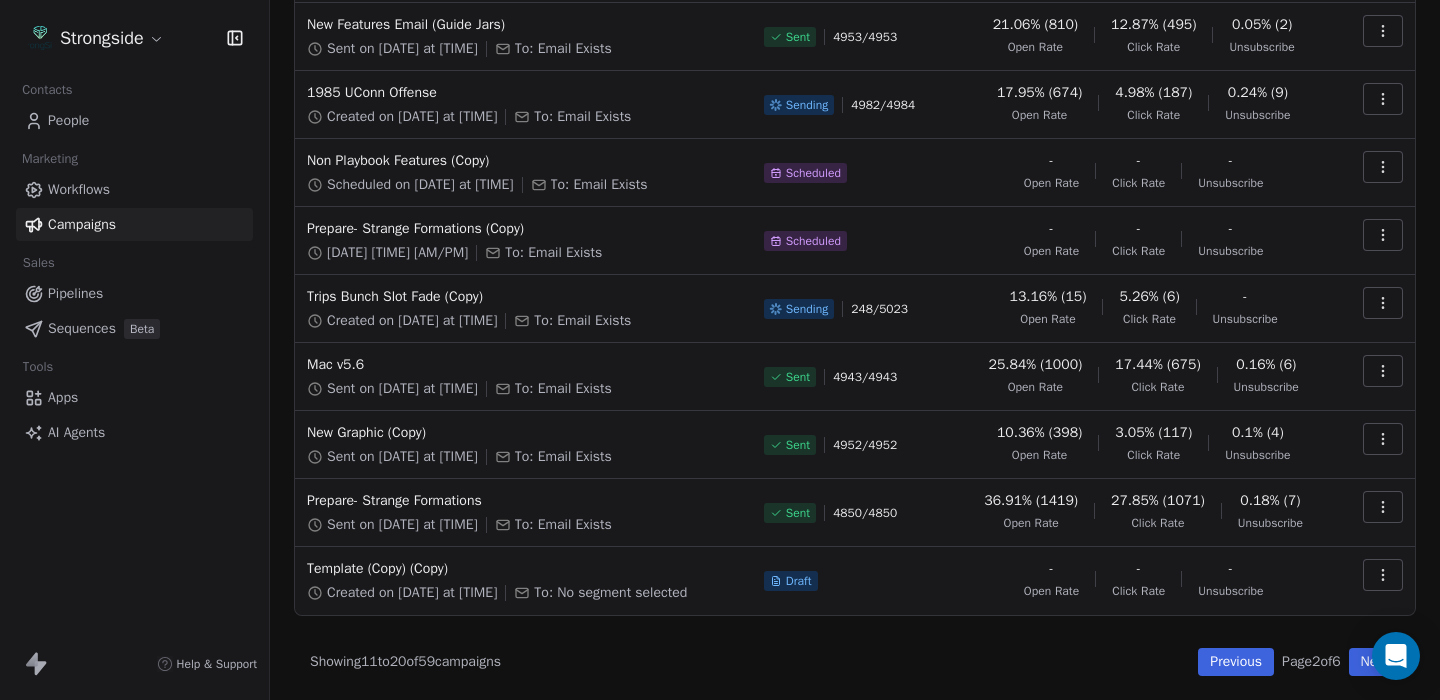click on "Previous" at bounding box center [1236, 662] 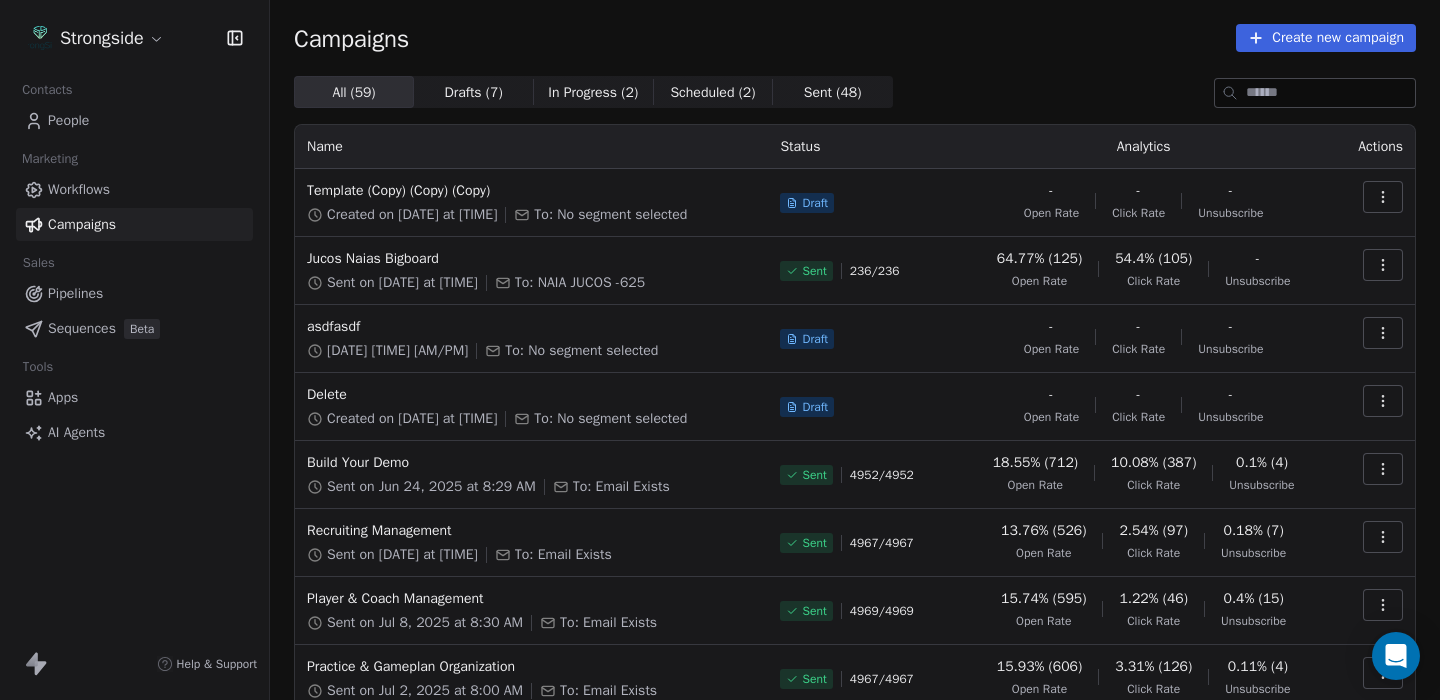 scroll, scrollTop: 0, scrollLeft: 0, axis: both 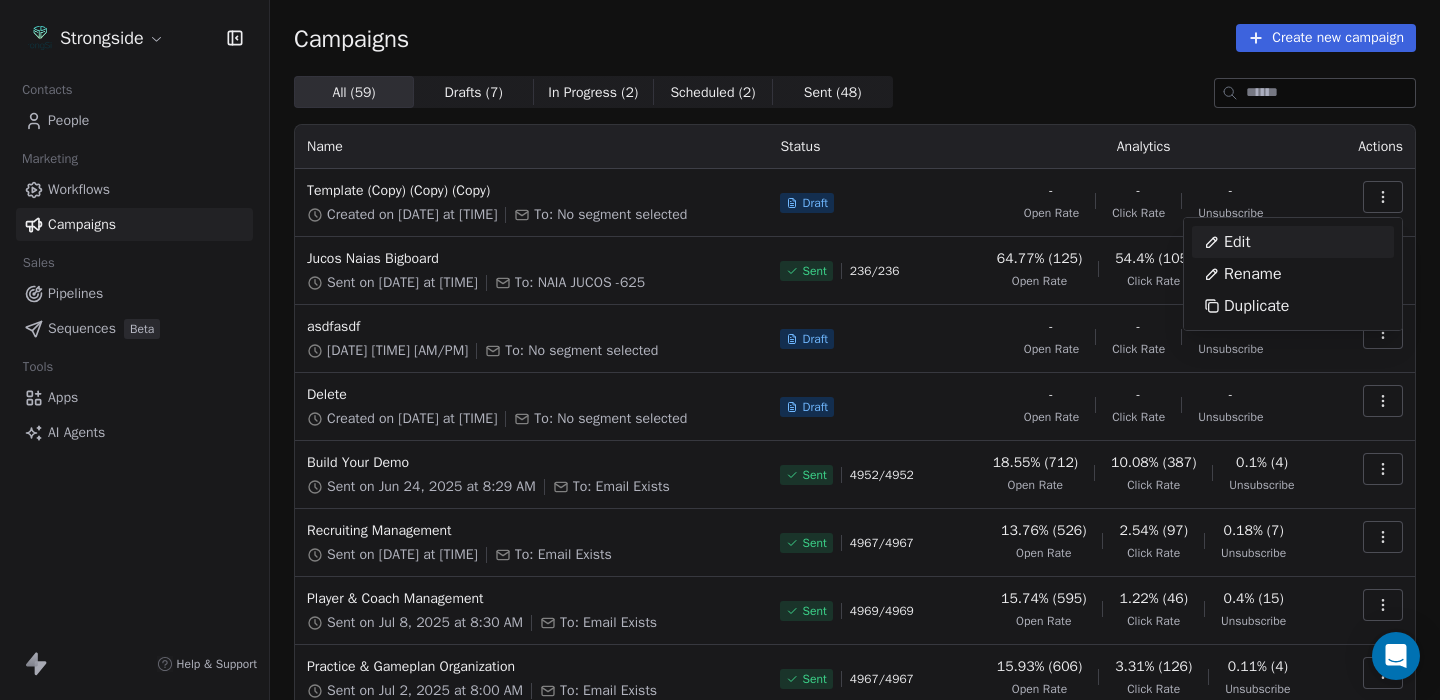 click on "Edit" at bounding box center (1237, 242) 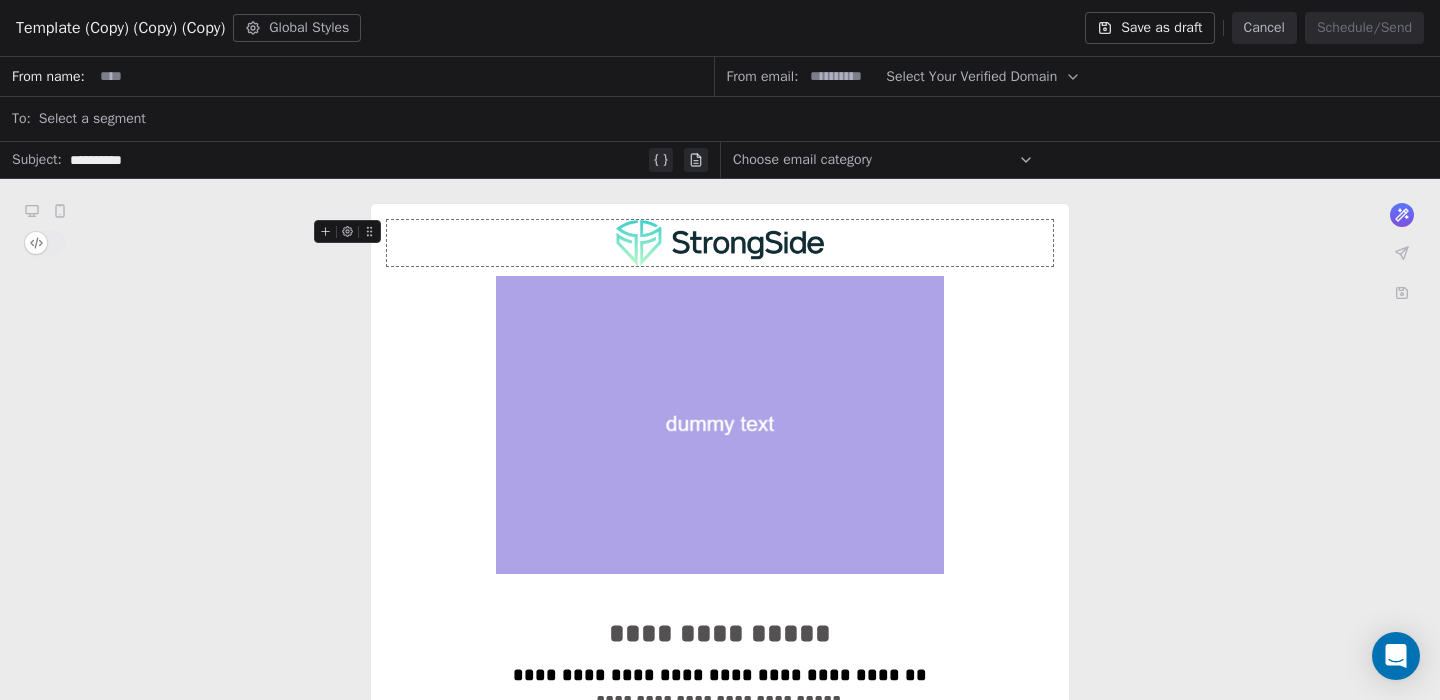 click on "Template (Copy) (Copy) (Copy)" at bounding box center (120, 28) 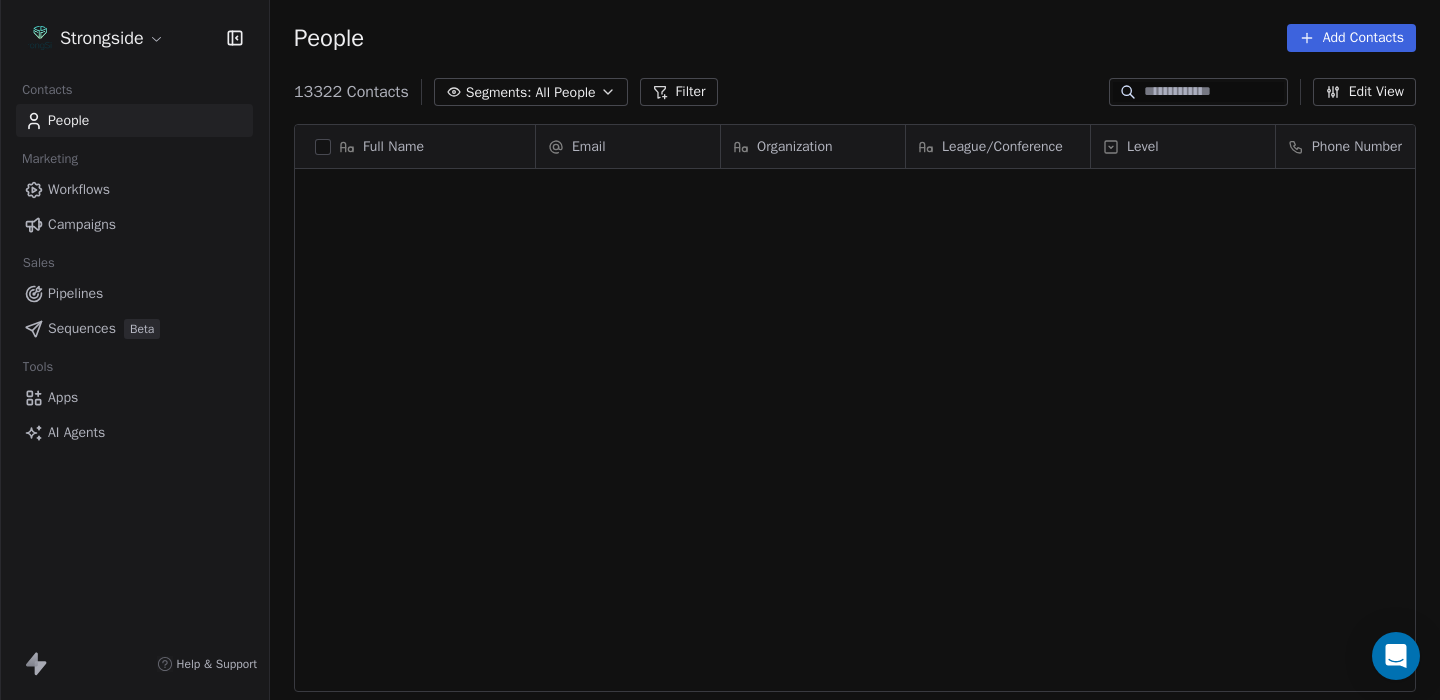 scroll, scrollTop: 8429, scrollLeft: 0, axis: vertical 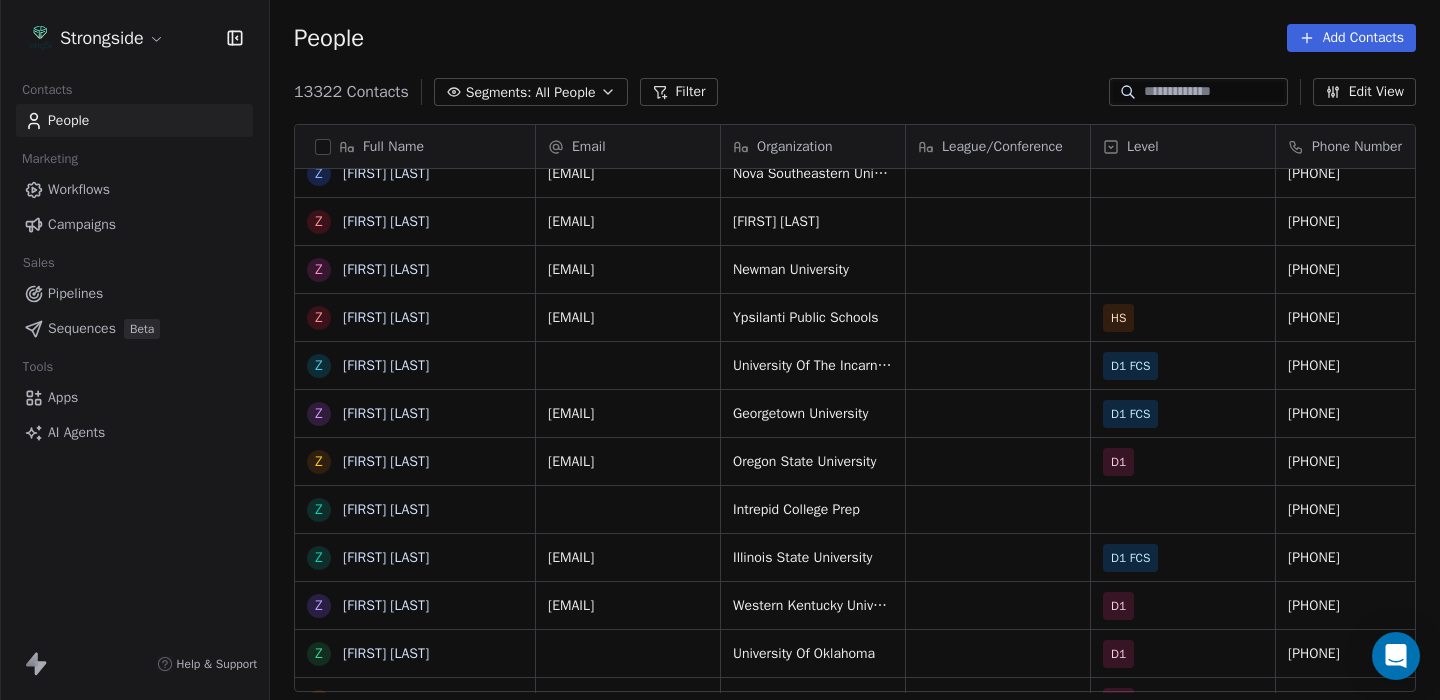 click on "Campaigns" at bounding box center (82, 224) 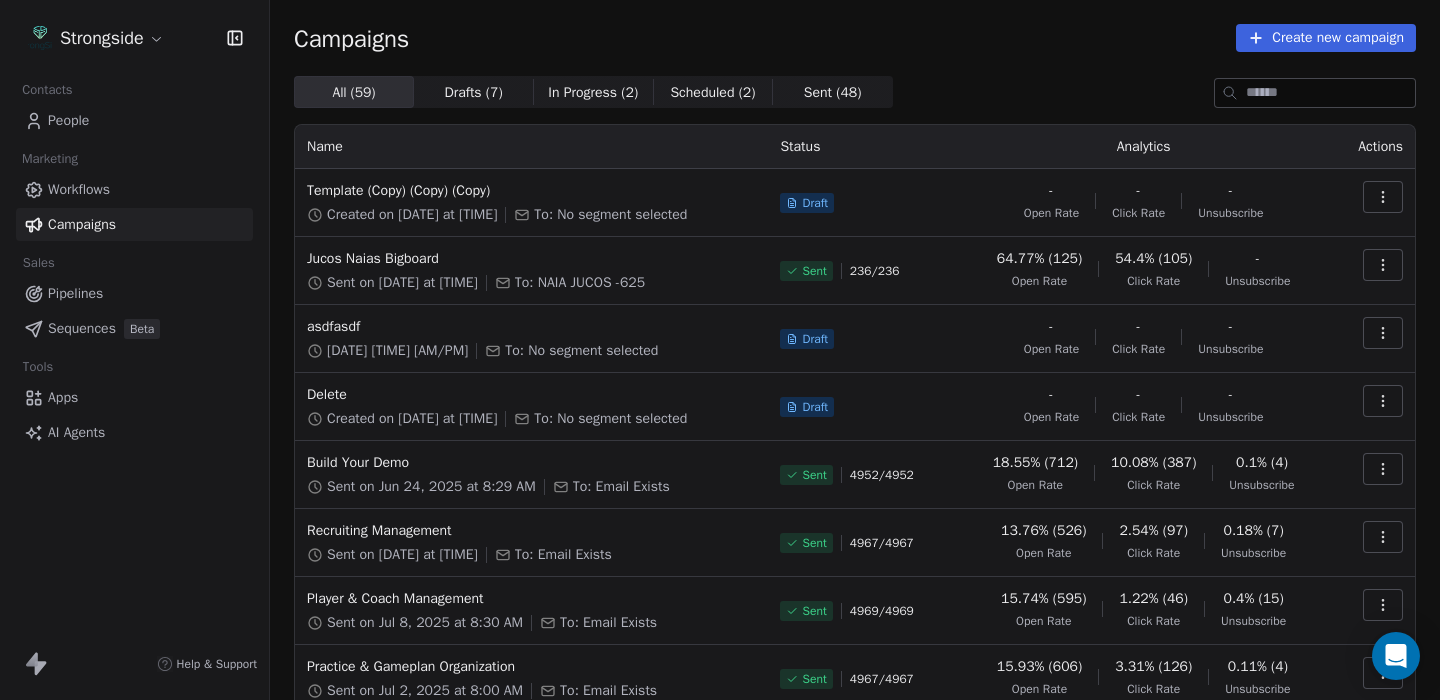 click at bounding box center [1383, 197] 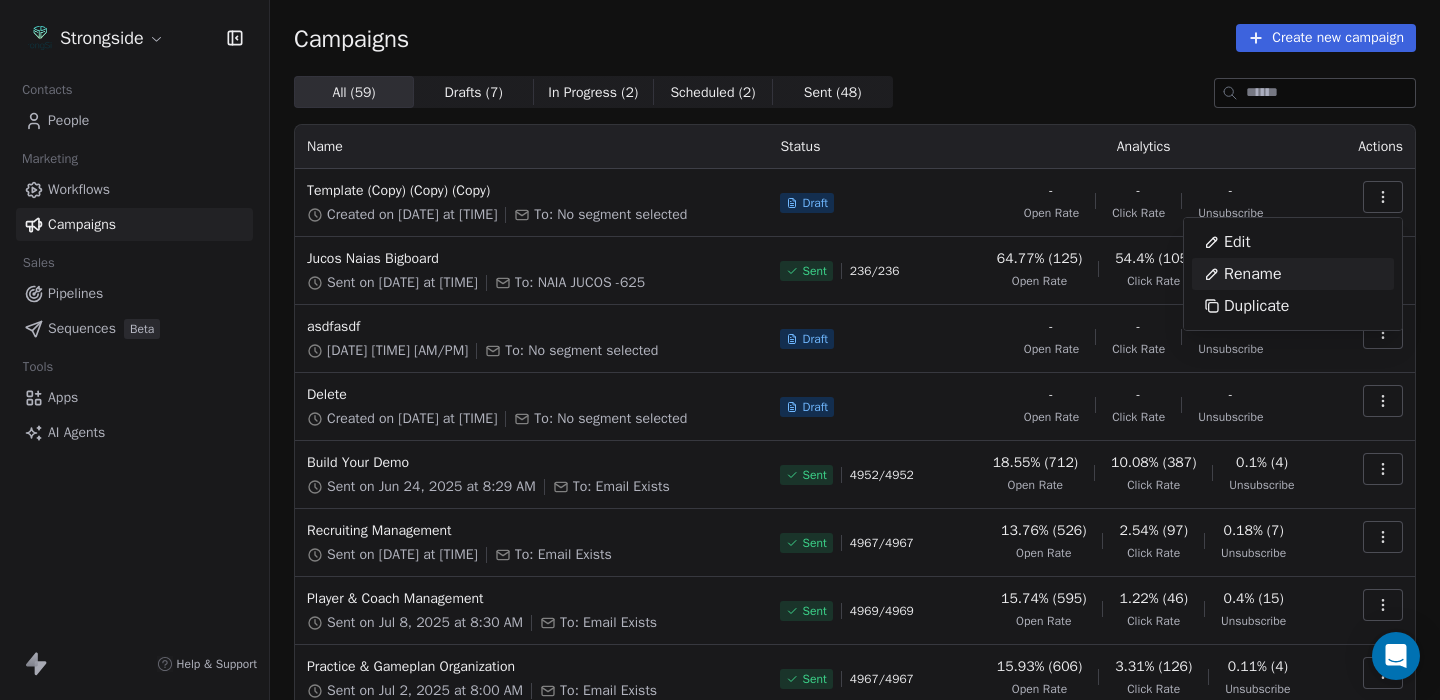 click on "Rename" at bounding box center [1293, 274] 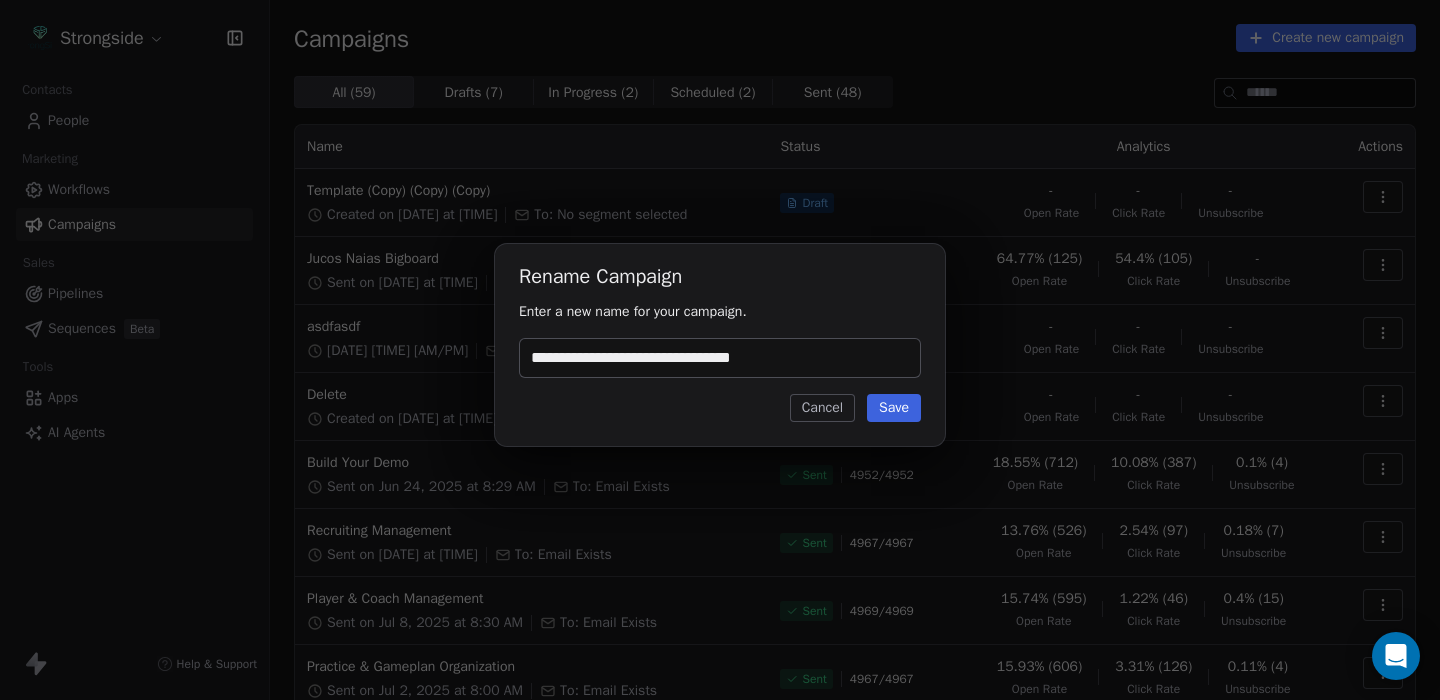 type on "**********" 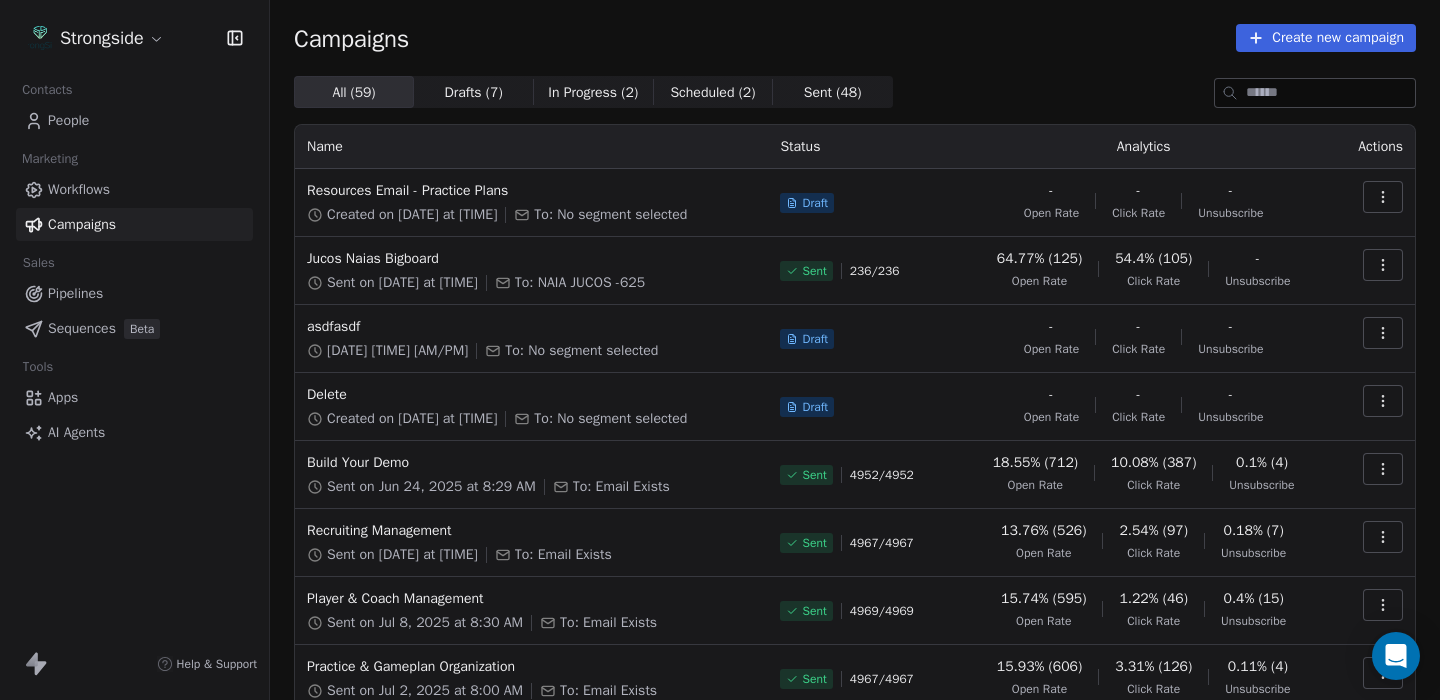 click at bounding box center (1383, 197) 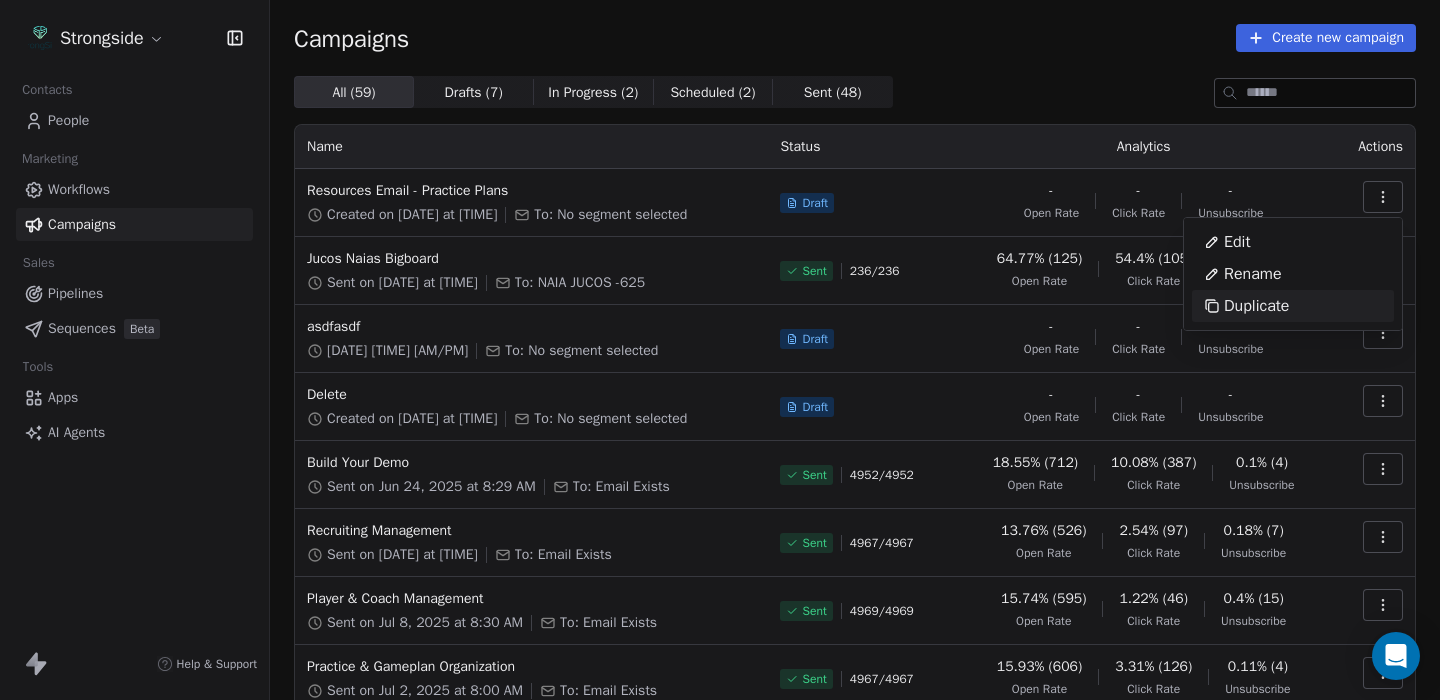 click on "Duplicate" at bounding box center (1256, 306) 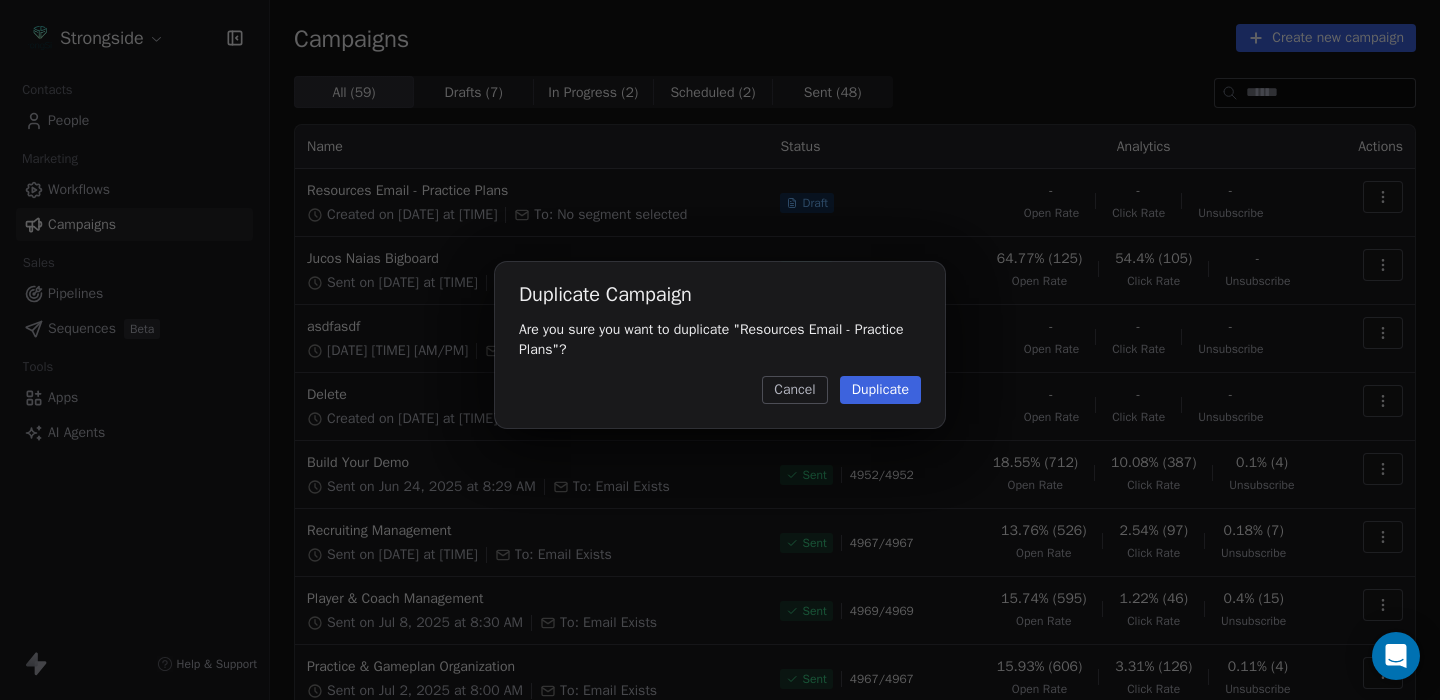 click on "Duplicate" at bounding box center [880, 390] 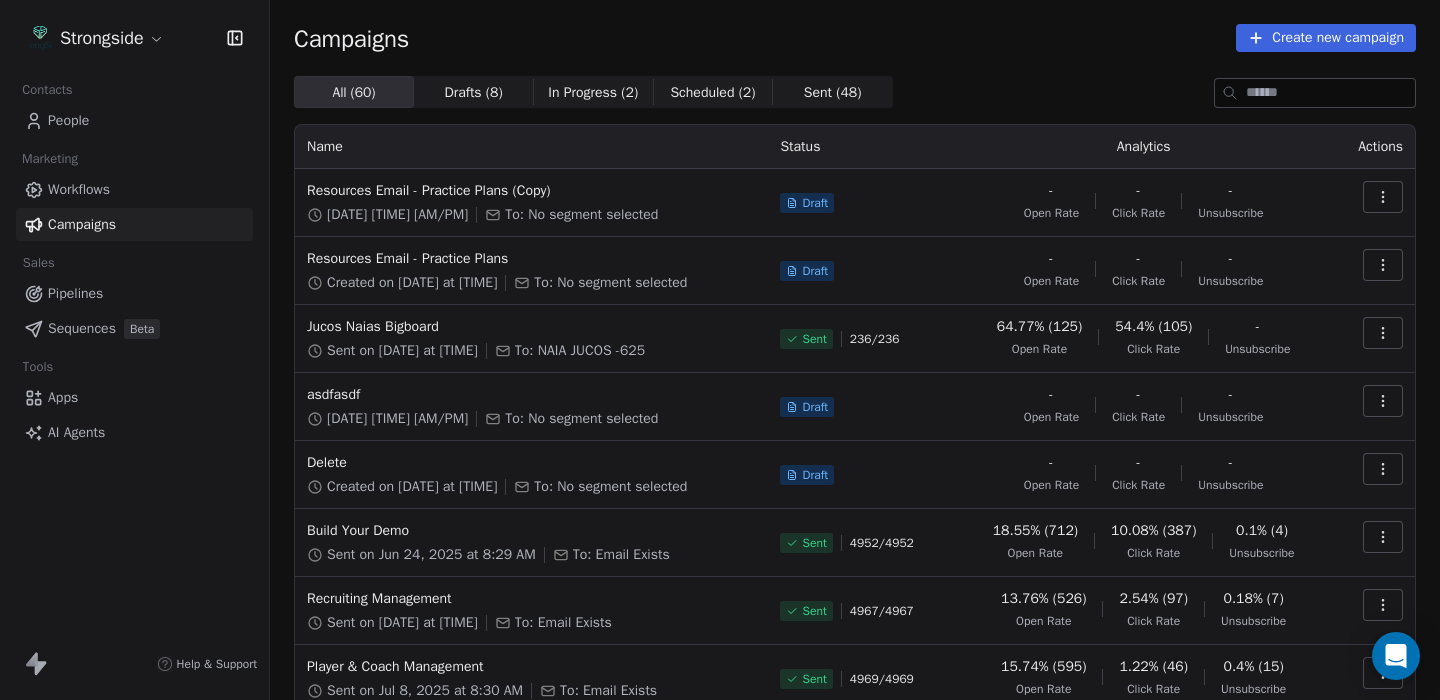click 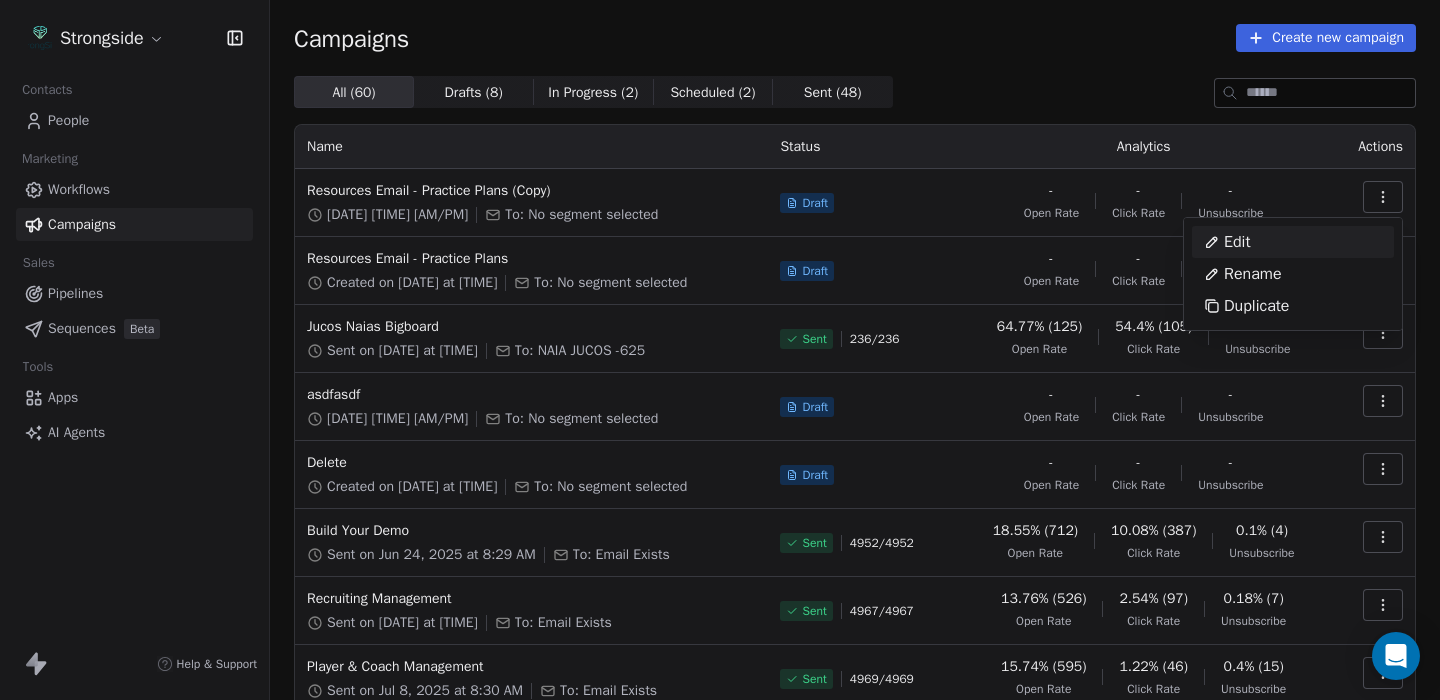 click on "Edit" at bounding box center [1293, 242] 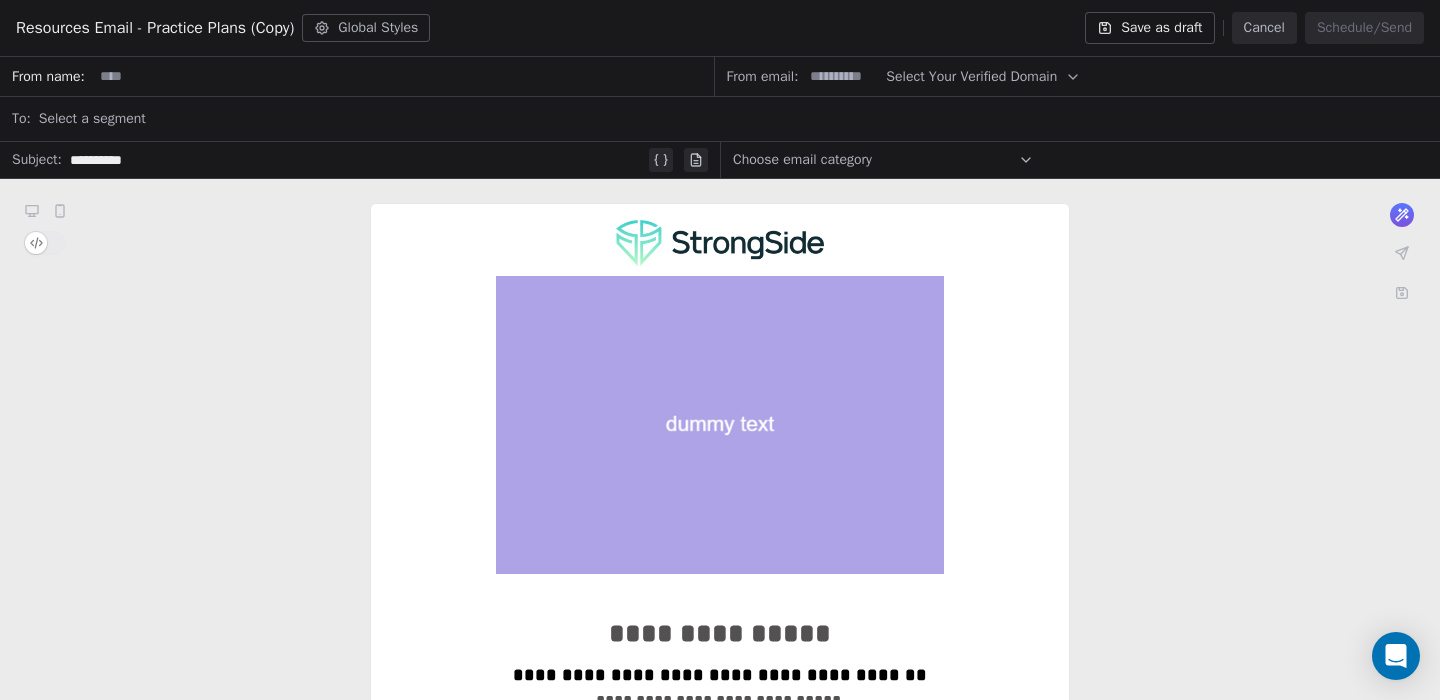 click on "Cancel" at bounding box center [1264, 28] 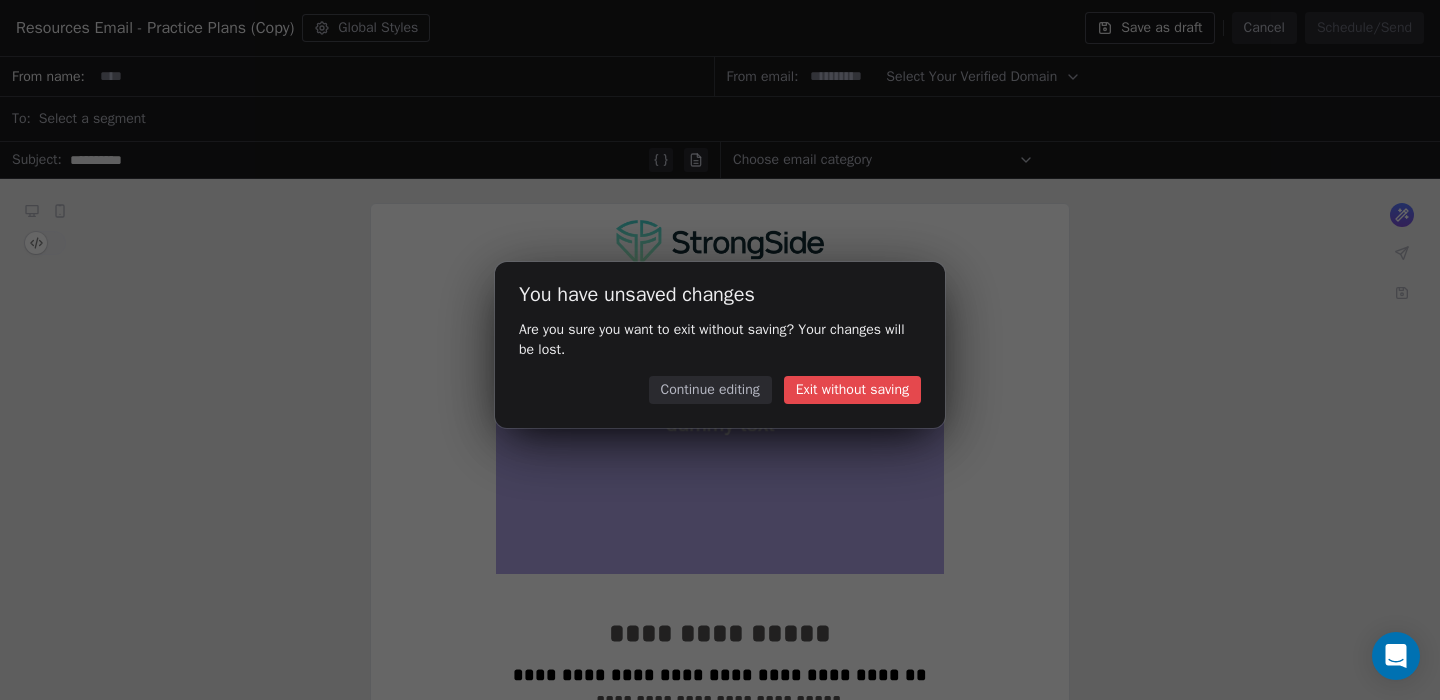 click on "Exit without saving" at bounding box center [852, 390] 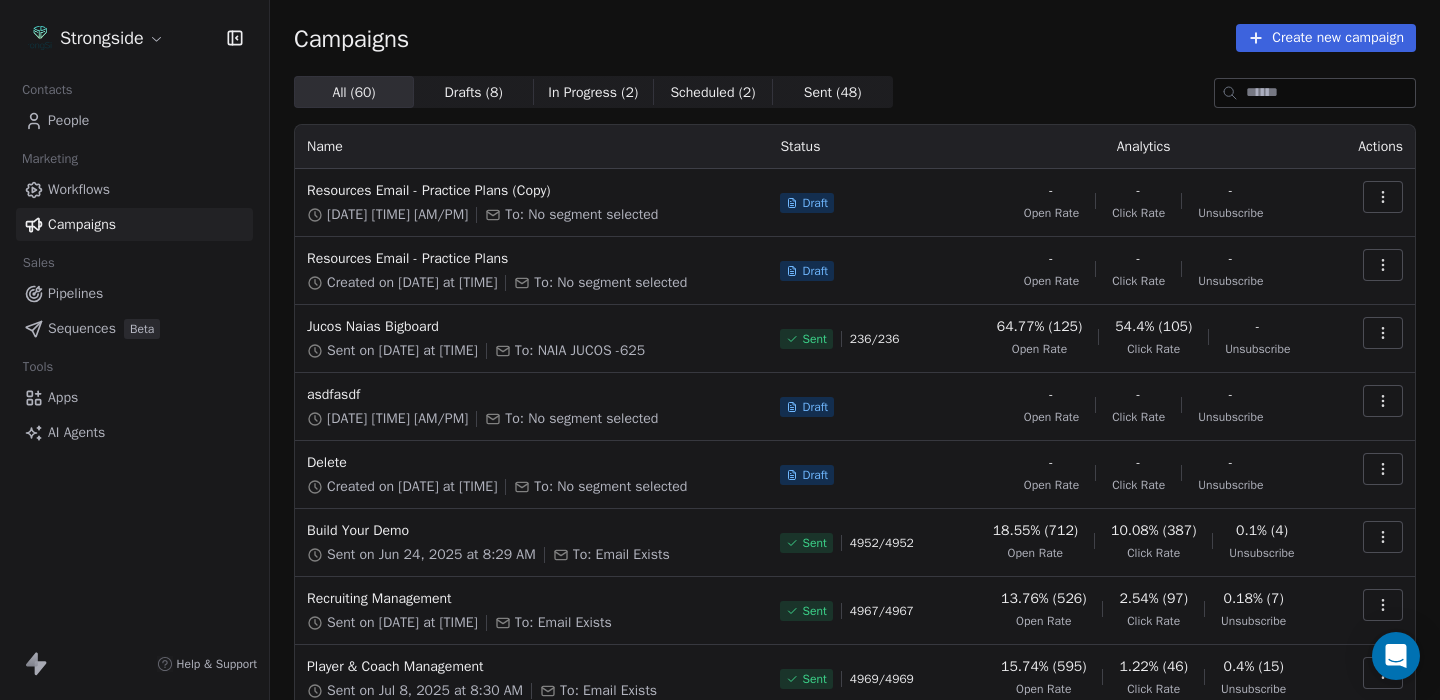 click 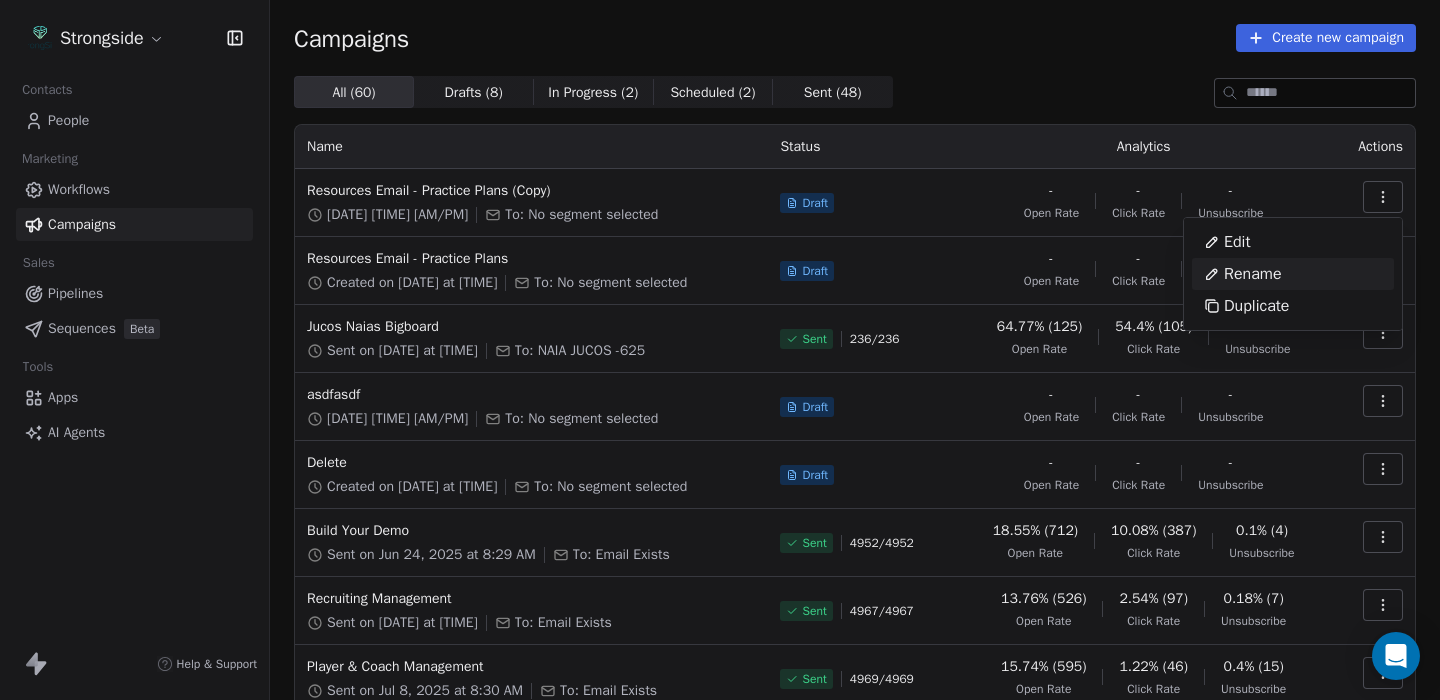 click on "Rename" at bounding box center [1293, 274] 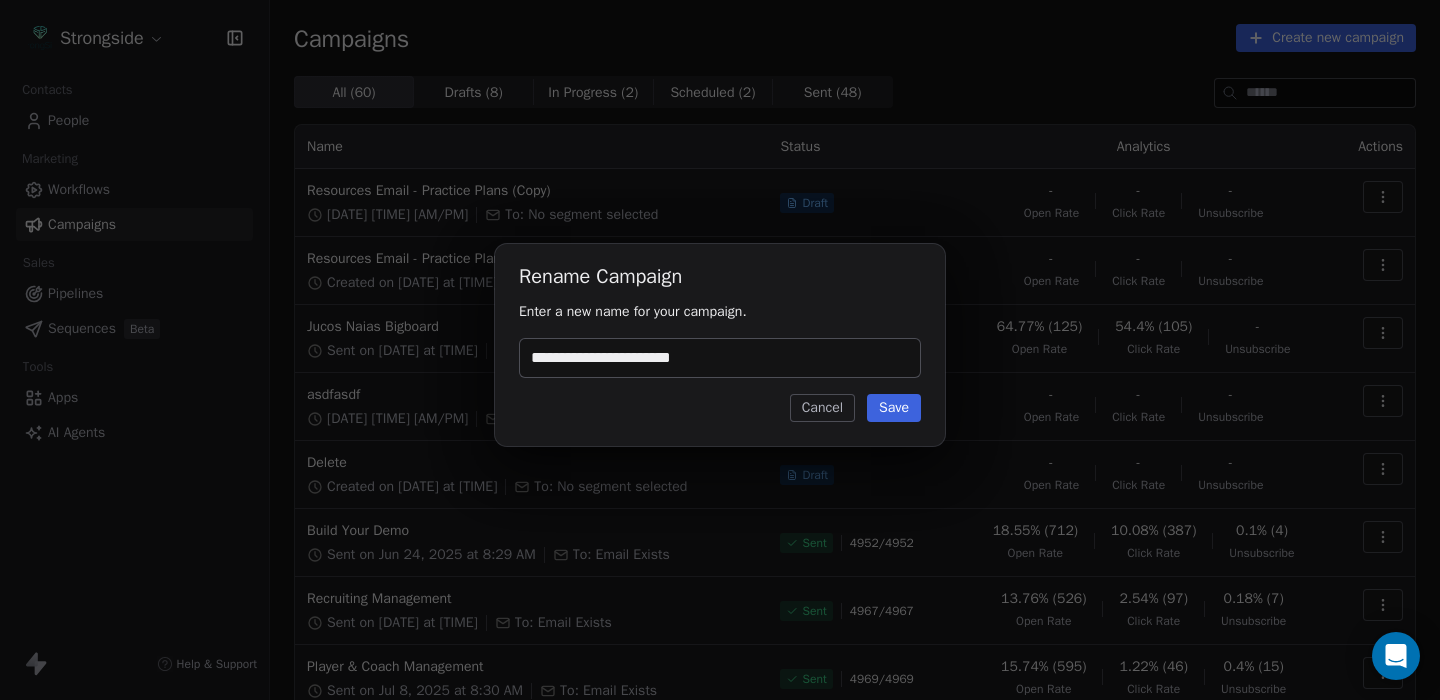 type on "**********" 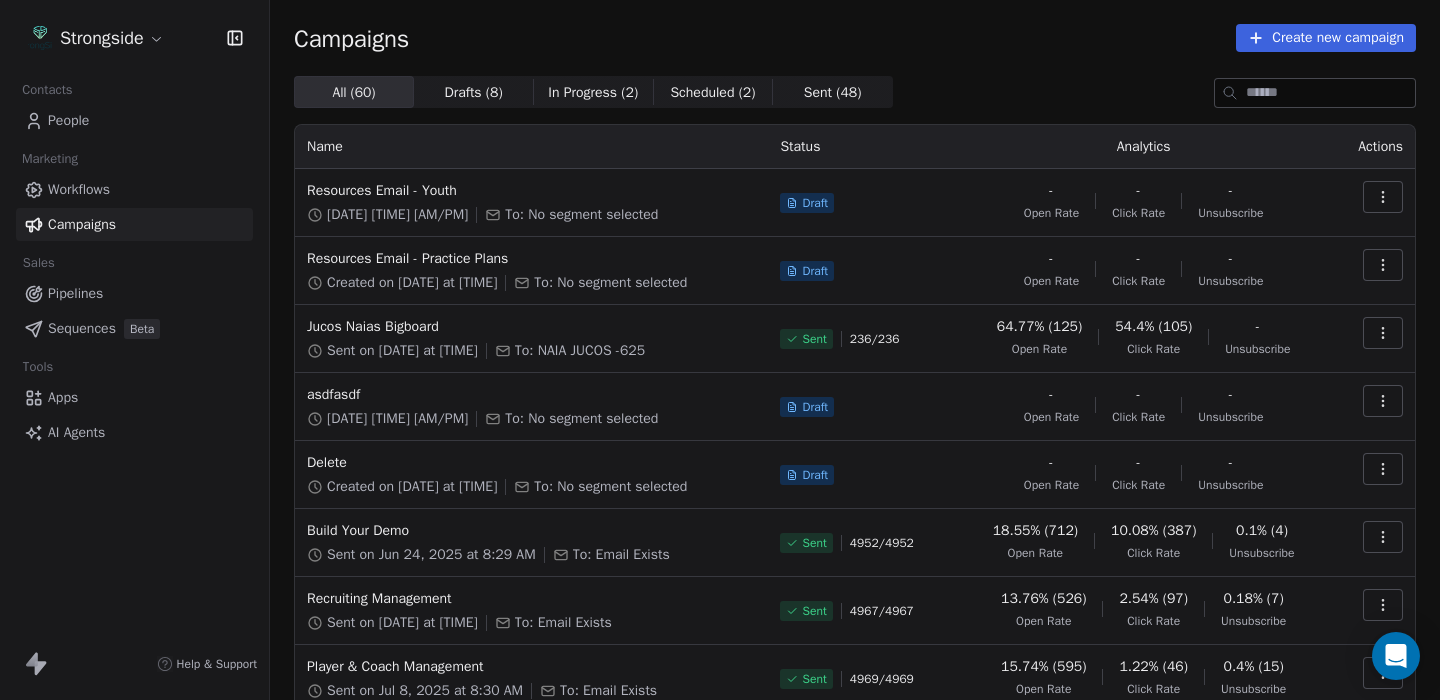 click 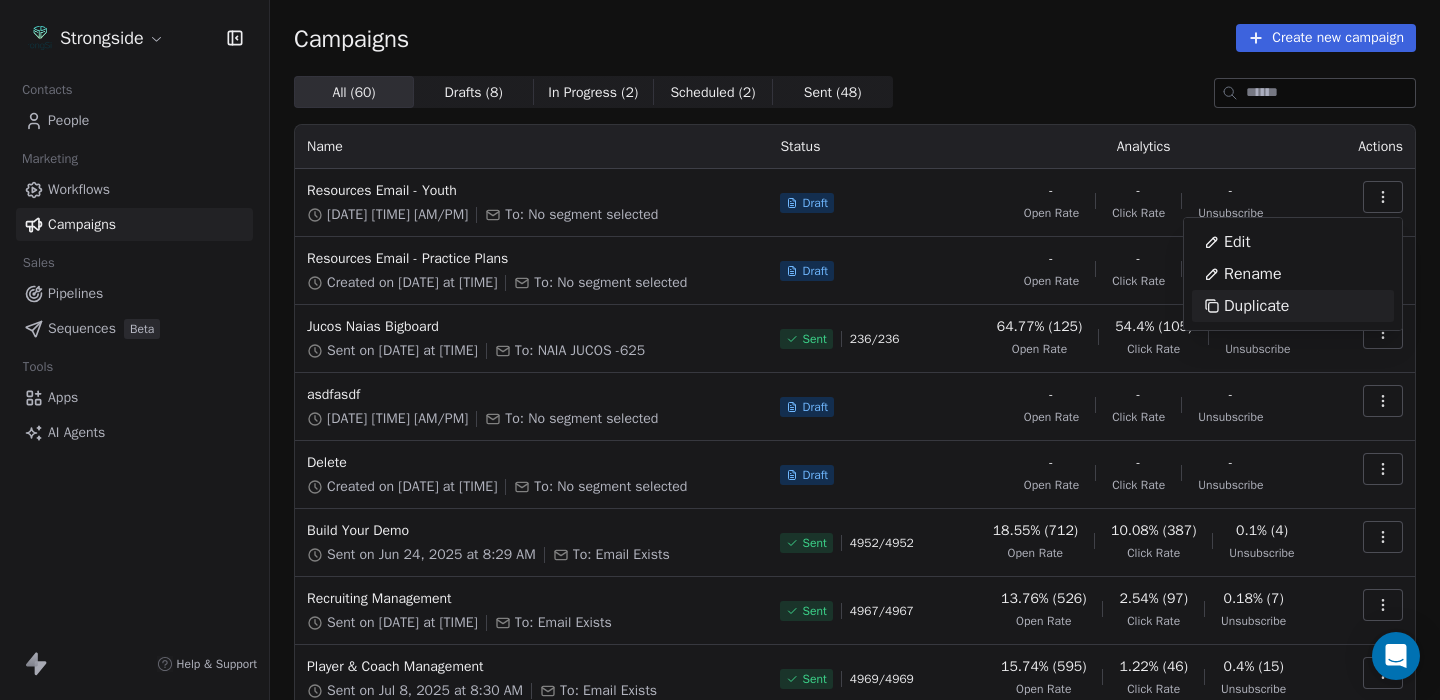 click on "Duplicate" at bounding box center [1256, 306] 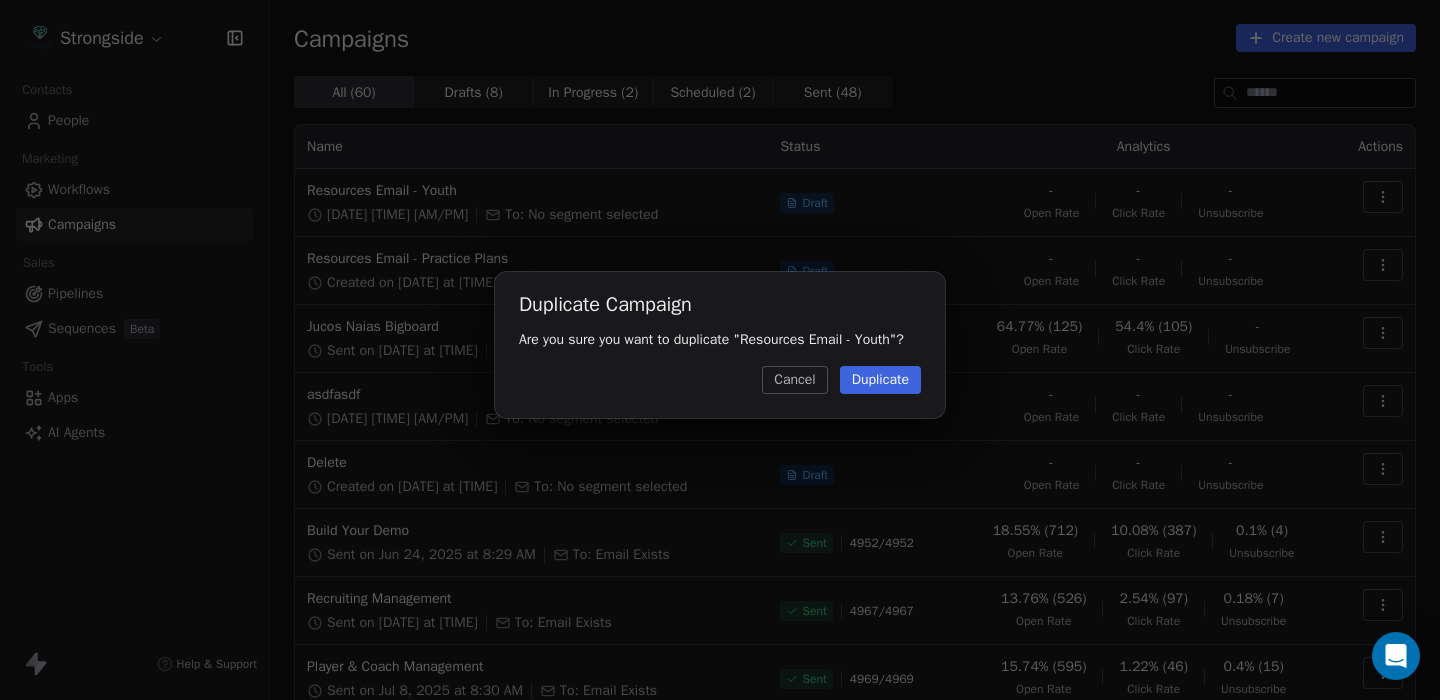 click on "Duplicate" at bounding box center (880, 380) 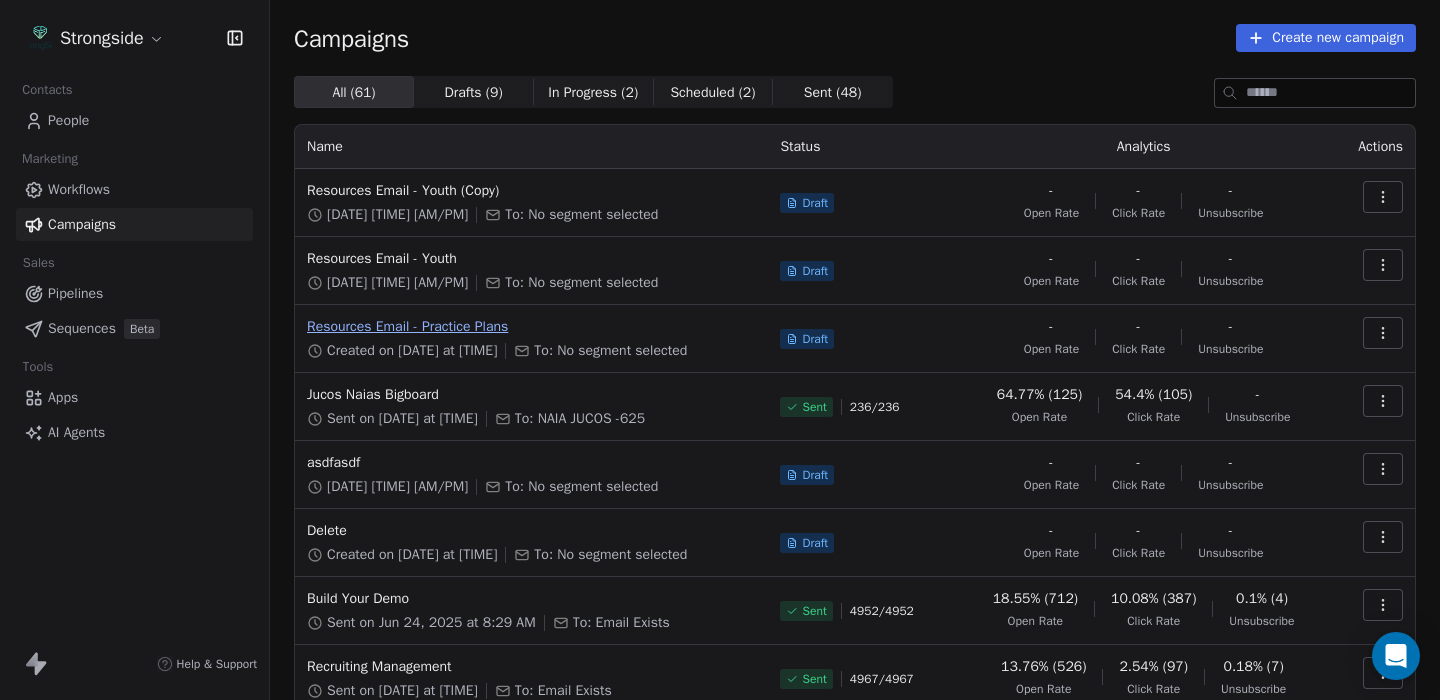 click on "Resources Email - Practice Plans" at bounding box center [531, 327] 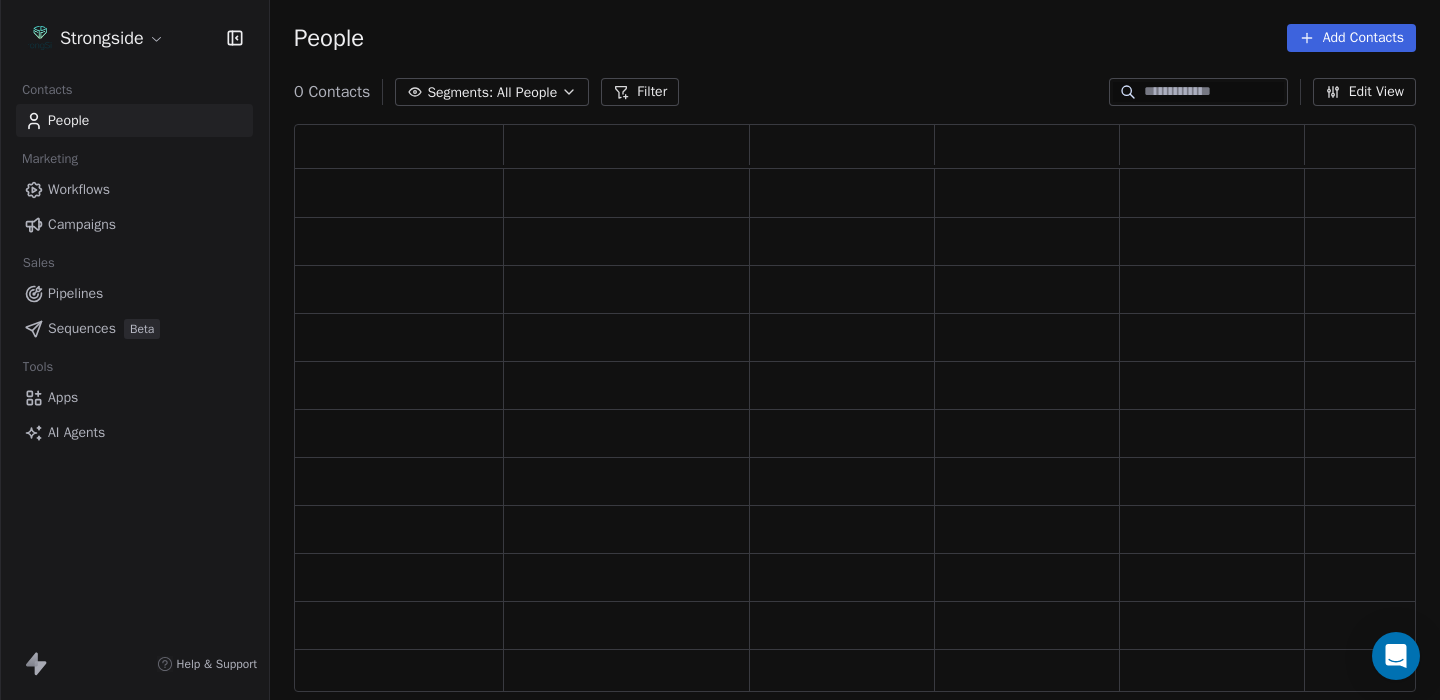 scroll, scrollTop: 568, scrollLeft: 1122, axis: both 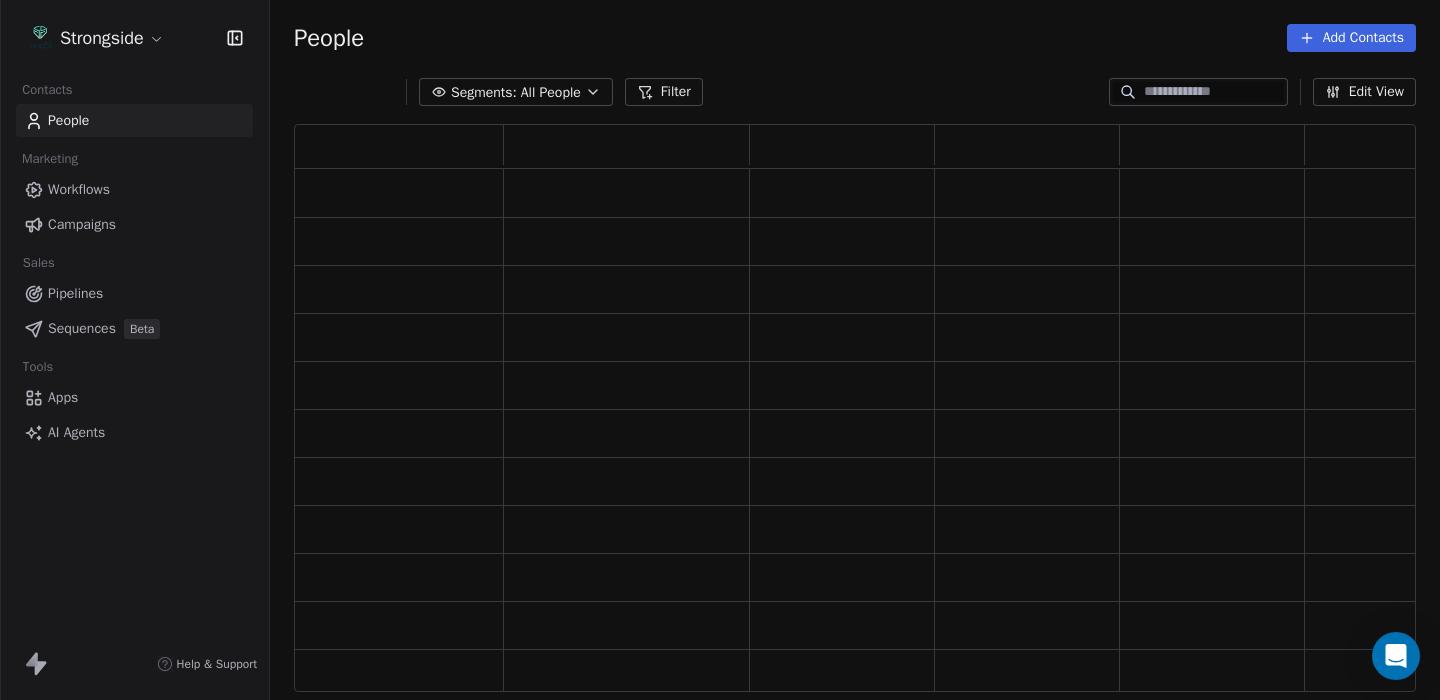 click on "Campaigns" at bounding box center [134, 224] 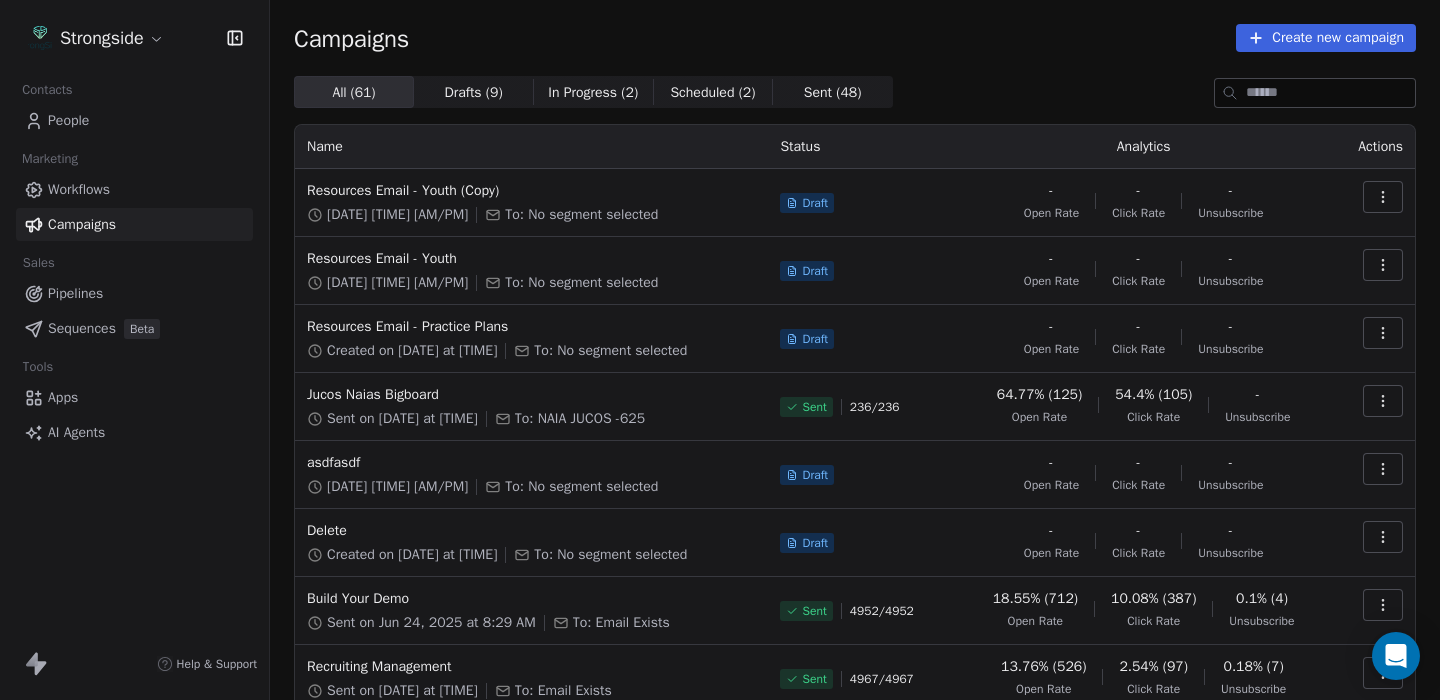 click 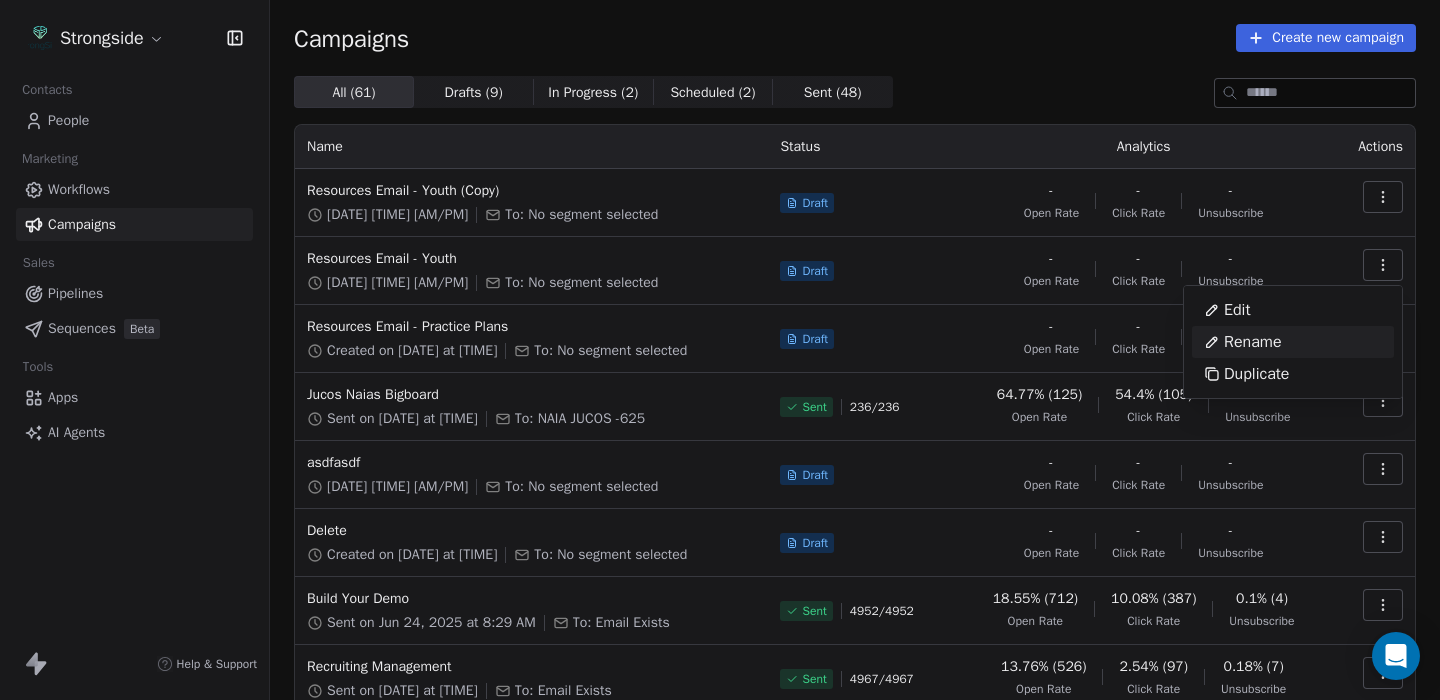 click on "Rename" at bounding box center (1253, 342) 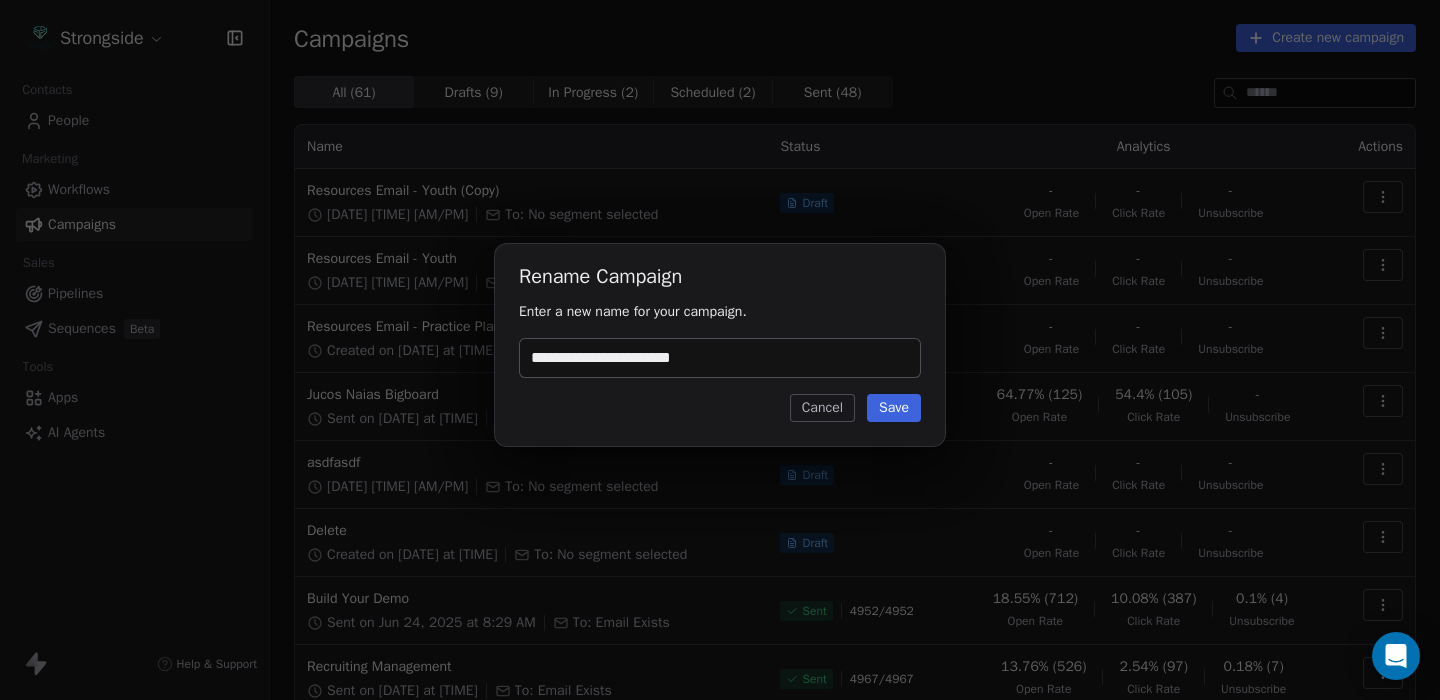 click on "**********" at bounding box center (720, 358) 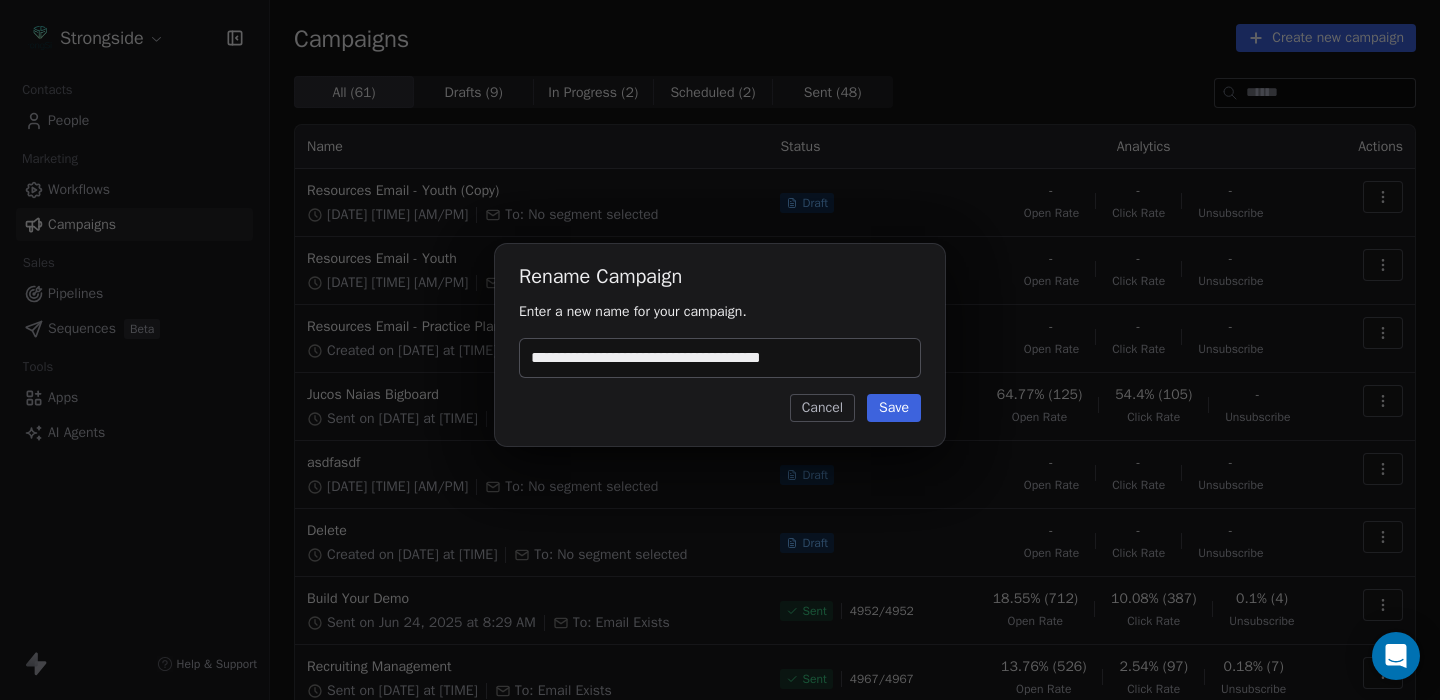 type on "**********" 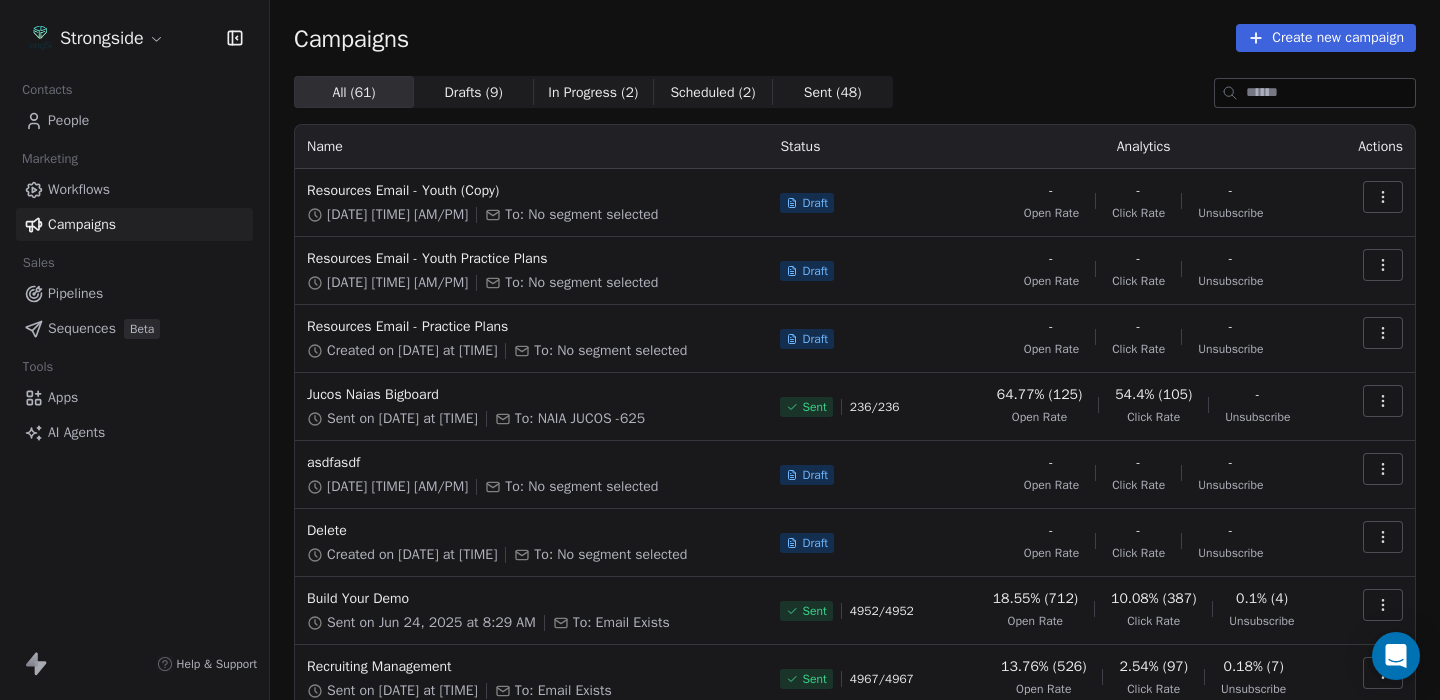 click at bounding box center (1383, 265) 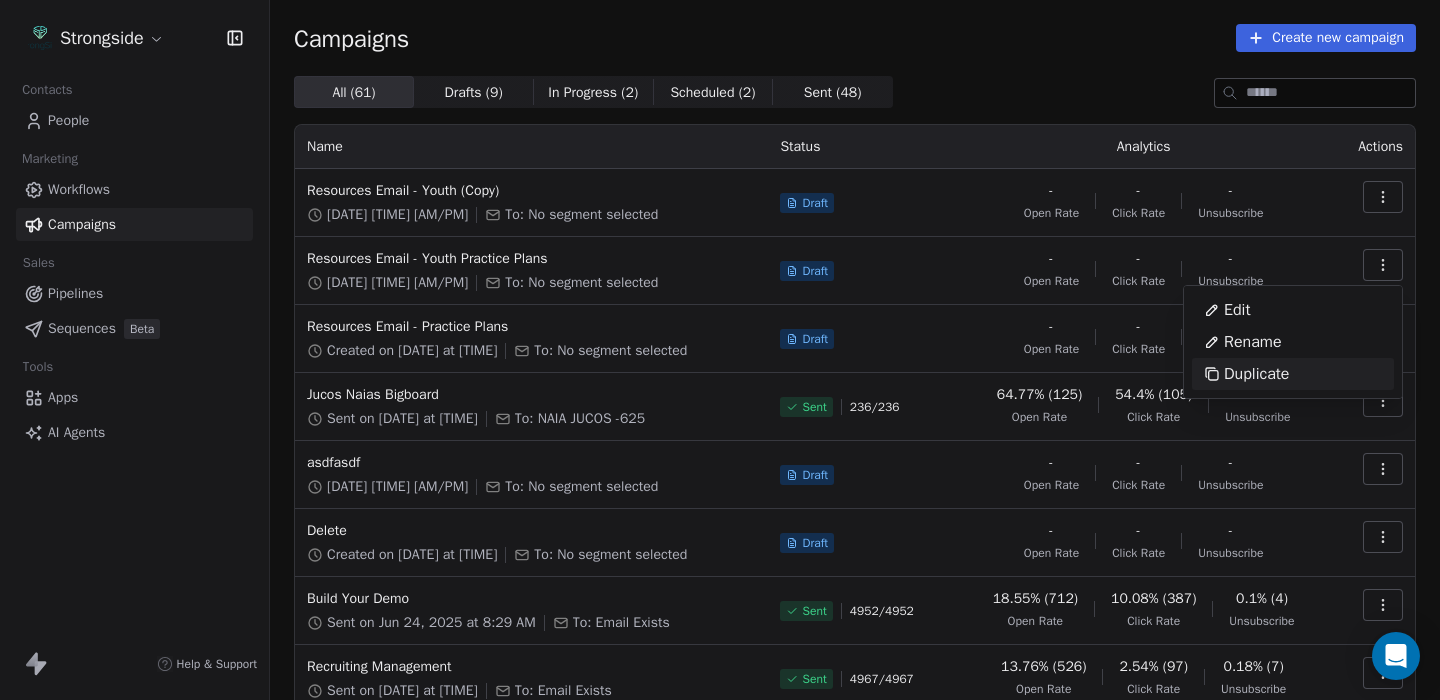 click on "Created on [DATE] at [TIME] To: No segment selected Draft - Open Rate - Click Rate - Unsubscribe Resources Email - Youth Practice Plans Created on [DATE] at [TIME] To: No segment selected Draft - Open Rate - Click Rate - Unsubscribe Resources Email - Practice Plans Created on [DATE] at [TIME] To: No segment selected Draft - Open Rate - Click Rate - Unsubscribe Jucos Naias Bigboard Sent on [DATE] at [TIME] To: NAIA JUCOS -625 Sent [NUMBER] / [NUMBER] [PERCENTAGE] ( [NUMBER] ) Open Rate [PERCENTAGE] ( [NUMBER] ) Click Rate - Unsubscribe asdfasdf Created on [DATE] at [TIME] To: No segment selected Draft - Open Rate - Click Rate - Unsubscribe Delete Draft - - -" at bounding box center [720, 350] 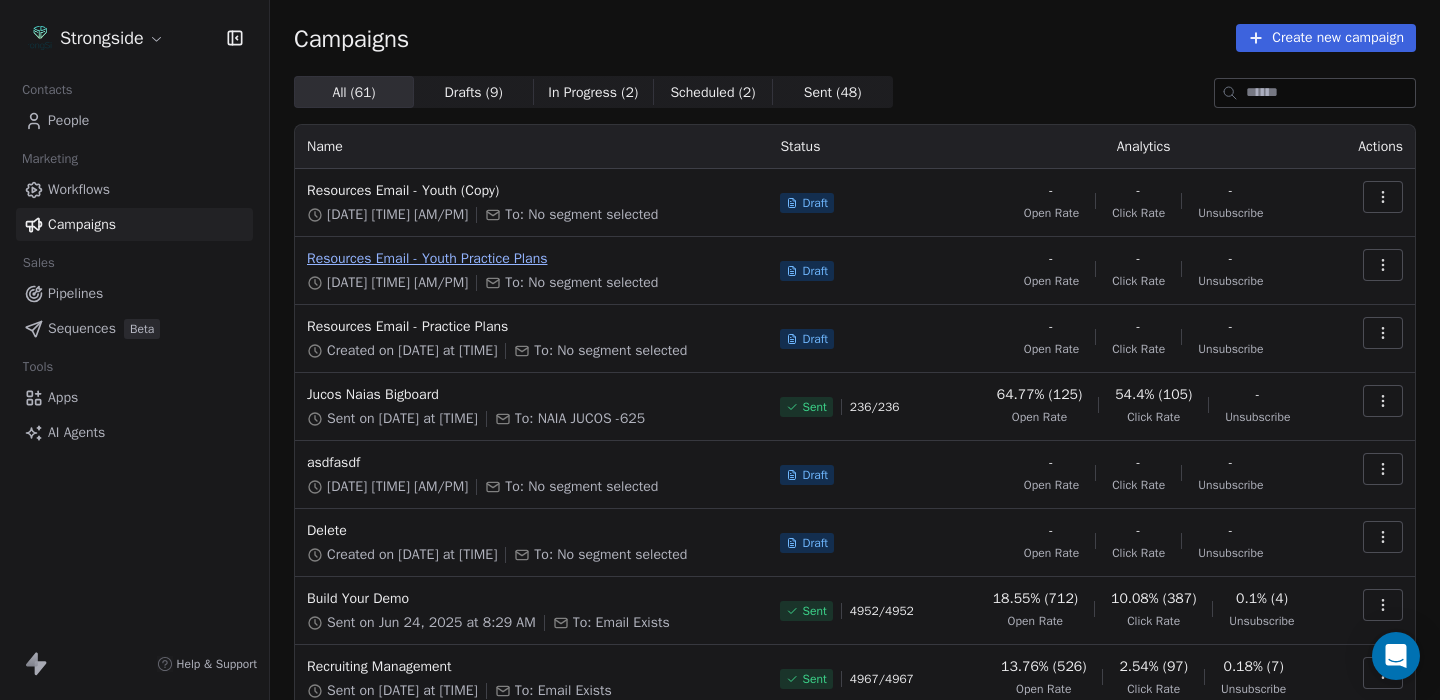 click on "Resources Email - Youth Practice Plans" at bounding box center [531, 259] 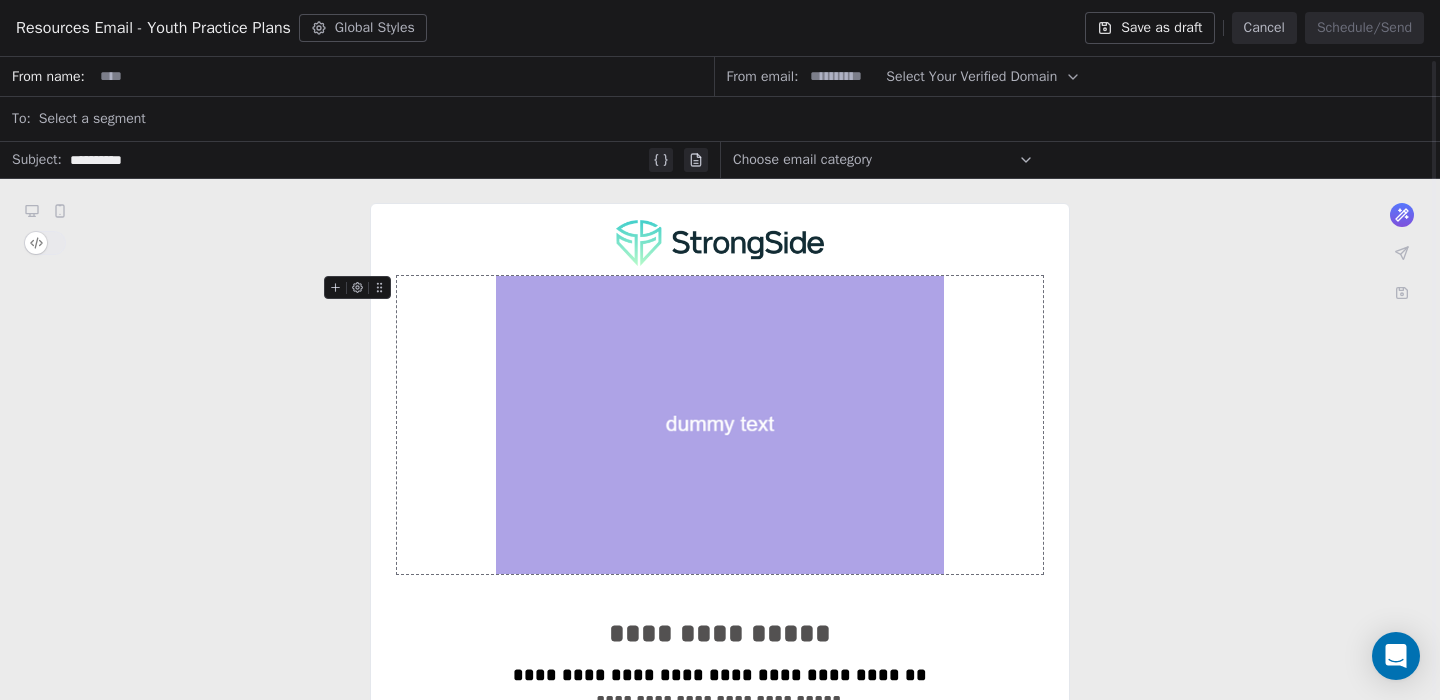 scroll, scrollTop: 138, scrollLeft: 0, axis: vertical 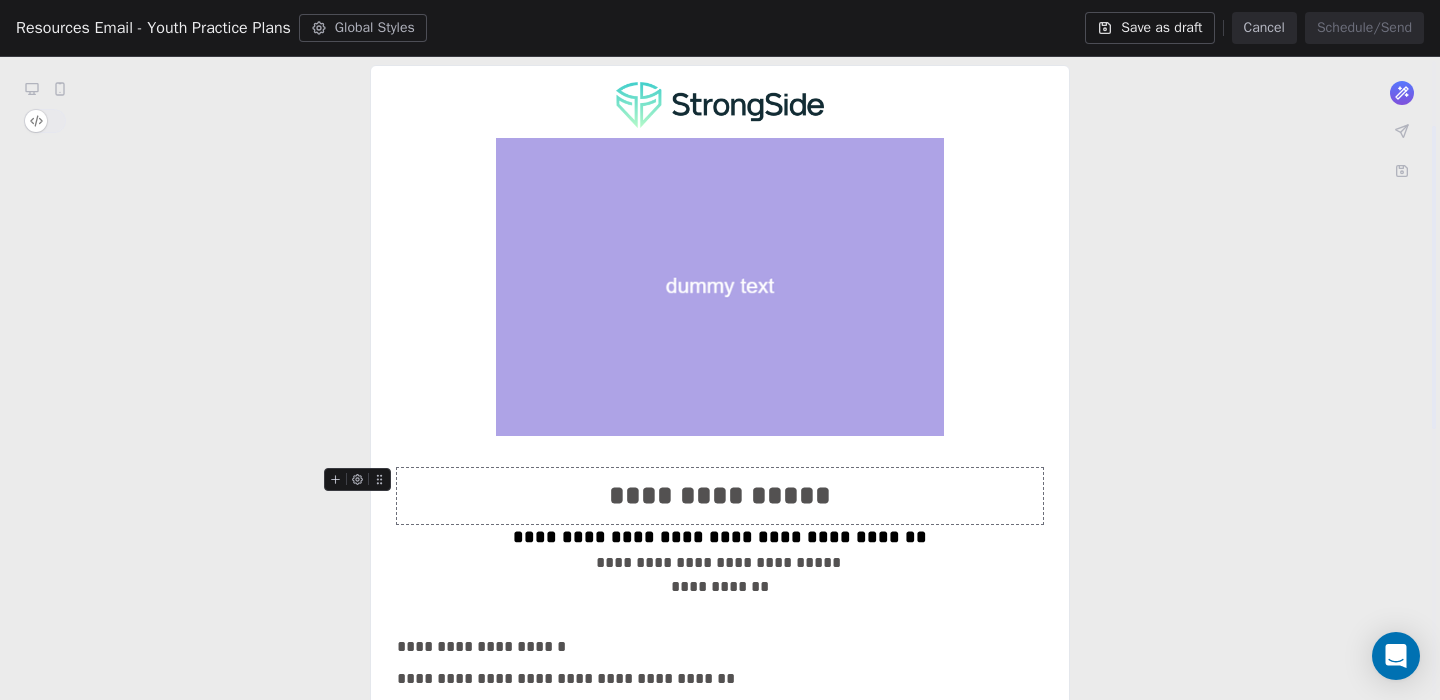 click on "**********" at bounding box center (720, 496) 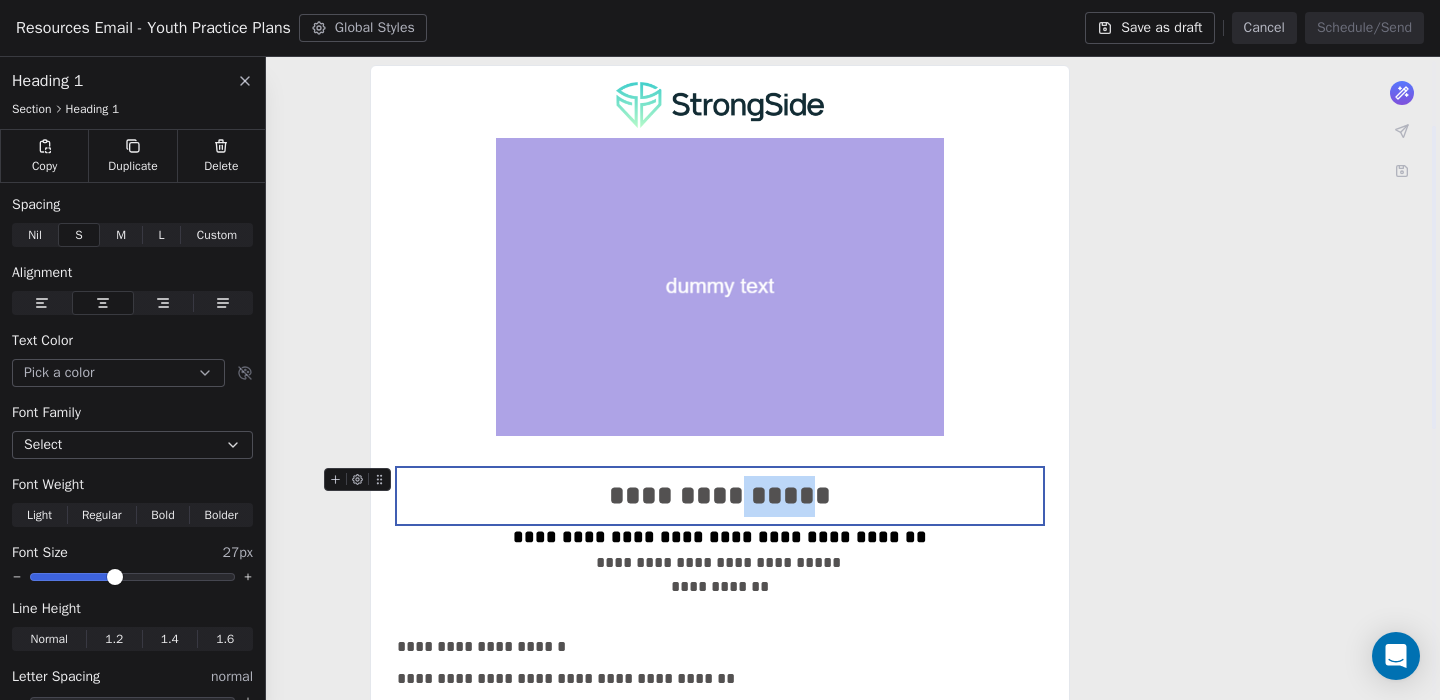 click on "**********" at bounding box center (720, 496) 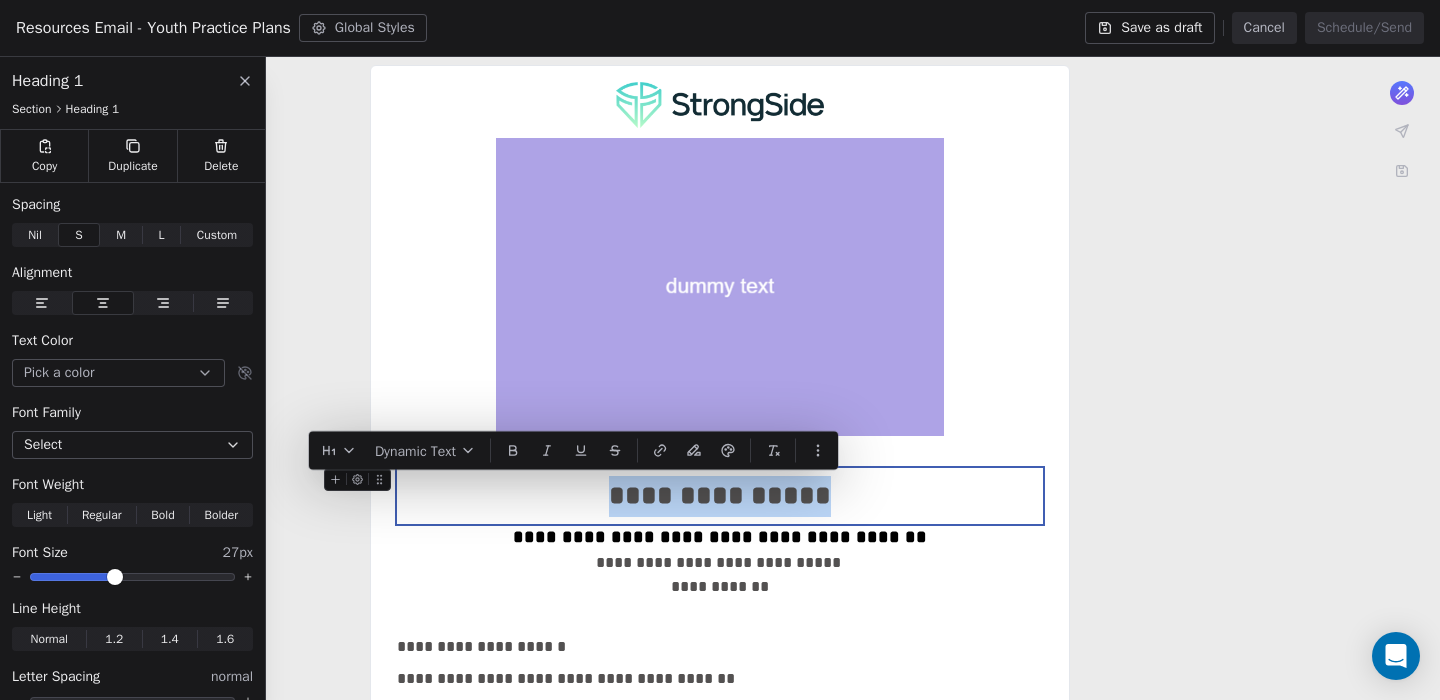 click on "**********" at bounding box center (720, 496) 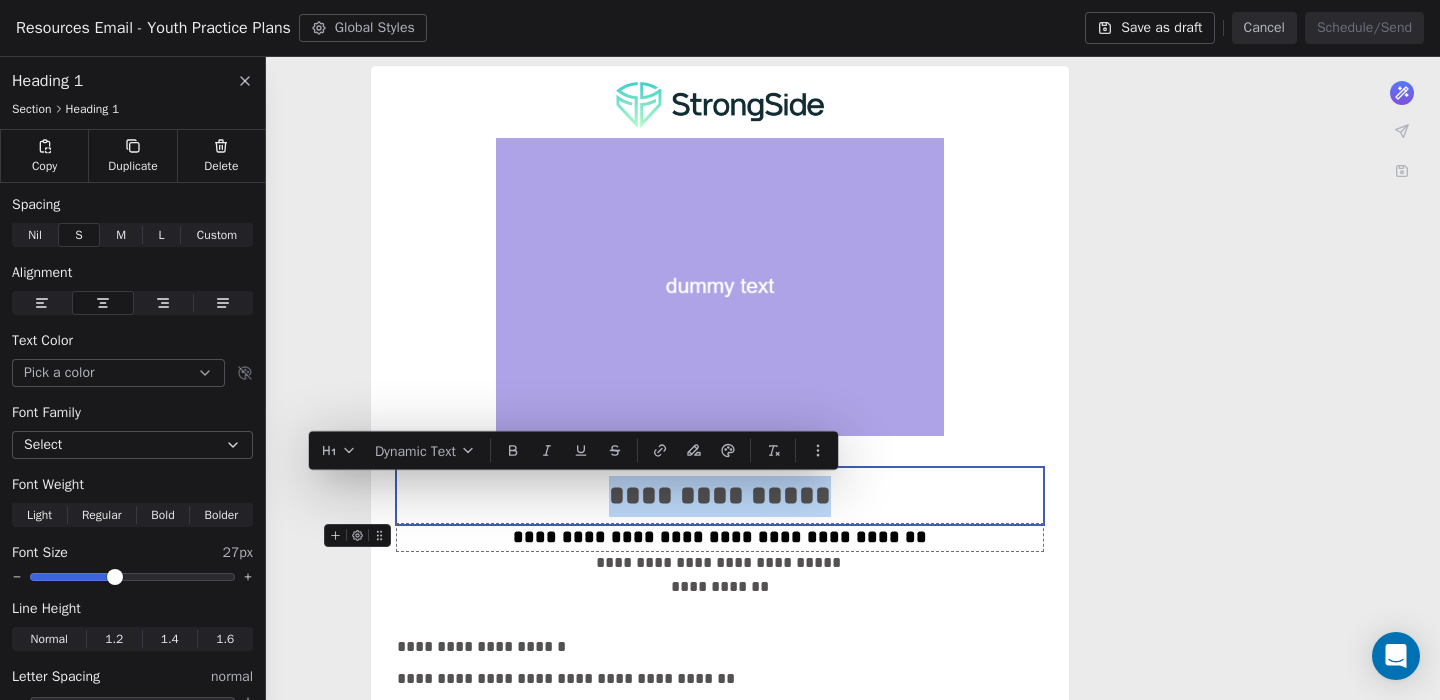 click on "**********" at bounding box center (720, 537) 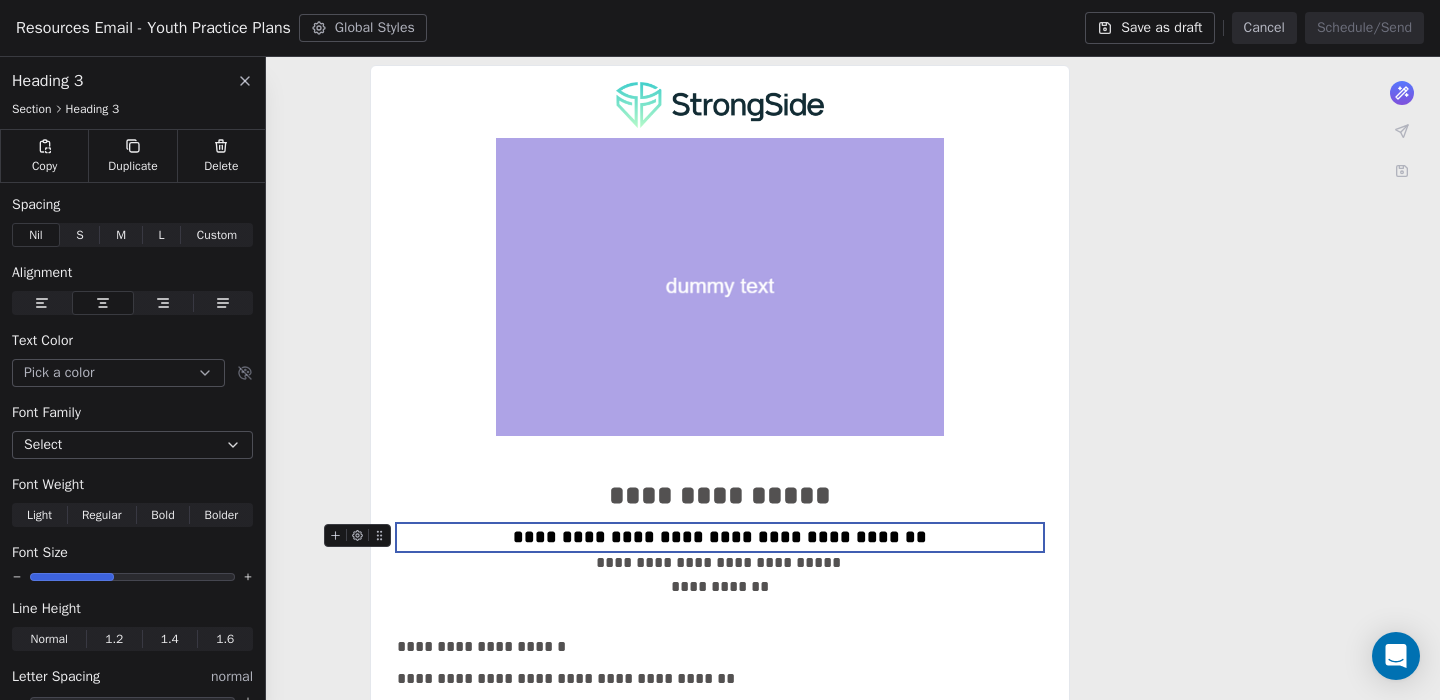 click on "**********" at bounding box center [720, 537] 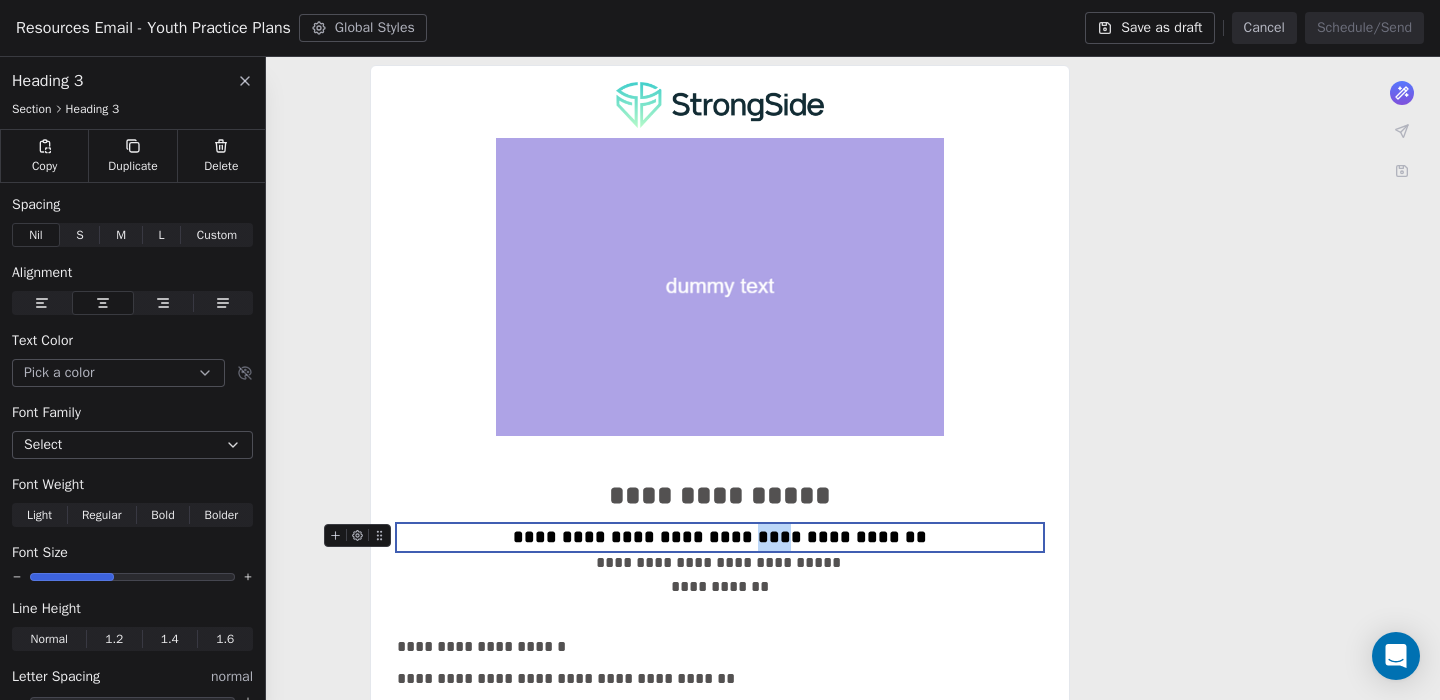 click on "**********" at bounding box center [720, 537] 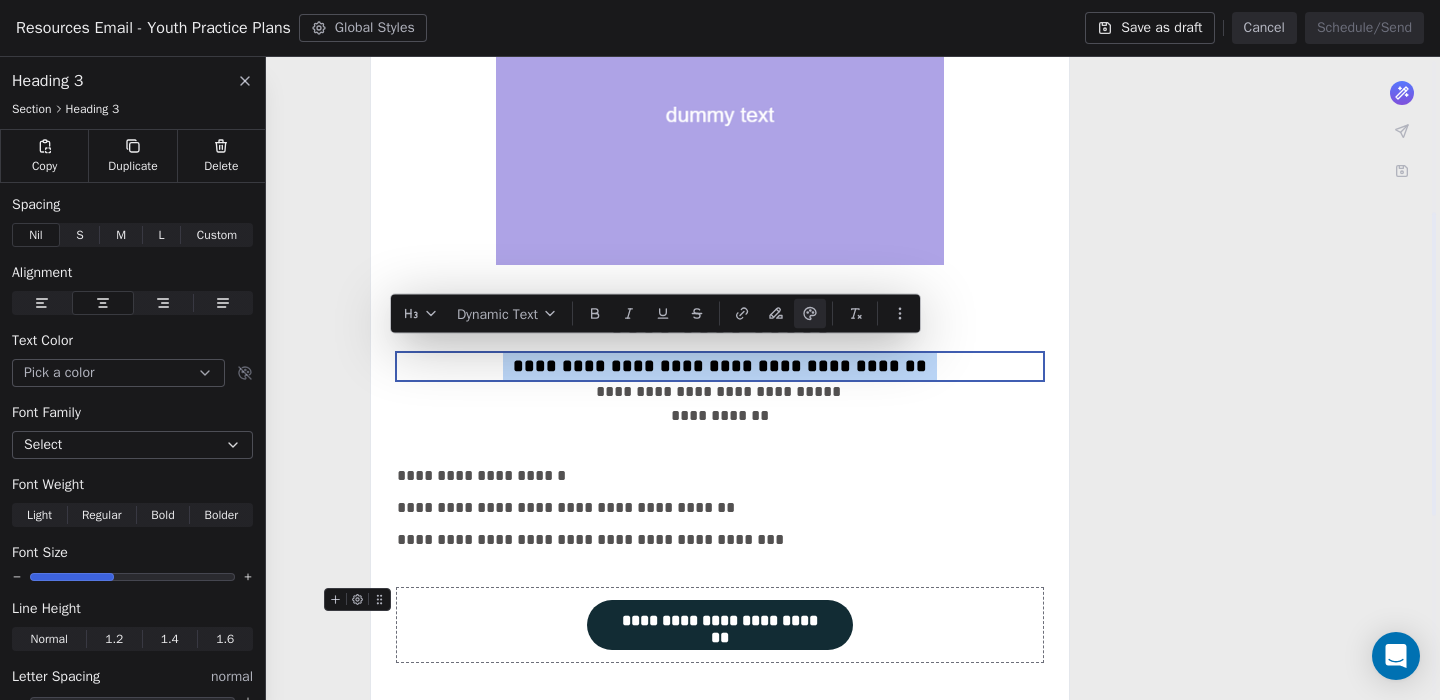 scroll, scrollTop: 281, scrollLeft: 0, axis: vertical 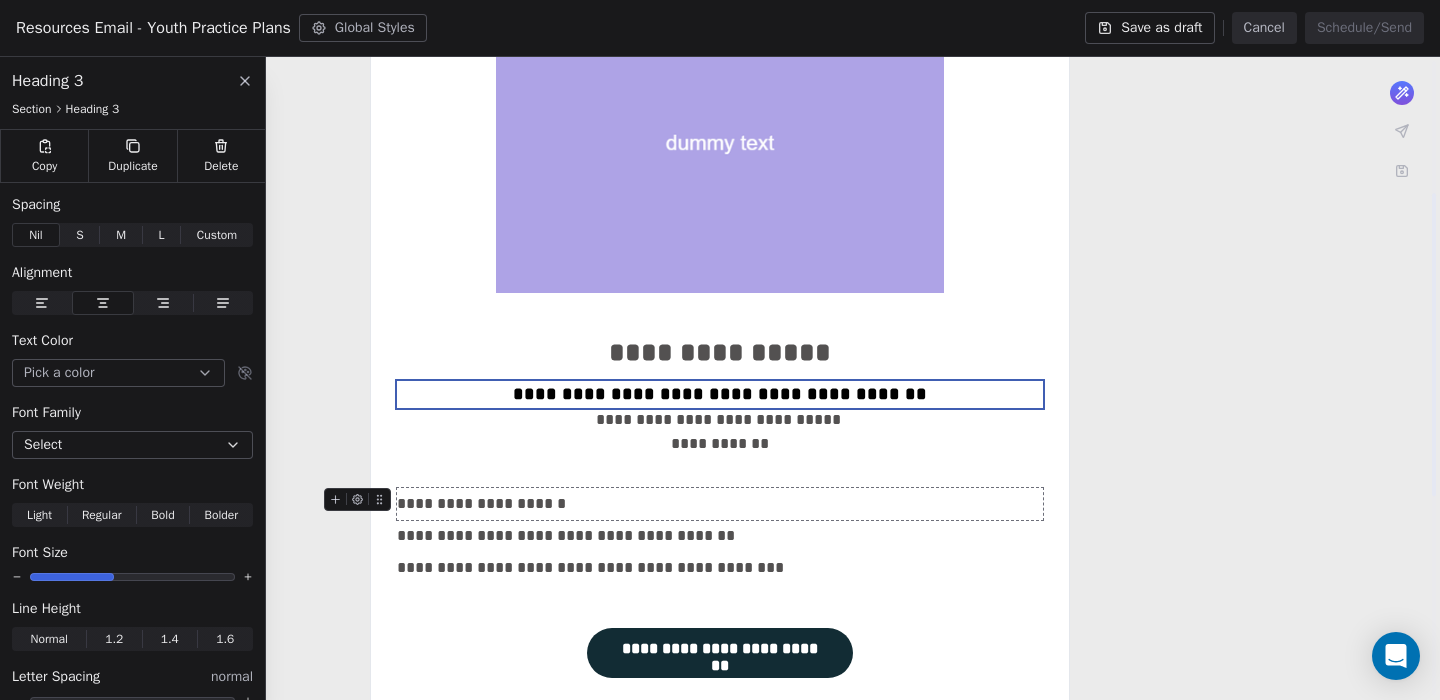 click on "**********" at bounding box center [720, 504] 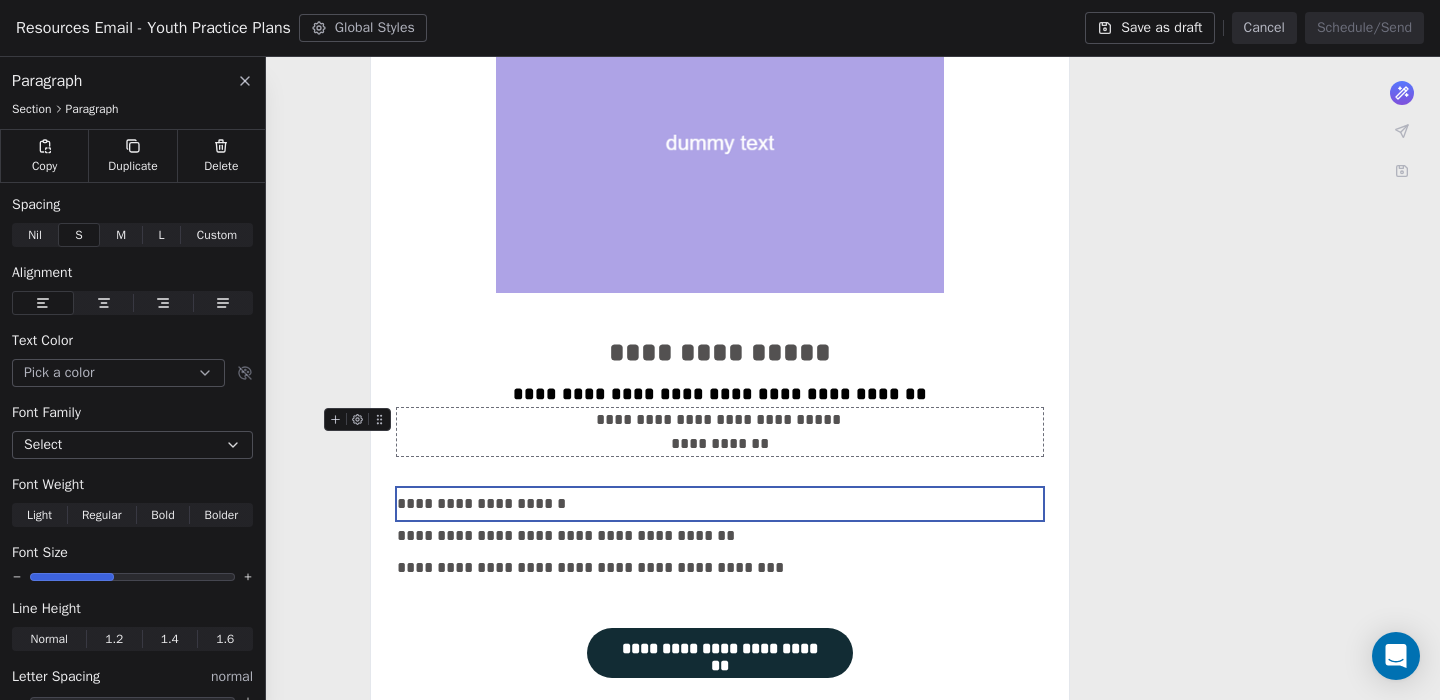 click on "**********" at bounding box center (720, 394) 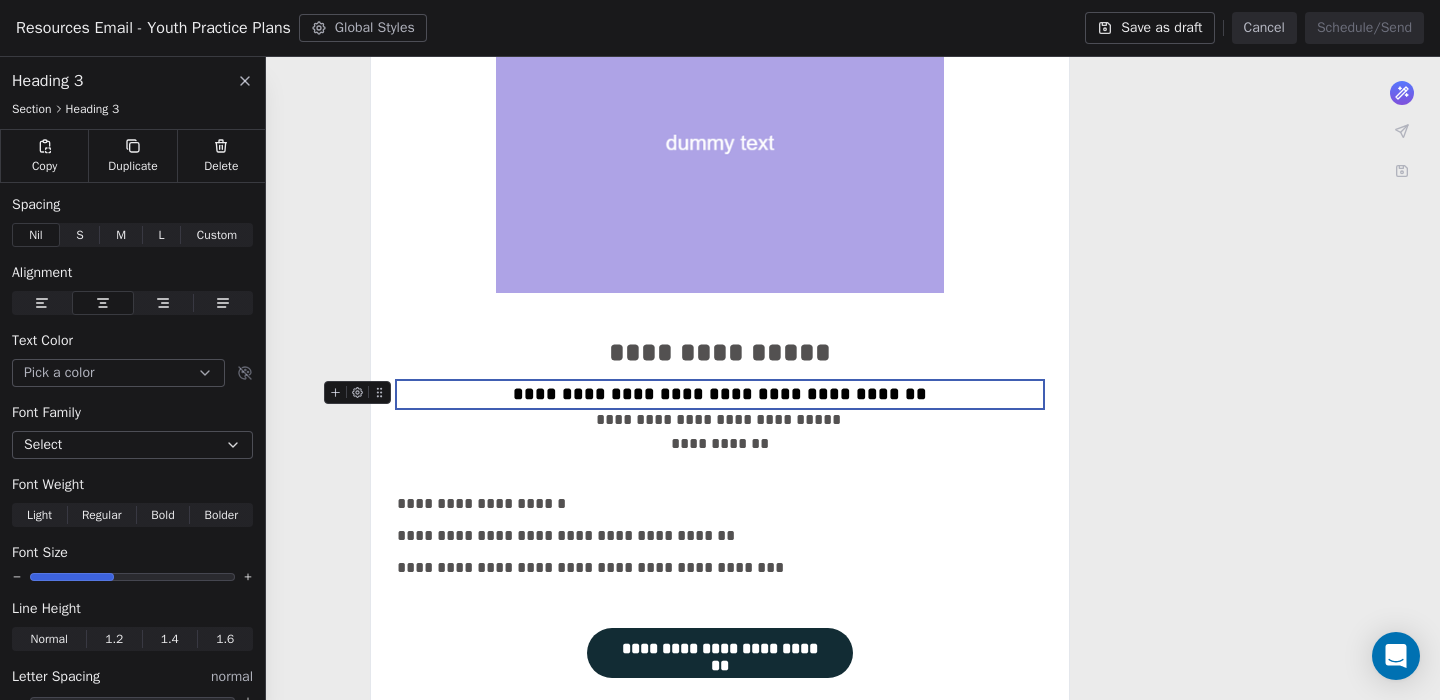 click on "**********" at bounding box center (720, 394) 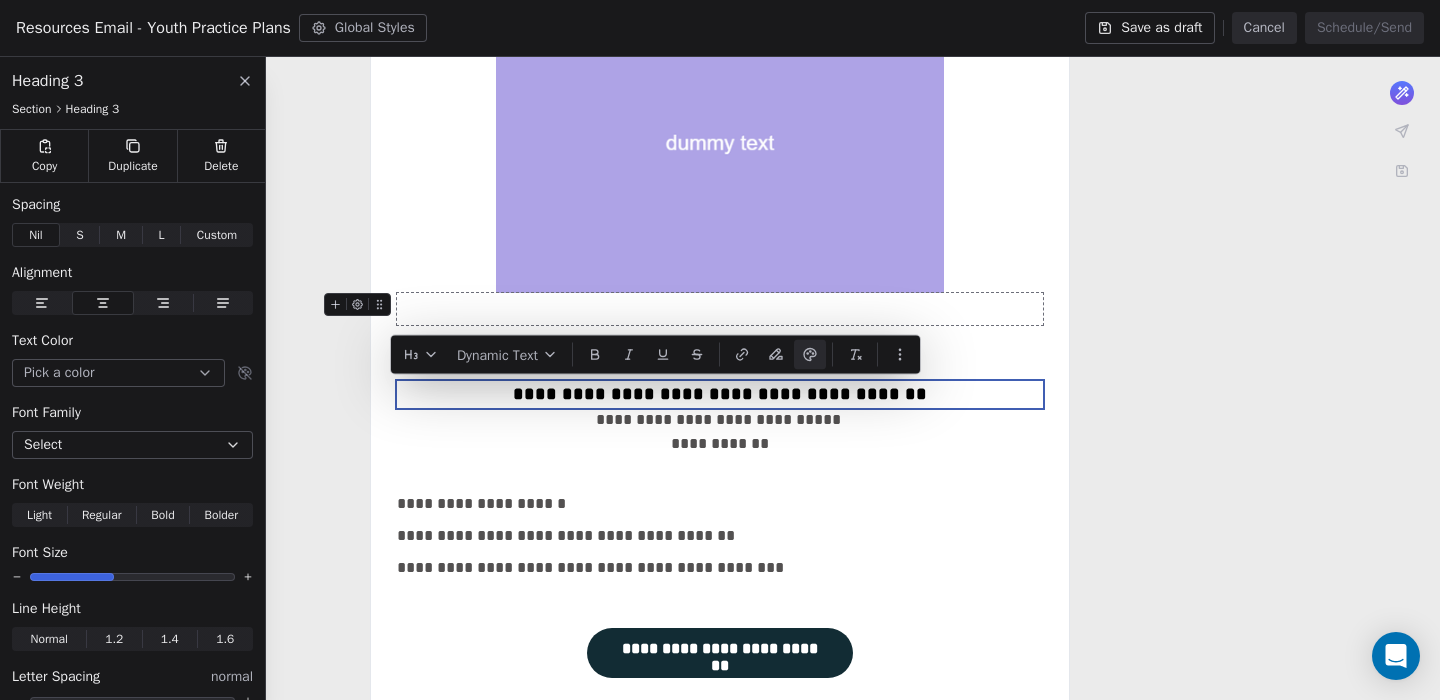 click at bounding box center [720, 309] 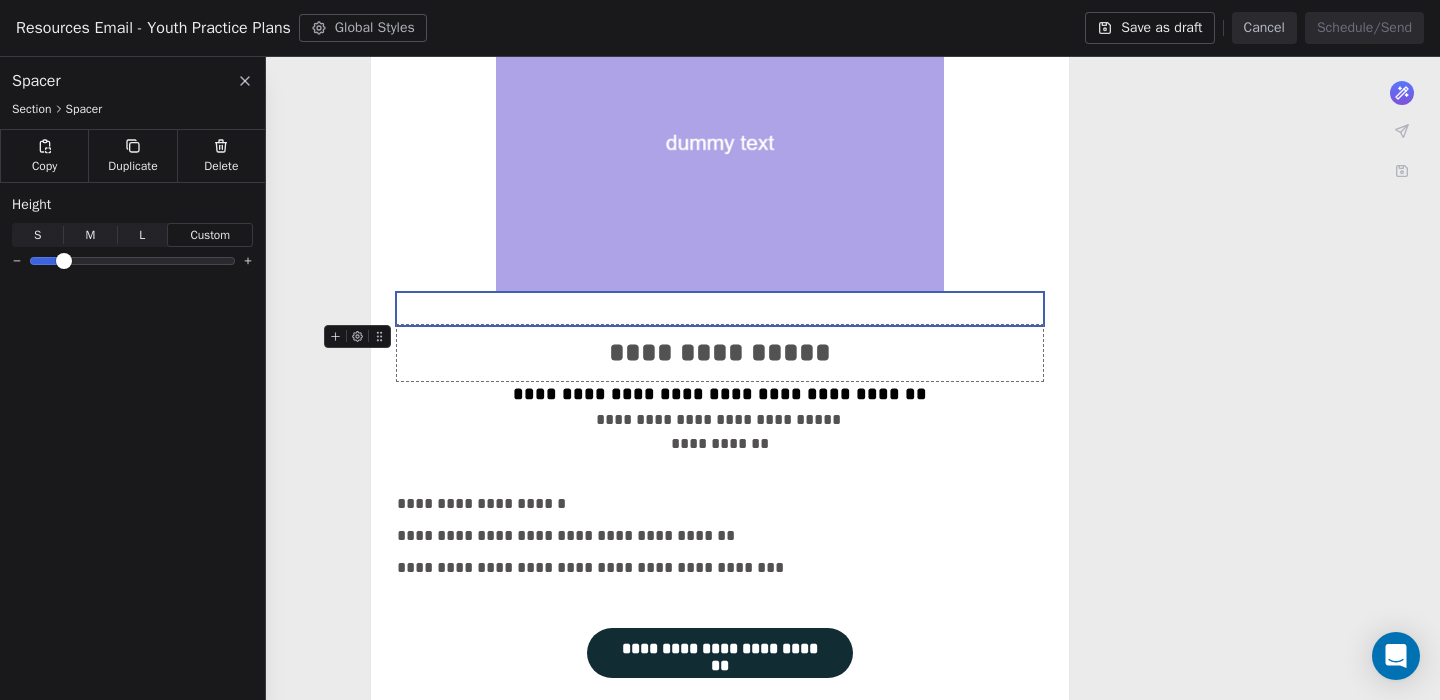 click at bounding box center (720, 309) 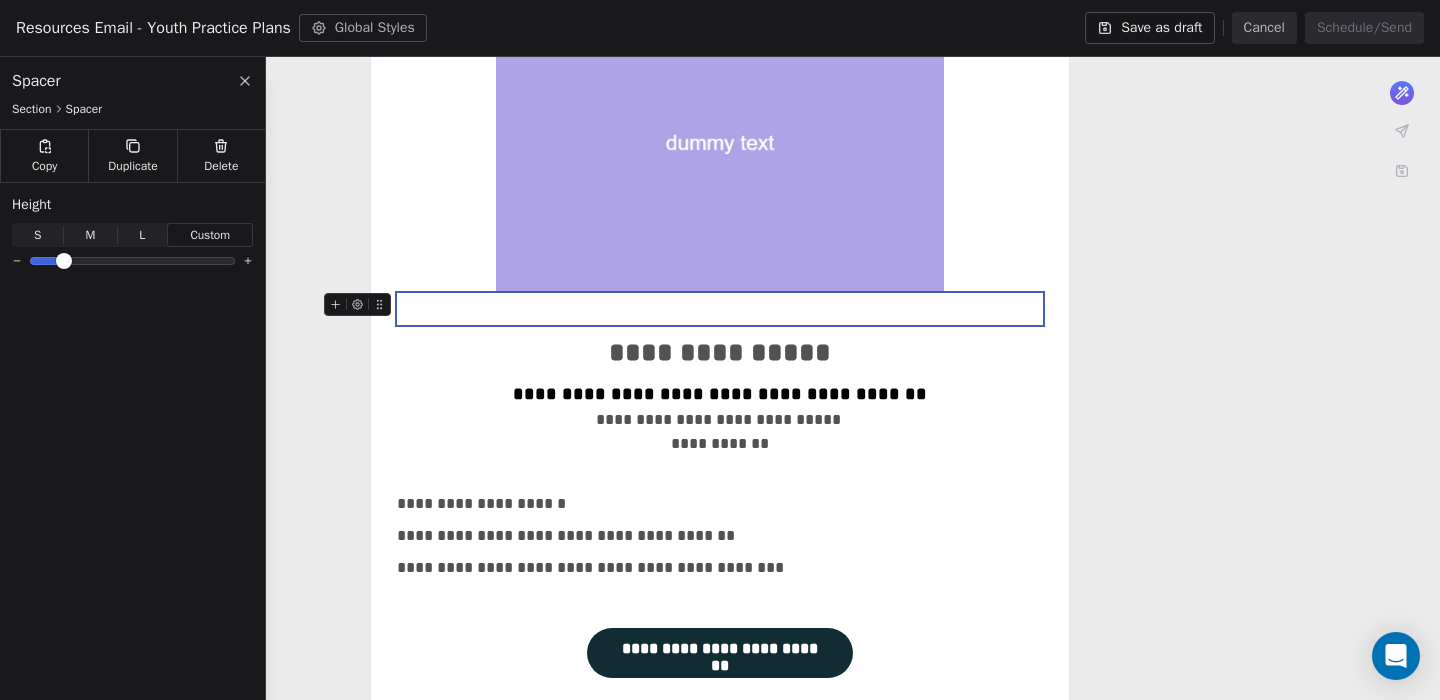click at bounding box center [720, 309] 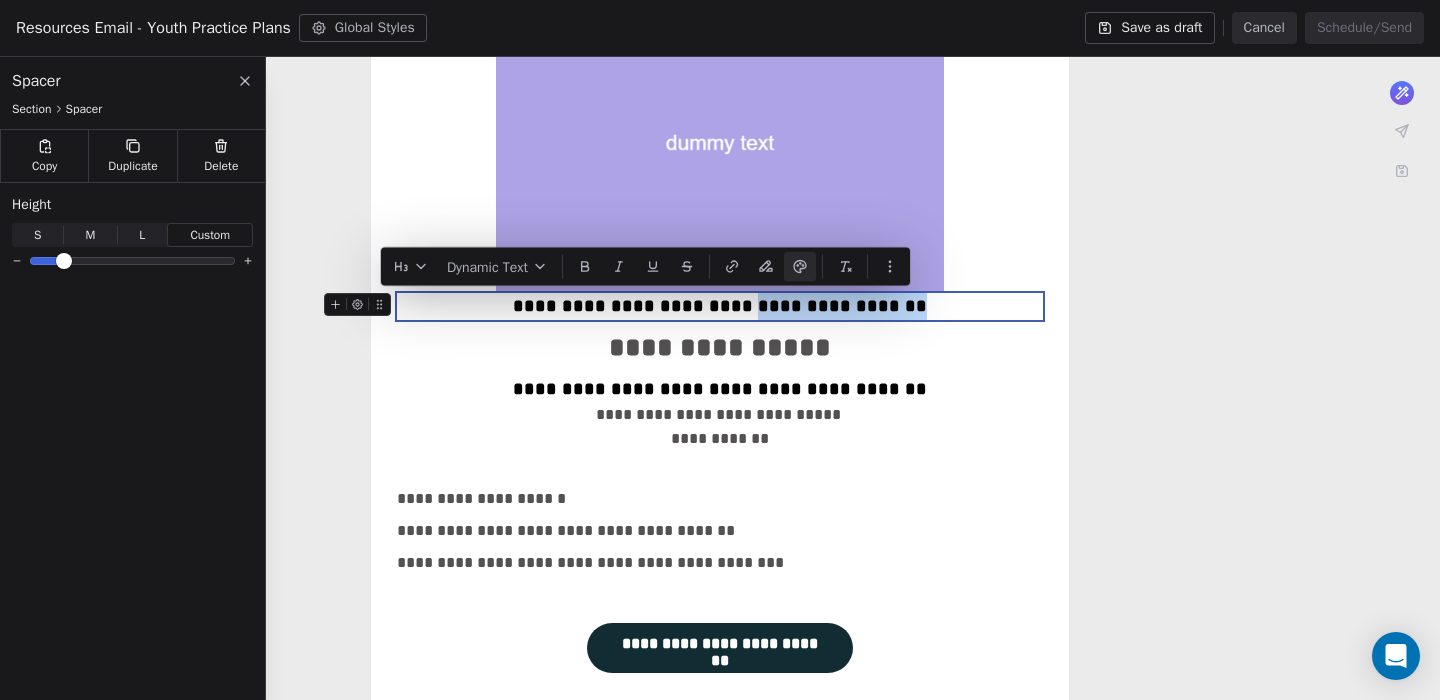 drag, startPoint x: 921, startPoint y: 310, endPoint x: 779, endPoint y: 310, distance: 142 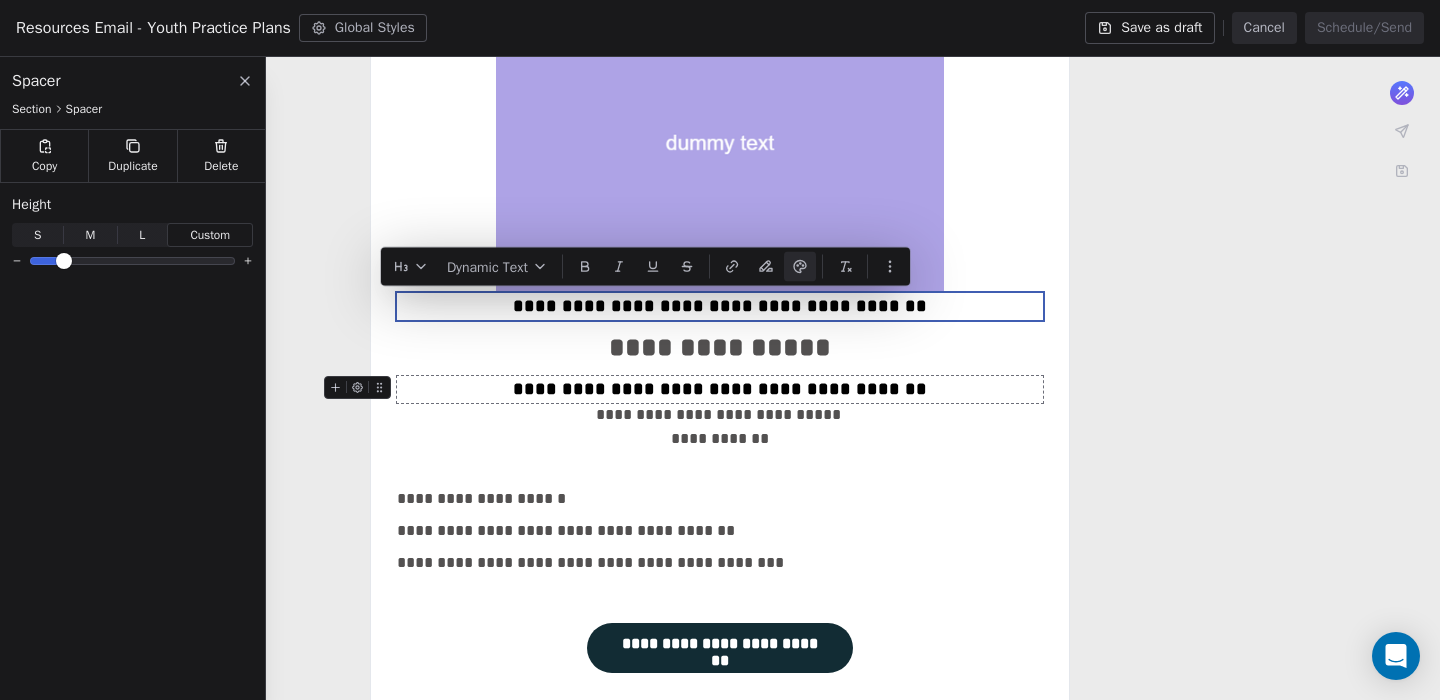 click on "**********" at bounding box center [720, 389] 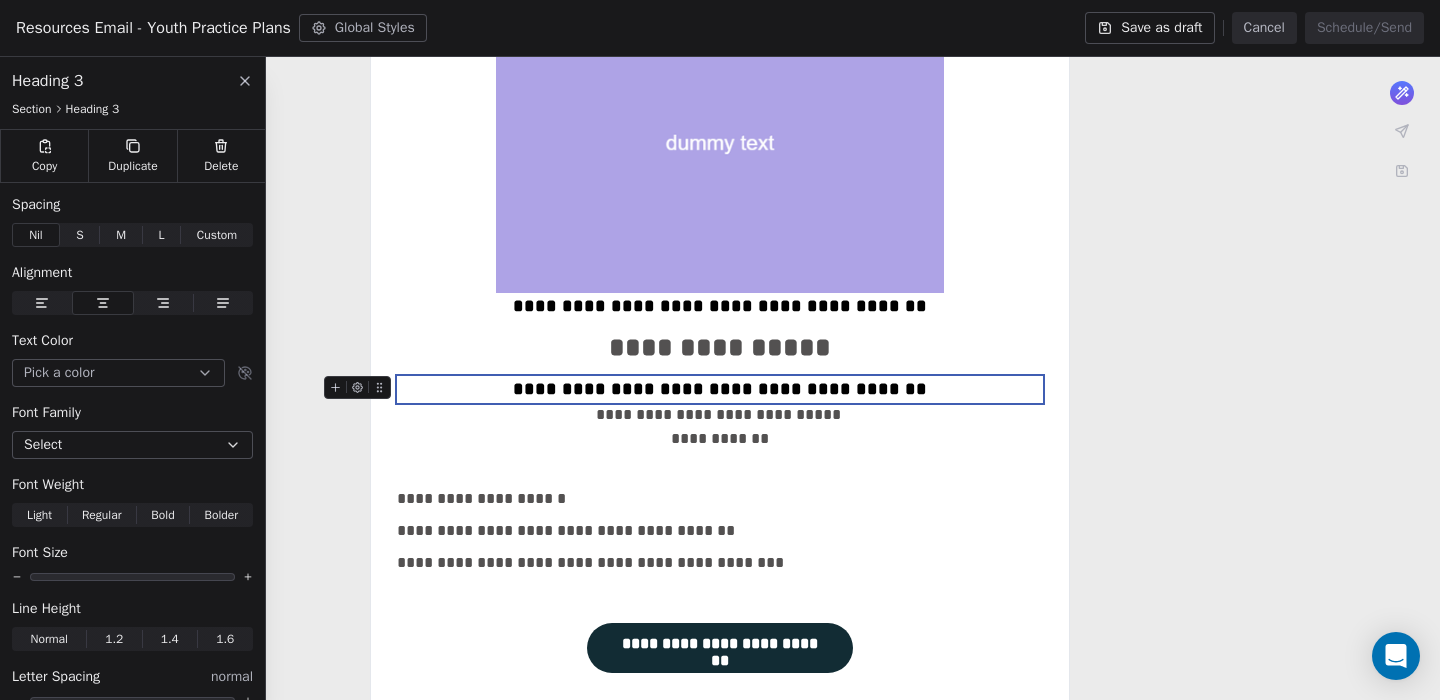 click on "**********" at bounding box center [720, 389] 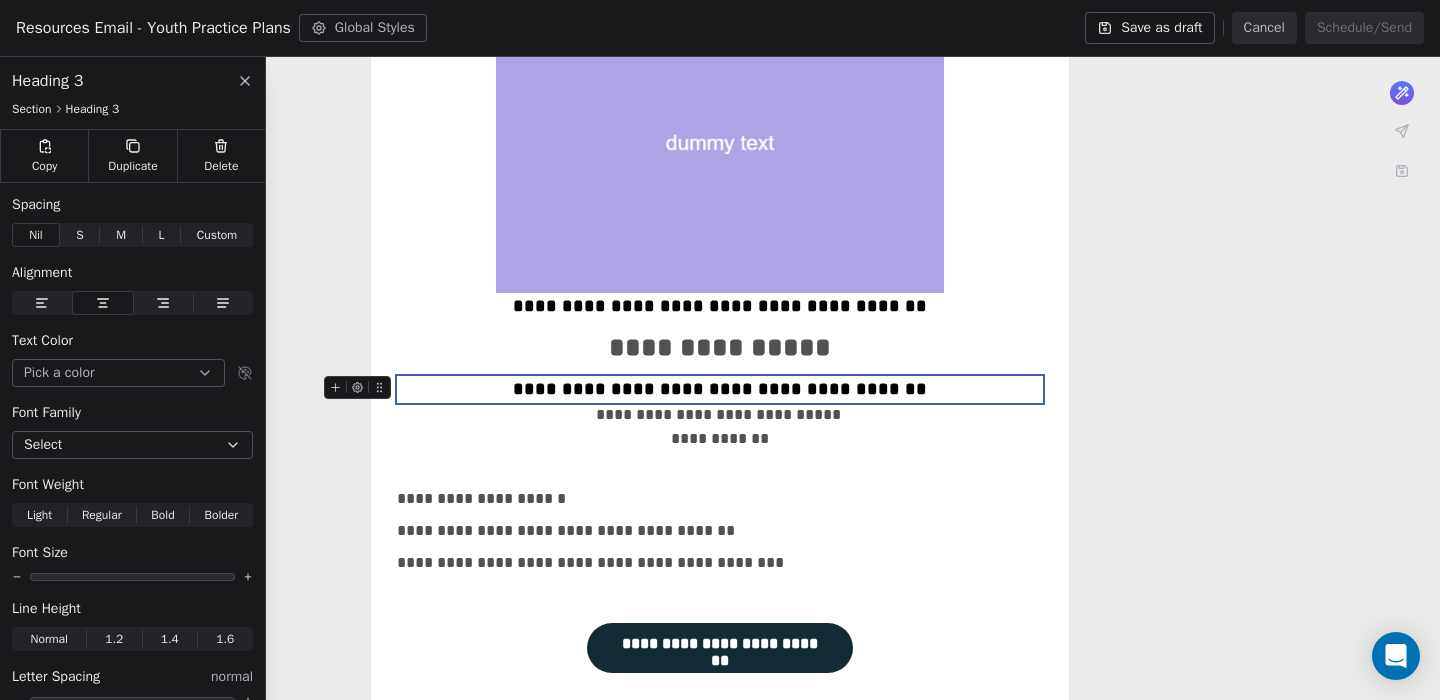 type 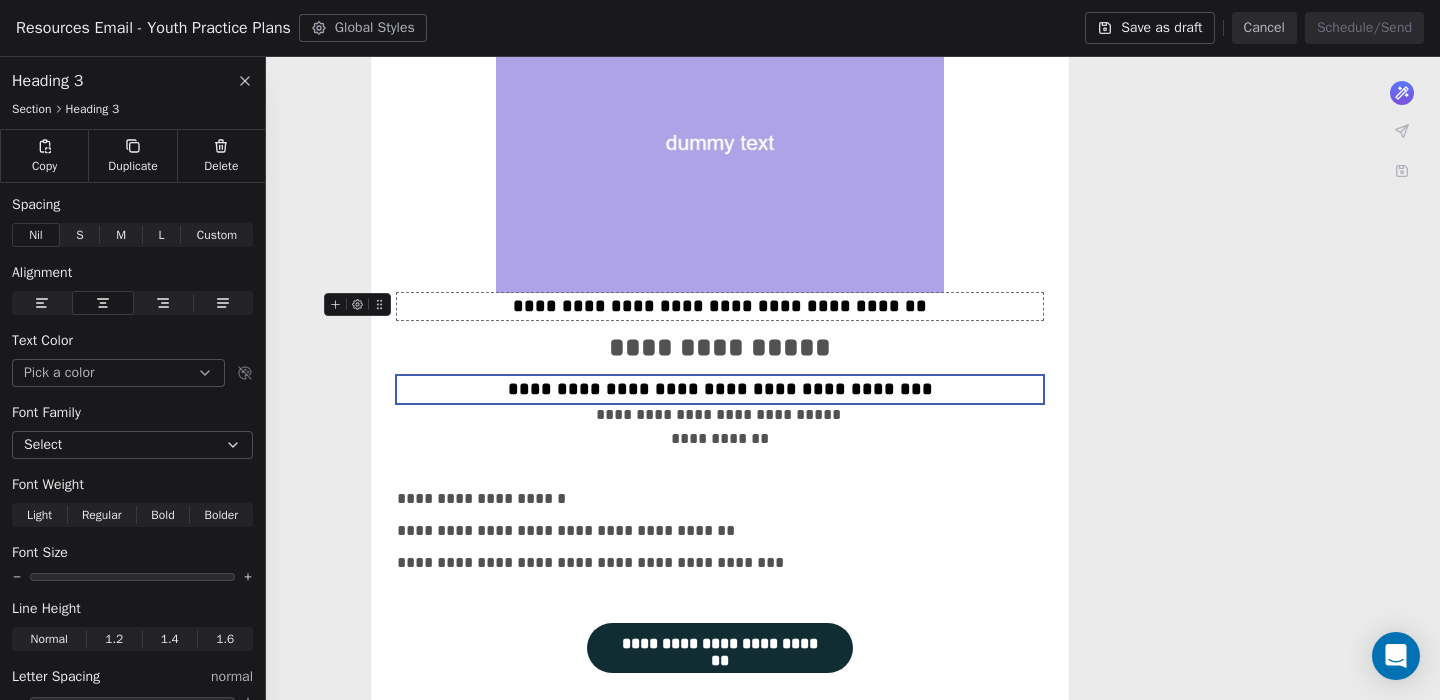 click on "**********" at bounding box center (720, 306) 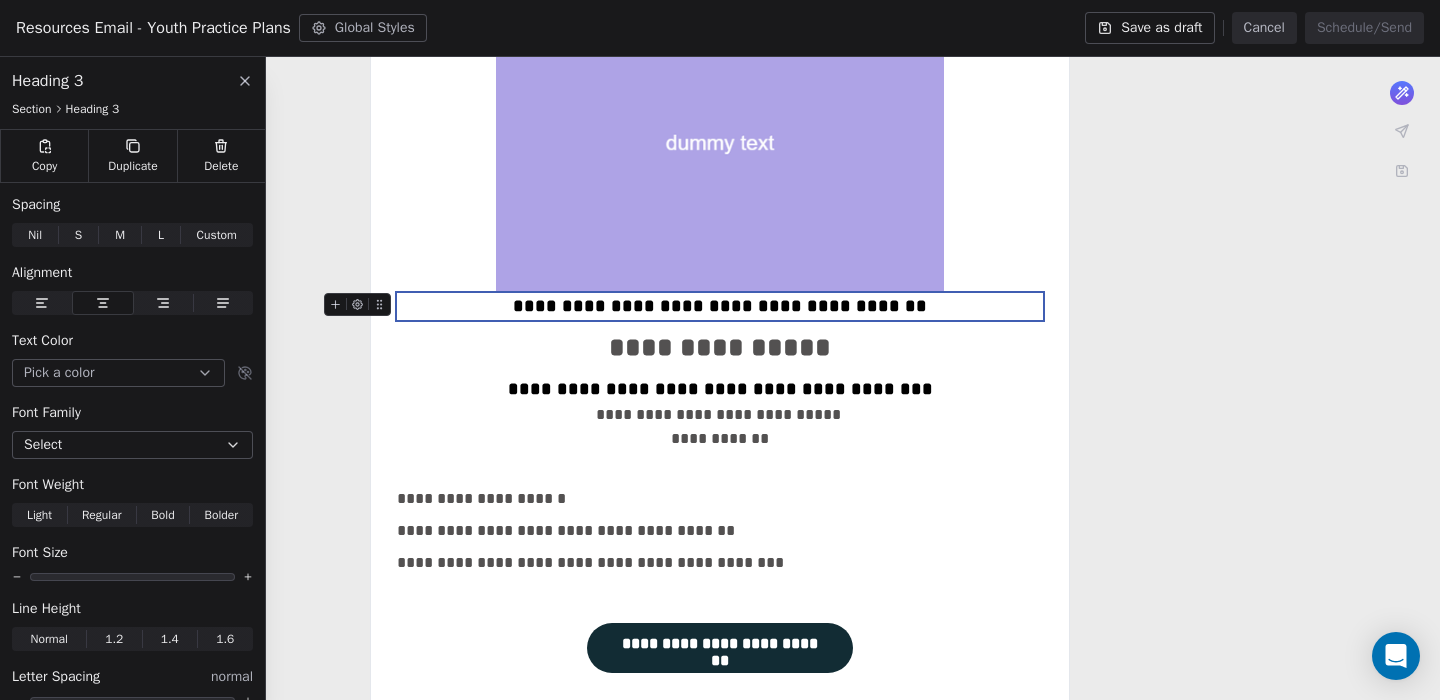 click on "**********" at bounding box center [720, 306] 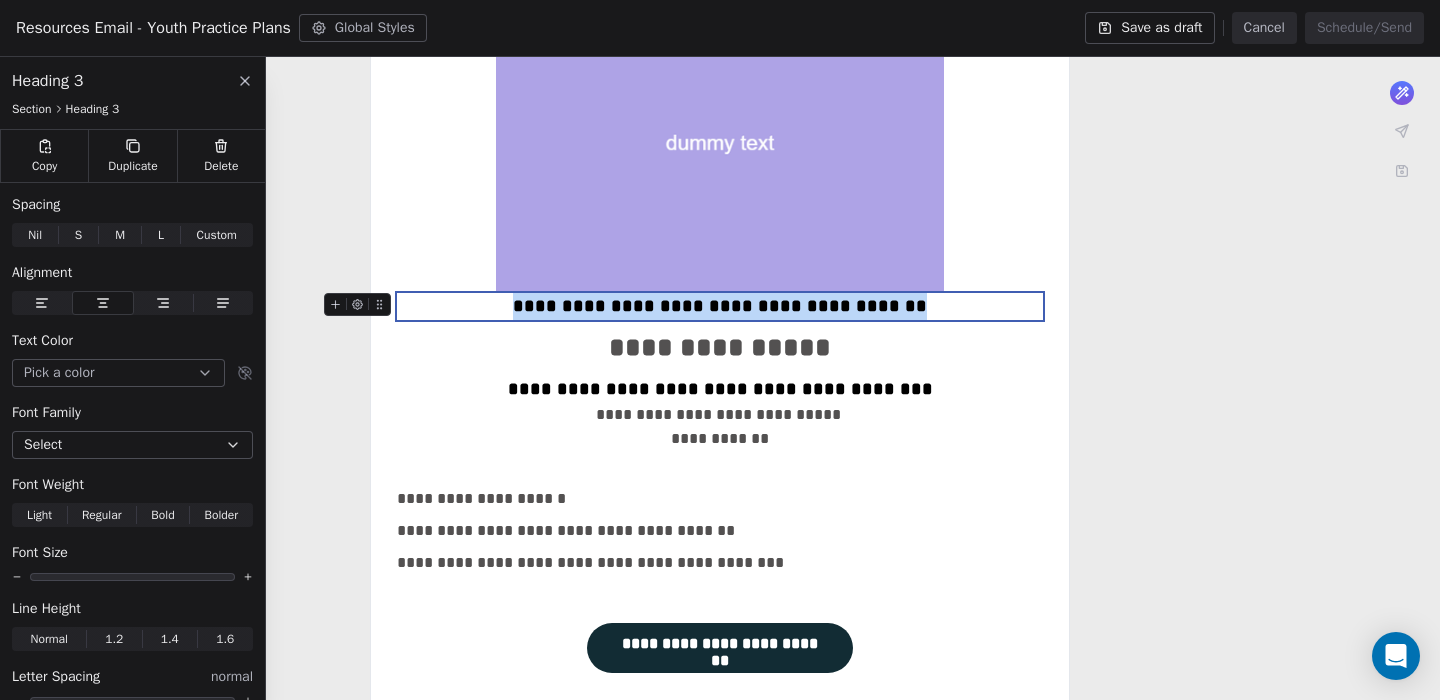 click on "**********" at bounding box center [720, 306] 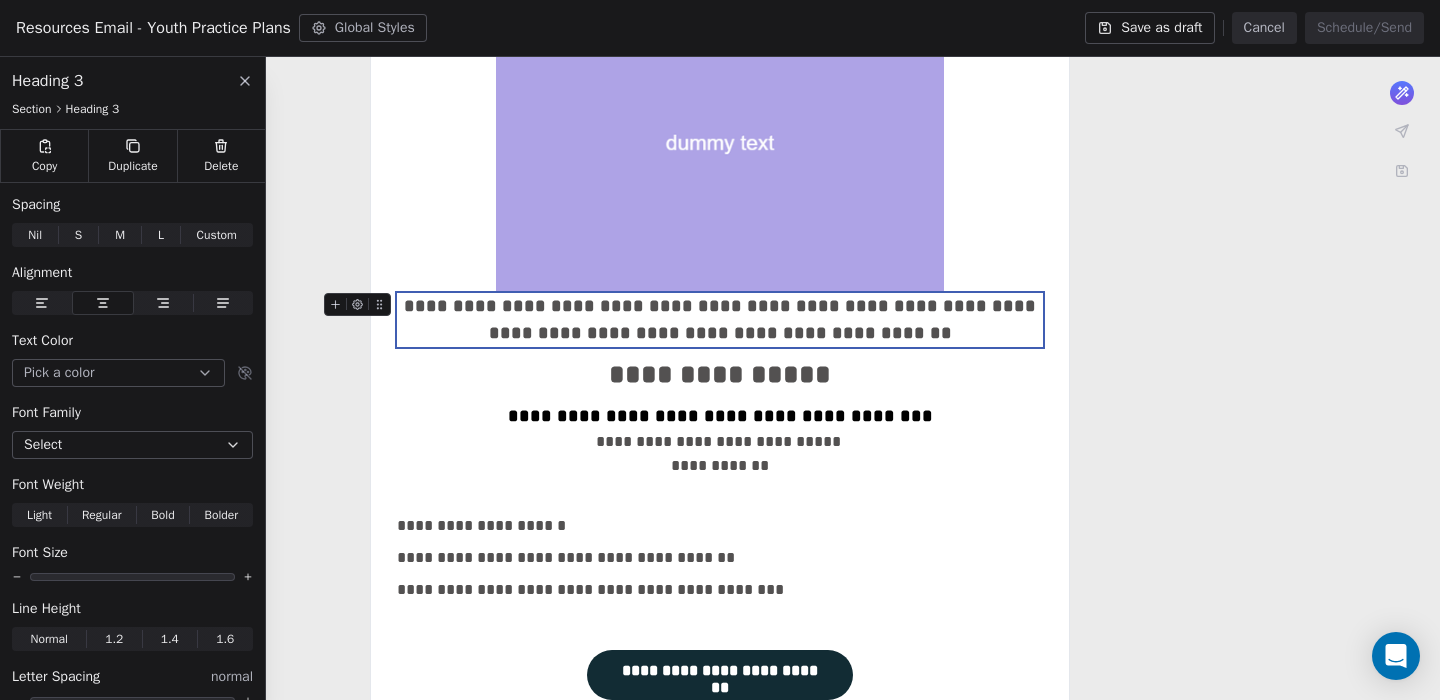 drag, startPoint x: 927, startPoint y: 330, endPoint x: 383, endPoint y: 301, distance: 544.7724 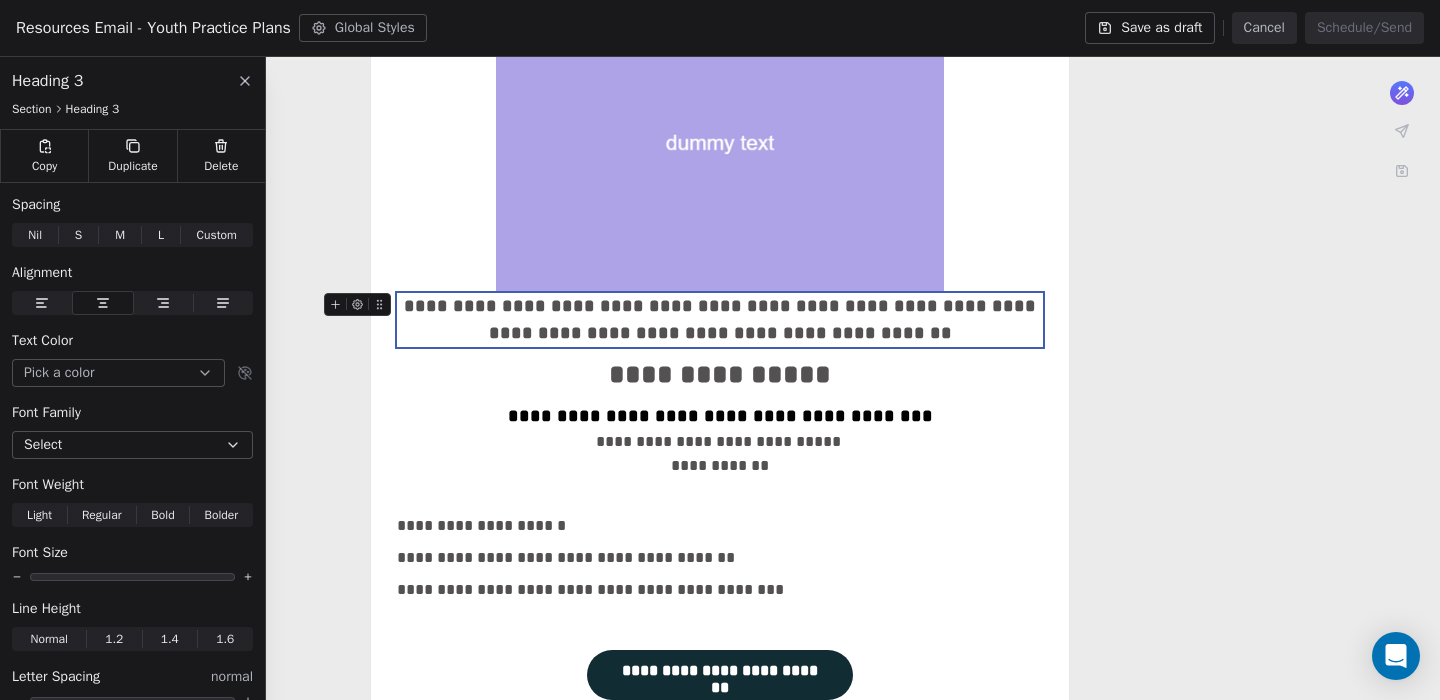 click on "**********" at bounding box center [720, 320] 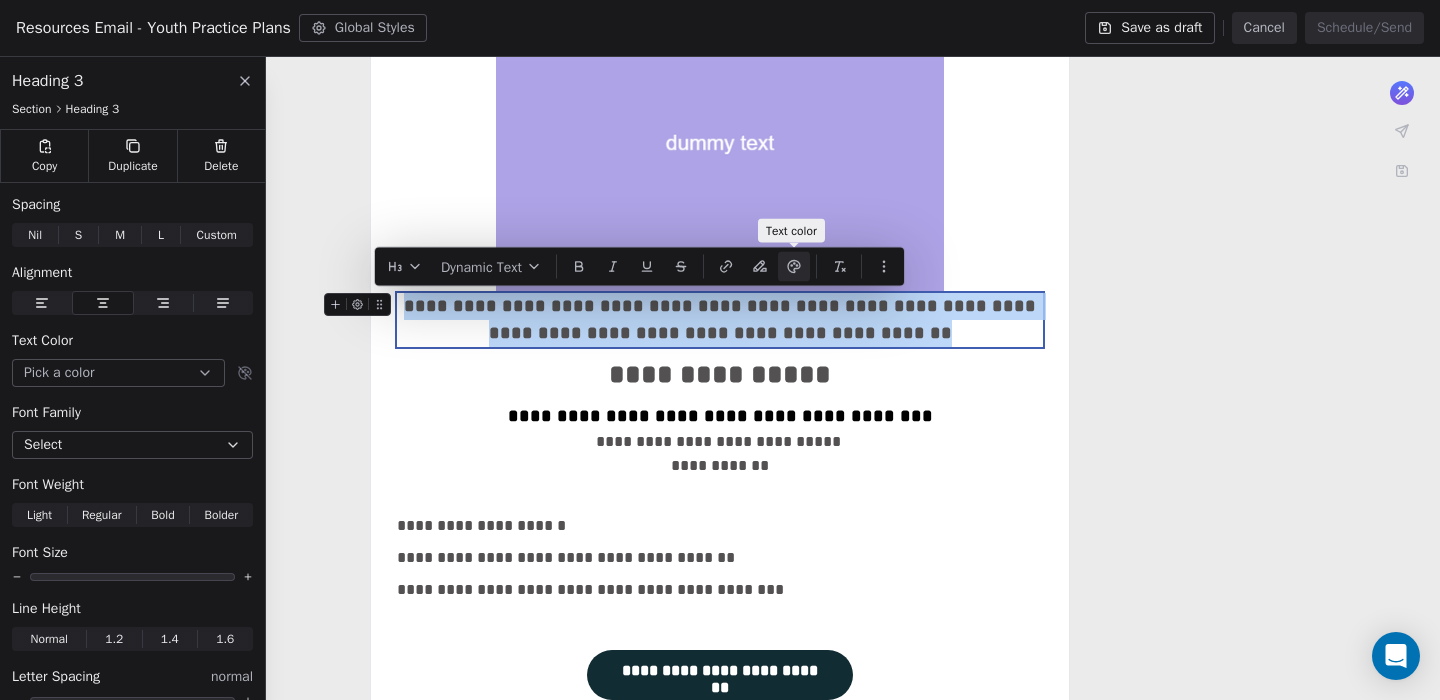 click 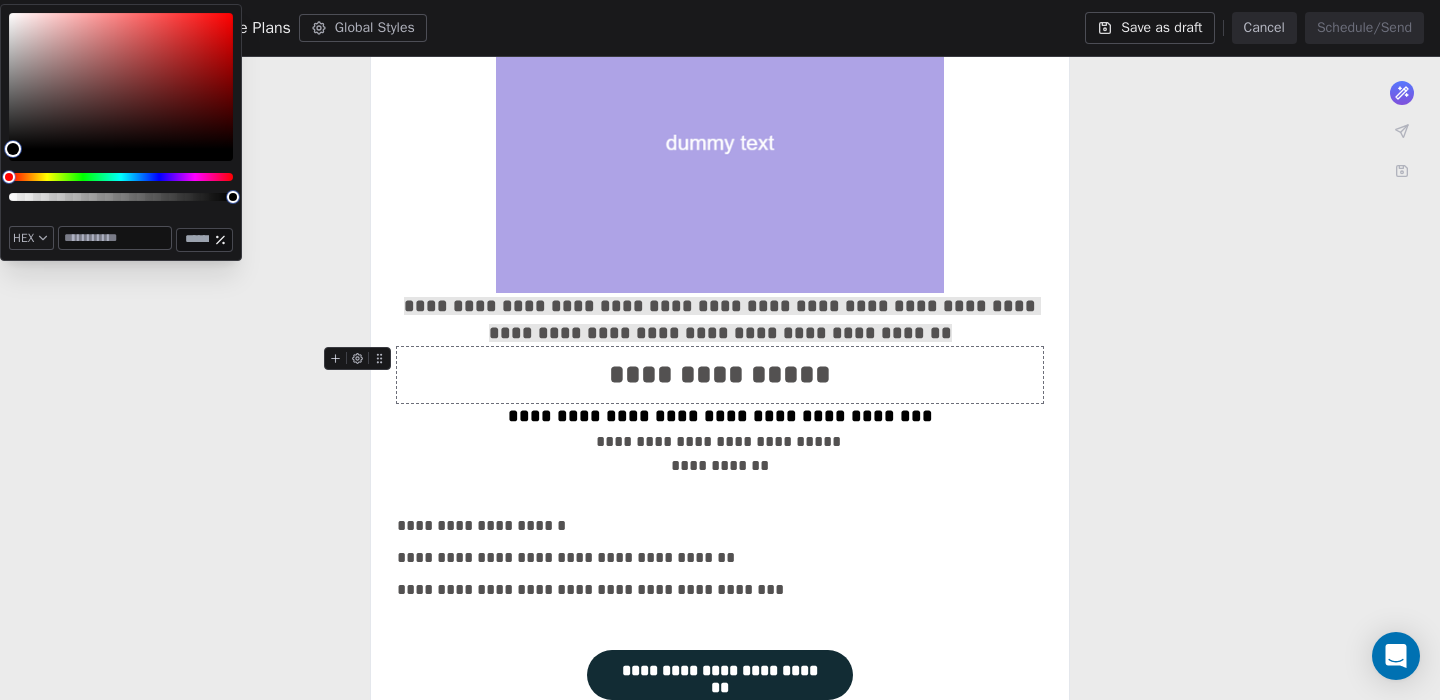 click at bounding box center [13, 149] 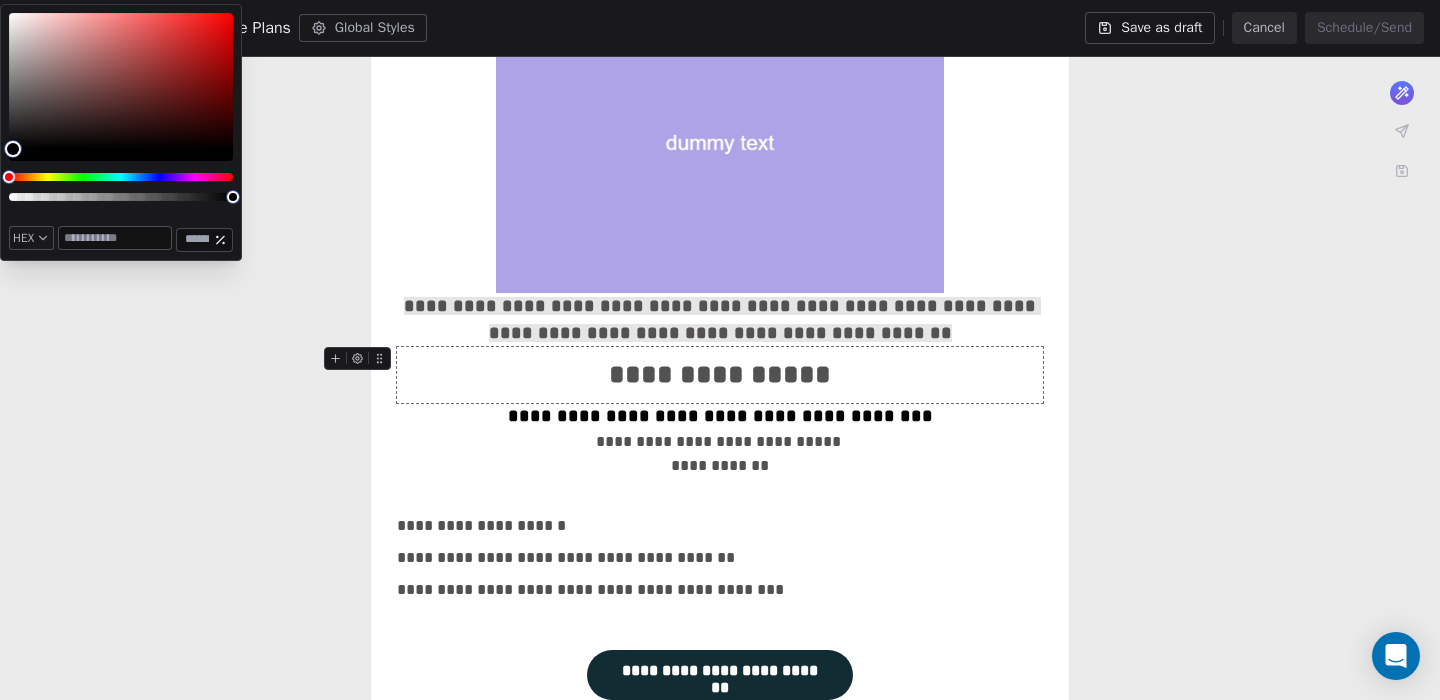 click on "Created on [DATE] at [TIME] To: No segment selected Draft - Open Rate - Click Rate - Unsubscribe Resources Email - Youth Practice Plans Created on [DATE] at [TIME] To: No segment selected Draft - Open Rate - Click Rate - Unsubscribe Resources Email - Practice Plans Created on [DATE] at [TIME] To: No segment selected Draft - Open Rate - Click Rate - Unsubscribe Jucos Naias Bigboard Sent on [DATE] at [TIME] To: NAIA JUCOS -625 Sent [NUMBER] / [NUMBER] [PERCENTAGE] ( [NUMBER] ) Open Rate [PERCENTAGE] ( [NUMBER] ) Click Rate - Unsubscribe asdfasdf Created on [DATE] at [TIME] To: No segment selected Draft - Open Rate - Click Rate - Unsubscribe Delete Draft - - -" at bounding box center [720, 350] 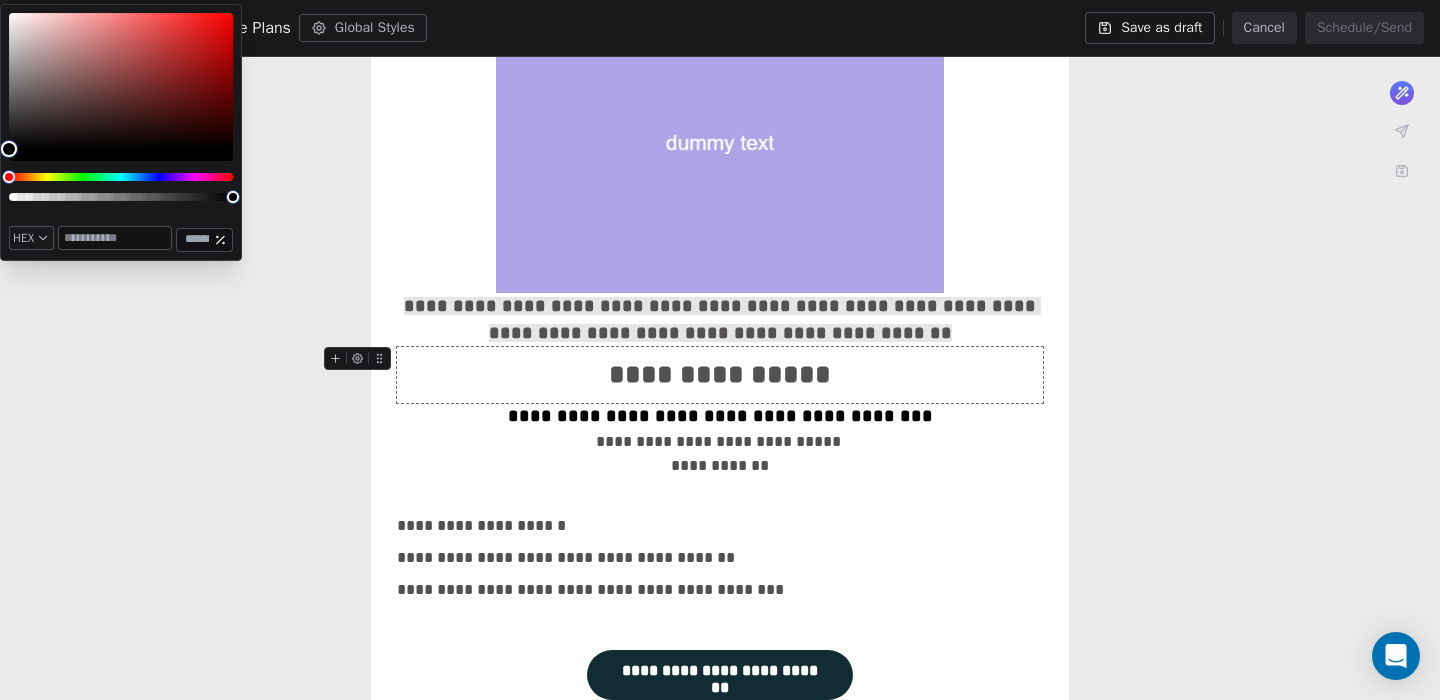 click at bounding box center (121, 87) 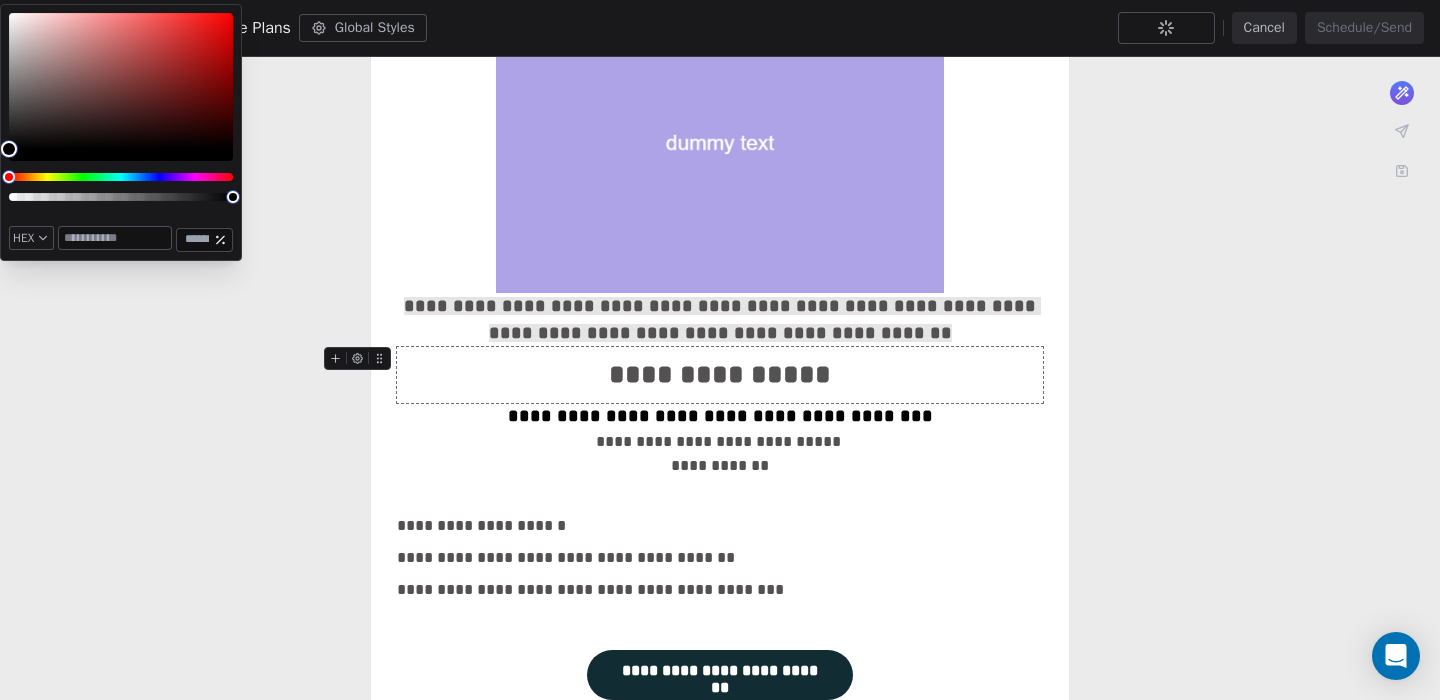 click at bounding box center [121, 87] 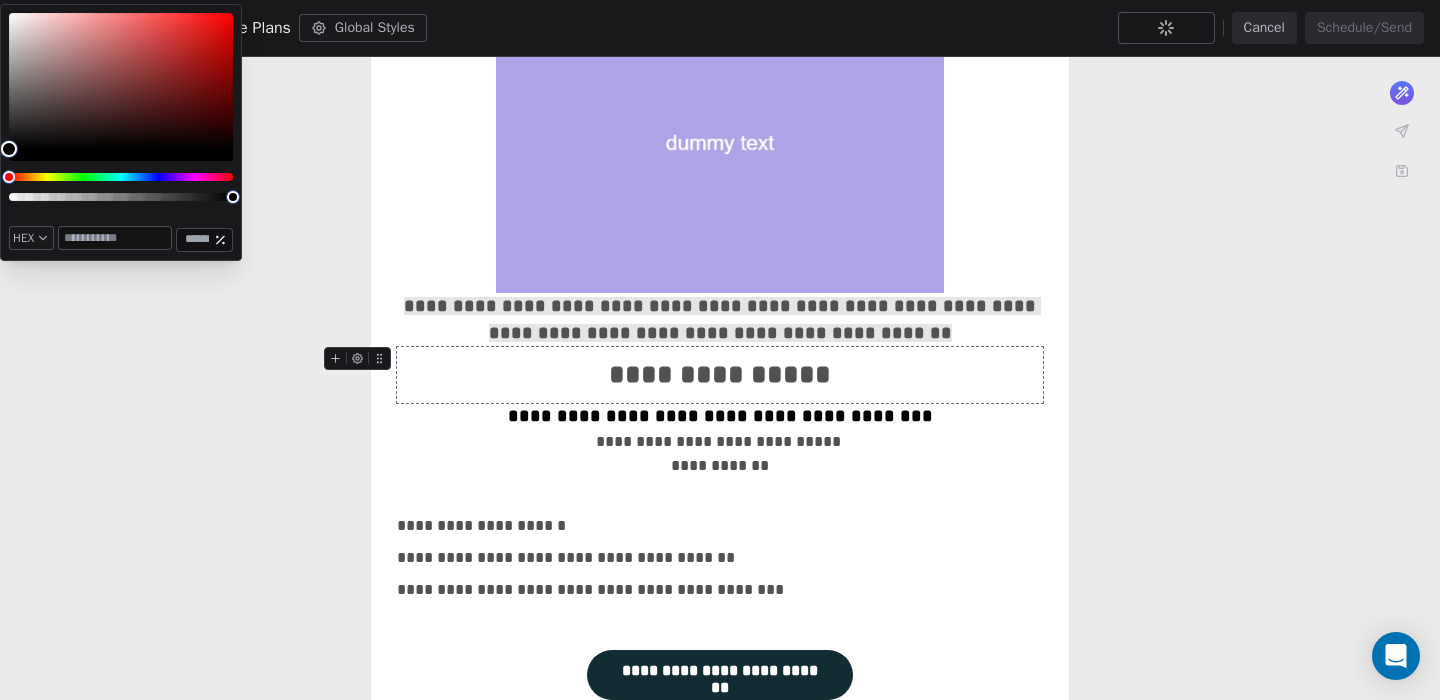 click at bounding box center [121, 87] 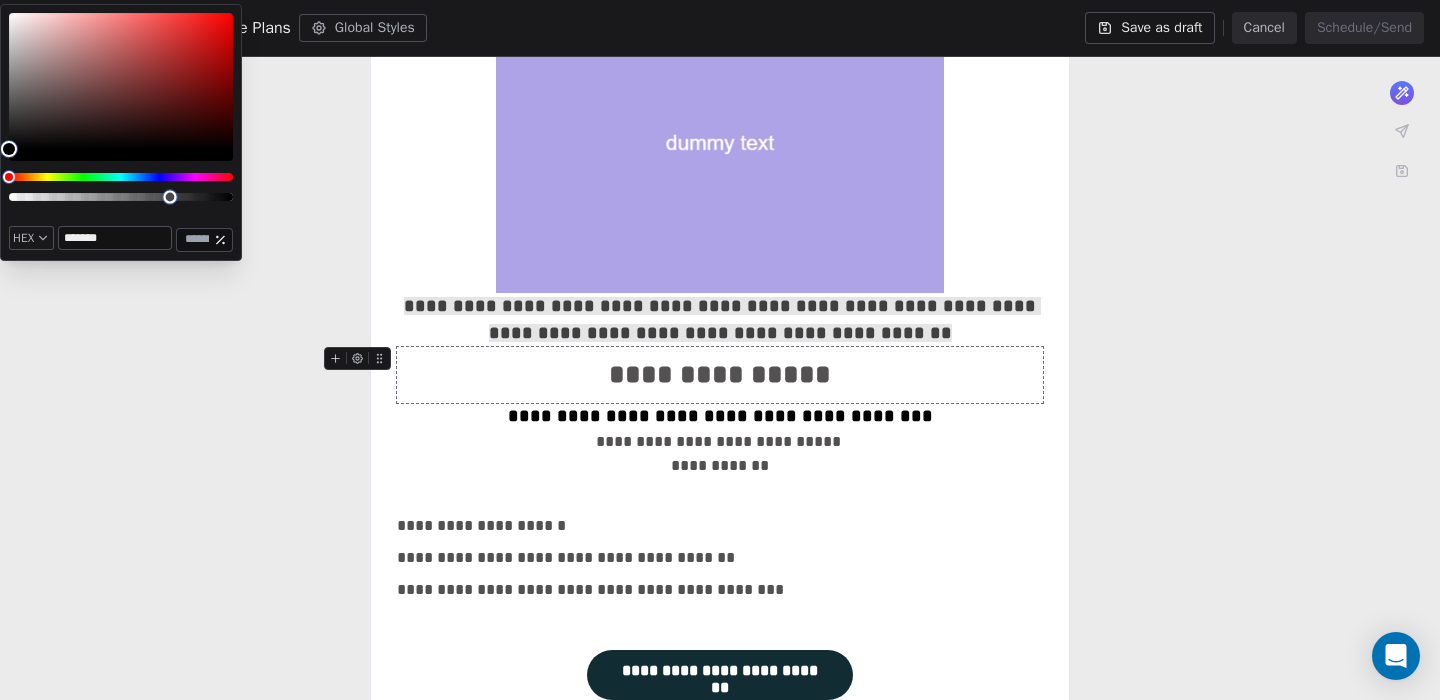 type on "*******" 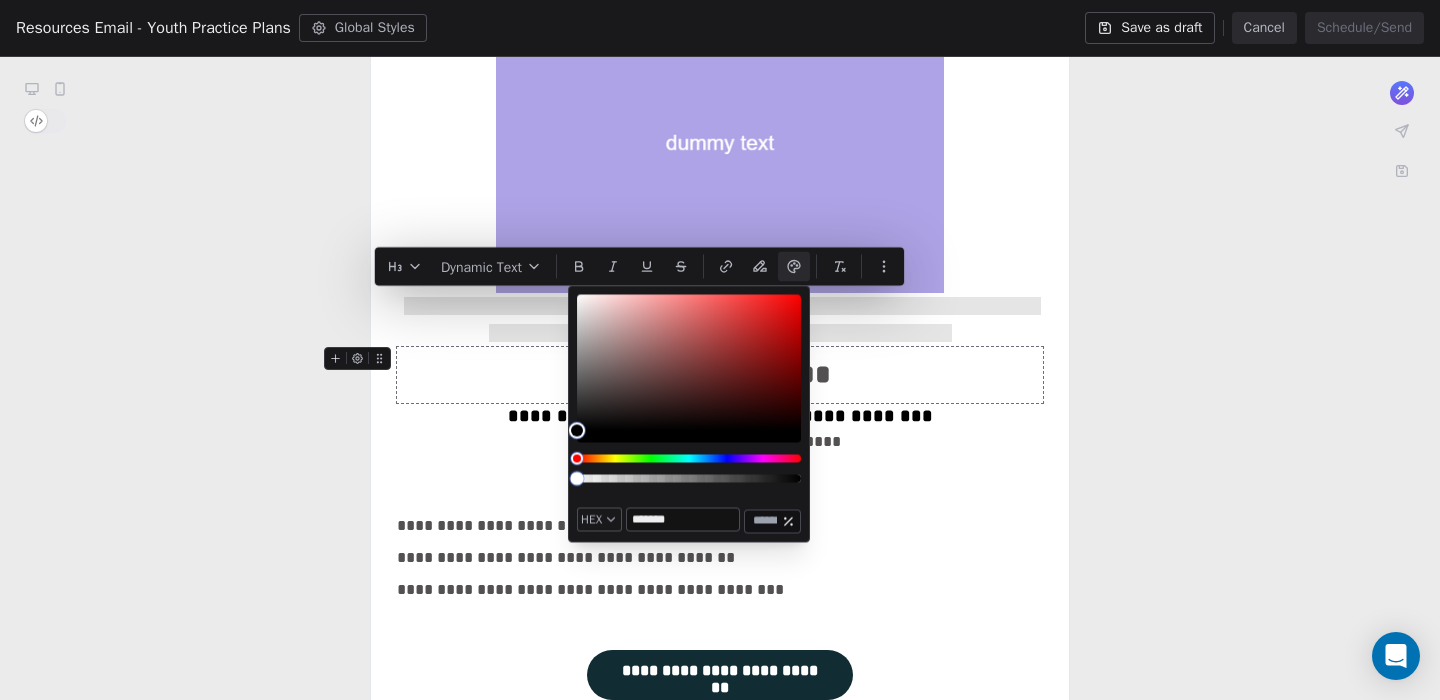 drag, startPoint x: 235, startPoint y: 197, endPoint x: 344, endPoint y: 200, distance: 109.041275 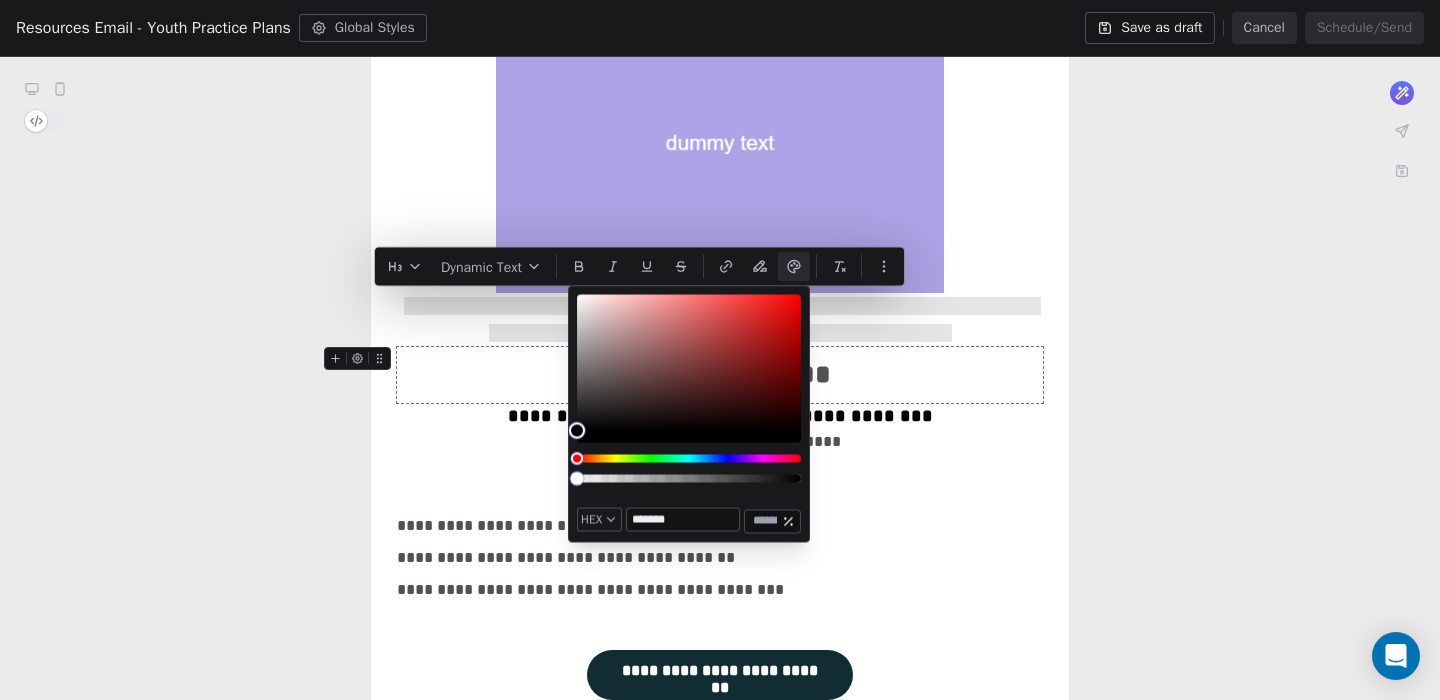click on "Created on [DATE] at [TIME] To: No segment selected Draft - Open Rate - Click Rate - Unsubscribe Resources Email - Youth Practice Plans Created on [DATE] at [TIME] To: No segment selected Draft - Open Rate - Click Rate - Unsubscribe Resources Email - Practice Plans Created on [DATE] at [TIME] To: No segment selected Draft - Open Rate - Click Rate - Unsubscribe Jucos Naias Bigboard Sent on [DATE] at [TIME] To: NAIA JUCOS -625 Sent [NUMBER] / [NUMBER] [PERCENTAGE] ( [NUMBER] ) Open Rate [PERCENTAGE] ( [NUMBER] ) Click Rate - Unsubscribe asdfasdf Created on [DATE] at [TIME] To: No segment selected Draft - Open Rate - Click Rate - Unsubscribe Delete Draft - - -" at bounding box center (720, 350) 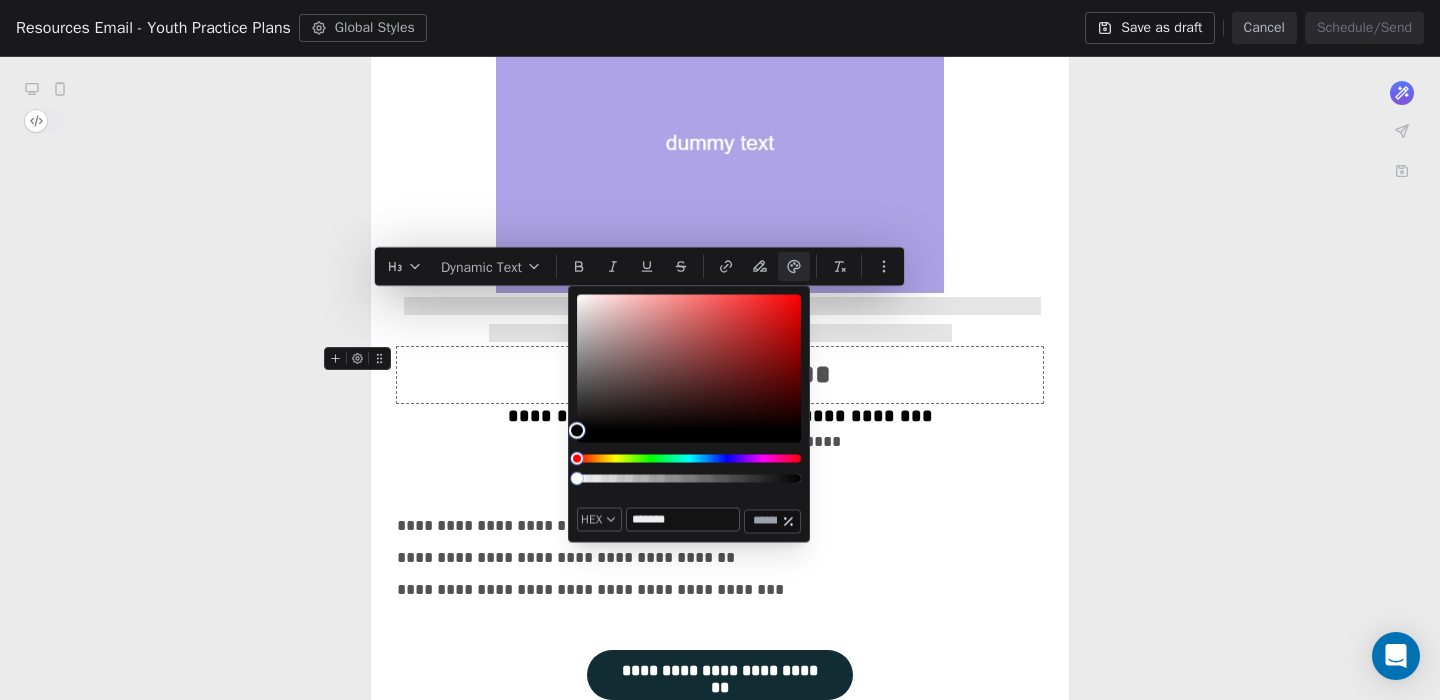 click at bounding box center (689, 395) 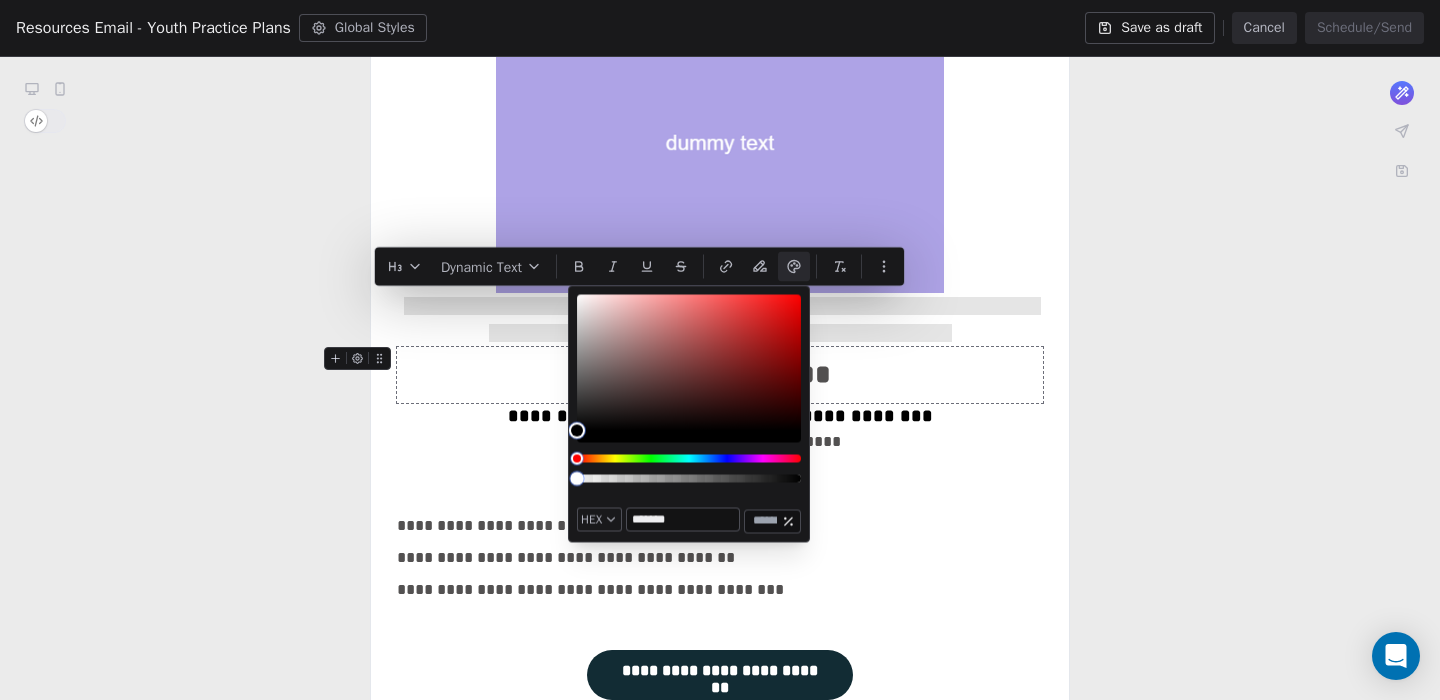 click at bounding box center (689, 479) 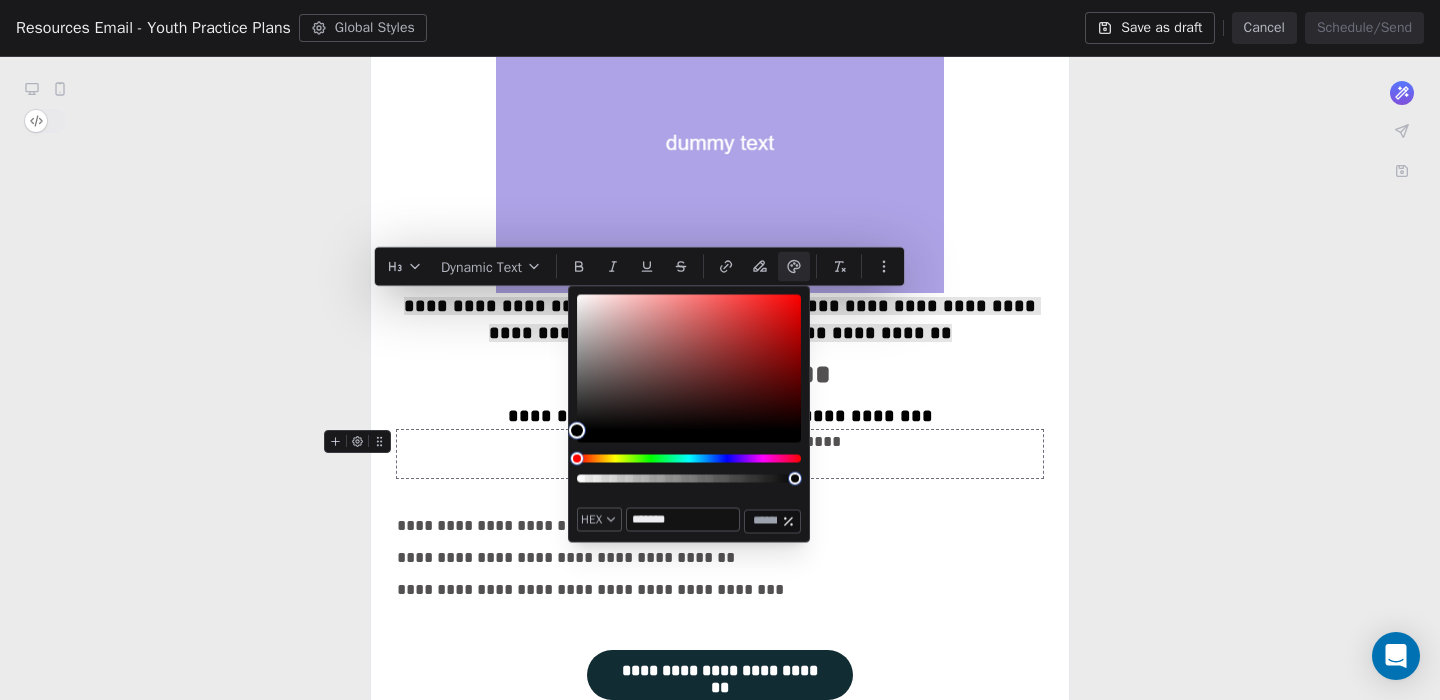 click on "**********" at bounding box center [720, 526] 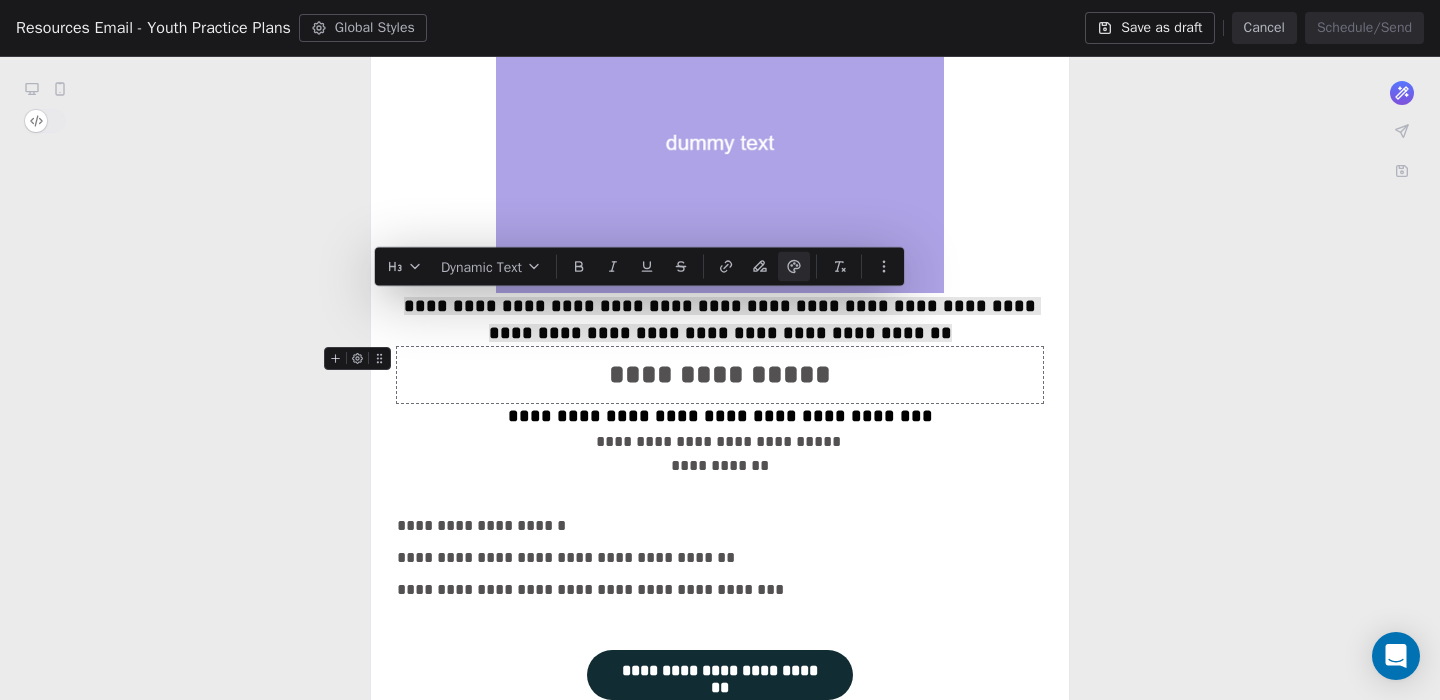 click on "**********" at bounding box center (720, 375) 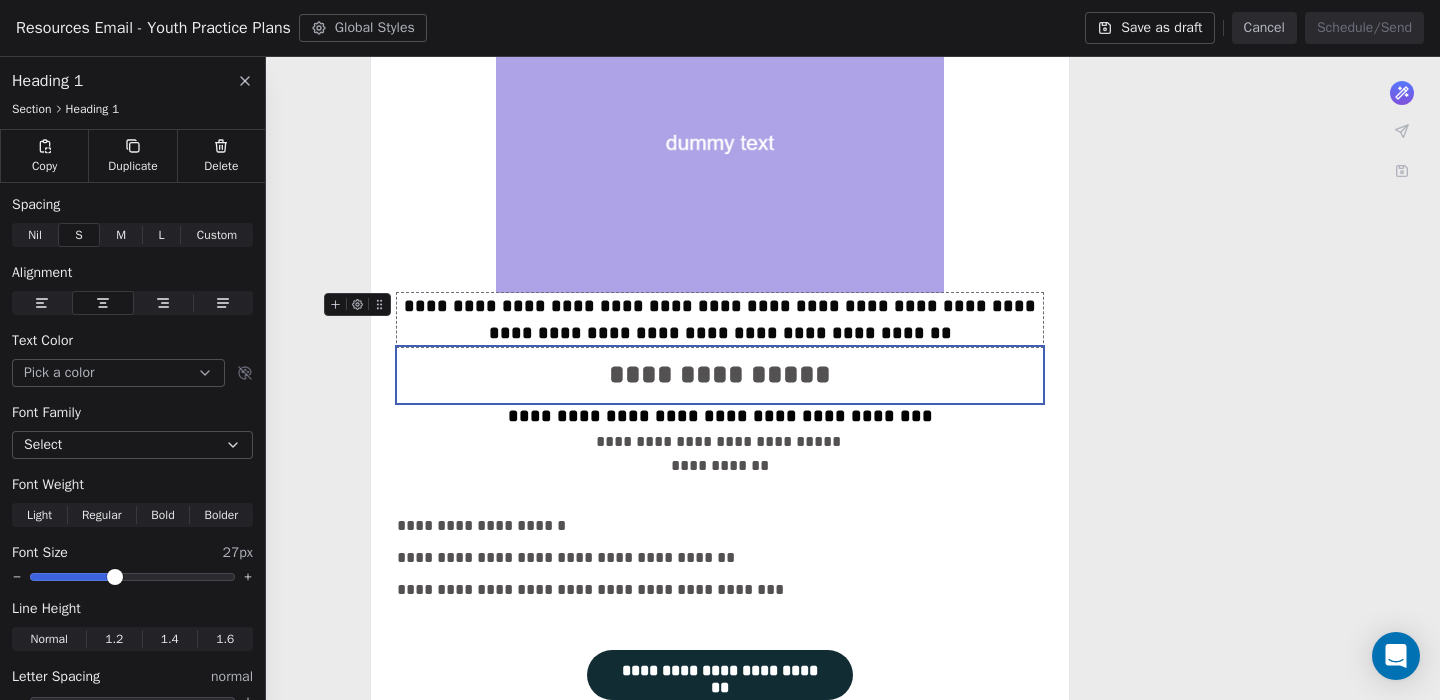 click on "**********" at bounding box center (720, 320) 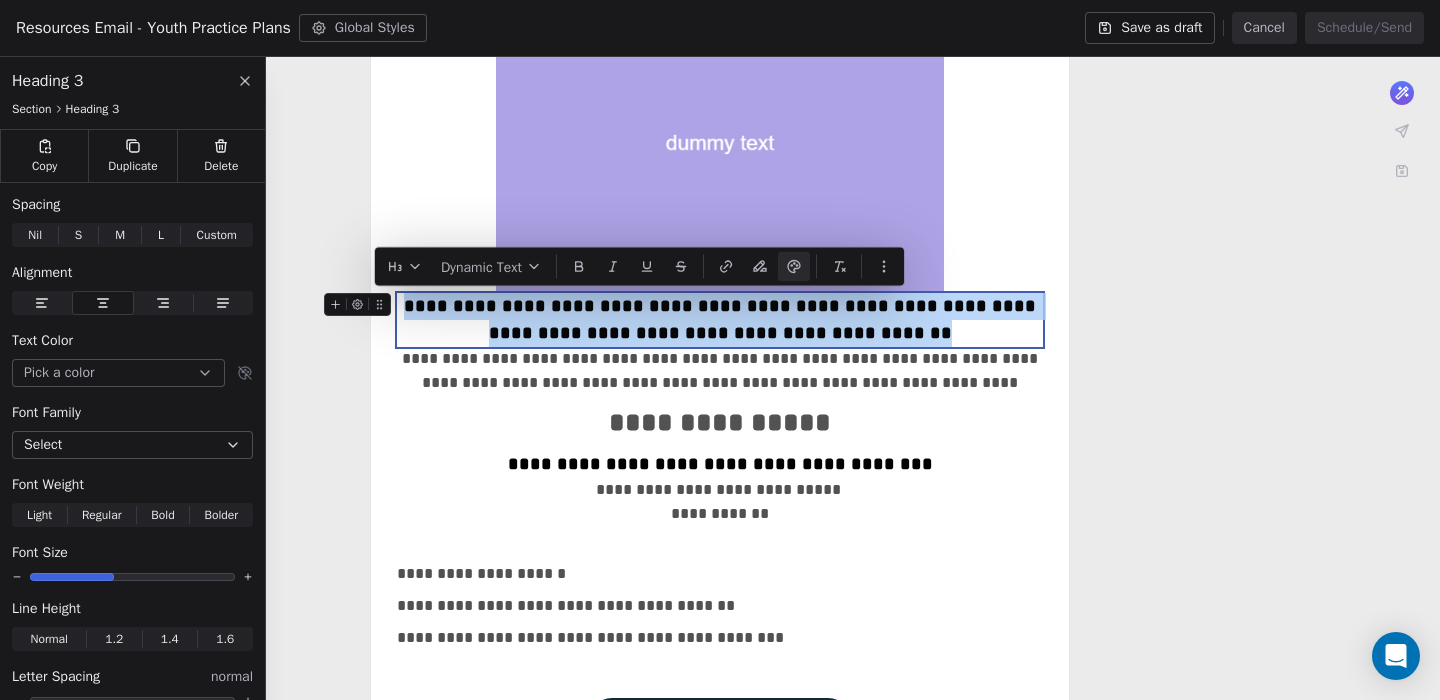 drag, startPoint x: 937, startPoint y: 329, endPoint x: 401, endPoint y: 302, distance: 536.6796 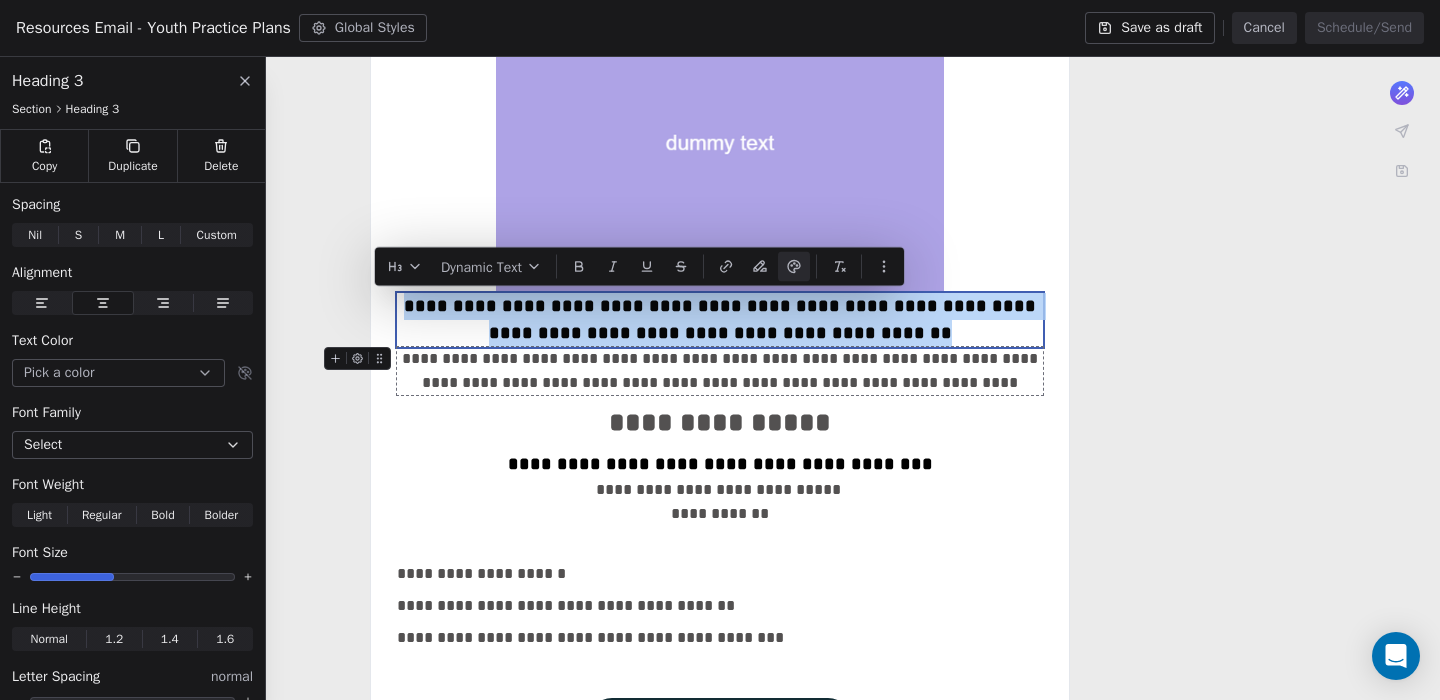 click on "**********" at bounding box center (720, 371) 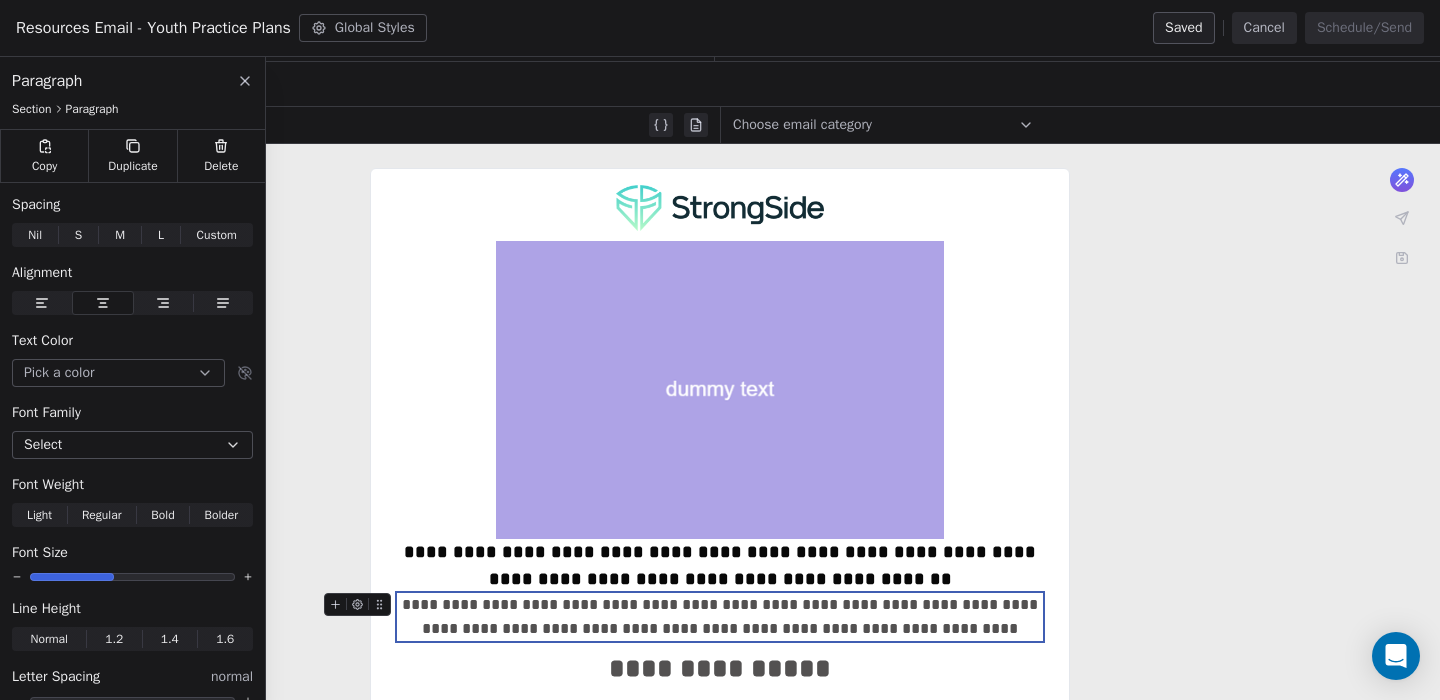scroll, scrollTop: 82, scrollLeft: 0, axis: vertical 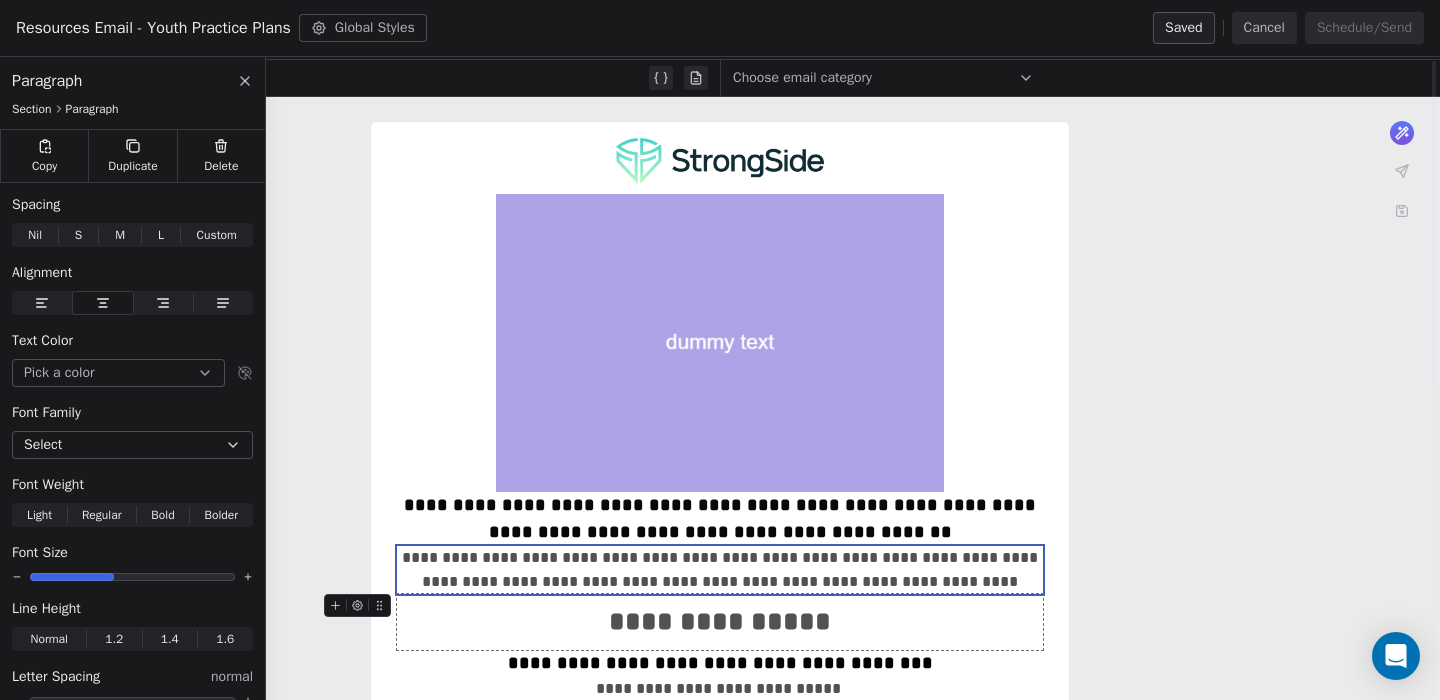 click on "**********" at bounding box center [720, 622] 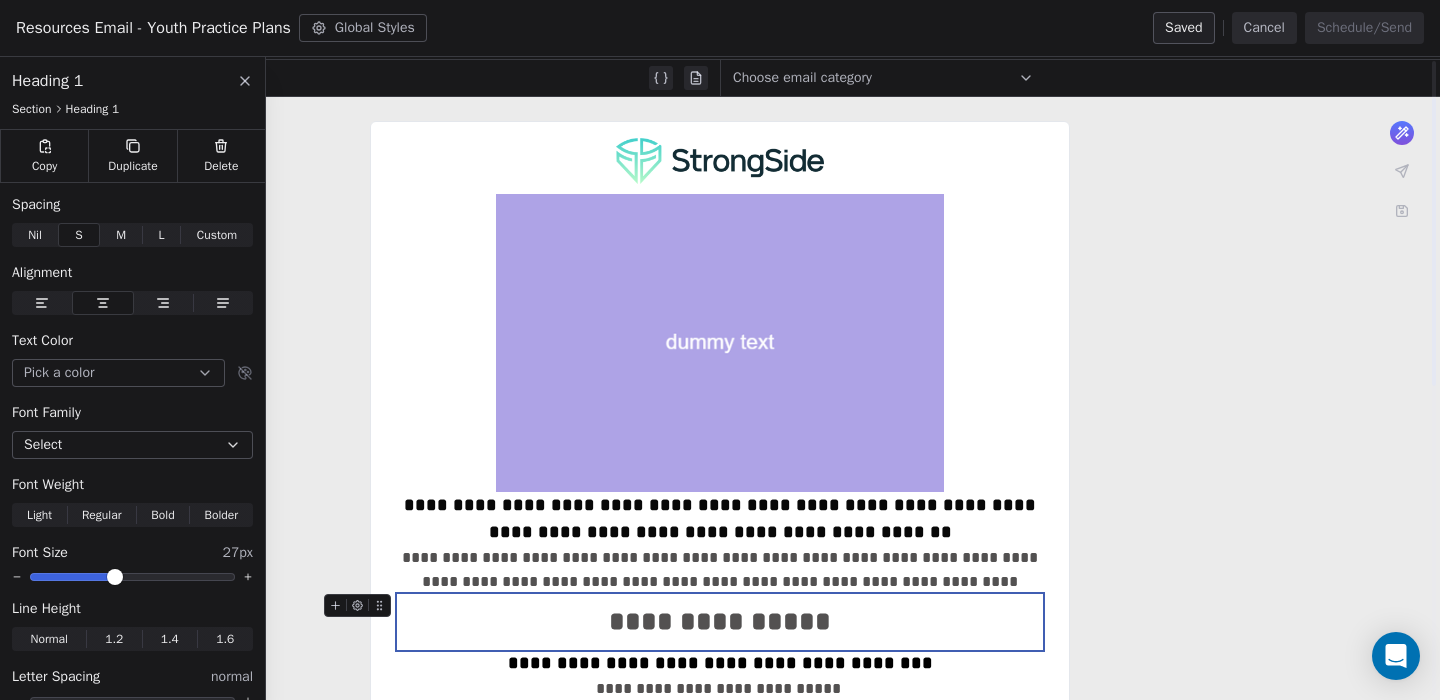 click on "**********" at bounding box center [720, 622] 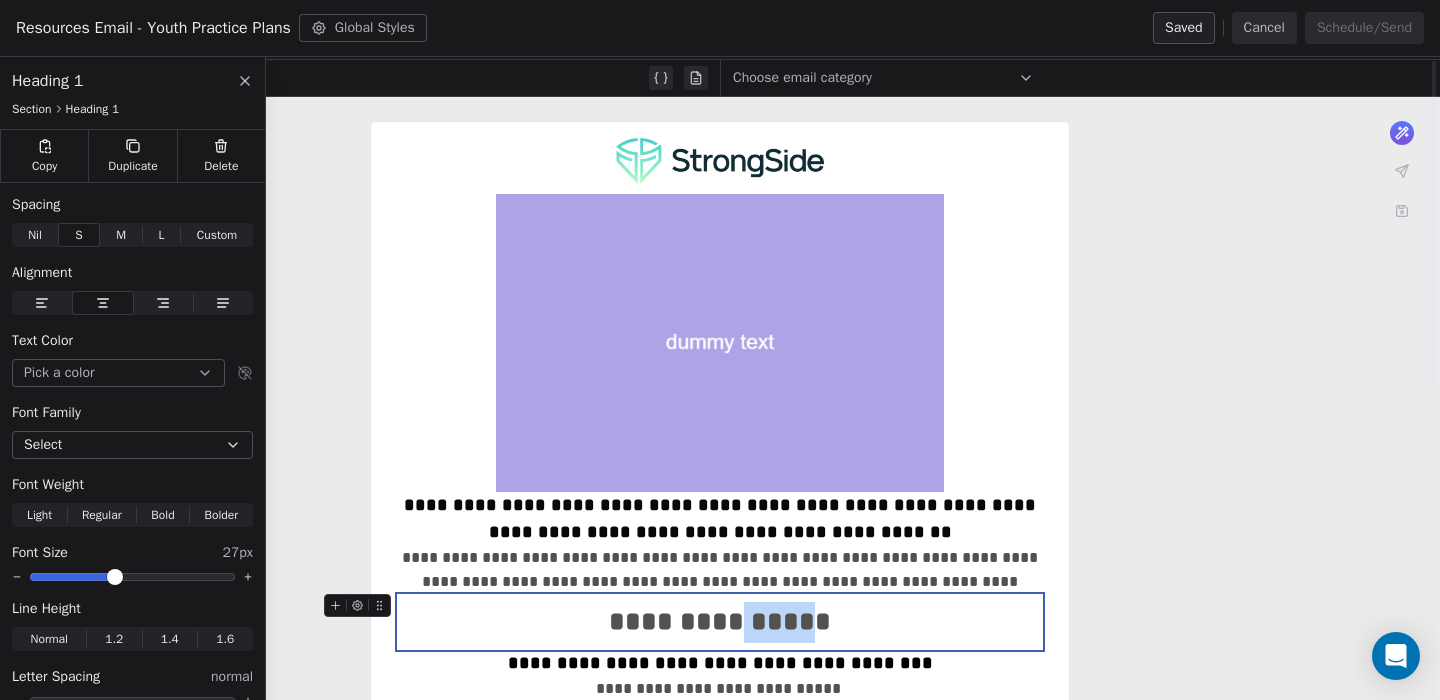 click on "**********" at bounding box center (720, 622) 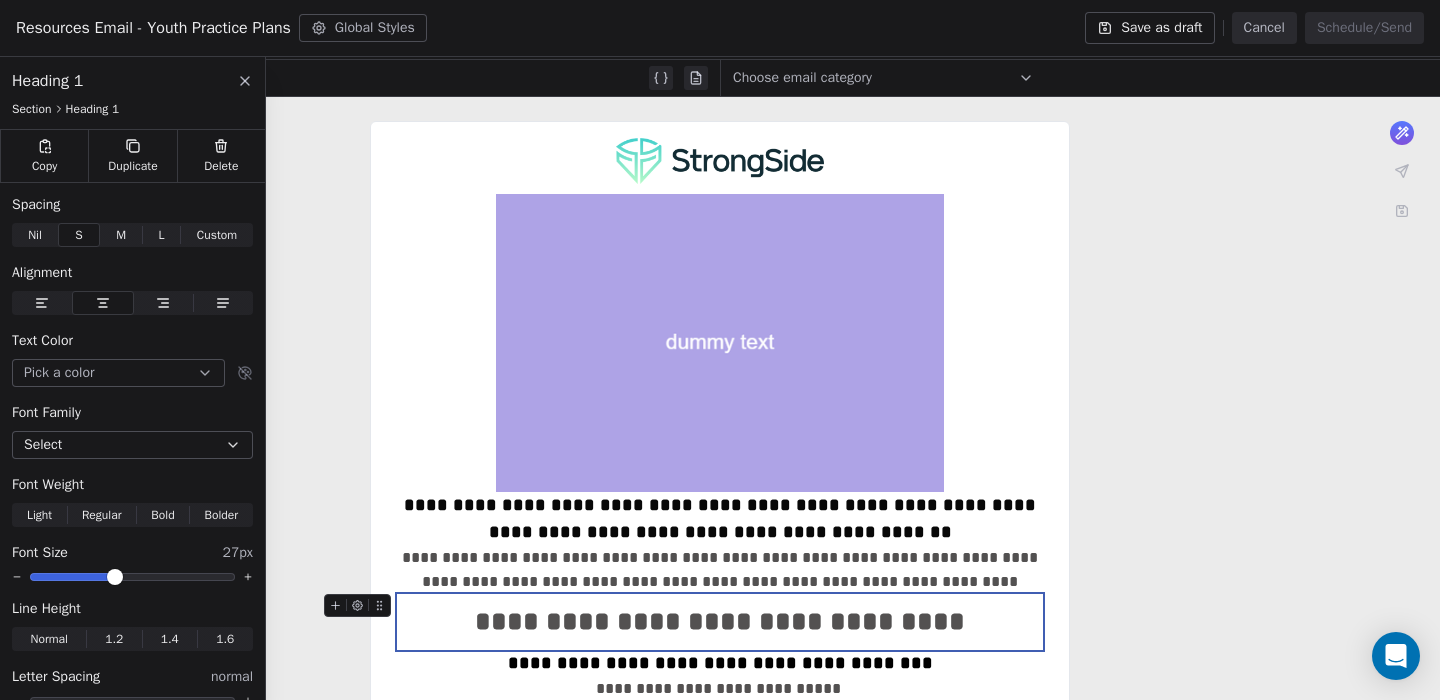 click on "**********" at bounding box center [720, 622] 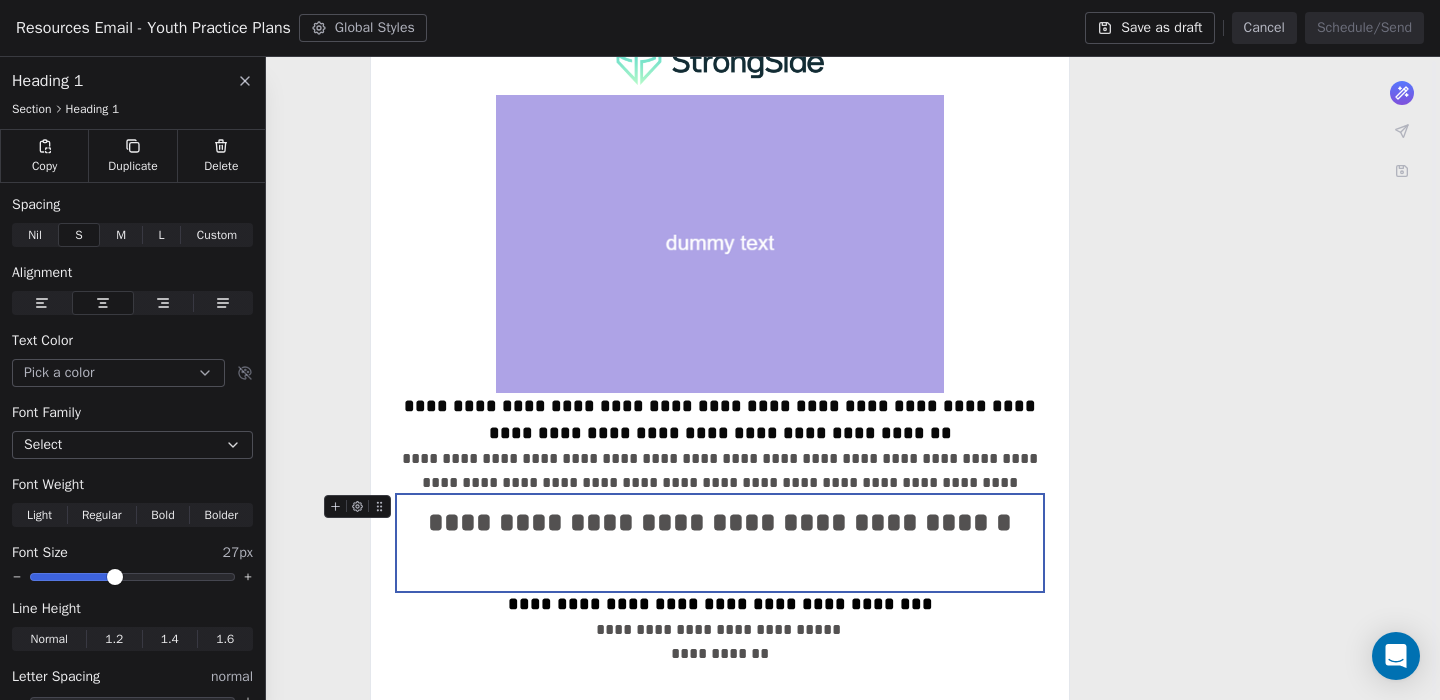 scroll, scrollTop: 181, scrollLeft: 0, axis: vertical 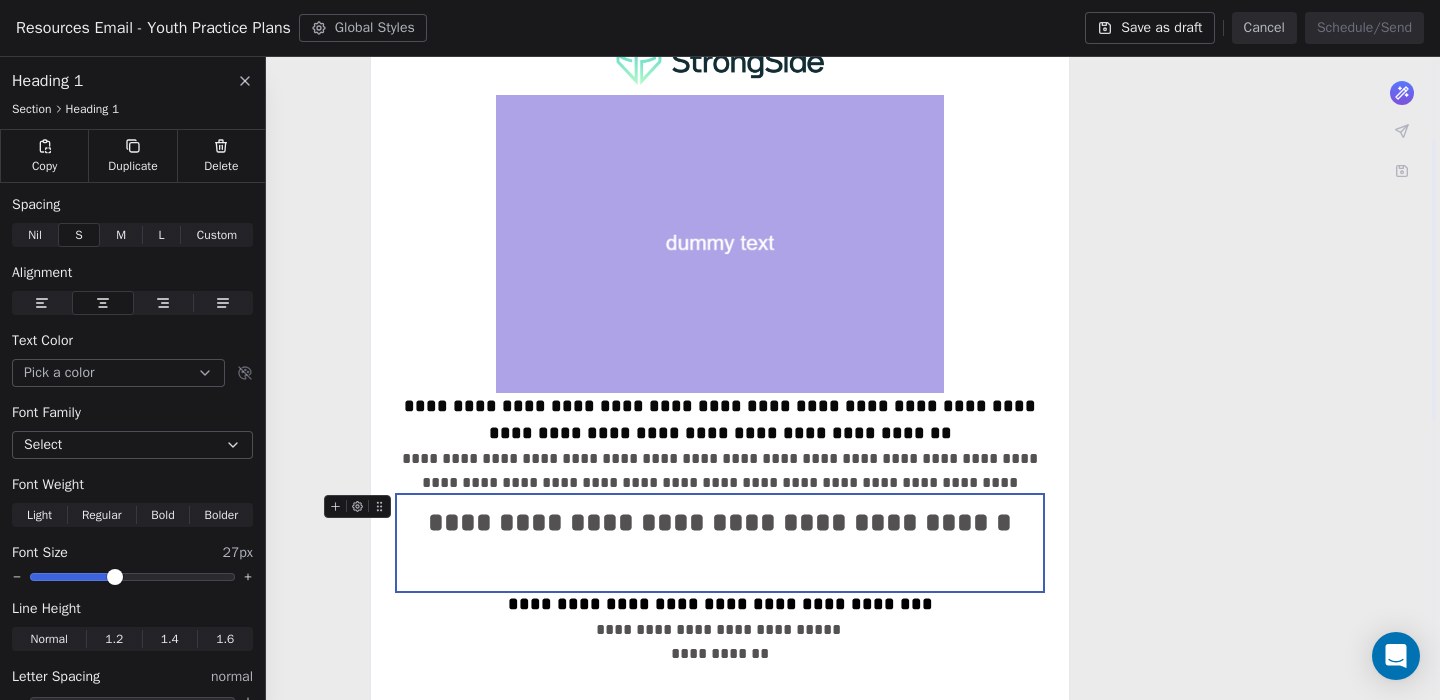 click on "**********" at bounding box center (720, 543) 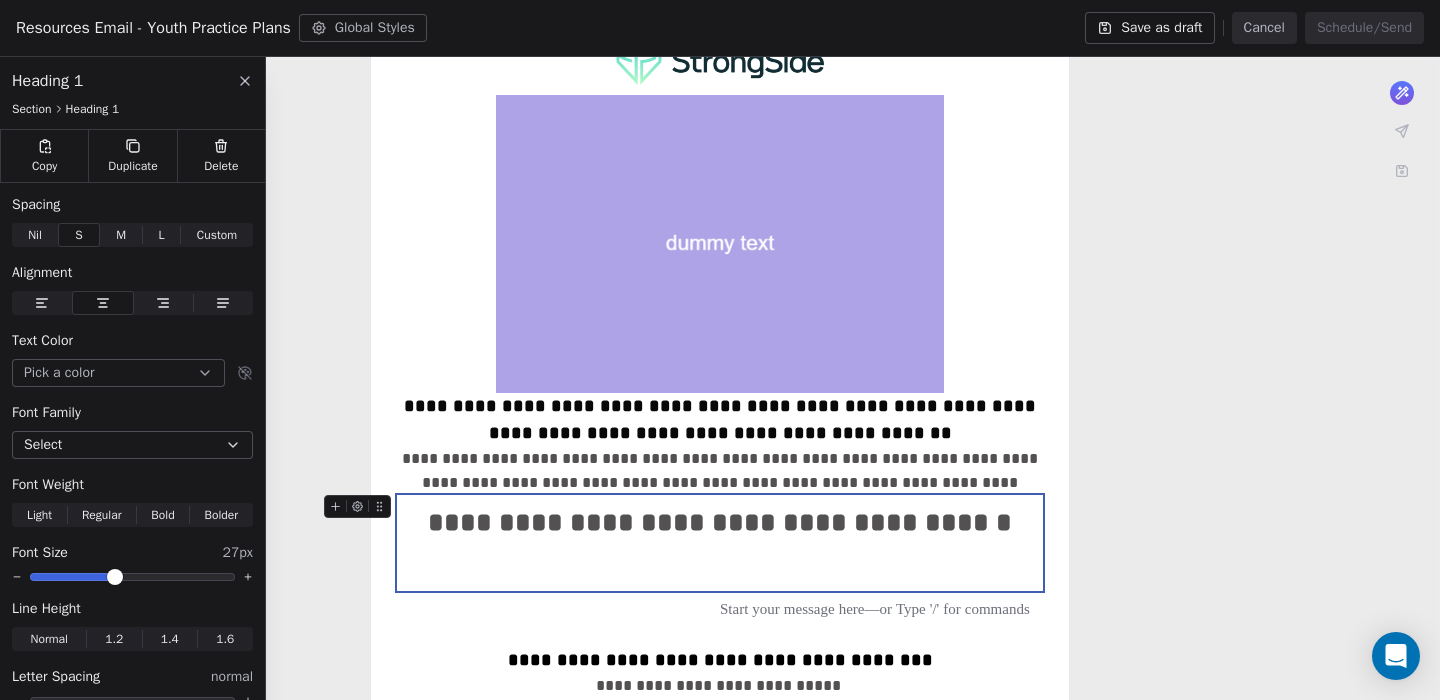 scroll, scrollTop: 286, scrollLeft: 0, axis: vertical 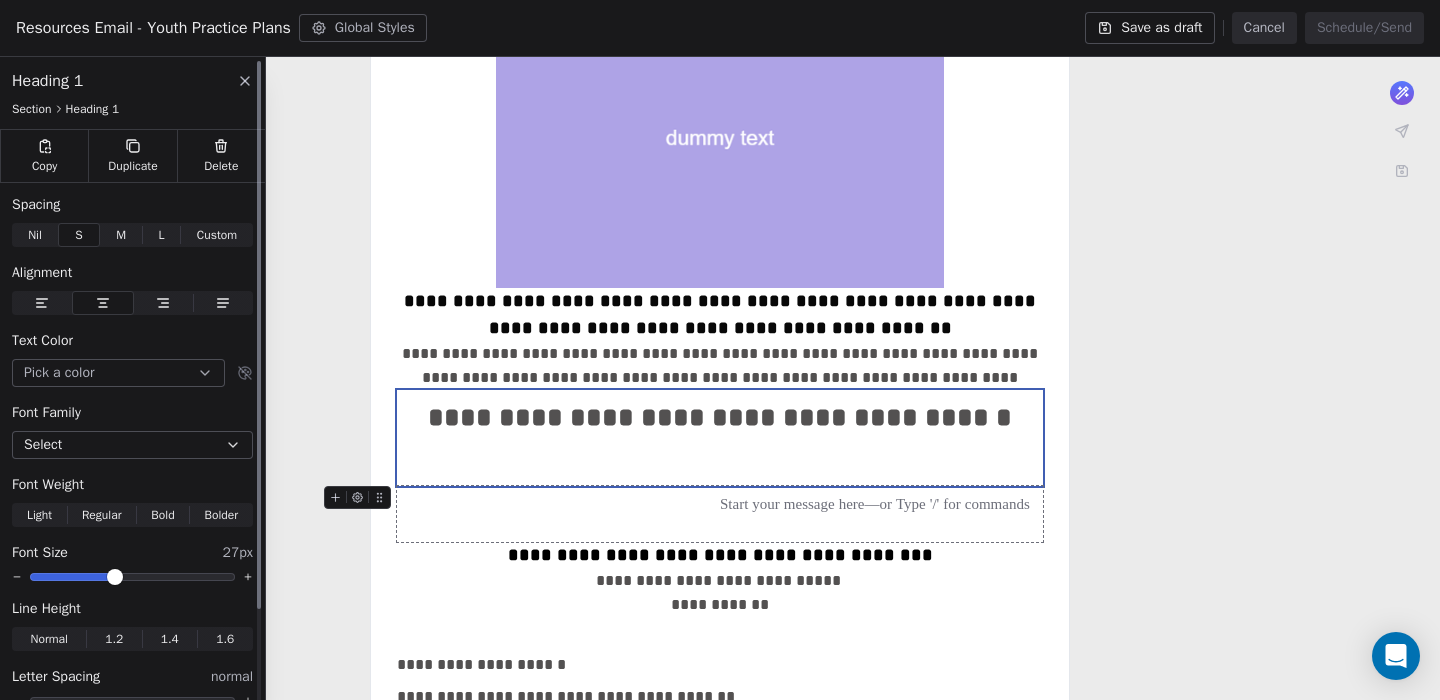 click on "Regular" at bounding box center (102, 515) 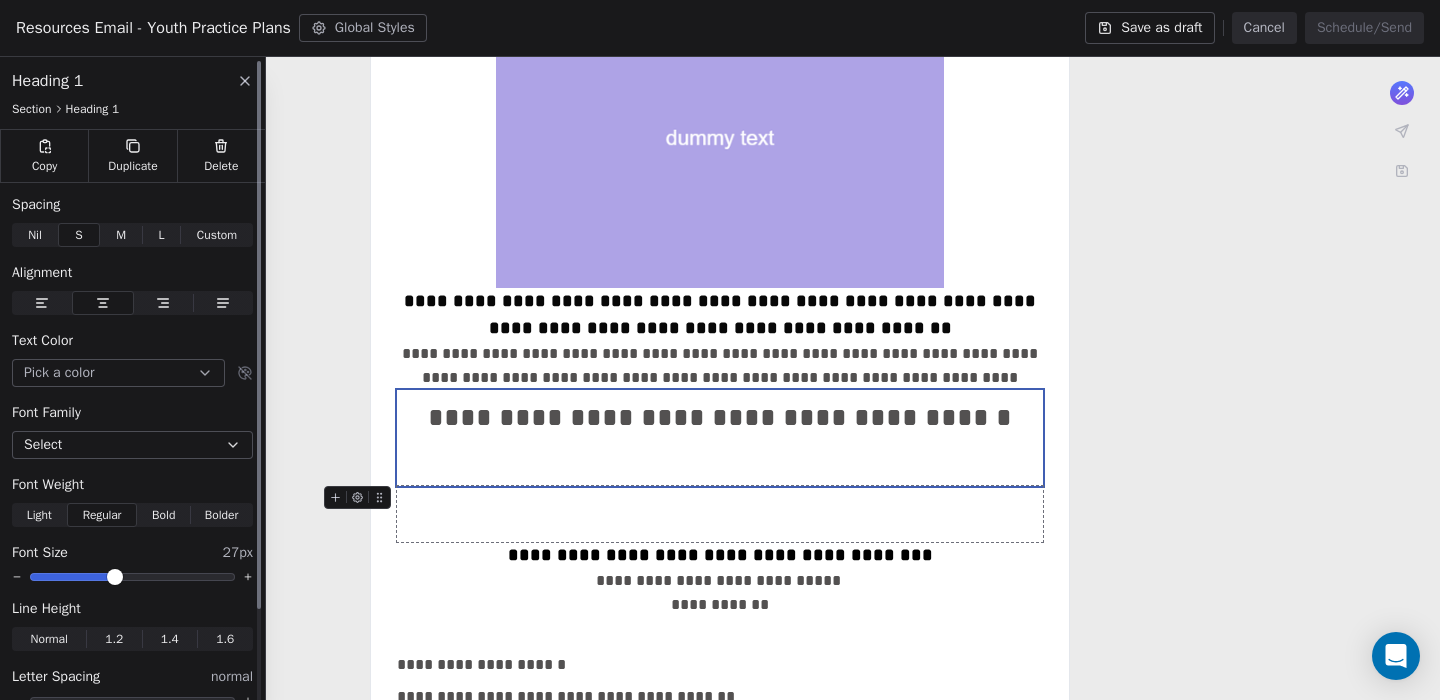 click on "Bold" at bounding box center [163, 515] 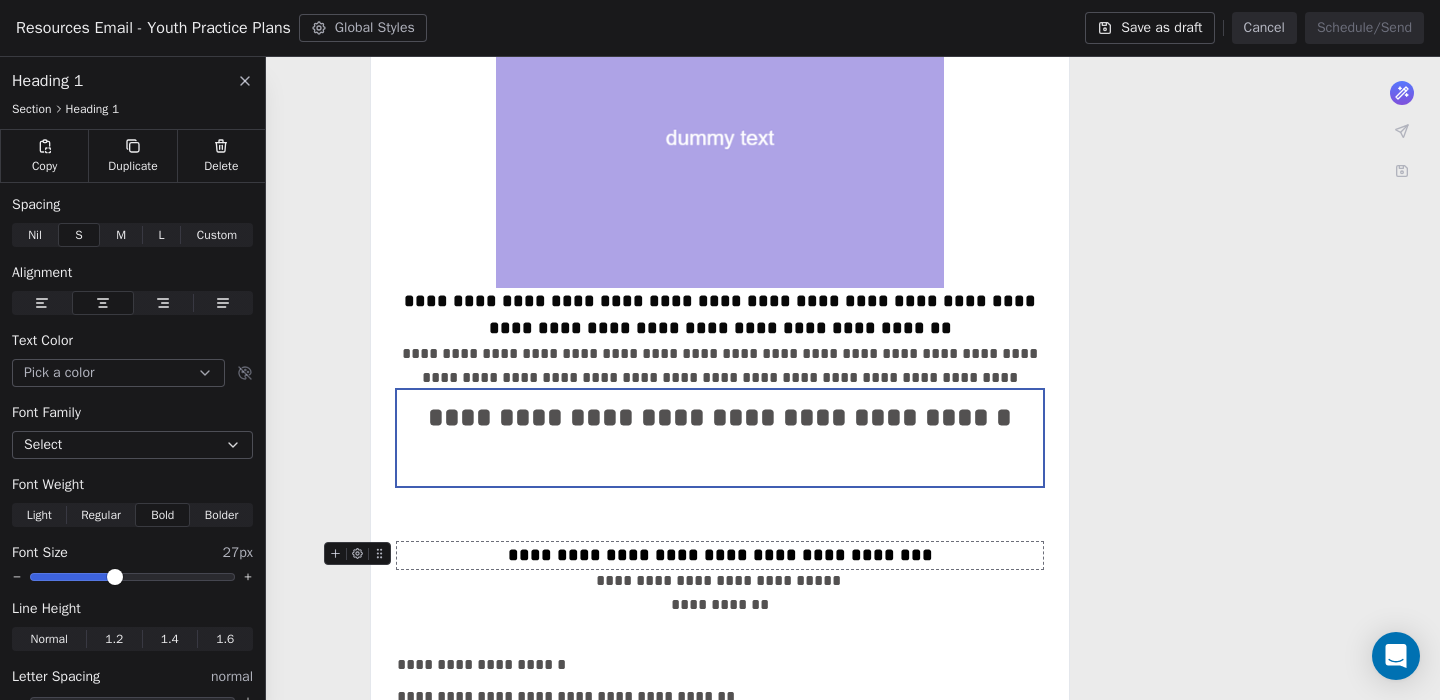 type 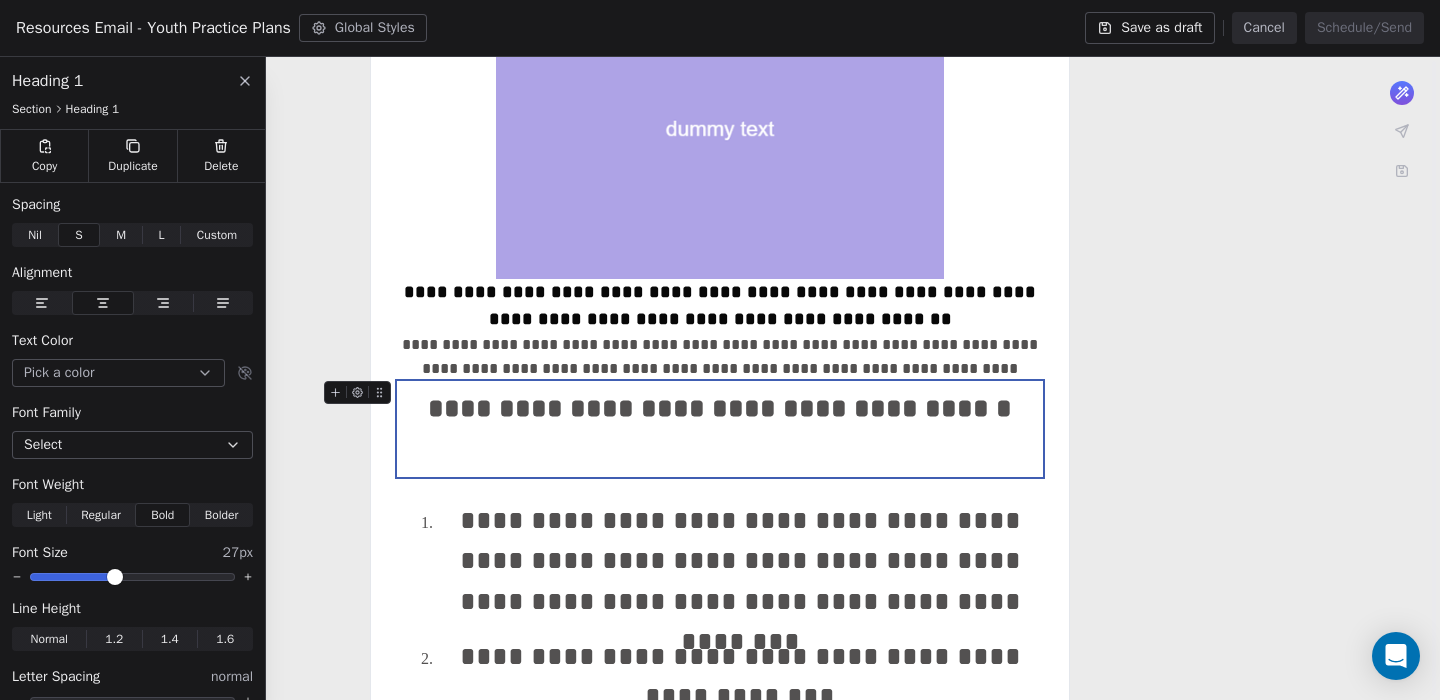 scroll, scrollTop: 311, scrollLeft: 0, axis: vertical 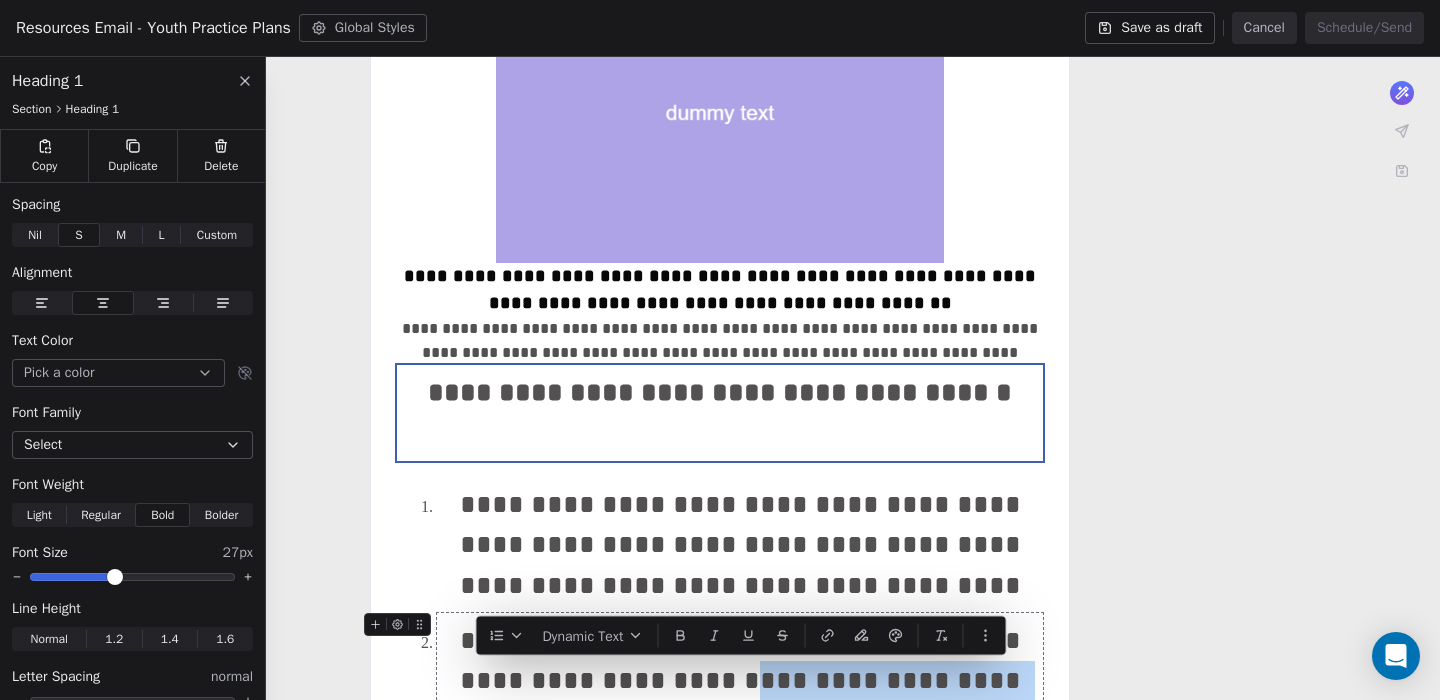 drag, startPoint x: 1014, startPoint y: 684, endPoint x: 612, endPoint y: 687, distance: 402.0112 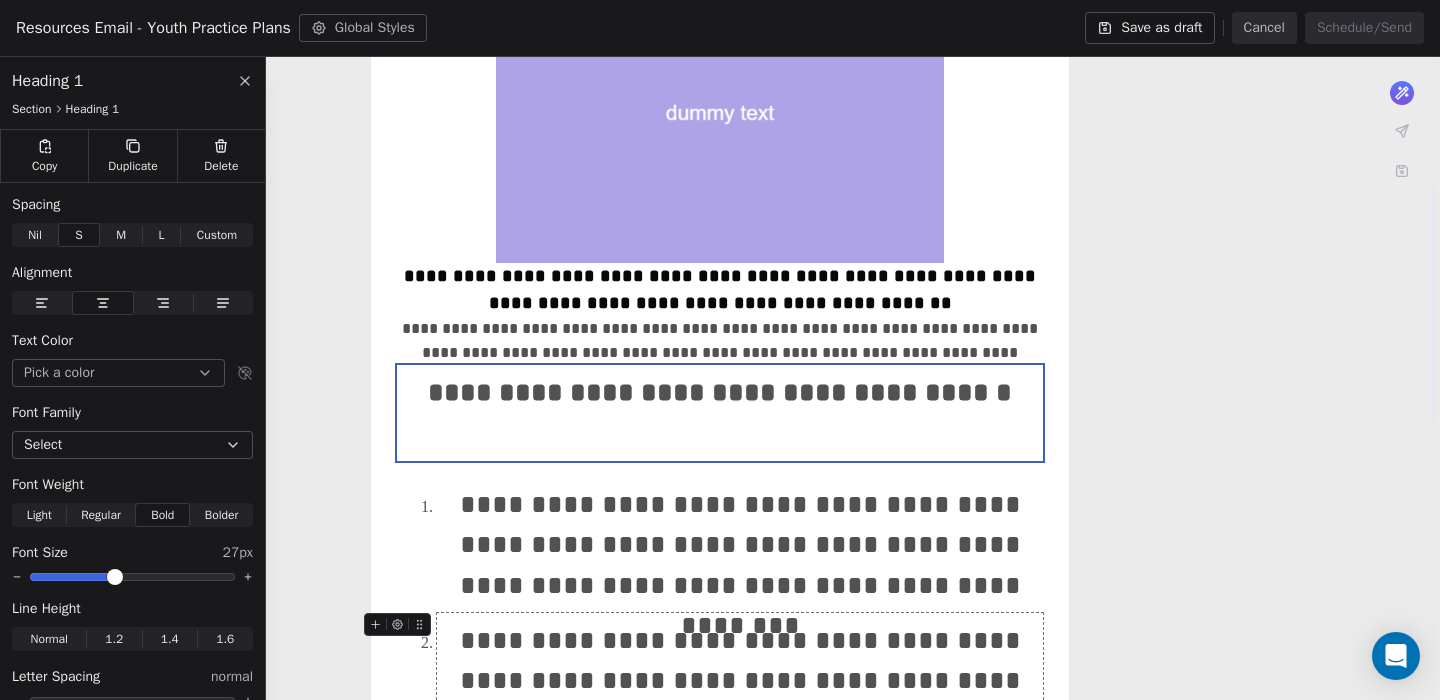 scroll, scrollTop: 351, scrollLeft: 0, axis: vertical 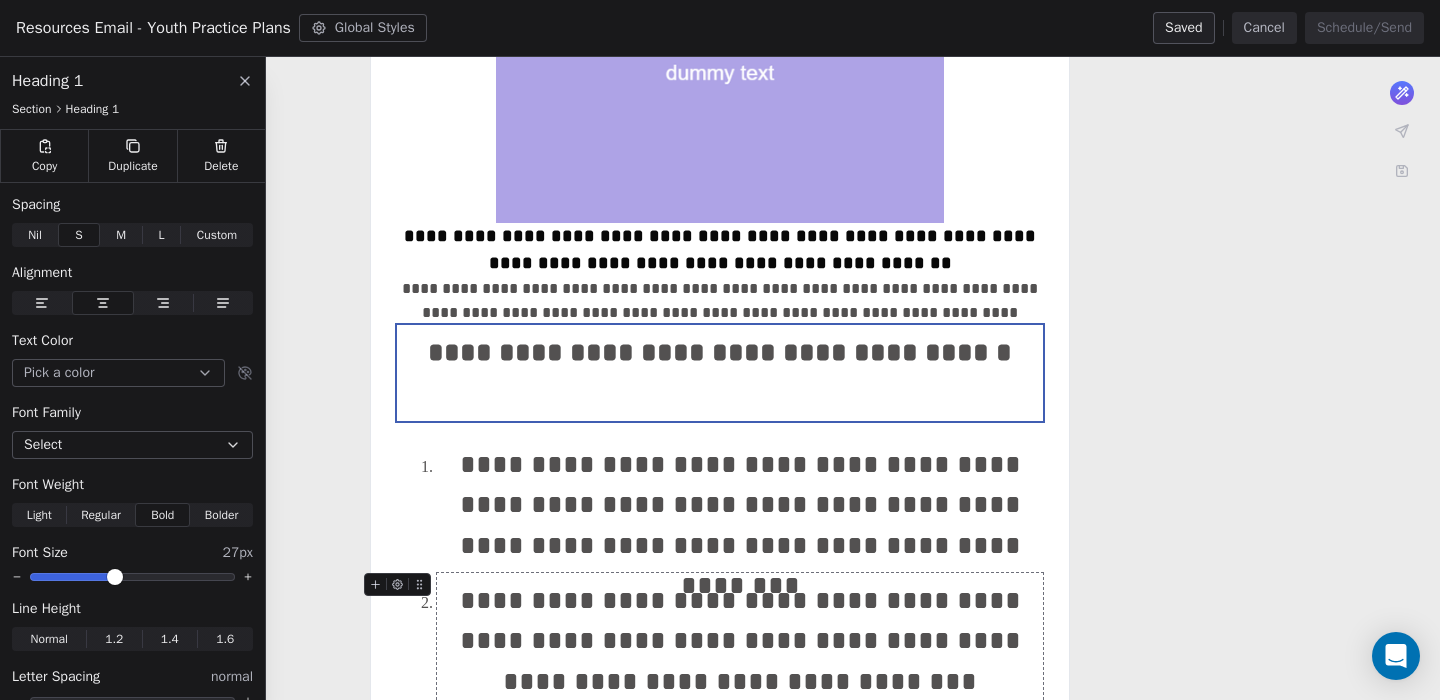 click on "**********" at bounding box center [740, 641] 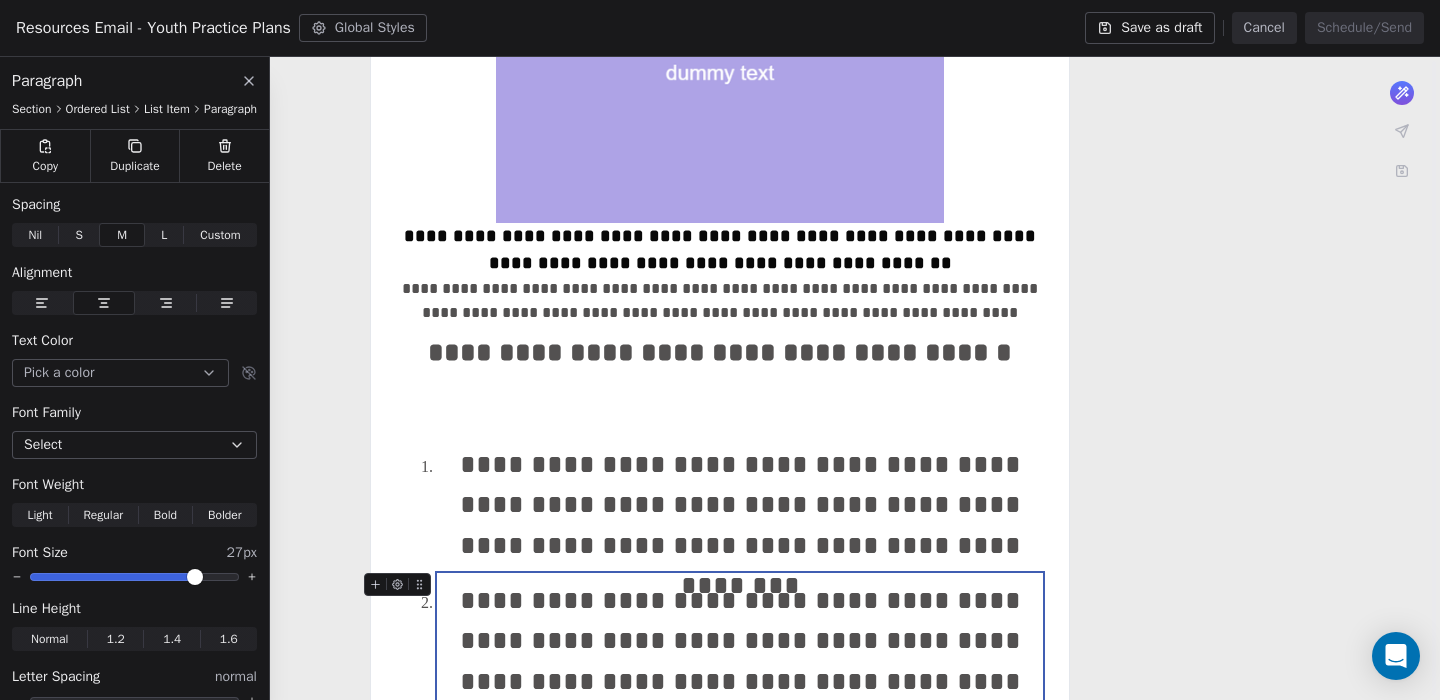 scroll, scrollTop: 409, scrollLeft: 0, axis: vertical 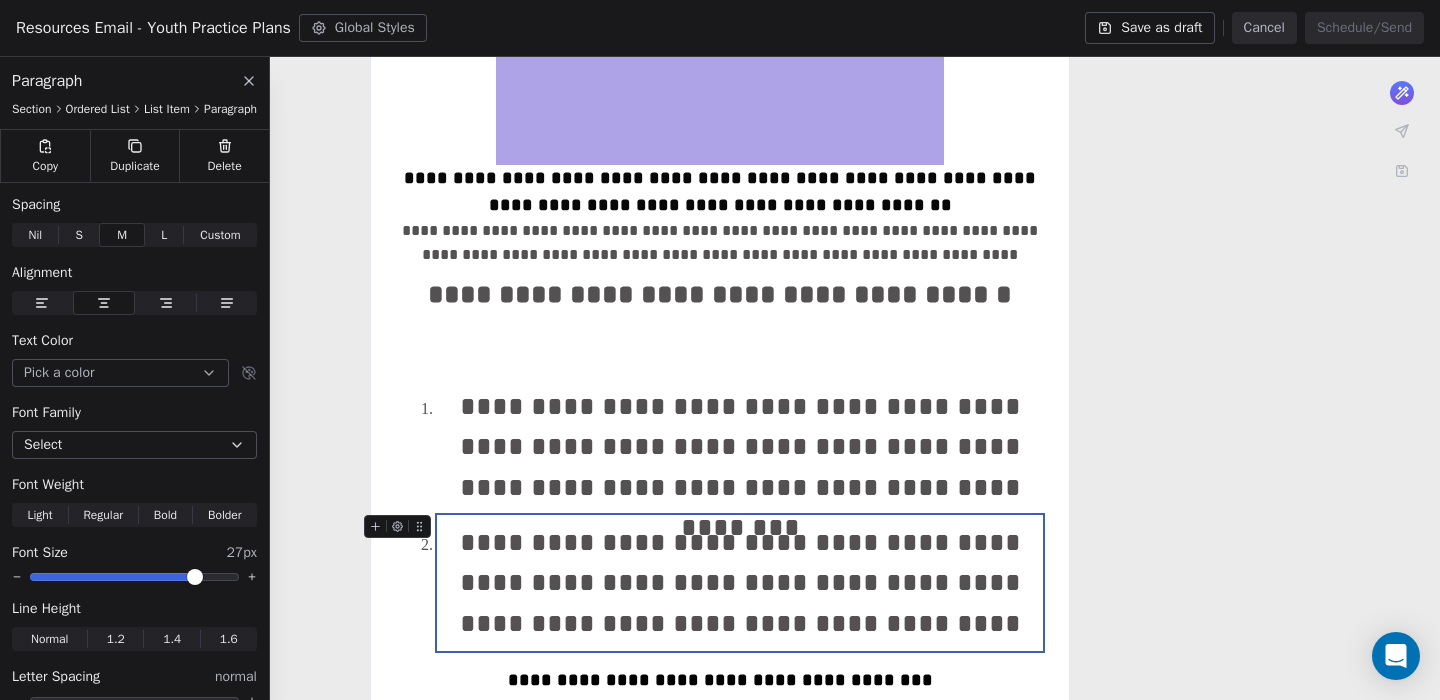 click on "**********" at bounding box center [740, 583] 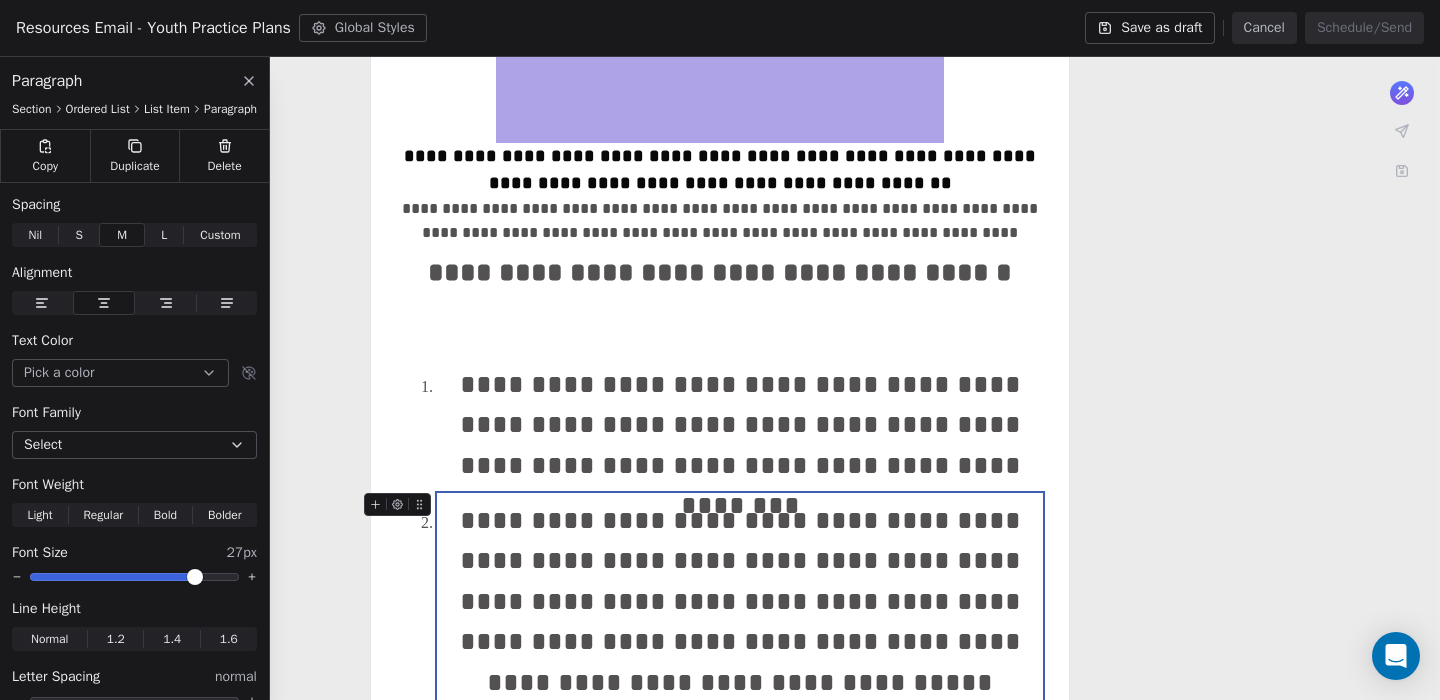 scroll, scrollTop: 487, scrollLeft: 0, axis: vertical 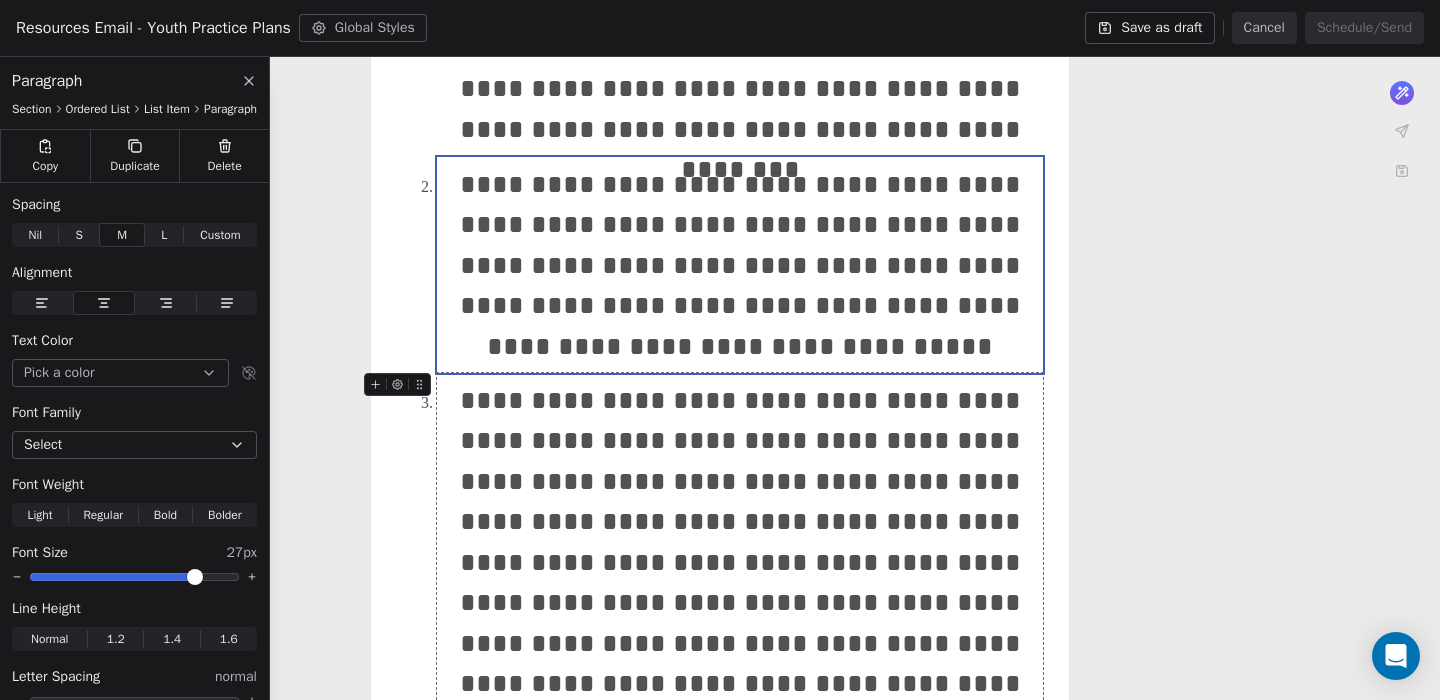 click on "**********" at bounding box center (740, 541) 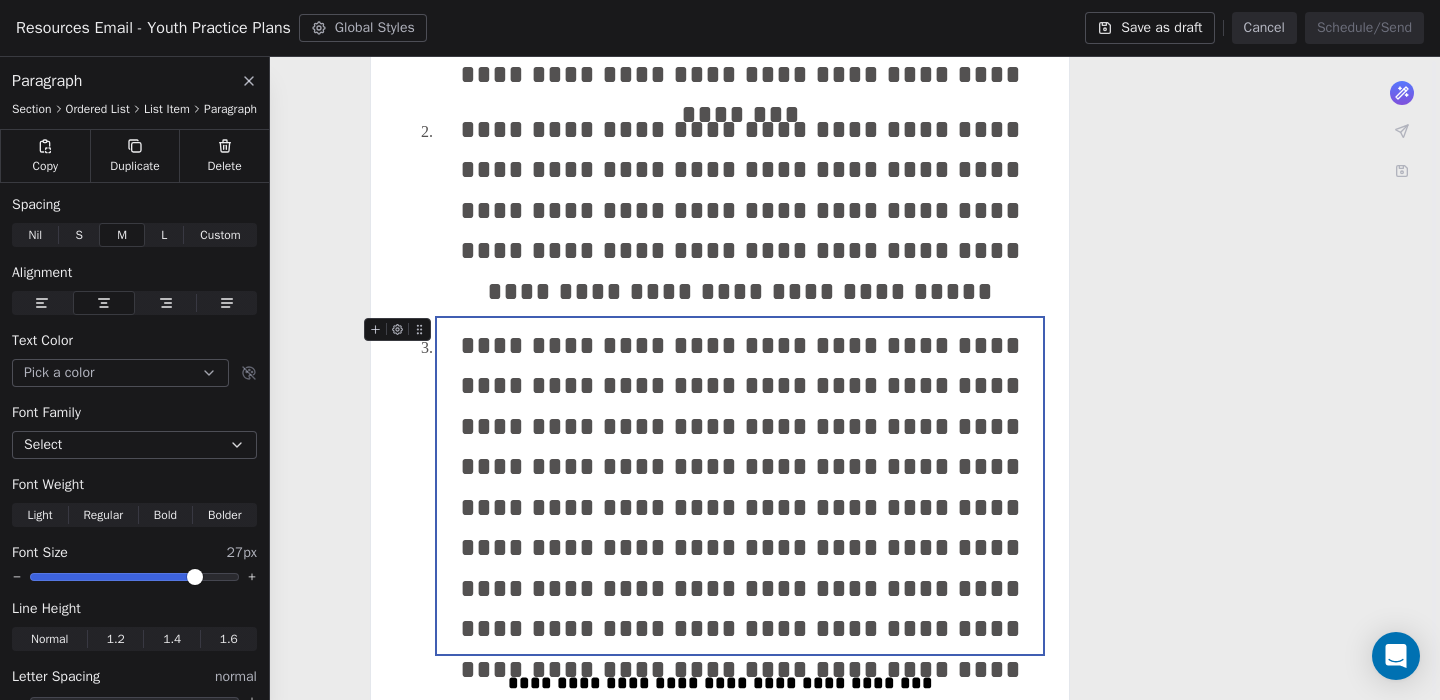 scroll, scrollTop: 822, scrollLeft: 0, axis: vertical 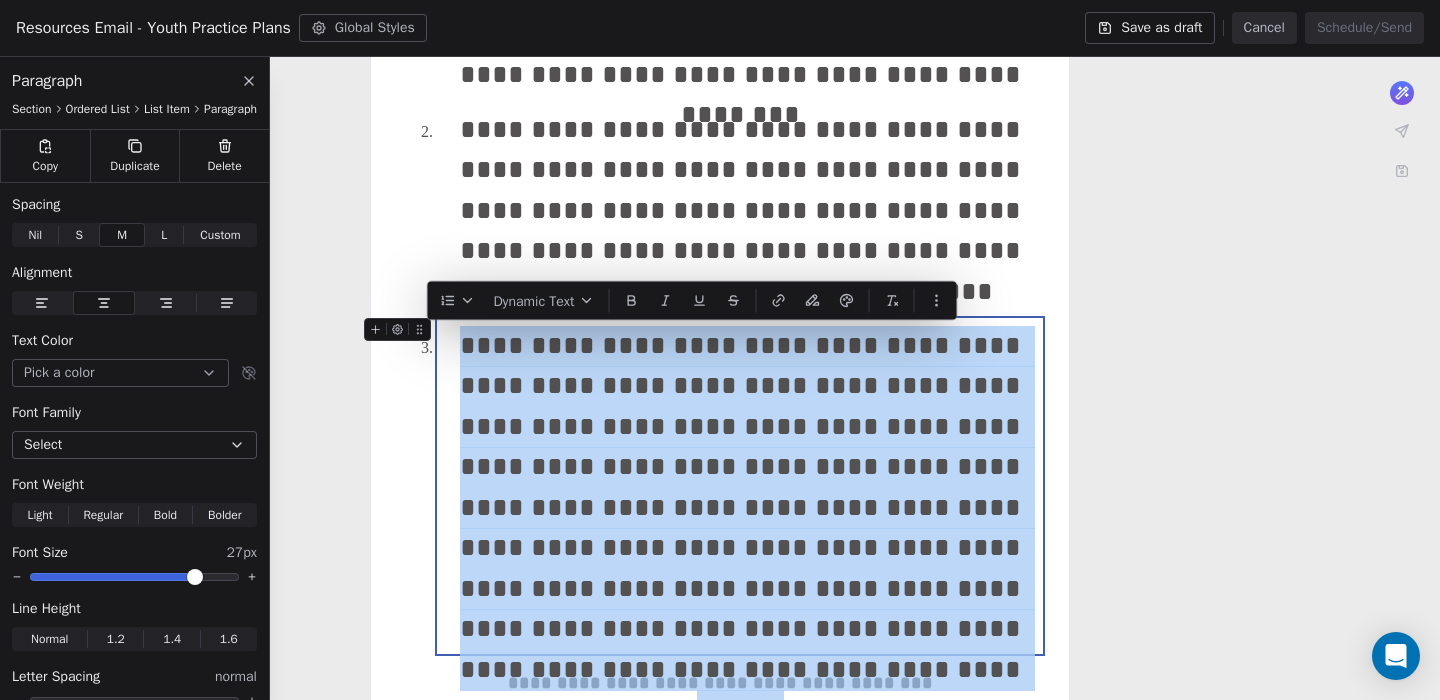 drag, startPoint x: 964, startPoint y: 631, endPoint x: 460, endPoint y: 348, distance: 578.0182 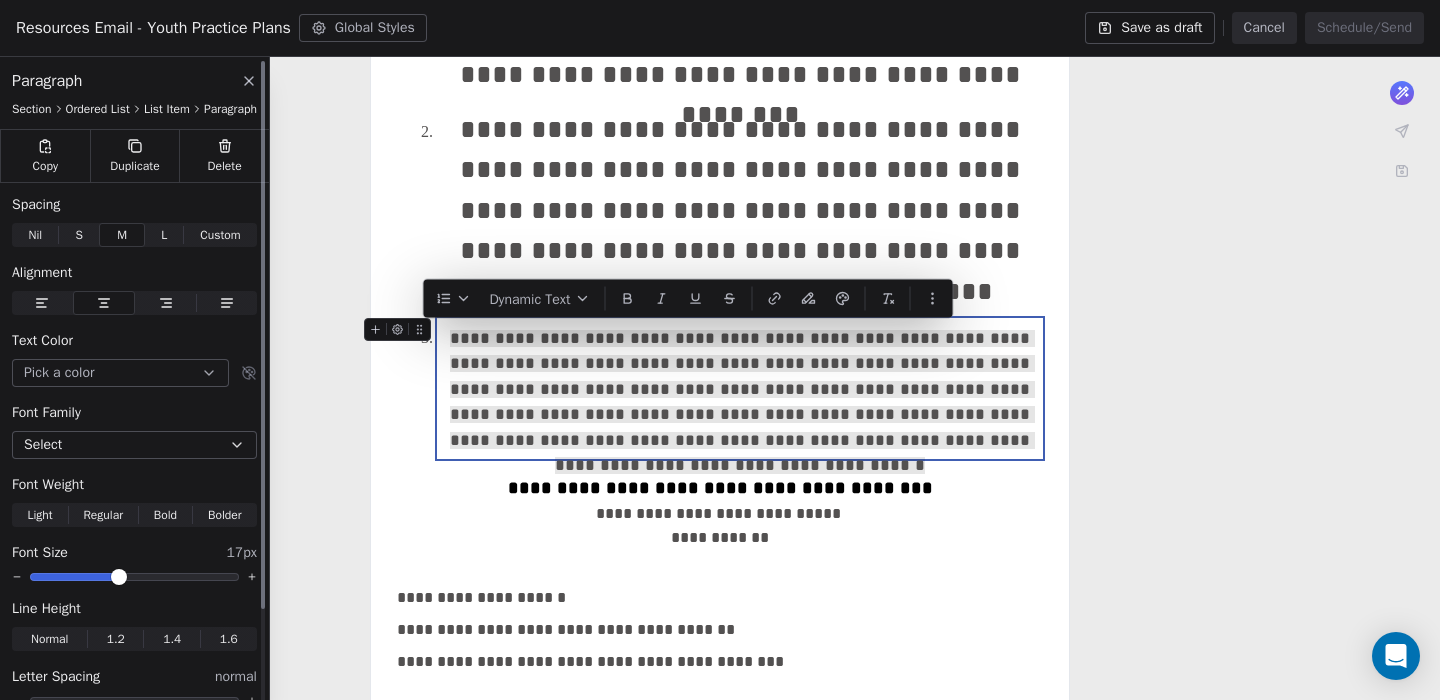 click at bounding box center (119, 577) 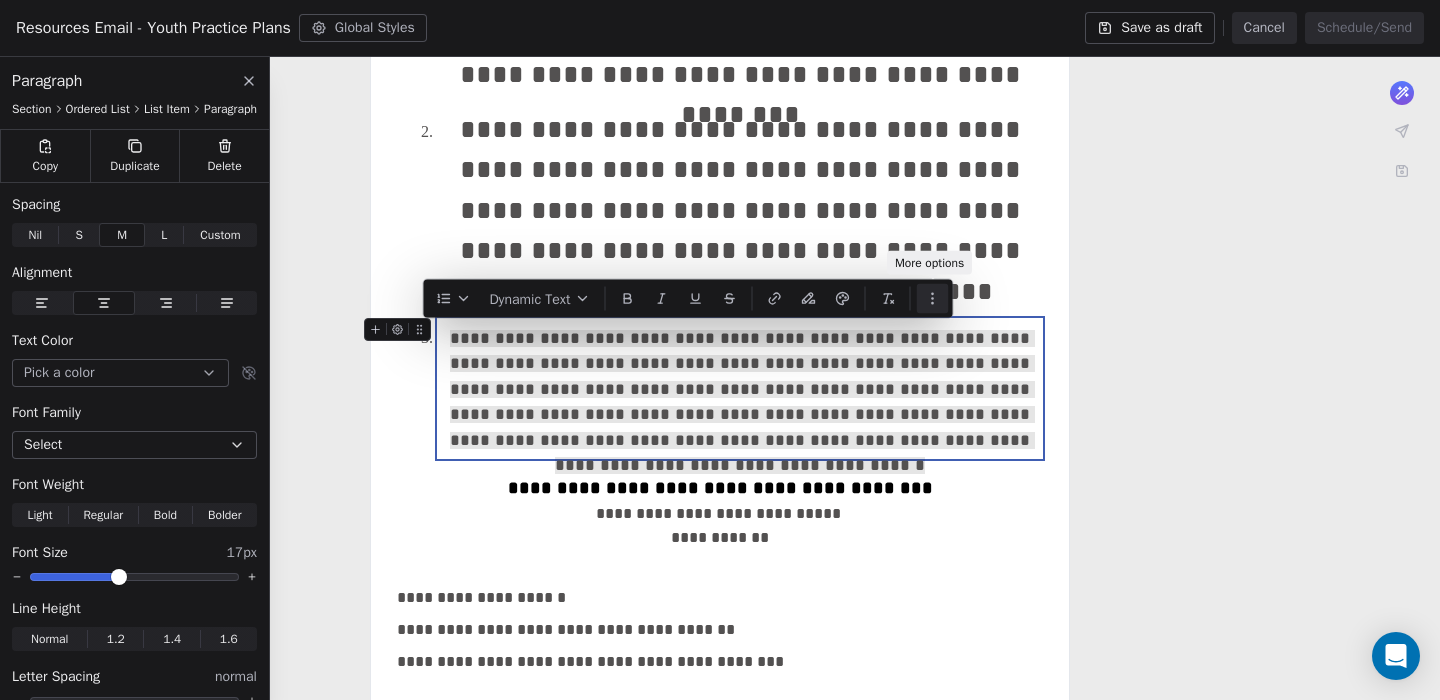 click 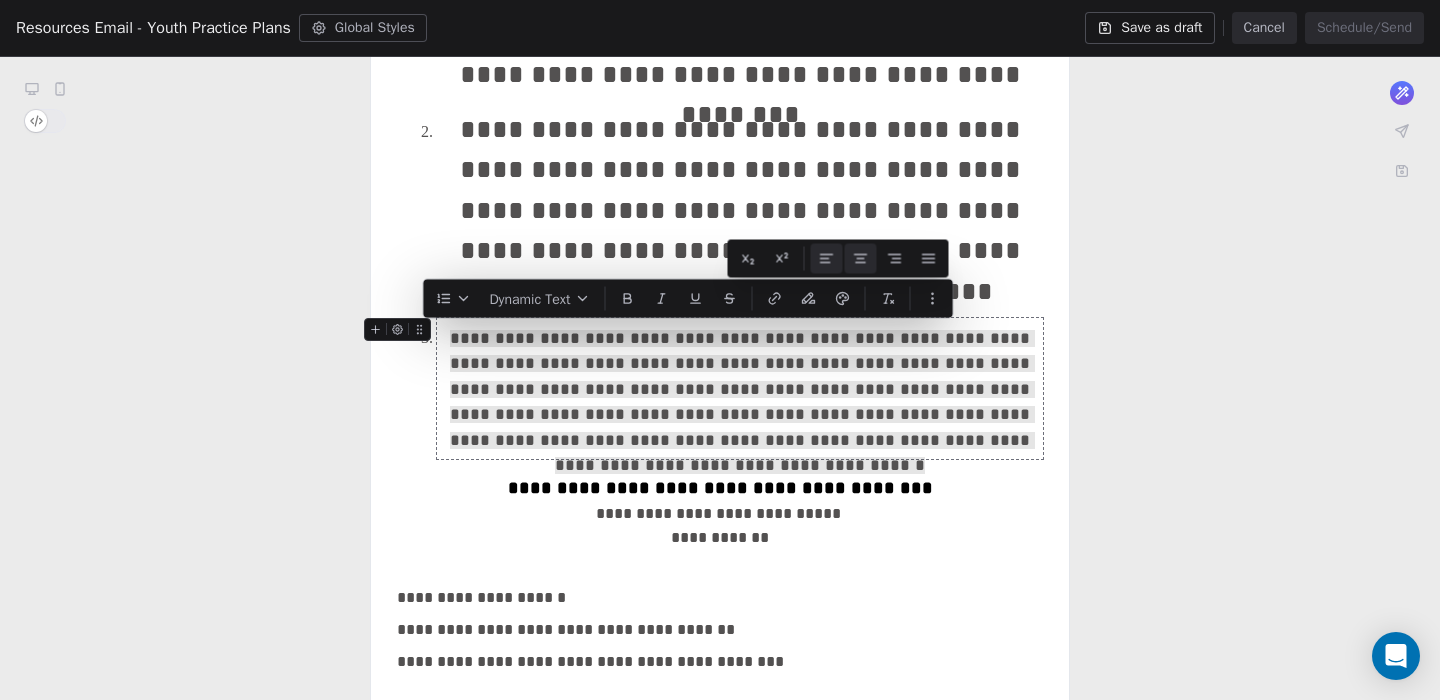 click 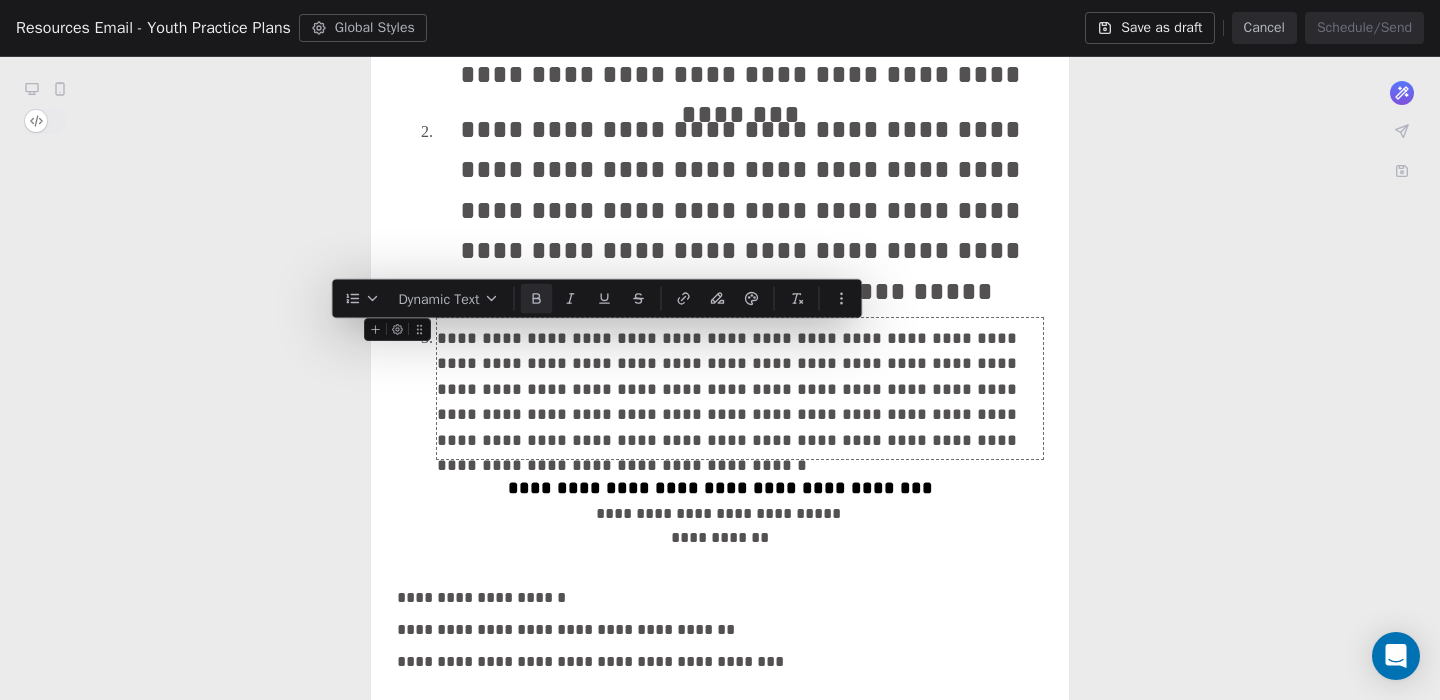 click 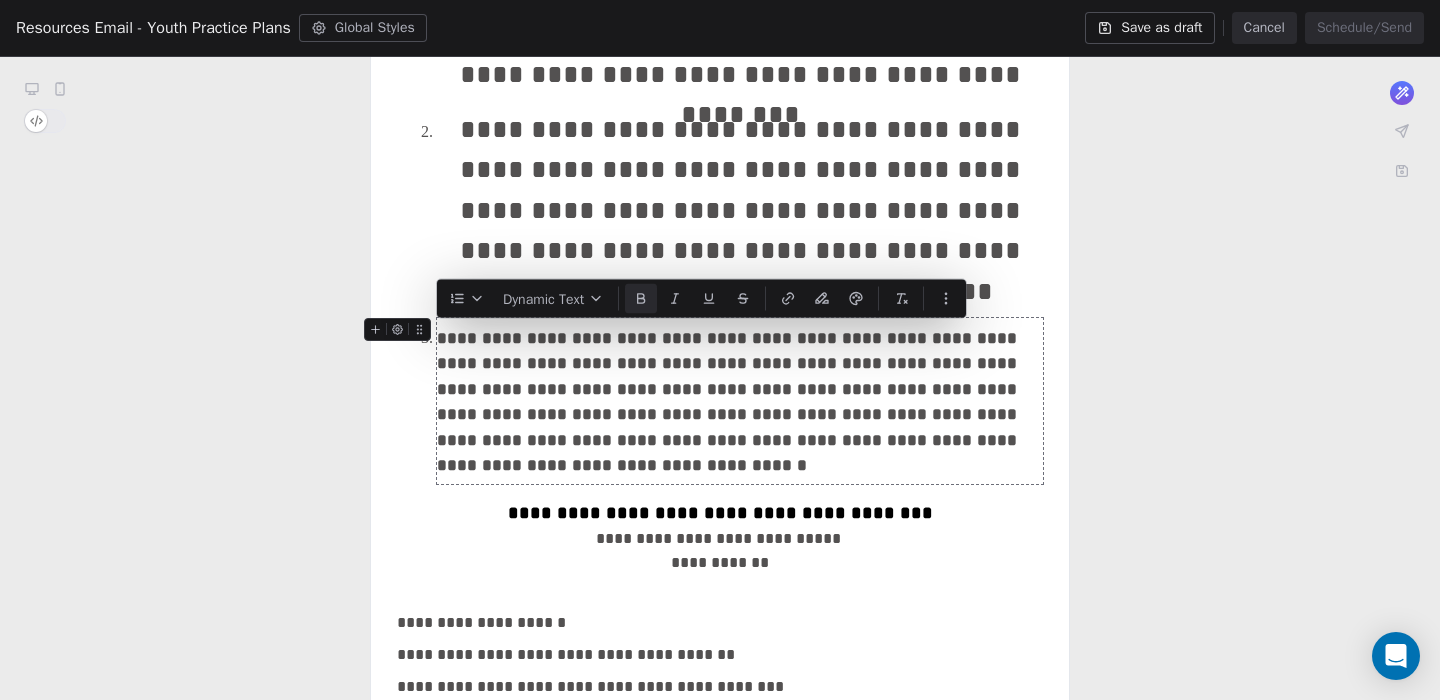 click on "**********" at bounding box center [740, 401] 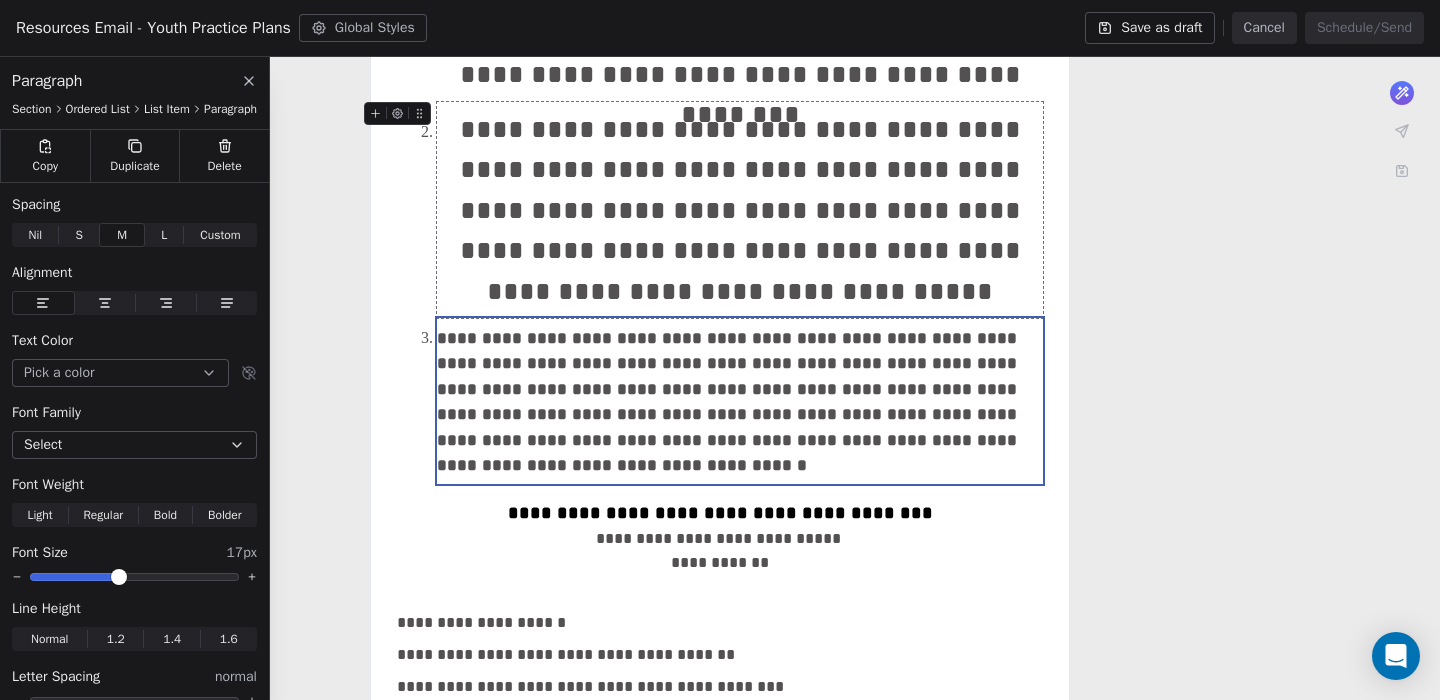 click on "**********" at bounding box center (740, 210) 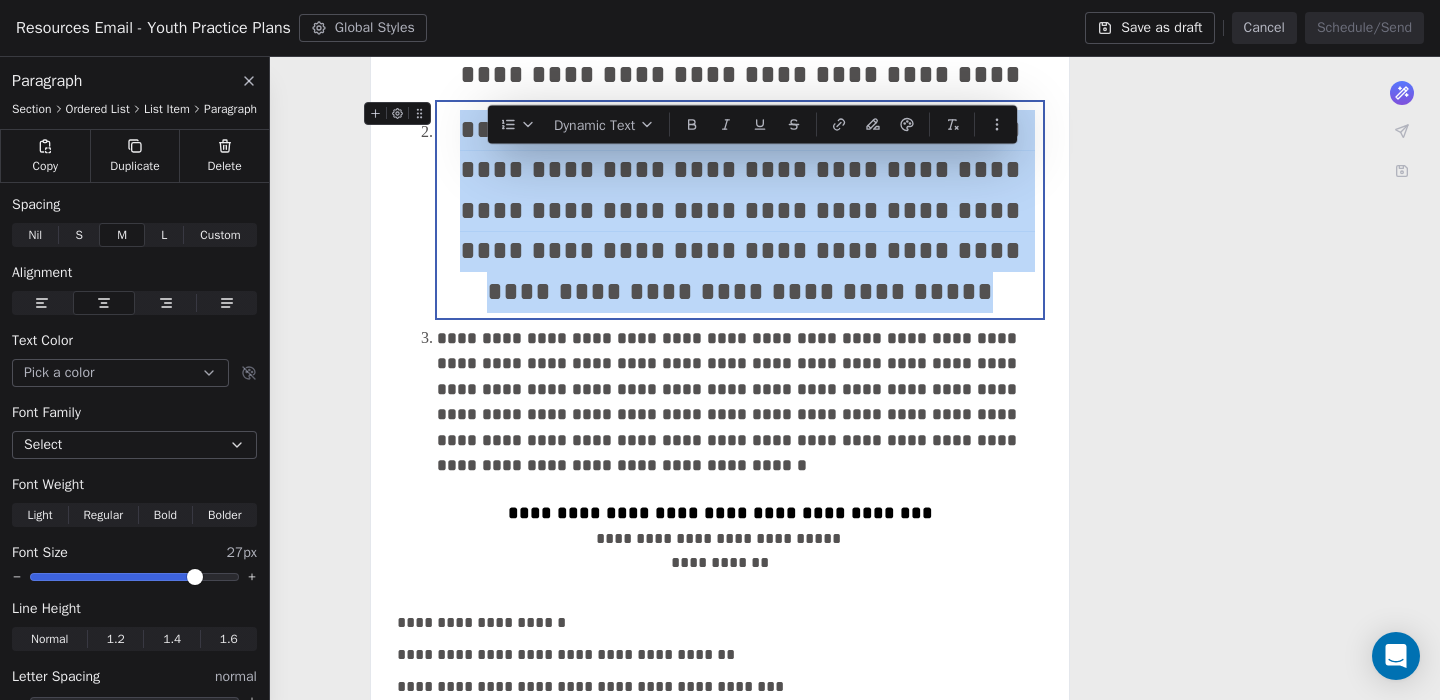 drag, startPoint x: 839, startPoint y: 290, endPoint x: 481, endPoint y: 143, distance: 387.00516 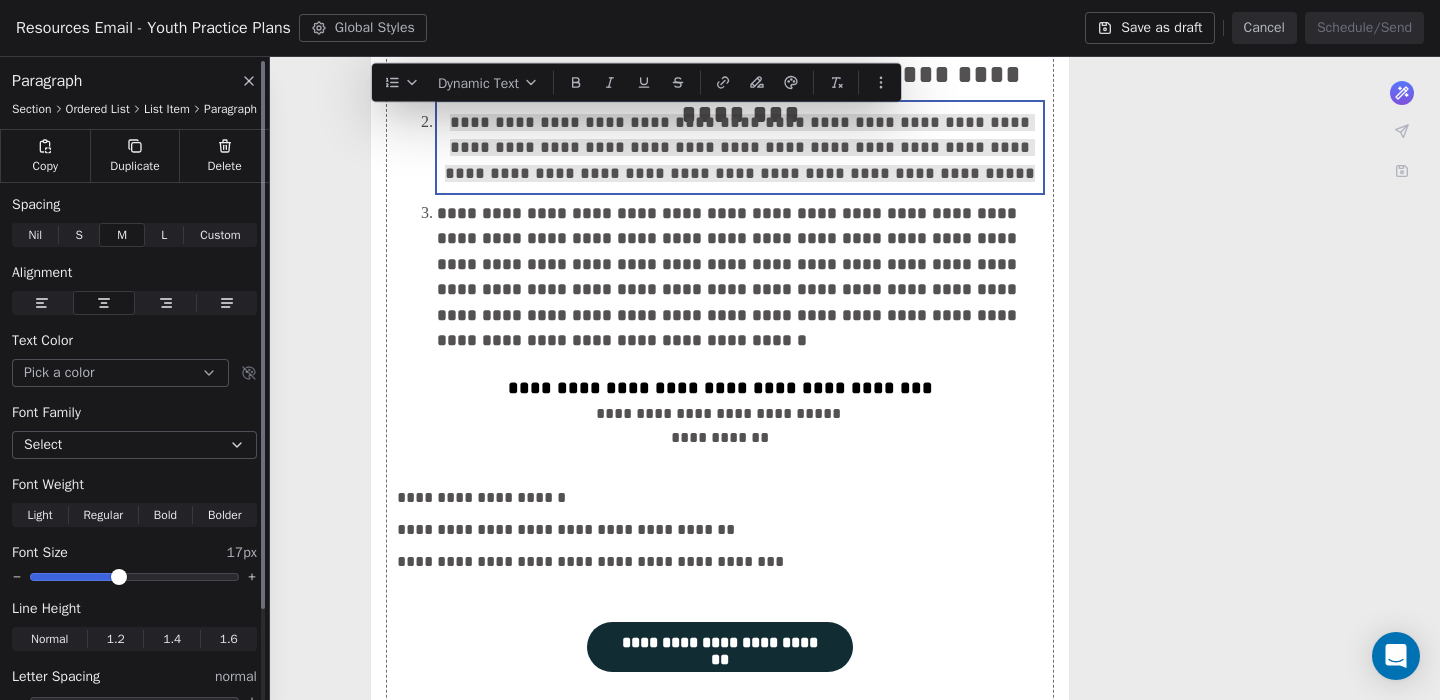 click at bounding box center (119, 577) 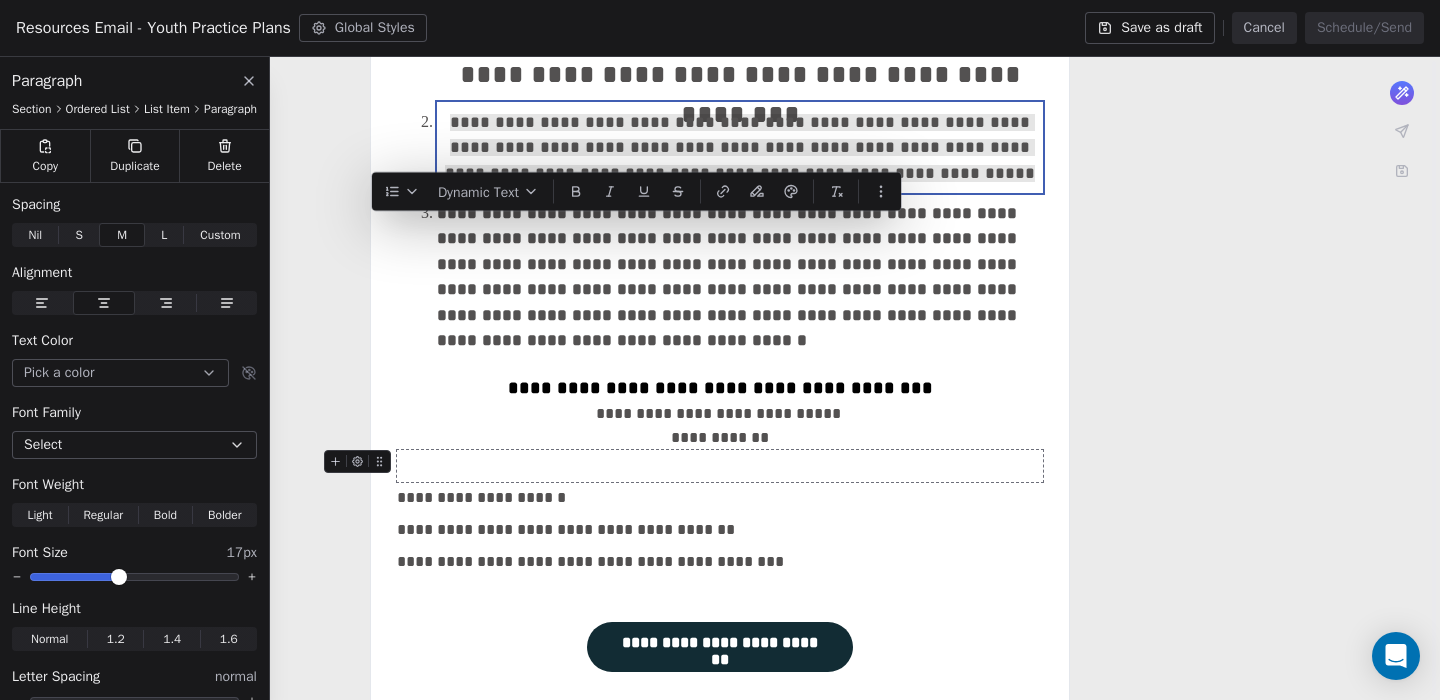 scroll, scrollTop: 695, scrollLeft: 0, axis: vertical 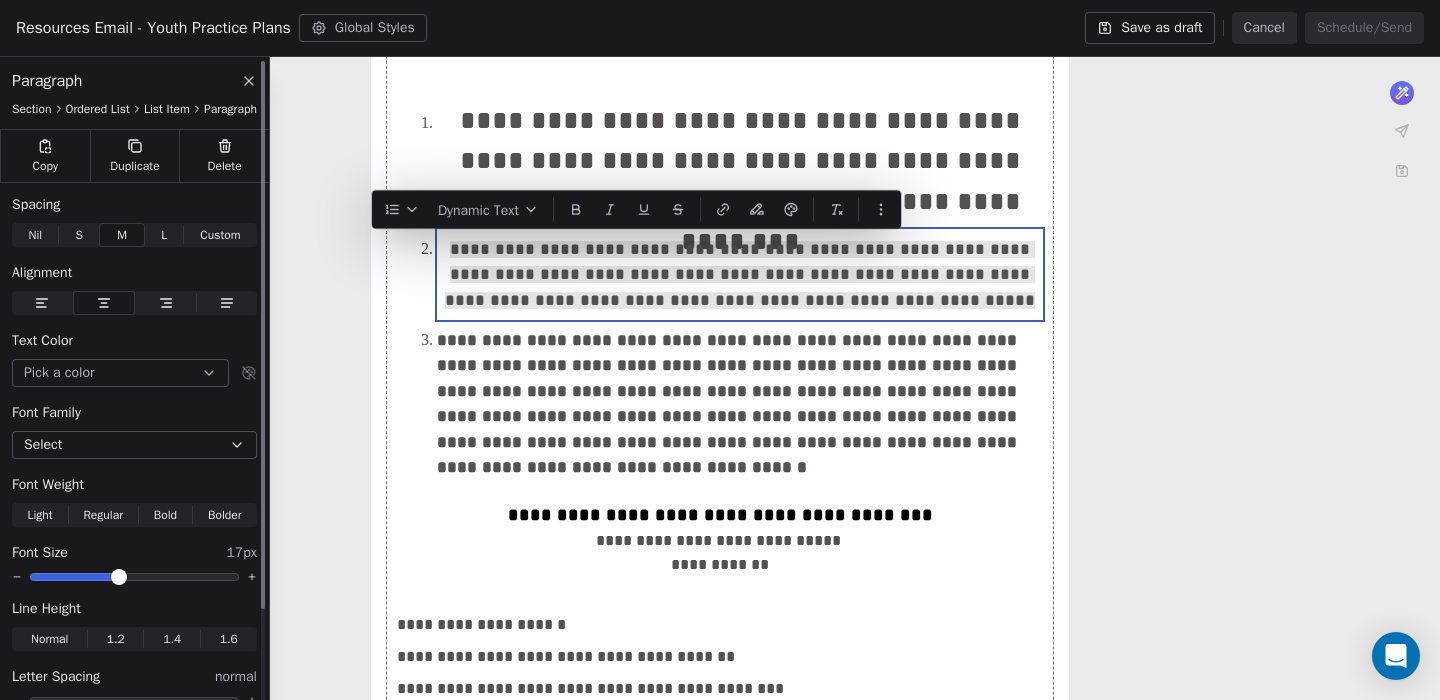 click on "Bold" at bounding box center [165, 515] 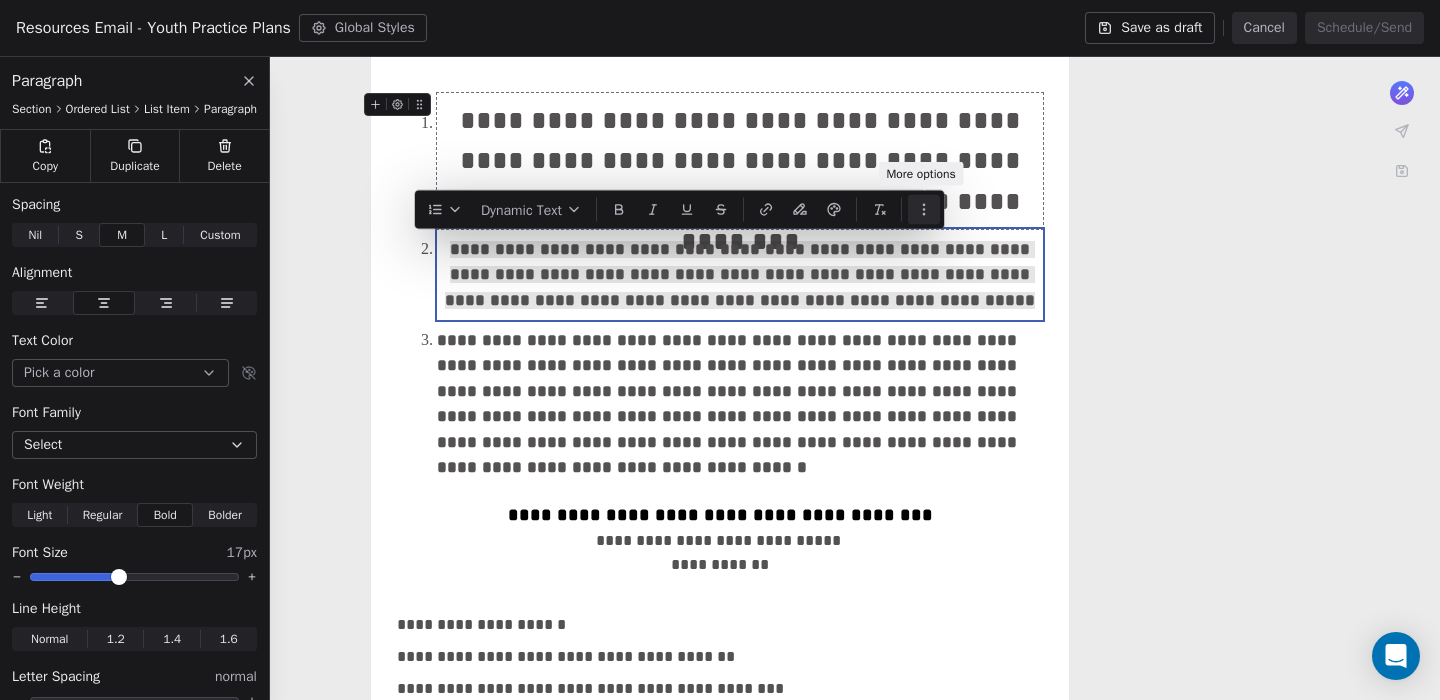 click 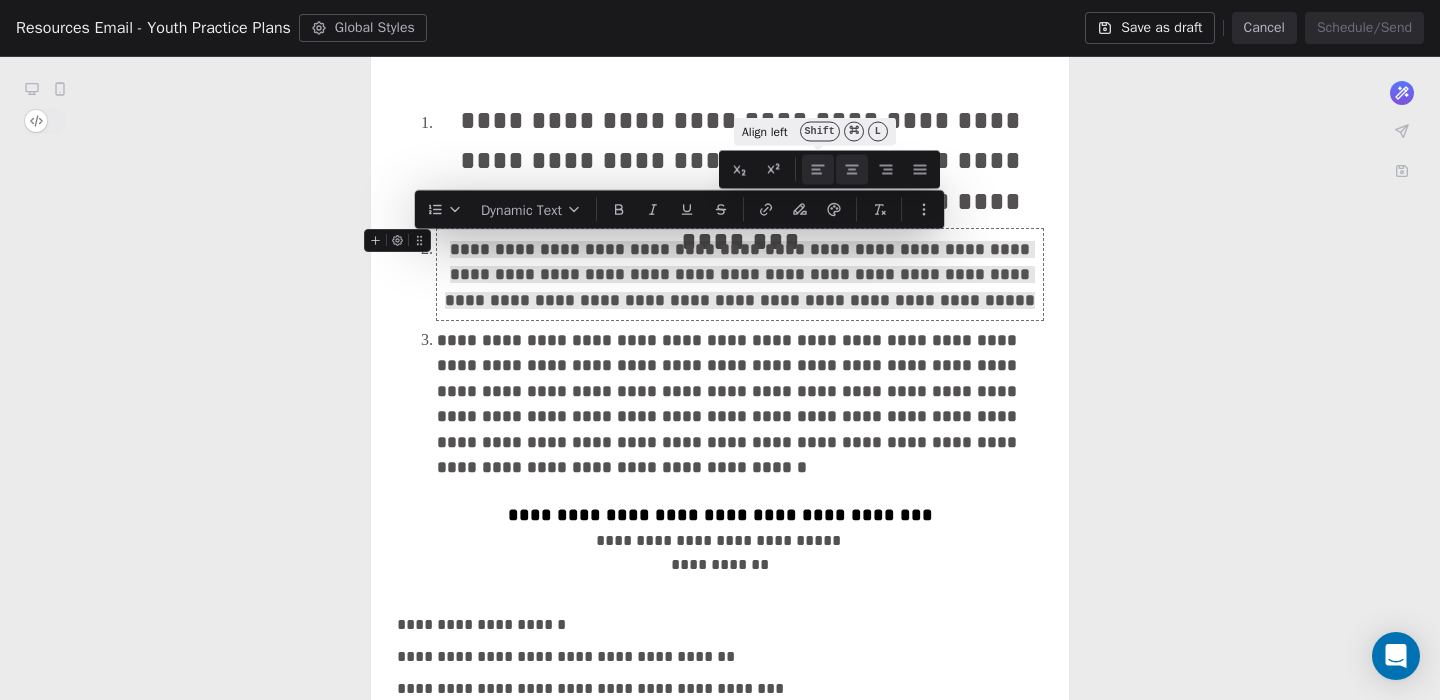 click 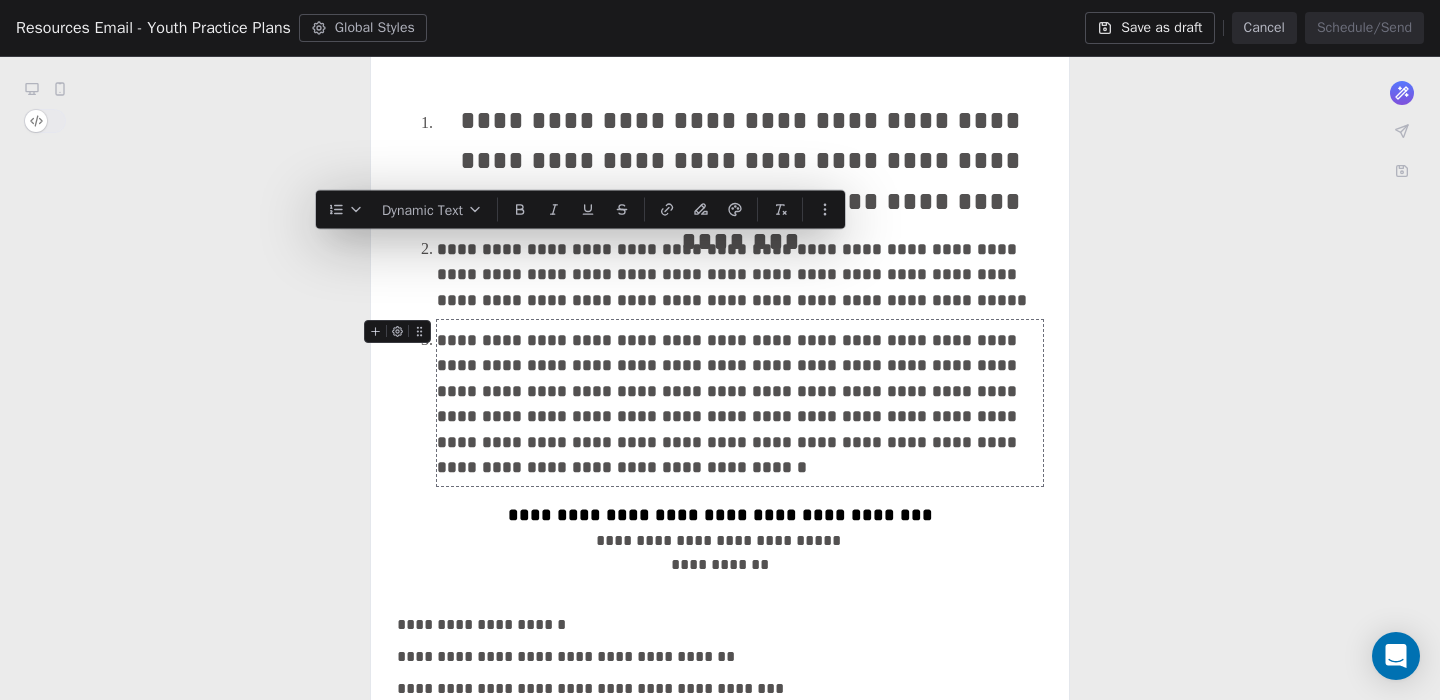 click on "**********" at bounding box center [729, 404] 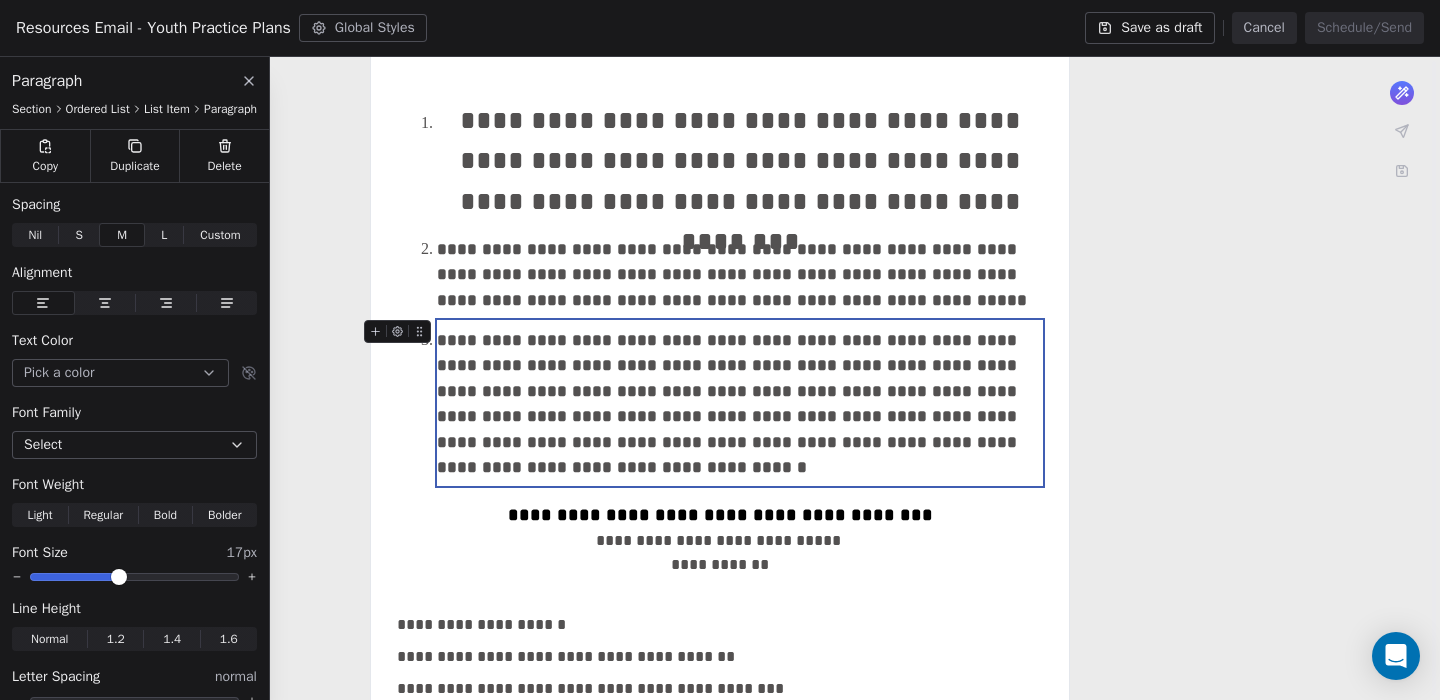 scroll, scrollTop: 565, scrollLeft: 0, axis: vertical 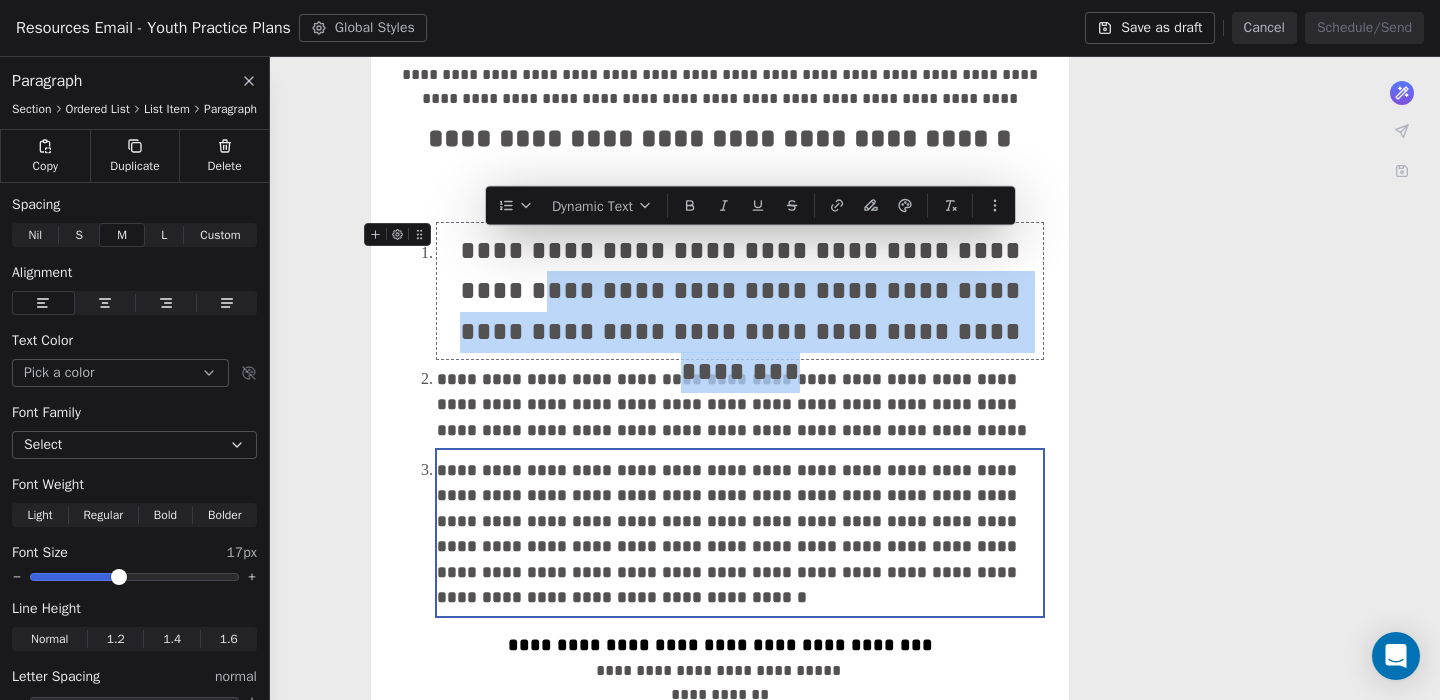 drag, startPoint x: 925, startPoint y: 324, endPoint x: 450, endPoint y: 274, distance: 477.62433 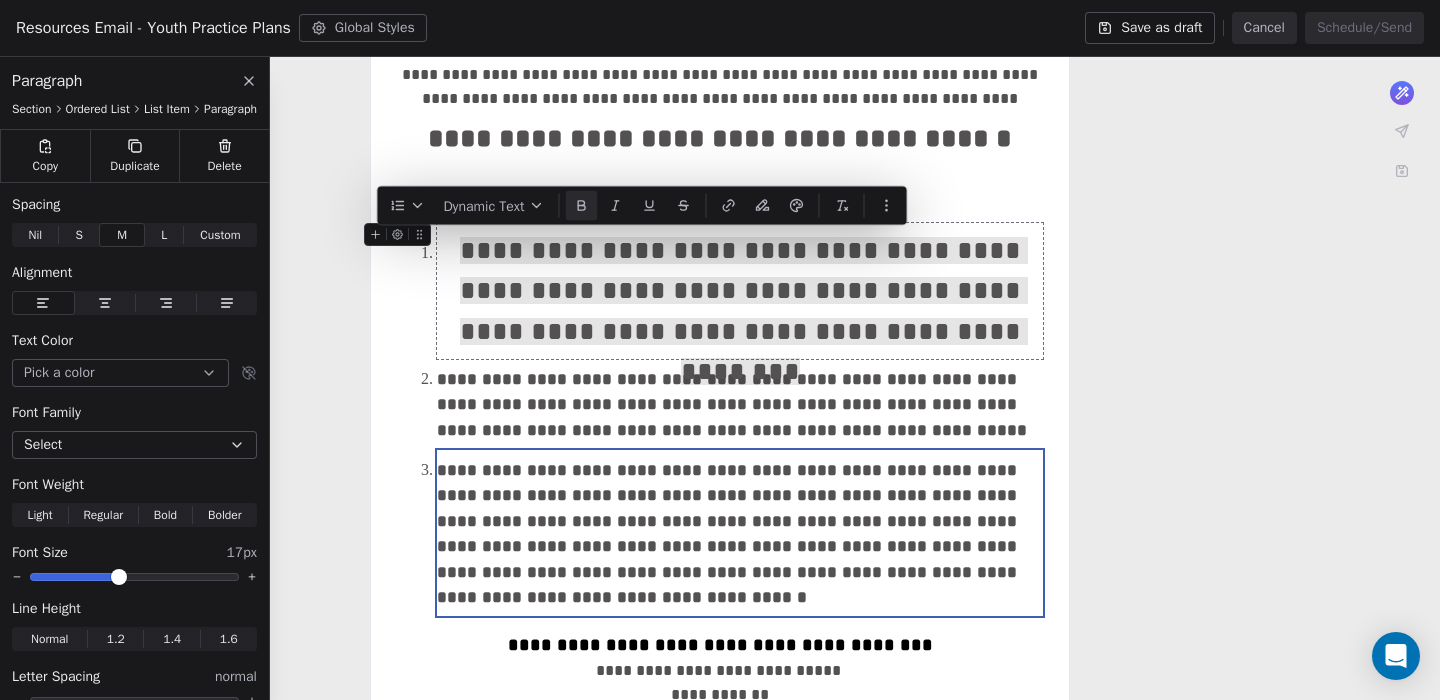 click 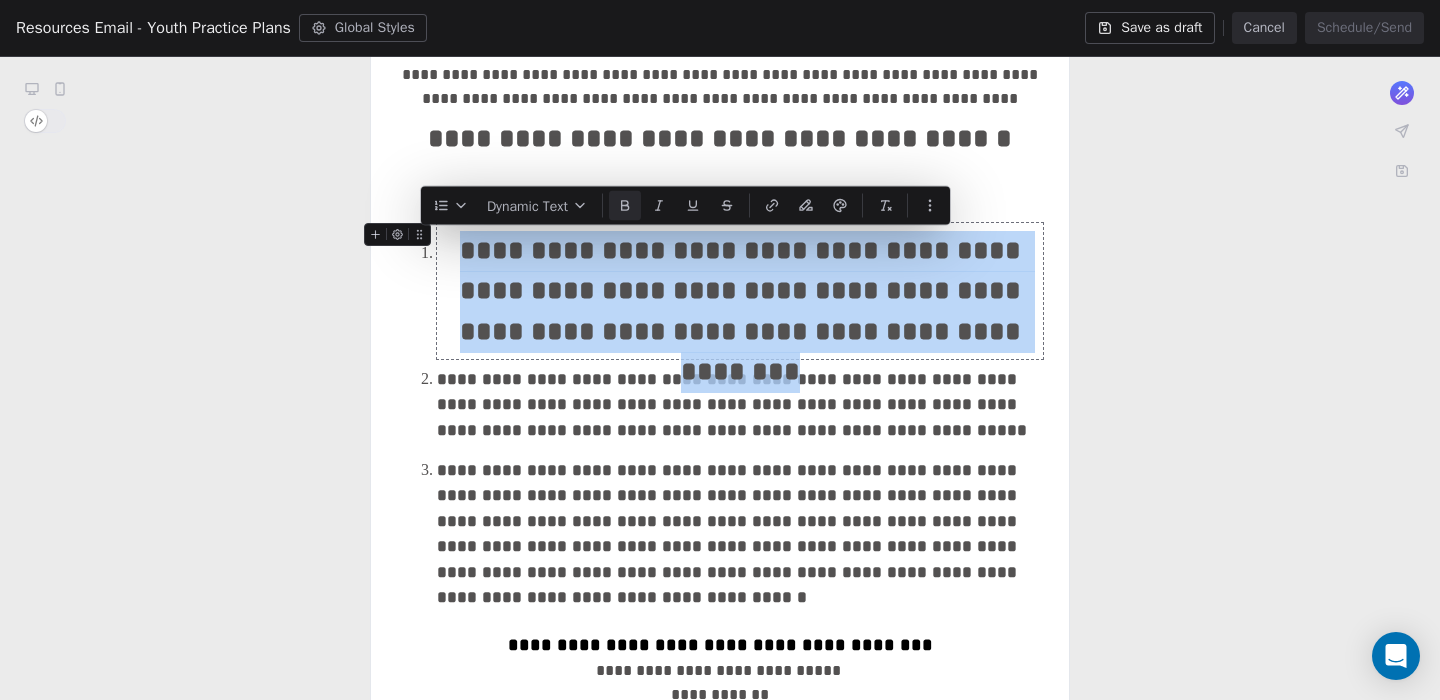 click on "**********" at bounding box center (744, 311) 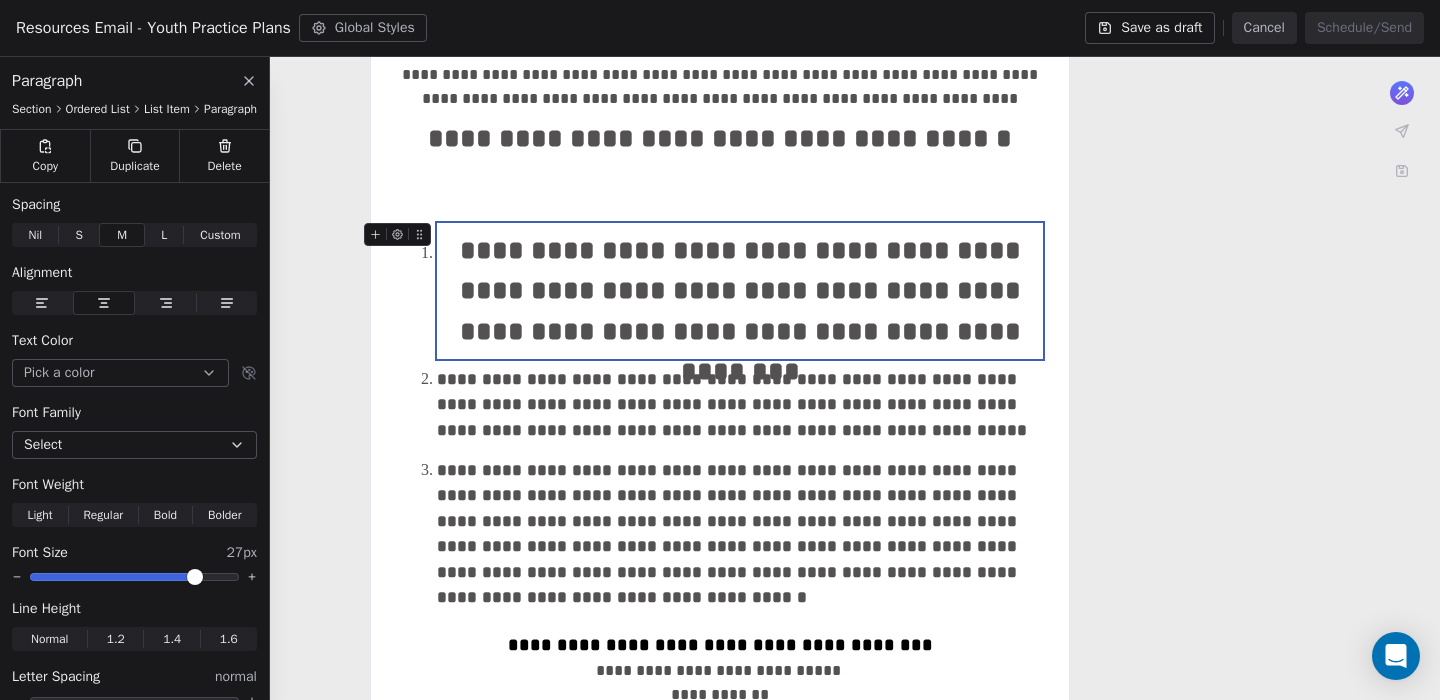 click on "**********" at bounding box center (744, 311) 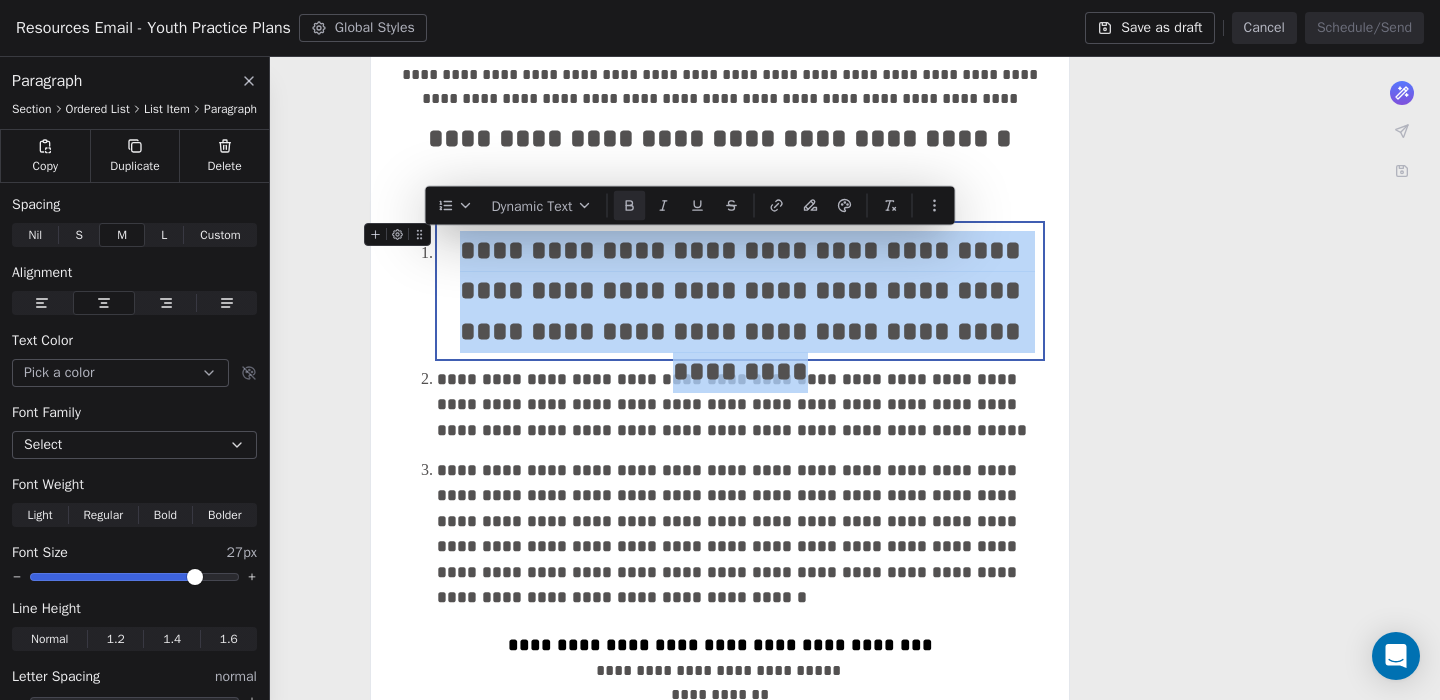drag, startPoint x: 972, startPoint y: 340, endPoint x: 448, endPoint y: 260, distance: 530.0717 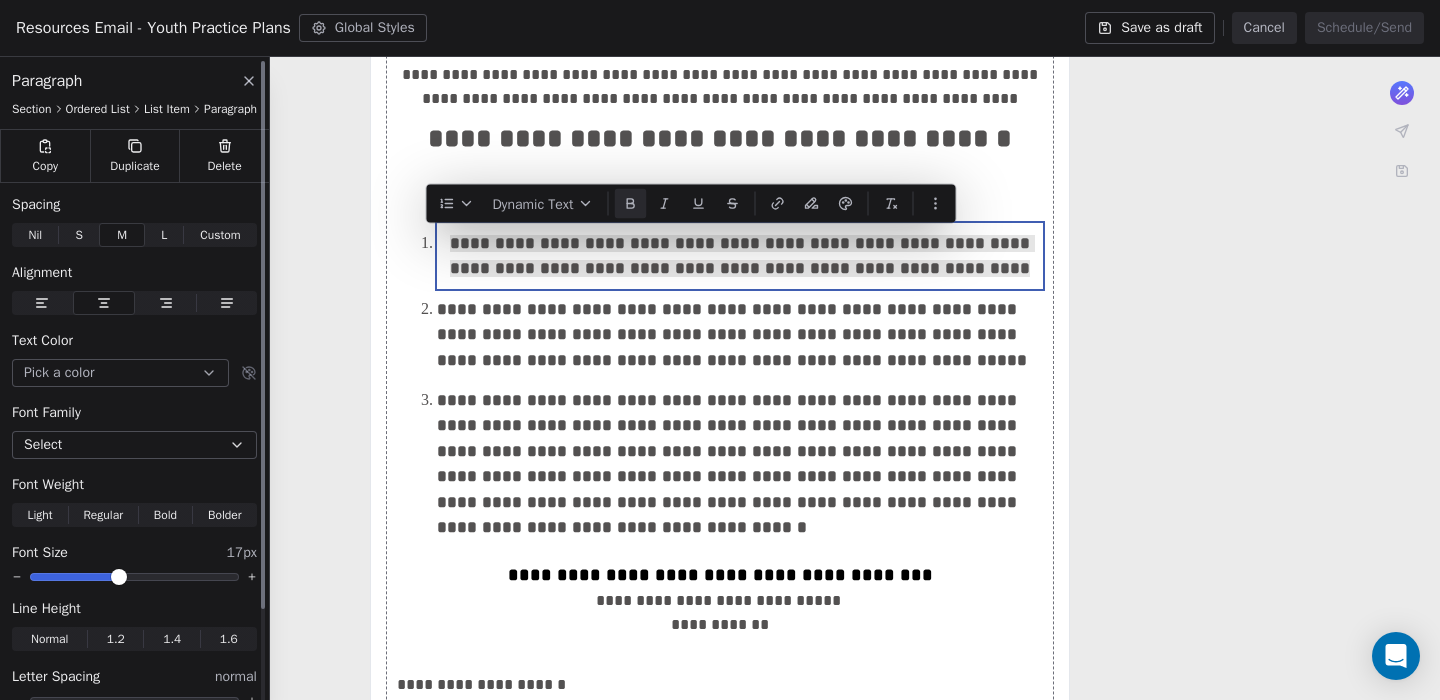 click at bounding box center (119, 577) 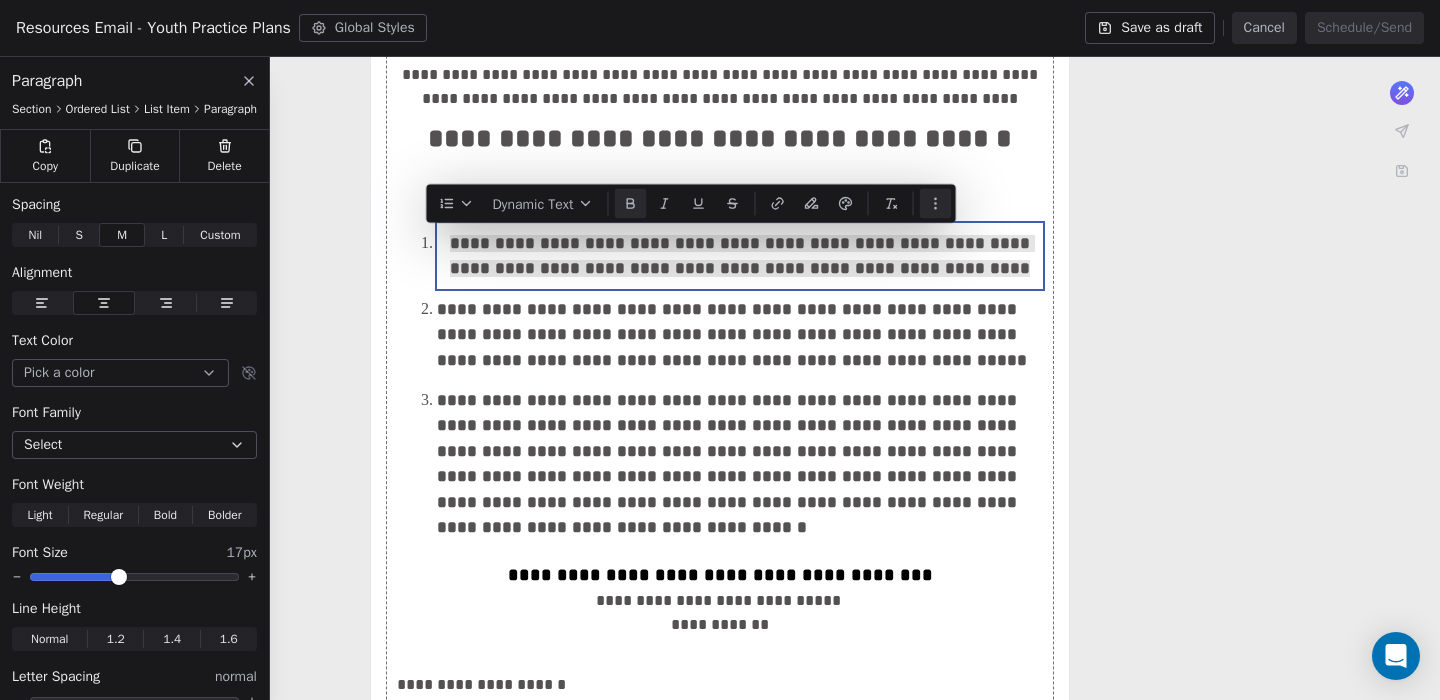 click 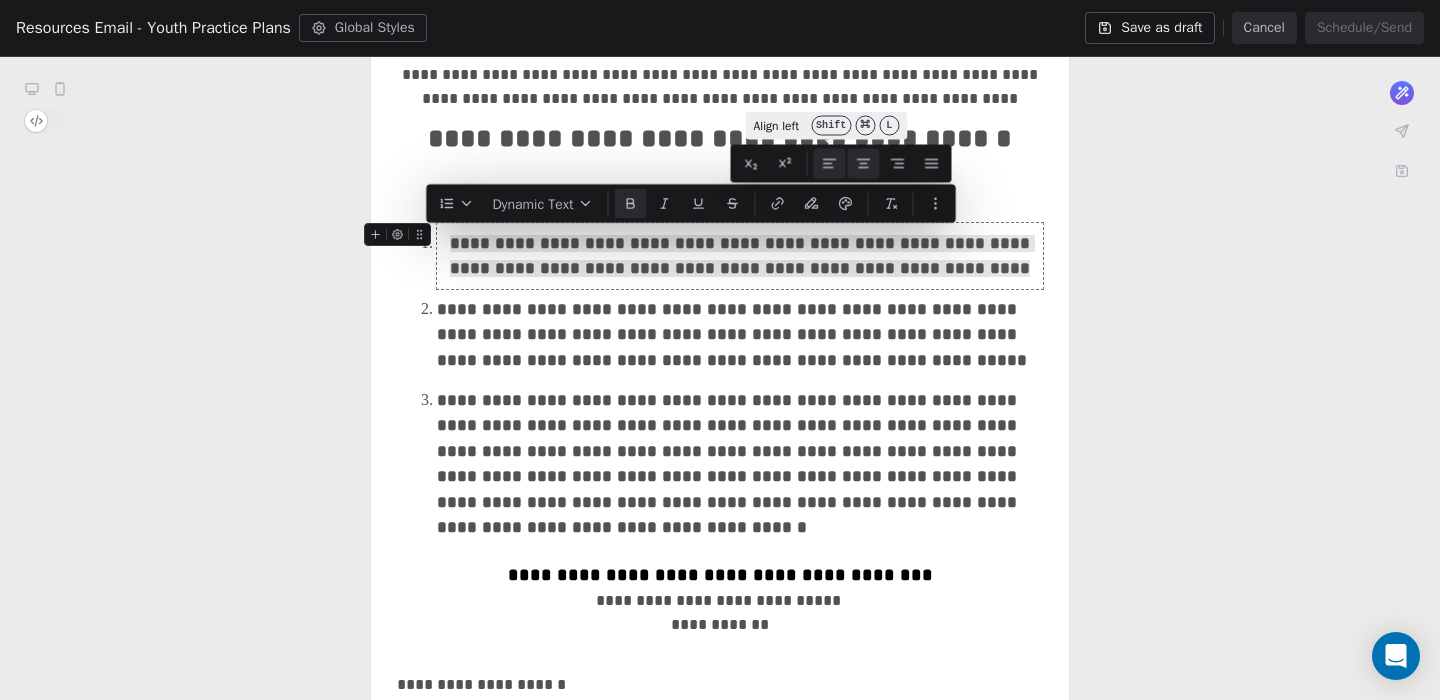 click 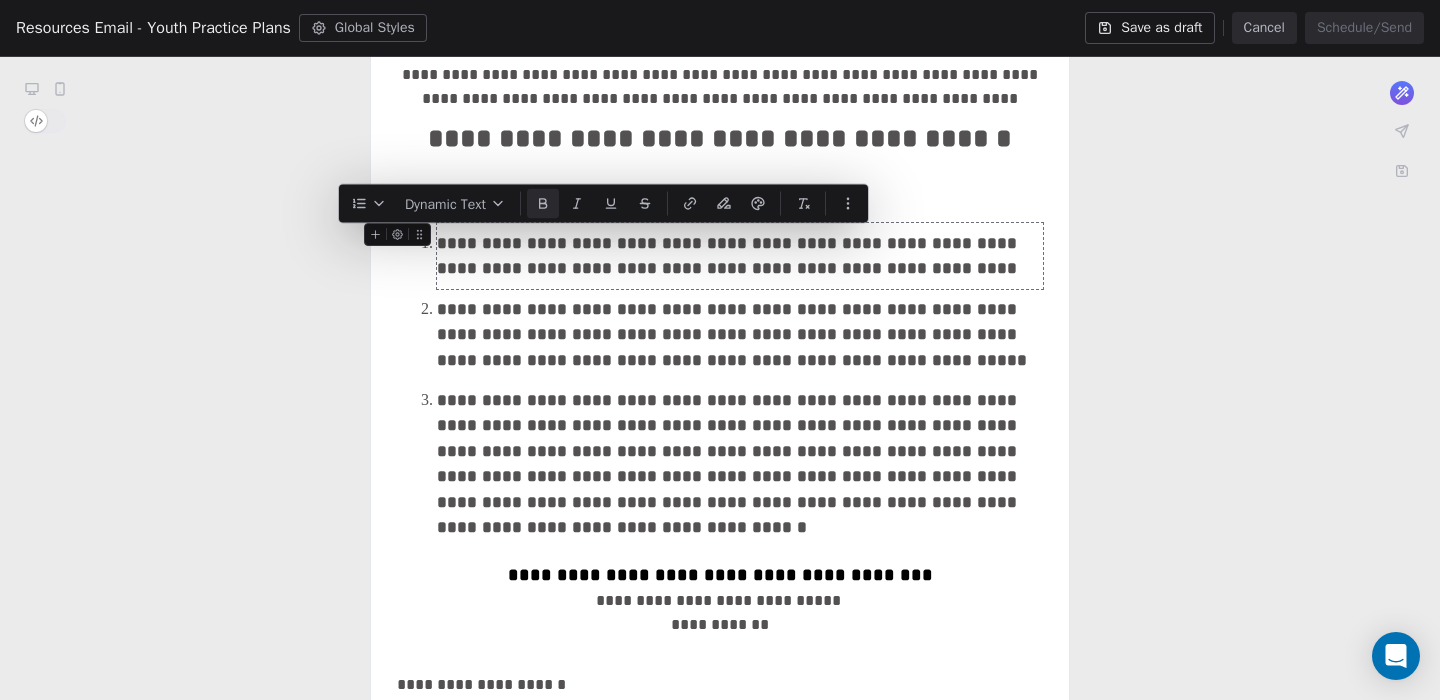 click on "**********" at bounding box center [720, 464] 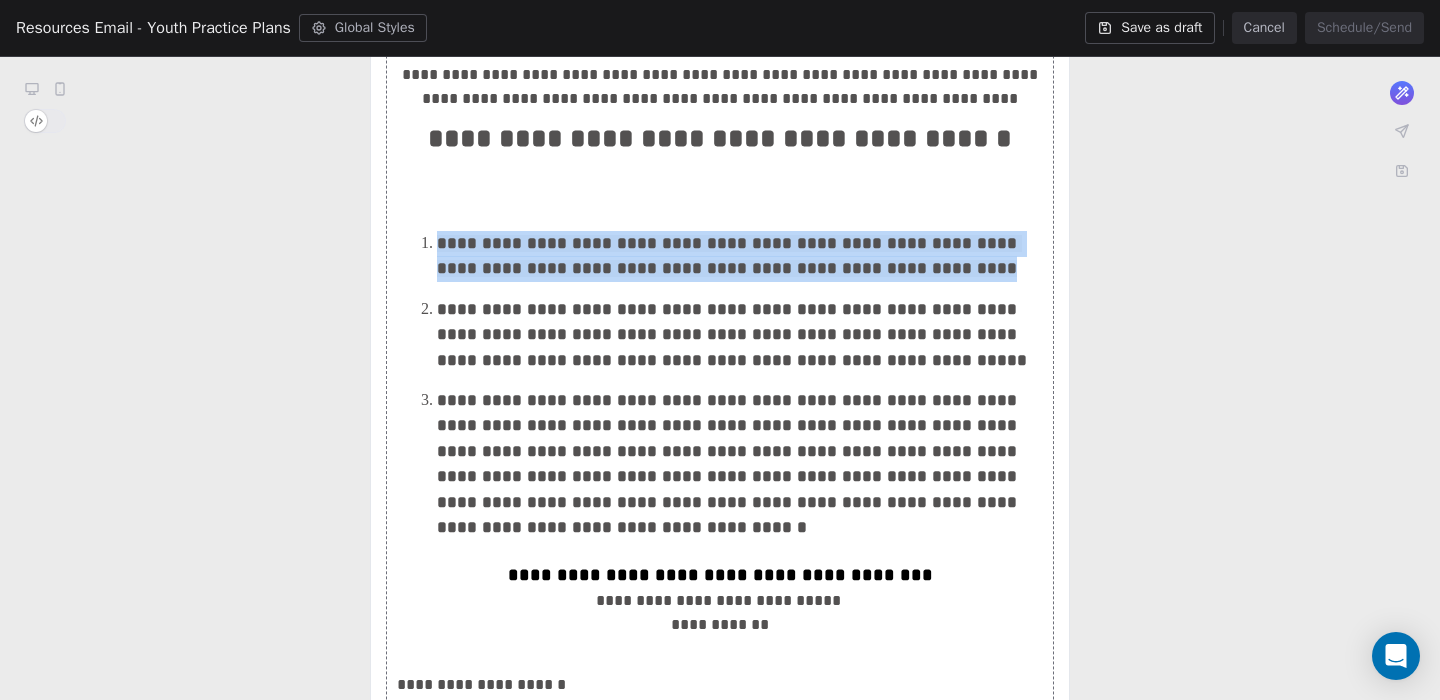 click on "**********" at bounding box center (720, 369) 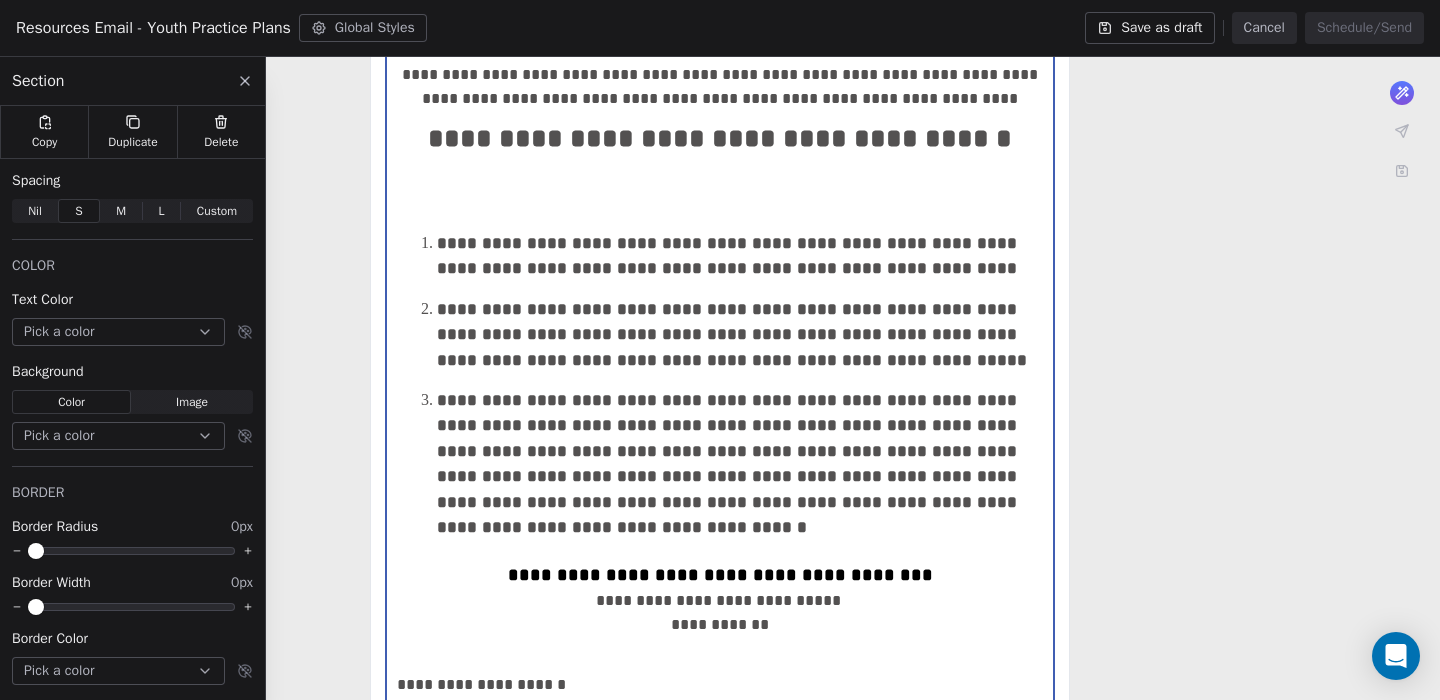 click on "**********" at bounding box center [720, 369] 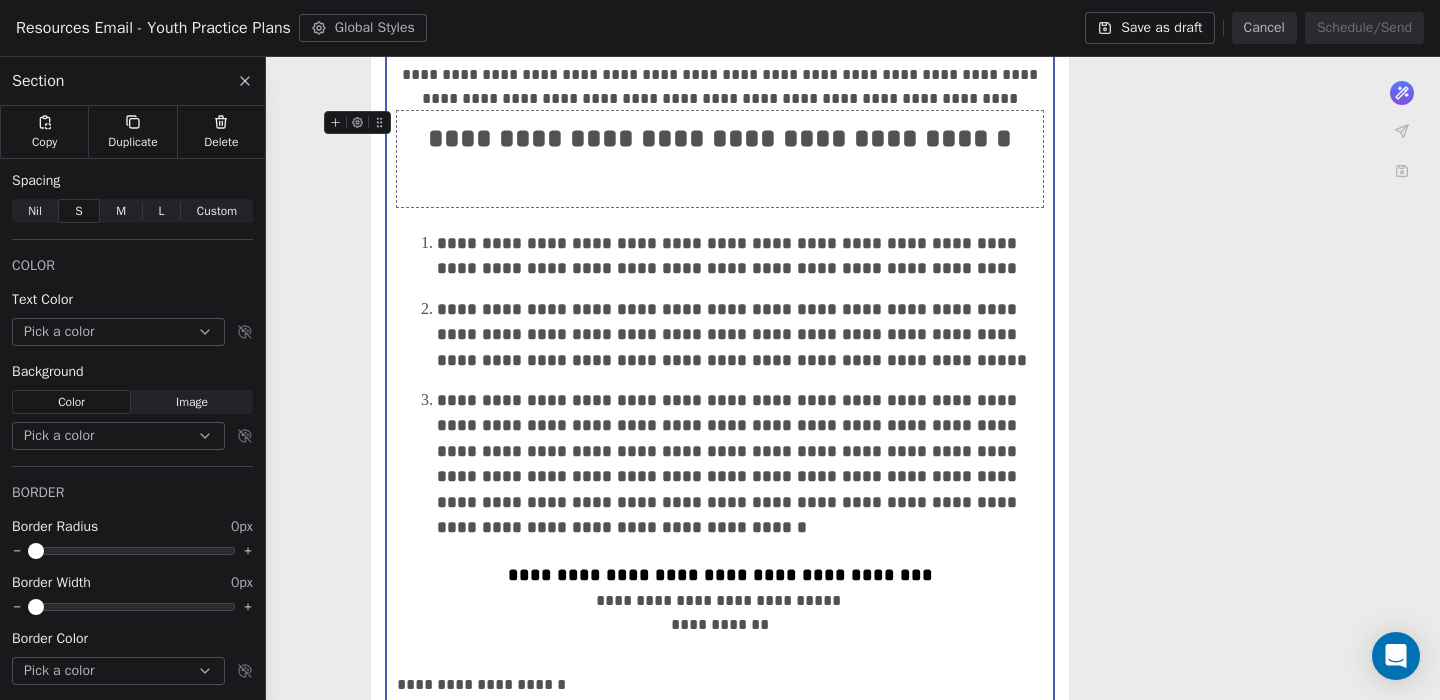click on "**********" at bounding box center (720, 159) 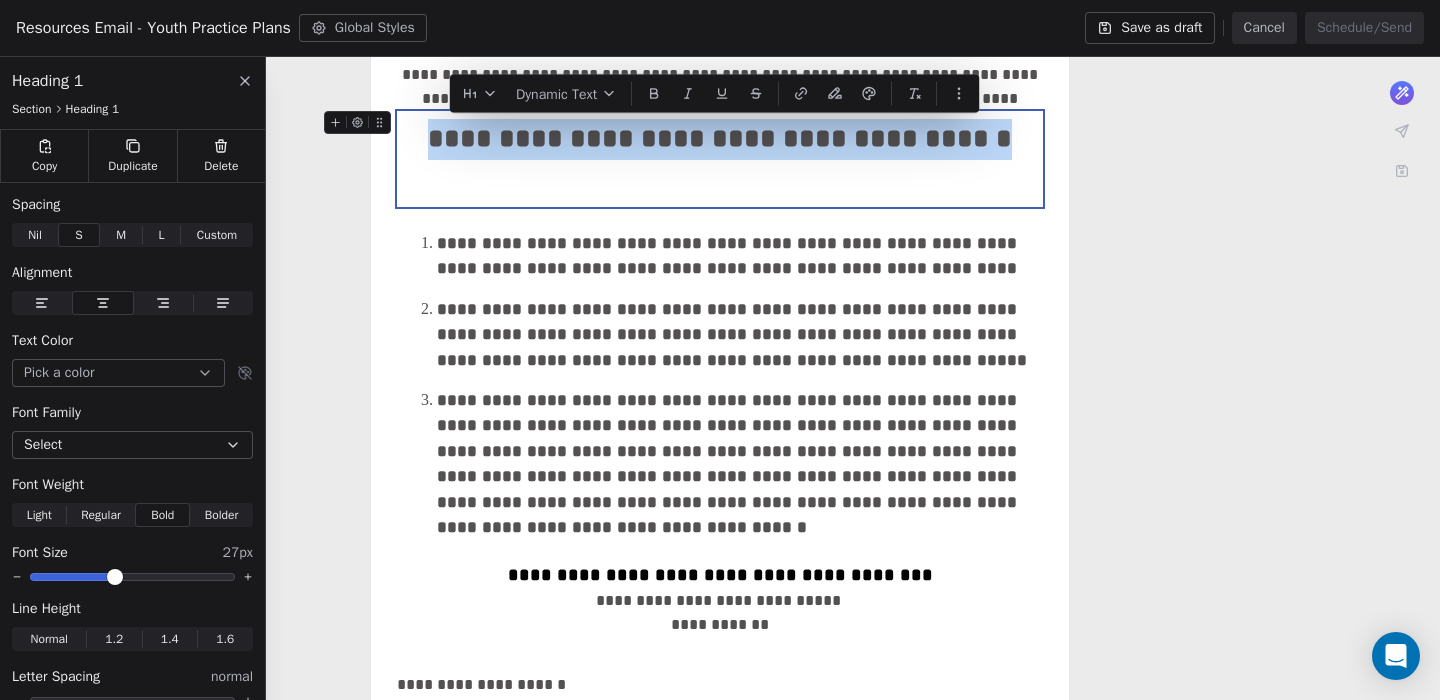 drag, startPoint x: 806, startPoint y: 178, endPoint x: 437, endPoint y: 138, distance: 371.16168 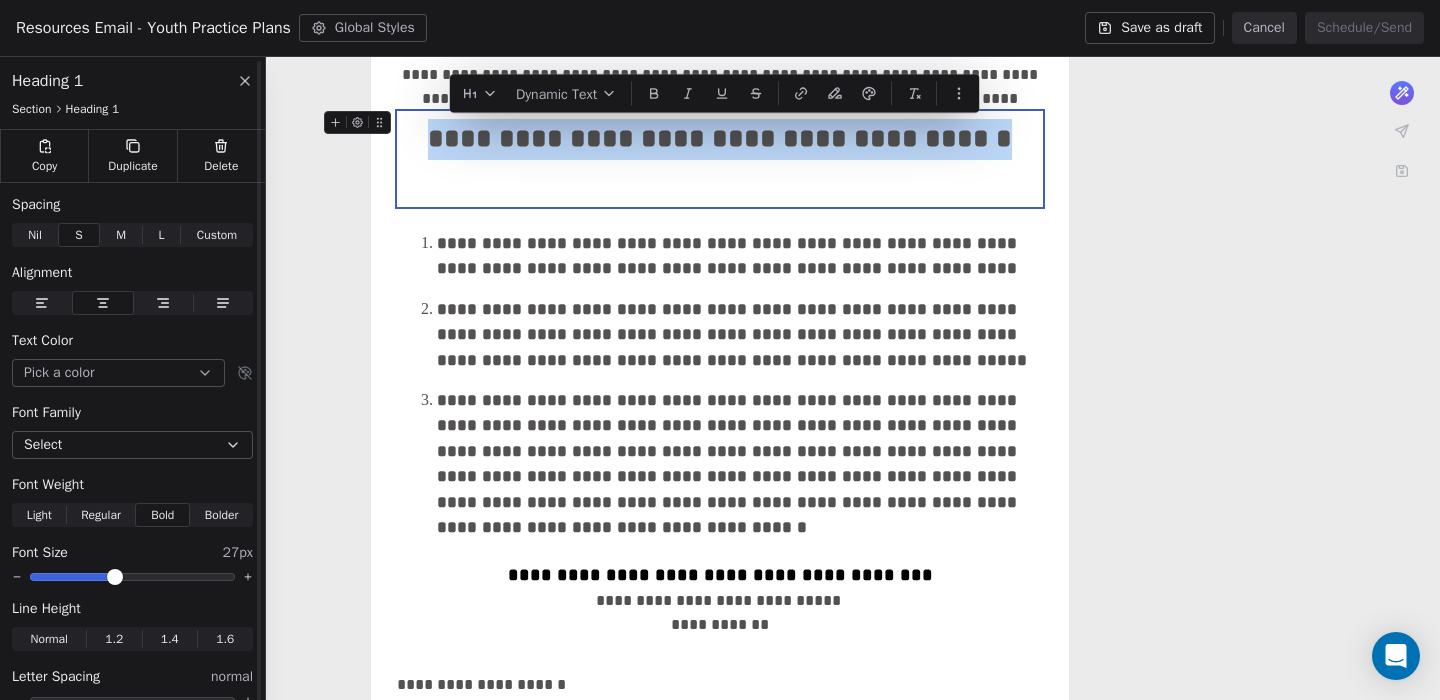 click 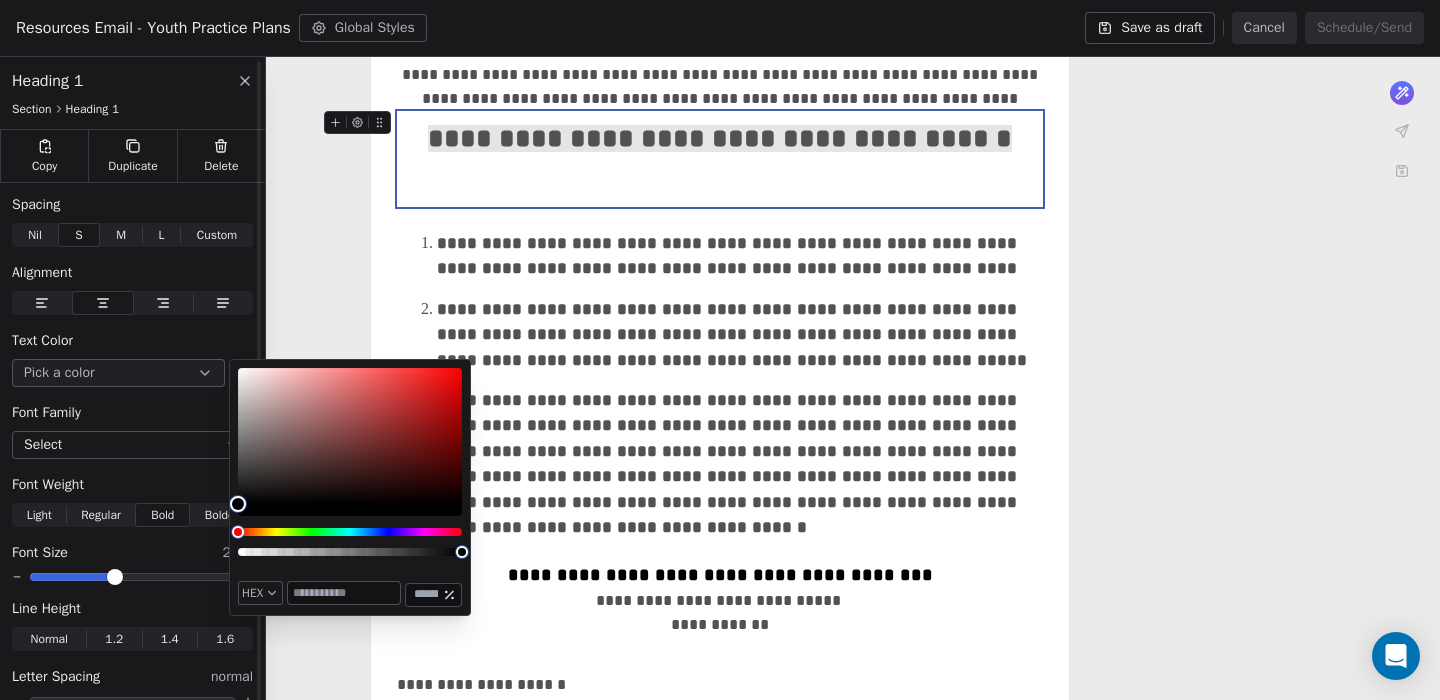 click on "Text Color Pick a color" at bounding box center (132, 359) 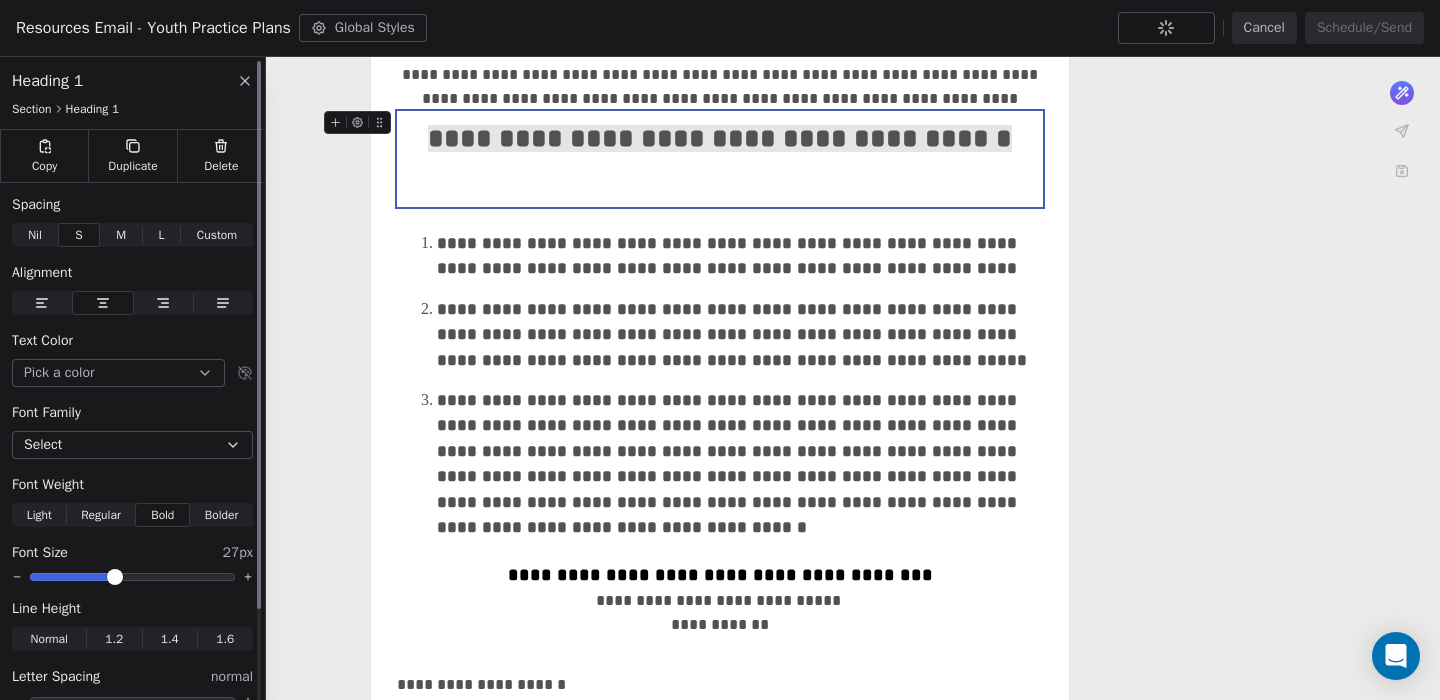 click at bounding box center [259, 335] 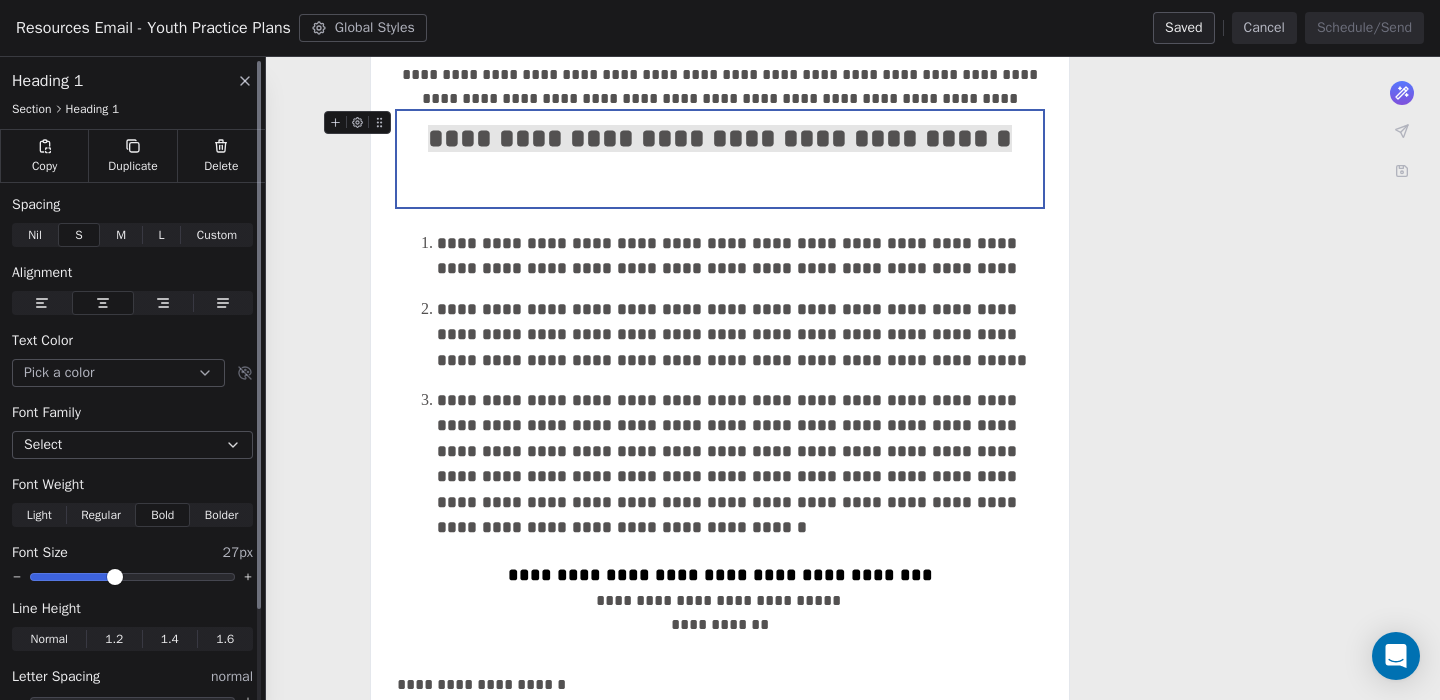 click 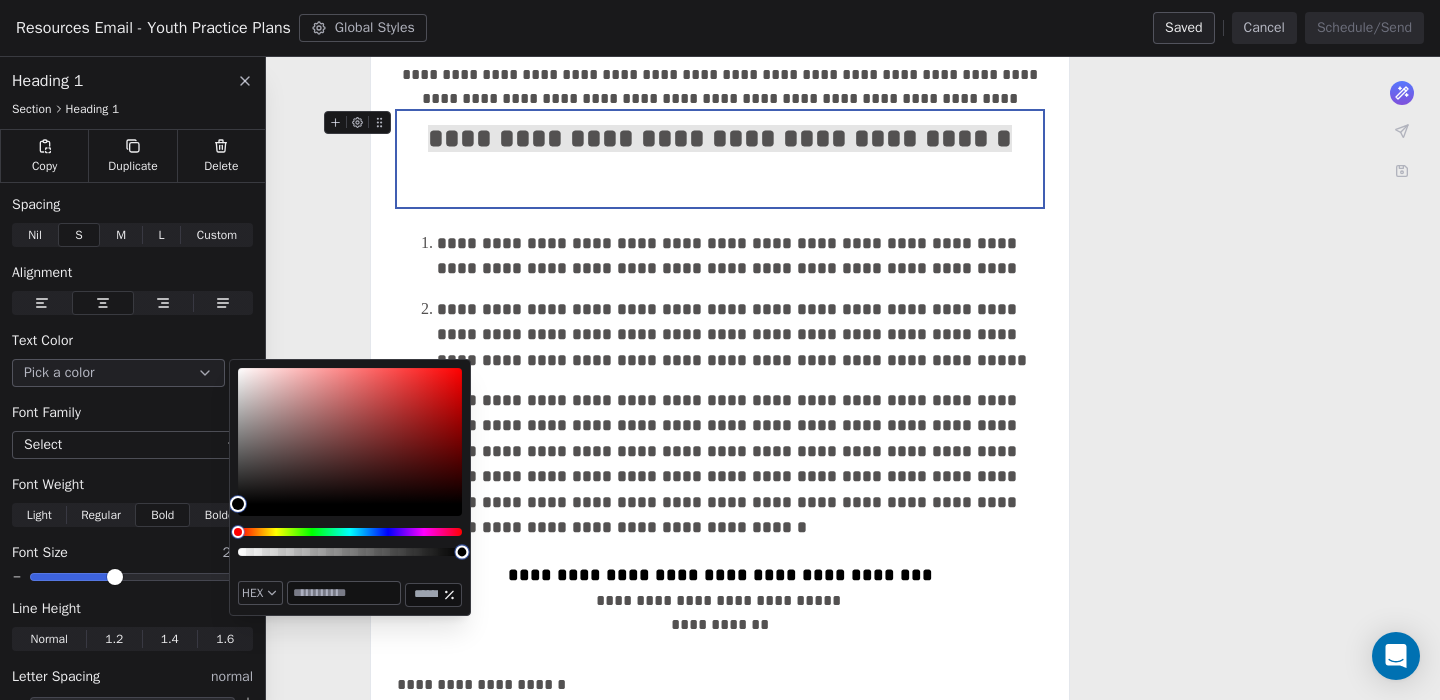 type on "*******" 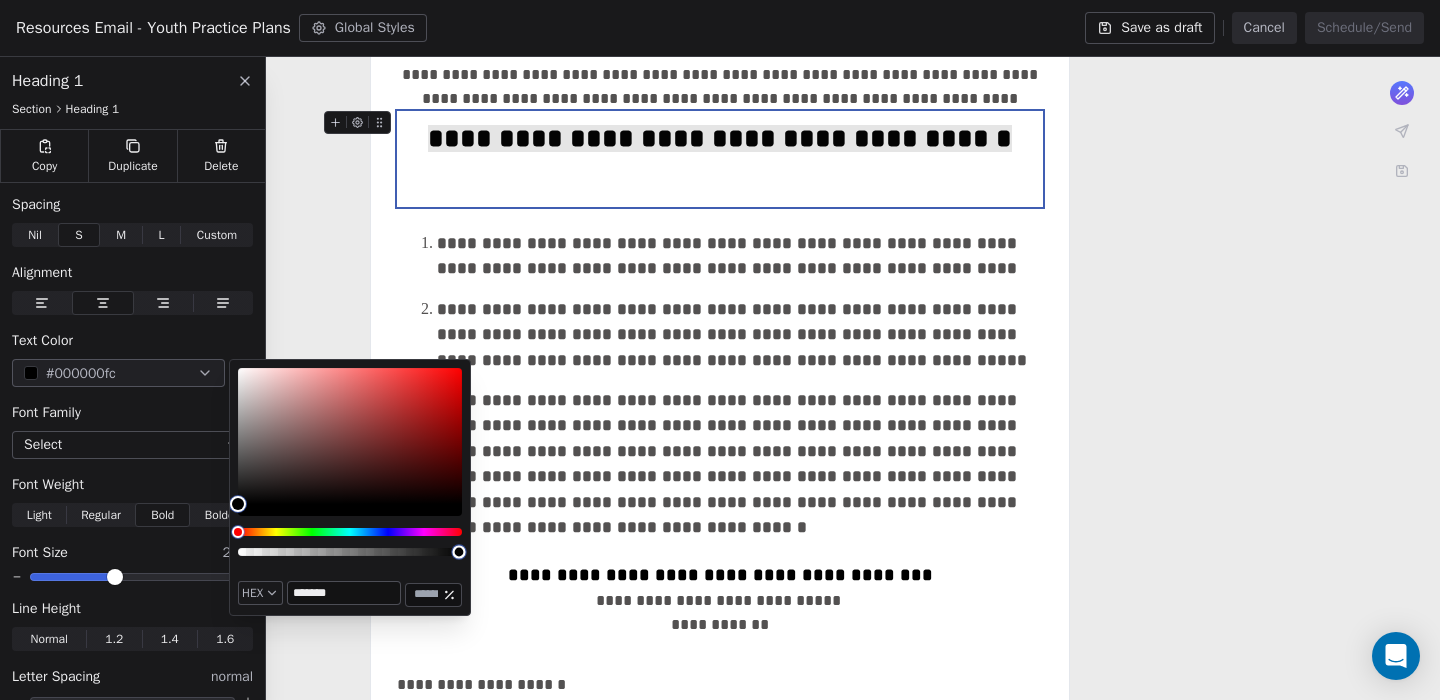 click at bounding box center [458, 551] 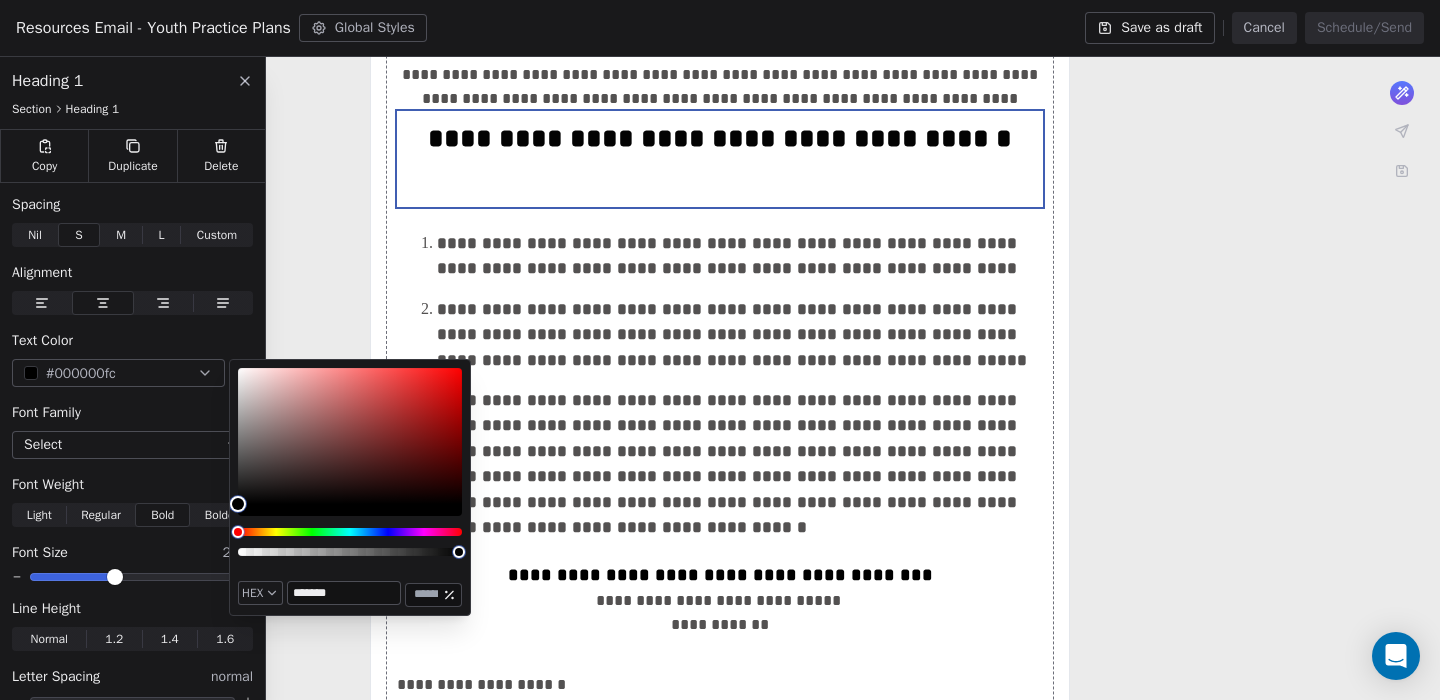 click on "**********" at bounding box center (720, 369) 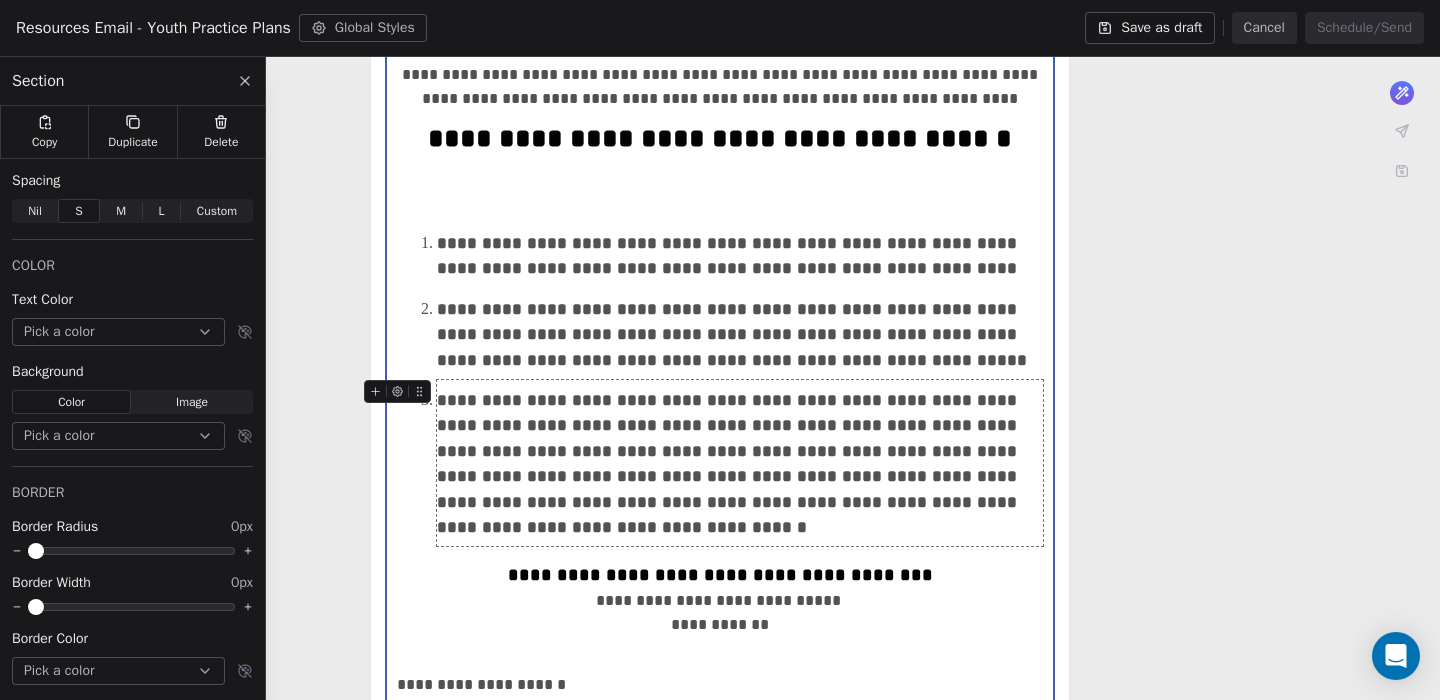 click on "**********" at bounding box center (740, 463) 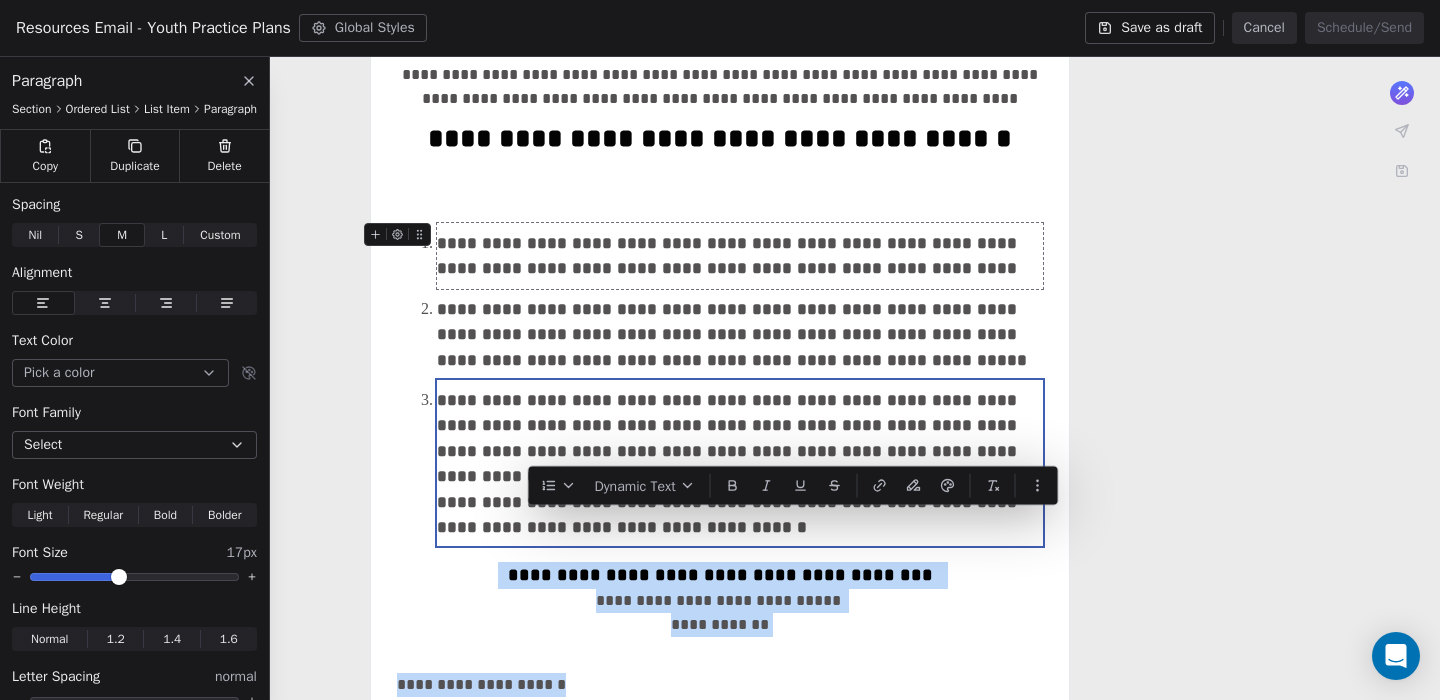drag, startPoint x: 537, startPoint y: 517, endPoint x: 426, endPoint y: 244, distance: 294.70325 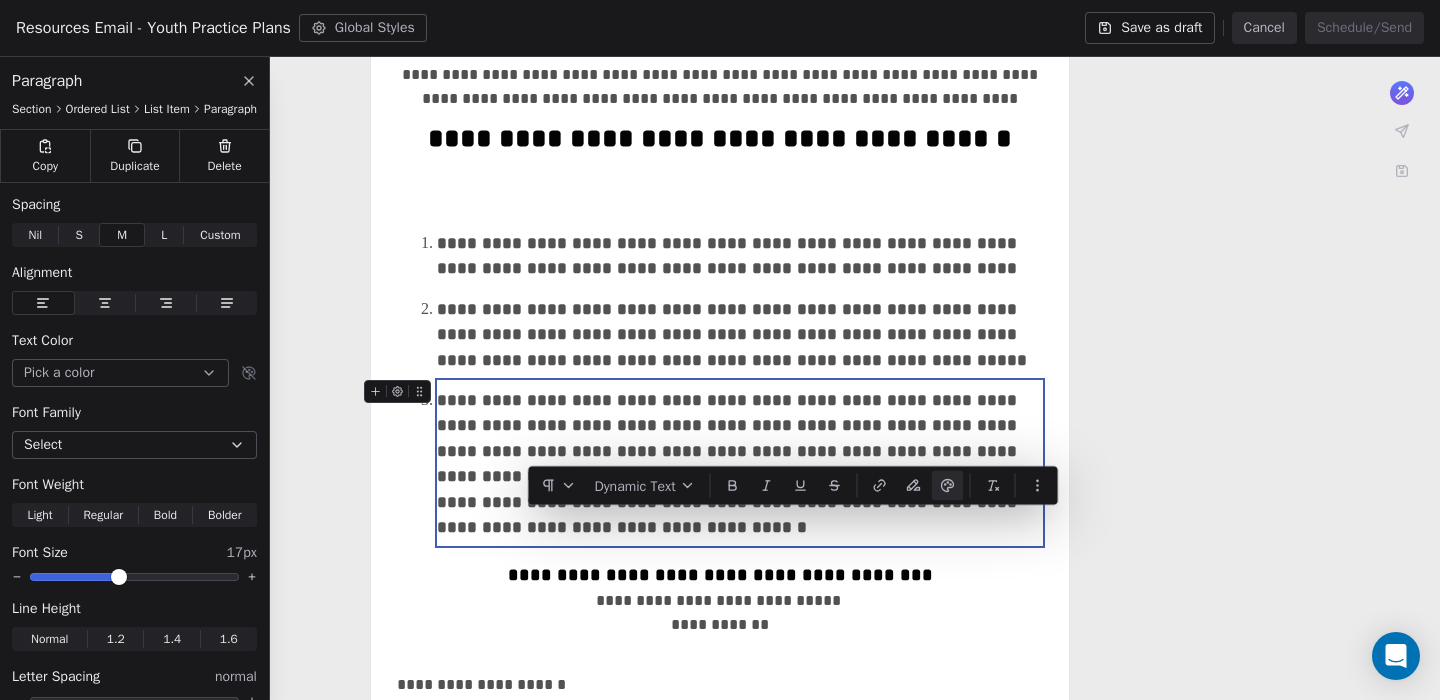 click on "**********" at bounding box center [740, 463] 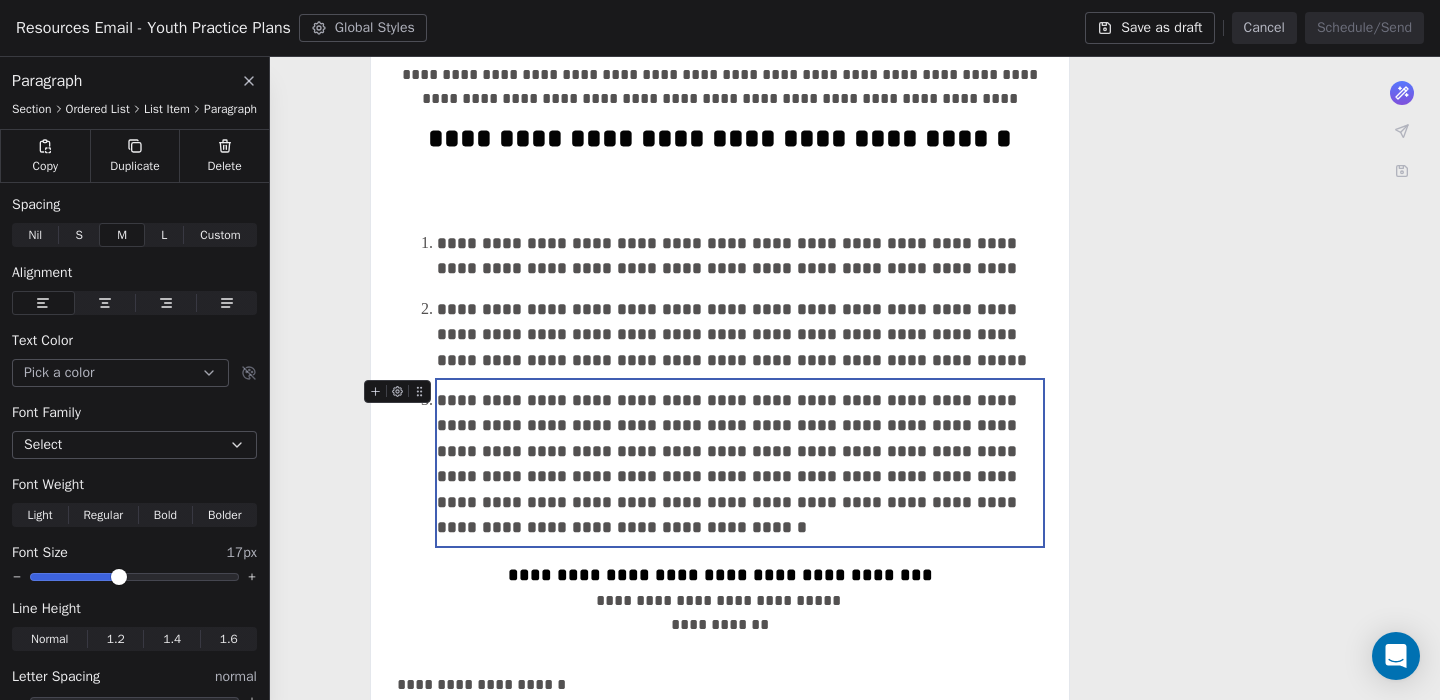 click on "**********" at bounding box center [740, 463] 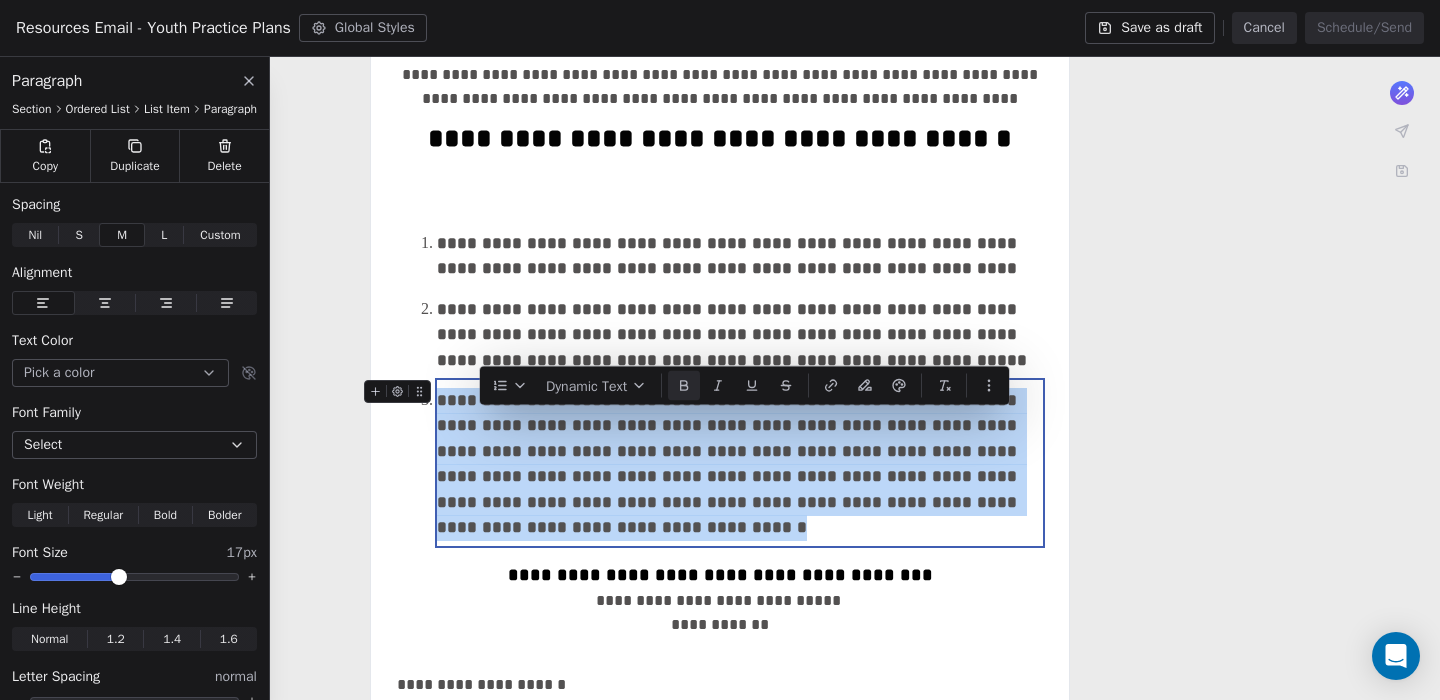 click on "**********" at bounding box center (740, 463) 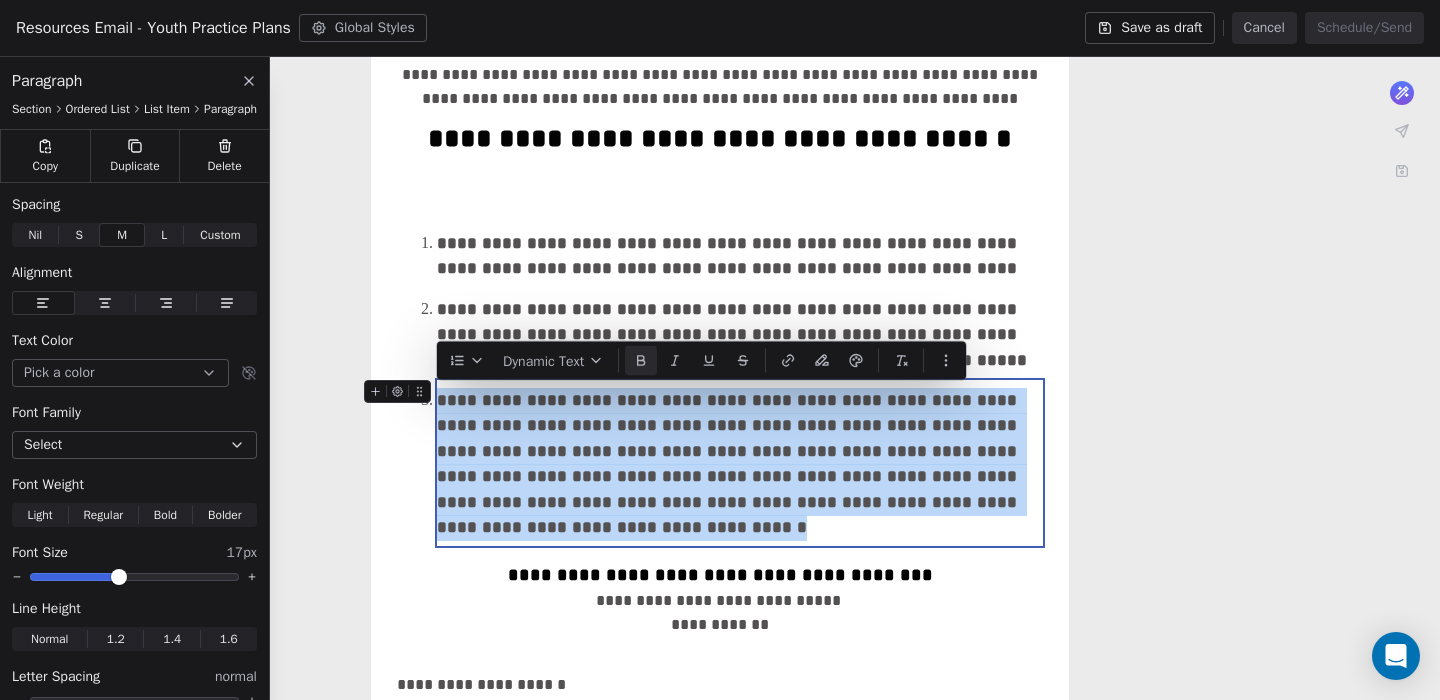 drag, startPoint x: 544, startPoint y: 531, endPoint x: 440, endPoint y: 399, distance: 168.0476 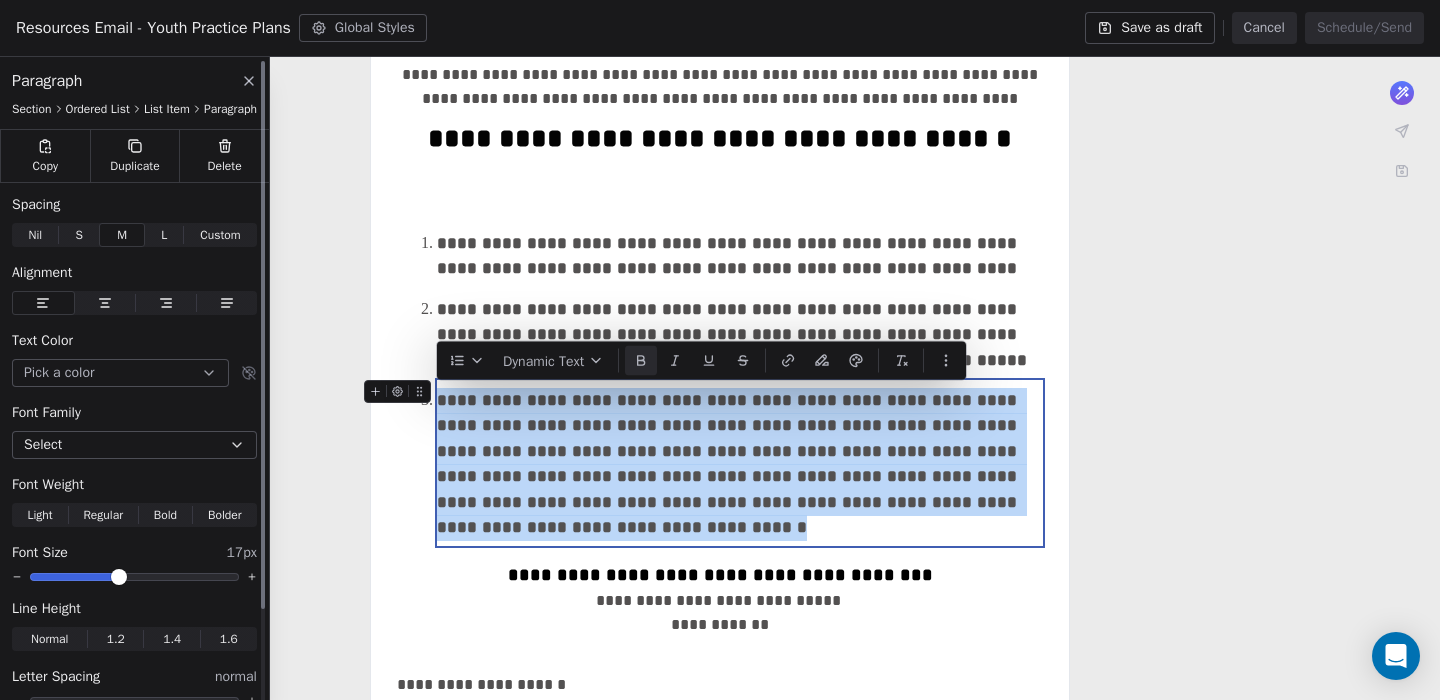 click on "Pick a color" at bounding box center (120, 373) 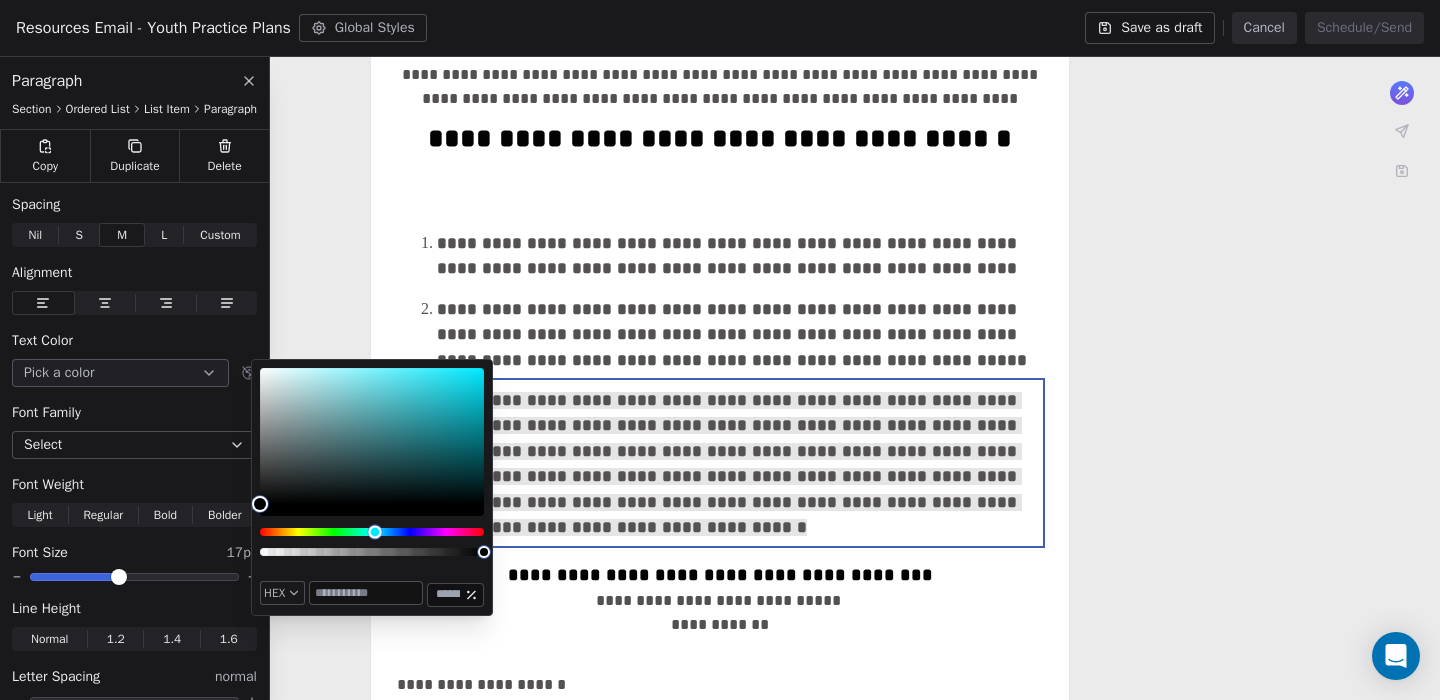 click at bounding box center (372, 532) 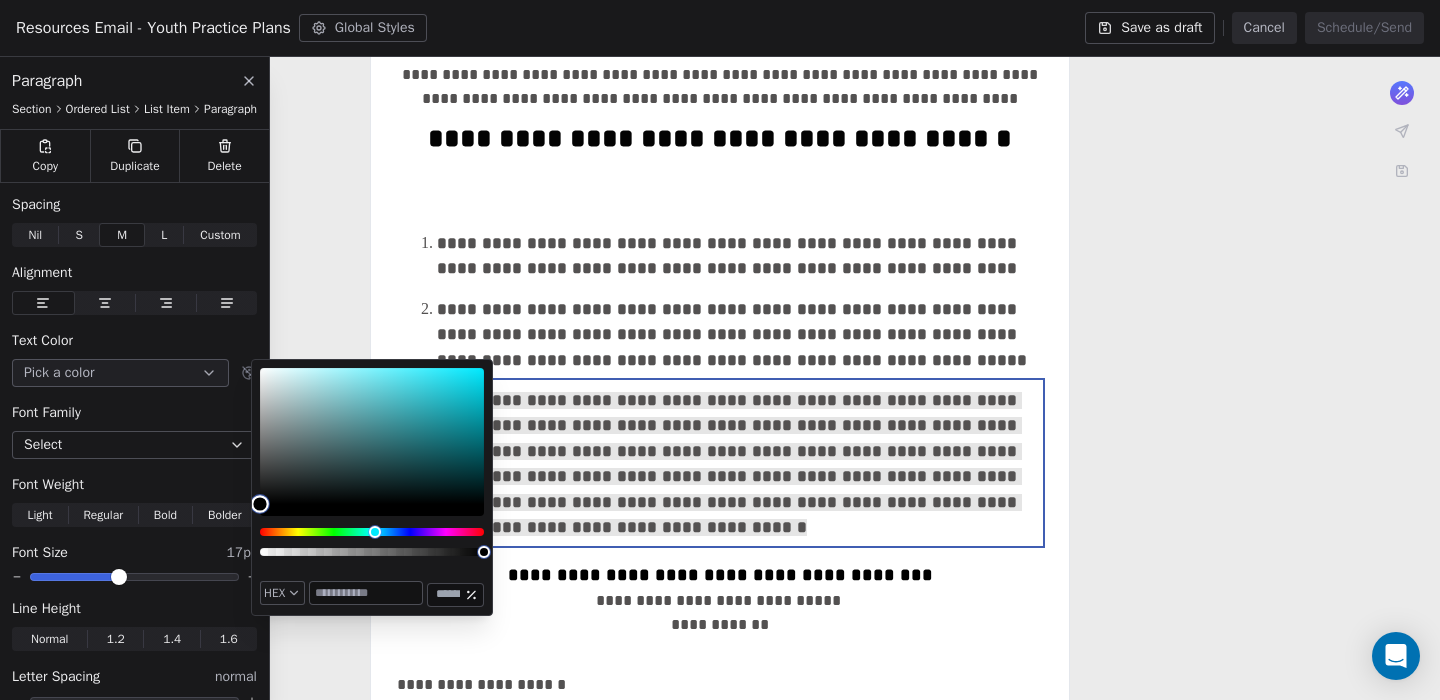 type on "*******" 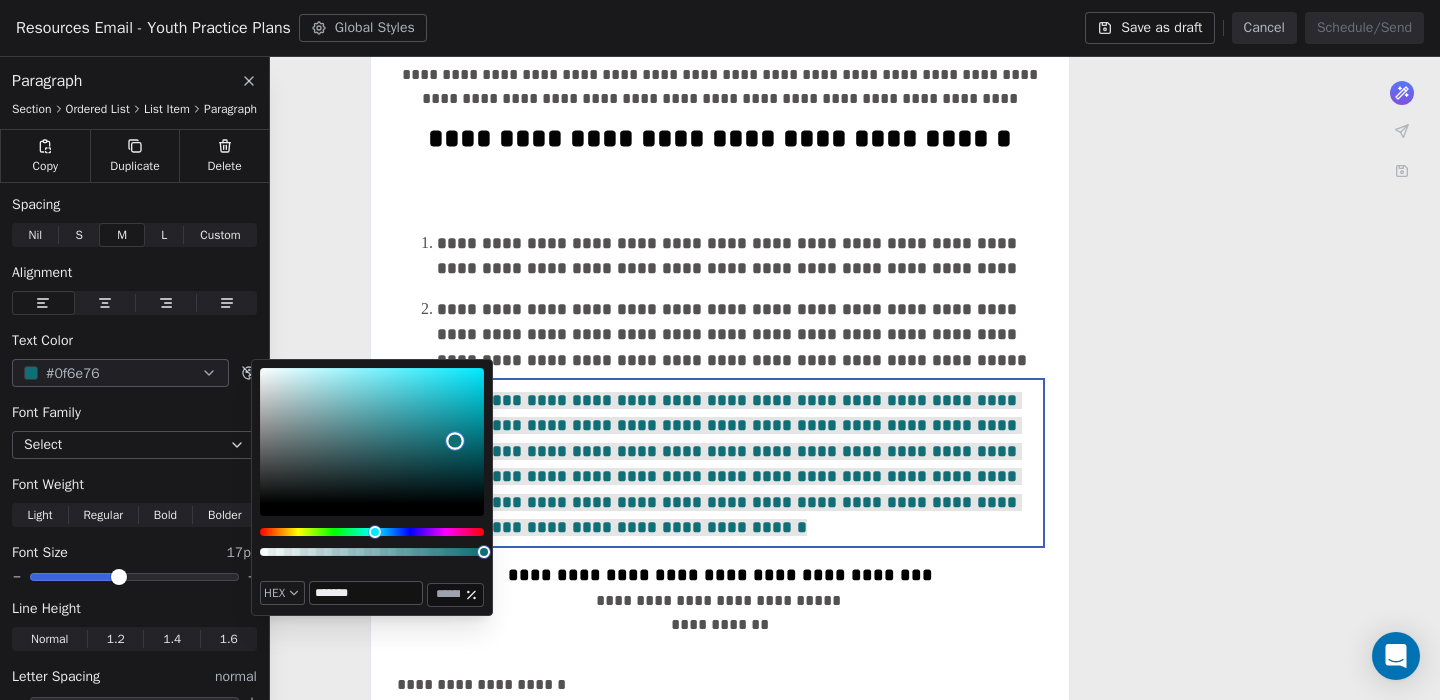click at bounding box center (372, 436) 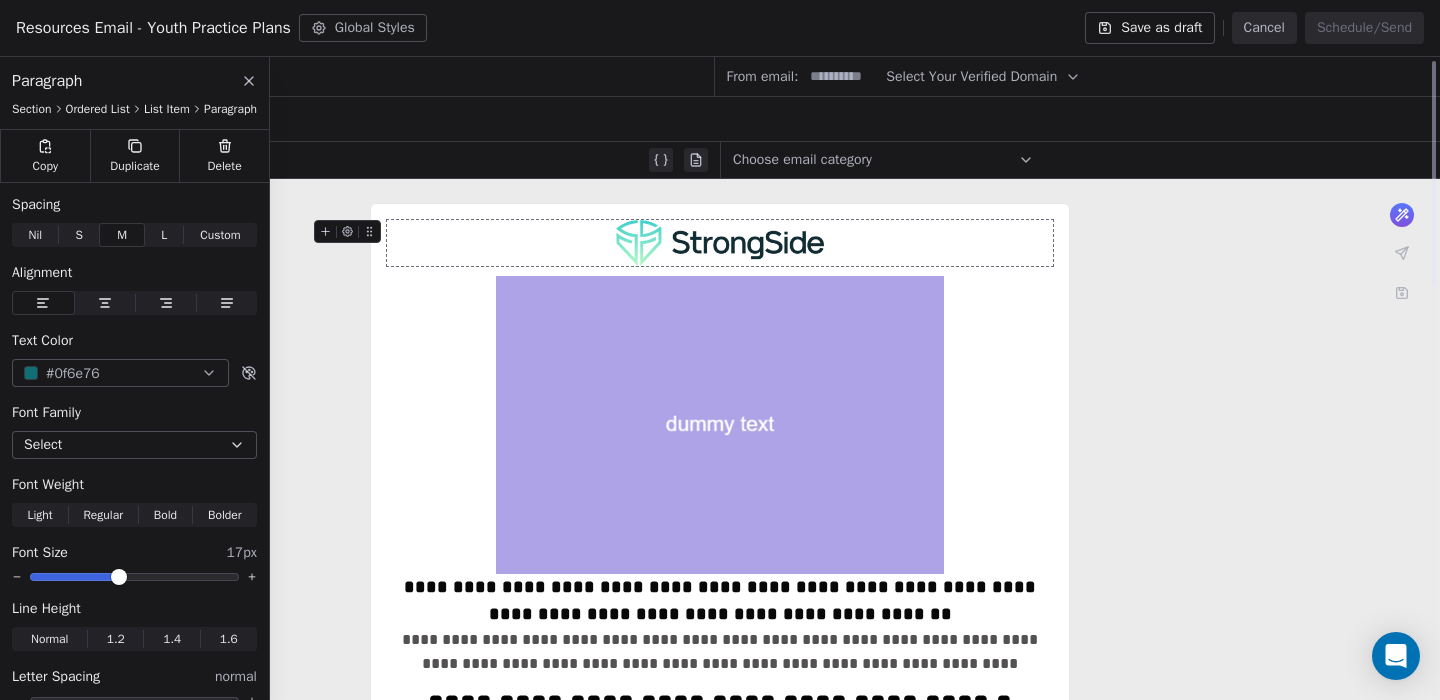 scroll, scrollTop: 0, scrollLeft: 0, axis: both 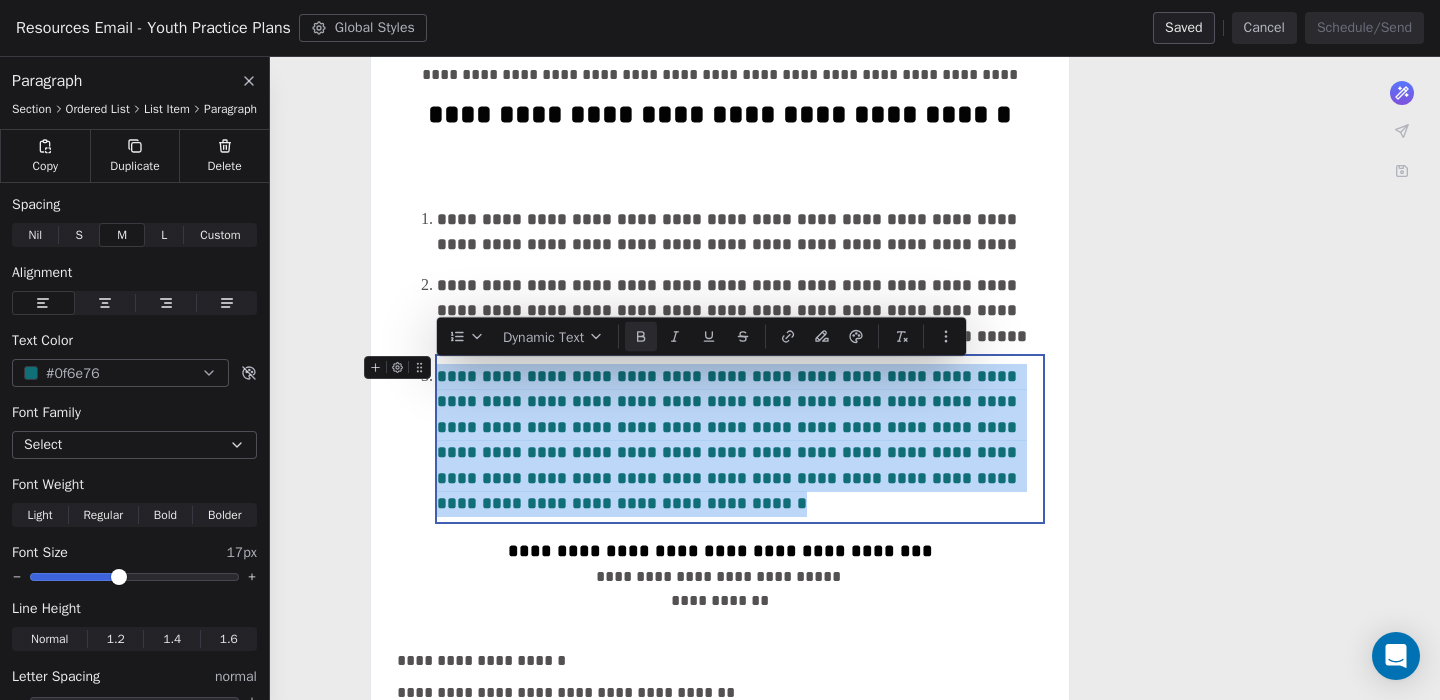 drag, startPoint x: 546, startPoint y: 504, endPoint x: 439, endPoint y: 380, distance: 163.78339 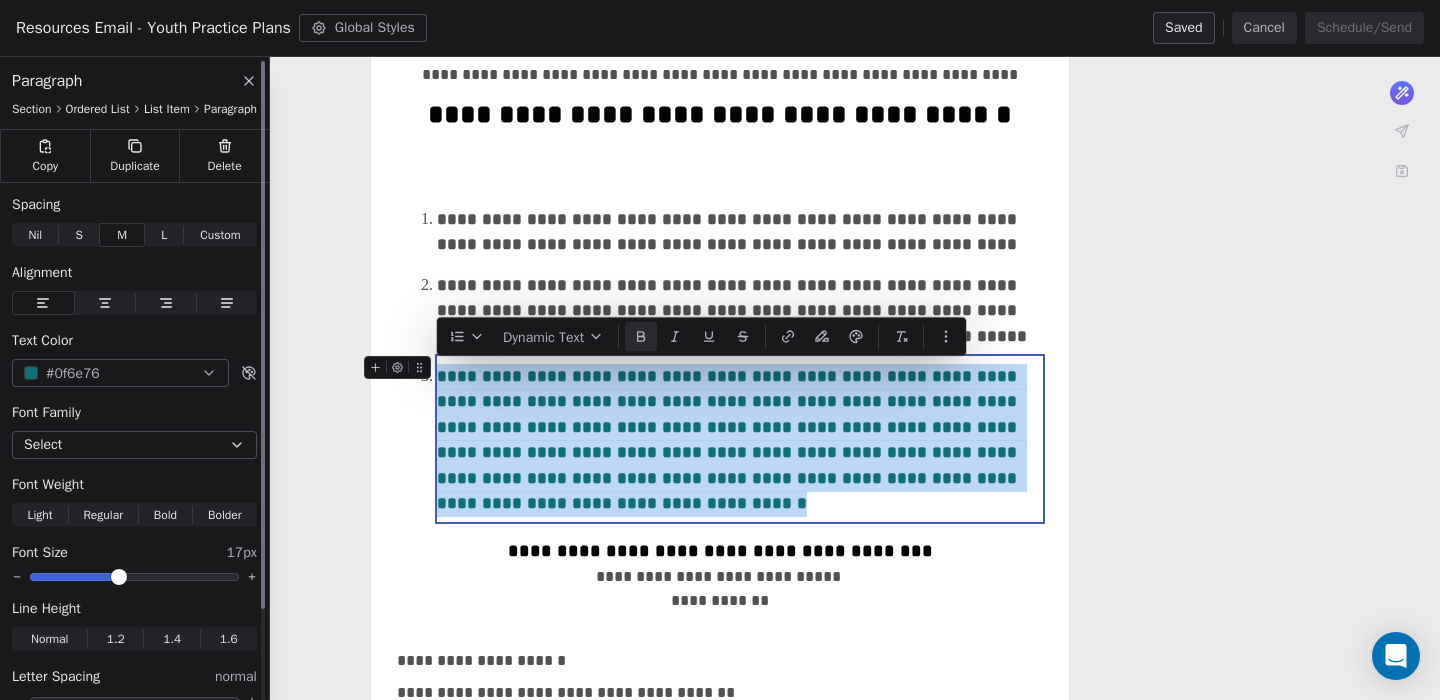 click on "#0f6e76" at bounding box center [120, 373] 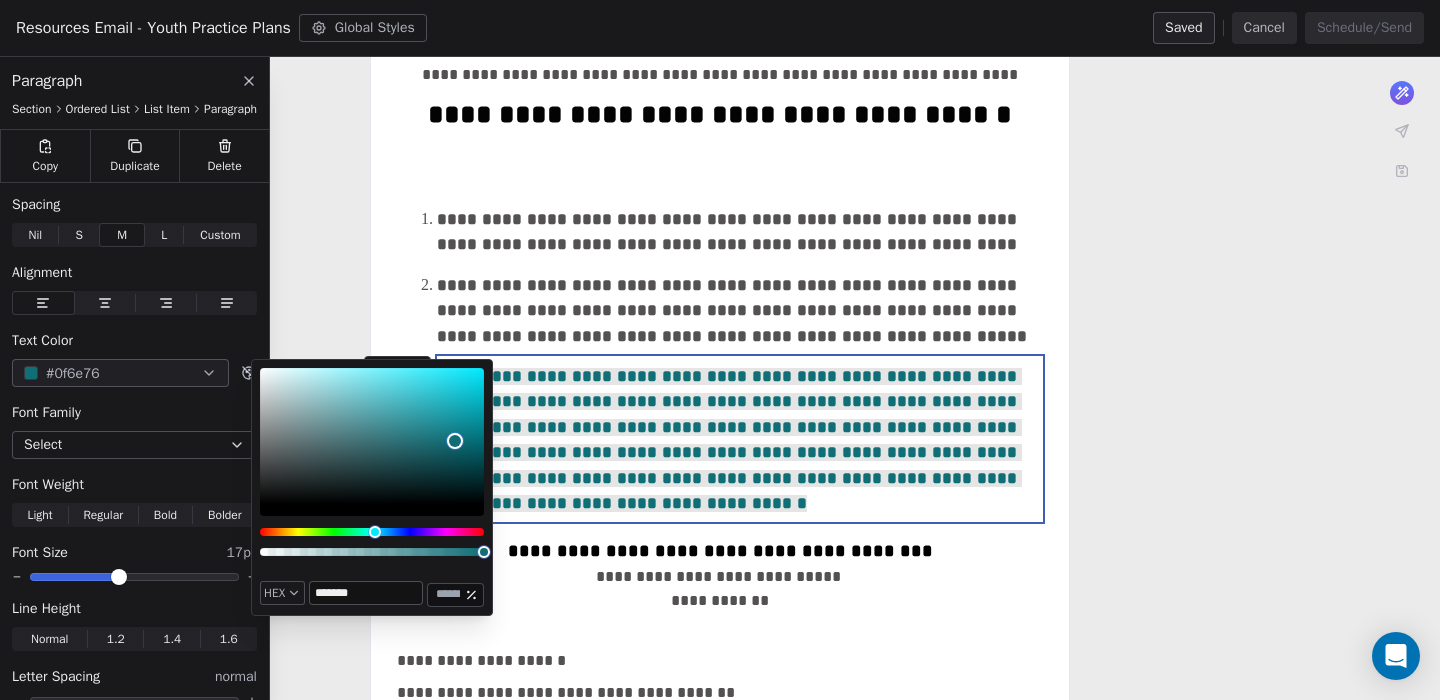 click on "*******" at bounding box center (366, 593) 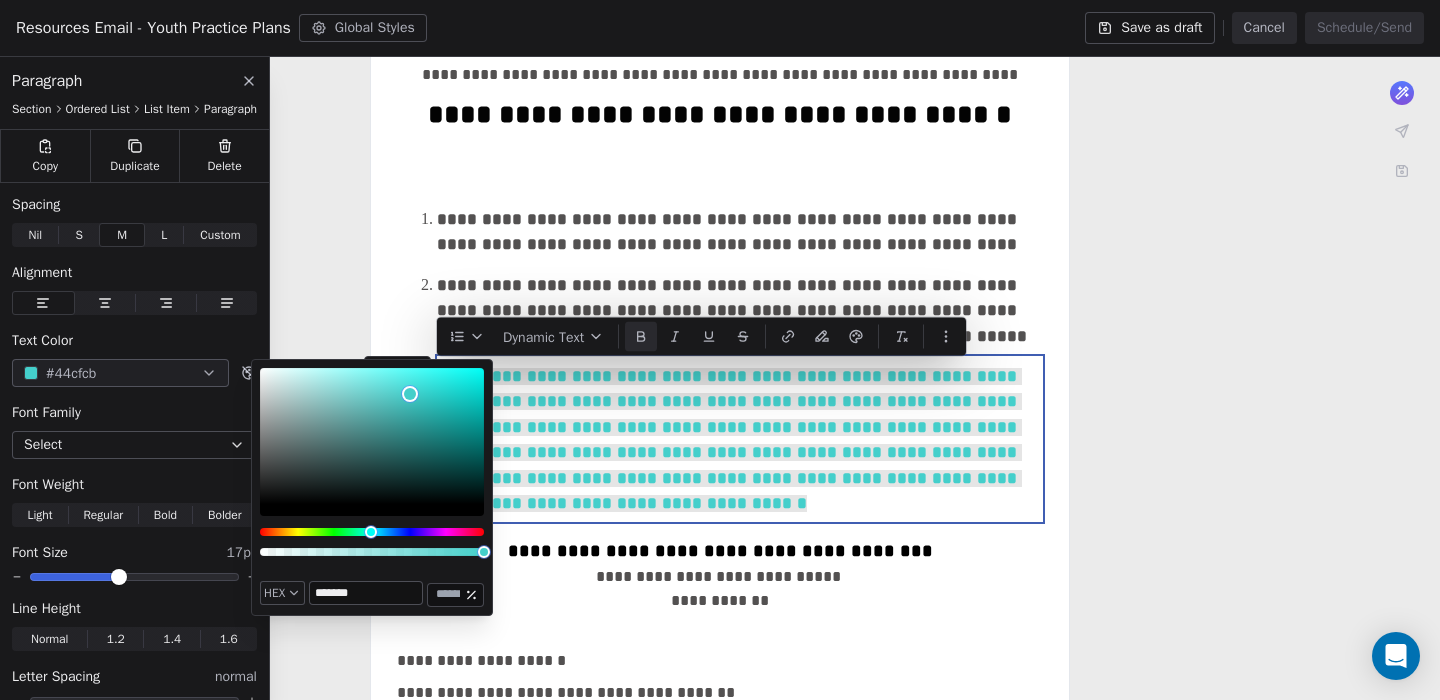 type on "*******" 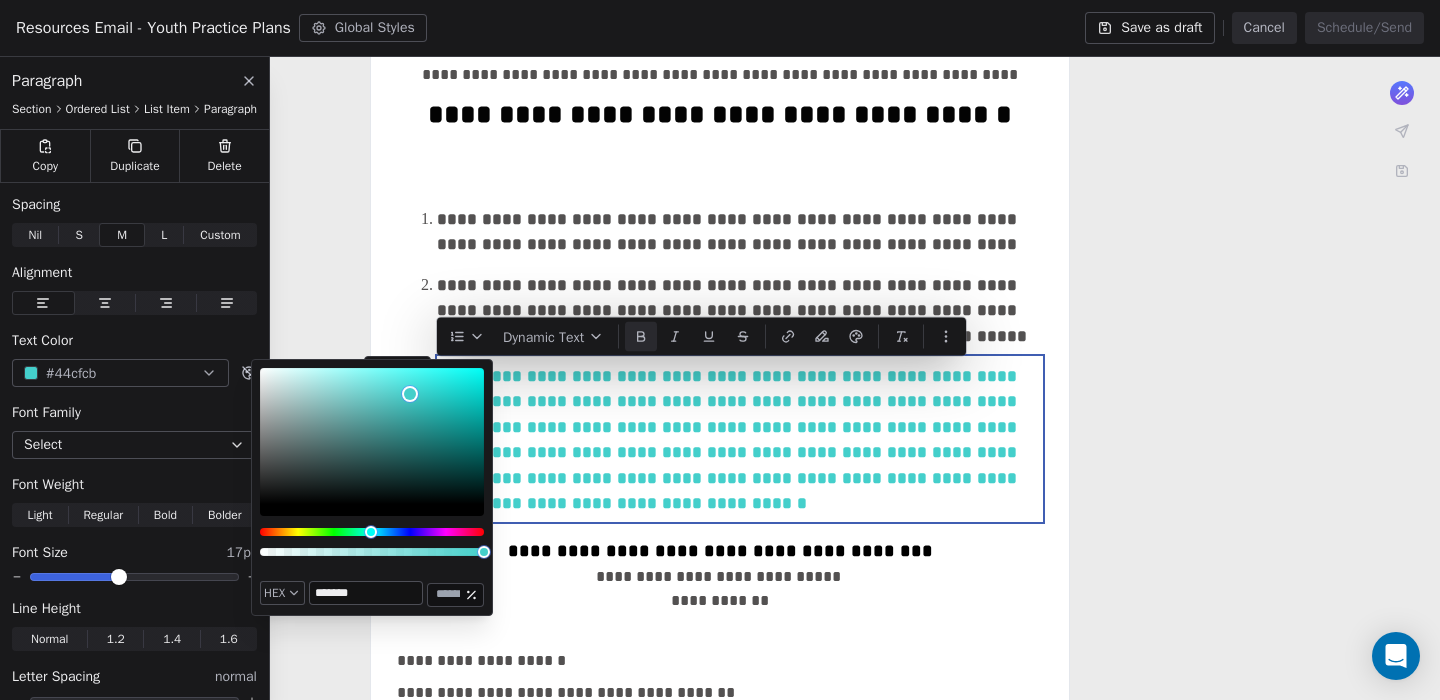 click on "**********" at bounding box center [740, 439] 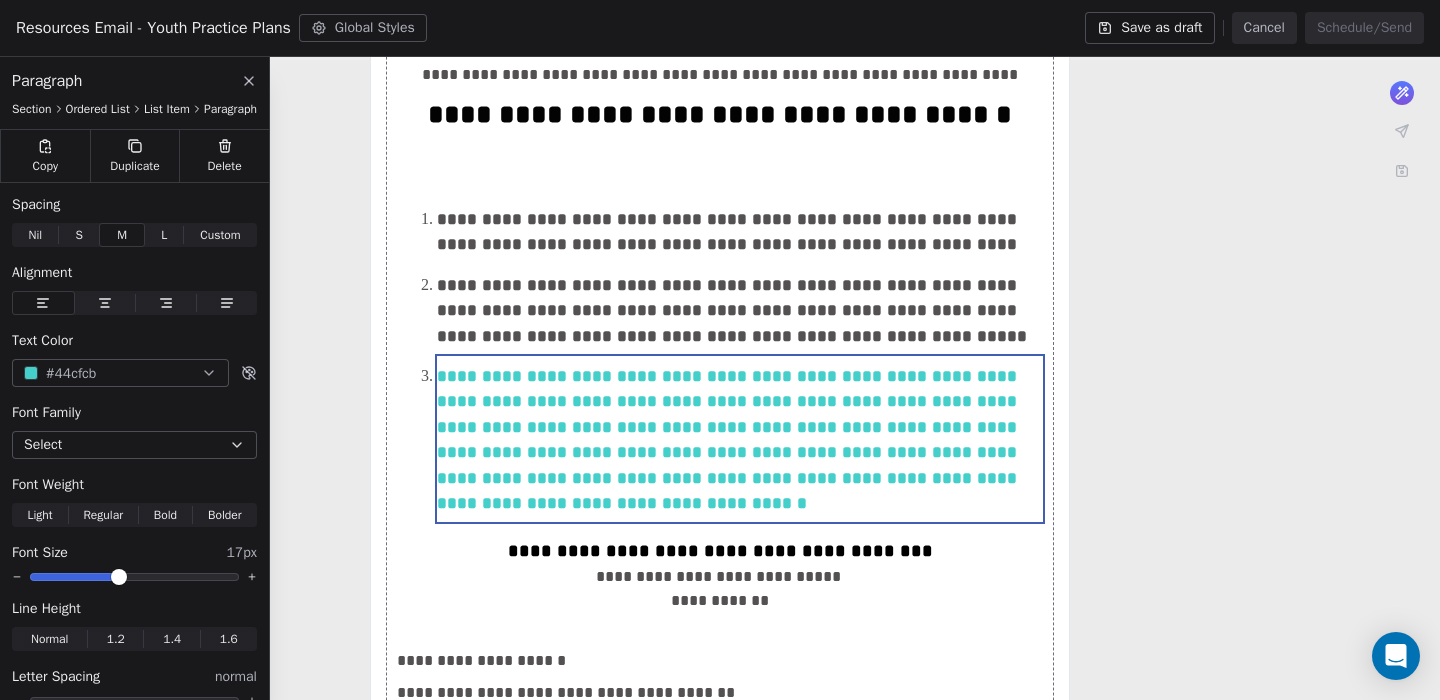 click on "**********" at bounding box center (720, 440) 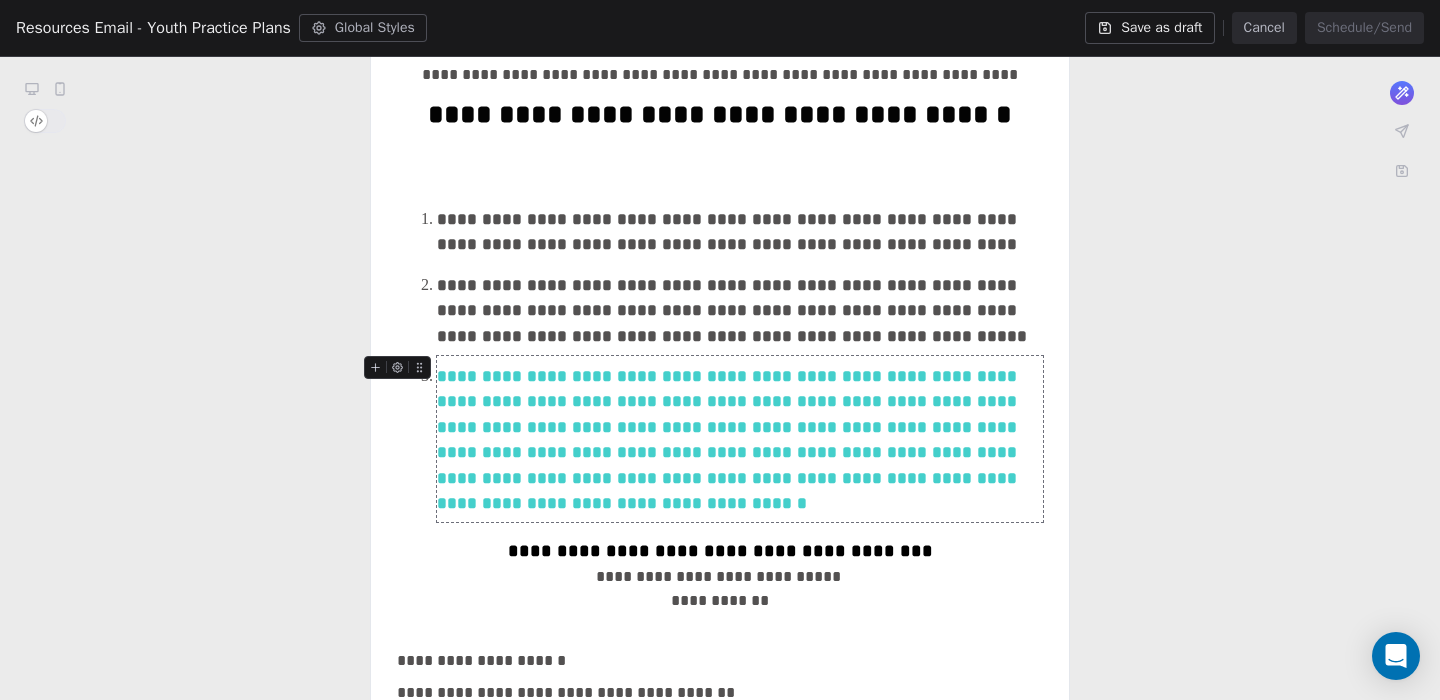 click on "**********" at bounding box center (740, 439) 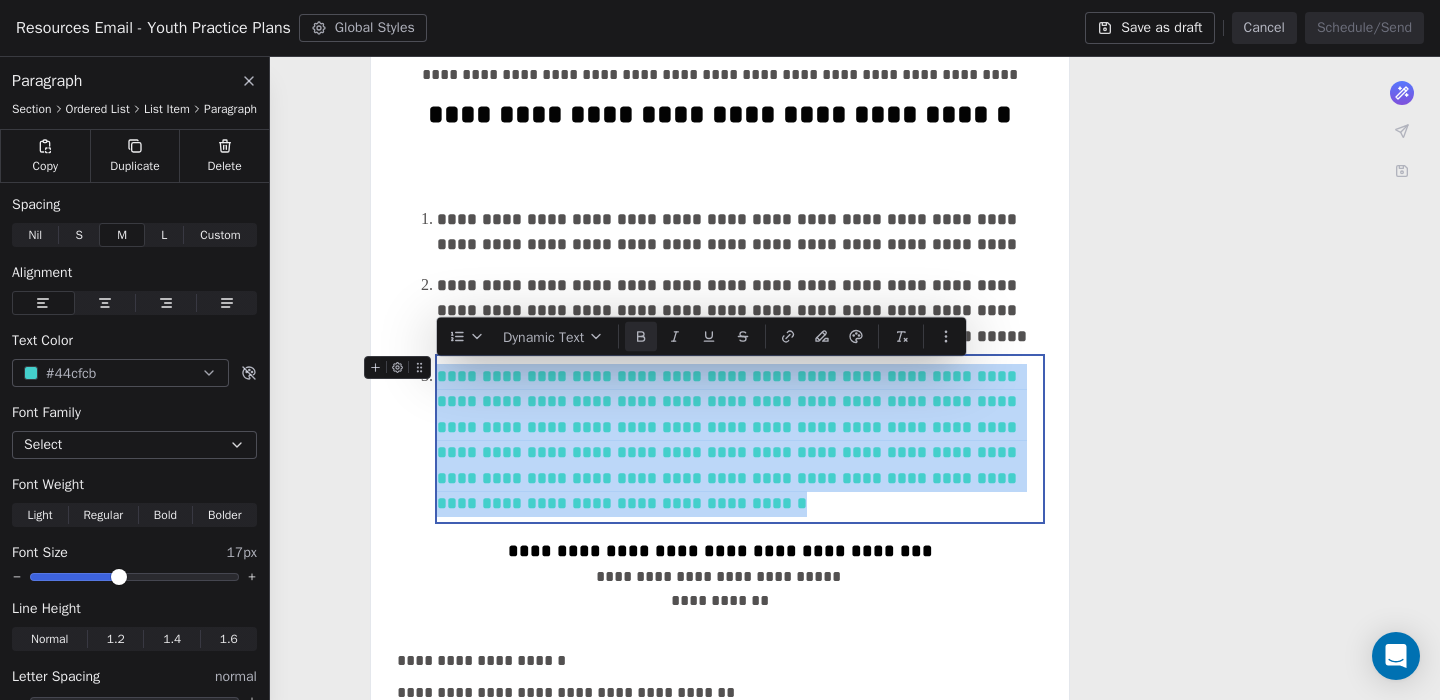 drag, startPoint x: 577, startPoint y: 501, endPoint x: 441, endPoint y: 374, distance: 186.07794 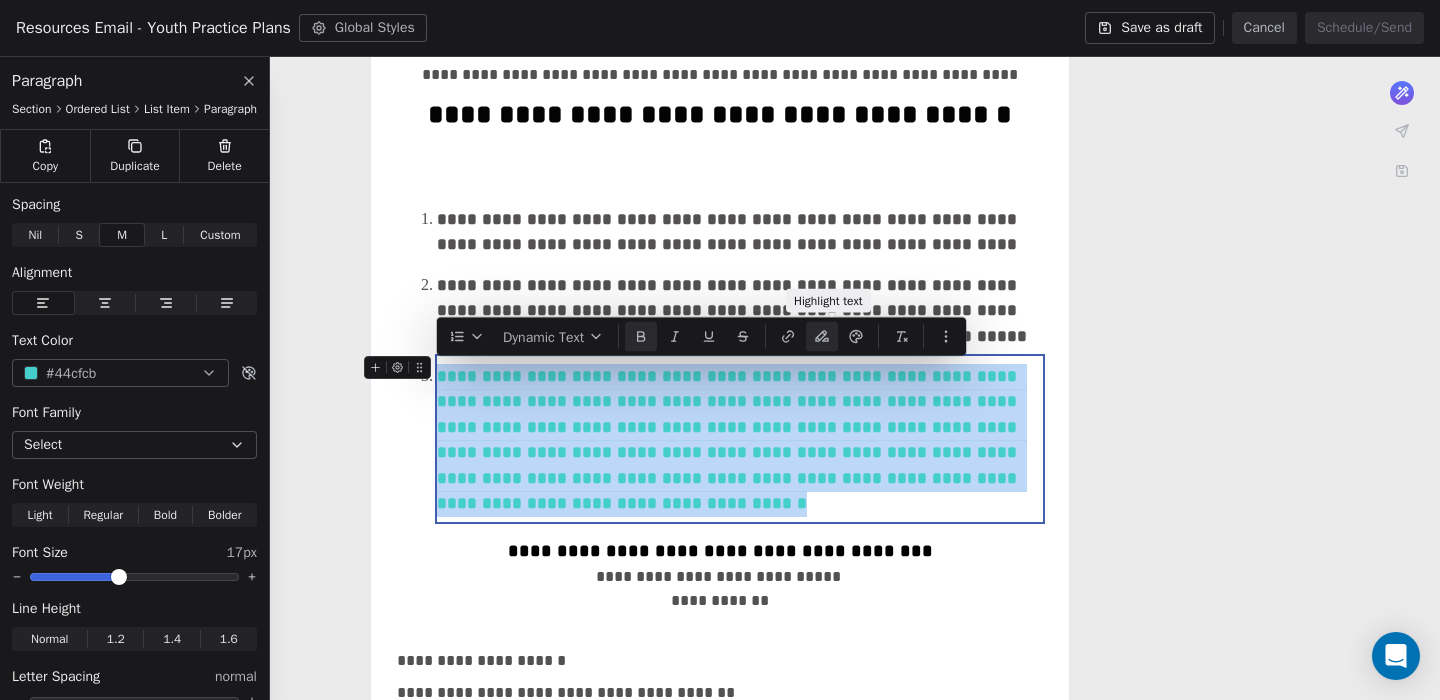 click 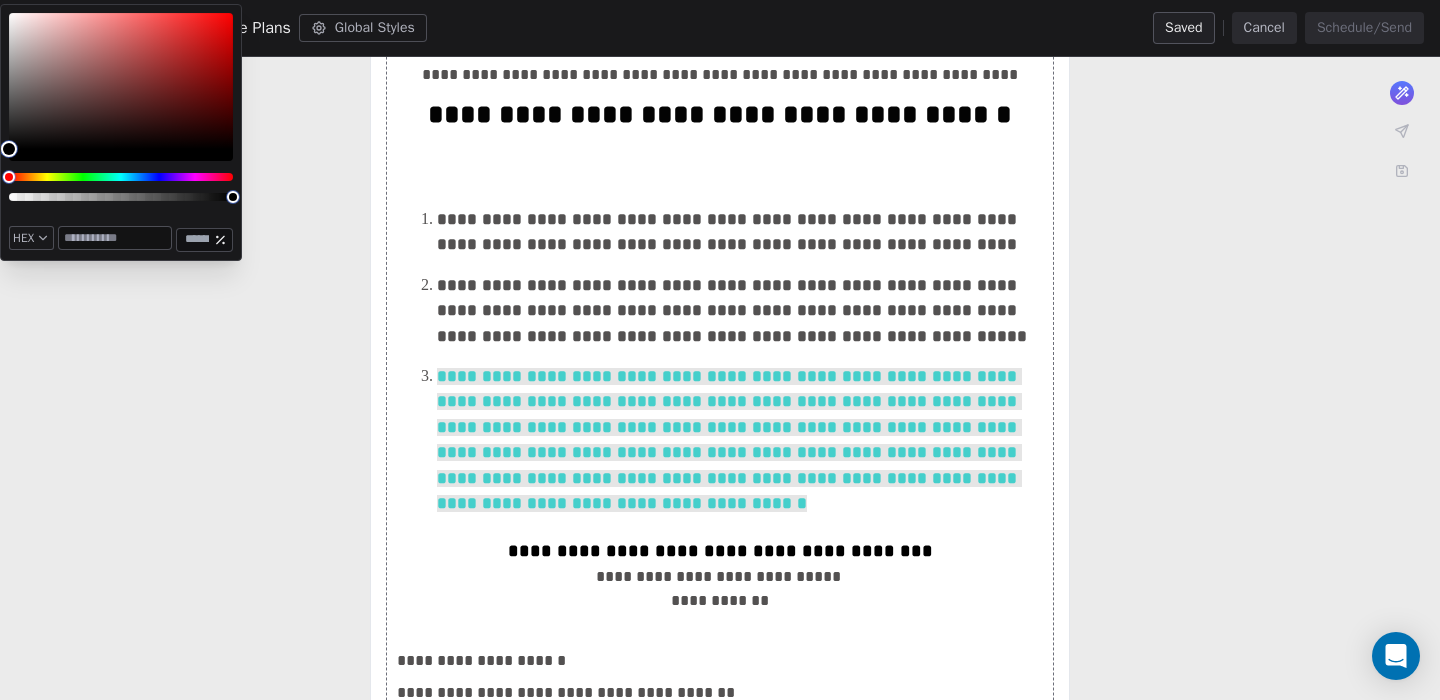 click at bounding box center (115, 238) 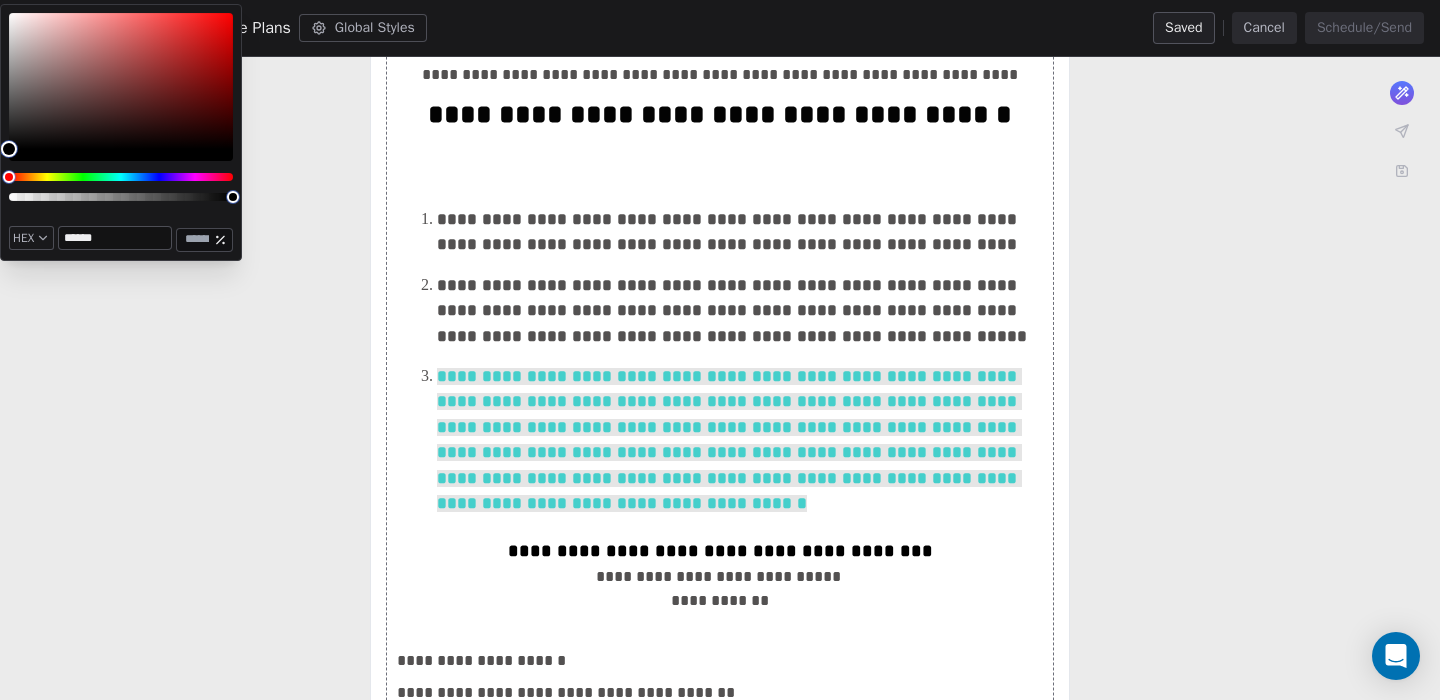 type on "*******" 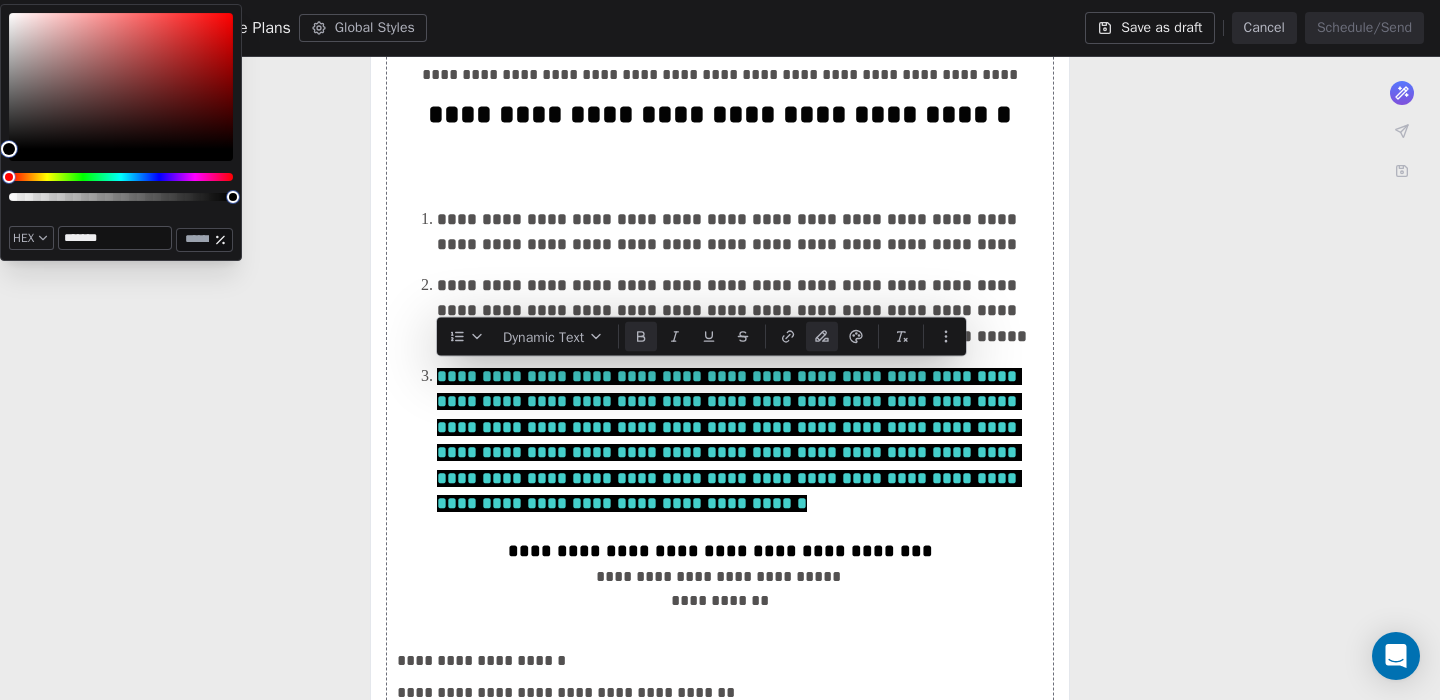 click on "**********" at bounding box center (720, 440) 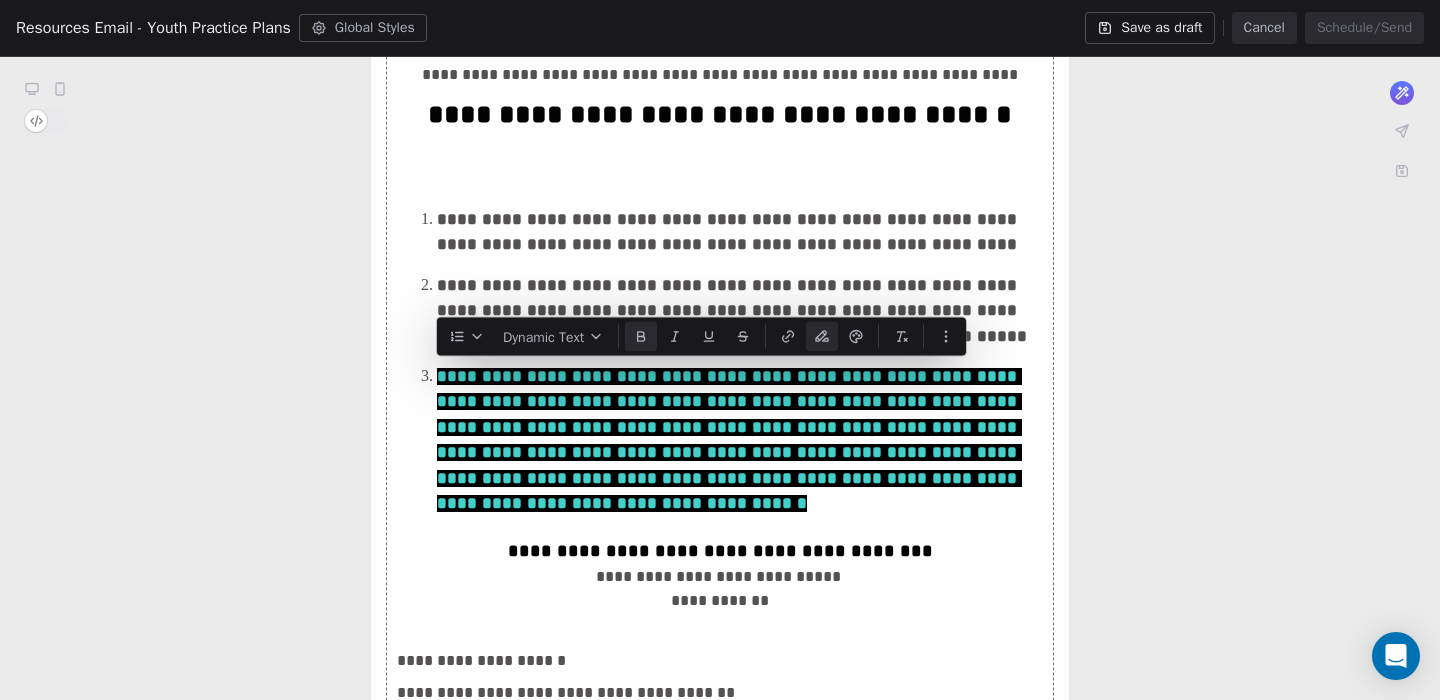 click on "**********" at bounding box center [720, 440] 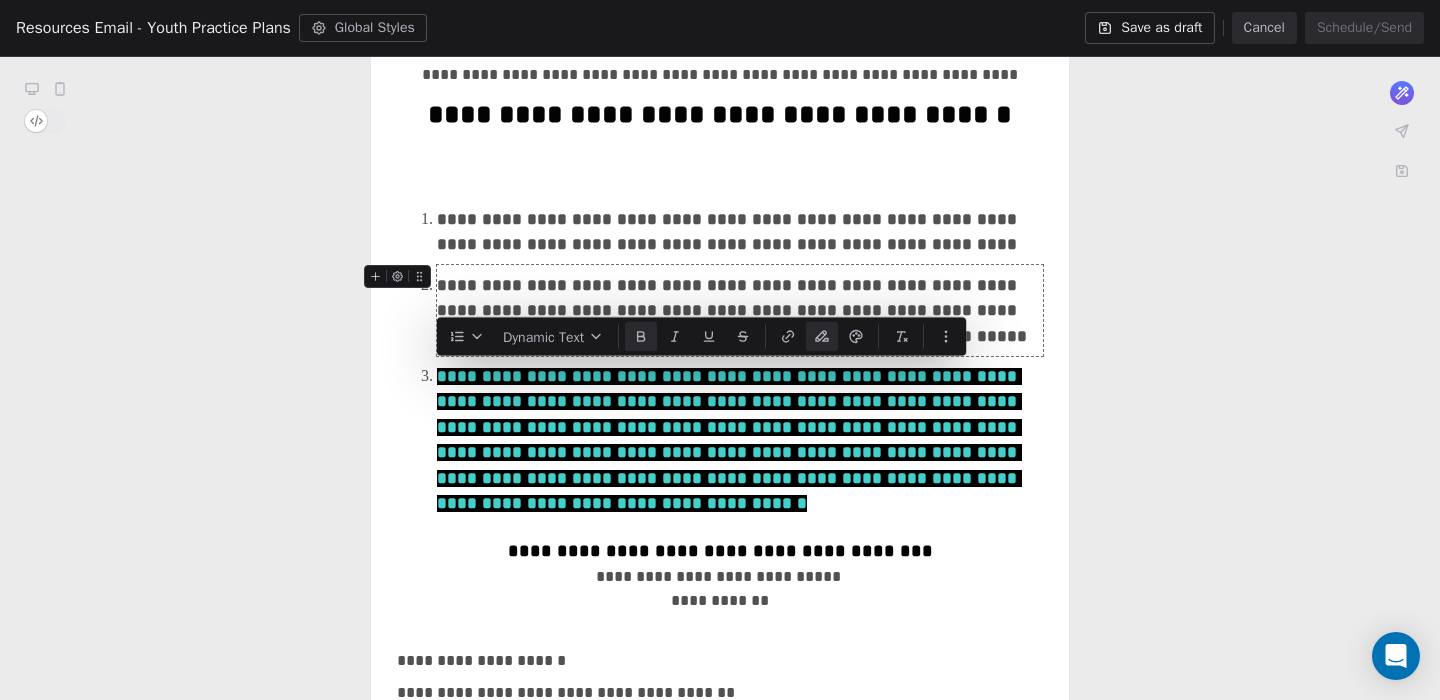 click on "**********" at bounding box center [740, 310] 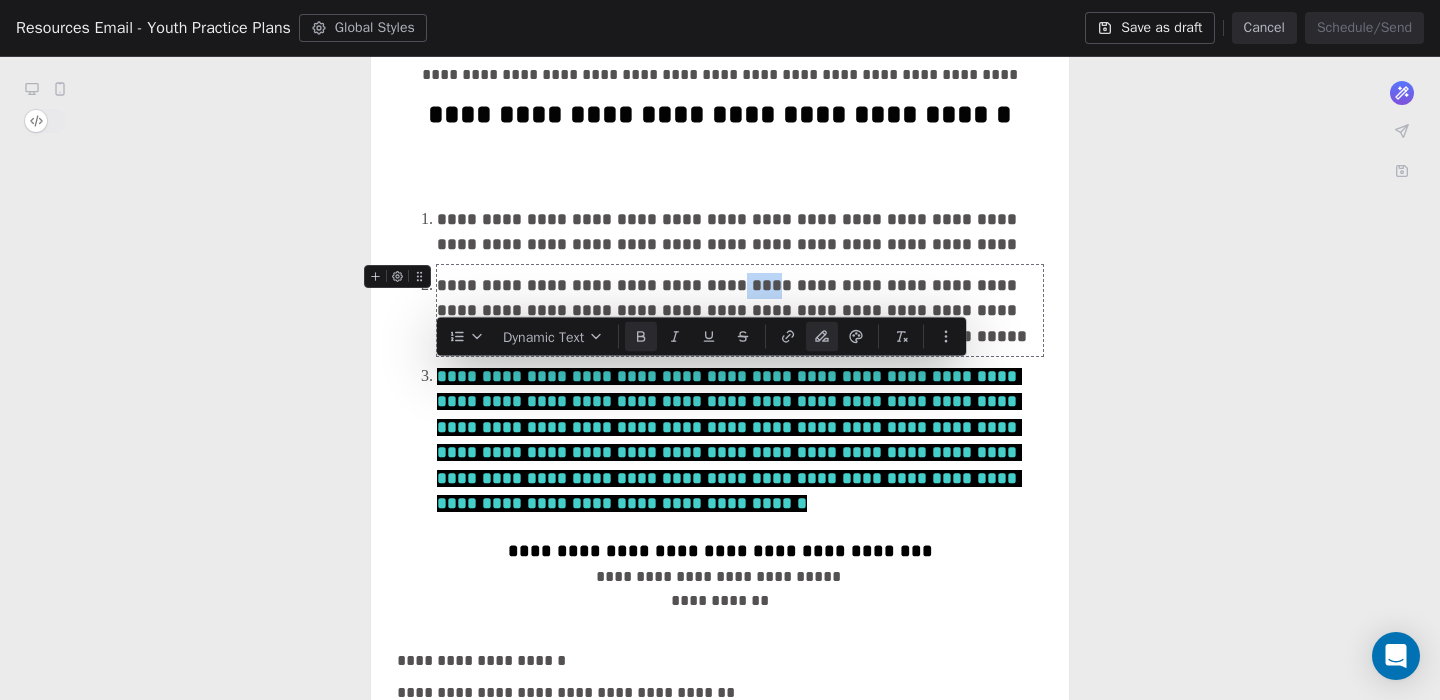 click on "**********" at bounding box center [740, 310] 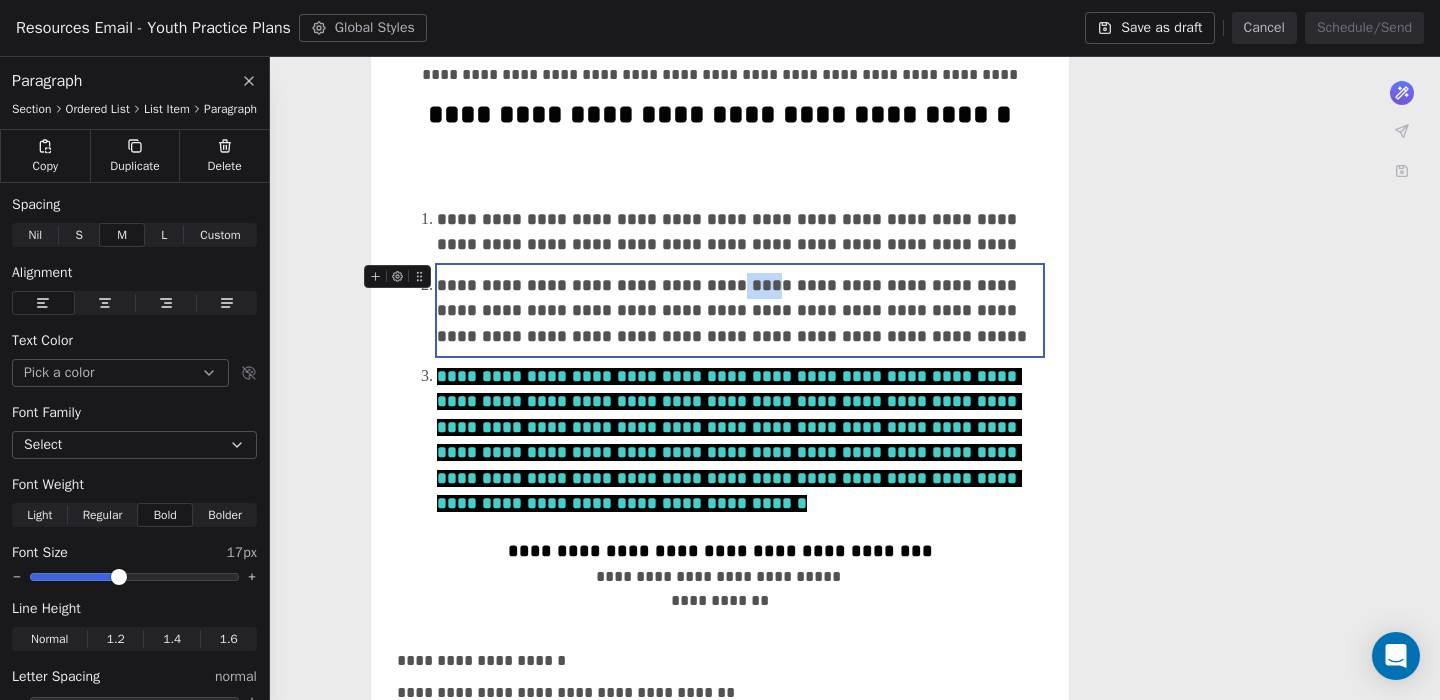 click on "**********" at bounding box center (740, 310) 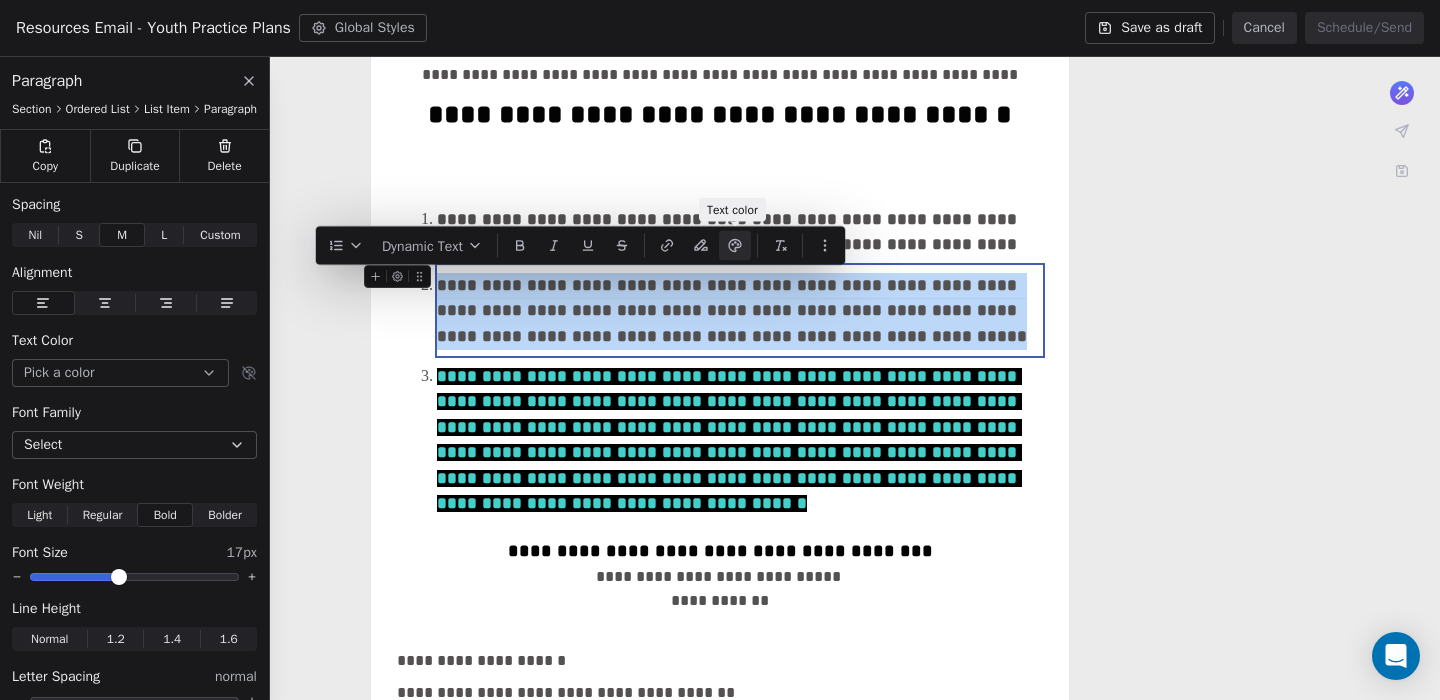 click 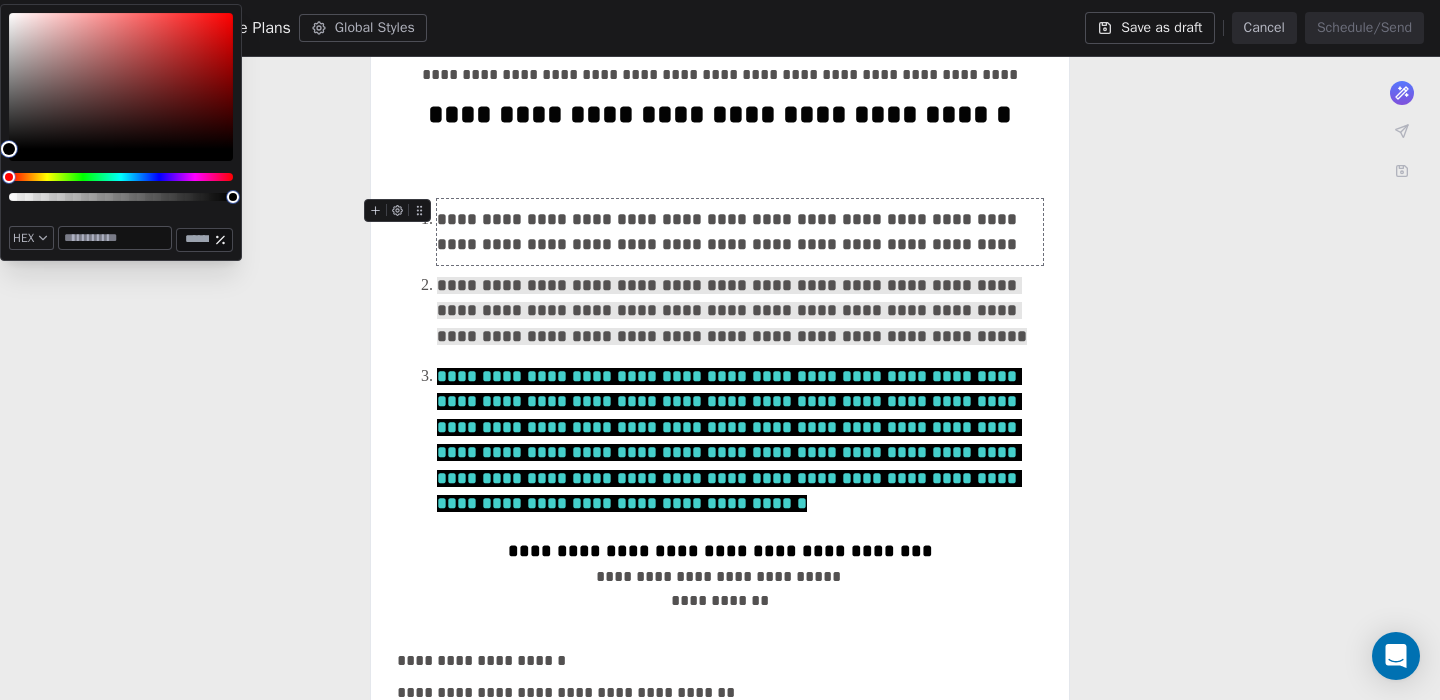 click at bounding box center (115, 238) 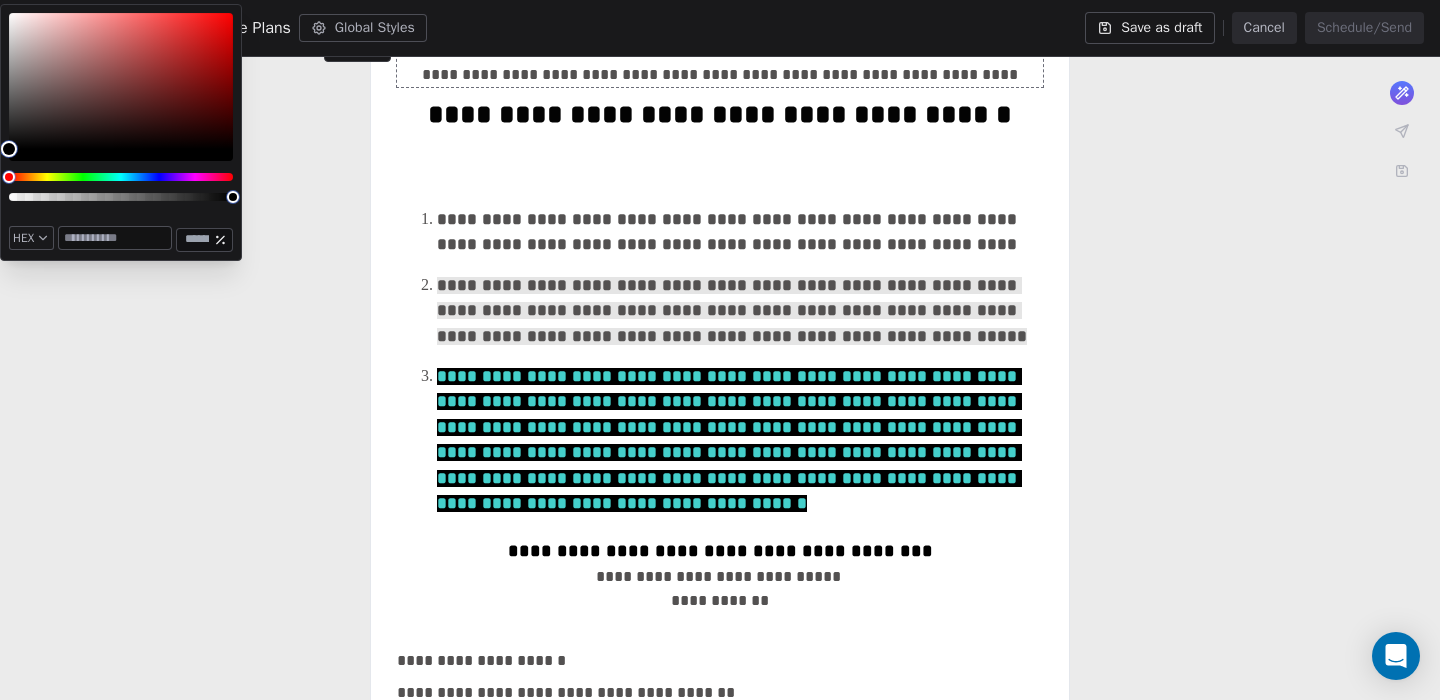 paste on "******" 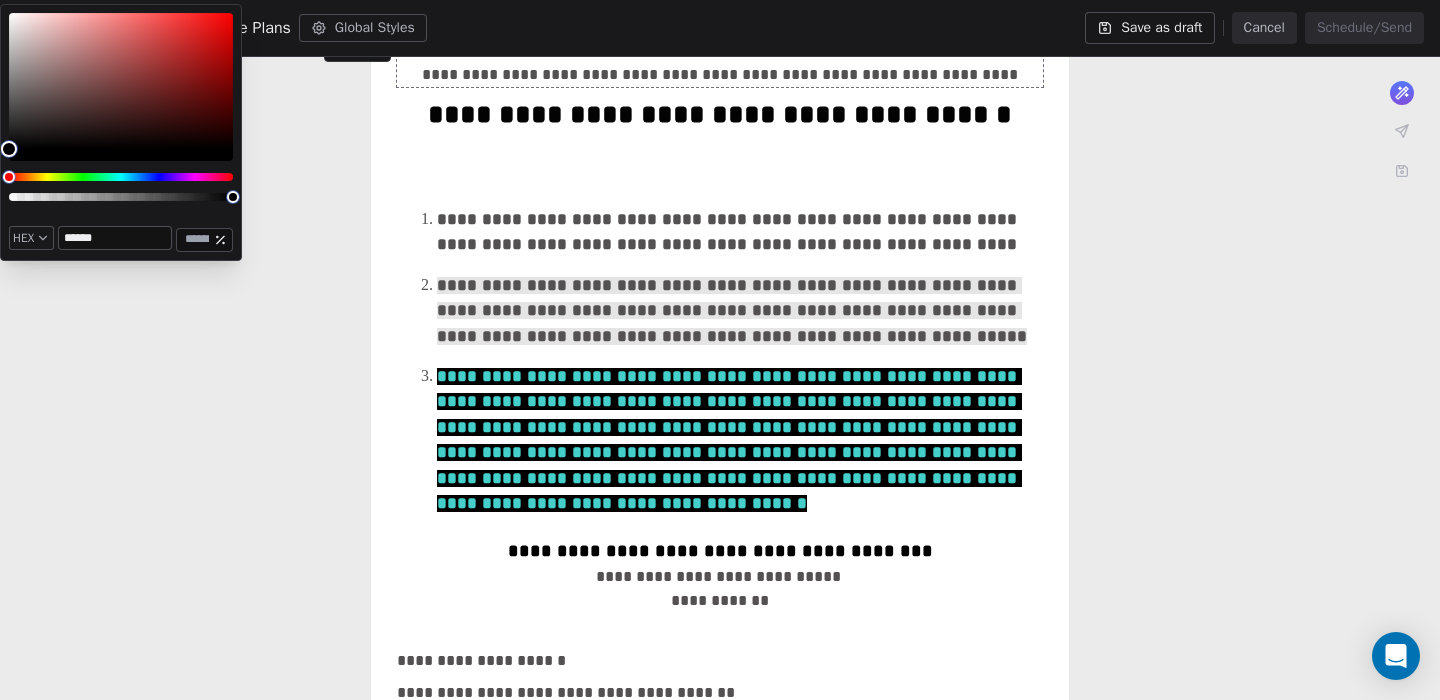 type on "*******" 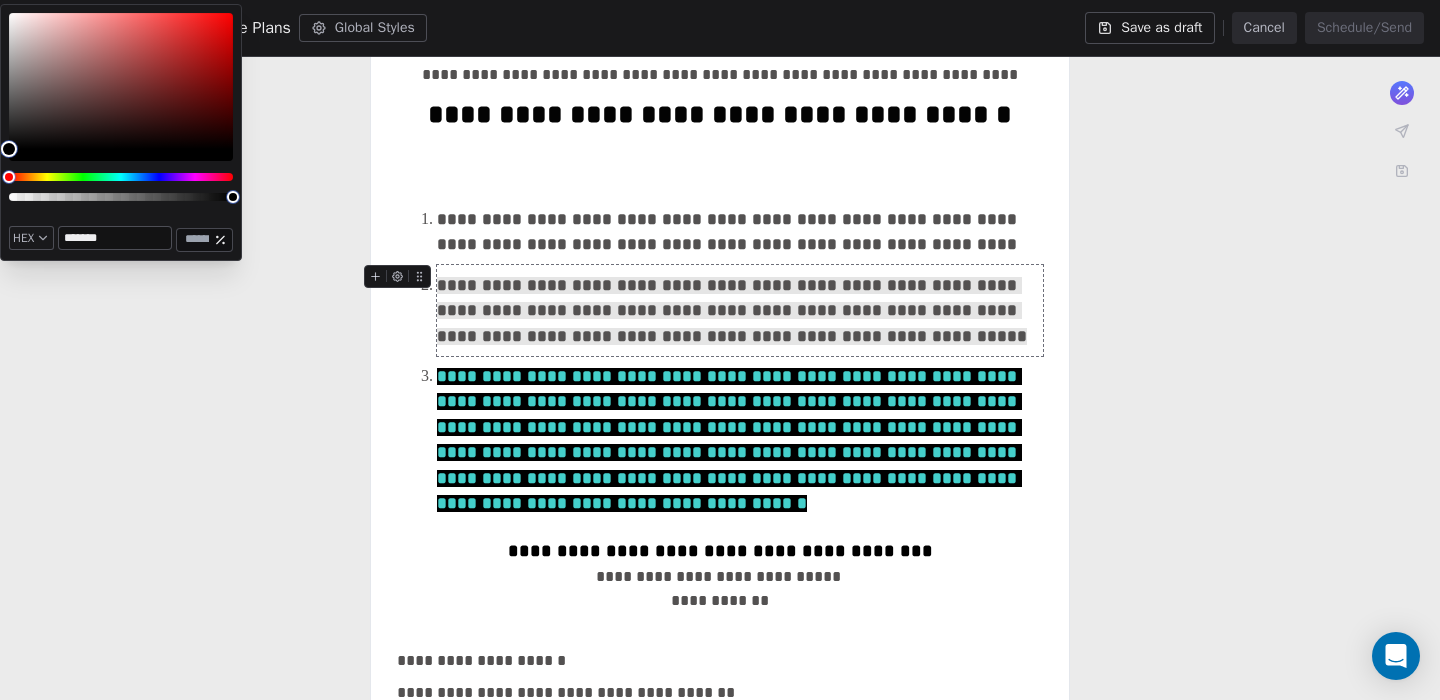 click on "**********" at bounding box center [740, 310] 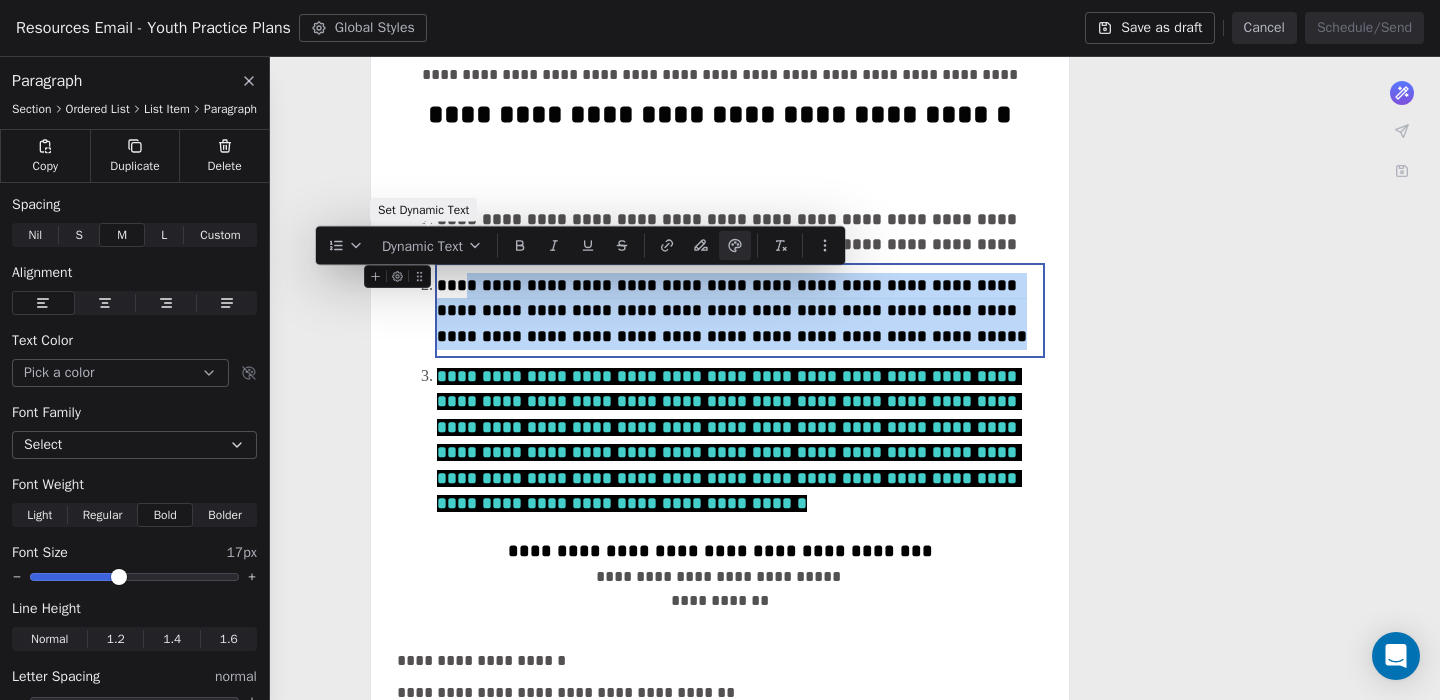 drag, startPoint x: 858, startPoint y: 338, endPoint x: 465, endPoint y: 273, distance: 398.33905 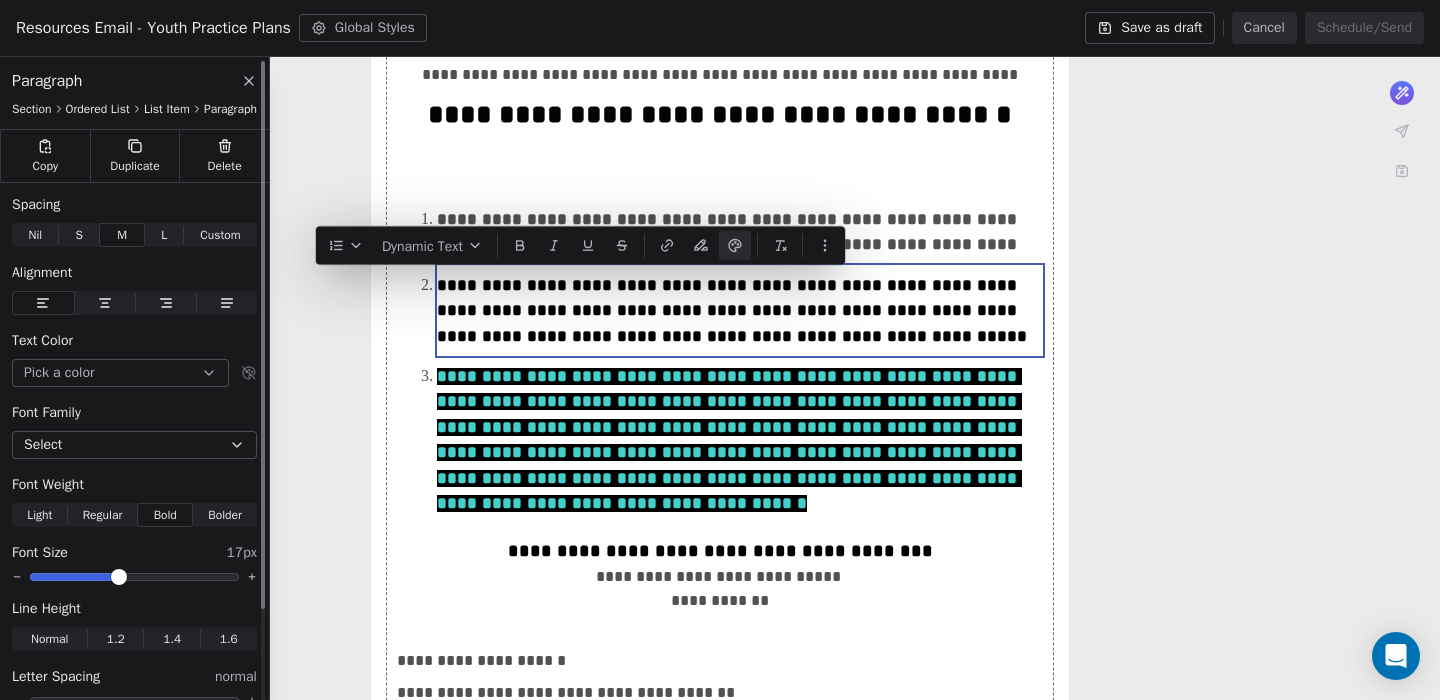 click on "Spacing Nil Nil S S M M L L Custom Custom Alignment Text Color Pick a color Font Family Select Font Weight Light Light Regular Regular Bold Bold Bolder Bolder Font Size 17px Line Height Normal Normal 1.2 1.2 1.4 1.4 1.6 1.6 Letter Spacing normal Case None None Aa Aa AA AA aa aa" at bounding box center (134, 485) 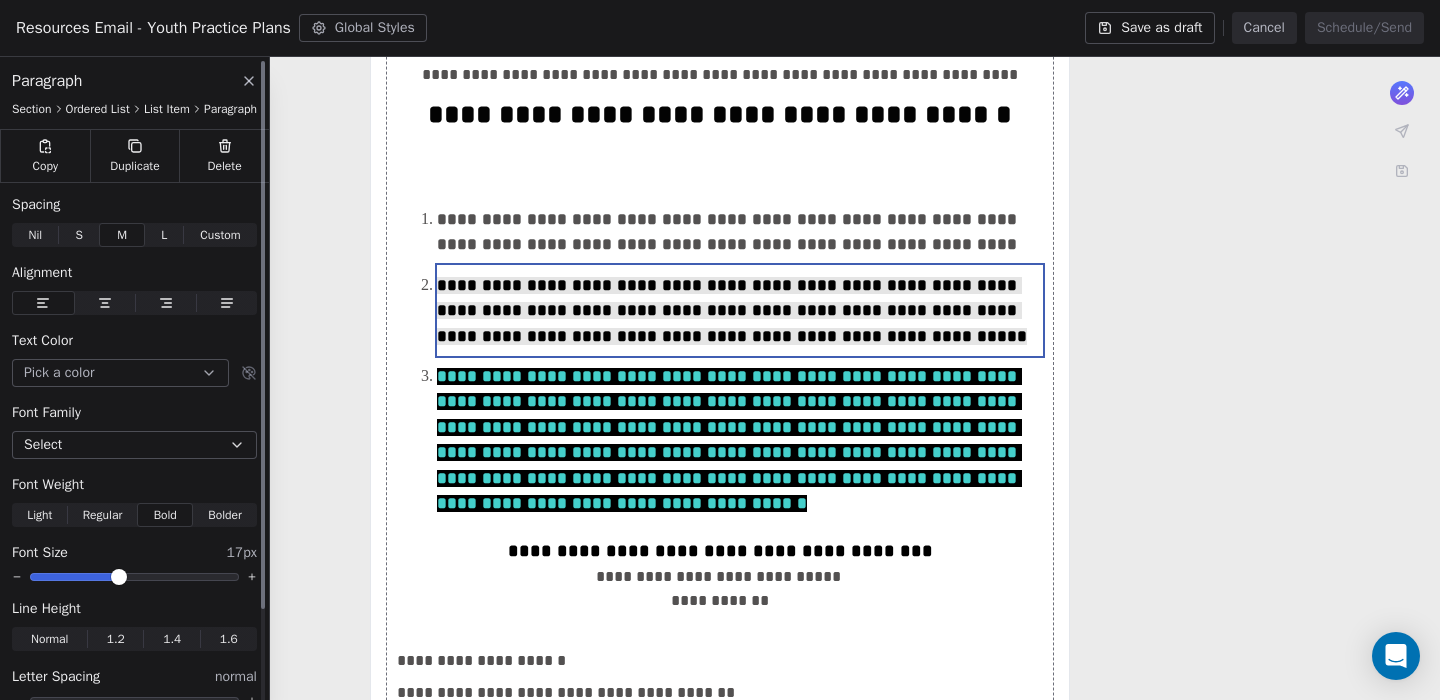 click on "Pick a color" at bounding box center (120, 373) 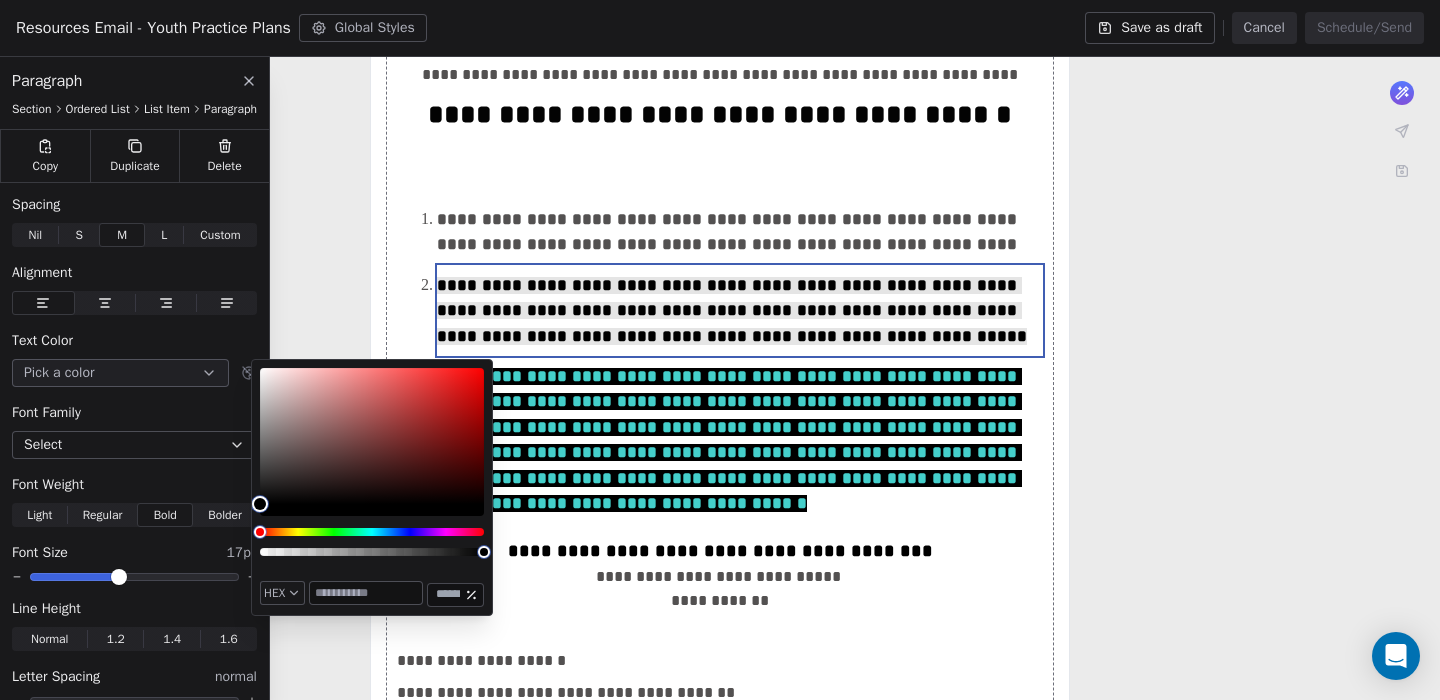 click at bounding box center [366, 593] 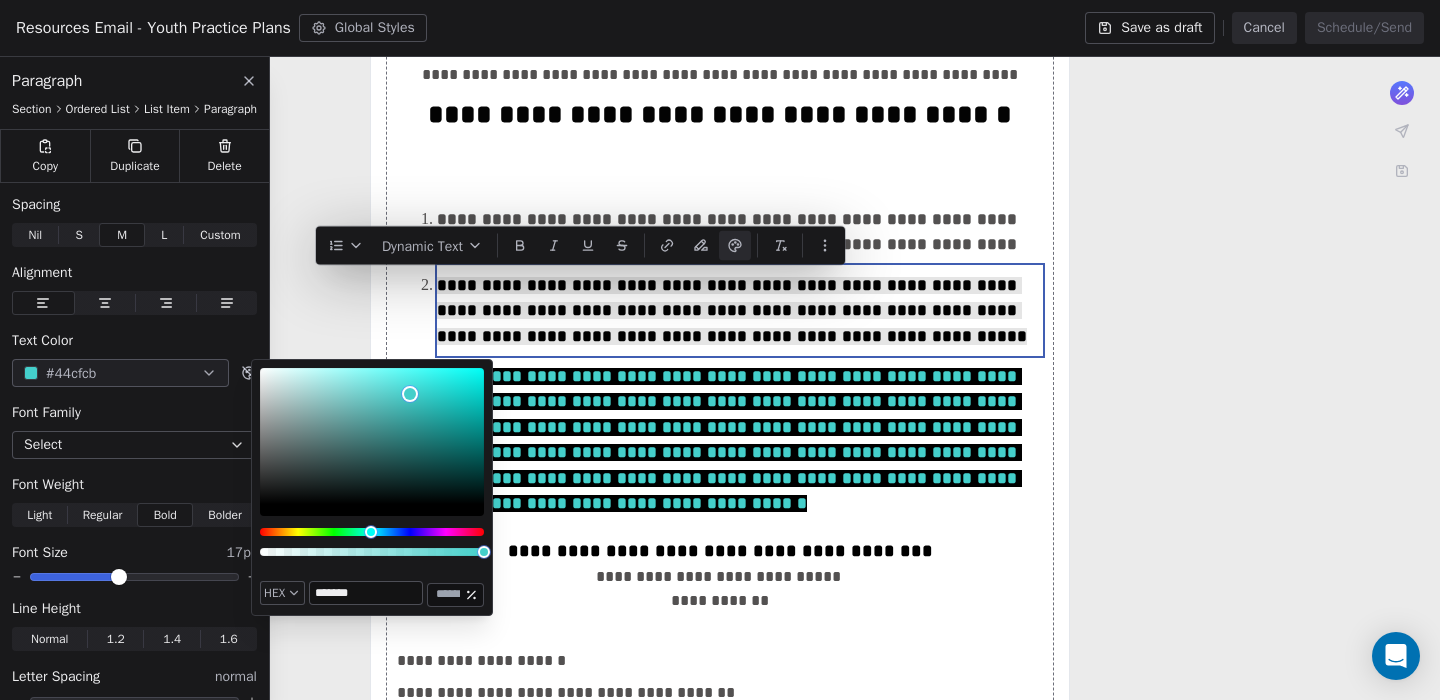 type on "*******" 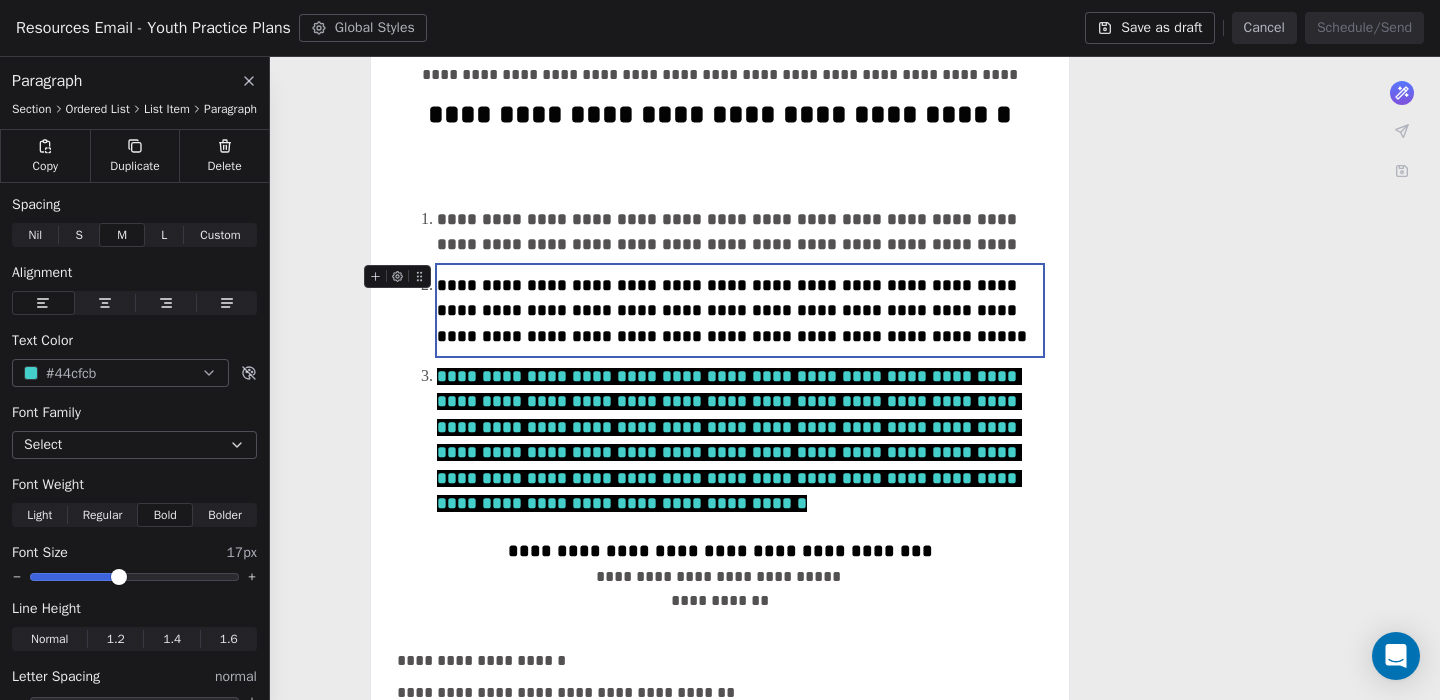 click on "**********" at bounding box center (740, 310) 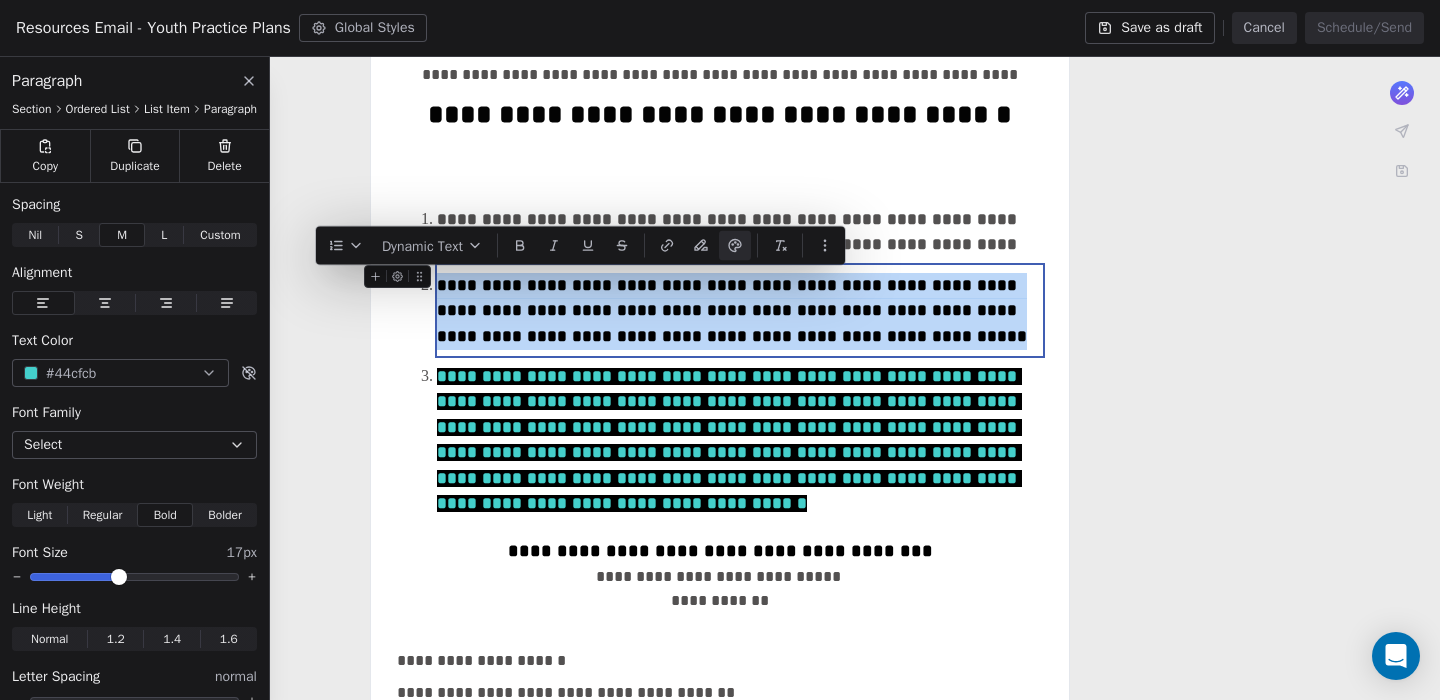 drag, startPoint x: 851, startPoint y: 329, endPoint x: 441, endPoint y: 282, distance: 412.68512 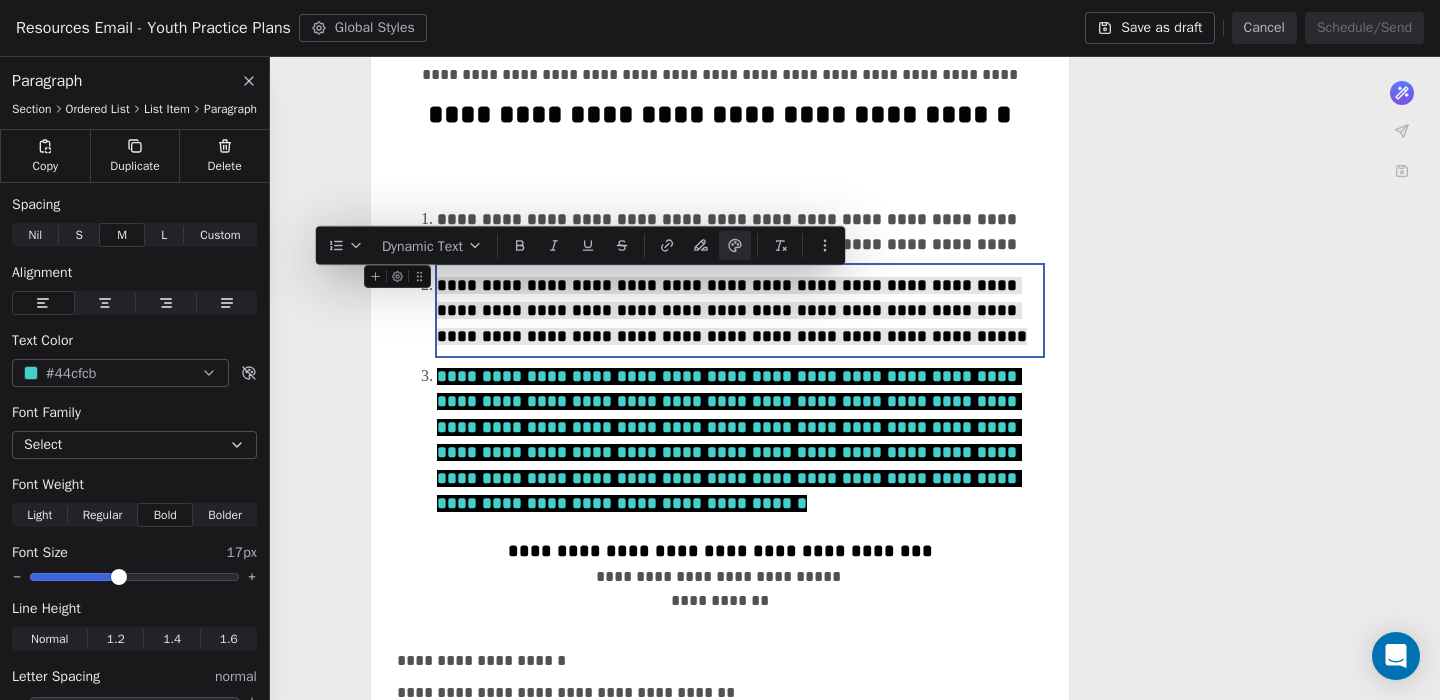 click 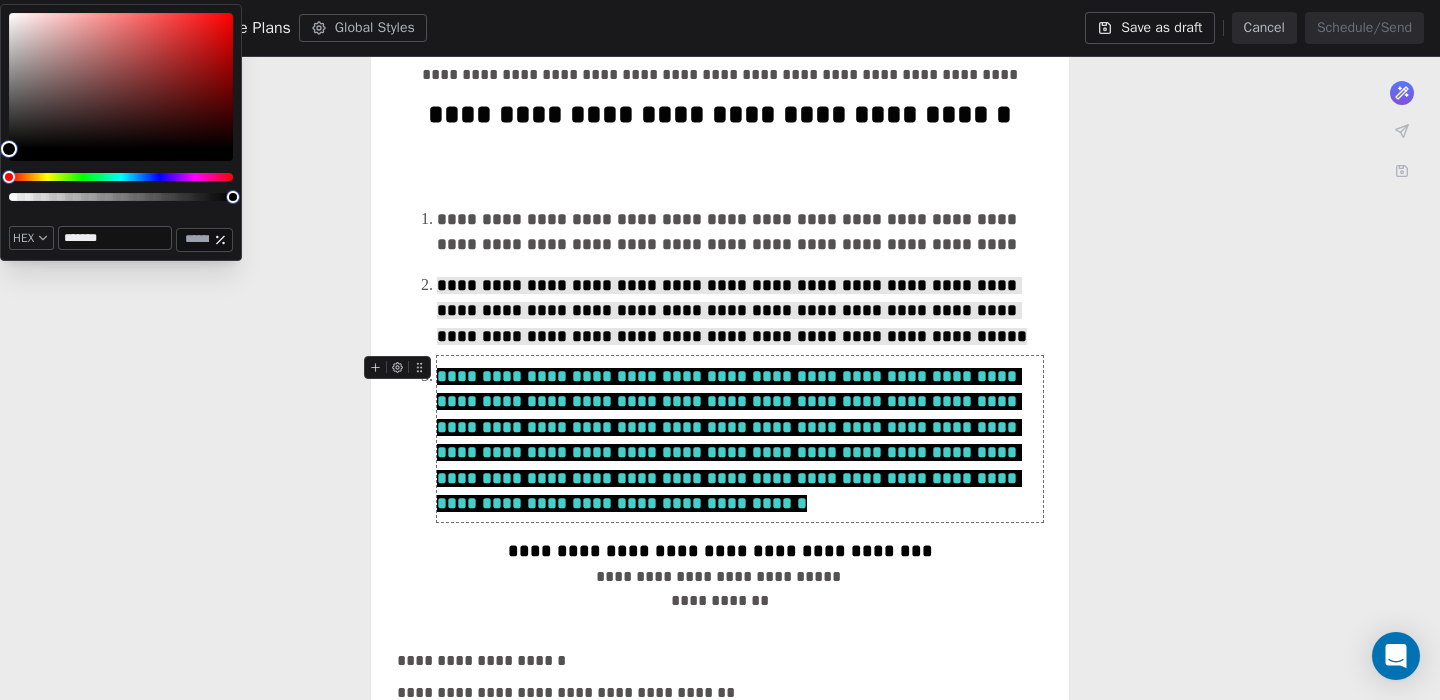 click on "*******" at bounding box center [115, 238] 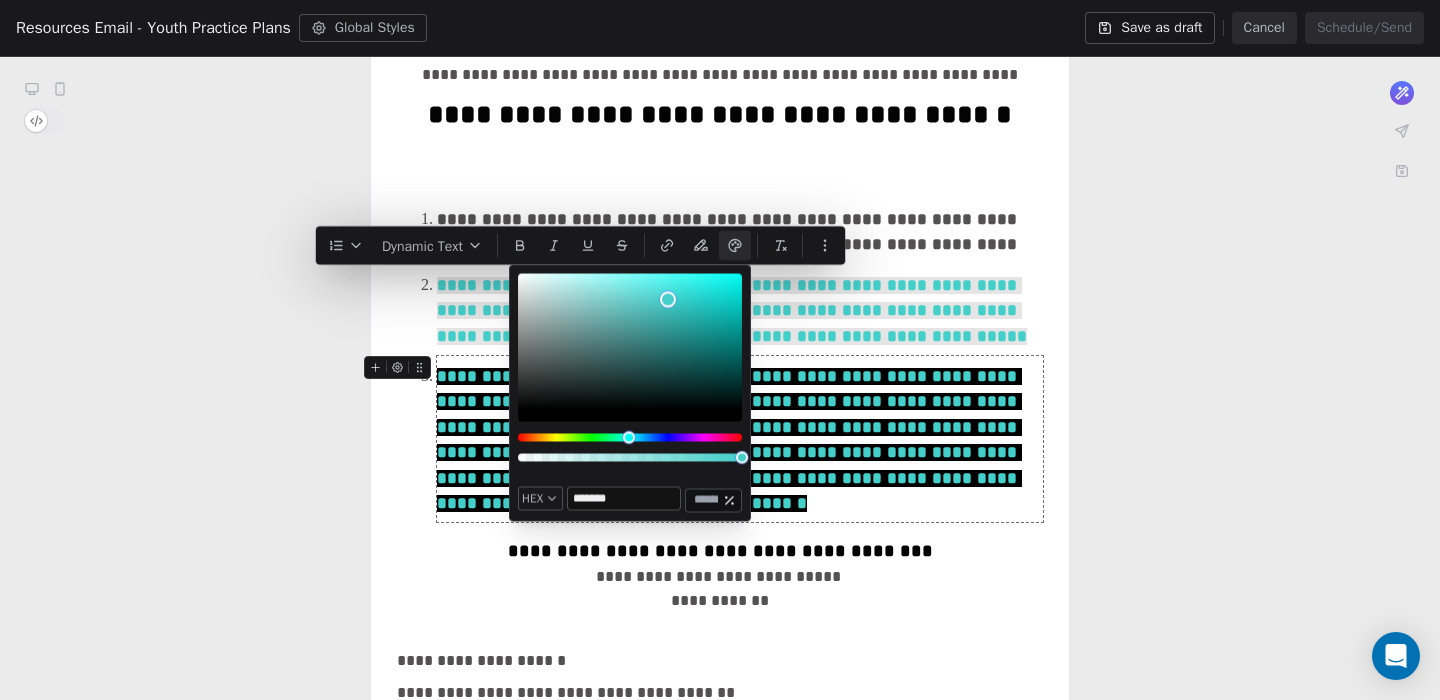 type on "*******" 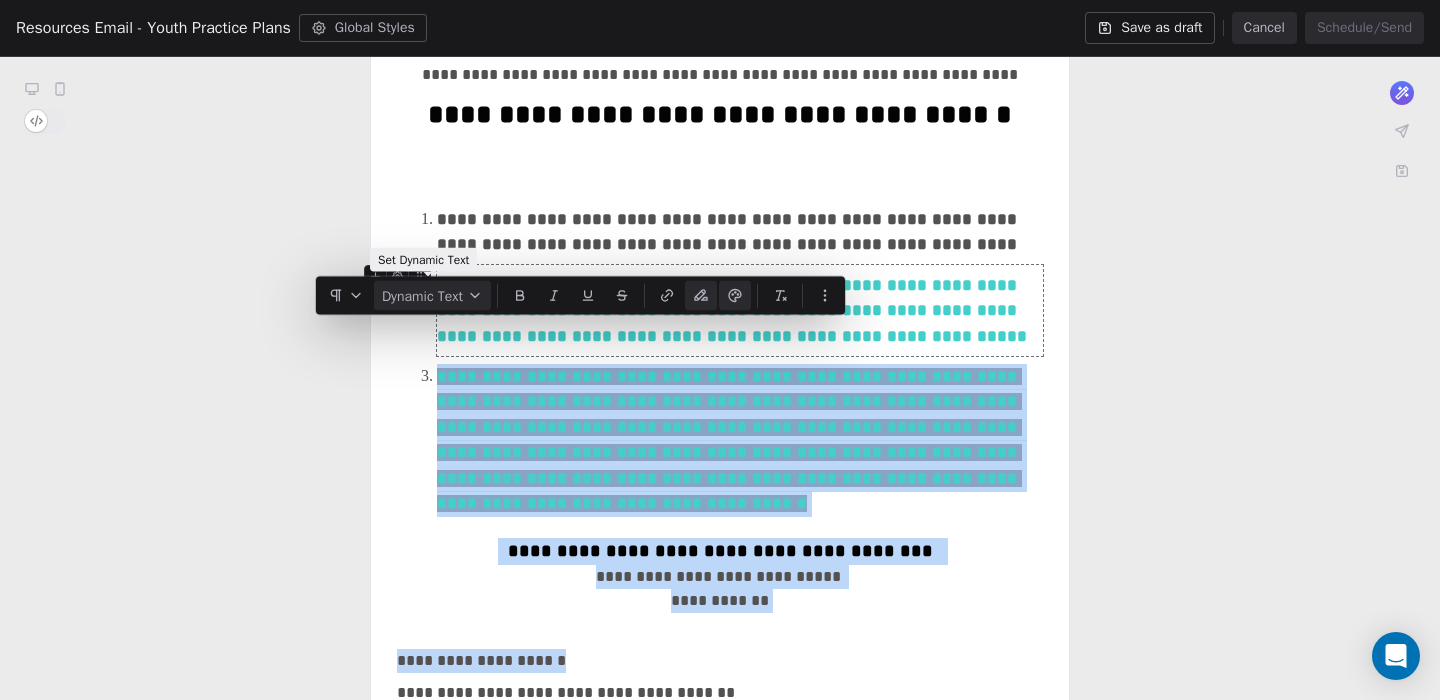 drag, startPoint x: 870, startPoint y: 336, endPoint x: 440, endPoint y: 289, distance: 432.56097 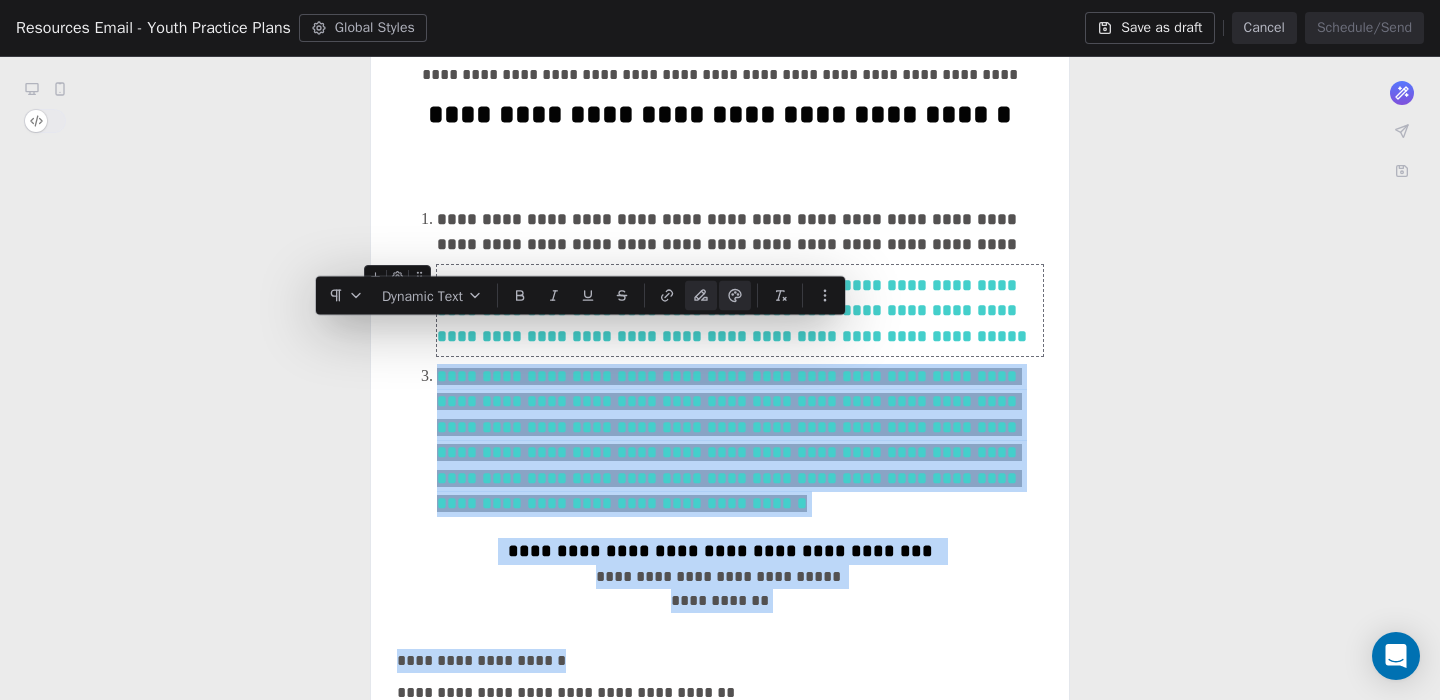 click on "**********" at bounding box center [720, 440] 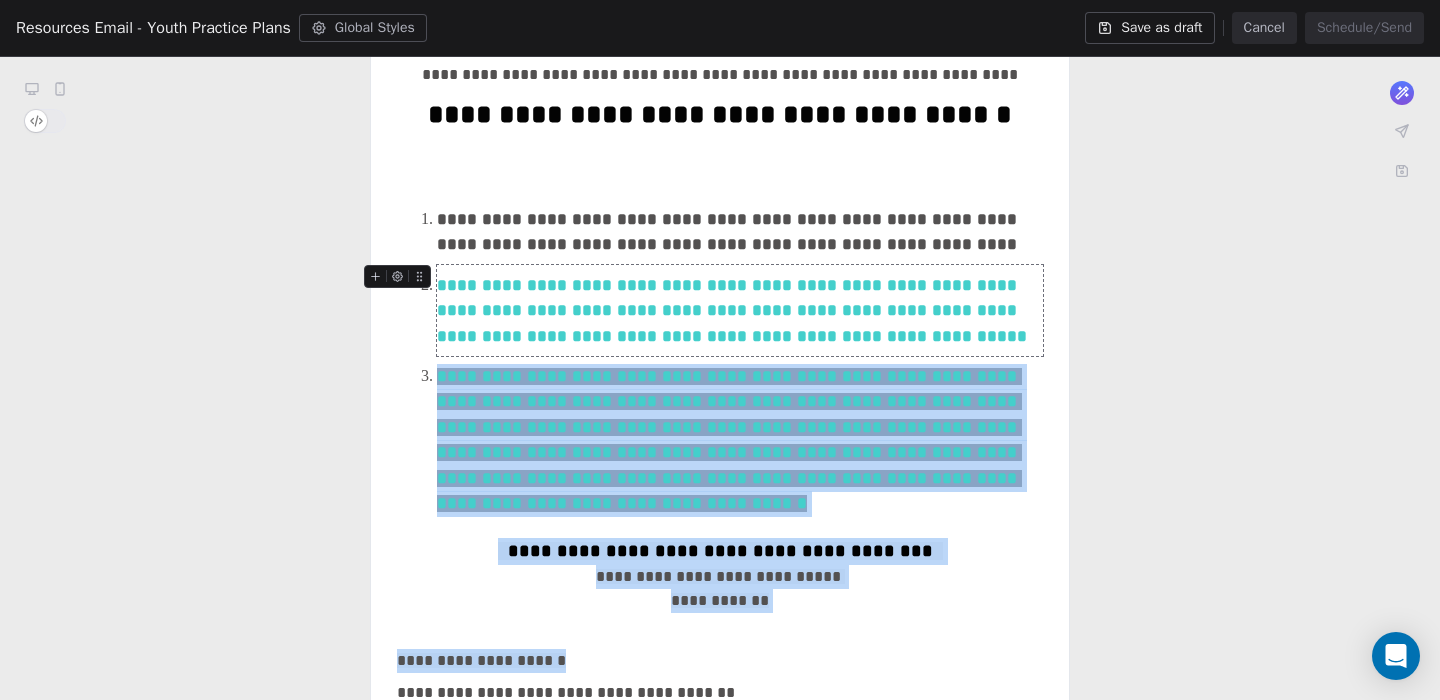 click on "**********" at bounding box center [740, 310] 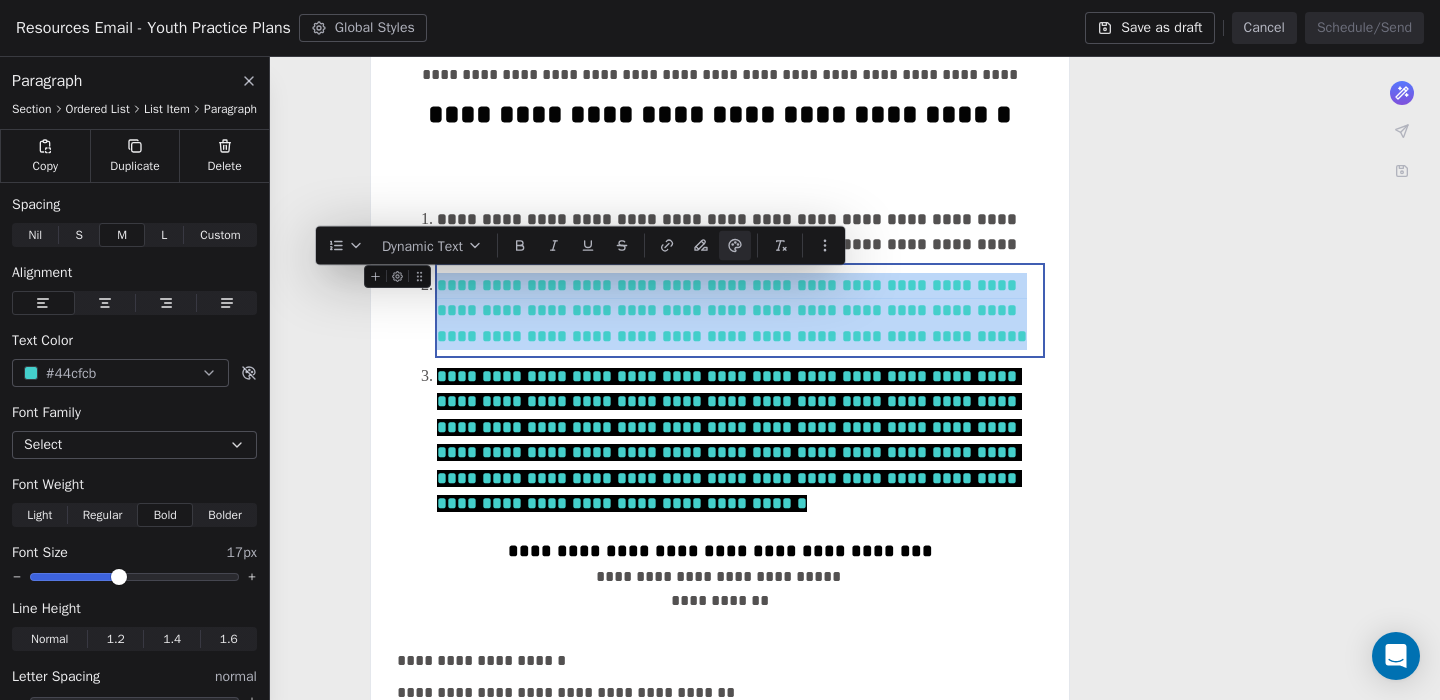 drag, startPoint x: 860, startPoint y: 335, endPoint x: 441, endPoint y: 281, distance: 422.4654 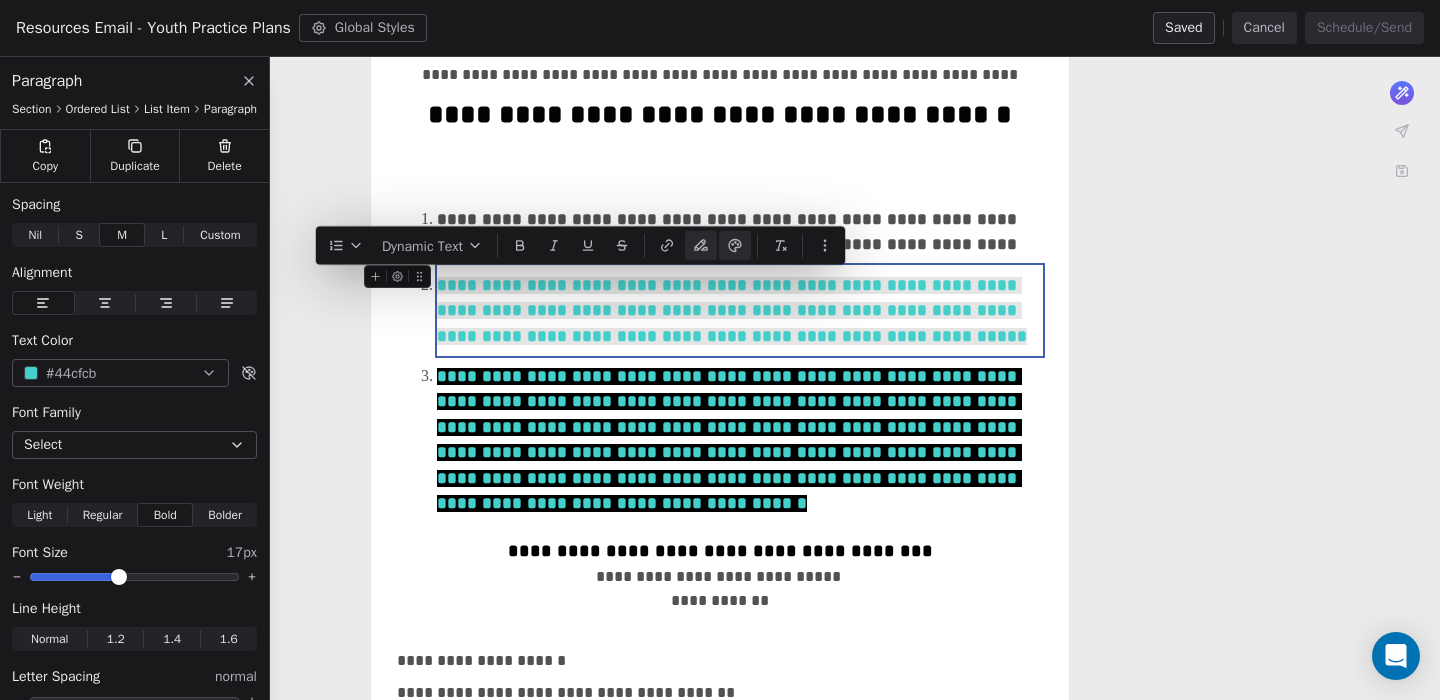 click 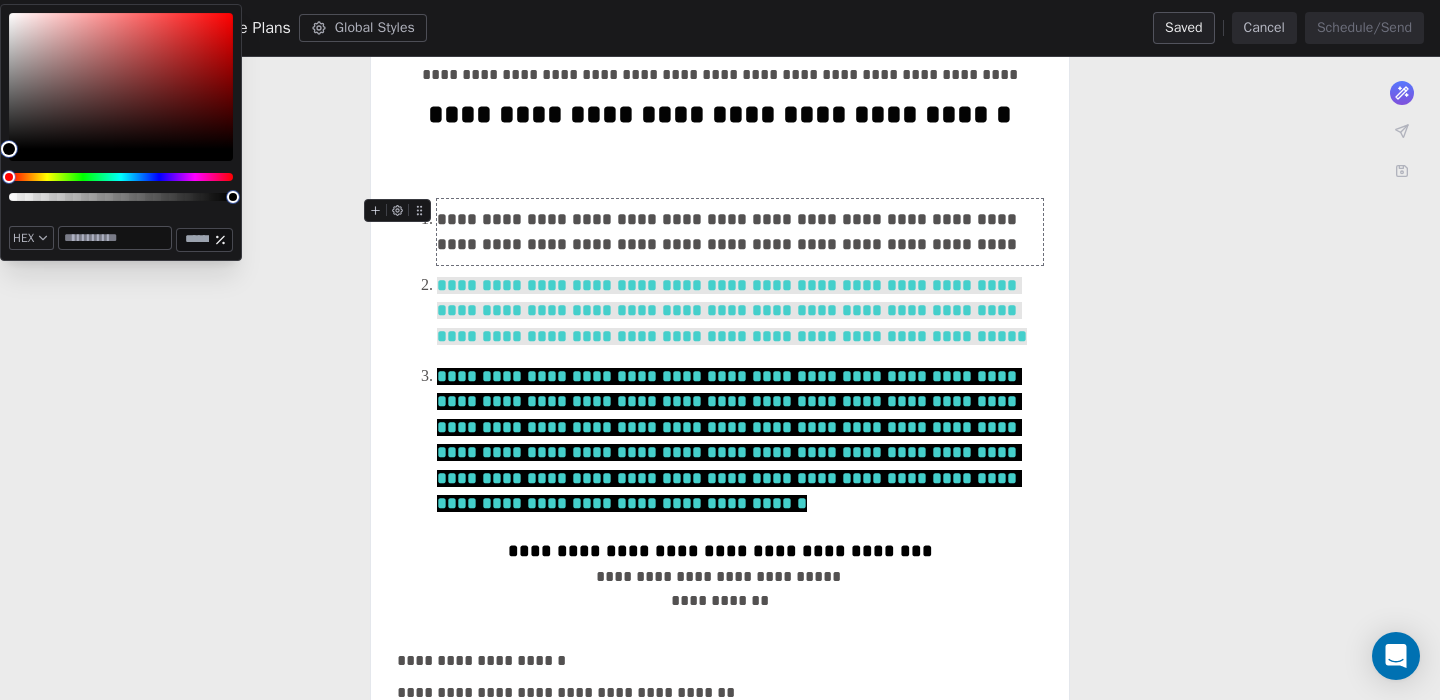 click at bounding box center (115, 238) 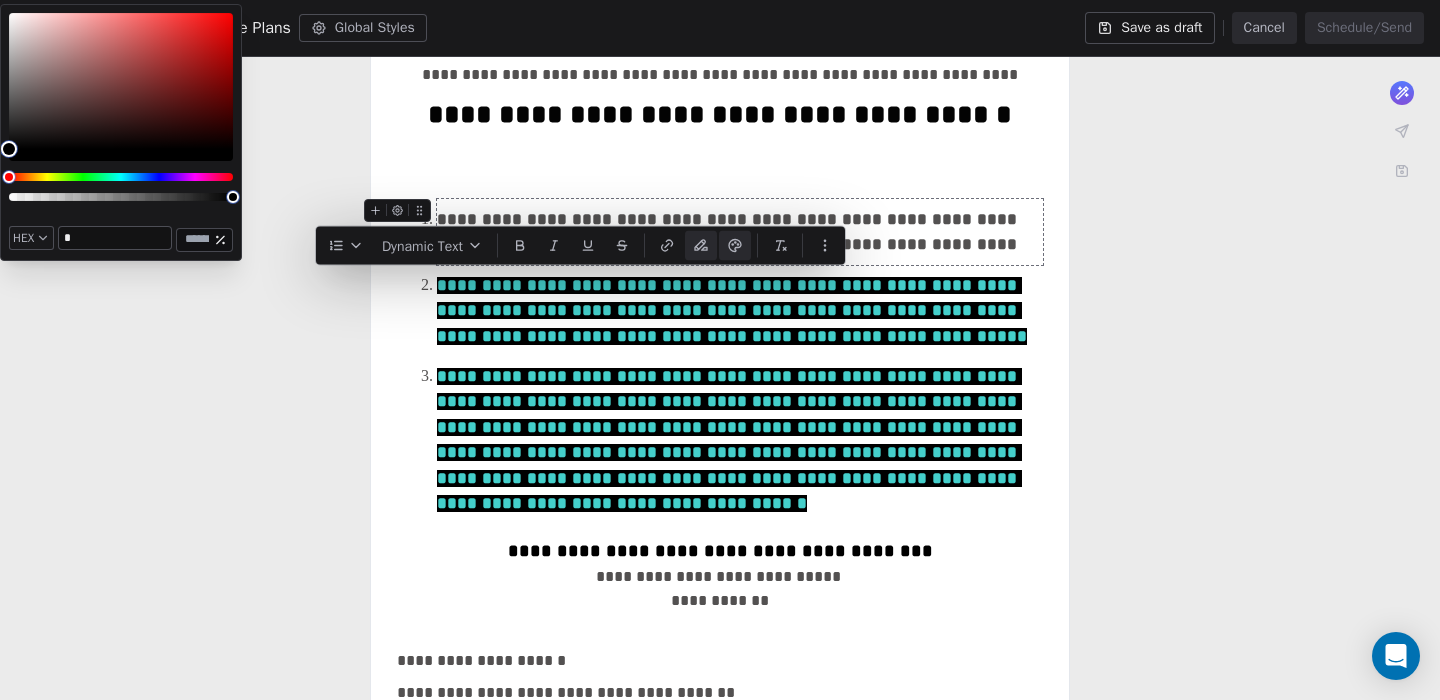 paste on "******" 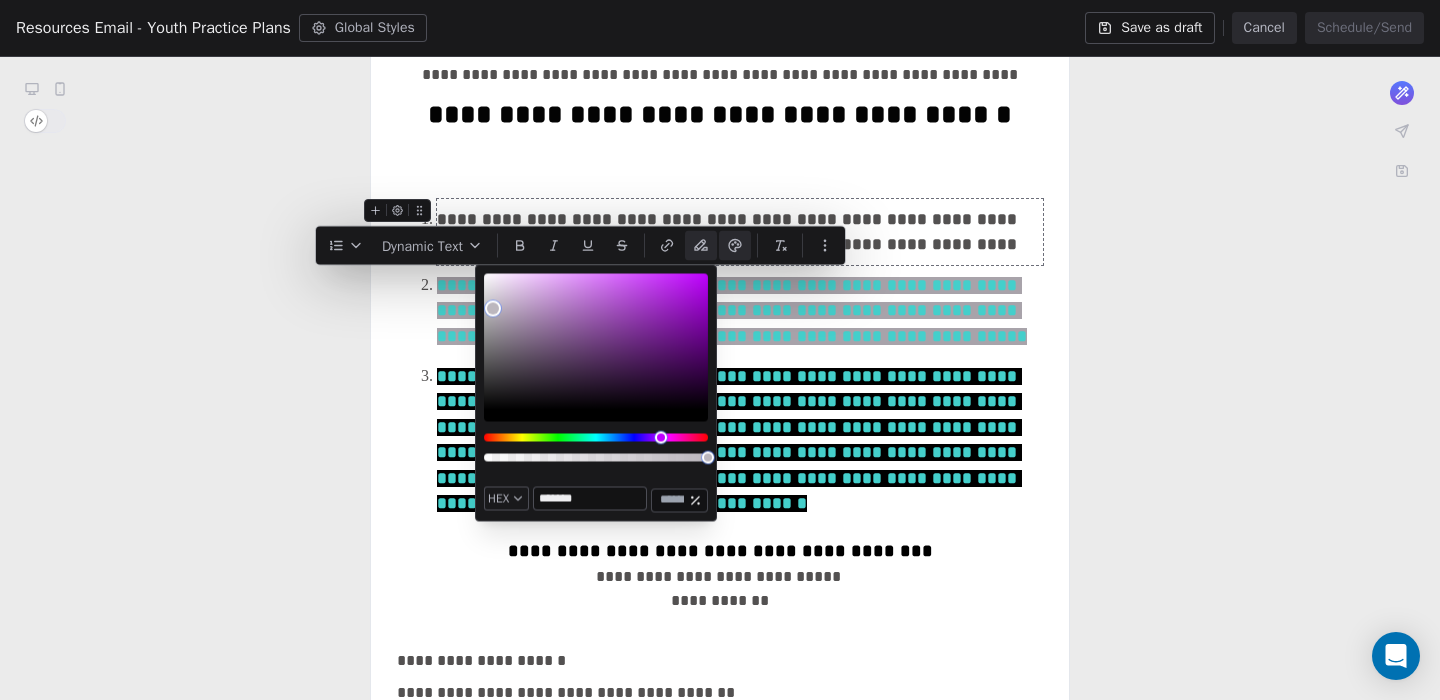 type on "*******" 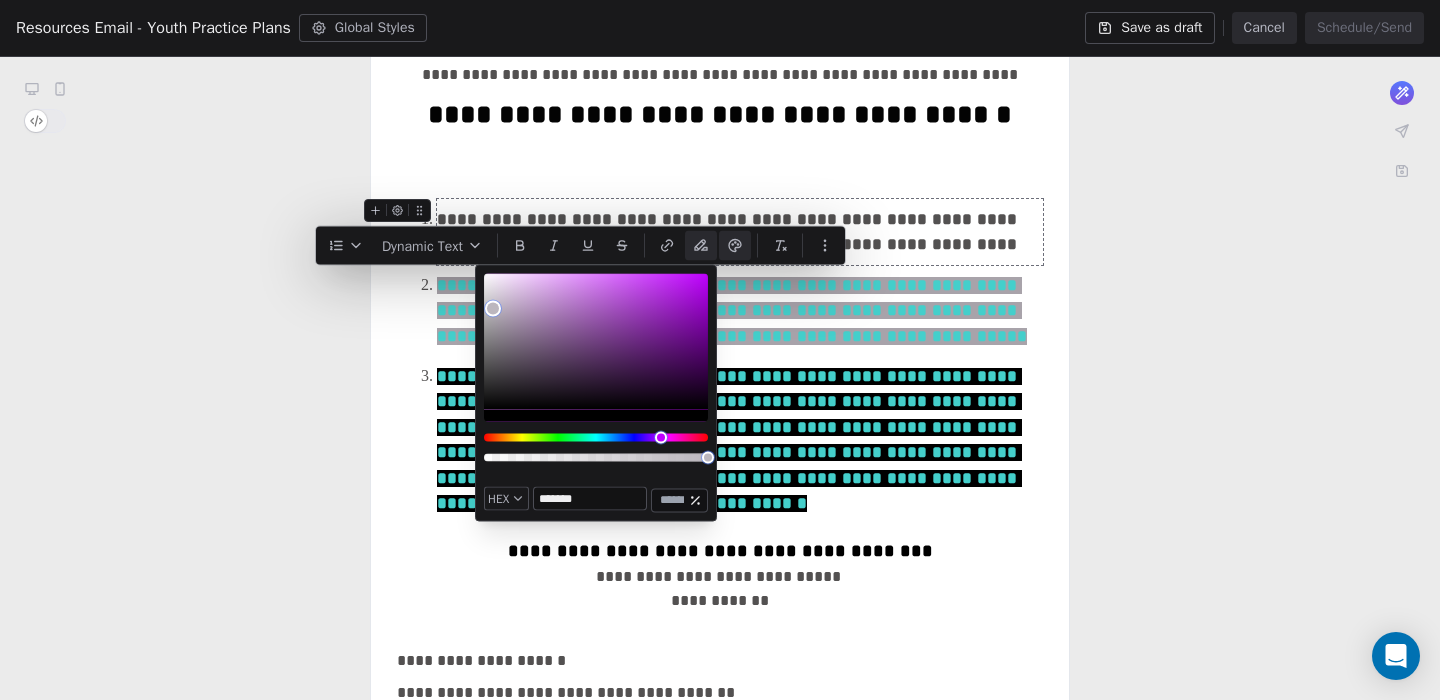 click on "**********" at bounding box center (720, 440) 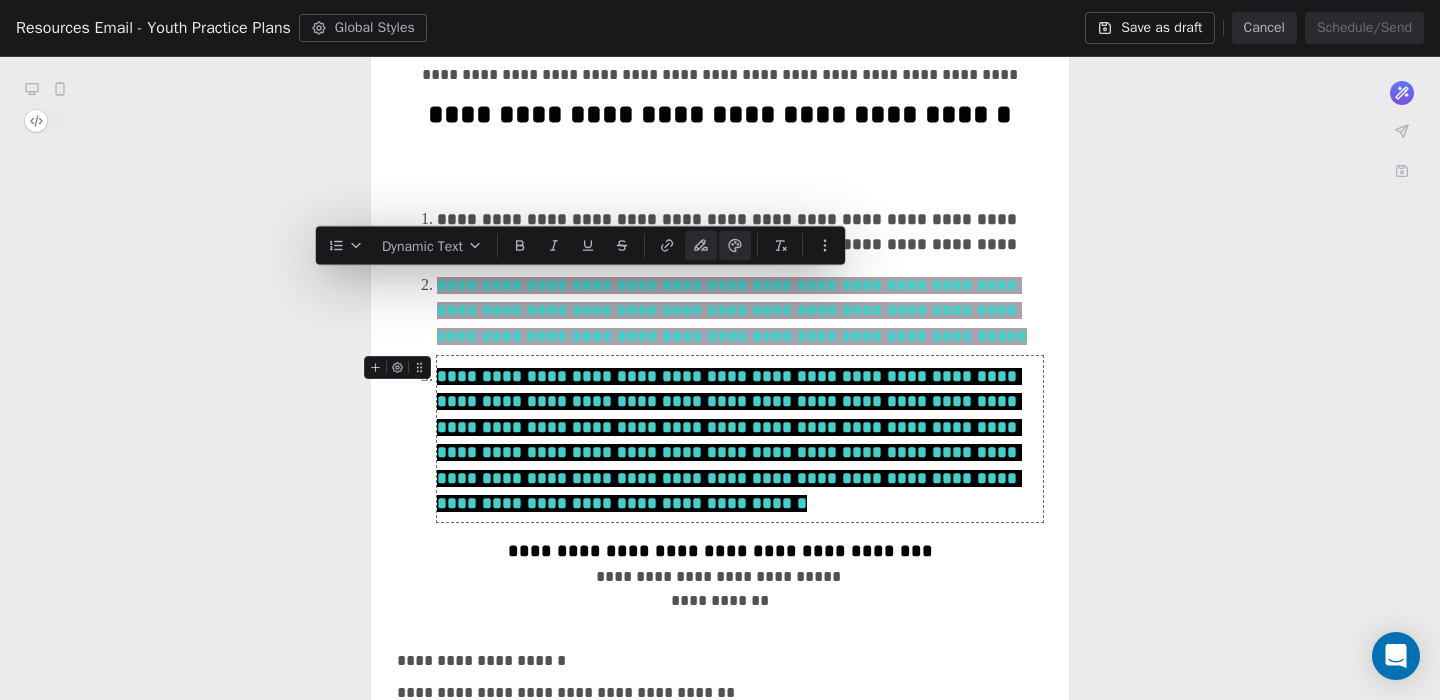 click on "**********" at bounding box center (729, 440) 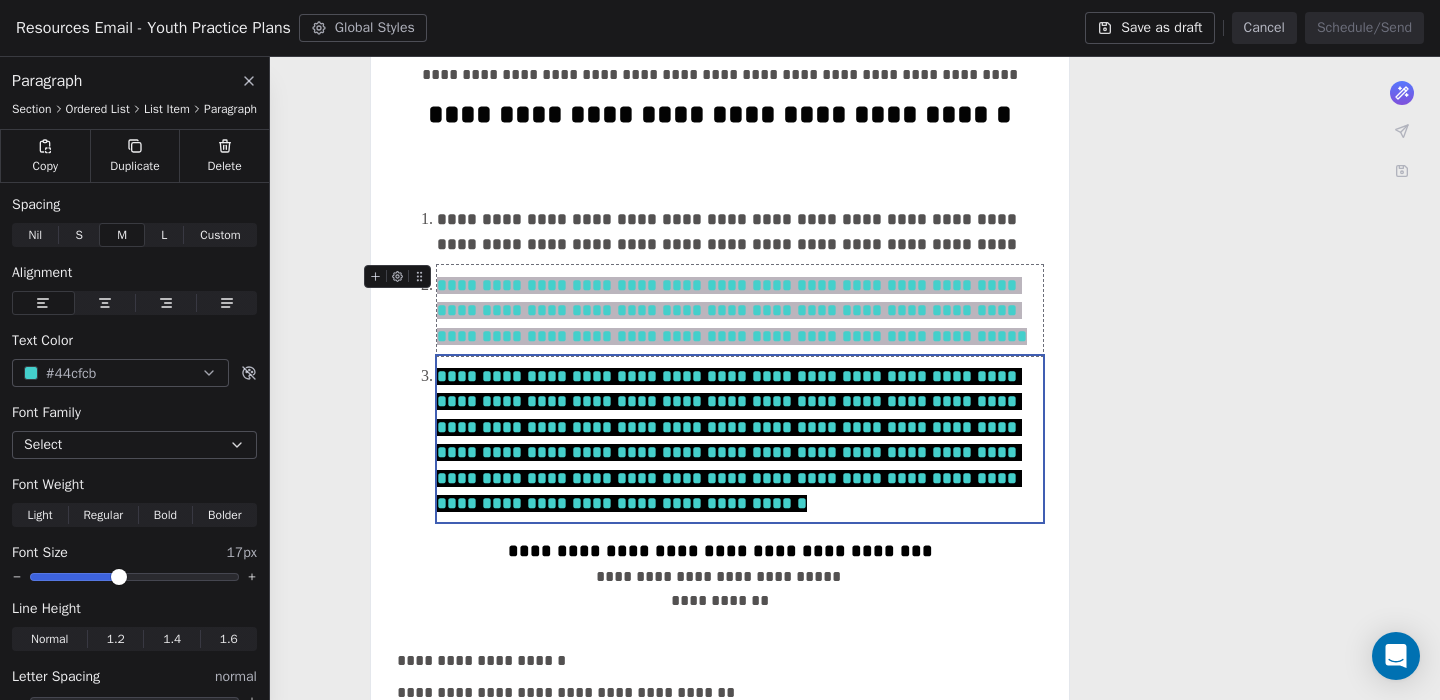 drag, startPoint x: 861, startPoint y: 337, endPoint x: 437, endPoint y: 285, distance: 427.1768 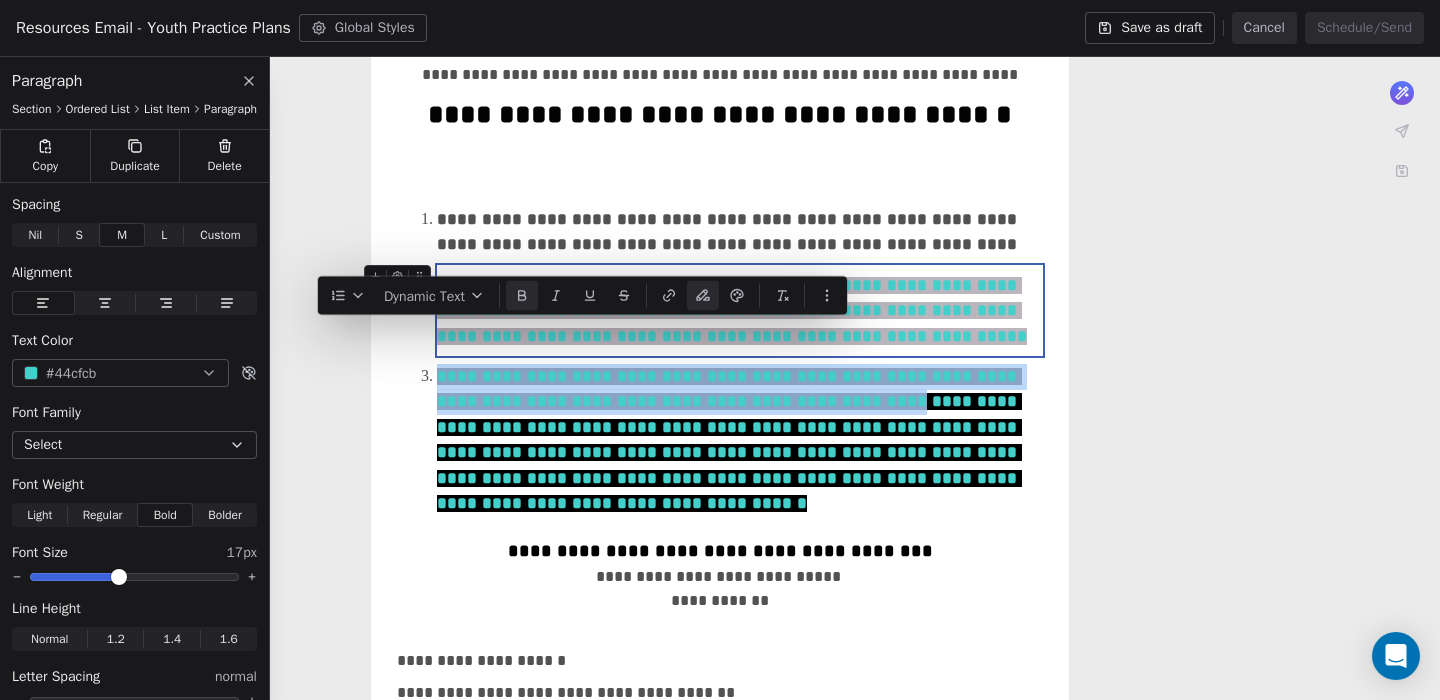 click on "**********" at bounding box center (740, 310) 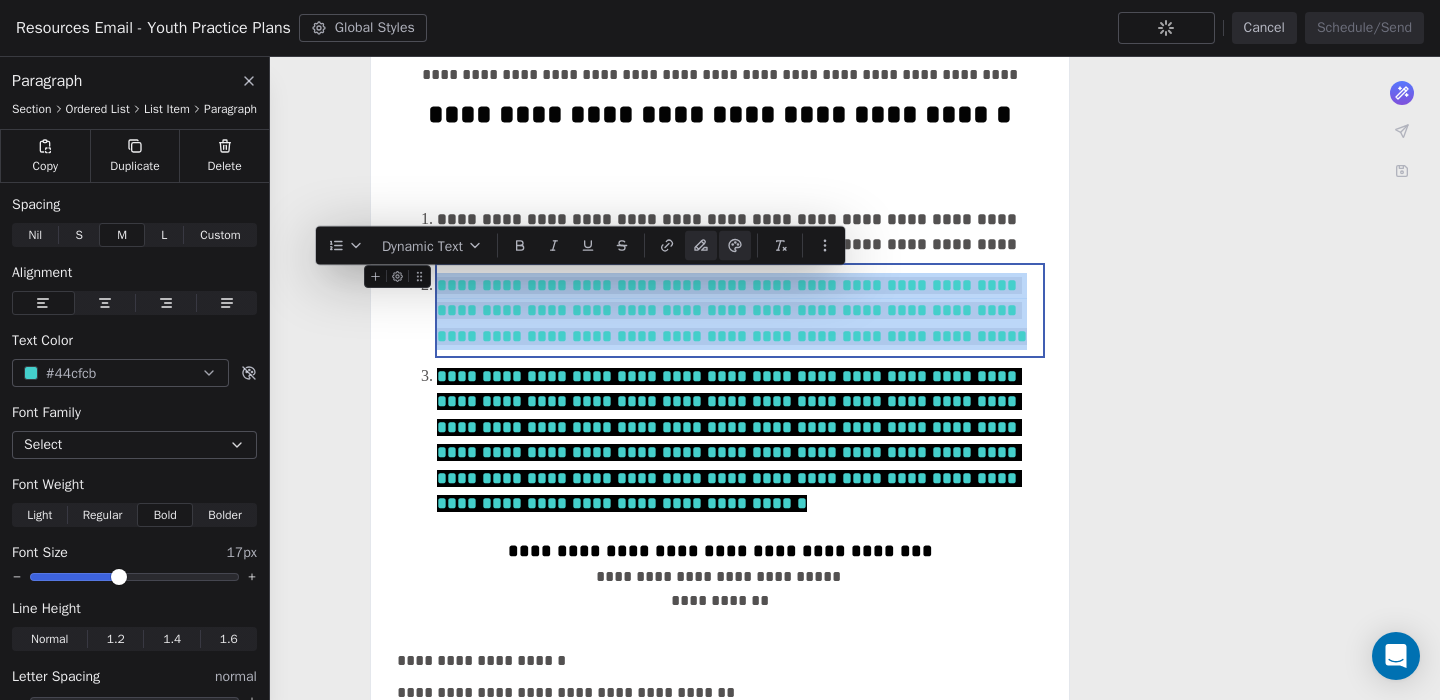 drag, startPoint x: 905, startPoint y: 324, endPoint x: 440, endPoint y: 286, distance: 466.5501 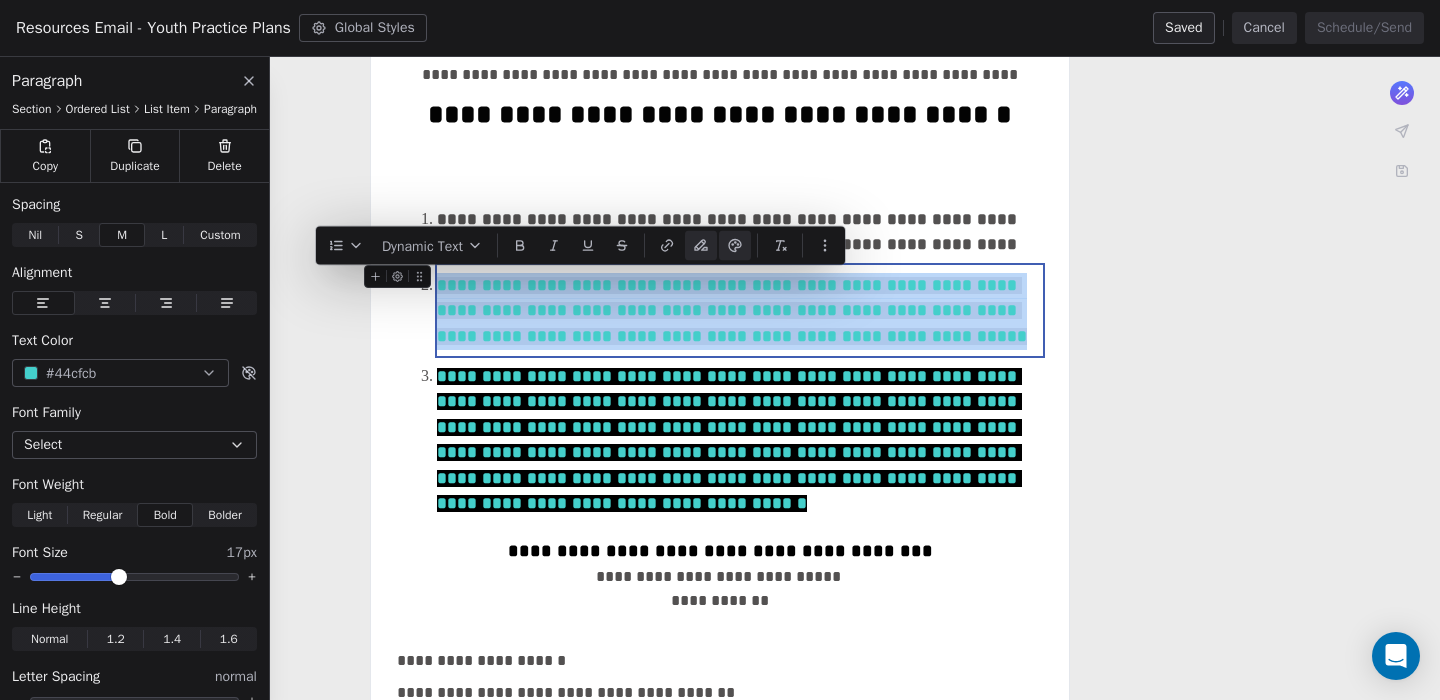 click 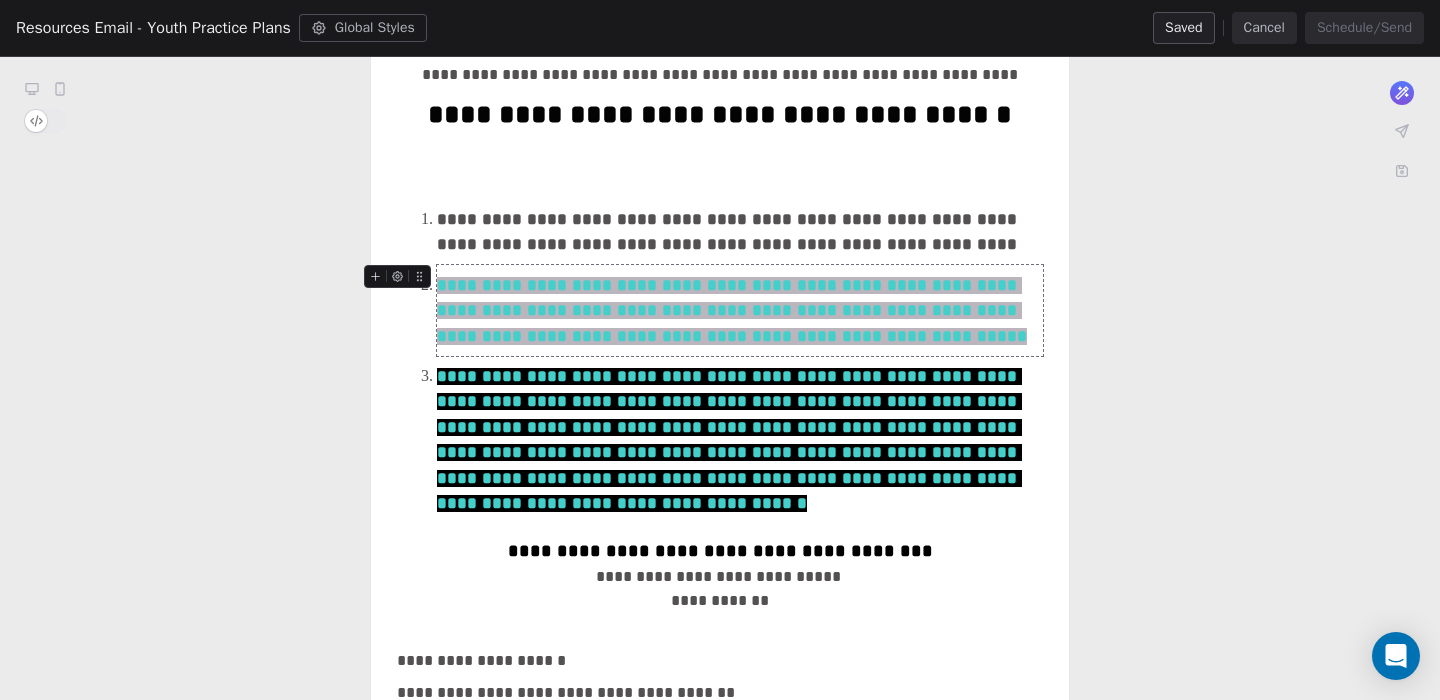 drag, startPoint x: 877, startPoint y: 342, endPoint x: 434, endPoint y: 285, distance: 446.65198 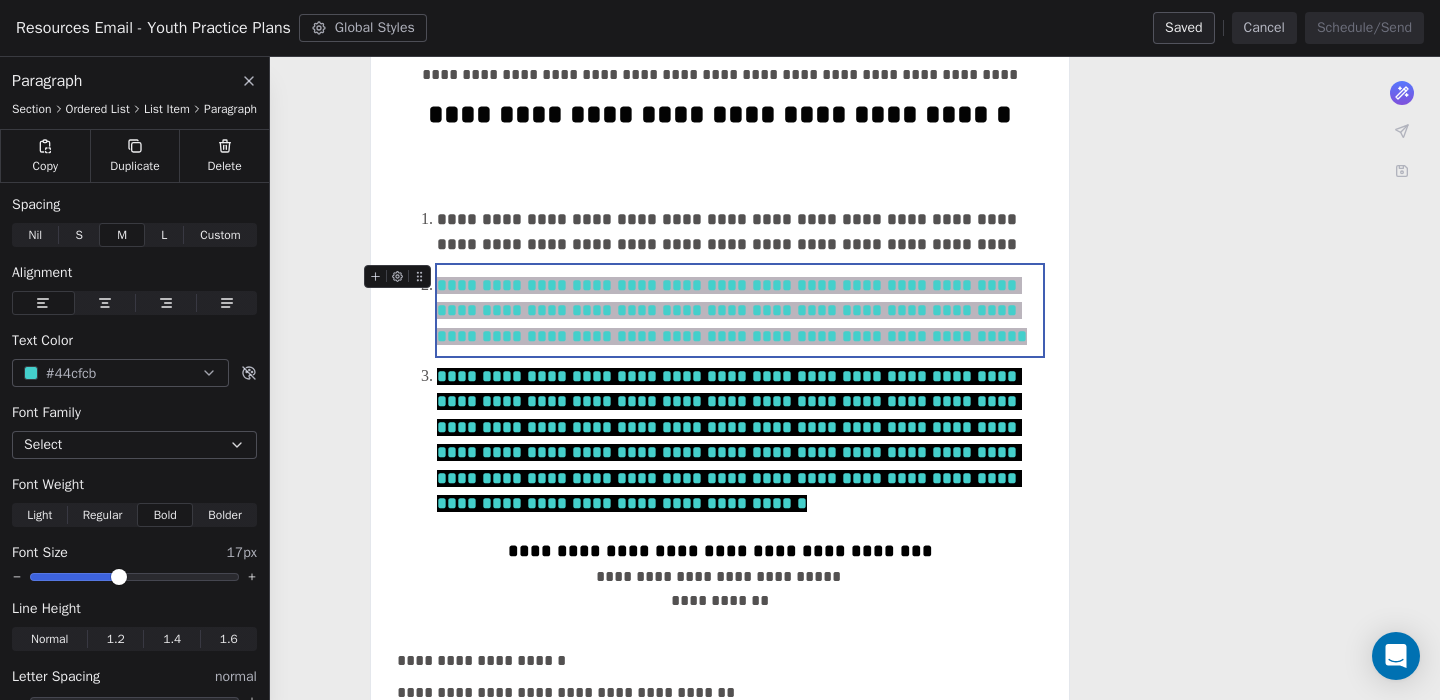 click on "**********" at bounding box center (740, 310) 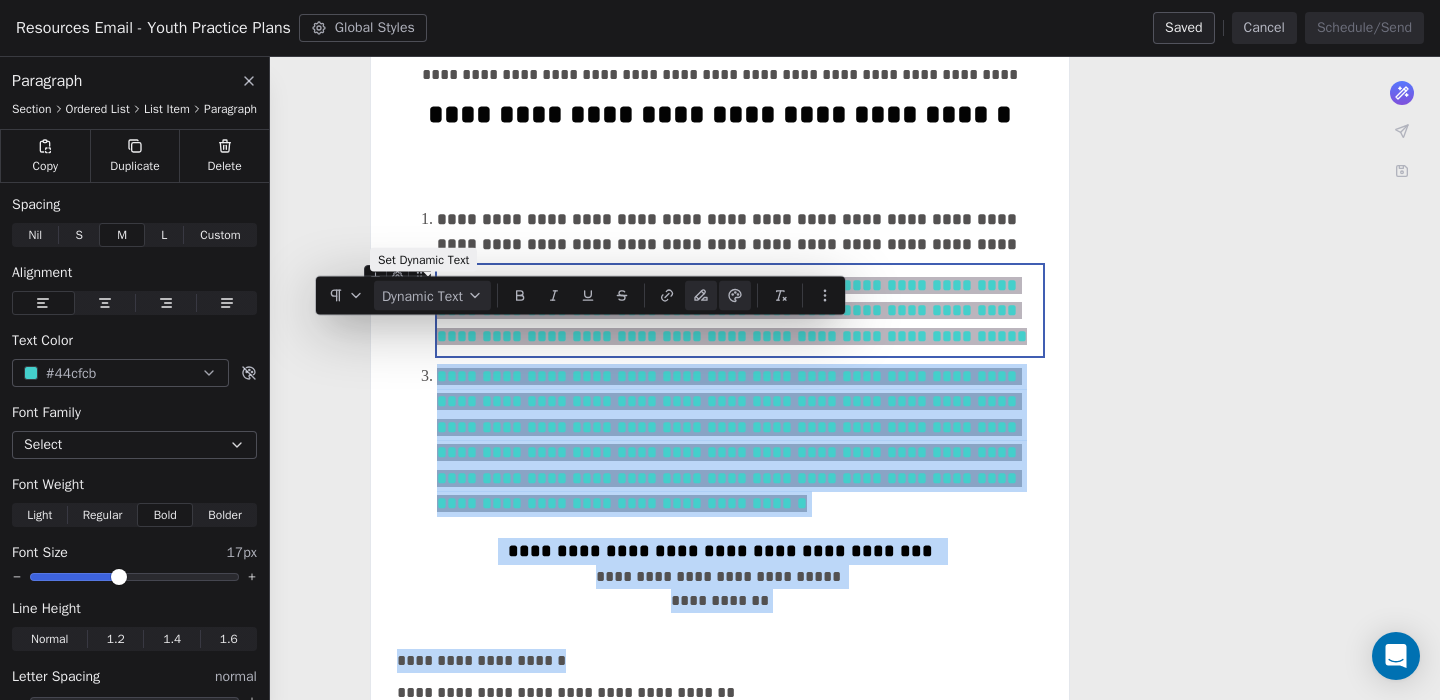drag, startPoint x: 897, startPoint y: 332, endPoint x: 450, endPoint y: 284, distance: 449.5698 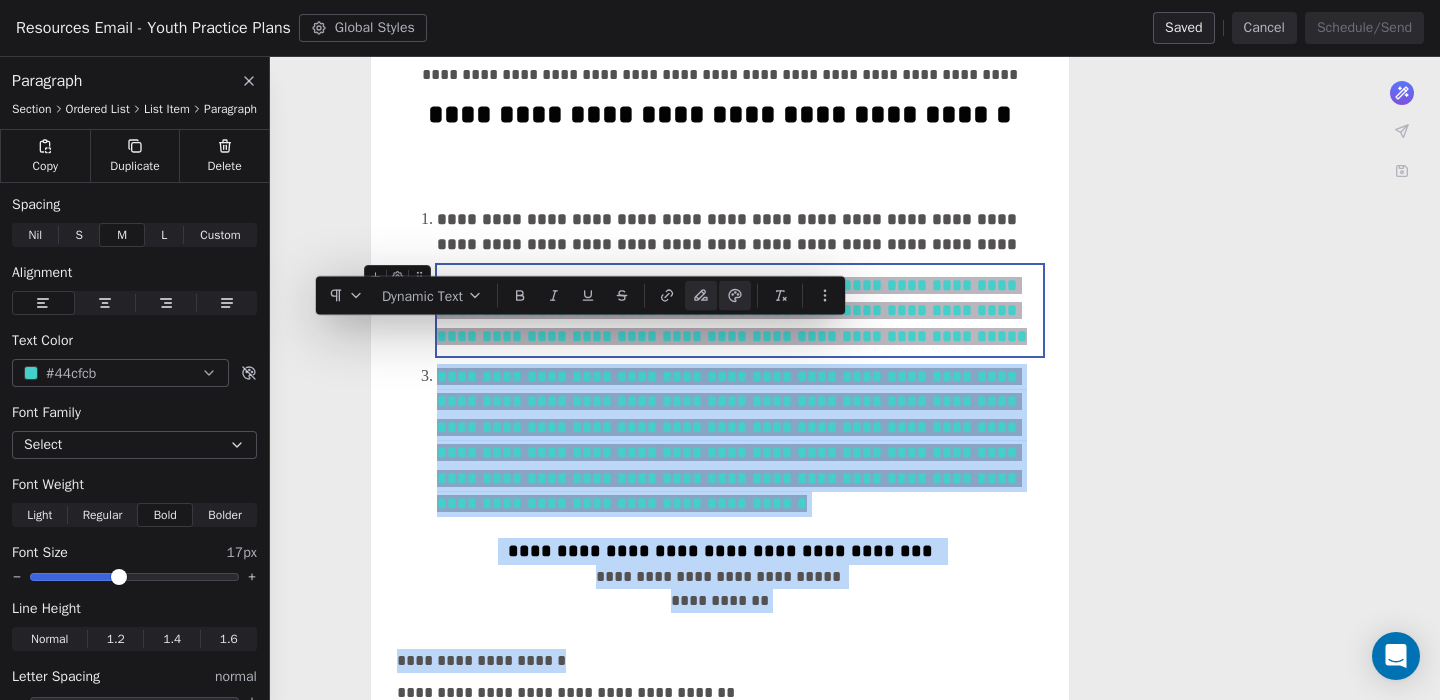 click on "**********" at bounding box center (740, 310) 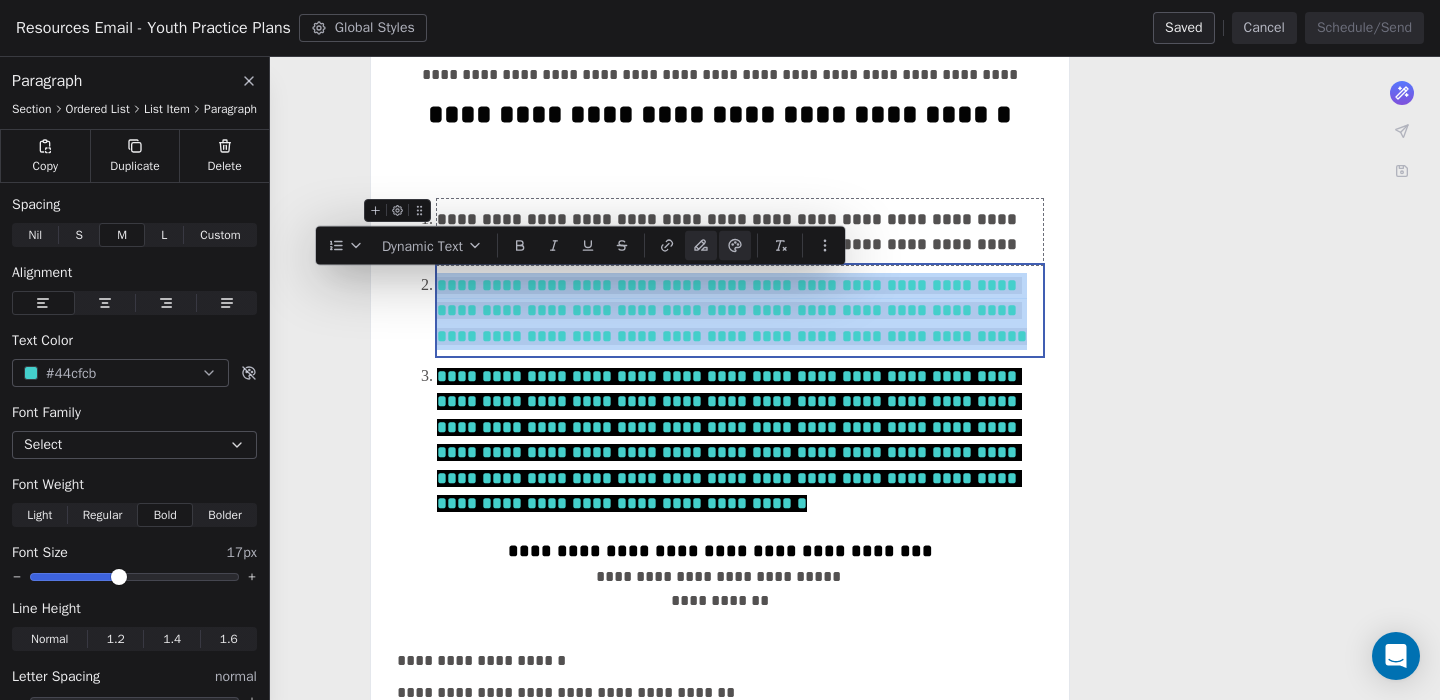 click 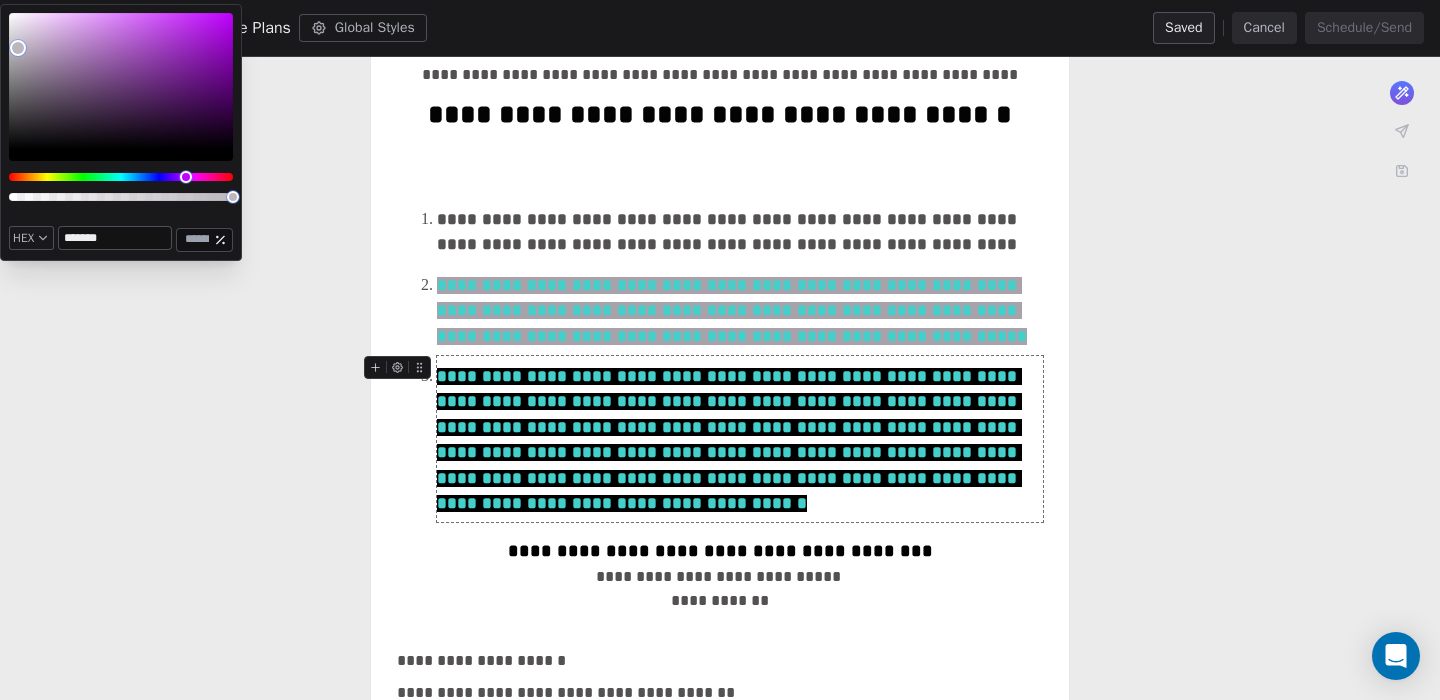 click at bounding box center [121, 87] 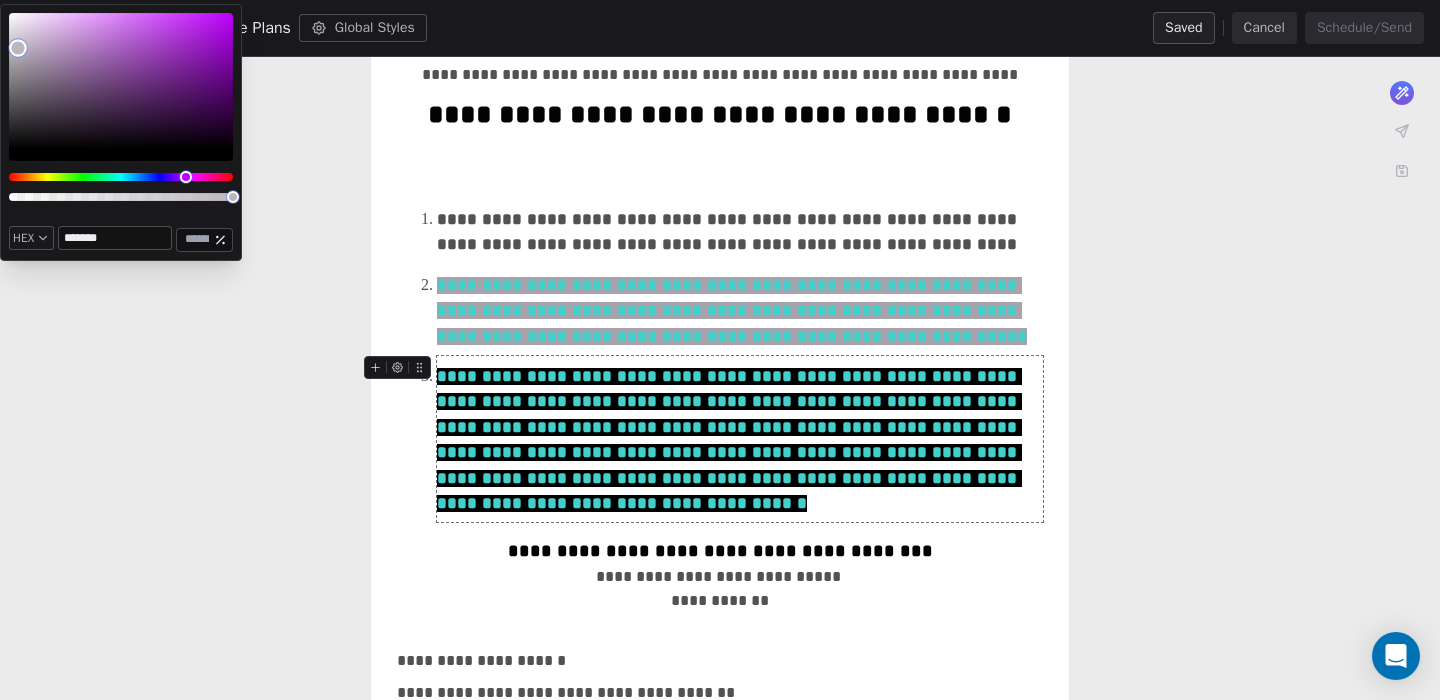 click at bounding box center [121, 81] 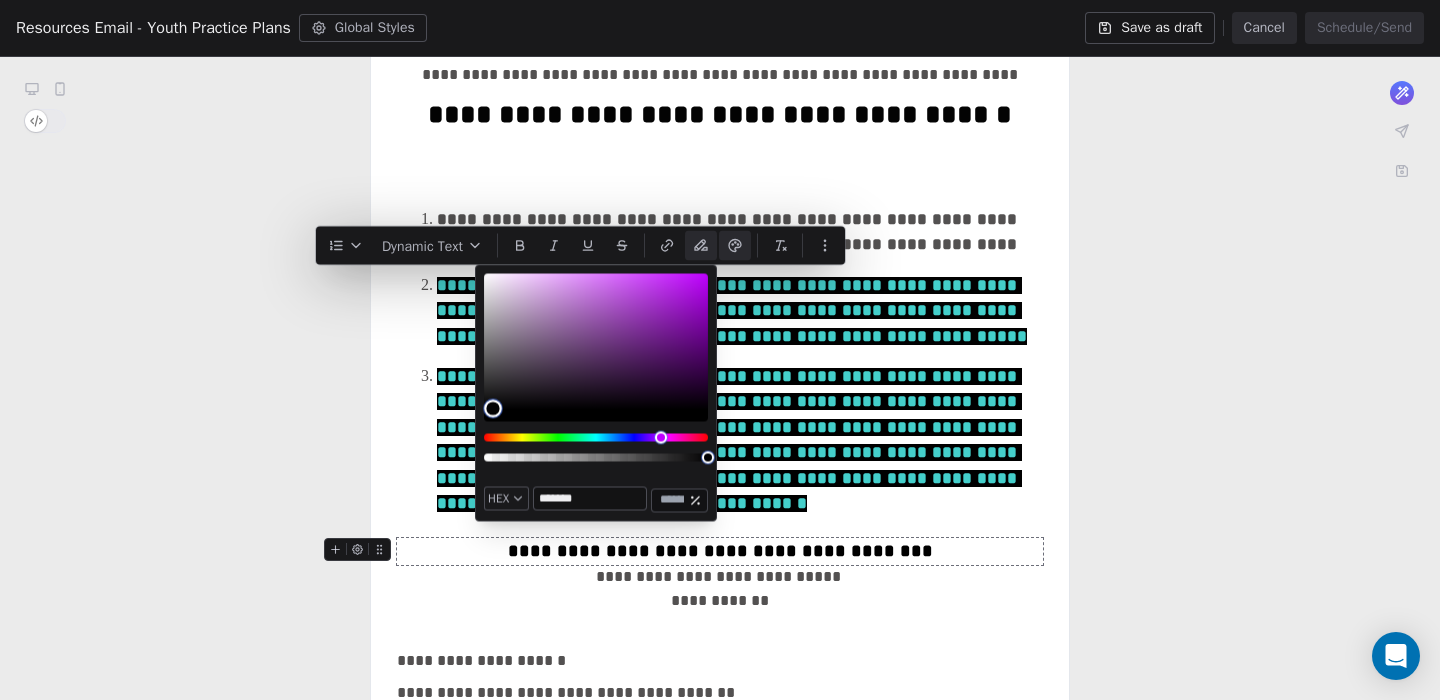 type on "*******" 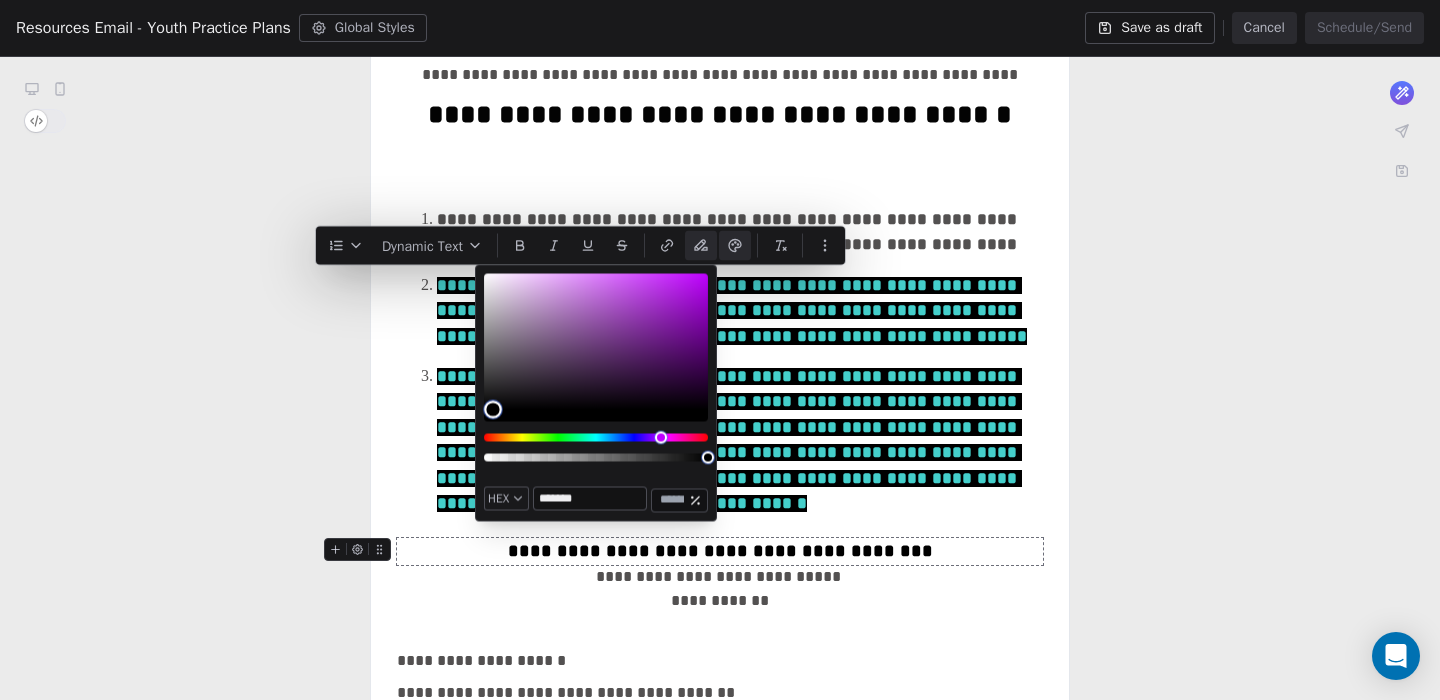 drag, startPoint x: 493, startPoint y: 409, endPoint x: 493, endPoint y: 425, distance: 16 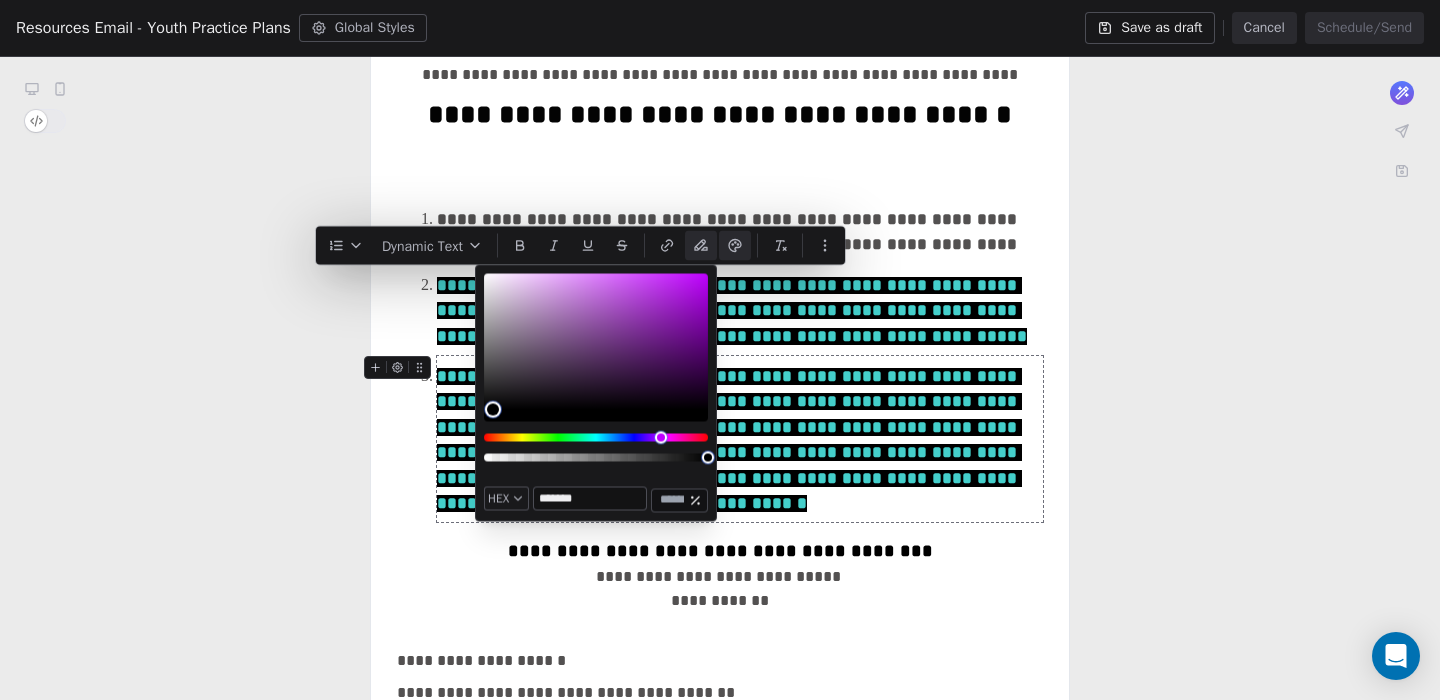 click on "**********" at bounding box center (720, 440) 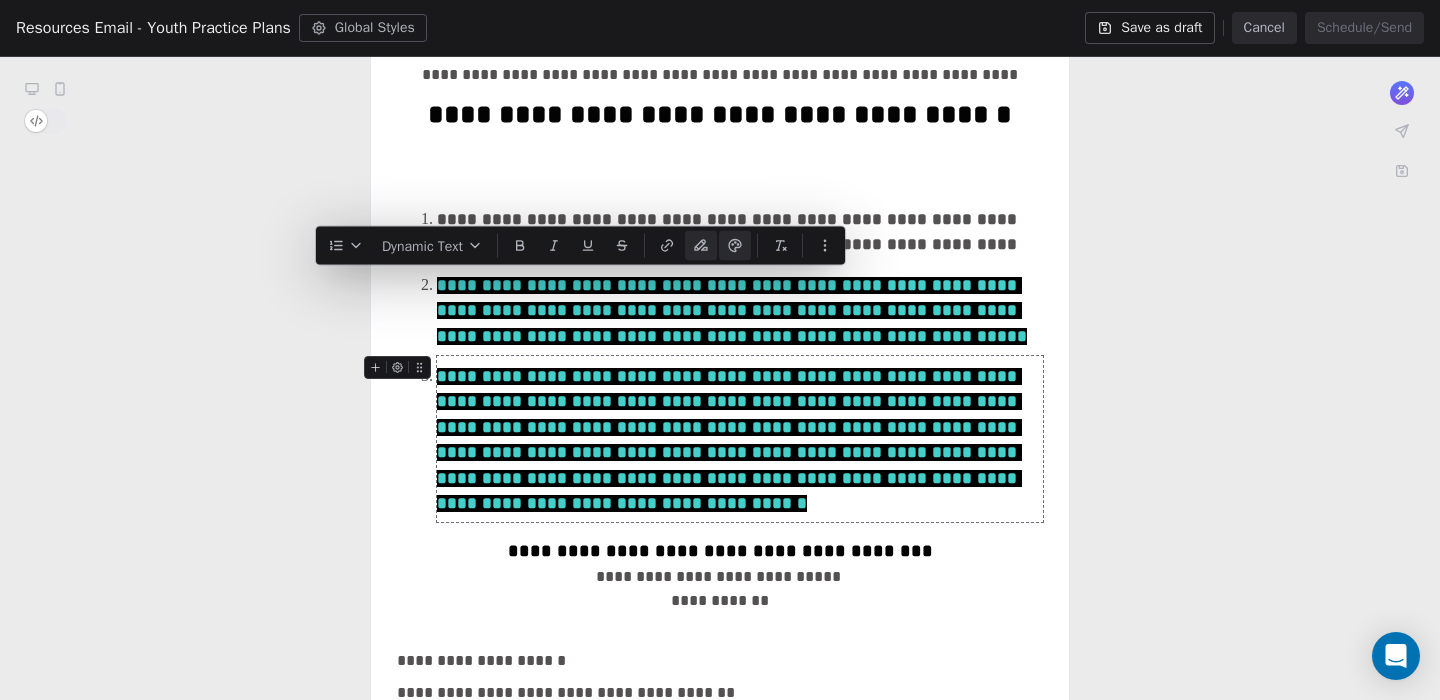 click on "**********" at bounding box center [720, 440] 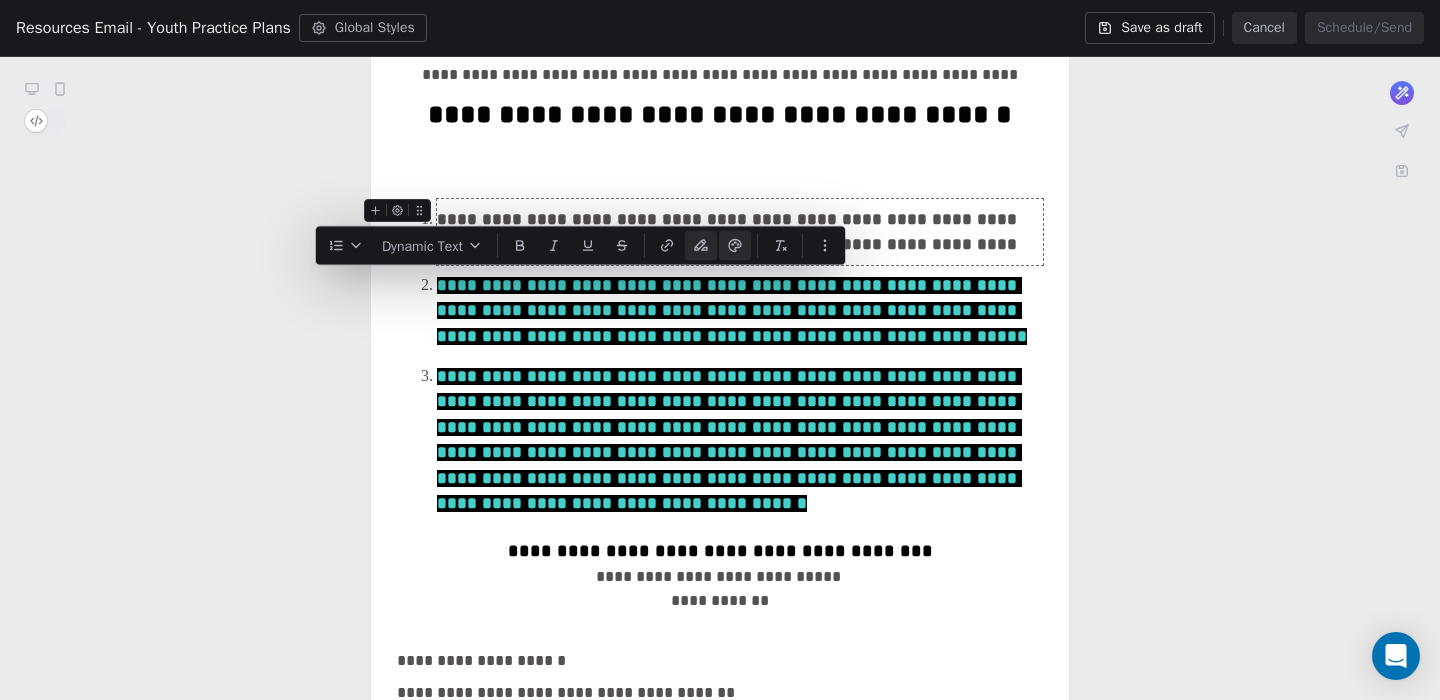 click on "Dynamic Text" at bounding box center (580, 246) 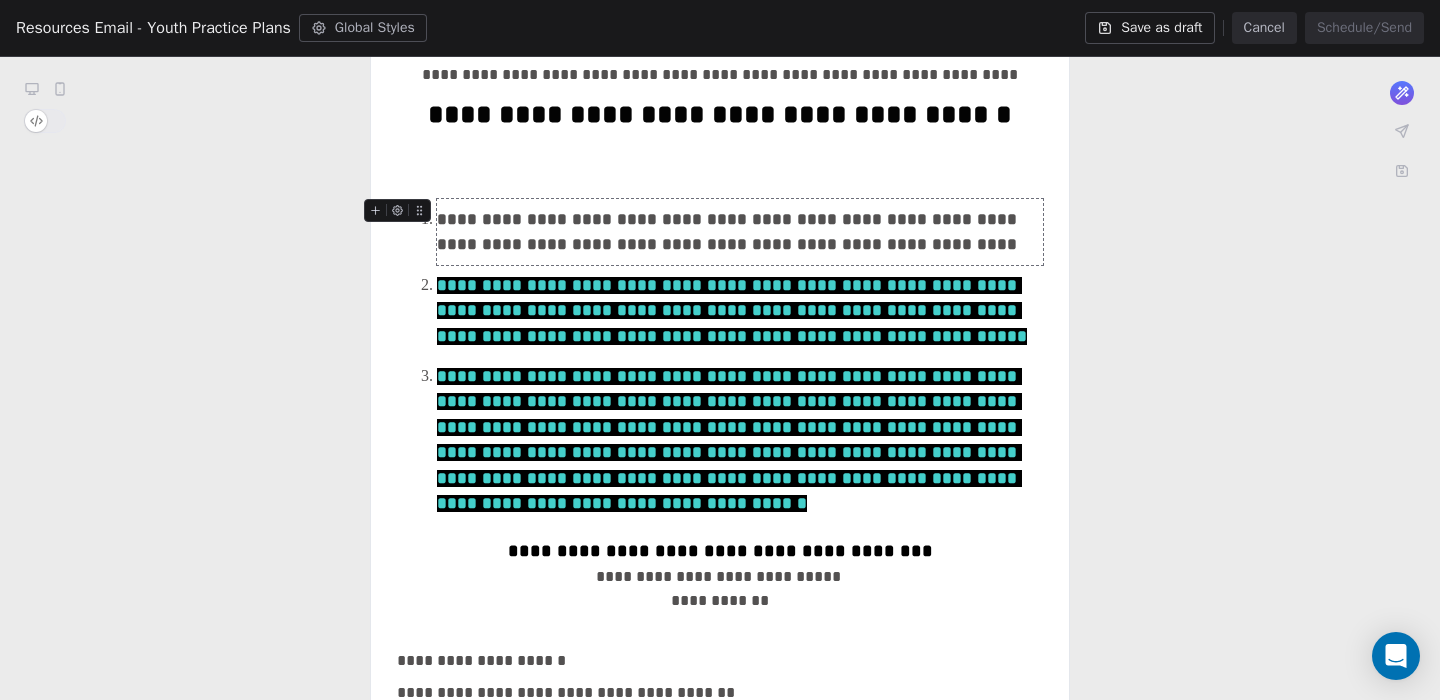 click on "**********" at bounding box center (740, 232) 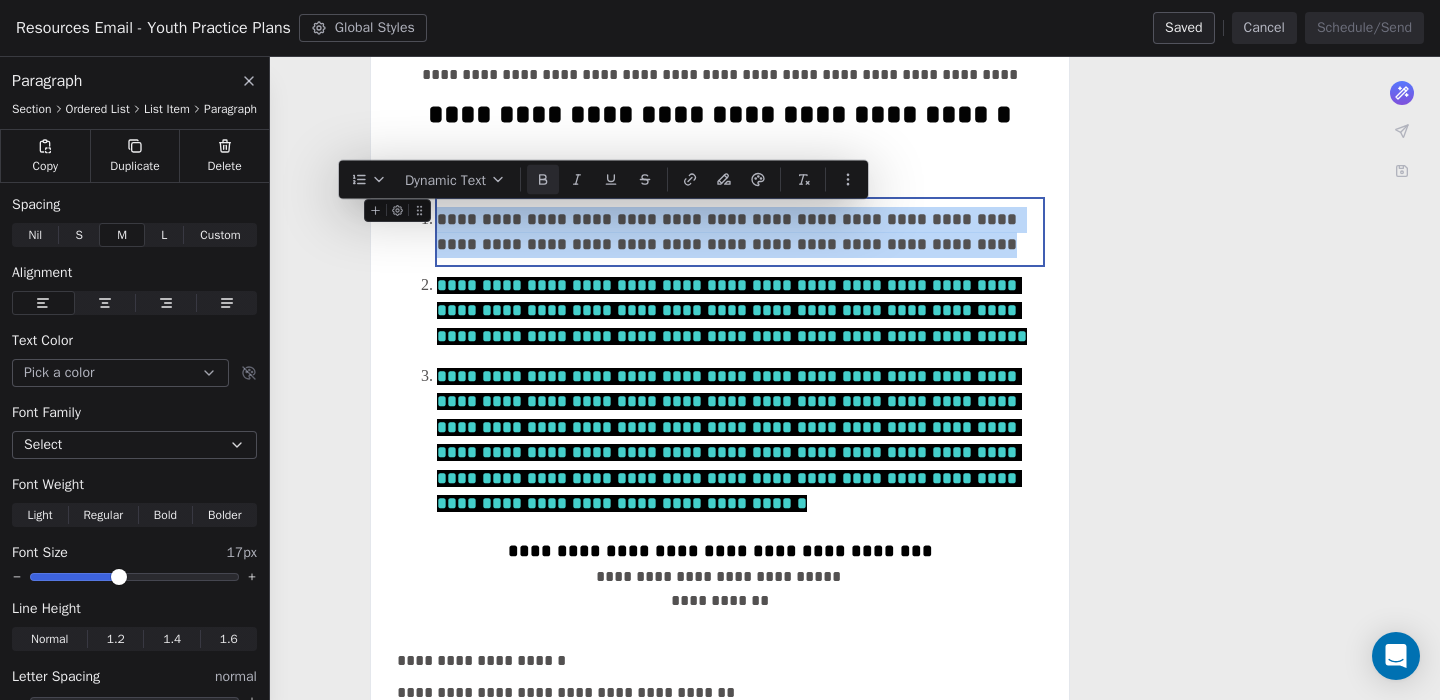 drag, startPoint x: 882, startPoint y: 254, endPoint x: 447, endPoint y: 225, distance: 435.9656 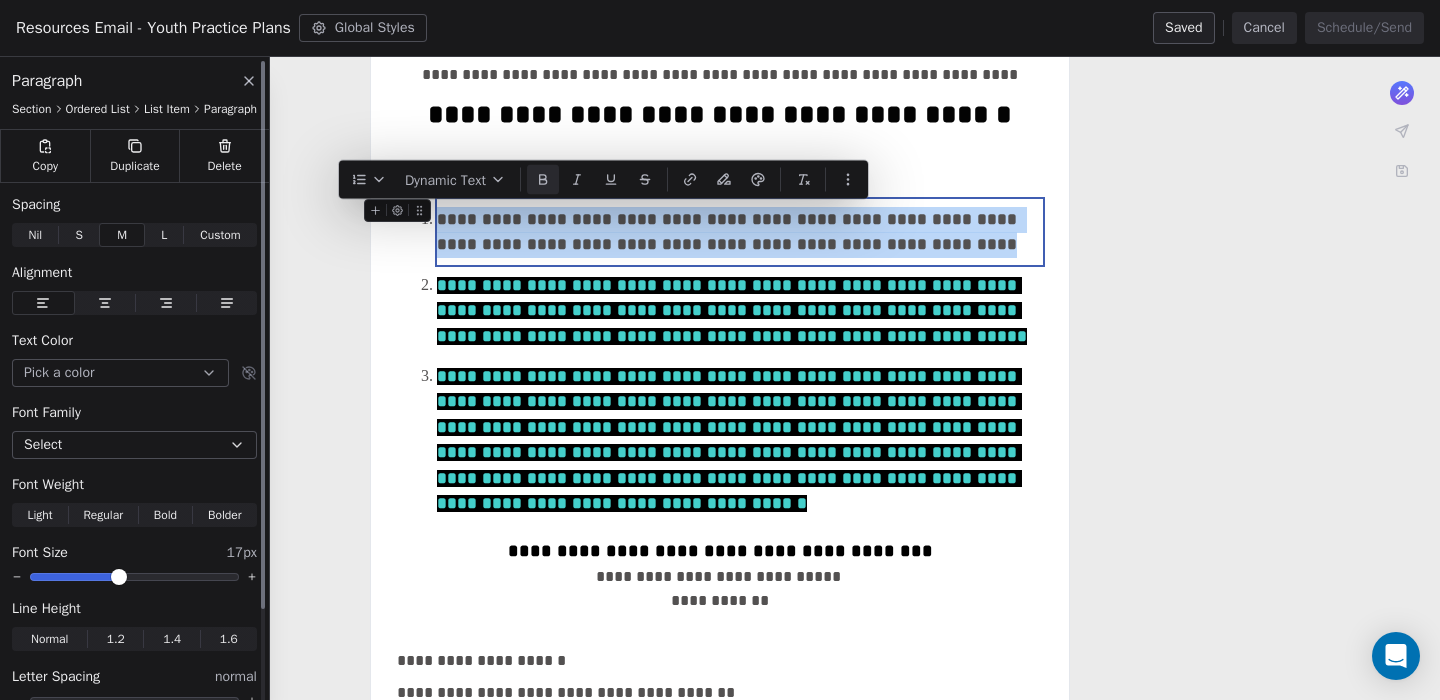 click on "Pick a color" at bounding box center (120, 373) 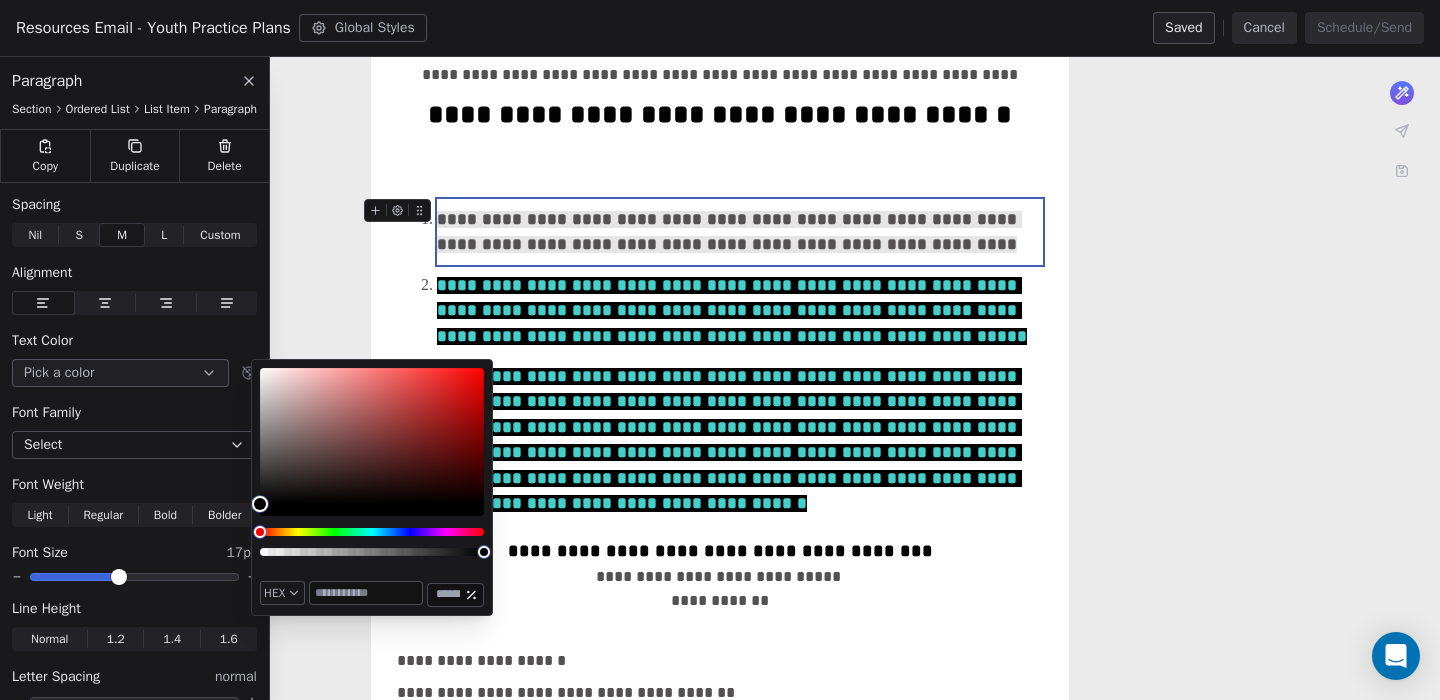 click at bounding box center (366, 593) 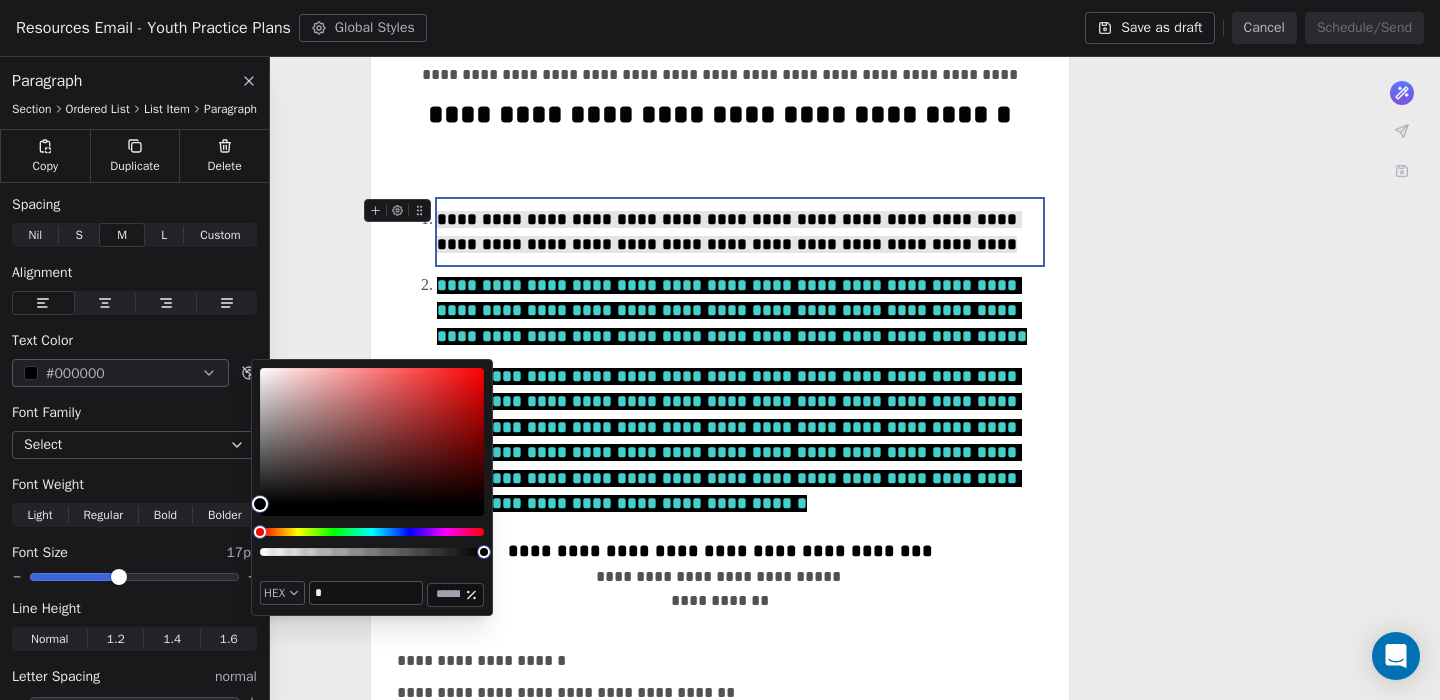 paste on "******" 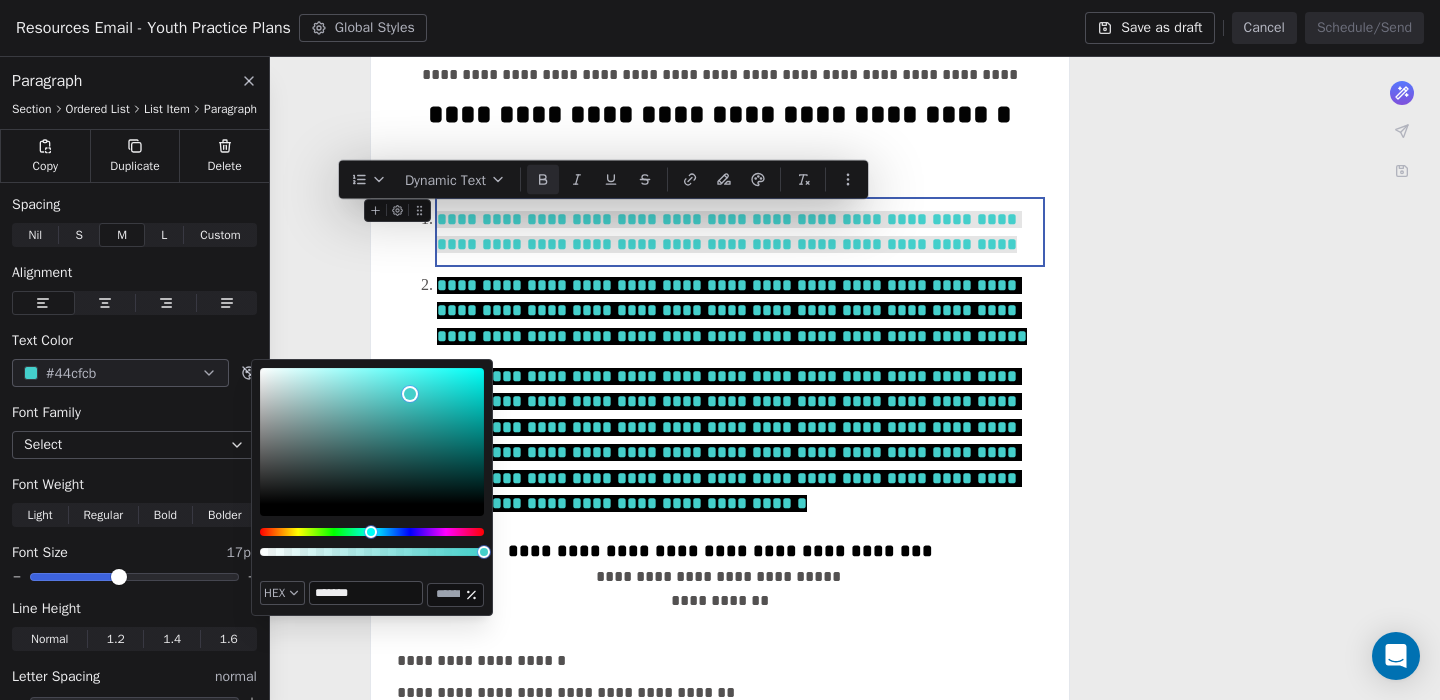 type on "*******" 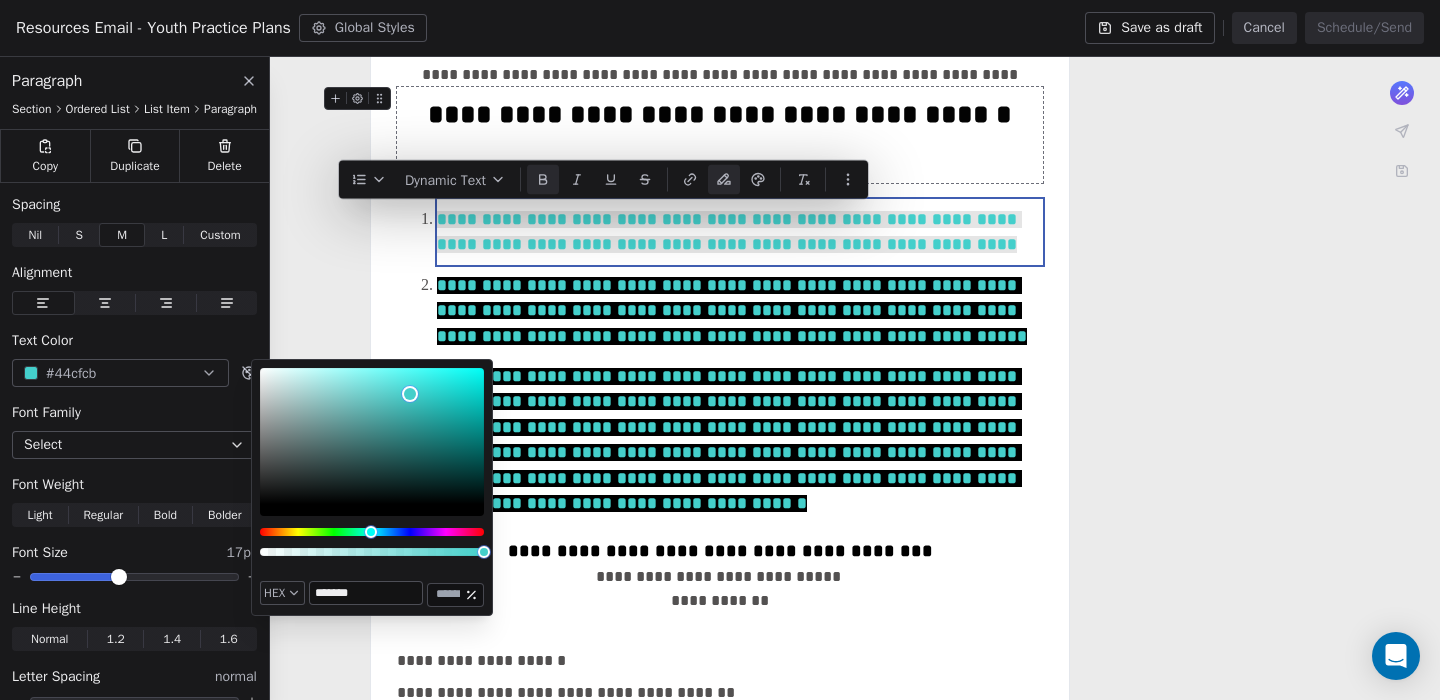 click 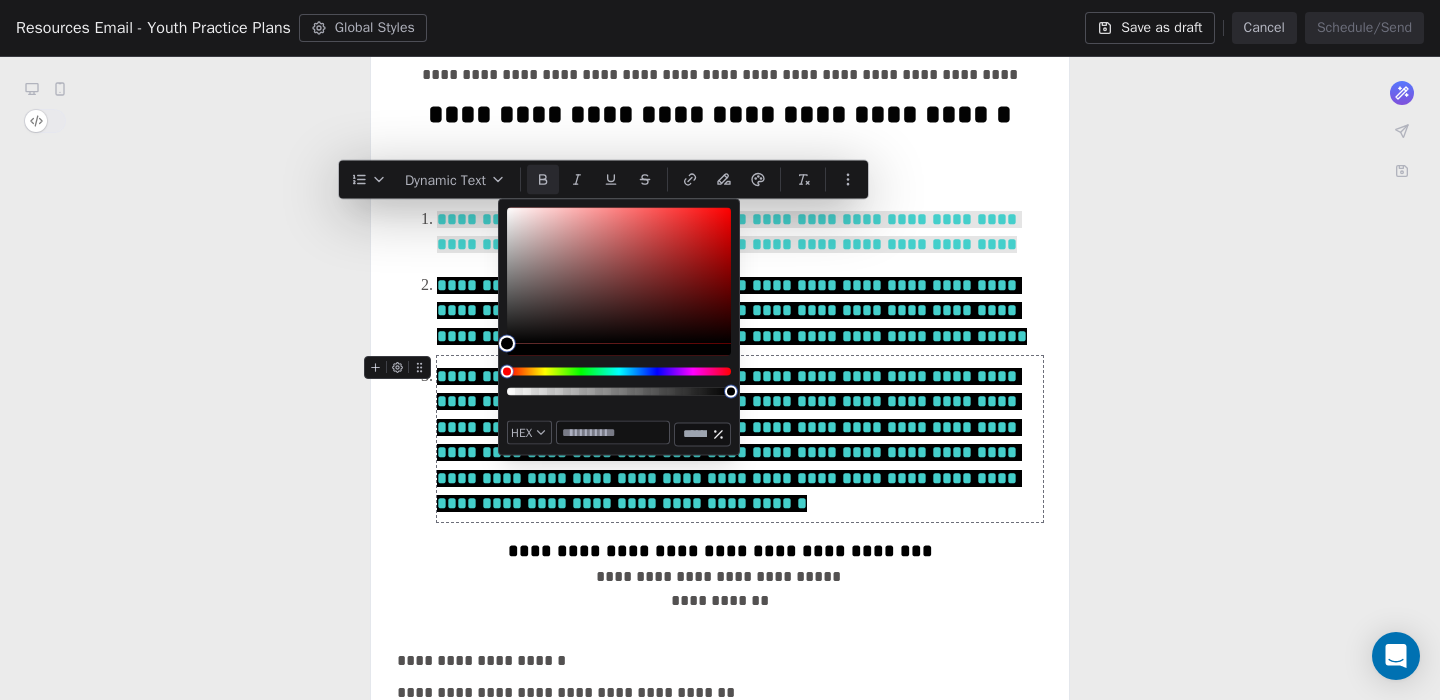 click at bounding box center [507, 344] 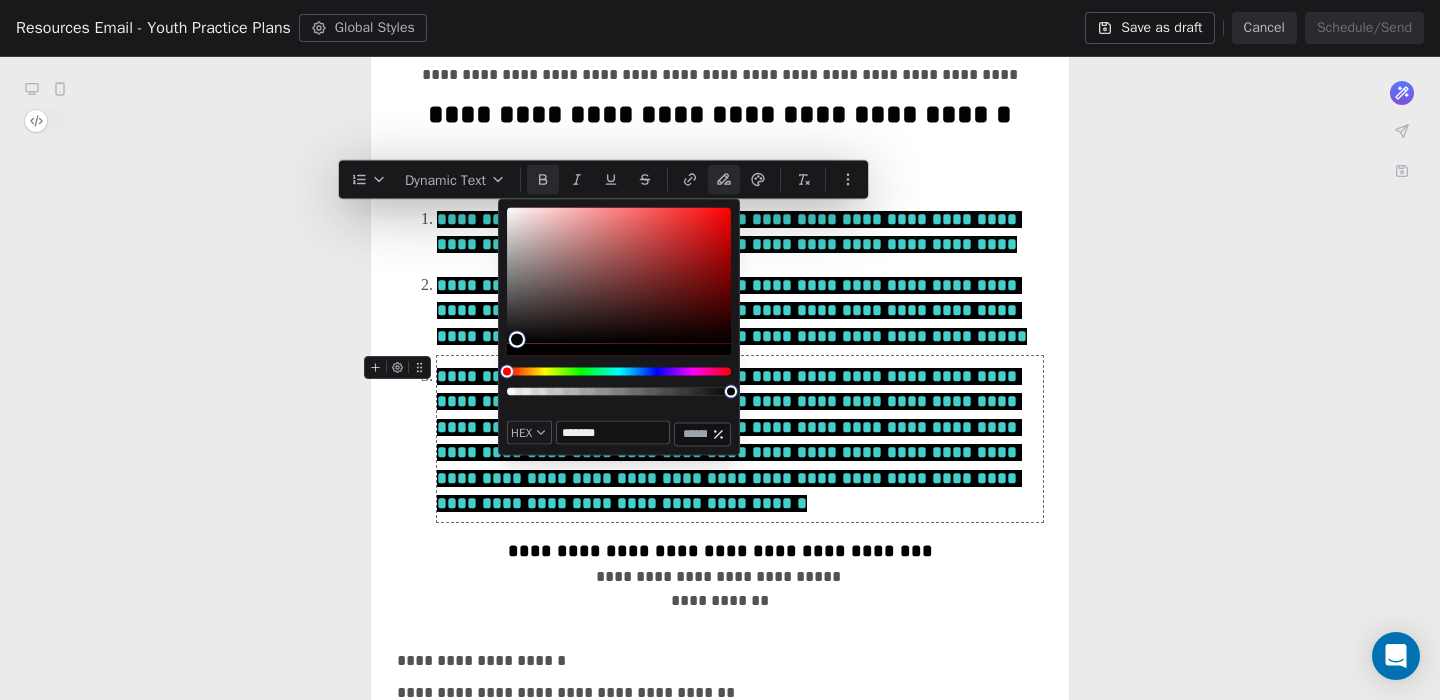 click at bounding box center [619, 276] 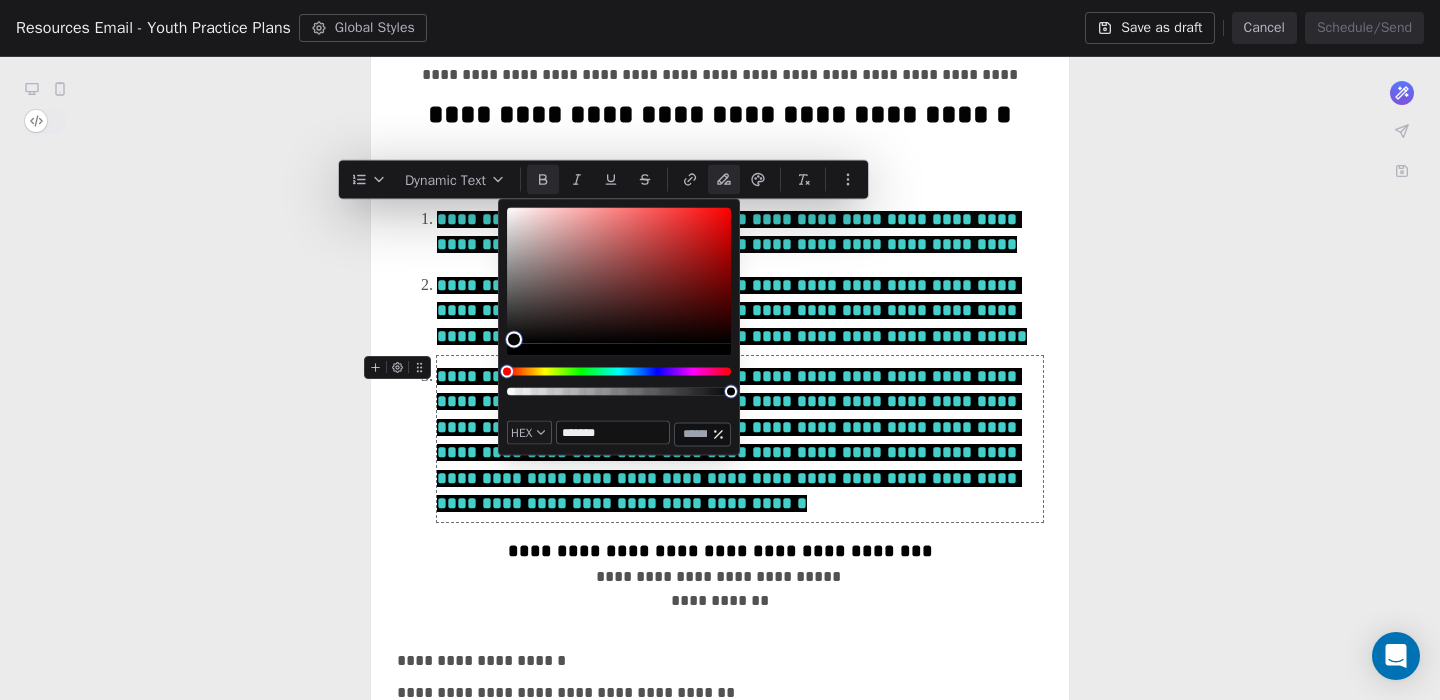 type on "*******" 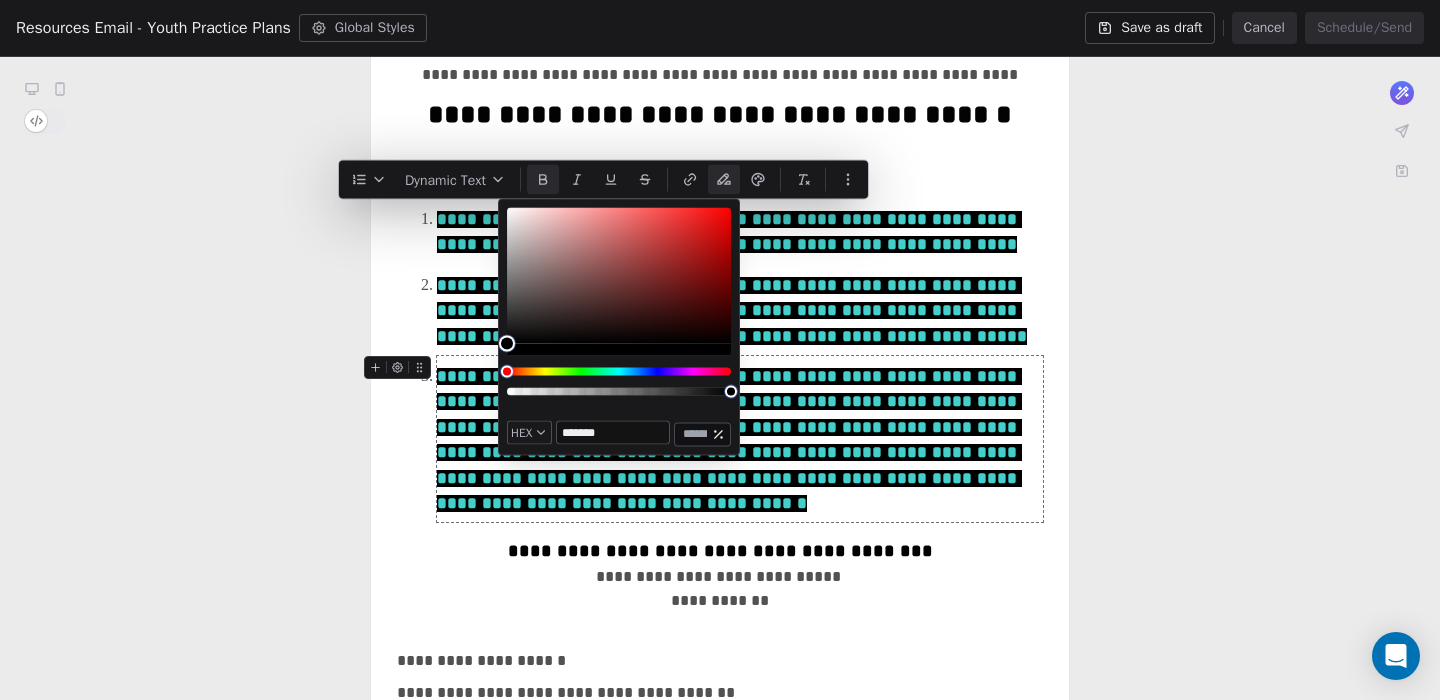 drag, startPoint x: 515, startPoint y: 338, endPoint x: 501, endPoint y: 371, distance: 35.846897 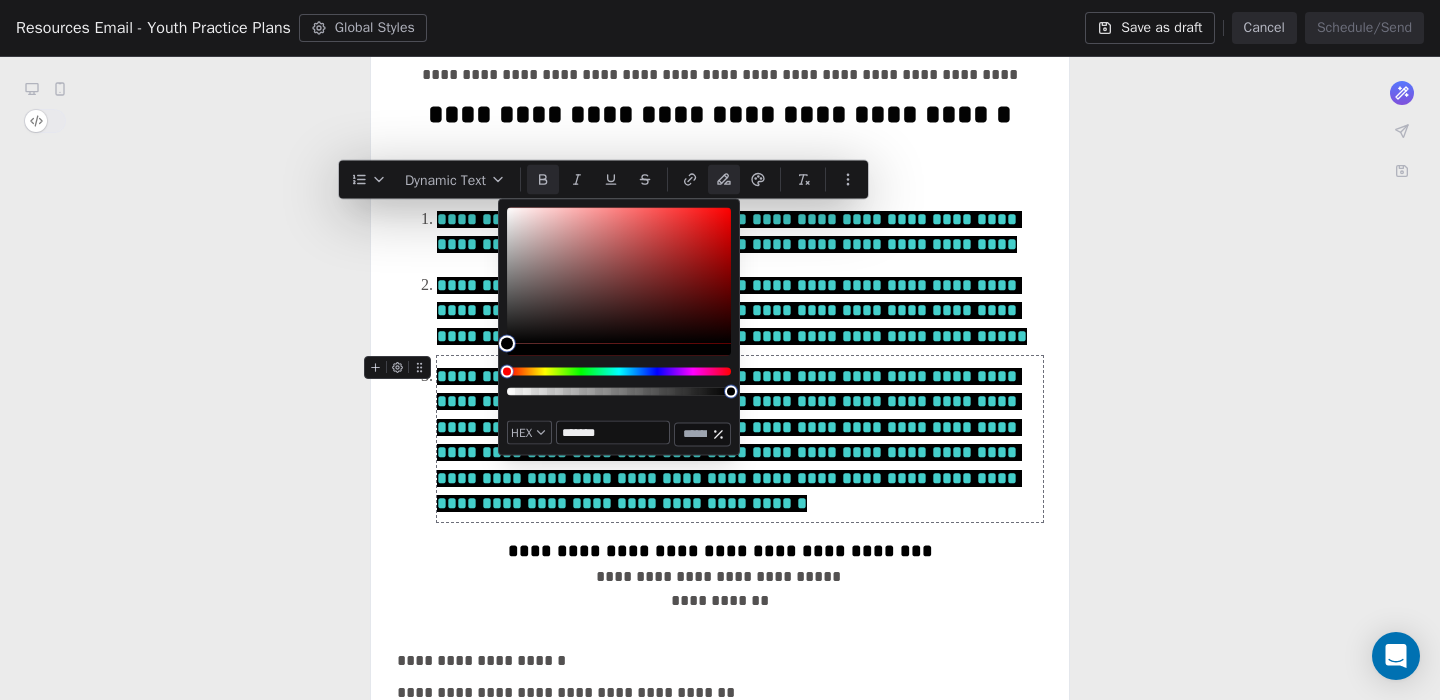 click at bounding box center [619, 308] 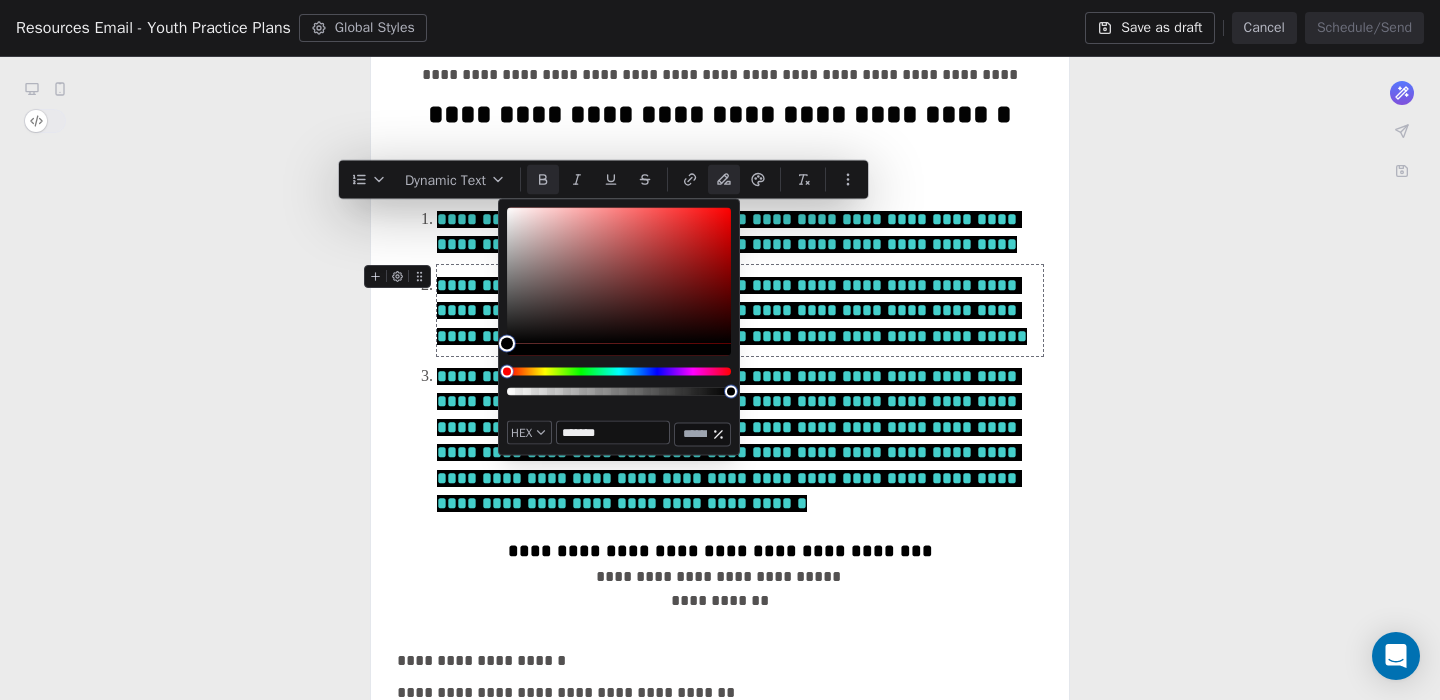 click on "**********" at bounding box center [720, 440] 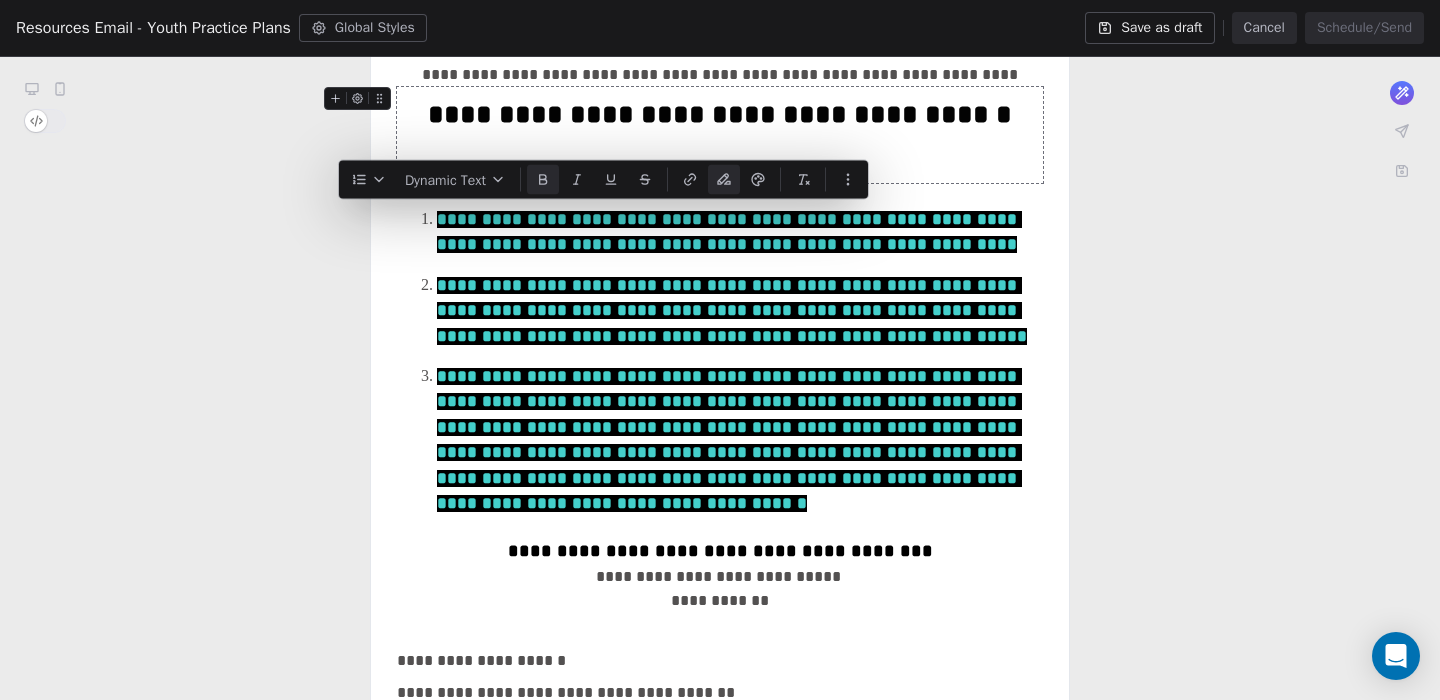click on "**********" at bounding box center (720, 135) 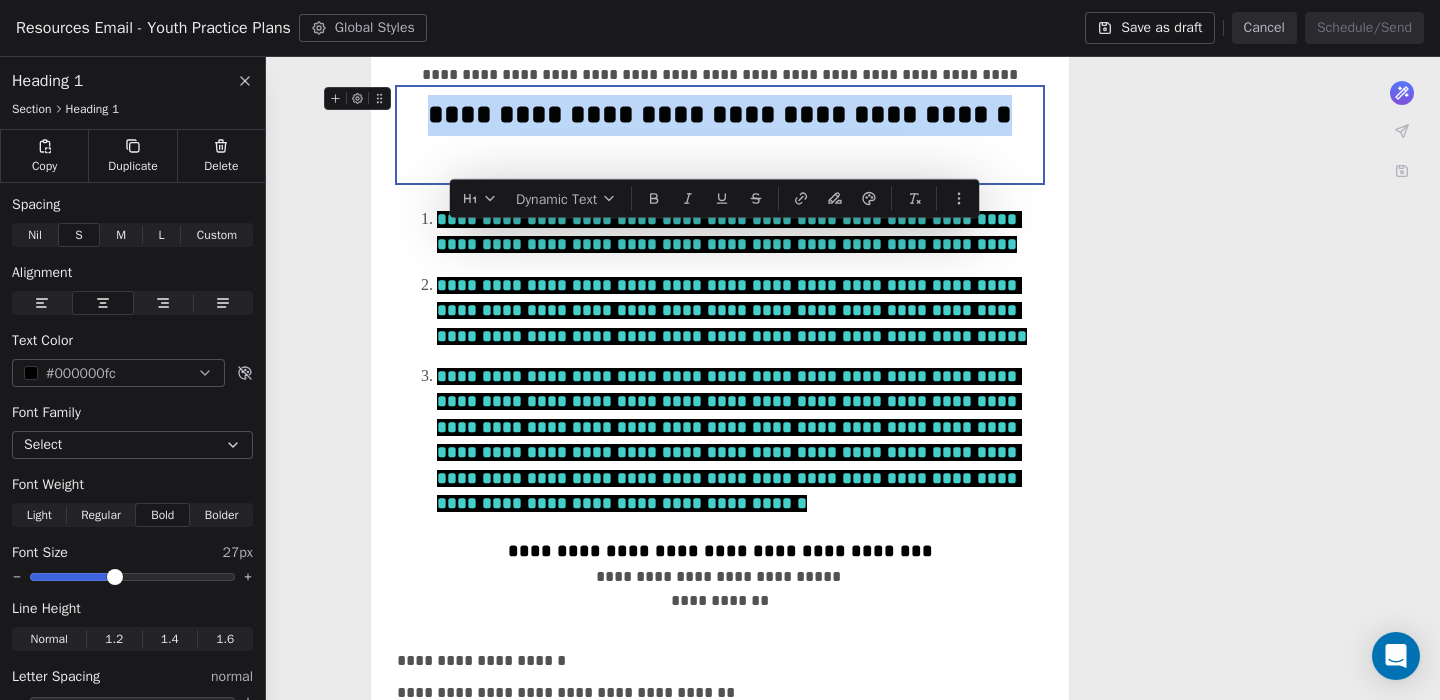 drag, startPoint x: 799, startPoint y: 151, endPoint x: 436, endPoint y: 115, distance: 364.78076 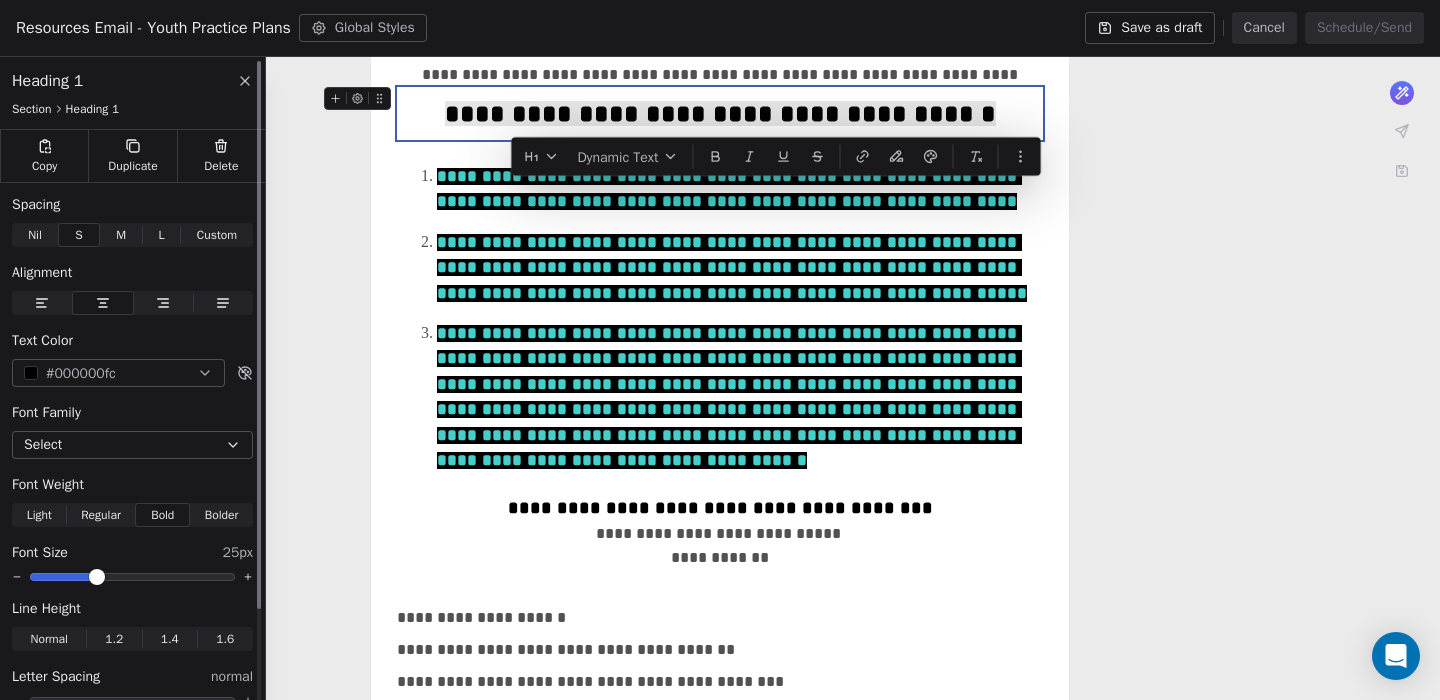 click at bounding box center (97, 577) 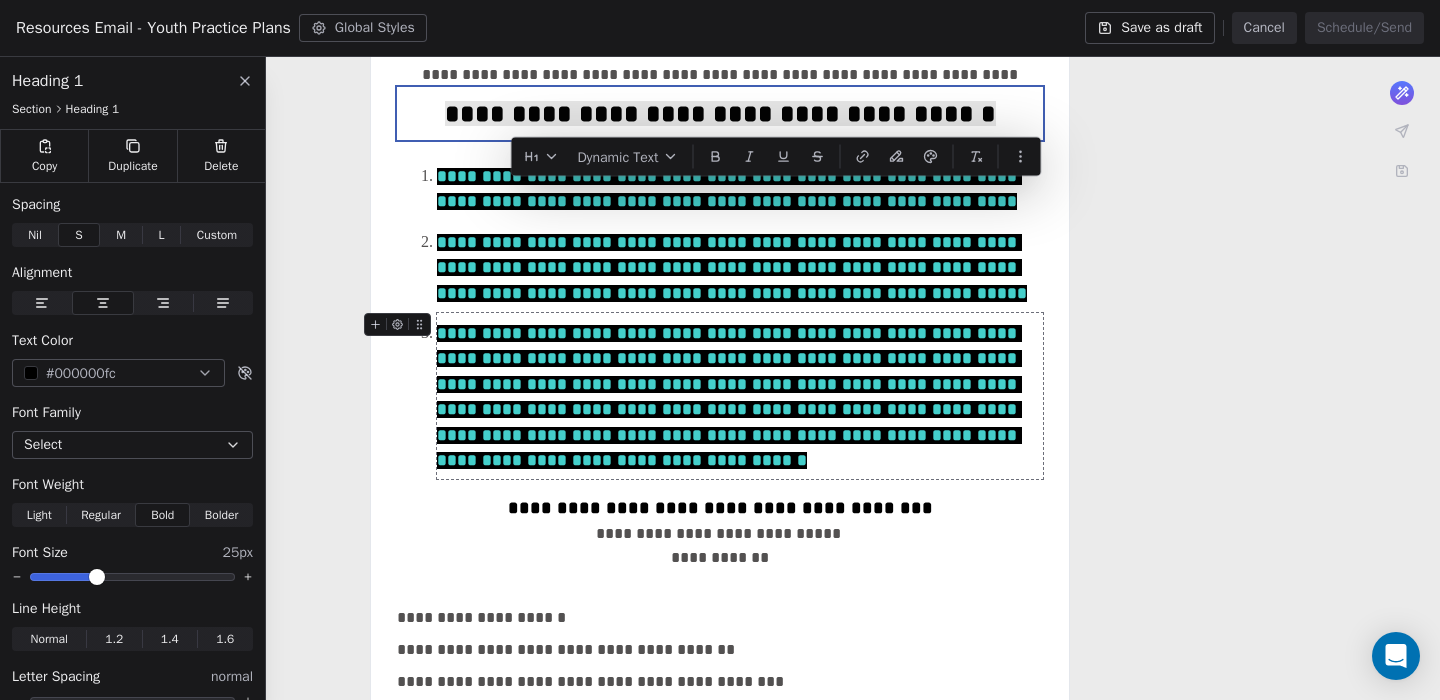 click on "**********" at bounding box center [720, 418] 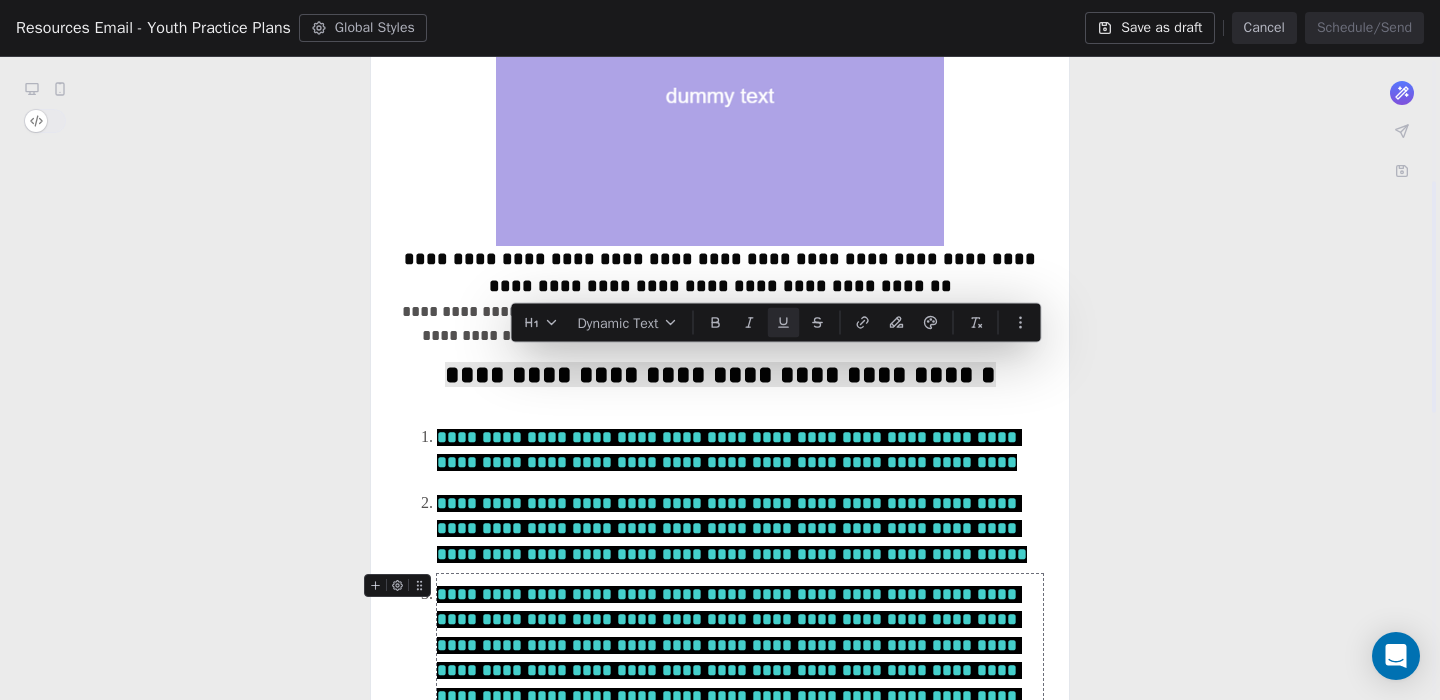 scroll, scrollTop: 327, scrollLeft: 0, axis: vertical 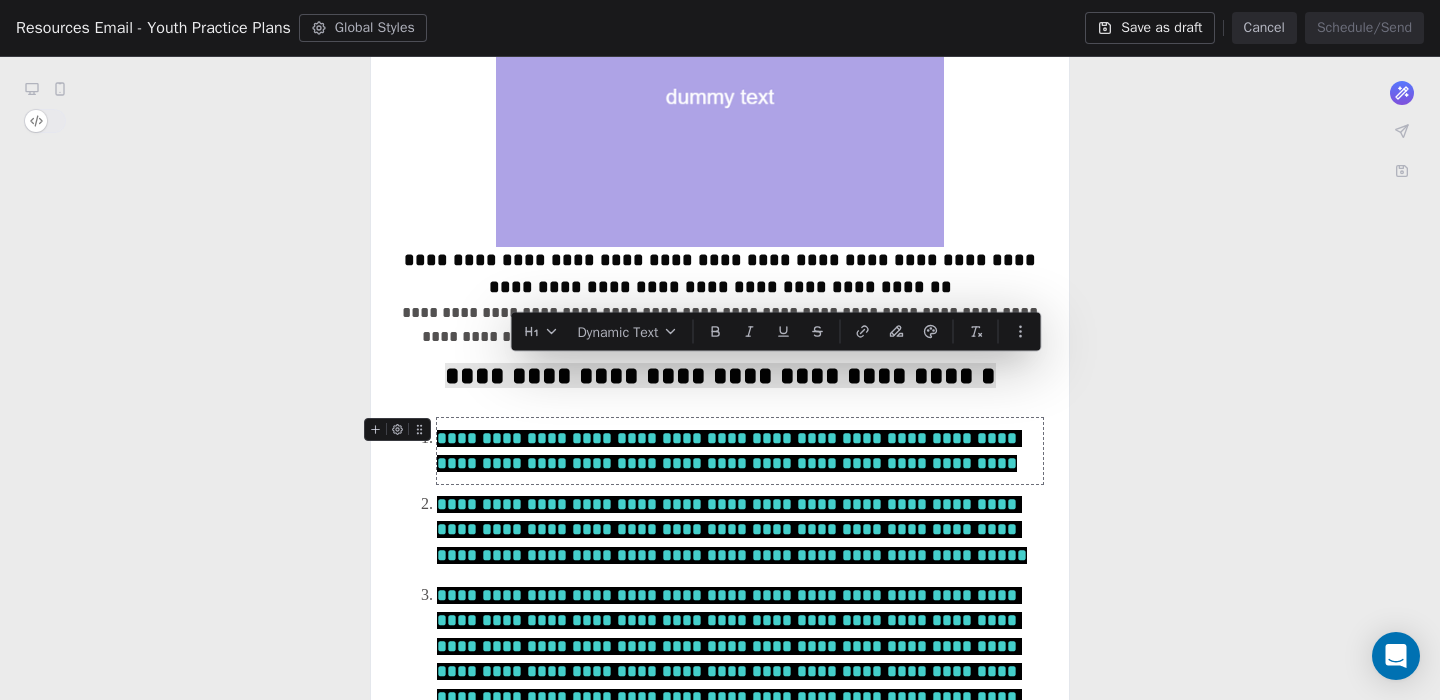 click on "**********" at bounding box center [720, 680] 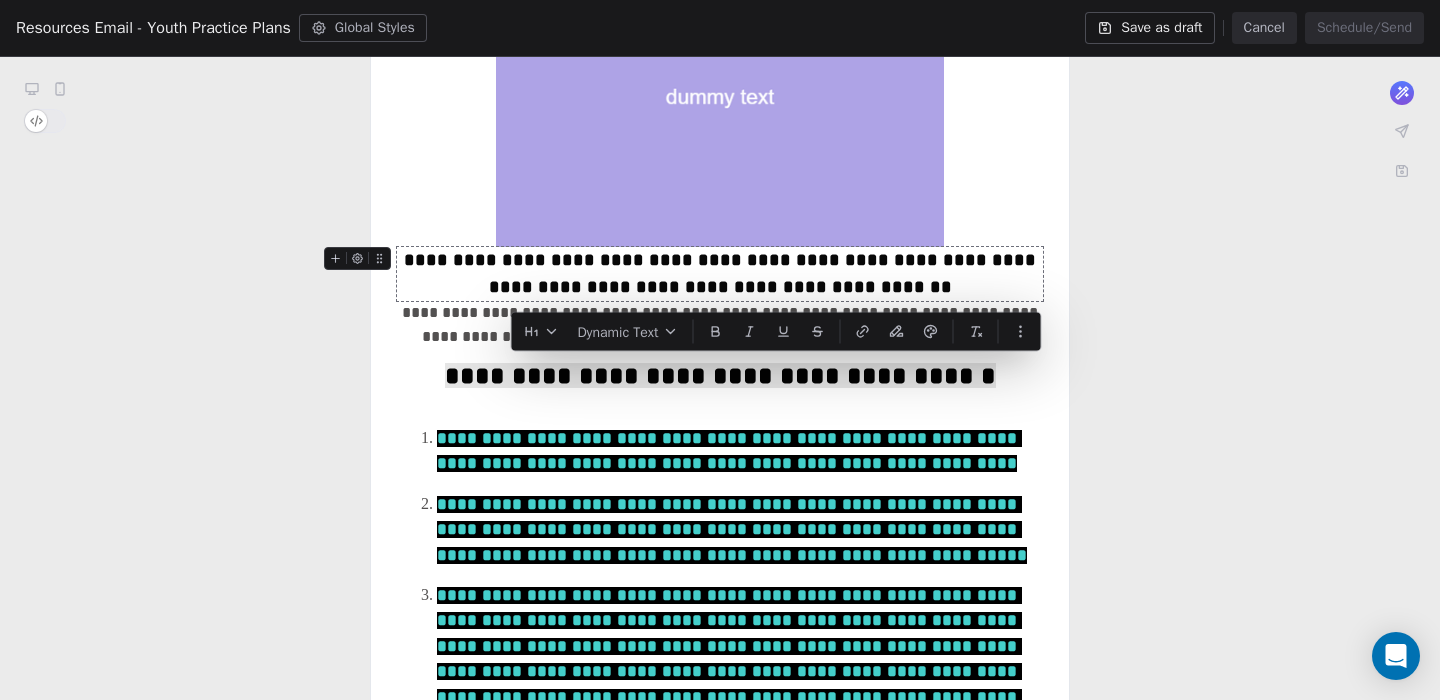 click on "**********" at bounding box center (720, 680) 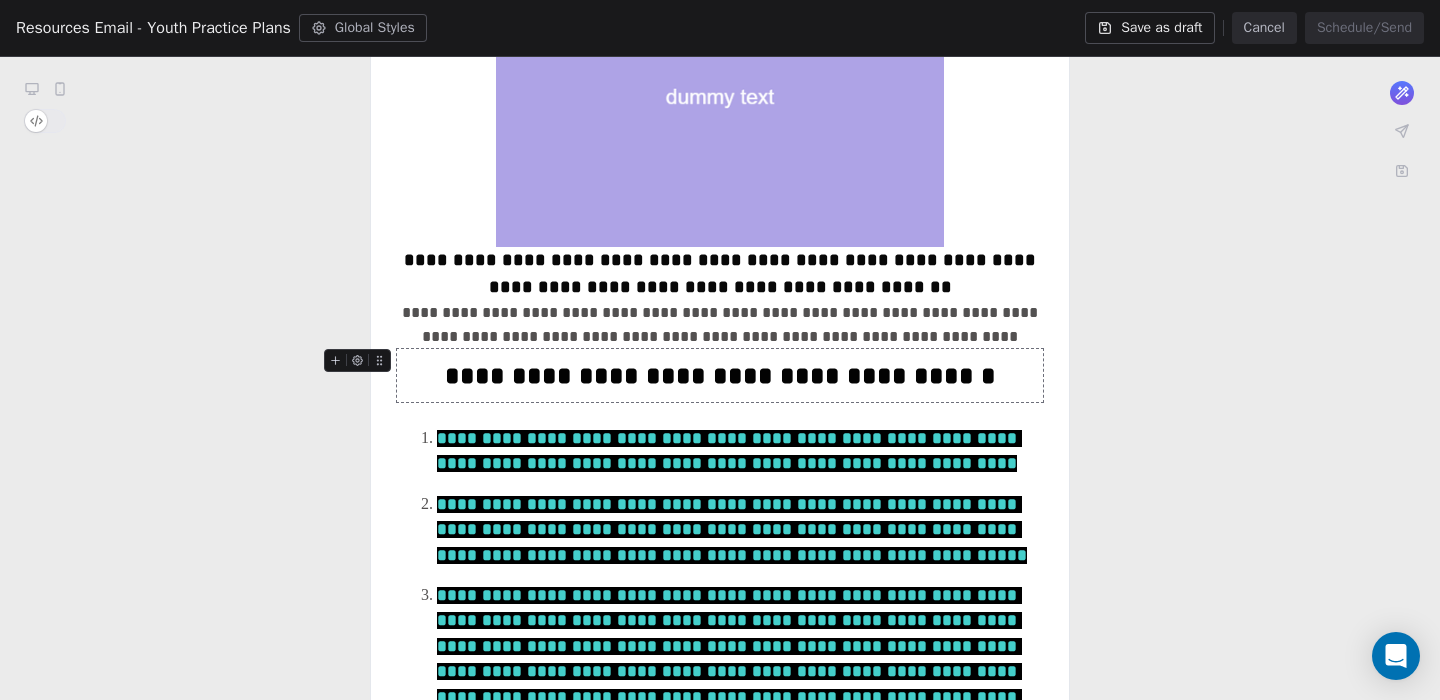 click on "**********" at bounding box center (720, 680) 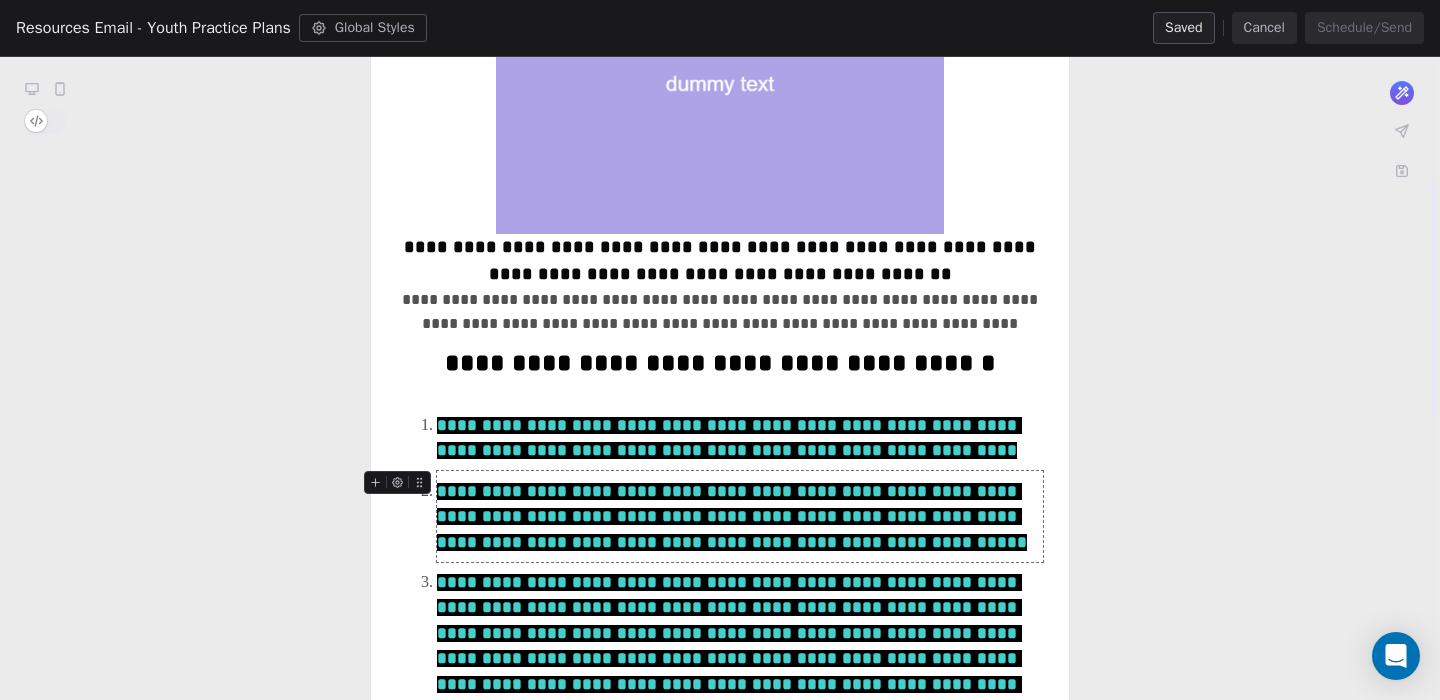scroll, scrollTop: 323, scrollLeft: 0, axis: vertical 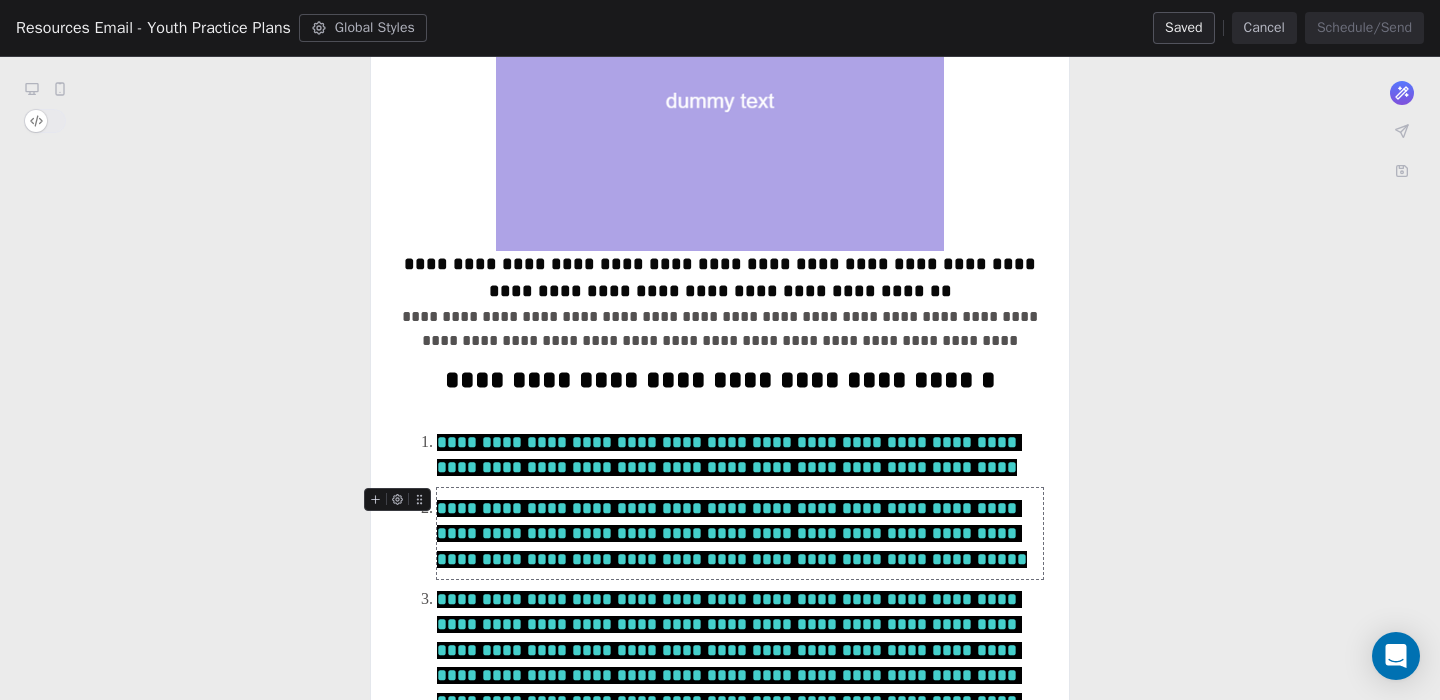 click on "**********" at bounding box center [732, 534] 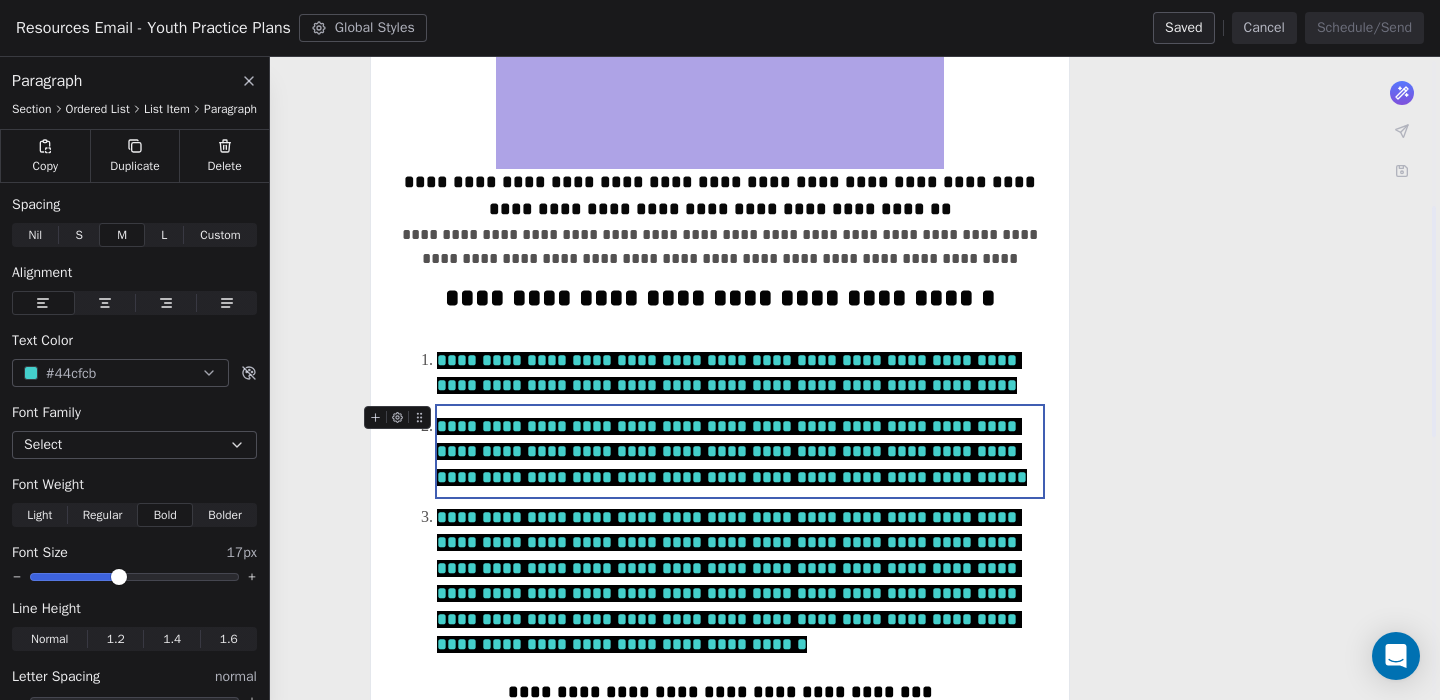 scroll, scrollTop: 405, scrollLeft: 0, axis: vertical 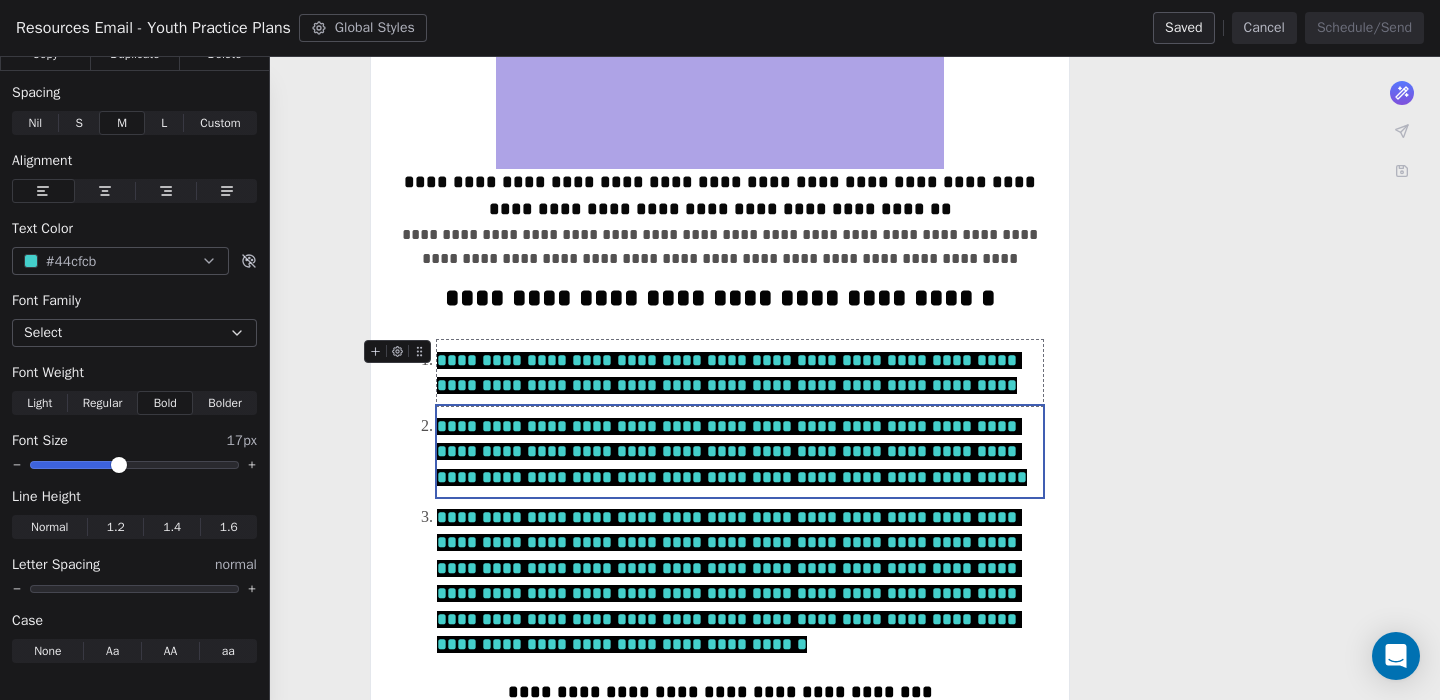 click on "**********" at bounding box center [740, 373] 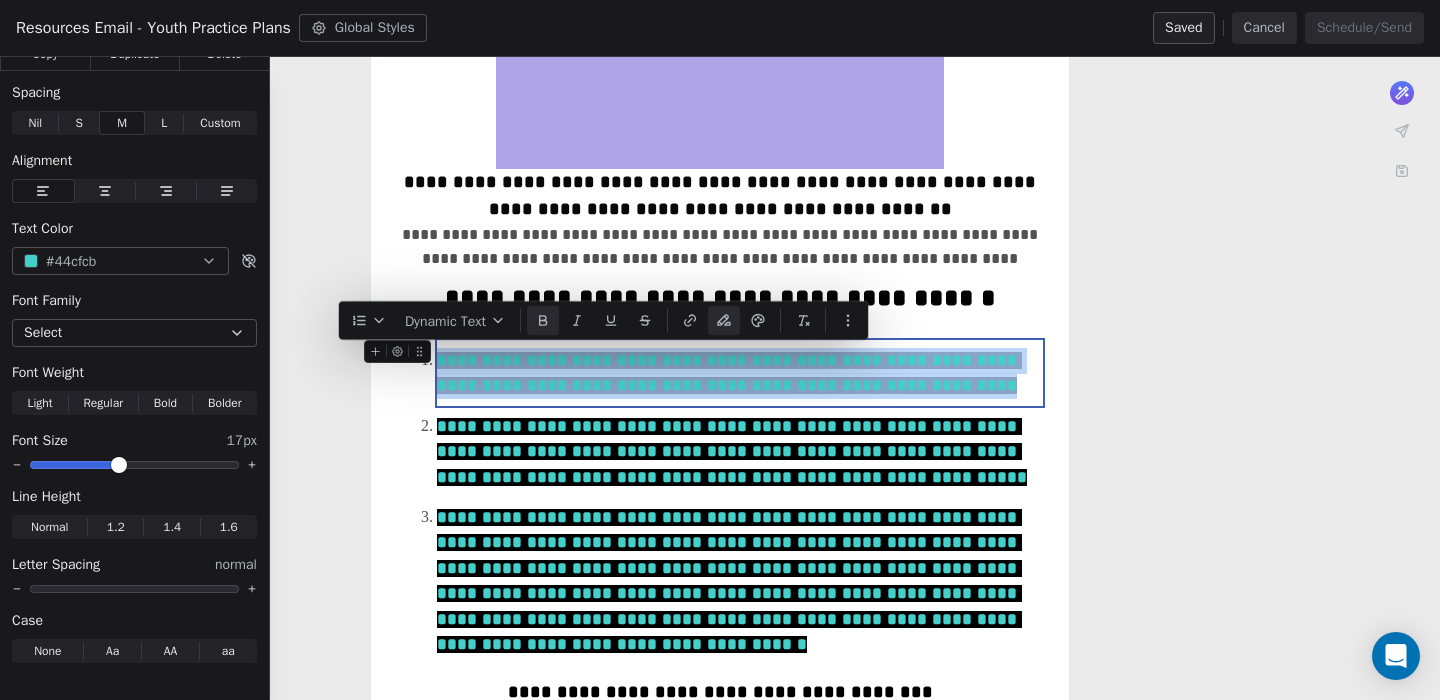 drag, startPoint x: 881, startPoint y: 384, endPoint x: 439, endPoint y: 360, distance: 442.6511 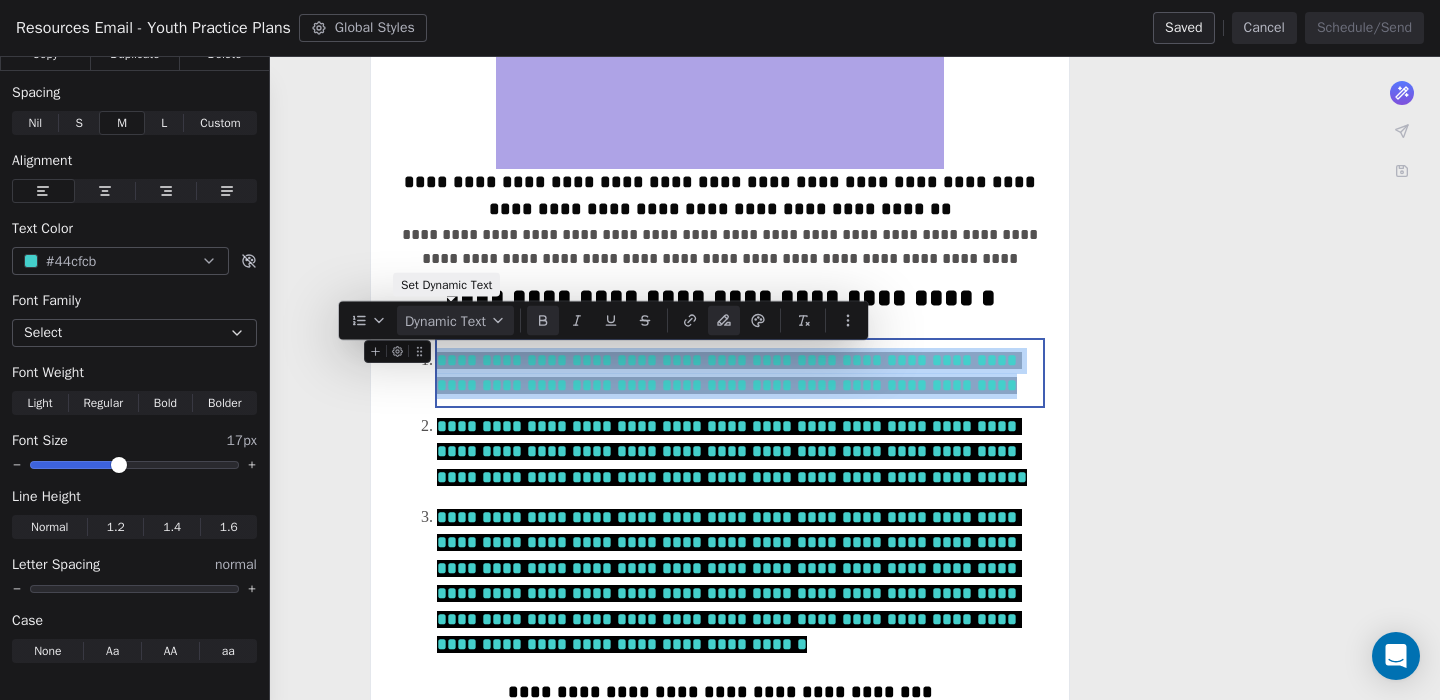 click 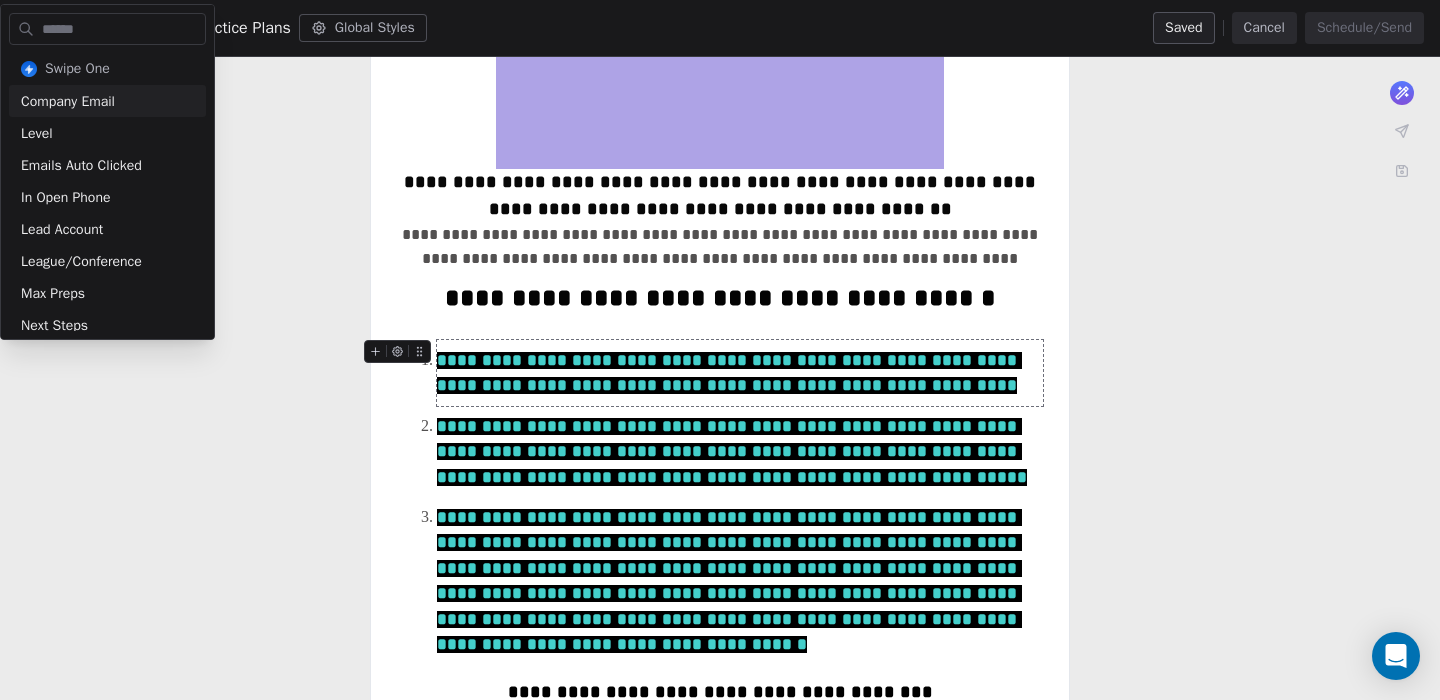 click on "**********" at bounding box center [720, 602] 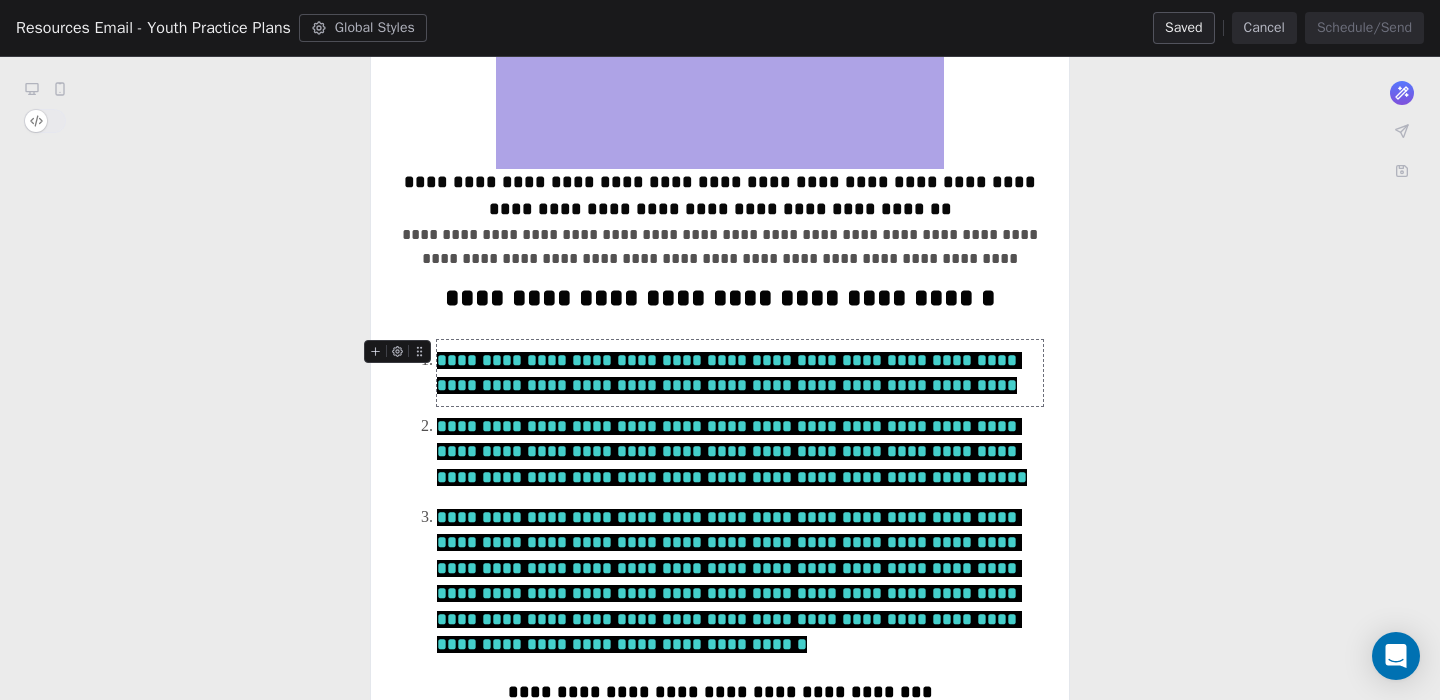 click on "**********" at bounding box center (729, 373) 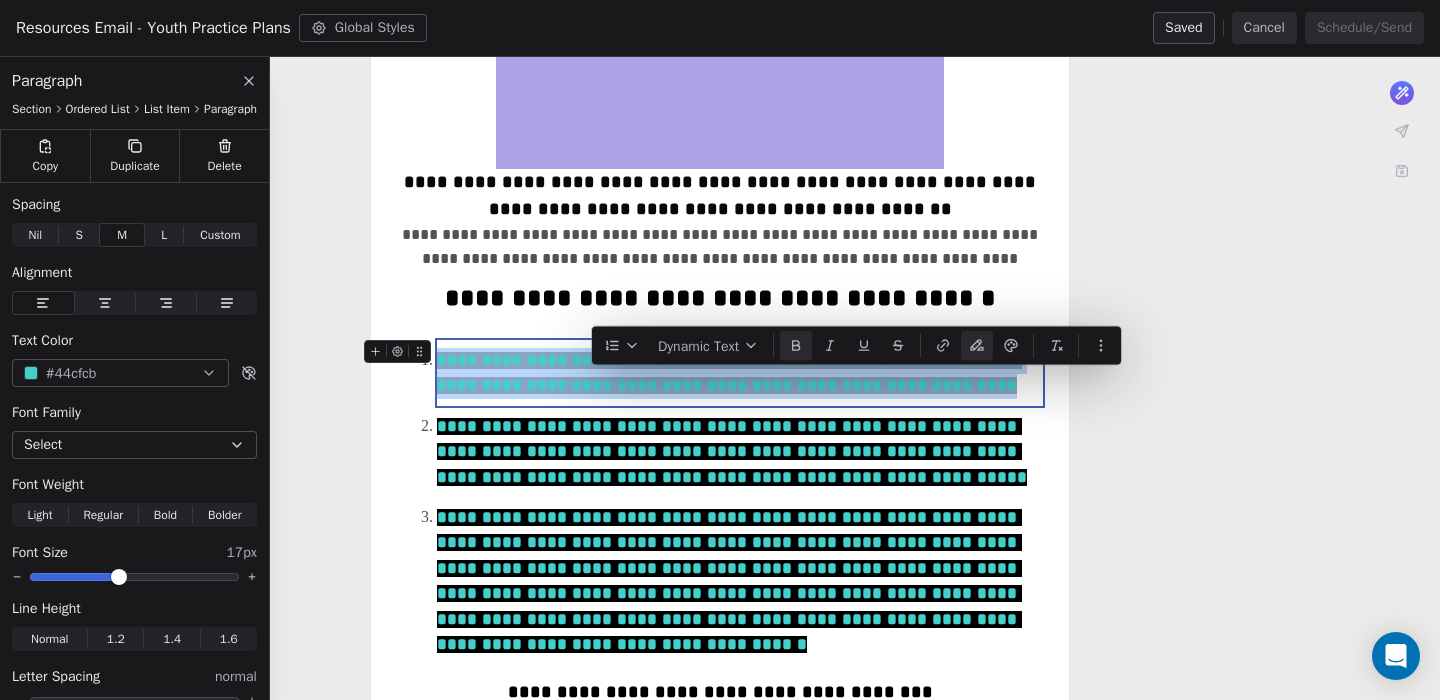click on "**********" at bounding box center (729, 373) 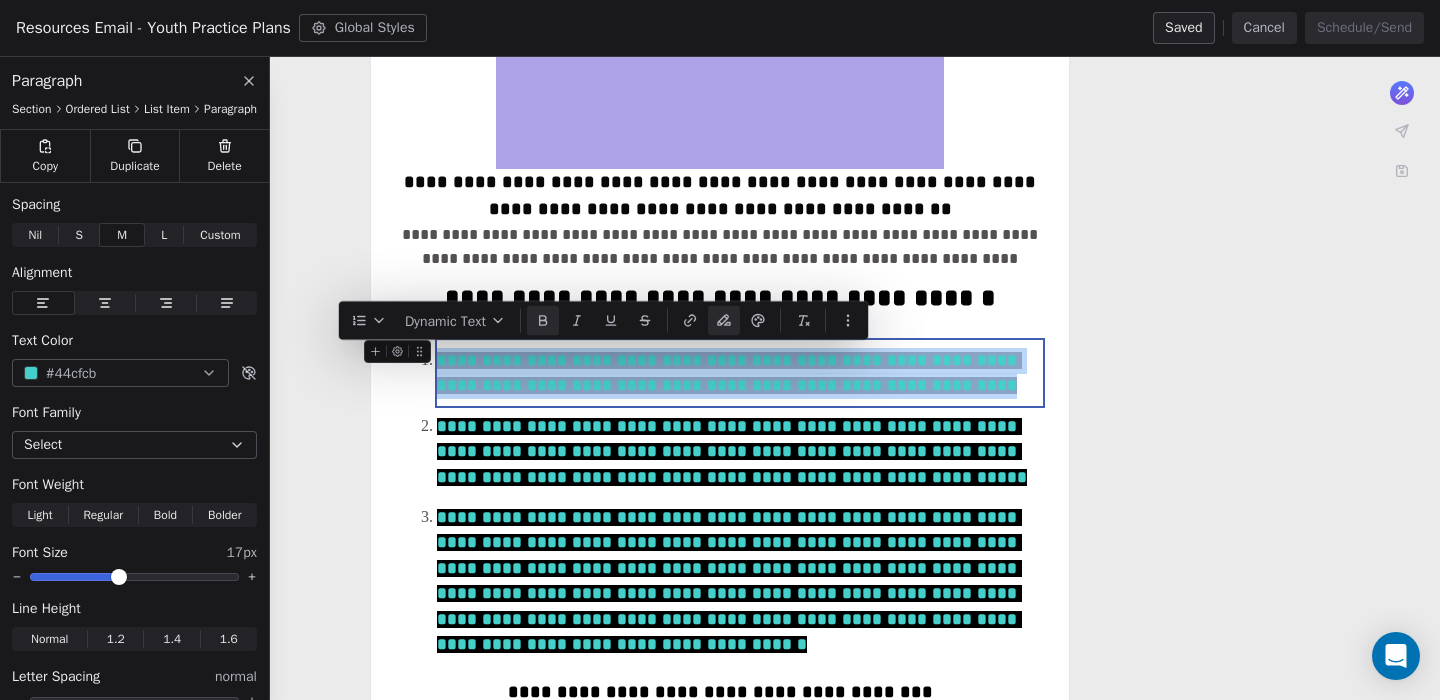 click on "**********" at bounding box center (740, 373) 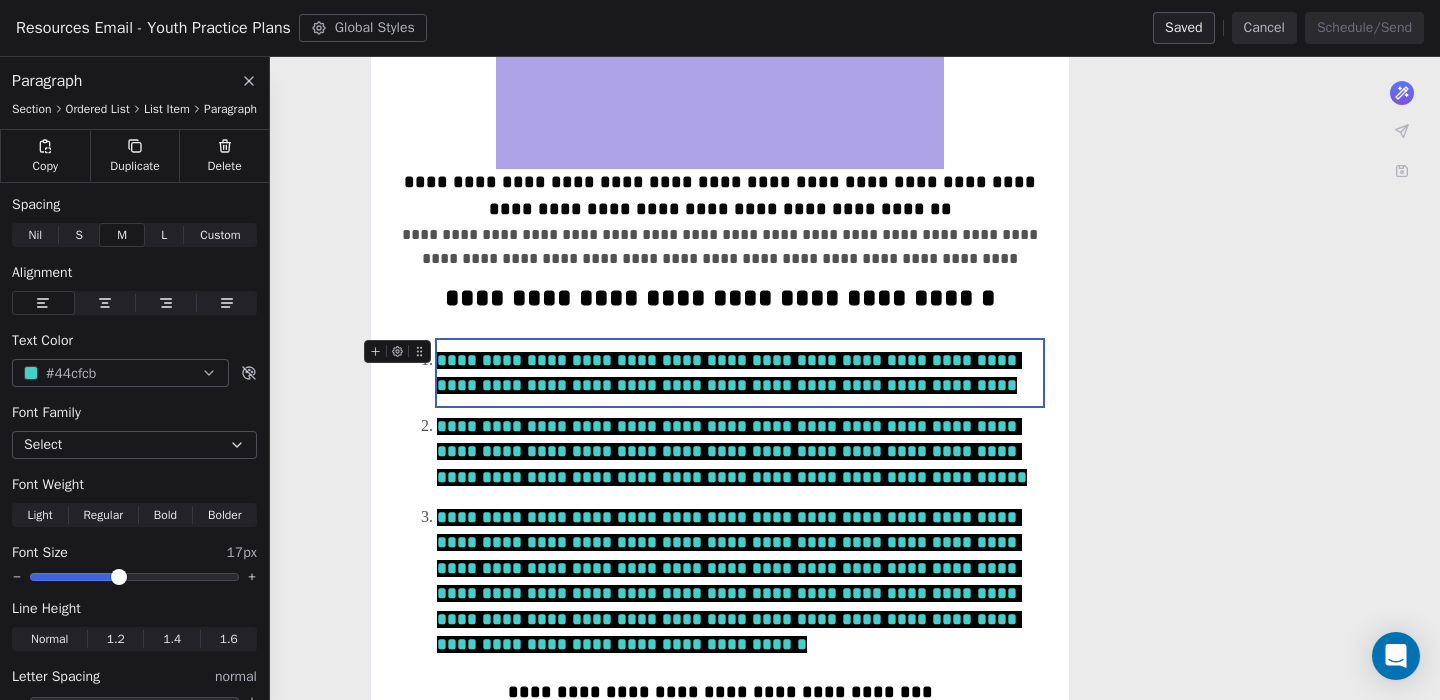 drag, startPoint x: 874, startPoint y: 384, endPoint x: 442, endPoint y: 364, distance: 432.4627 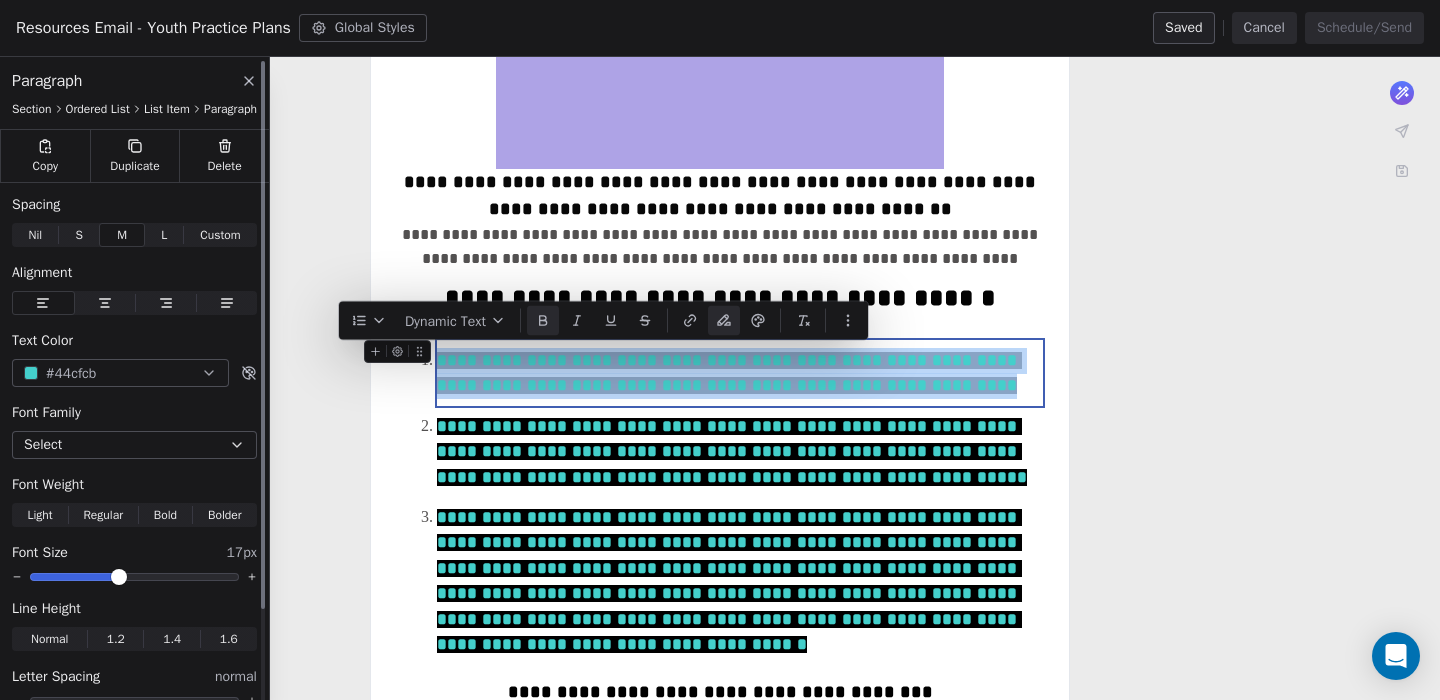 click on "S S" at bounding box center (79, 235) 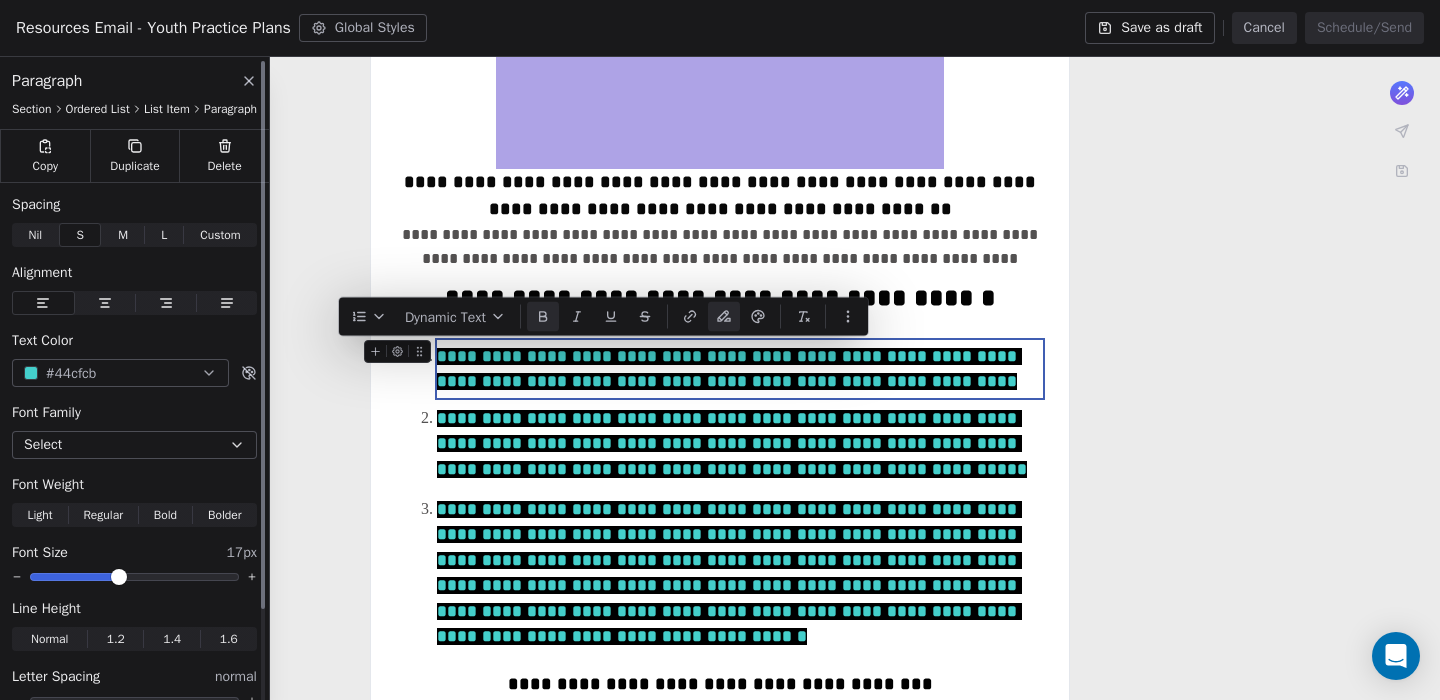 click on "Nil" at bounding box center [36, 235] 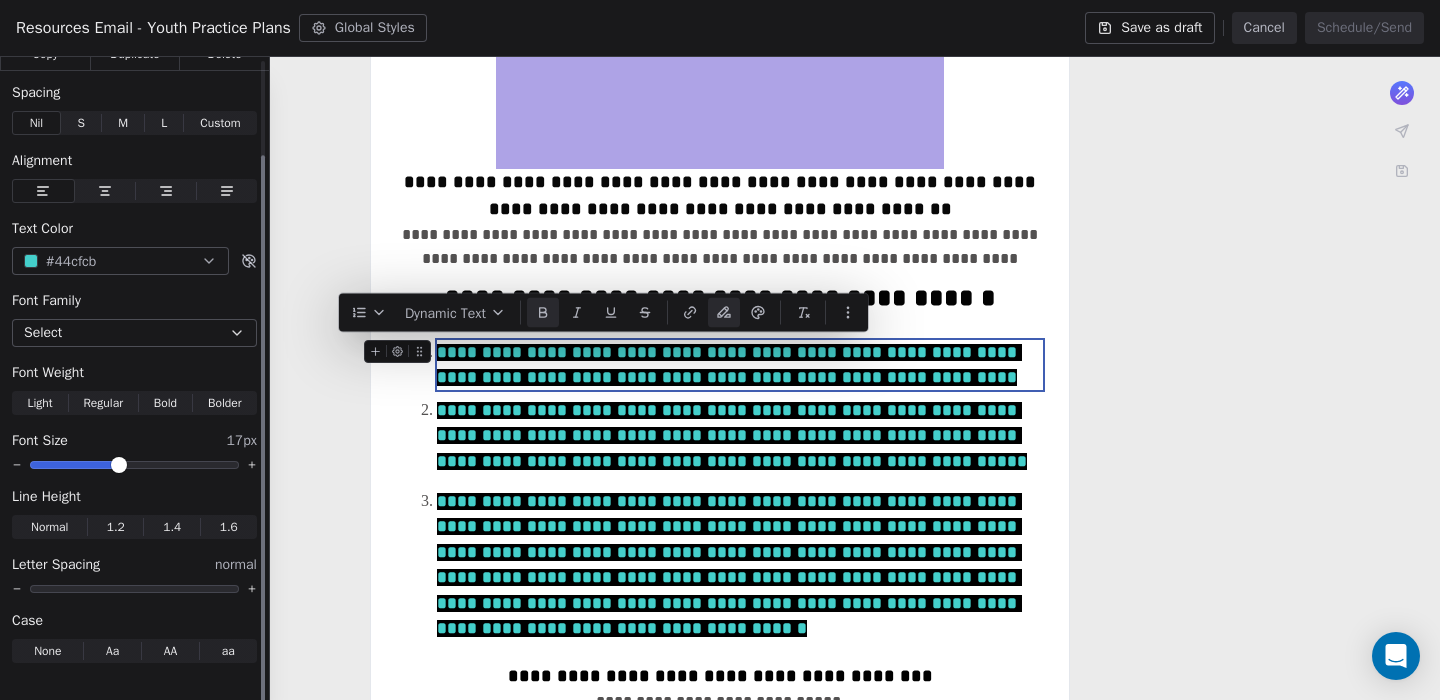 scroll, scrollTop: 112, scrollLeft: 0, axis: vertical 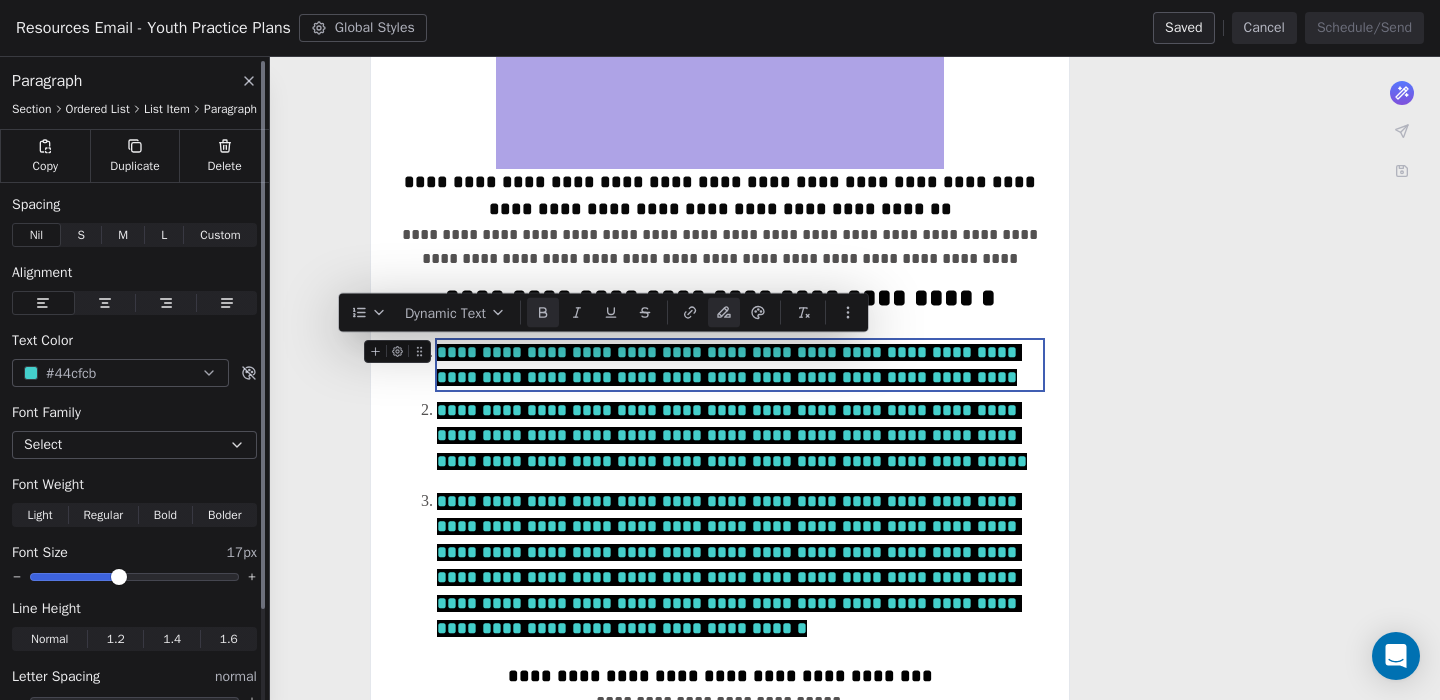 click on "Select" at bounding box center [134, 445] 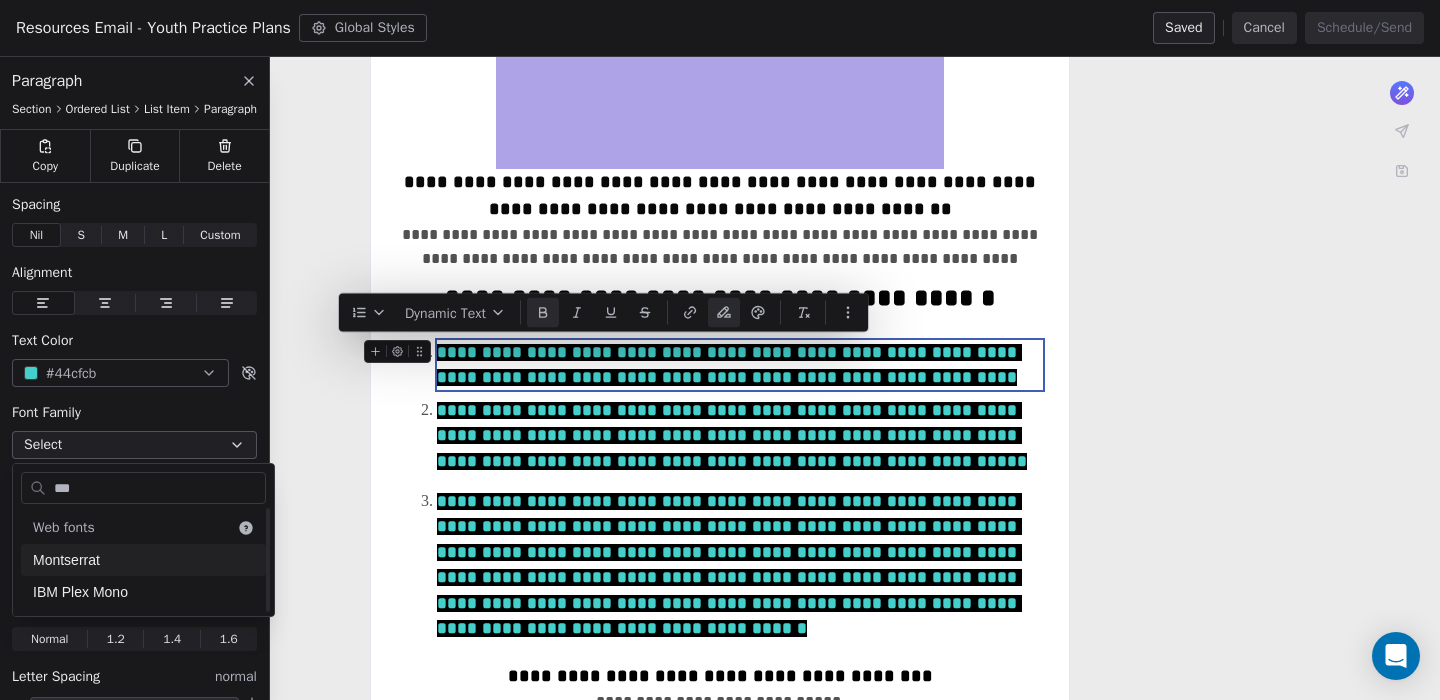 scroll, scrollTop: 0, scrollLeft: 0, axis: both 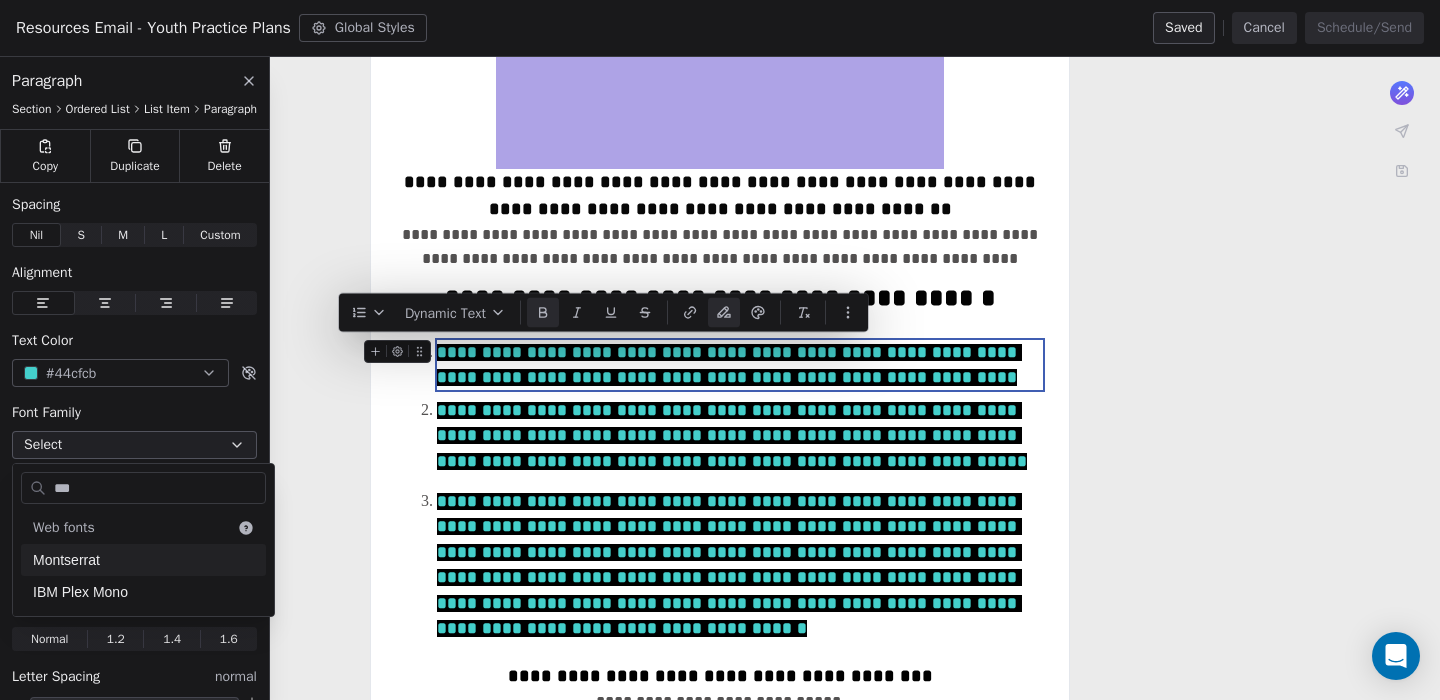 type on "***" 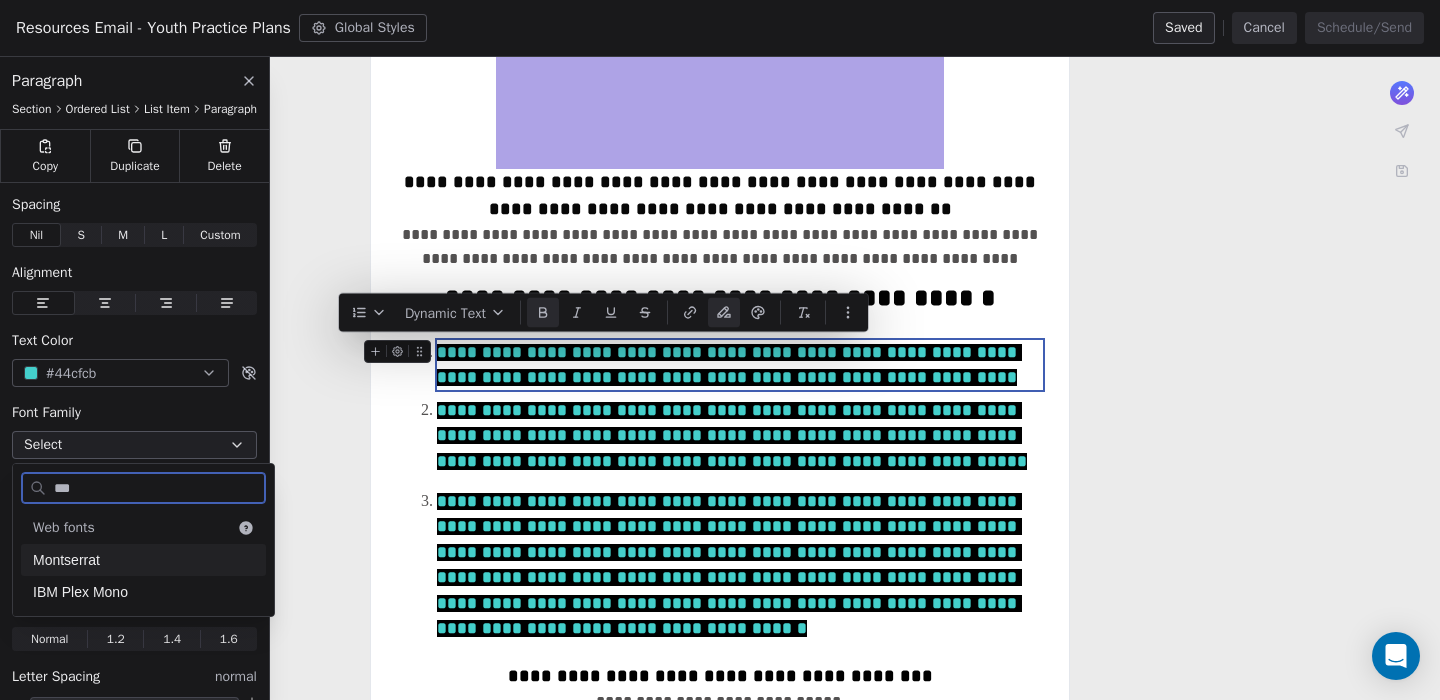 click on "Montserrat" at bounding box center (143, 560) 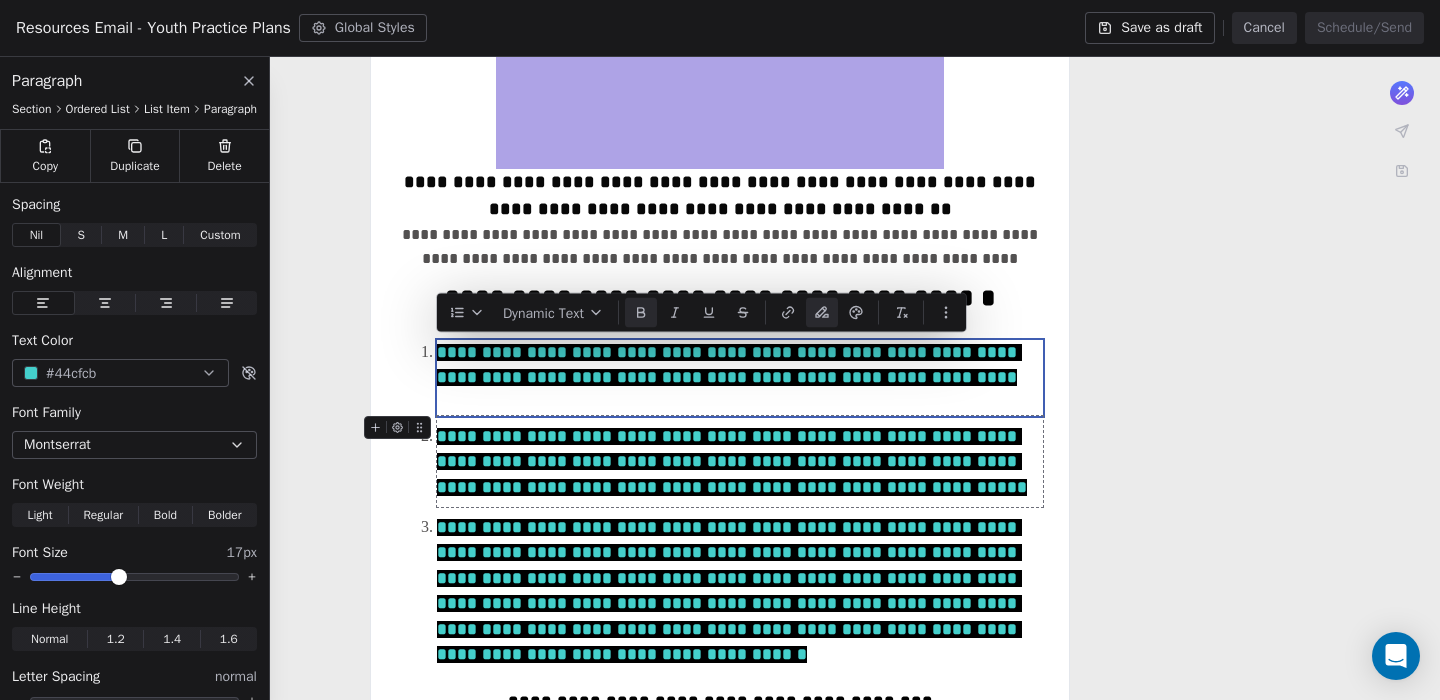 click on "**********" at bounding box center (740, 461) 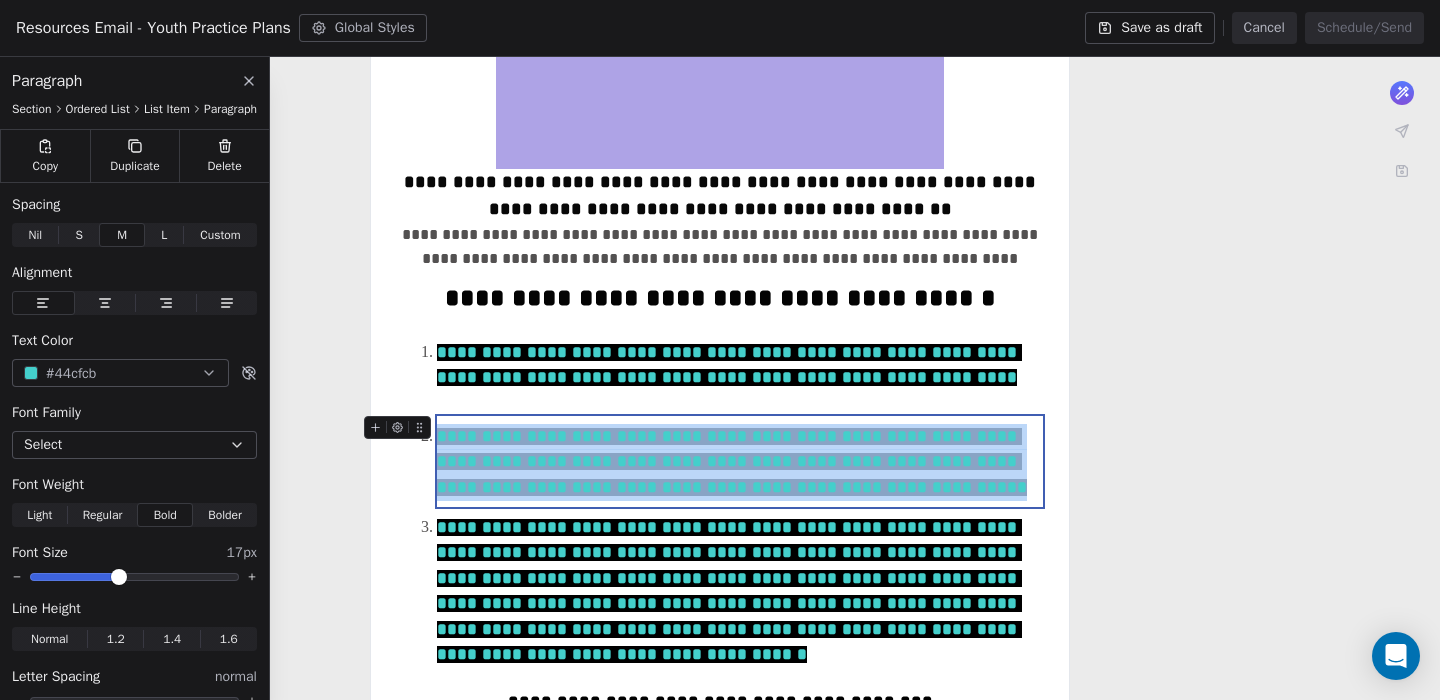 click on "**********" at bounding box center [740, 461] 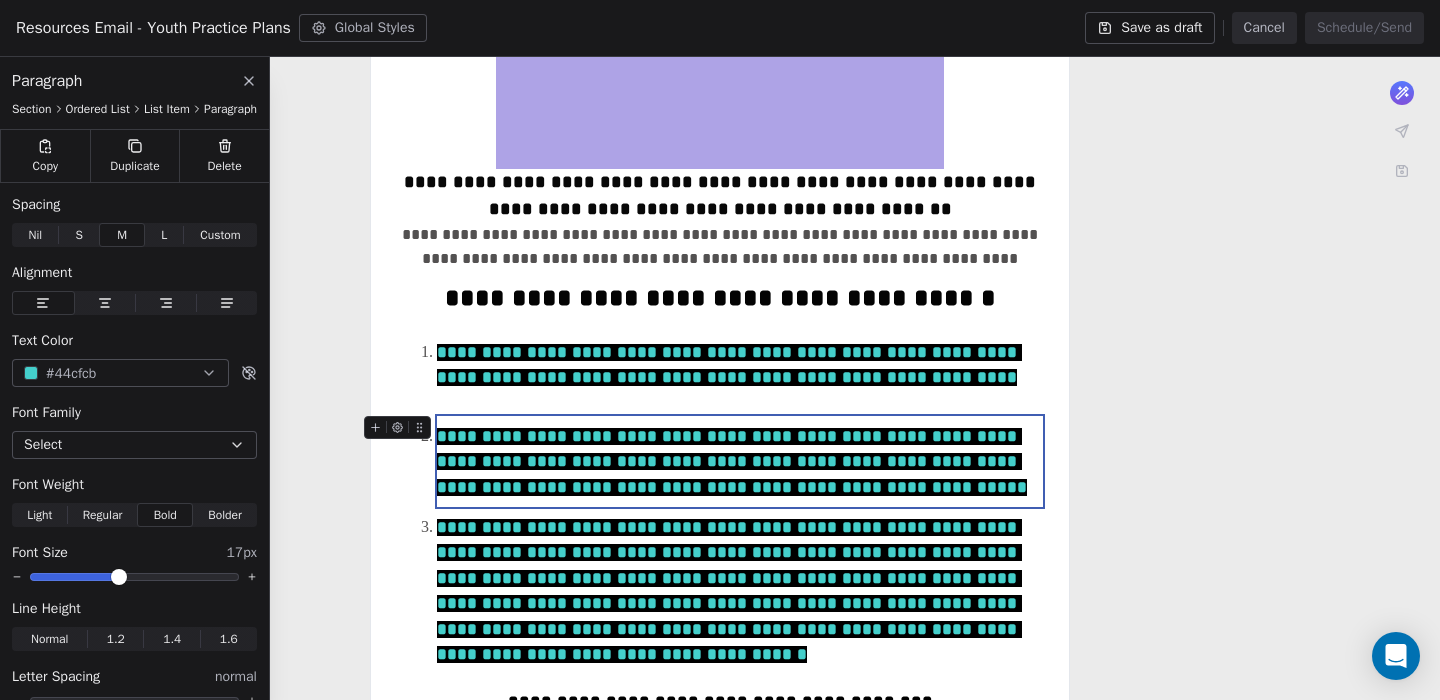 click on "**********" at bounding box center (740, 461) 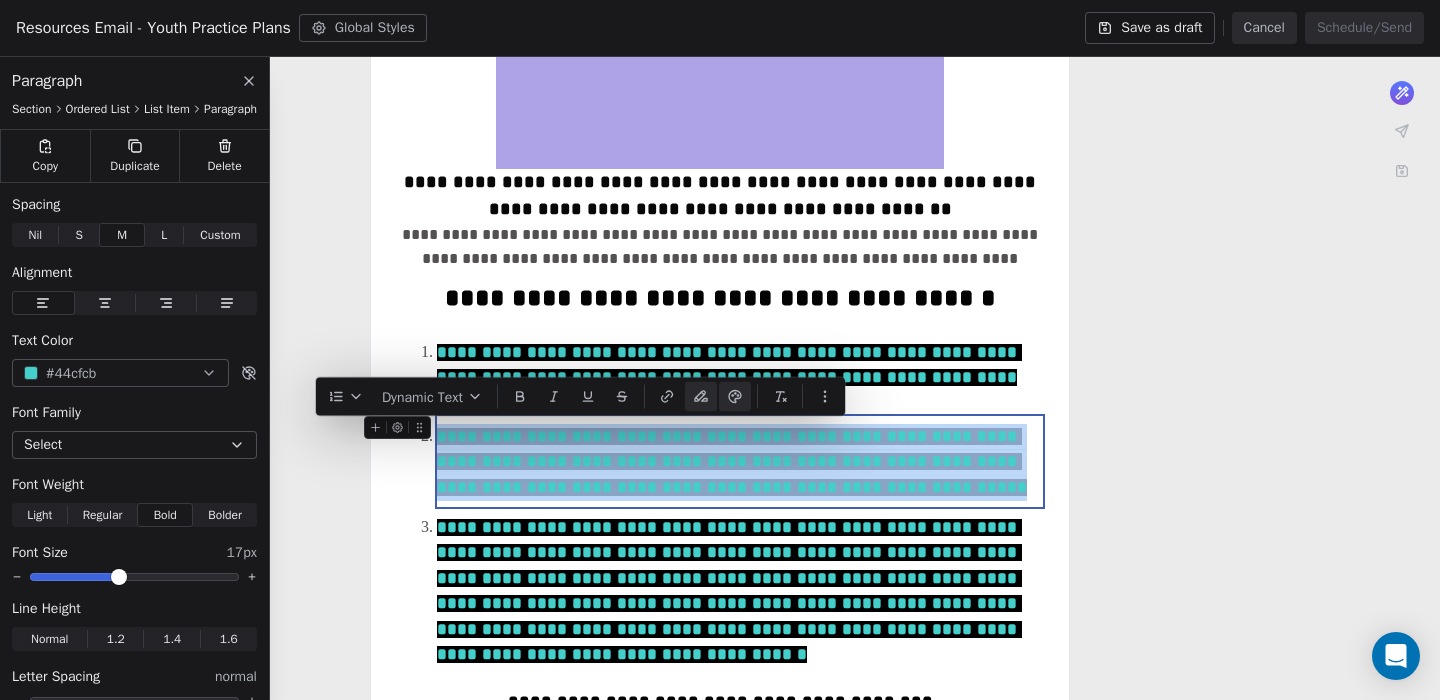 drag, startPoint x: 873, startPoint y: 491, endPoint x: 443, endPoint y: 437, distance: 433.37744 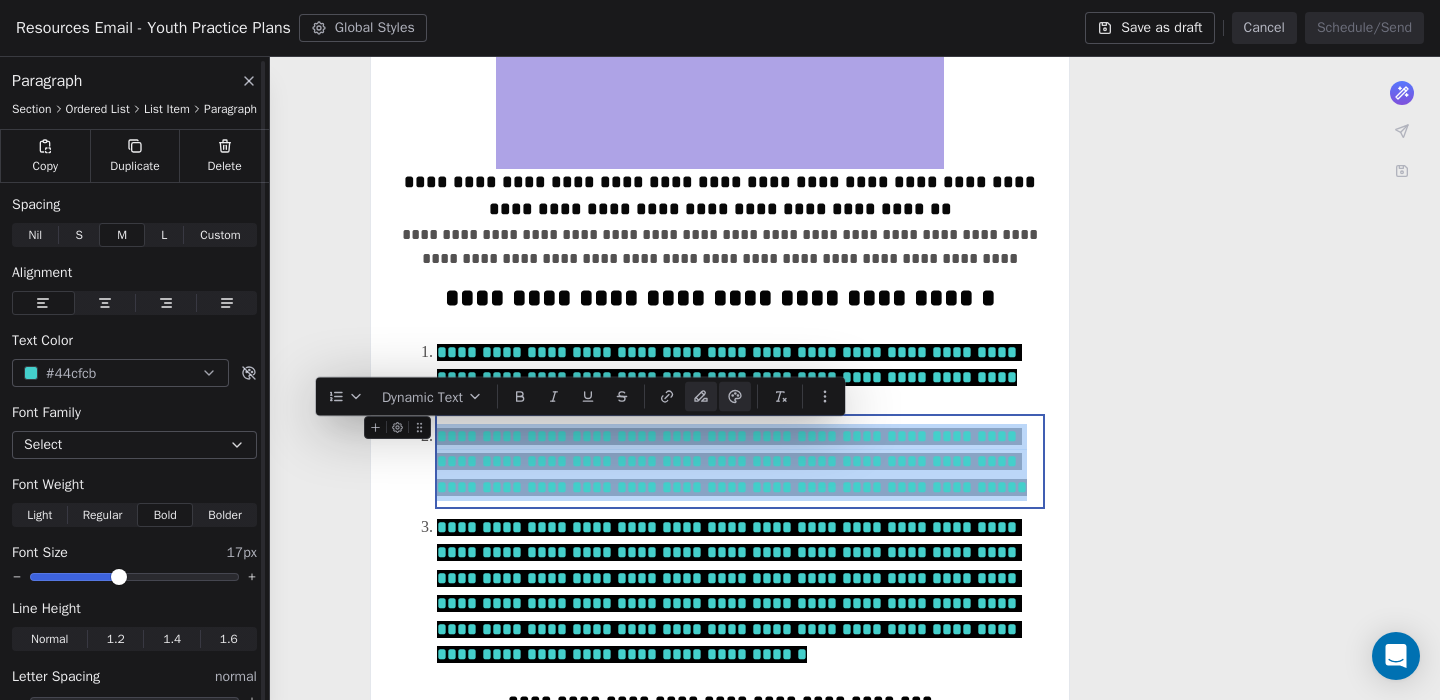 click on "Select" at bounding box center [134, 445] 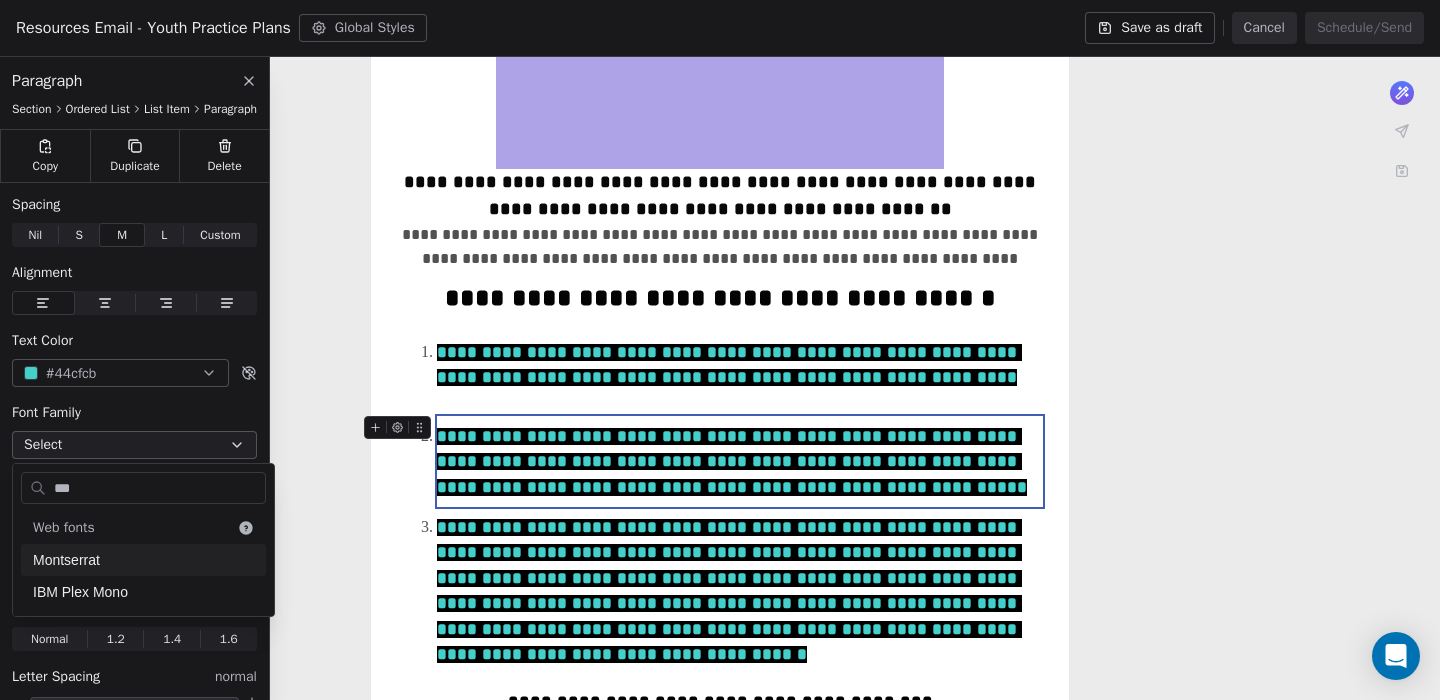 type on "***" 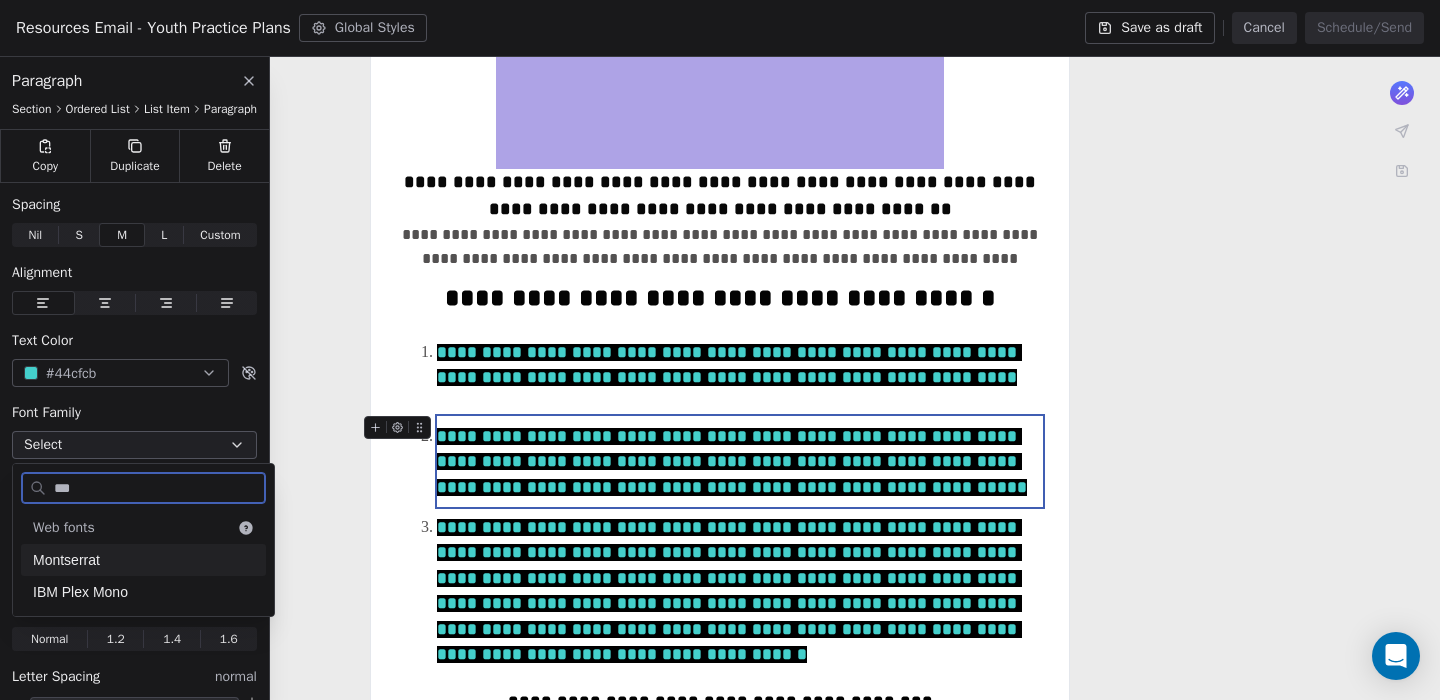 click on "Montserrat" at bounding box center (143, 560) 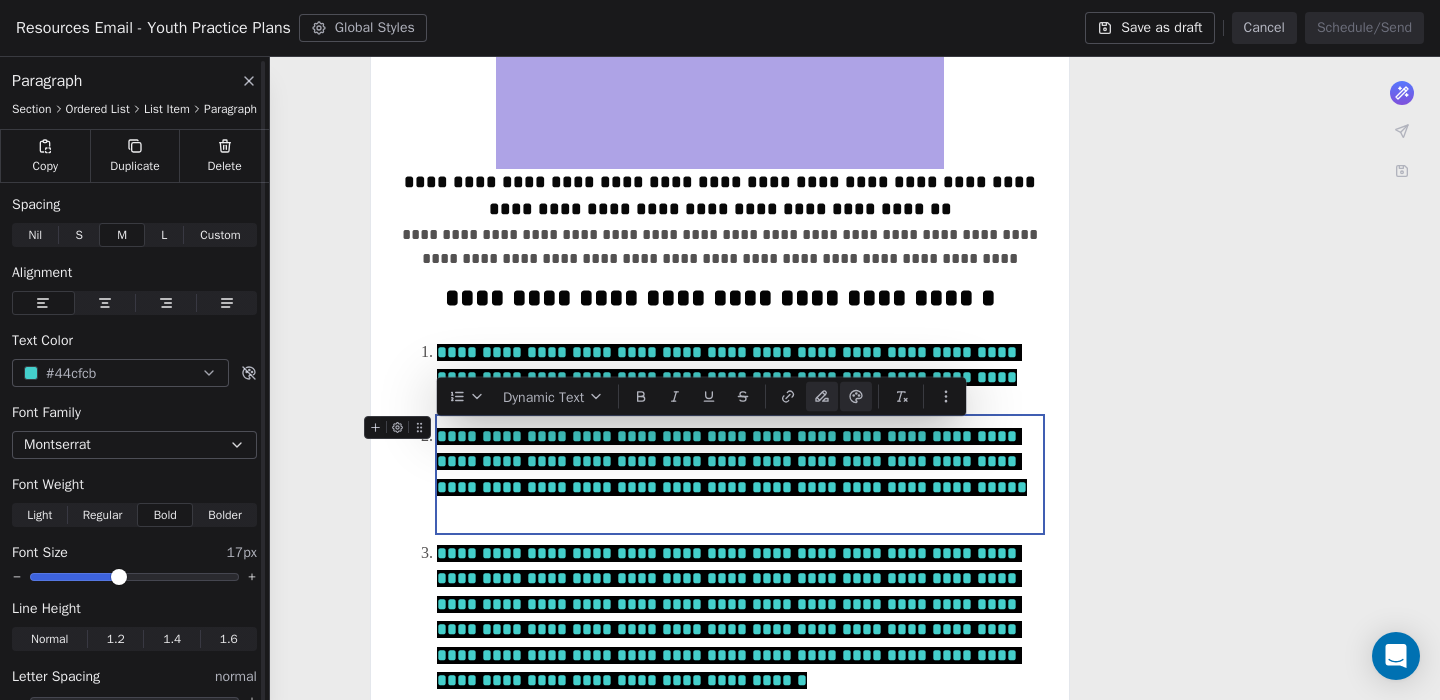 click on "**********" at bounding box center (729, 617) 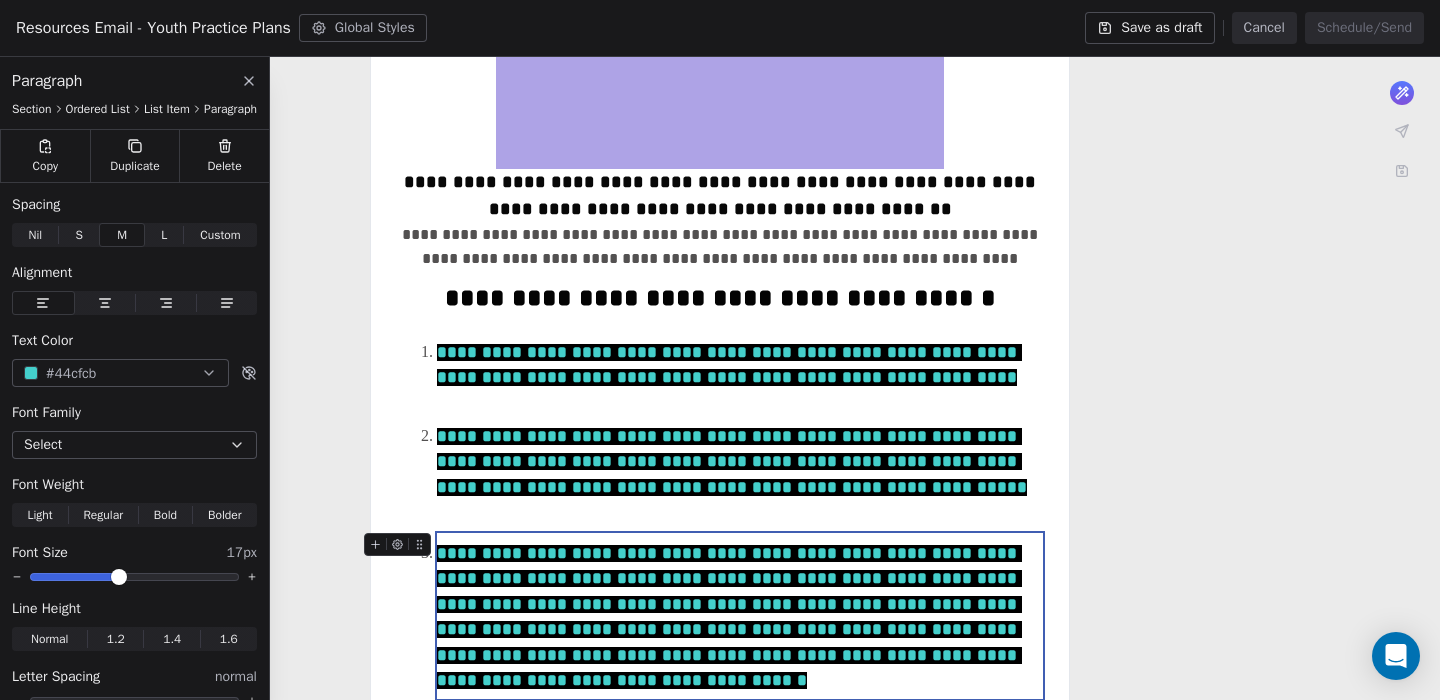 drag, startPoint x: 550, startPoint y: 682, endPoint x: 436, endPoint y: 552, distance: 172.9046 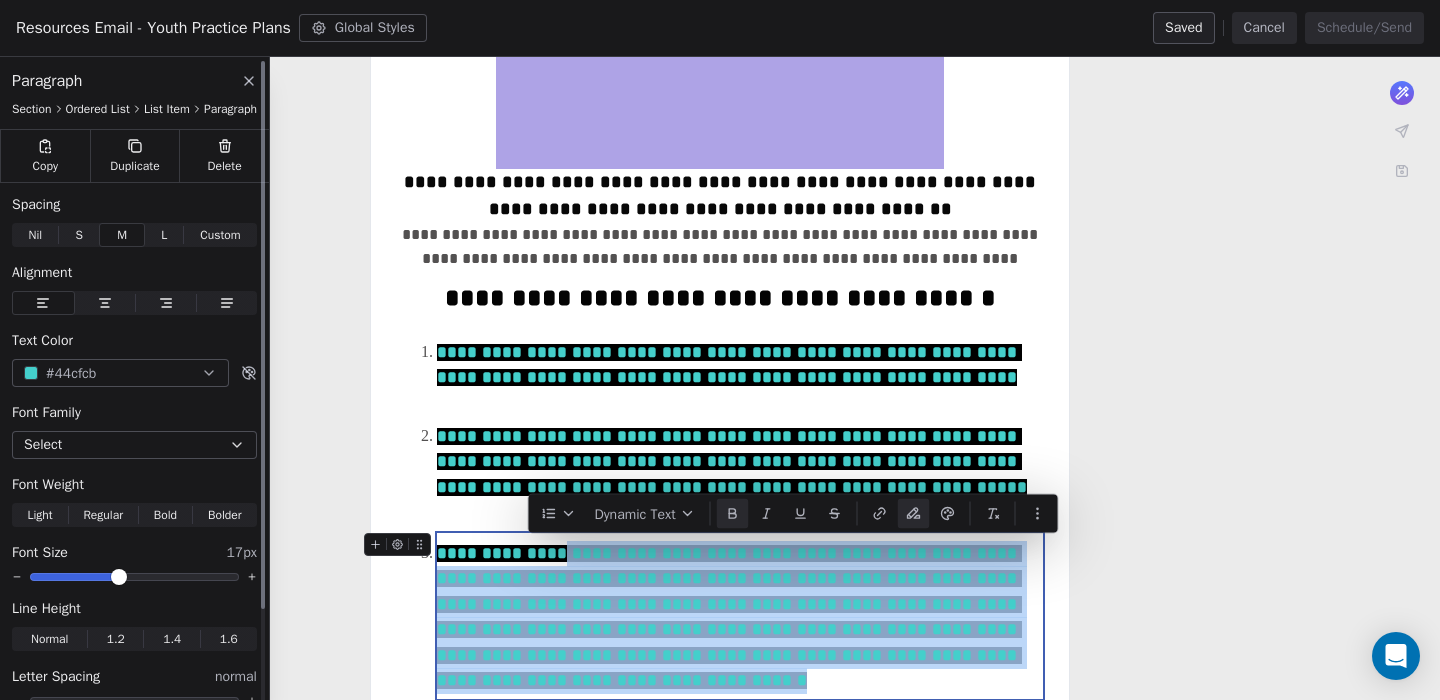 click on "Select" at bounding box center [134, 445] 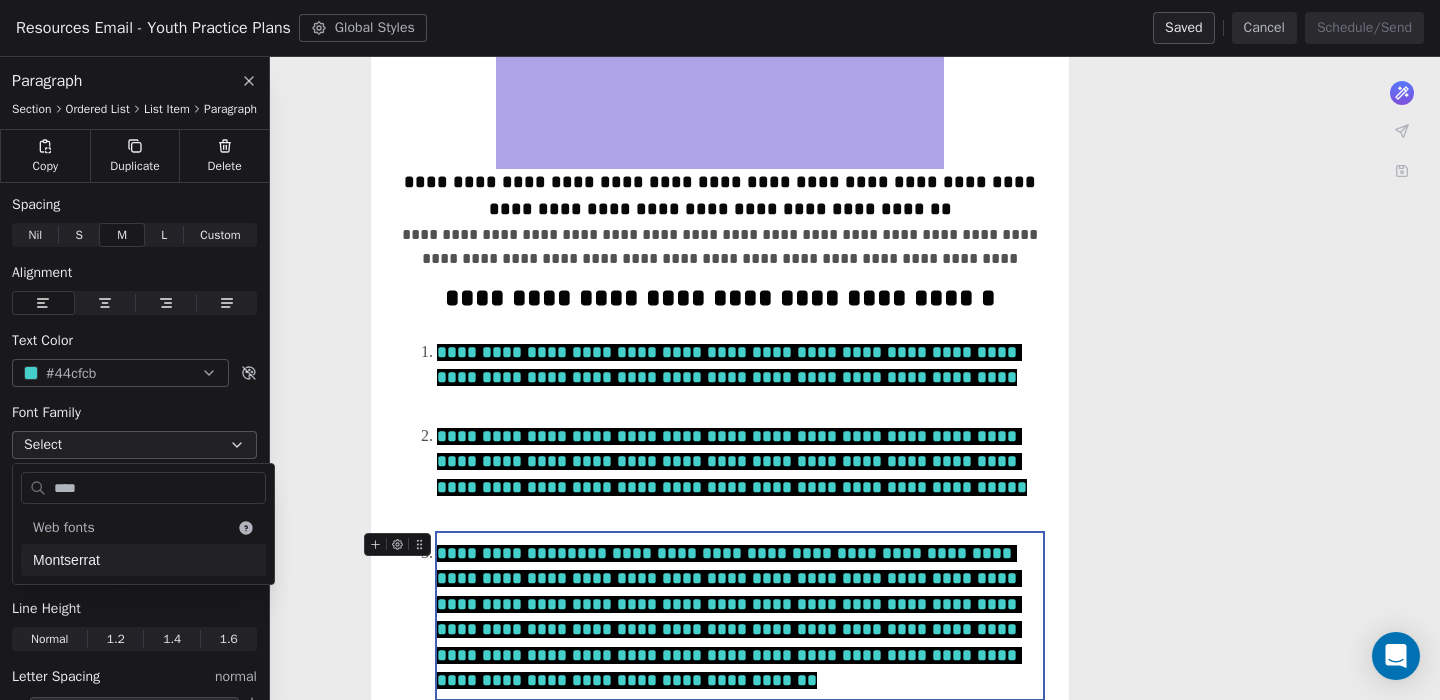 type on "****" 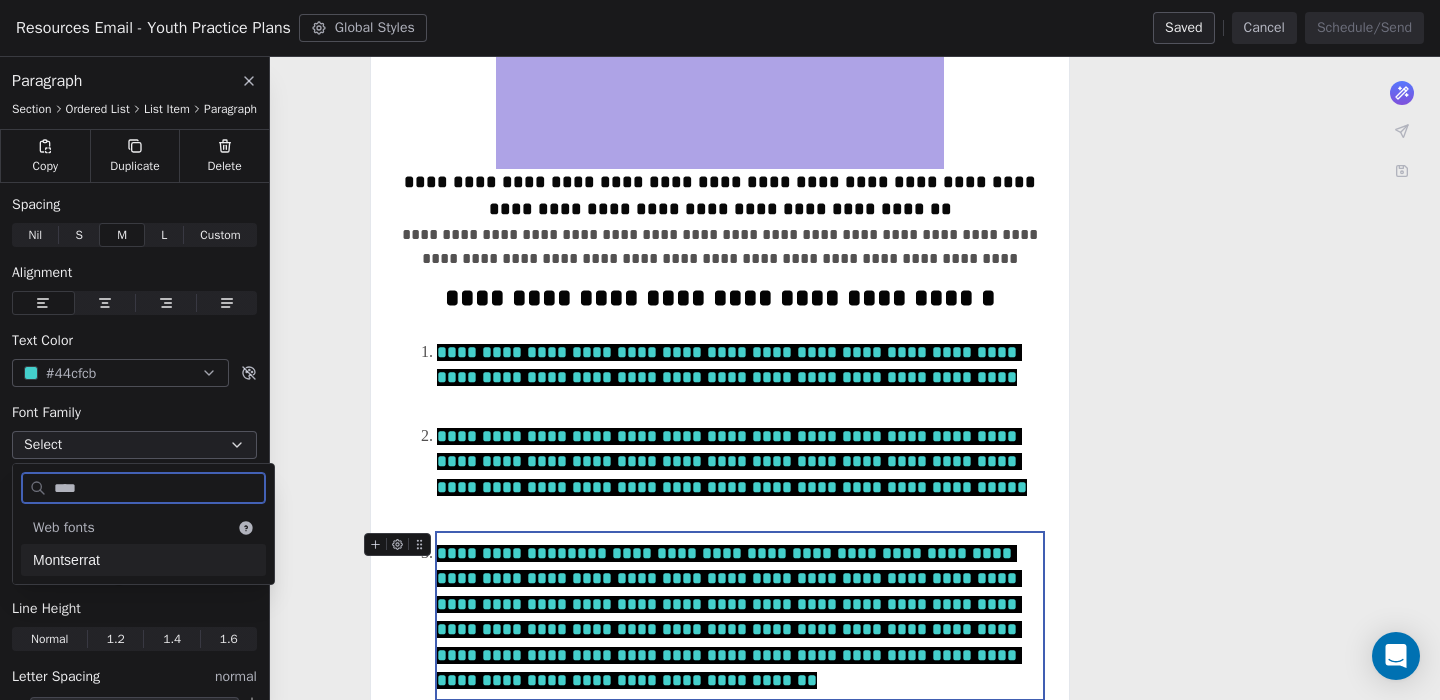 click on "Montserrat" at bounding box center [143, 560] 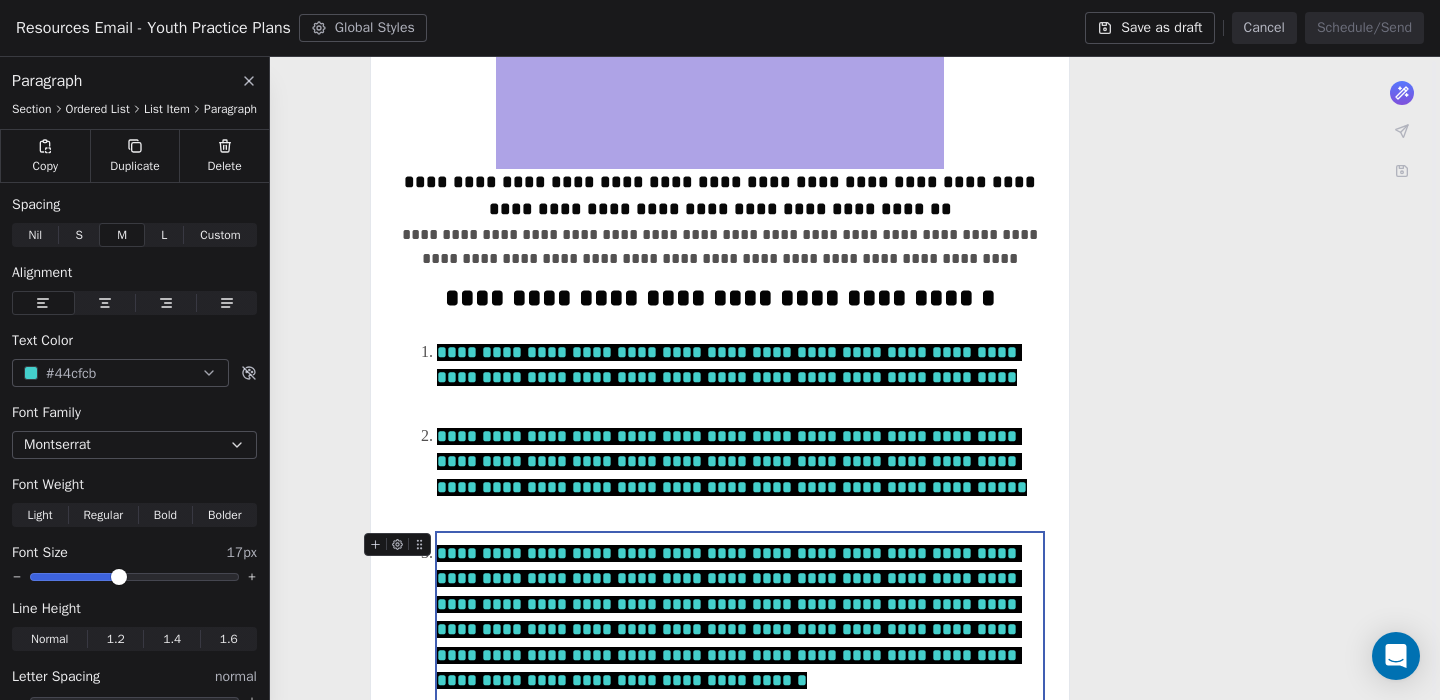 scroll, scrollTop: 516, scrollLeft: 0, axis: vertical 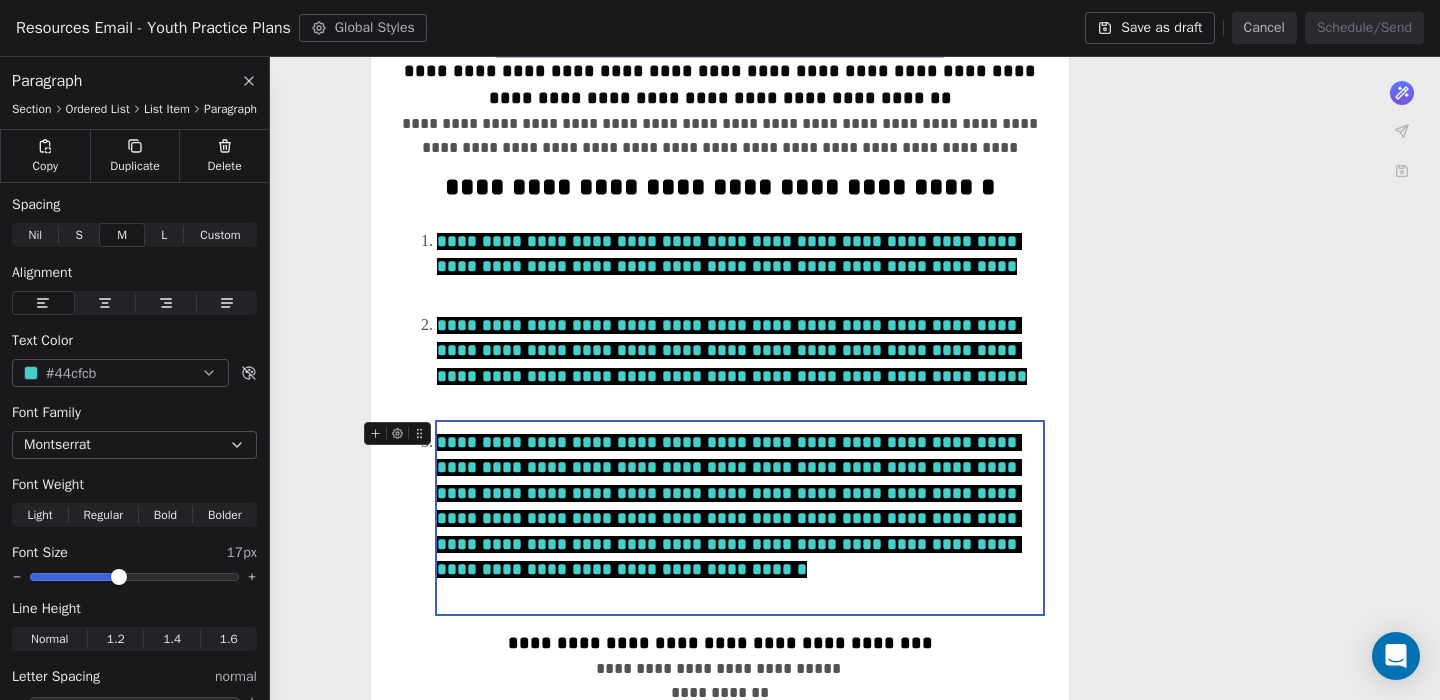 click on "**********" at bounding box center (740, 518) 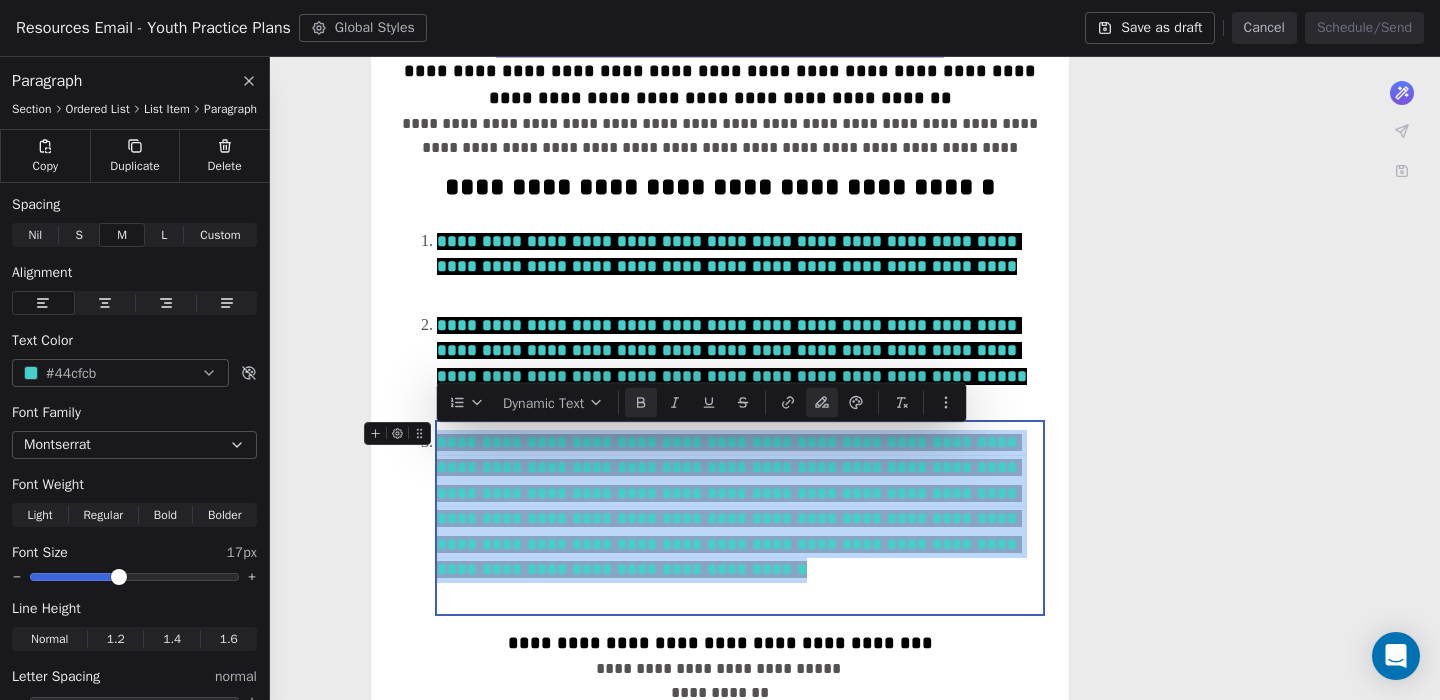 drag, startPoint x: 561, startPoint y: 597, endPoint x: 441, endPoint y: 446, distance: 192.87561 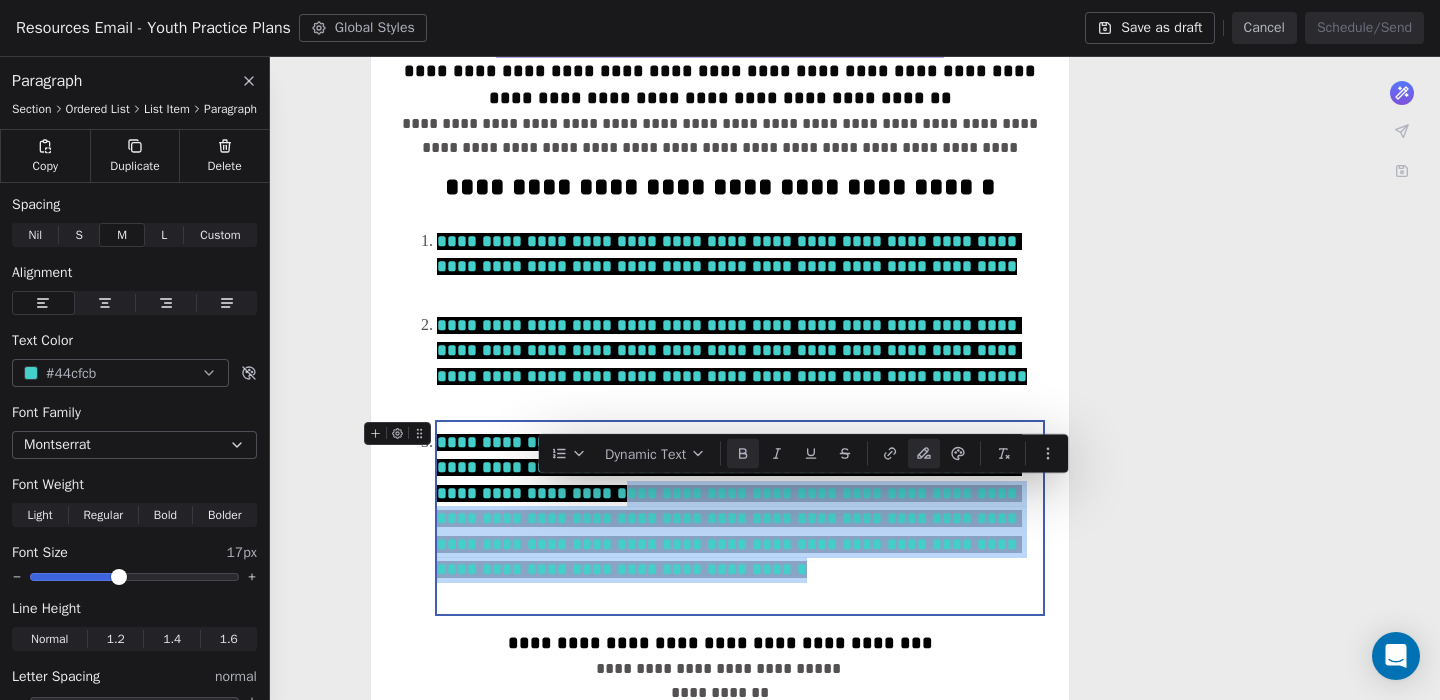 drag, startPoint x: 589, startPoint y: 599, endPoint x: 784, endPoint y: 496, distance: 220.53117 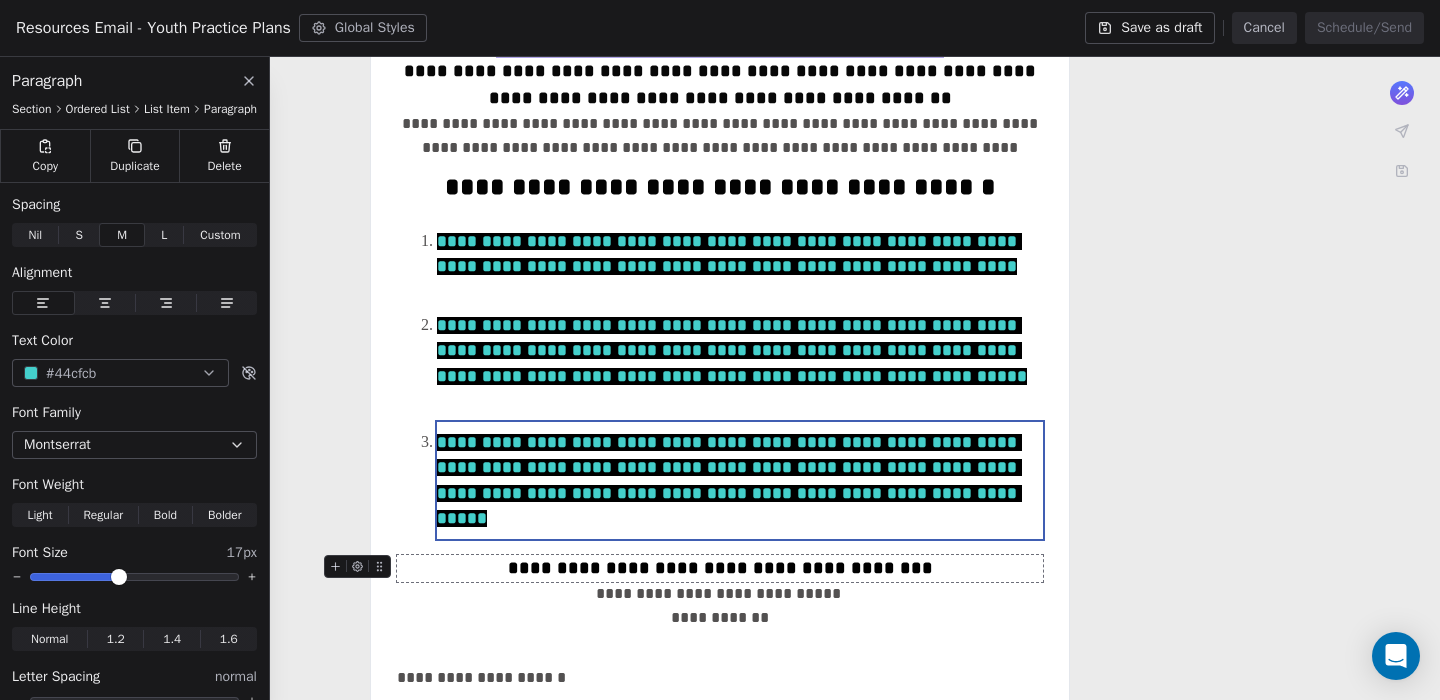 click on "**********" at bounding box center [720, 568] 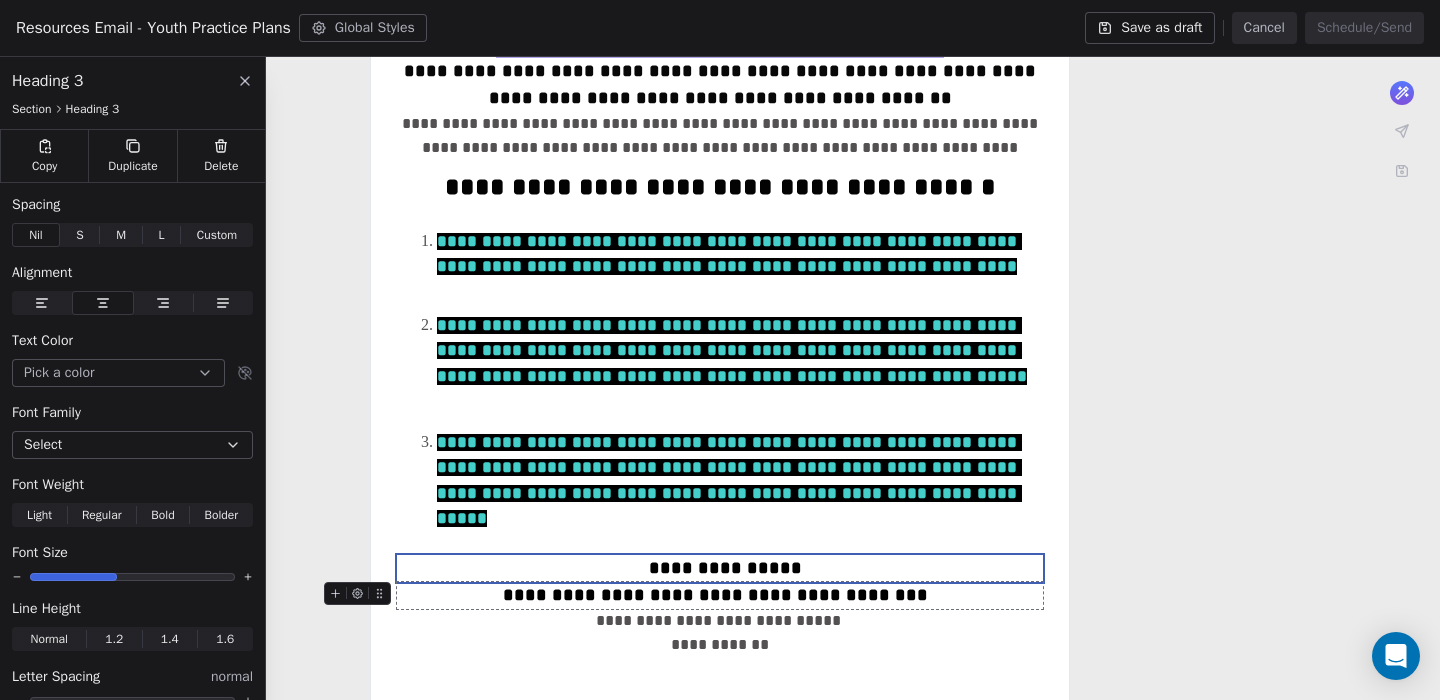 click on "**********" at bounding box center (720, 595) 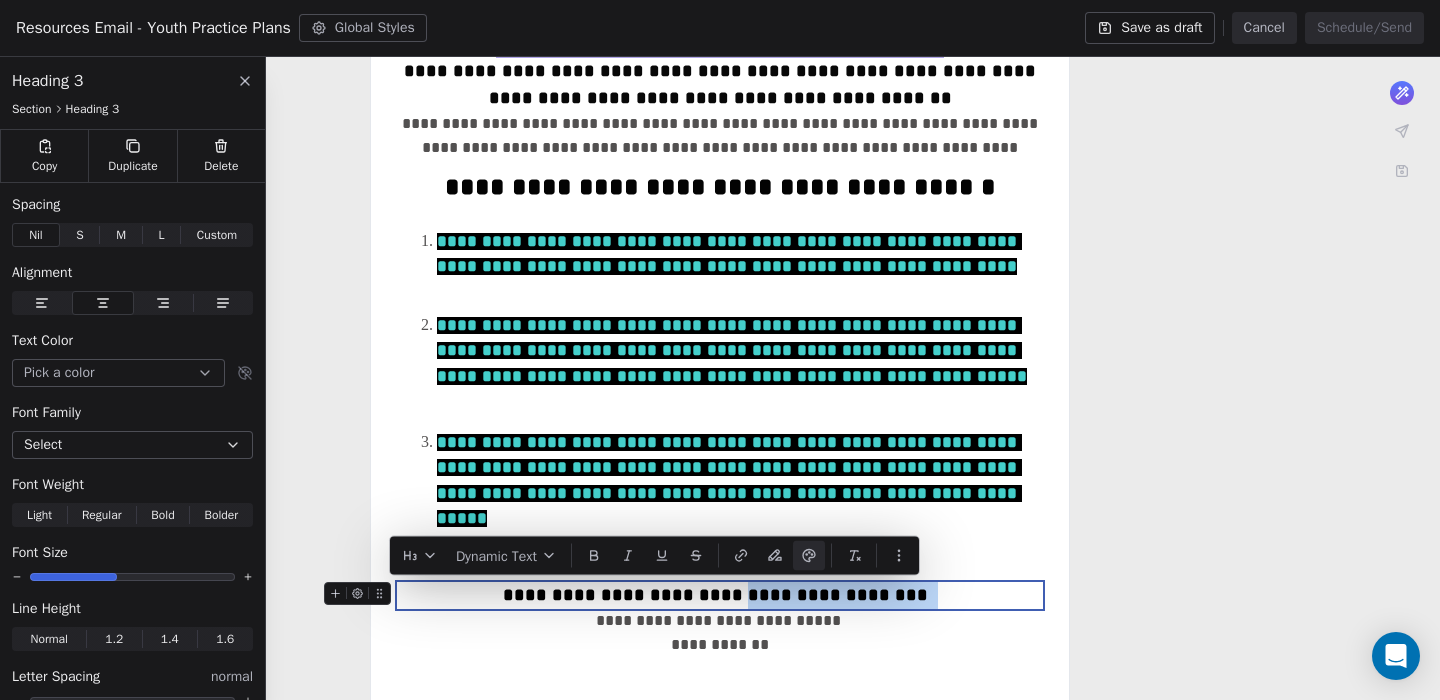 drag, startPoint x: 917, startPoint y: 598, endPoint x: 759, endPoint y: 598, distance: 158 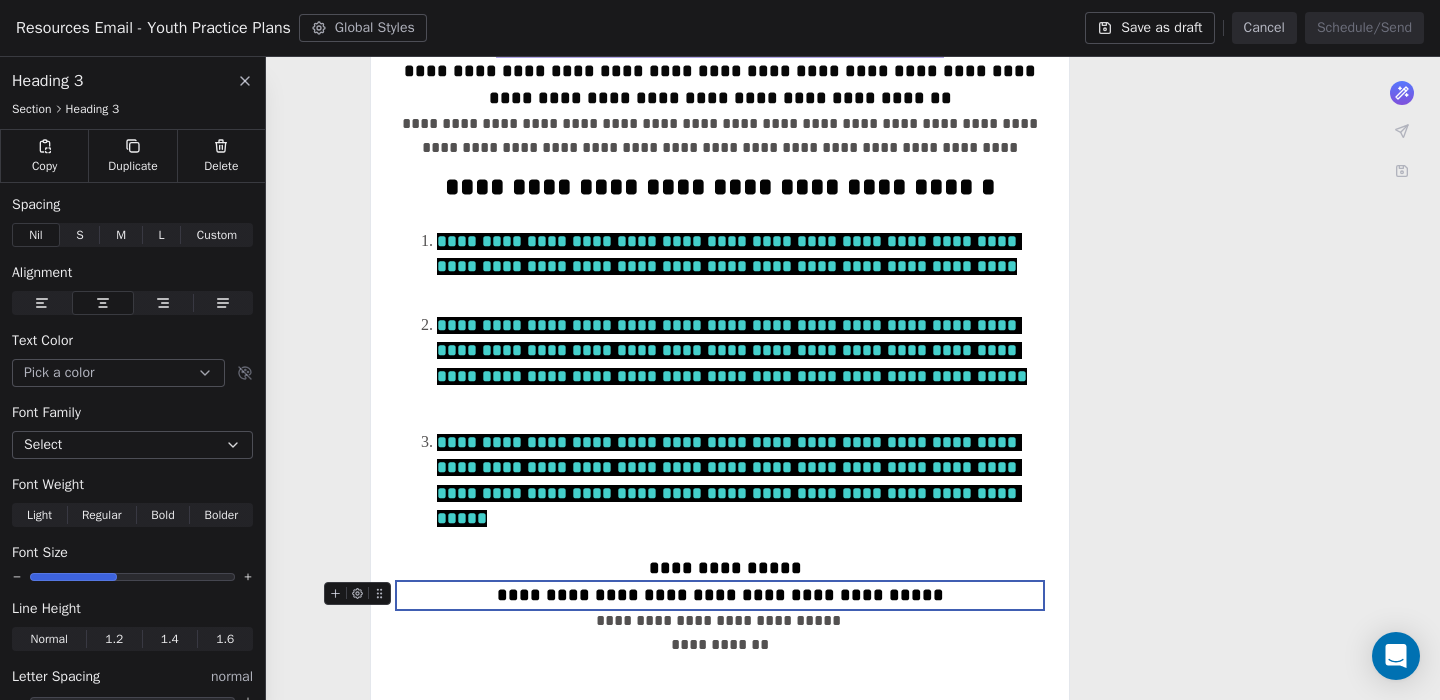 click on "**********" at bounding box center (720, 595) 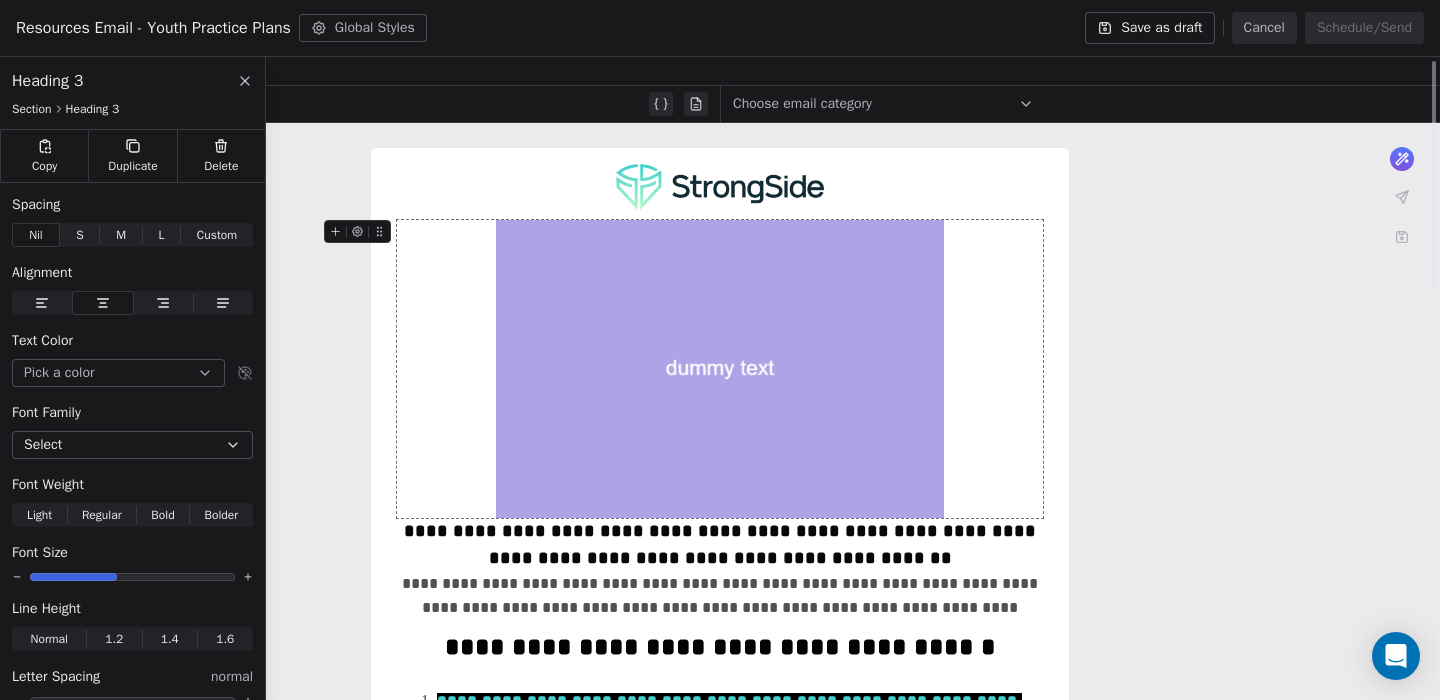 scroll, scrollTop: 109, scrollLeft: 0, axis: vertical 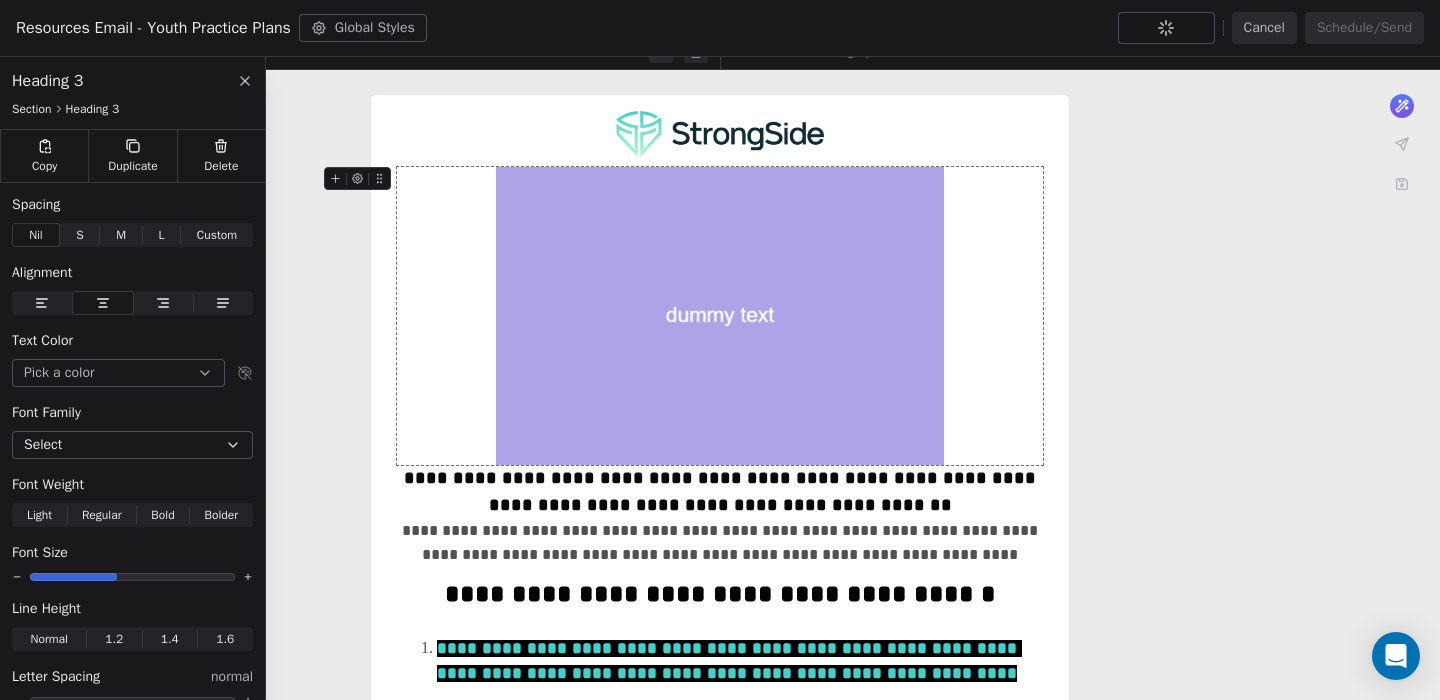 click at bounding box center (720, 315) 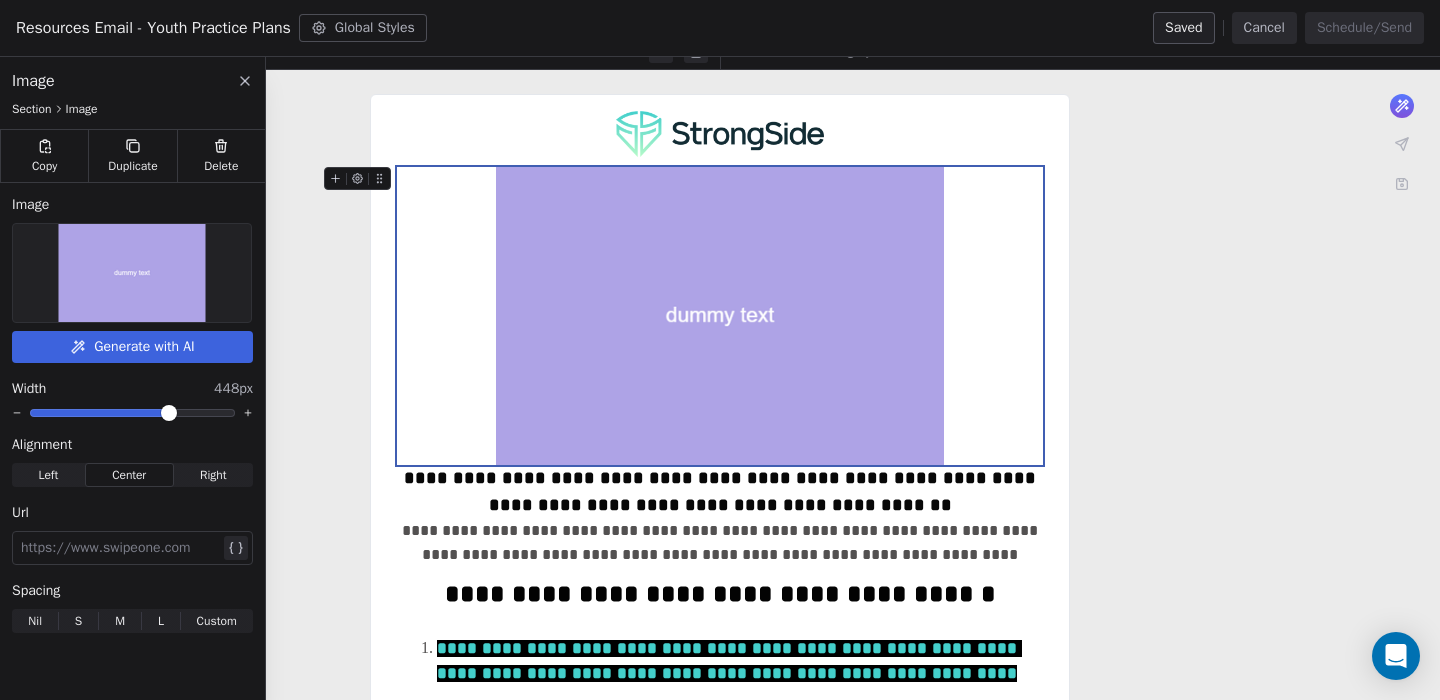scroll, scrollTop: 0, scrollLeft: 0, axis: both 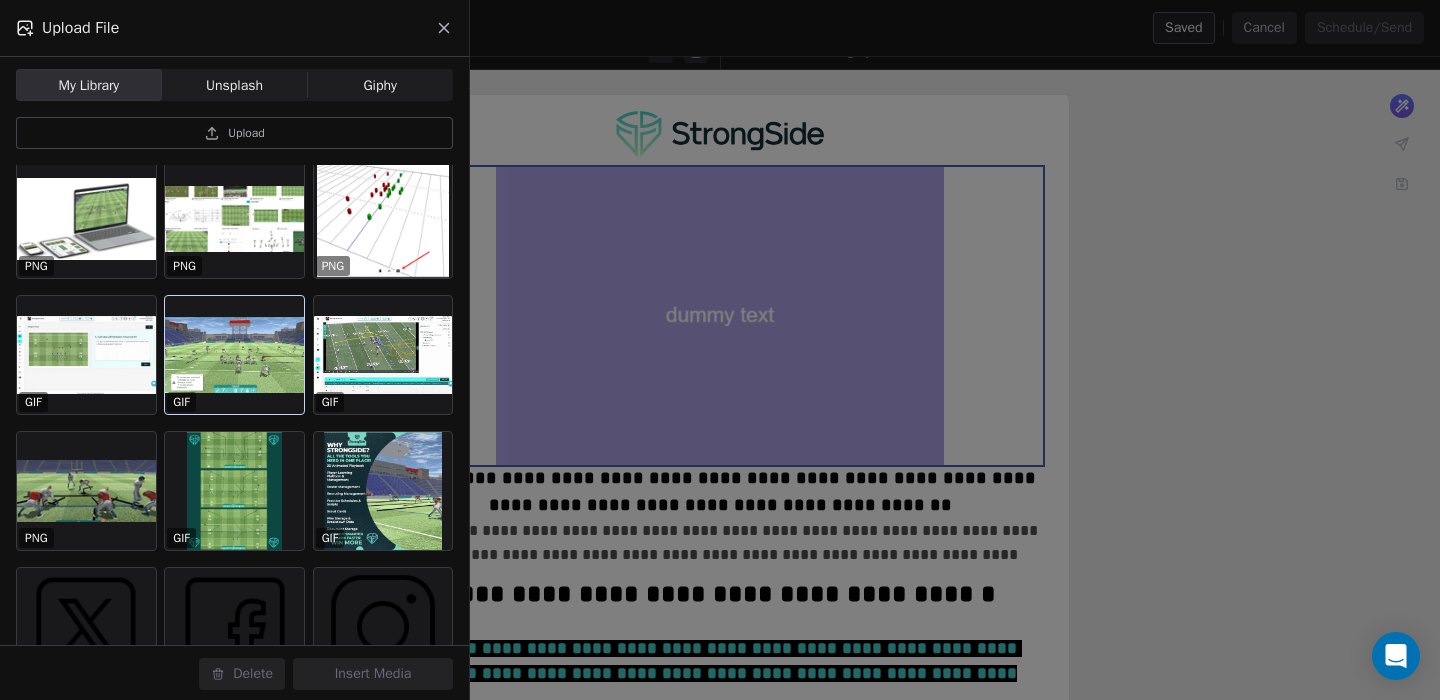 click at bounding box center (234, 355) 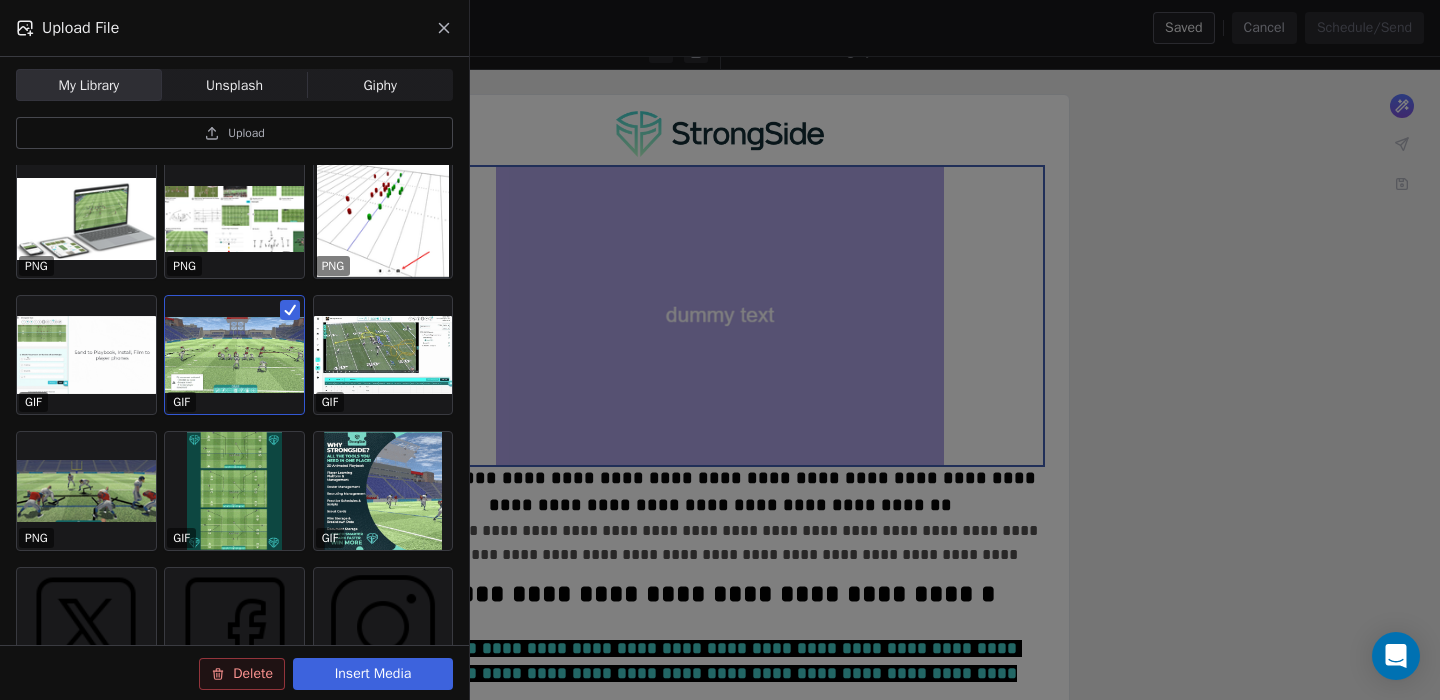 click on "Insert Media" at bounding box center (373, 674) 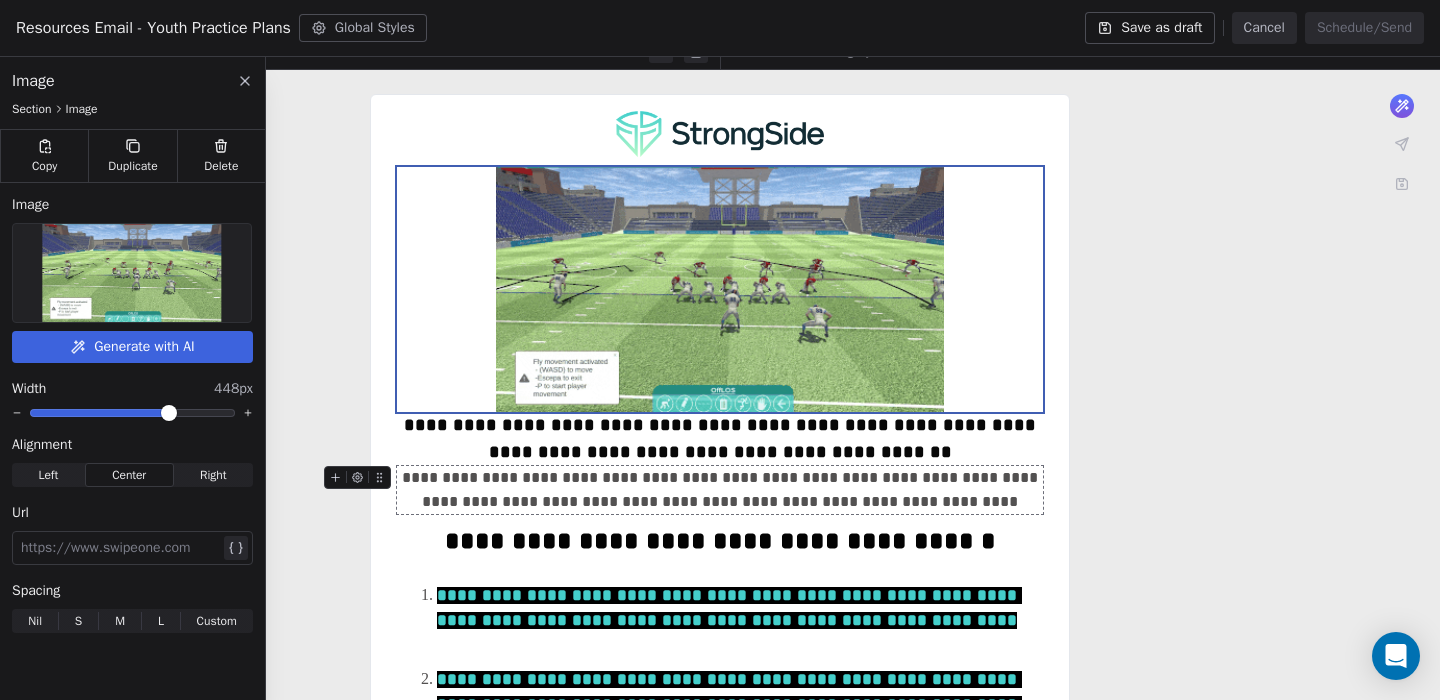 click on "**********" at bounding box center (720, 490) 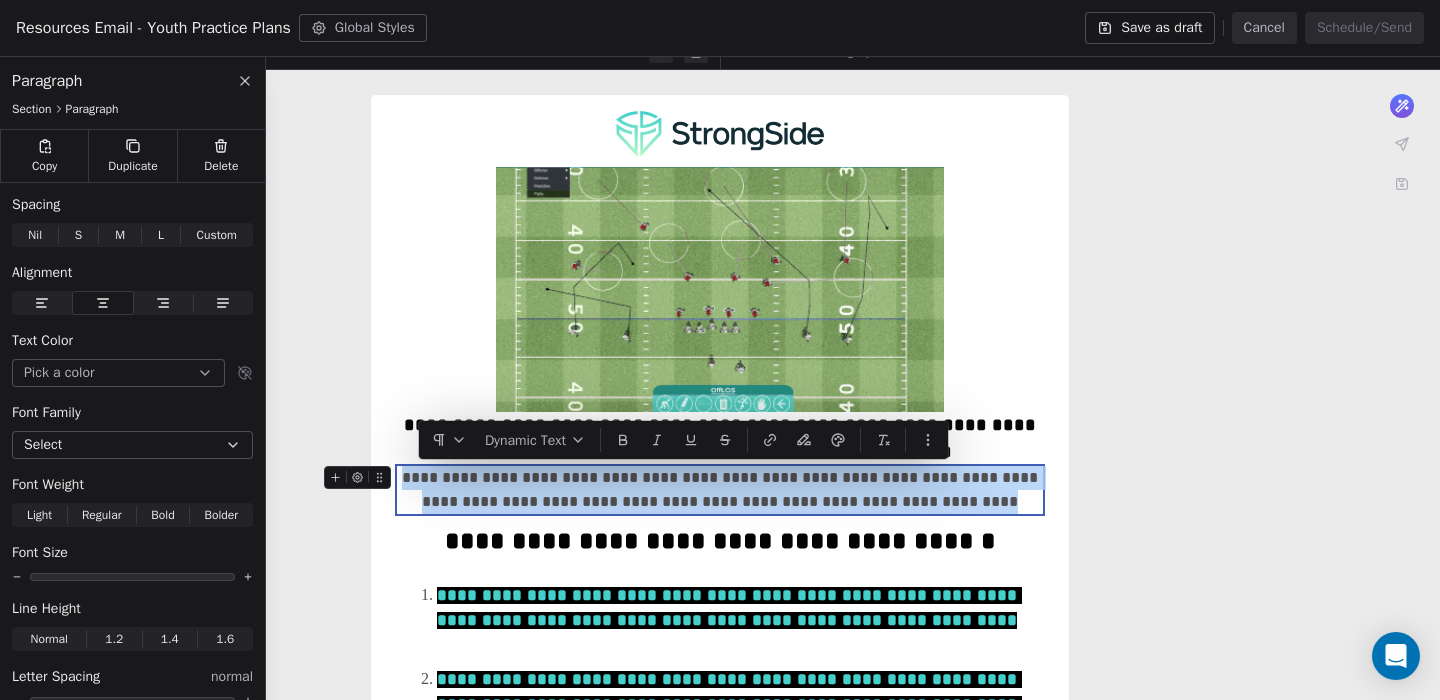 drag, startPoint x: 969, startPoint y: 500, endPoint x: 421, endPoint y: 486, distance: 548.17883 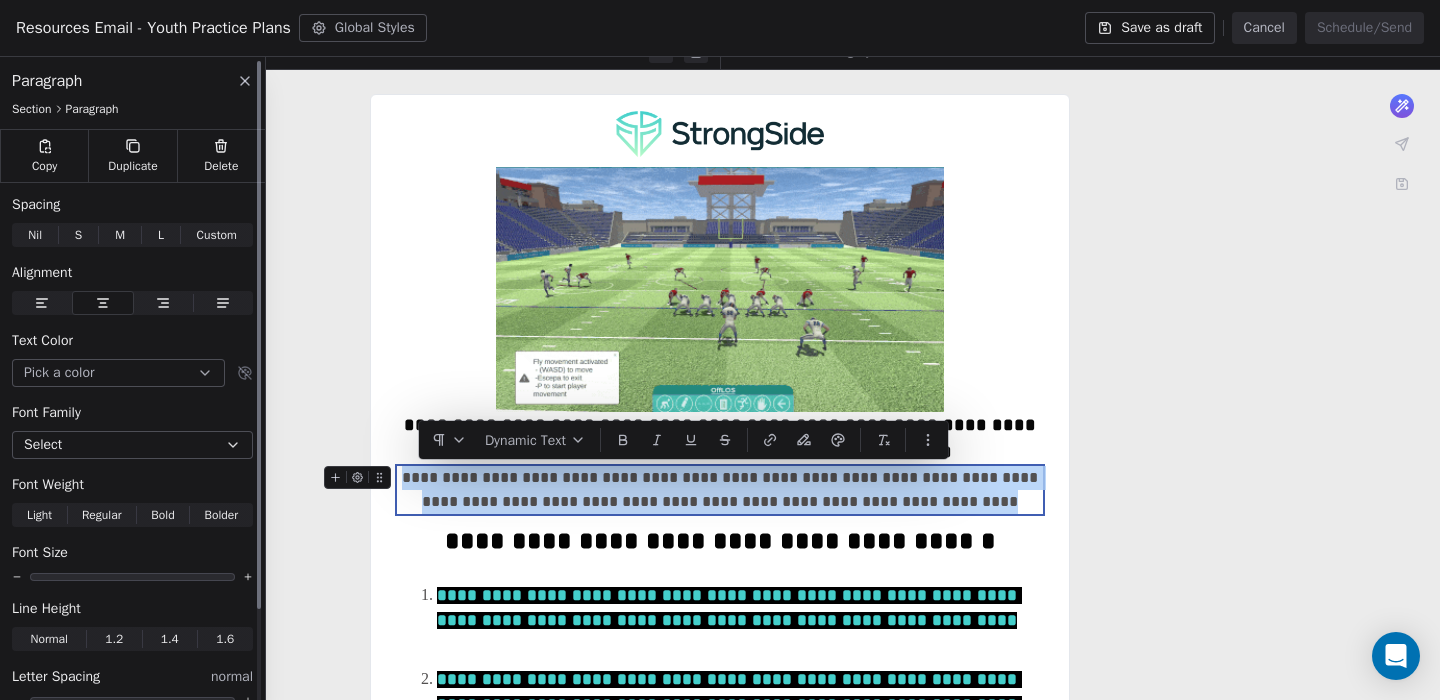 click on "Select" at bounding box center [132, 445] 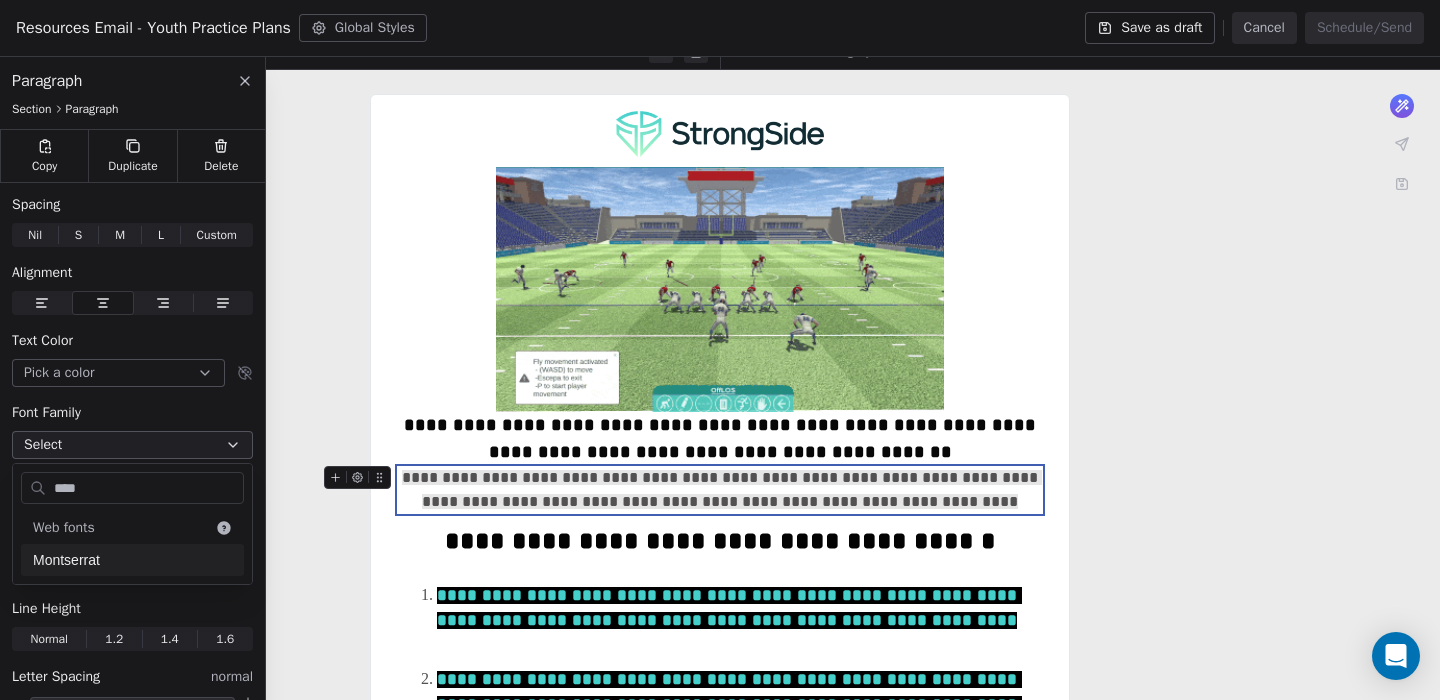 type on "****" 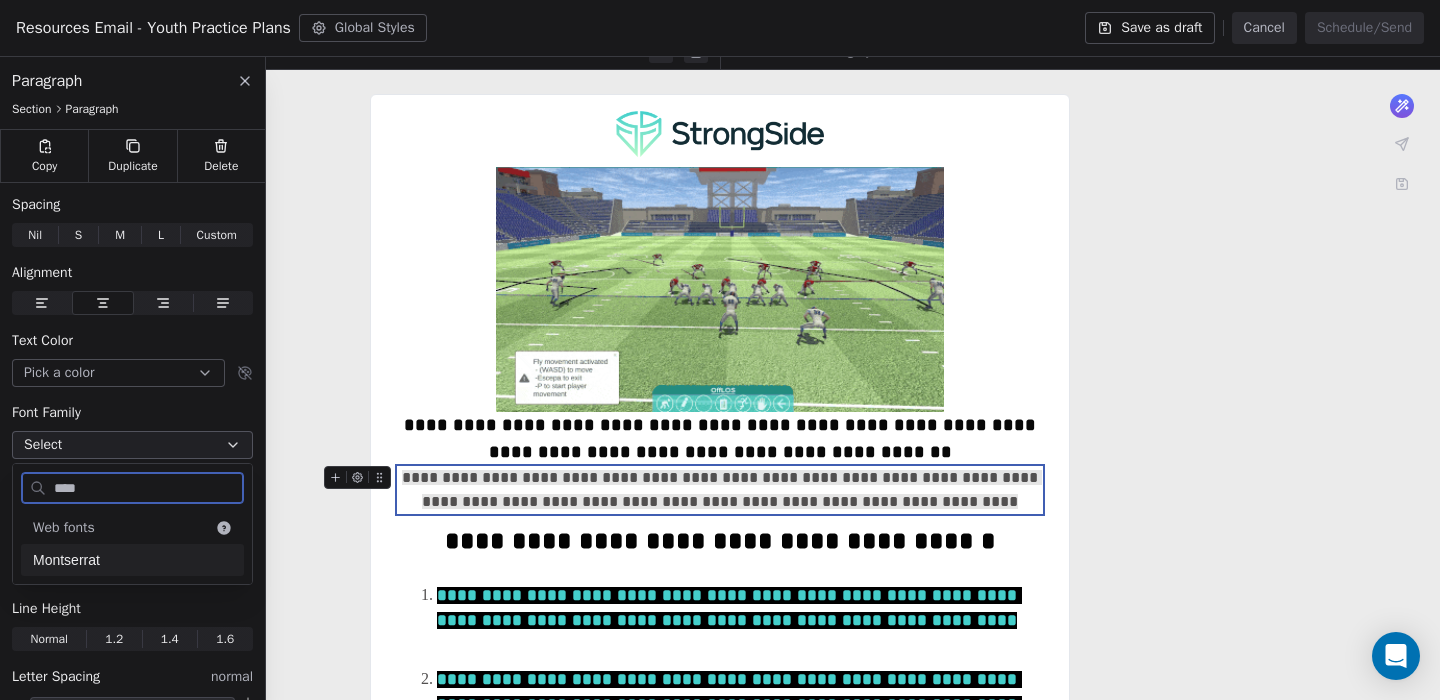 click on "Montserrat" at bounding box center [132, 560] 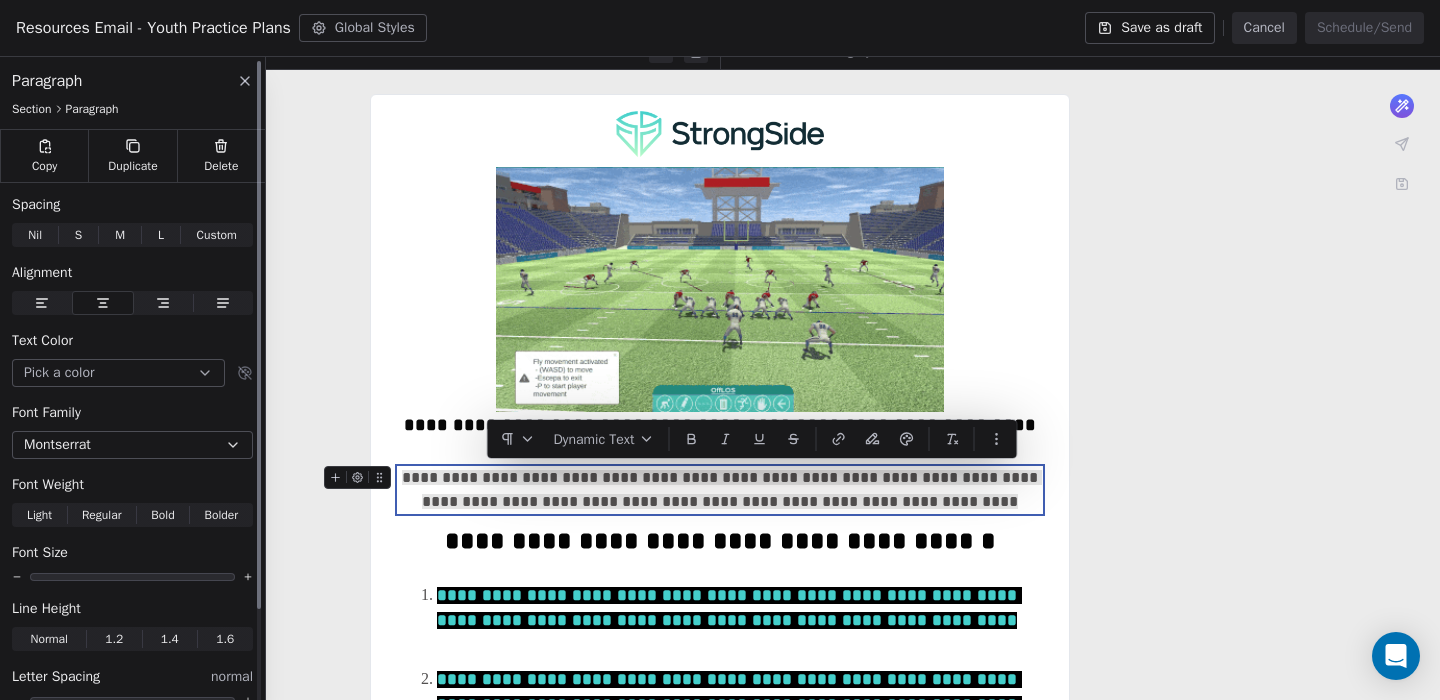 click on "Font Family" at bounding box center [132, 413] 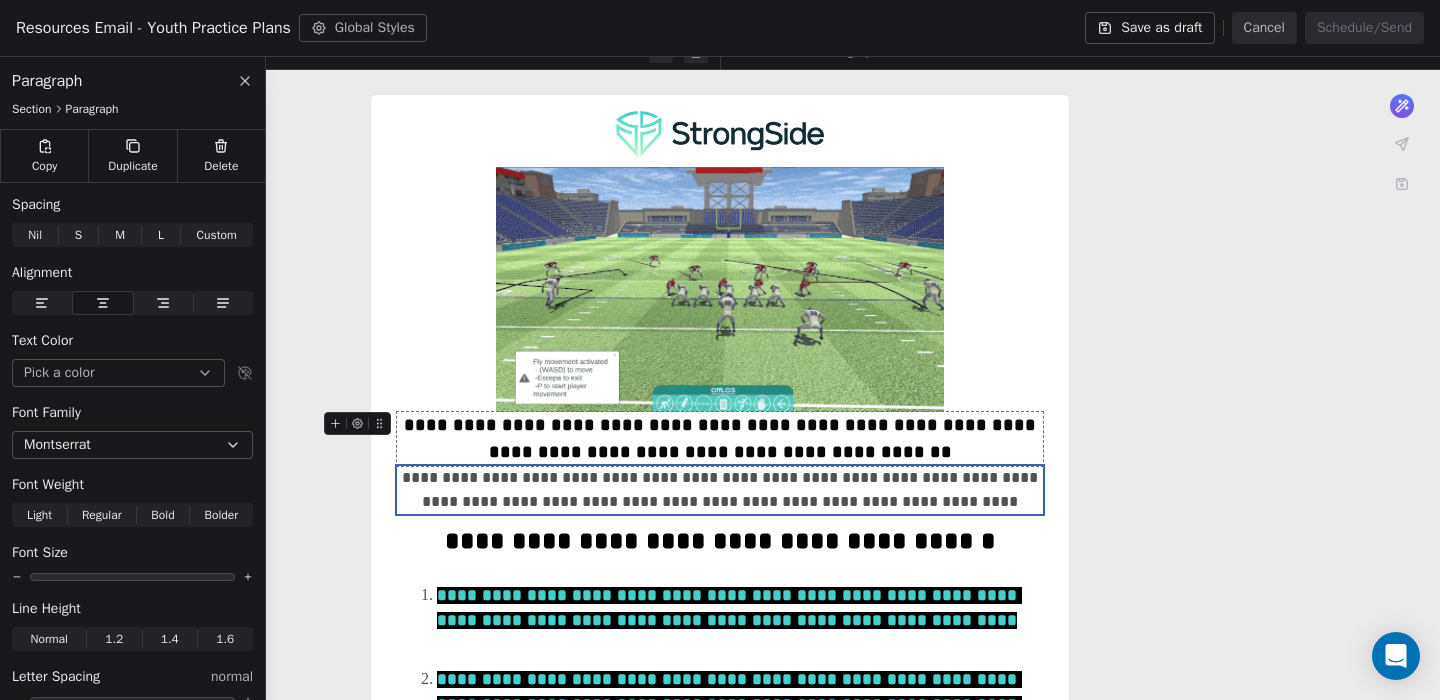 click on "**********" at bounding box center [722, 438] 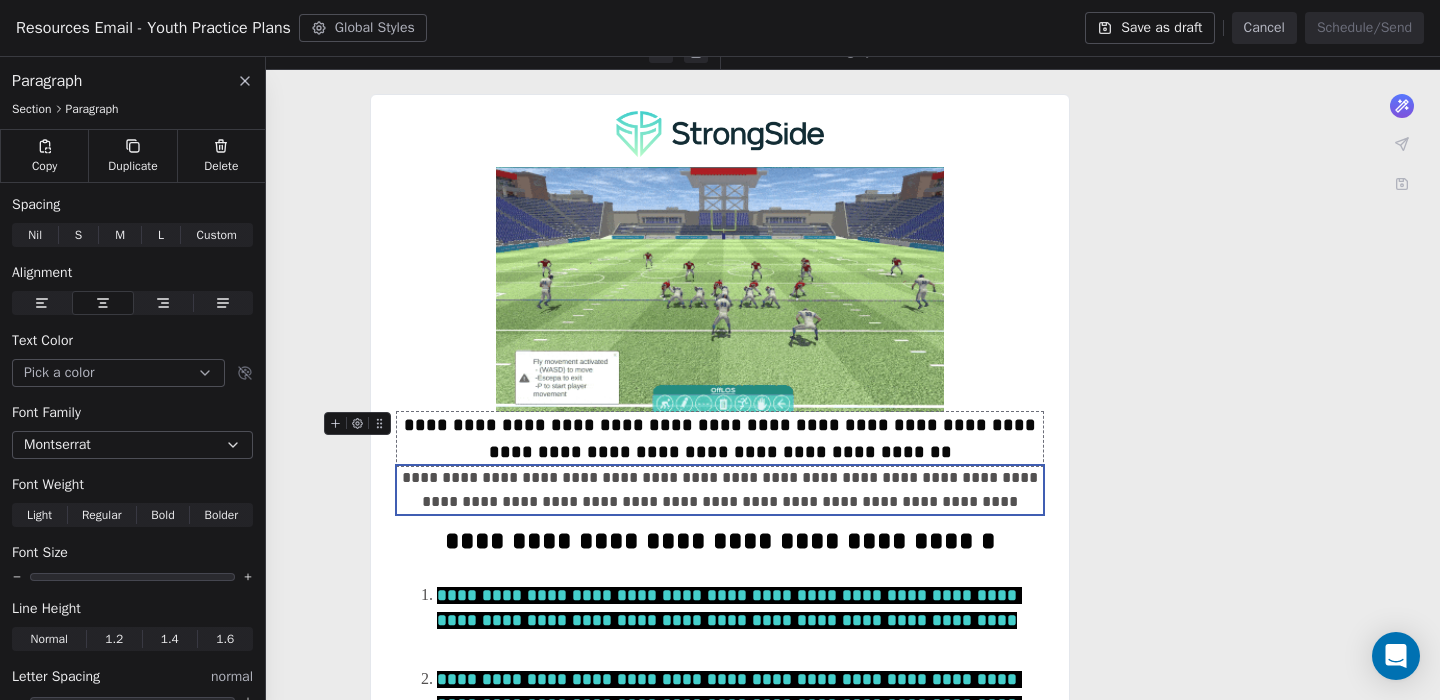 click on "**********" at bounding box center [722, 438] 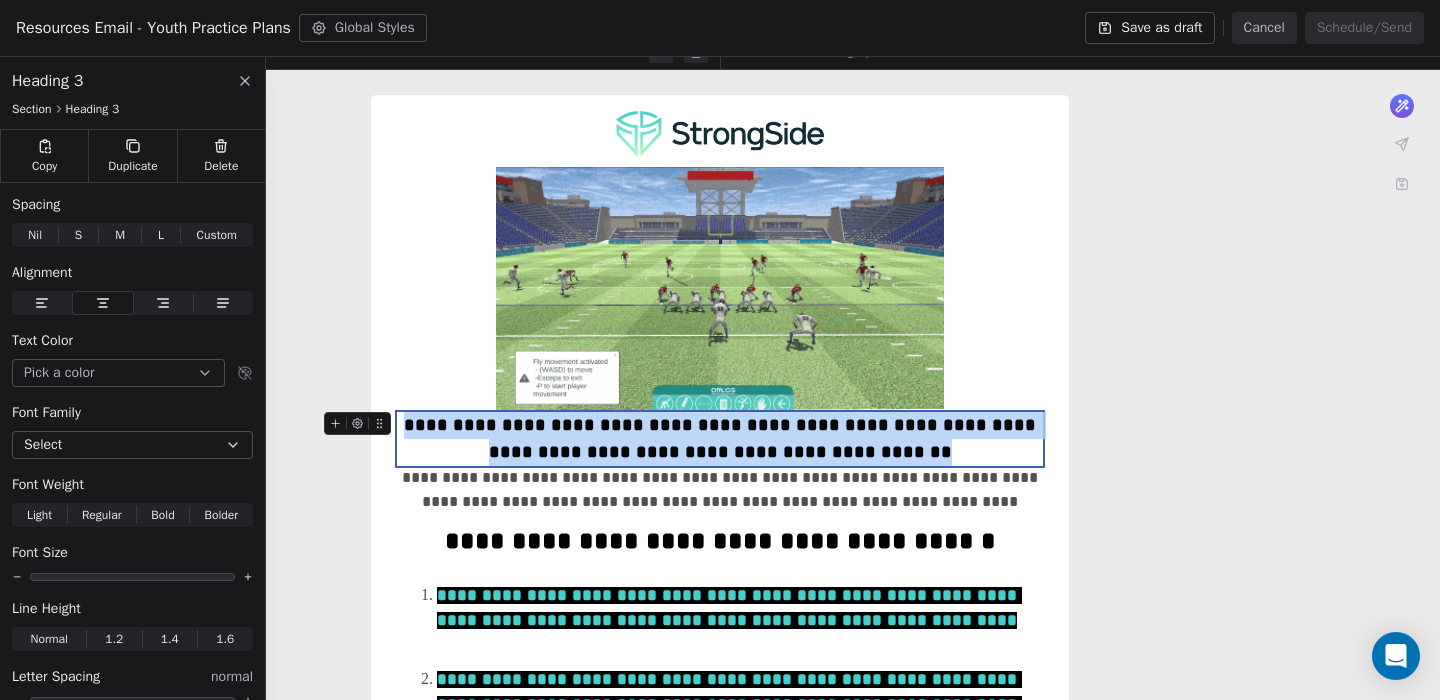 click on "**********" at bounding box center (722, 438) 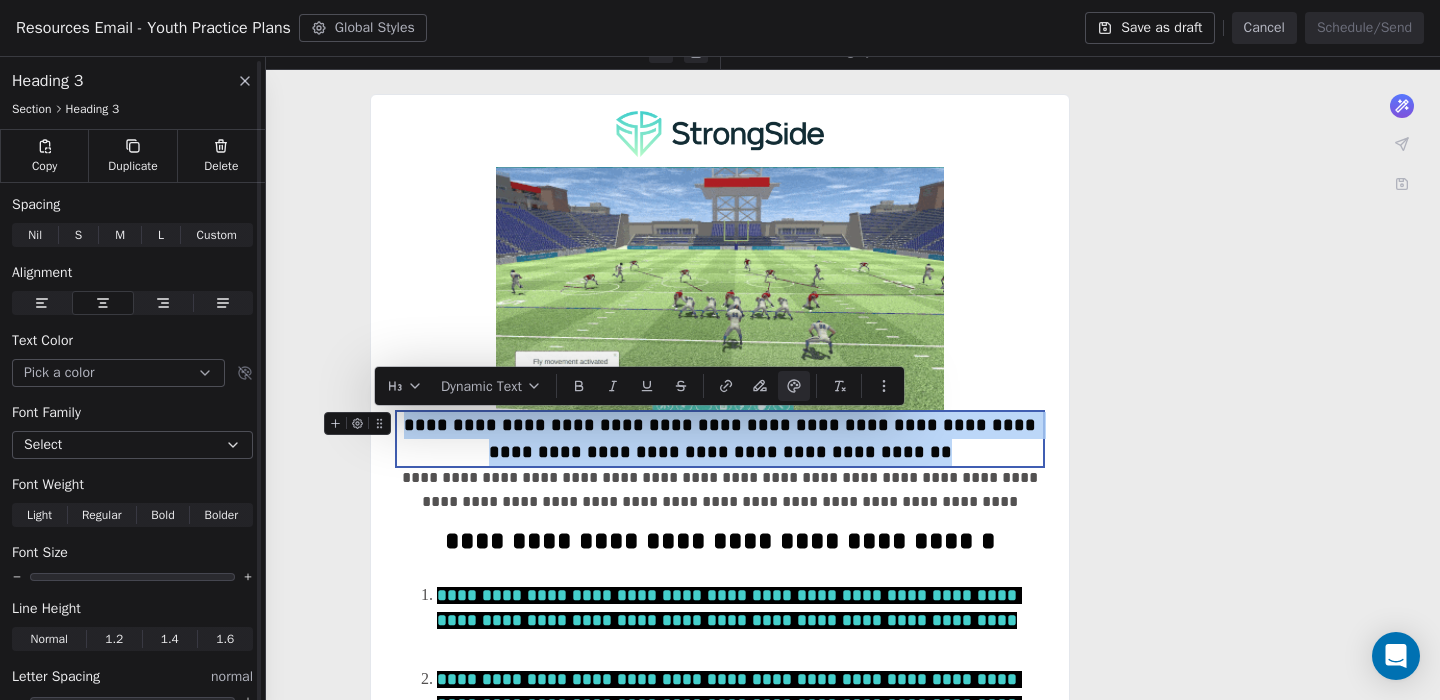 click on "Select" at bounding box center [132, 445] 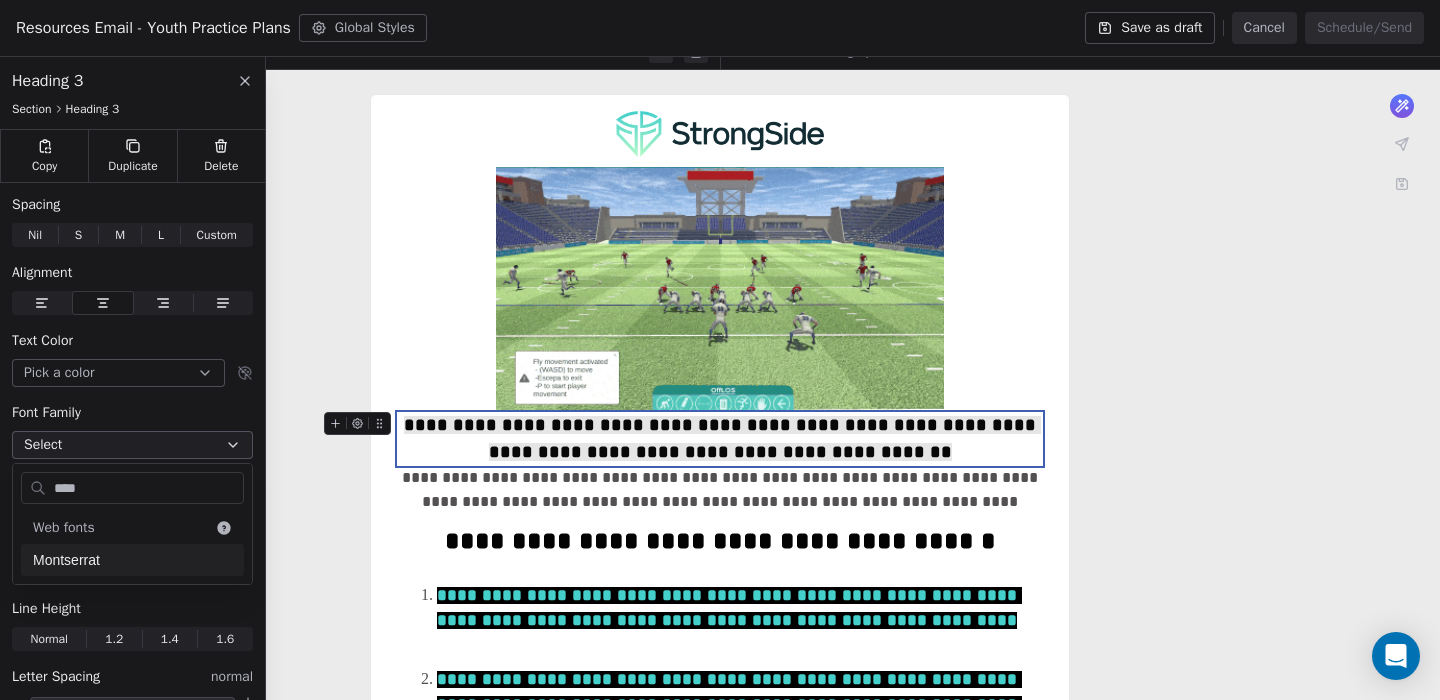 type on "****" 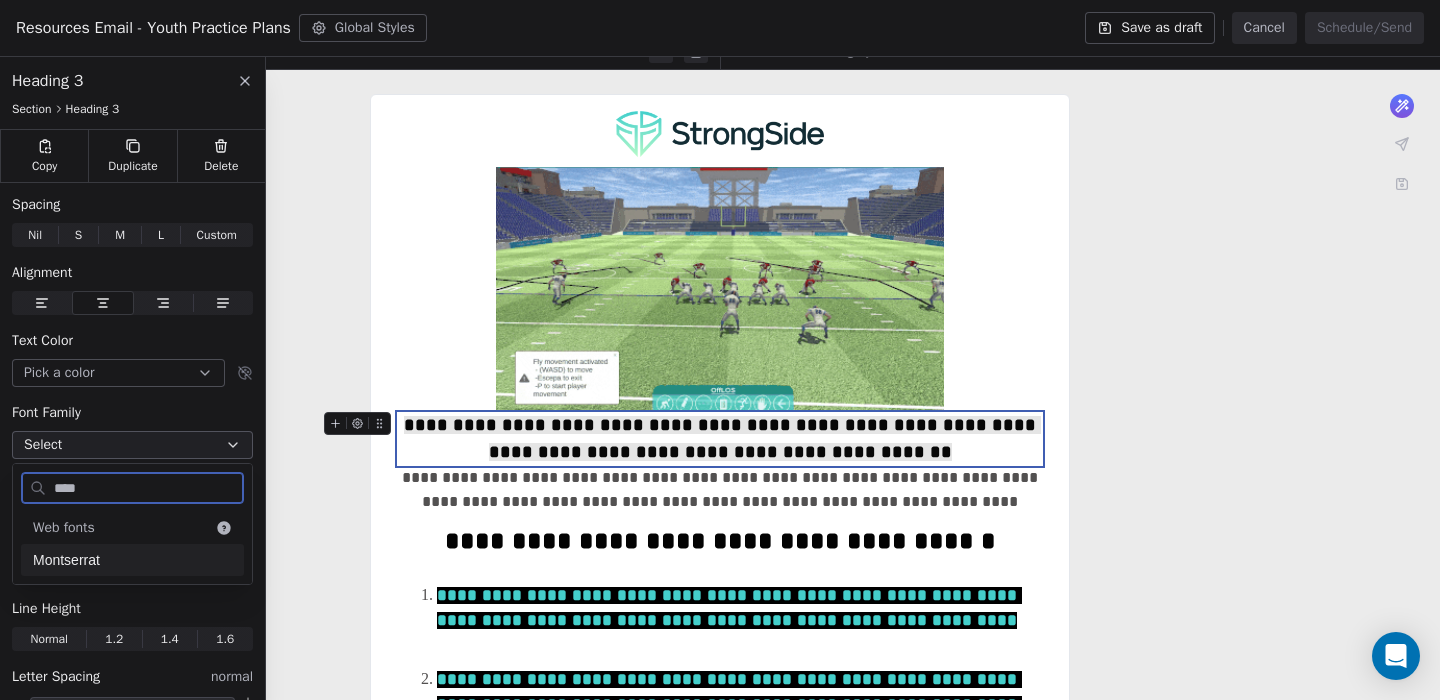 click on "Montserrat" at bounding box center (132, 560) 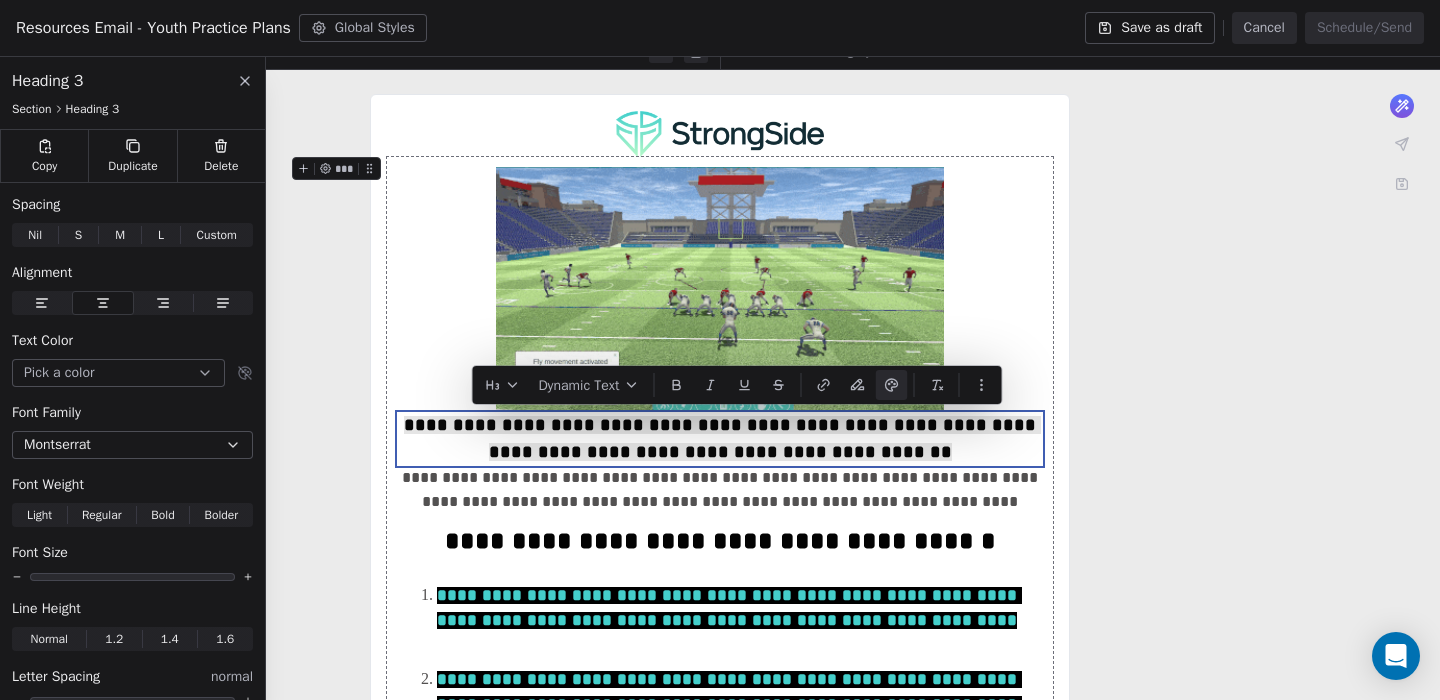 click on "**********" at bounding box center [720, 879] 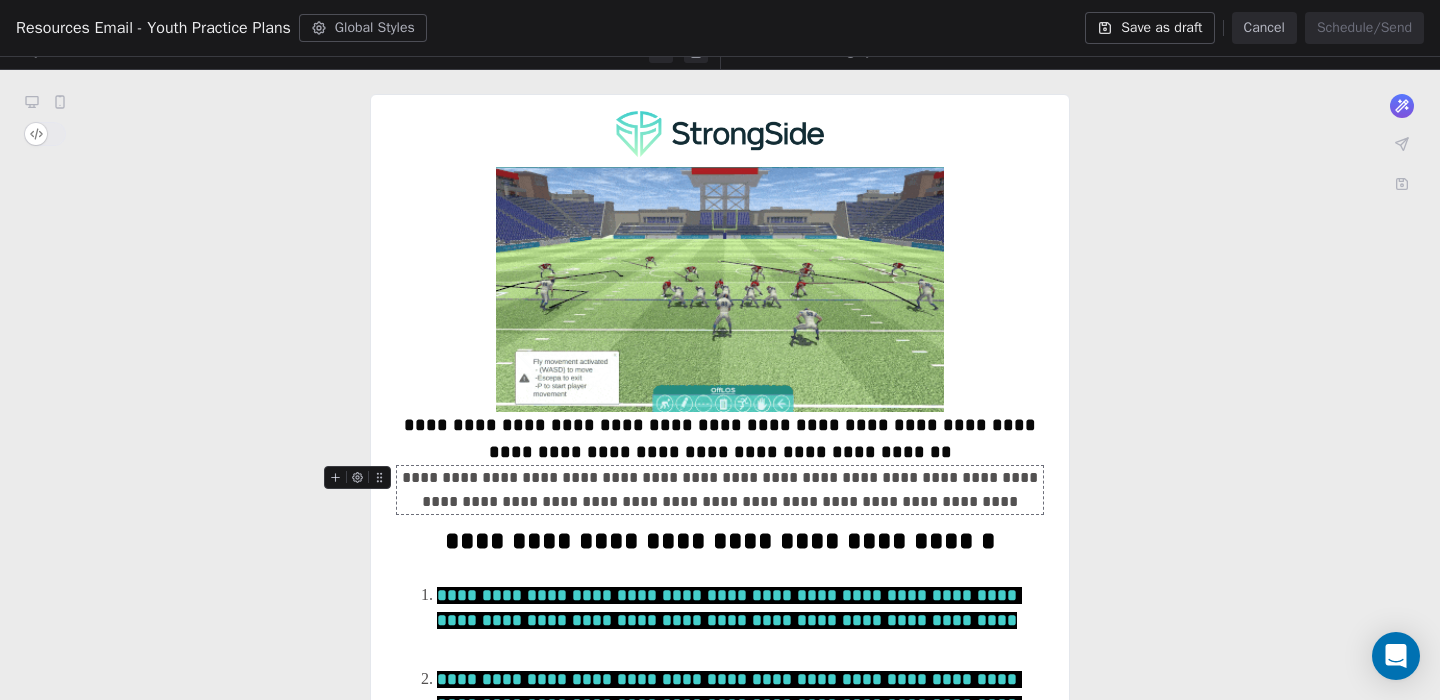 click on "**********" at bounding box center [720, 490] 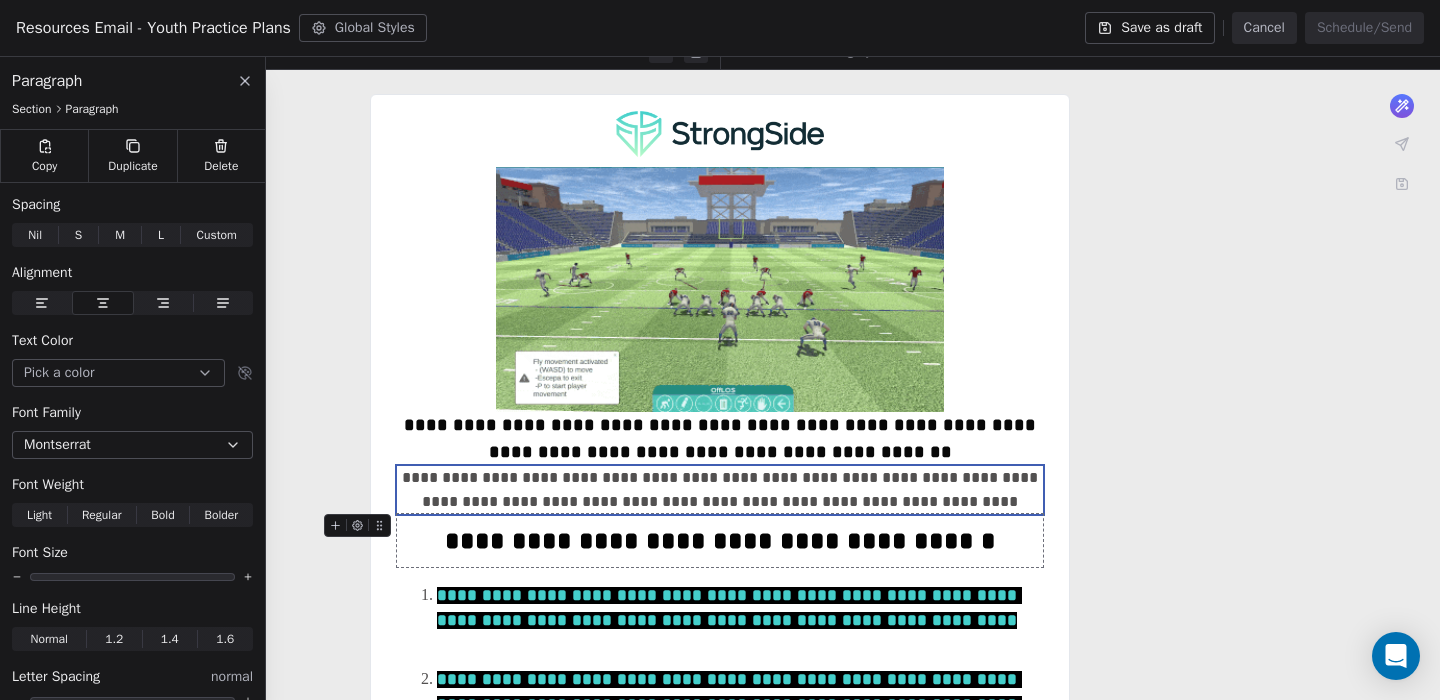 click on "**********" at bounding box center (720, 540) 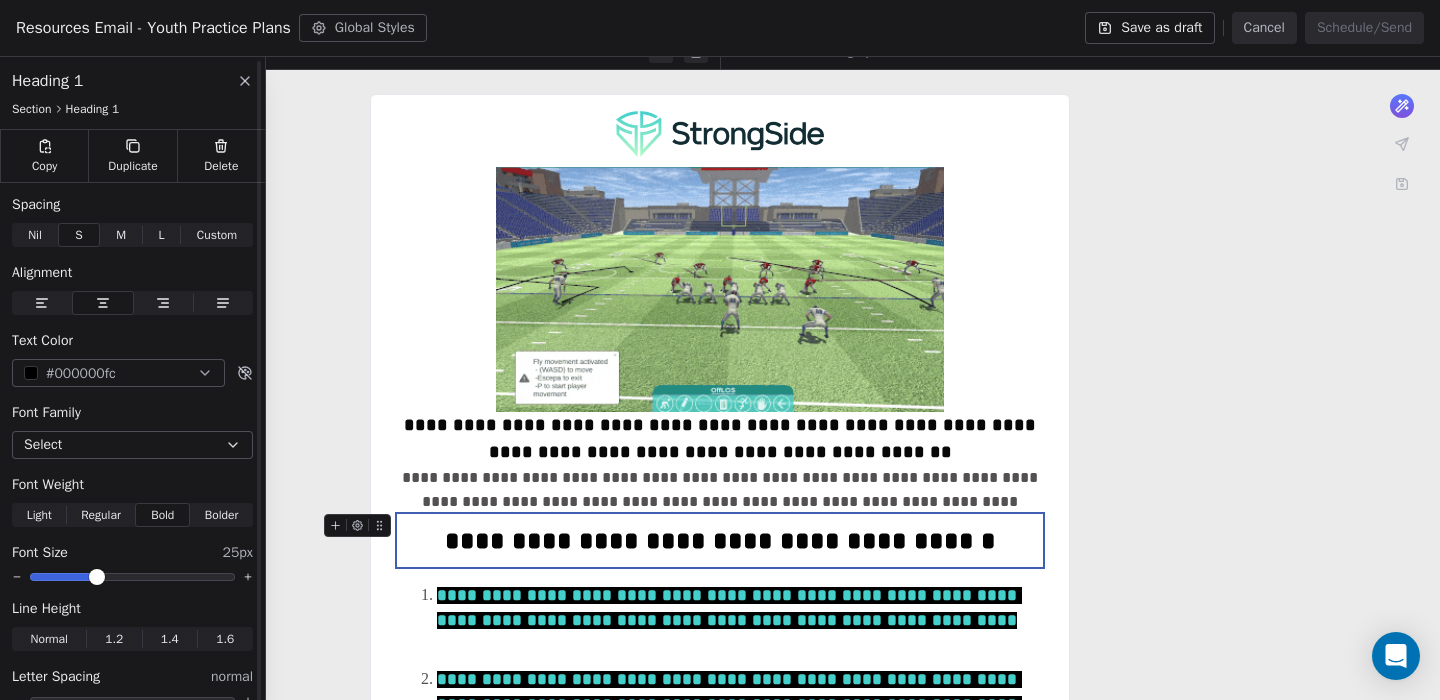scroll, scrollTop: 83, scrollLeft: 0, axis: vertical 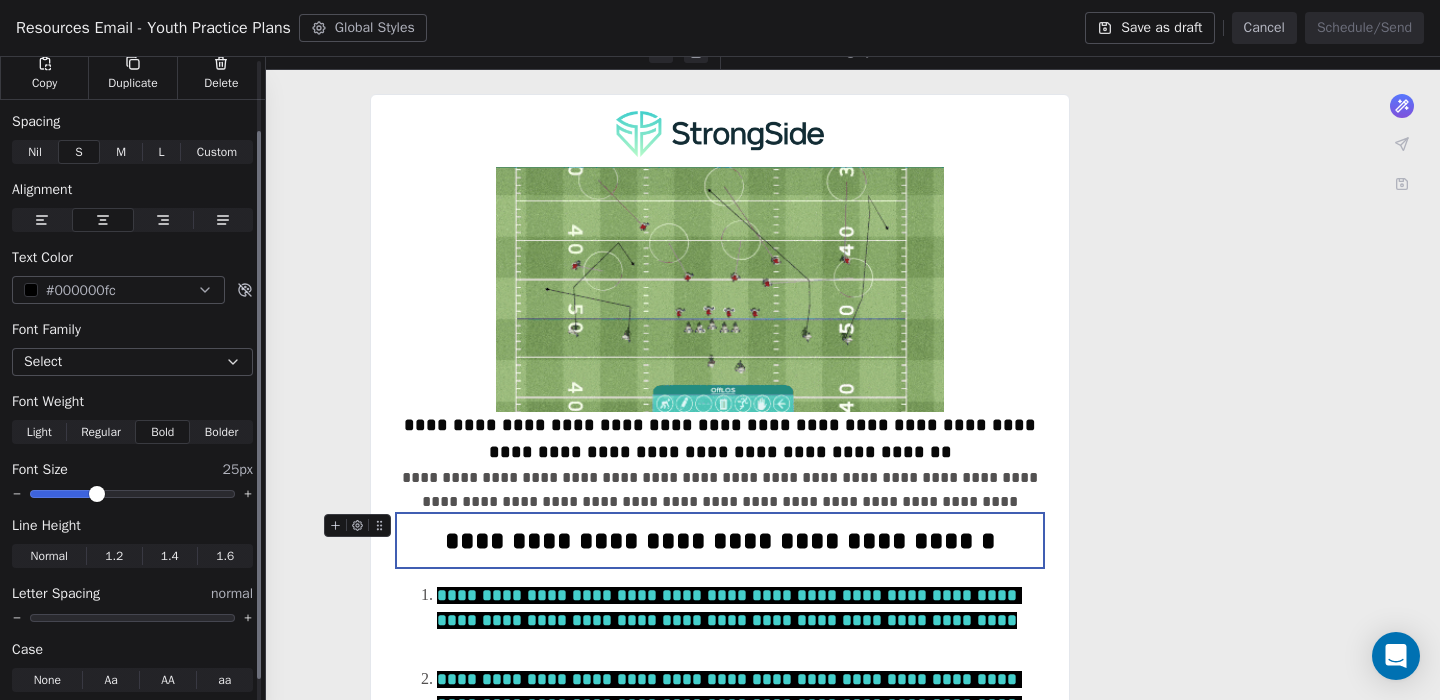 click on "Nil" at bounding box center (35, 152) 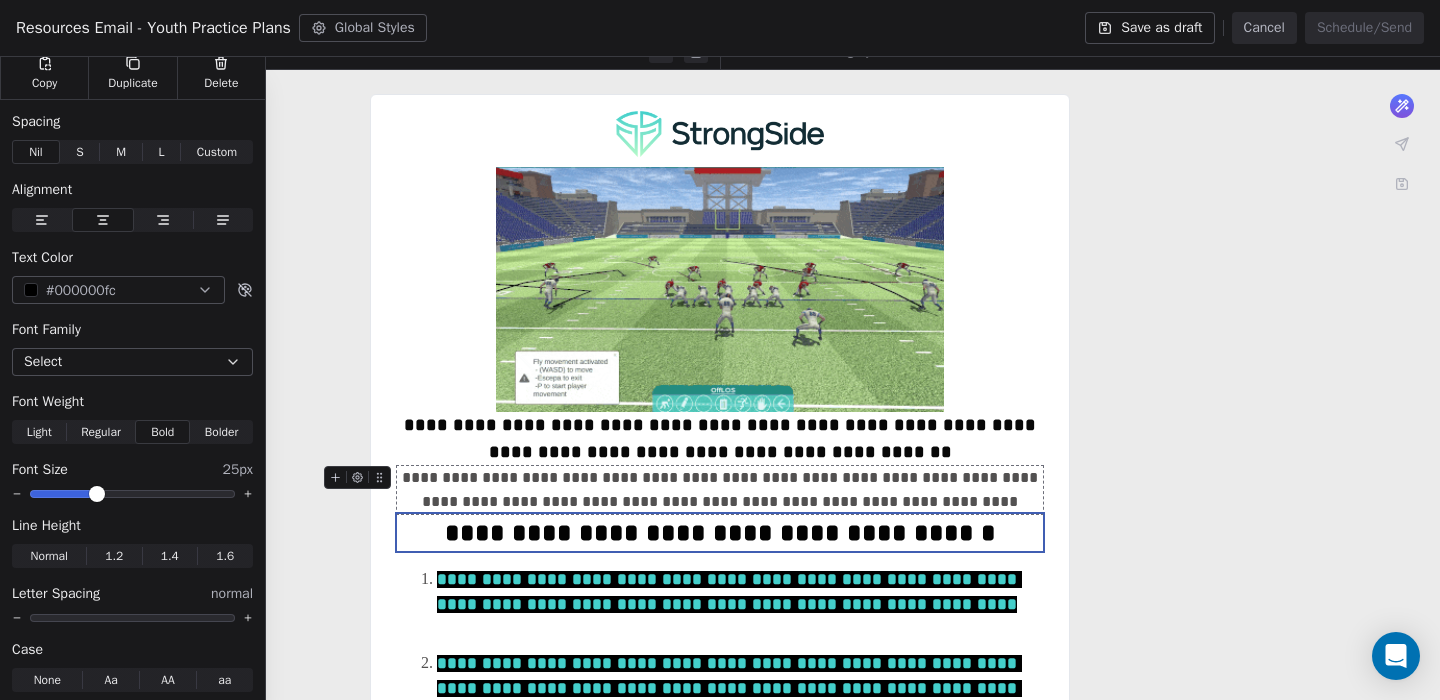 click on "**********" at bounding box center [720, 871] 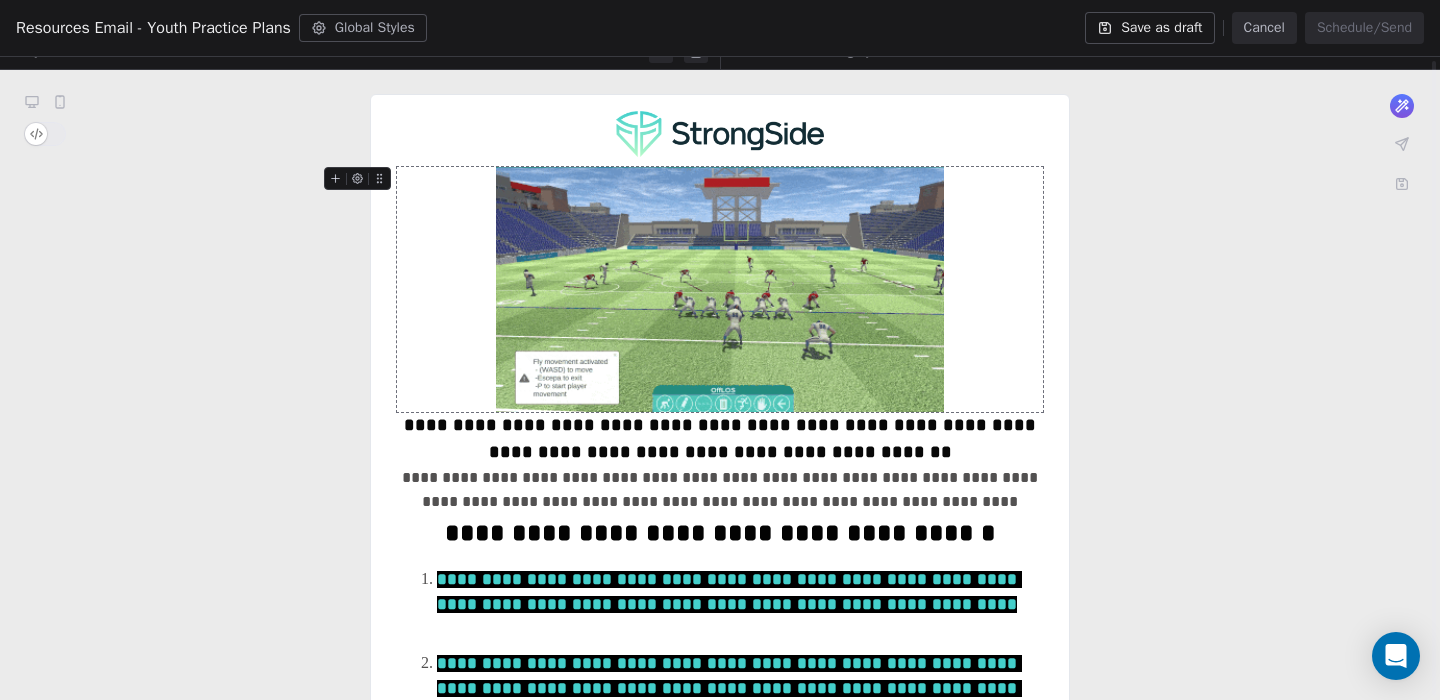 scroll, scrollTop: 205, scrollLeft: 0, axis: vertical 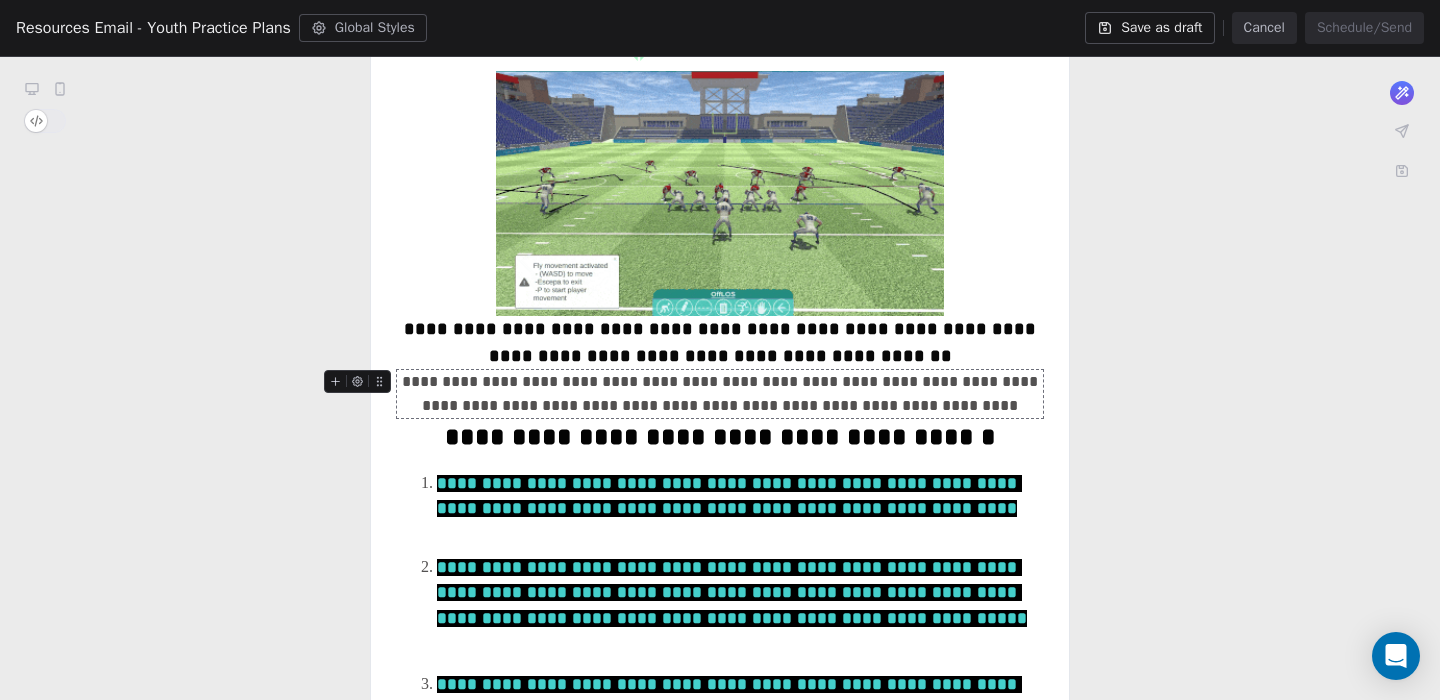 click on "**********" at bounding box center (720, 394) 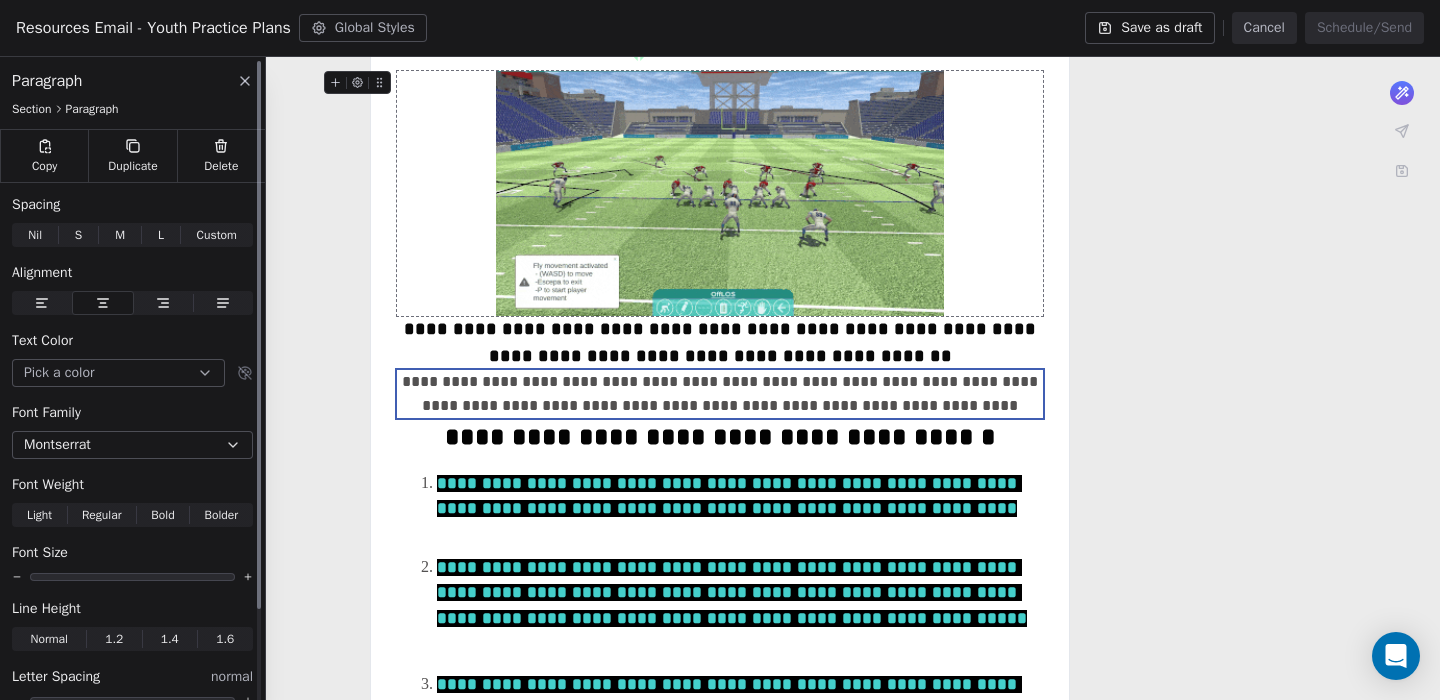 click on "L" at bounding box center [161, 235] 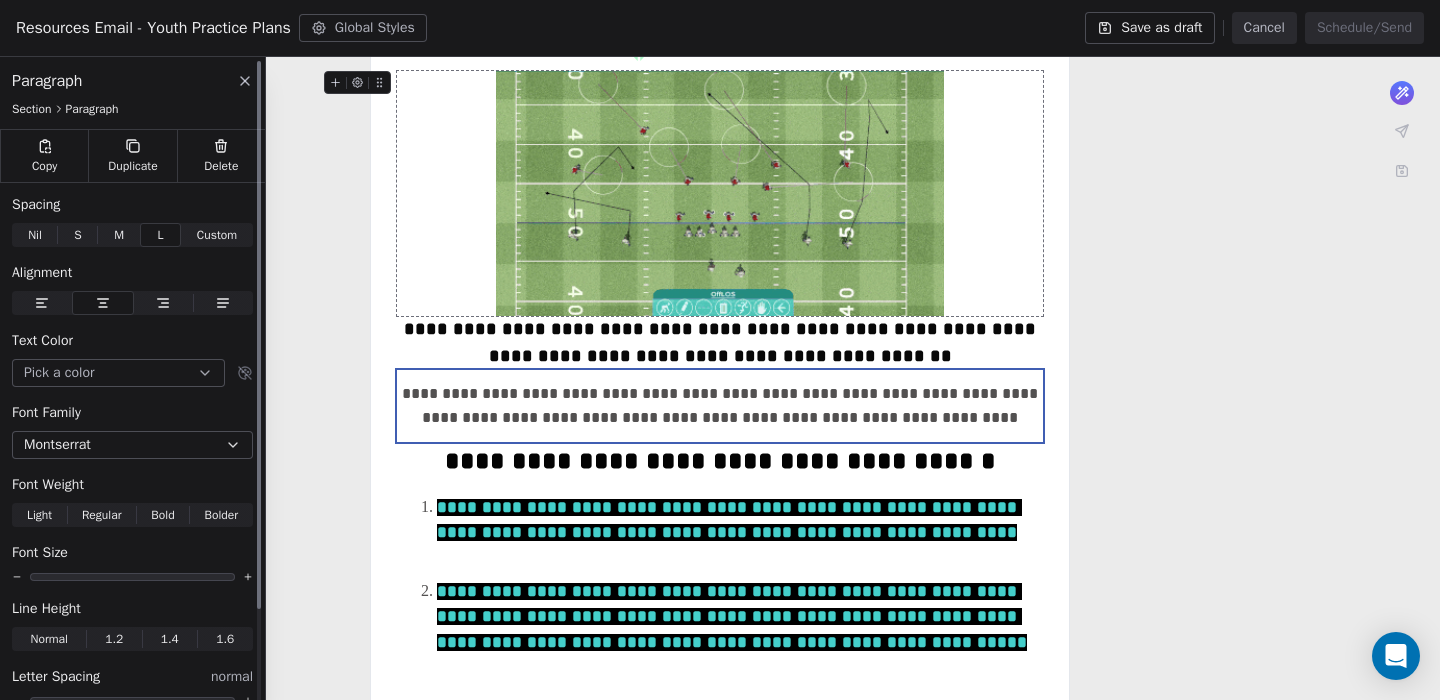 click on "S" at bounding box center [77, 235] 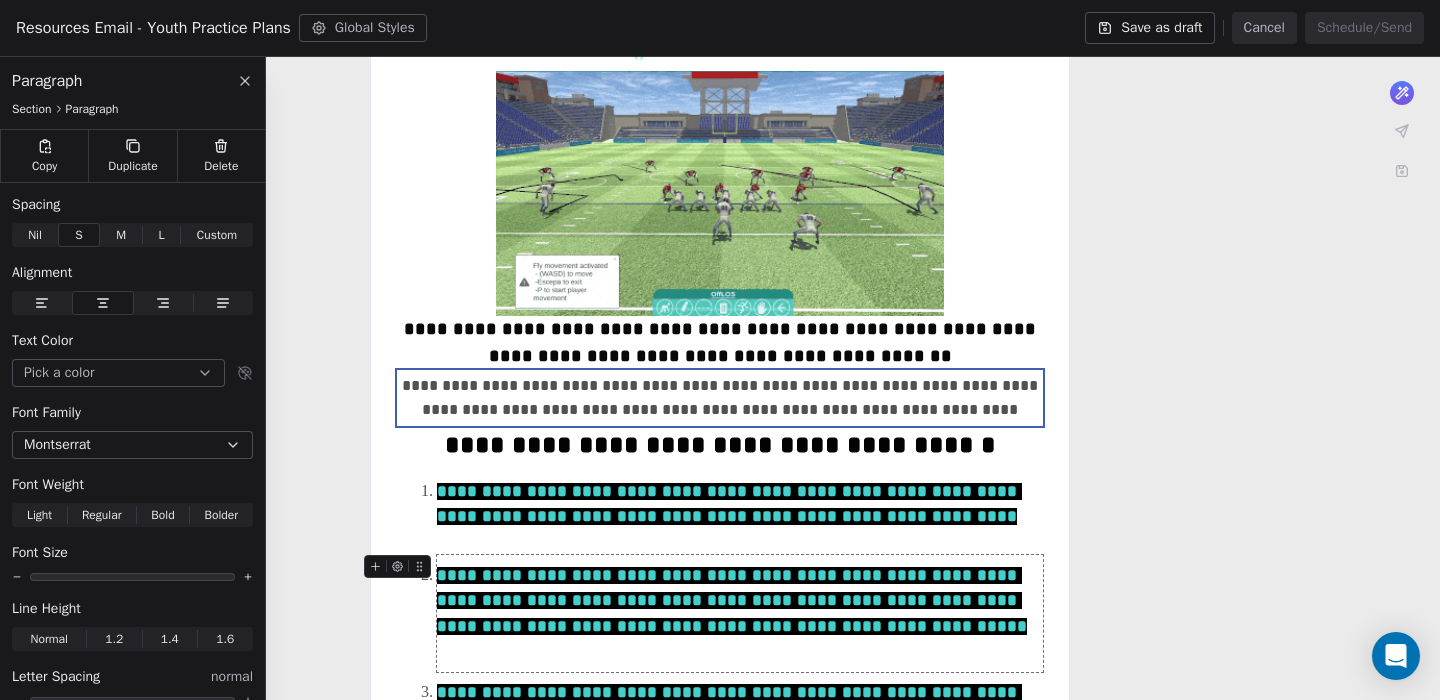 click on "**********" at bounding box center (720, 779) 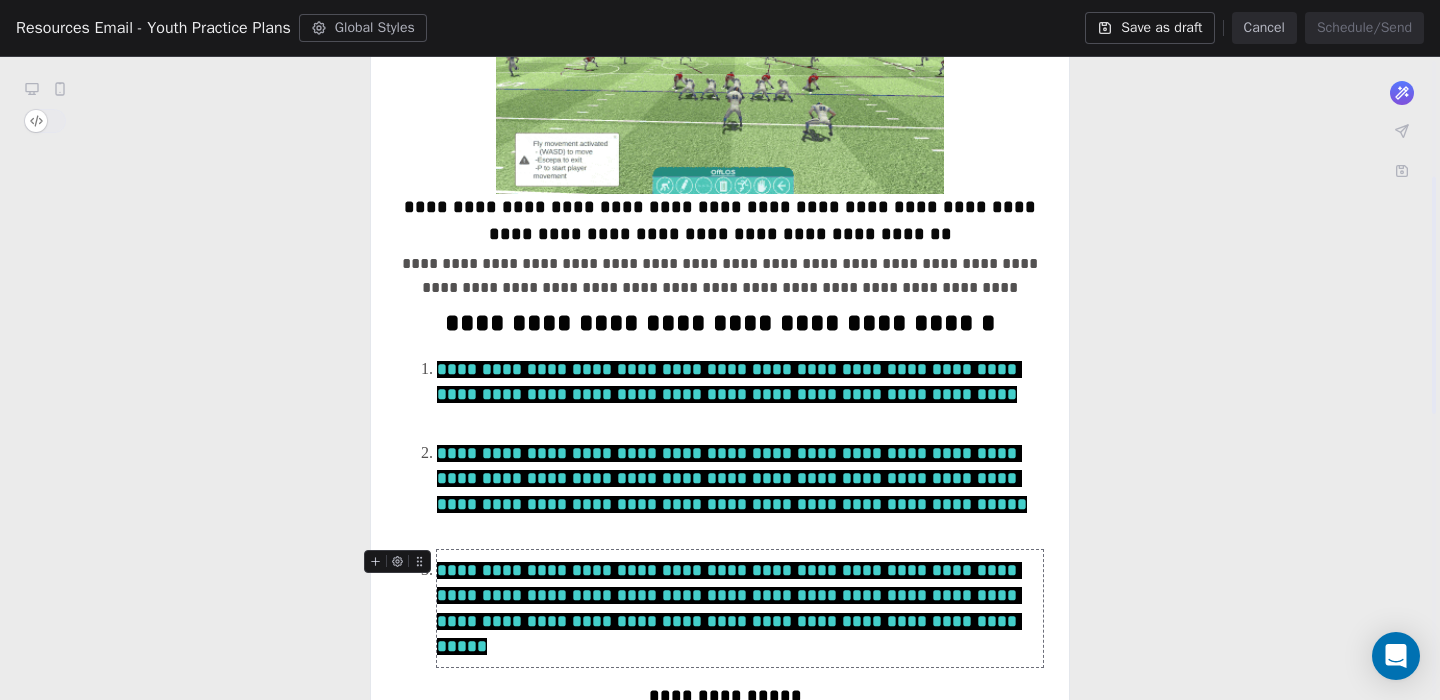 scroll, scrollTop: 307, scrollLeft: 0, axis: vertical 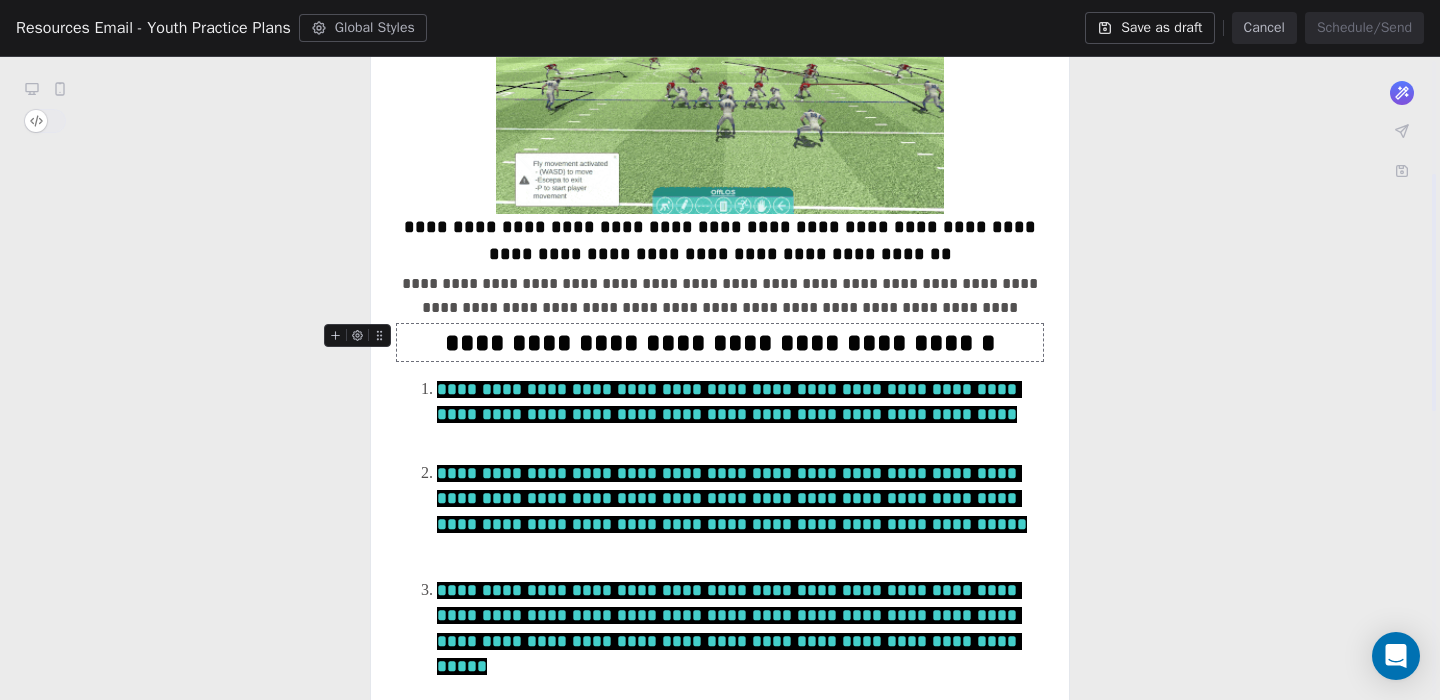 click on "**********" at bounding box center (720, 342) 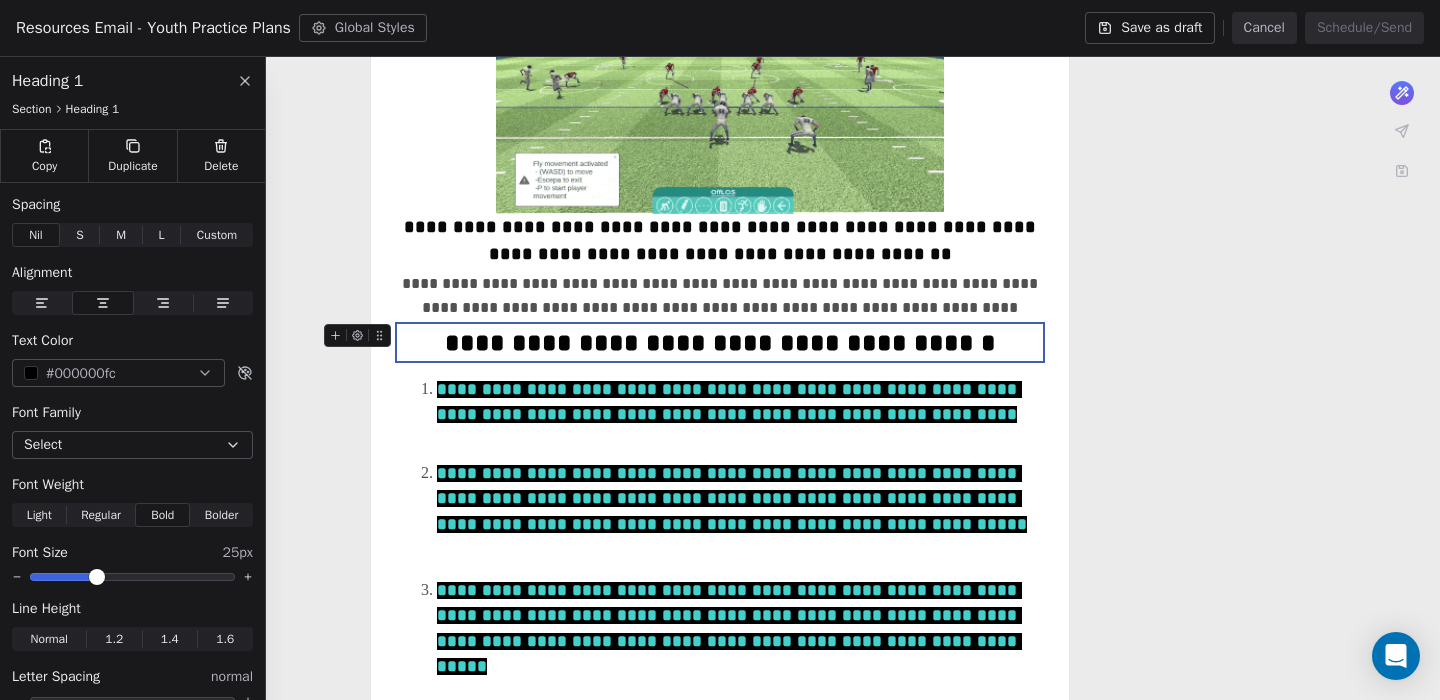 click on "**********" at bounding box center [720, 342] 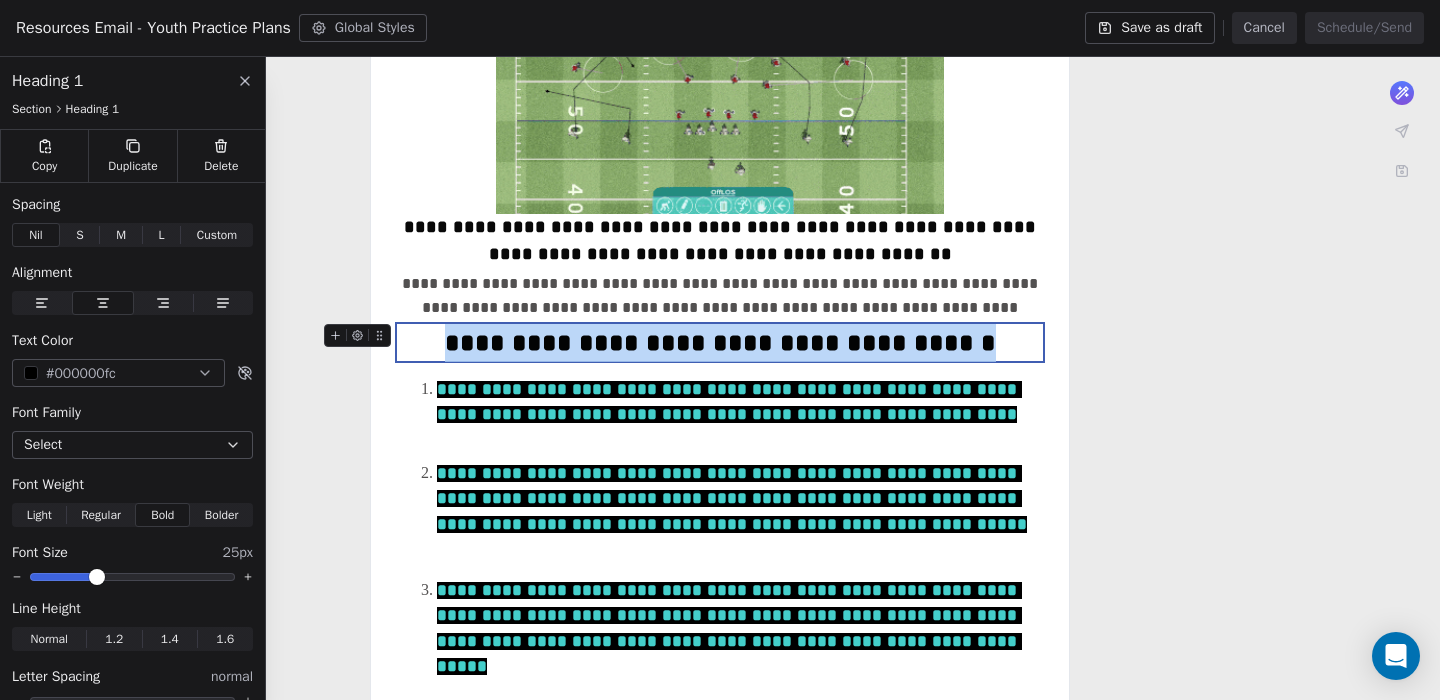 click on "**********" at bounding box center [720, 342] 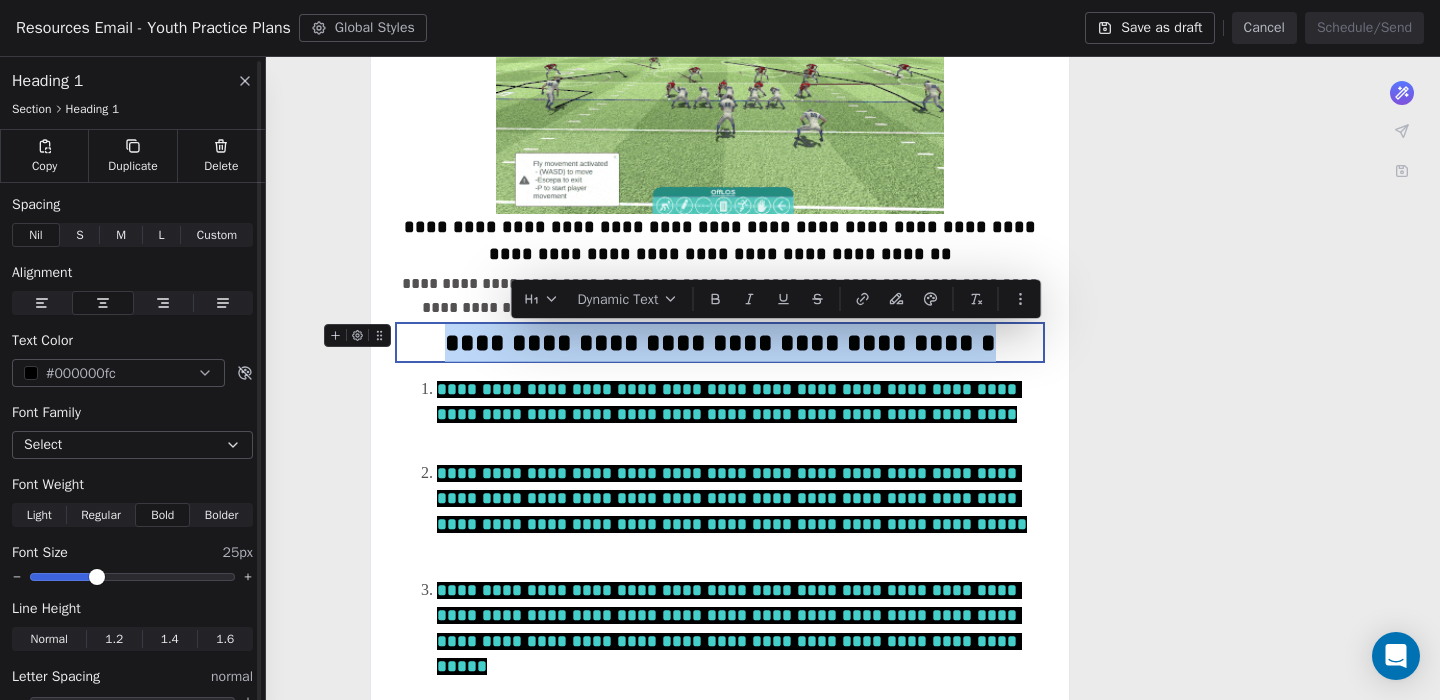 click on "Select" at bounding box center (132, 445) 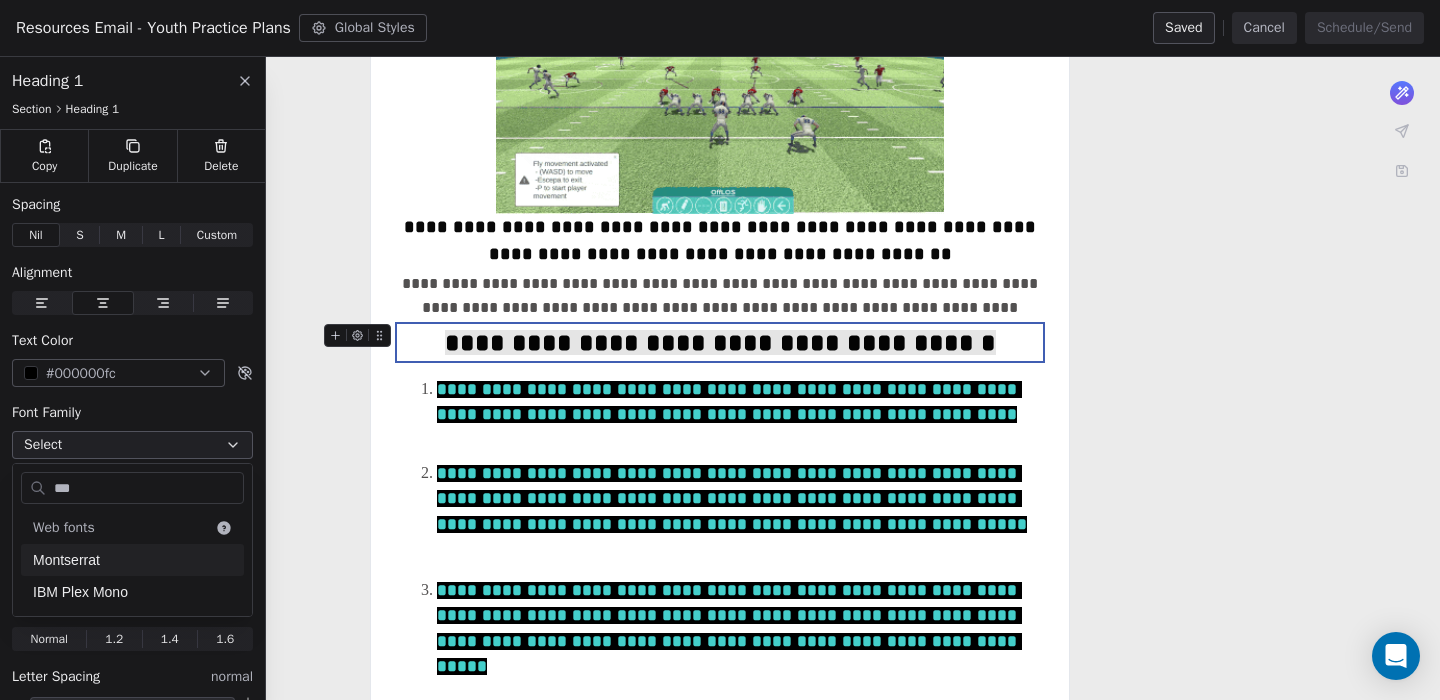 type on "***" 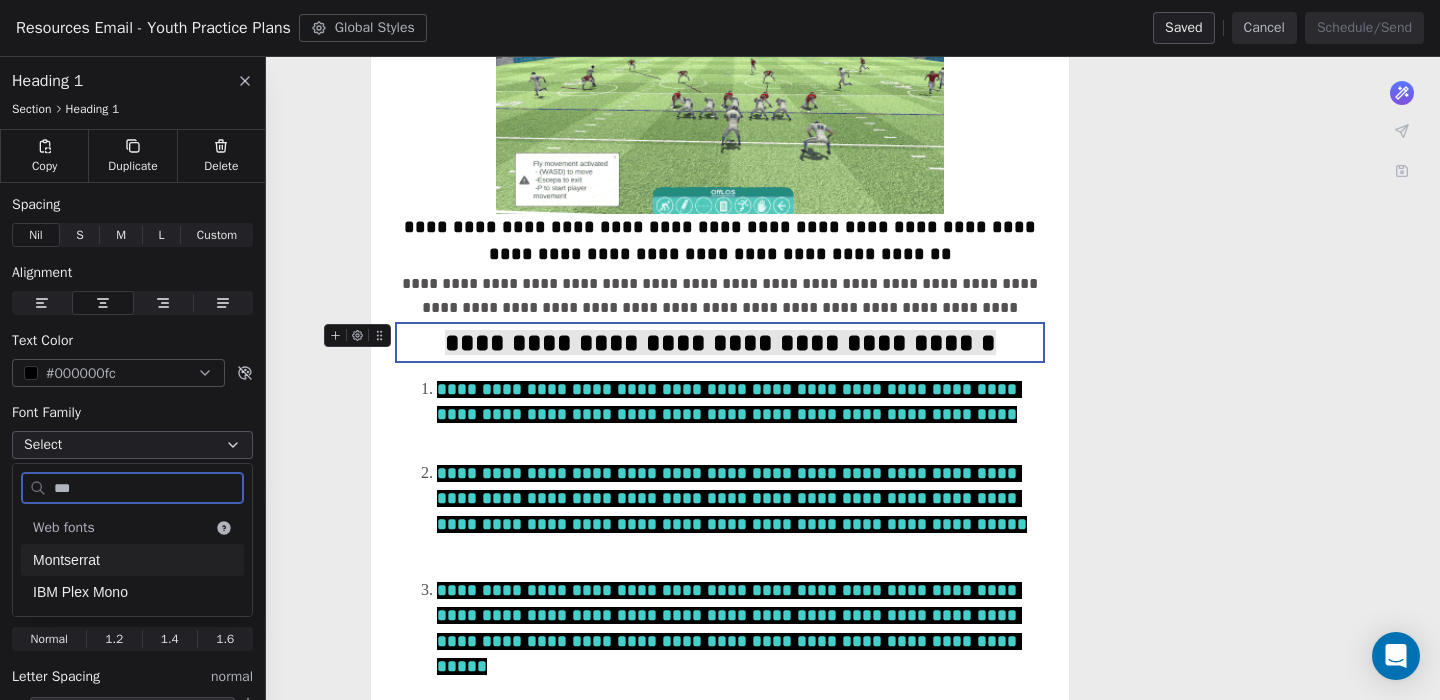 click on "Montserrat" at bounding box center (132, 560) 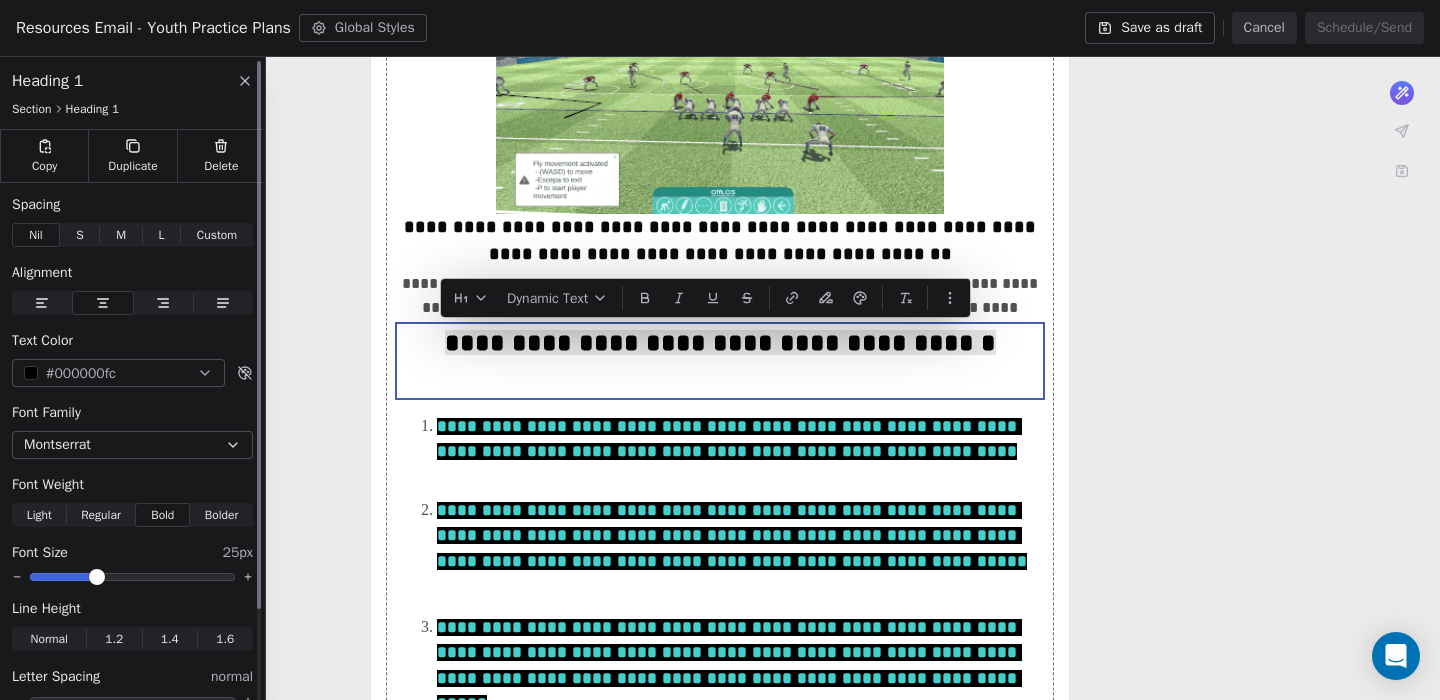 click on "#000000fc" at bounding box center (118, 373) 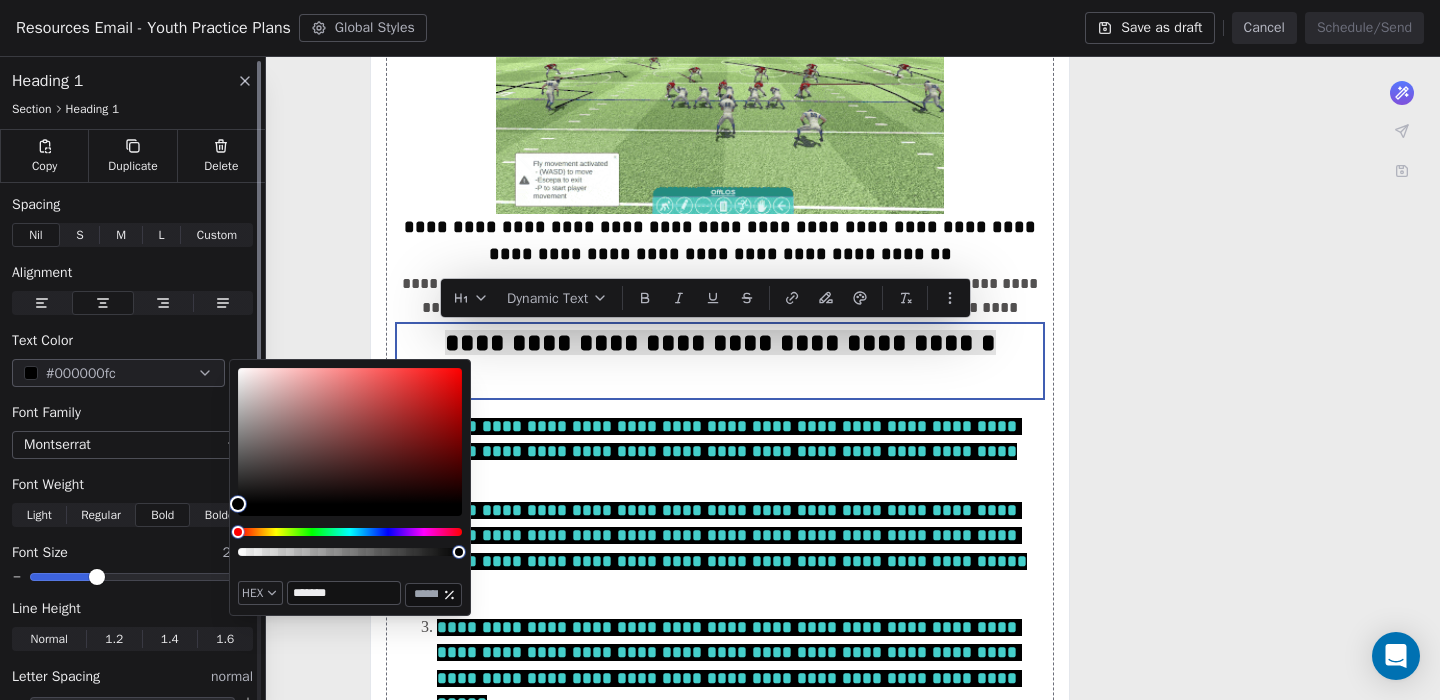 click on "#000000fc" at bounding box center (118, 373) 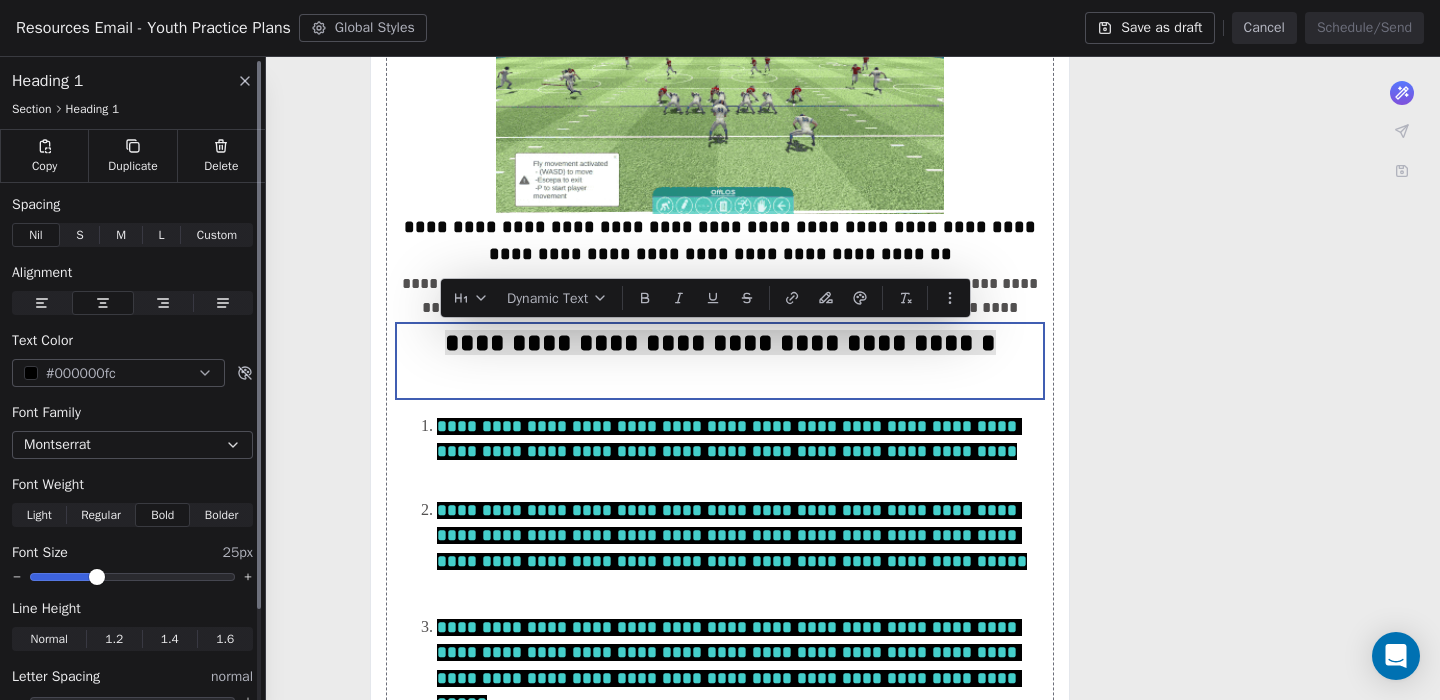 click on "#000000fc" at bounding box center [118, 373] 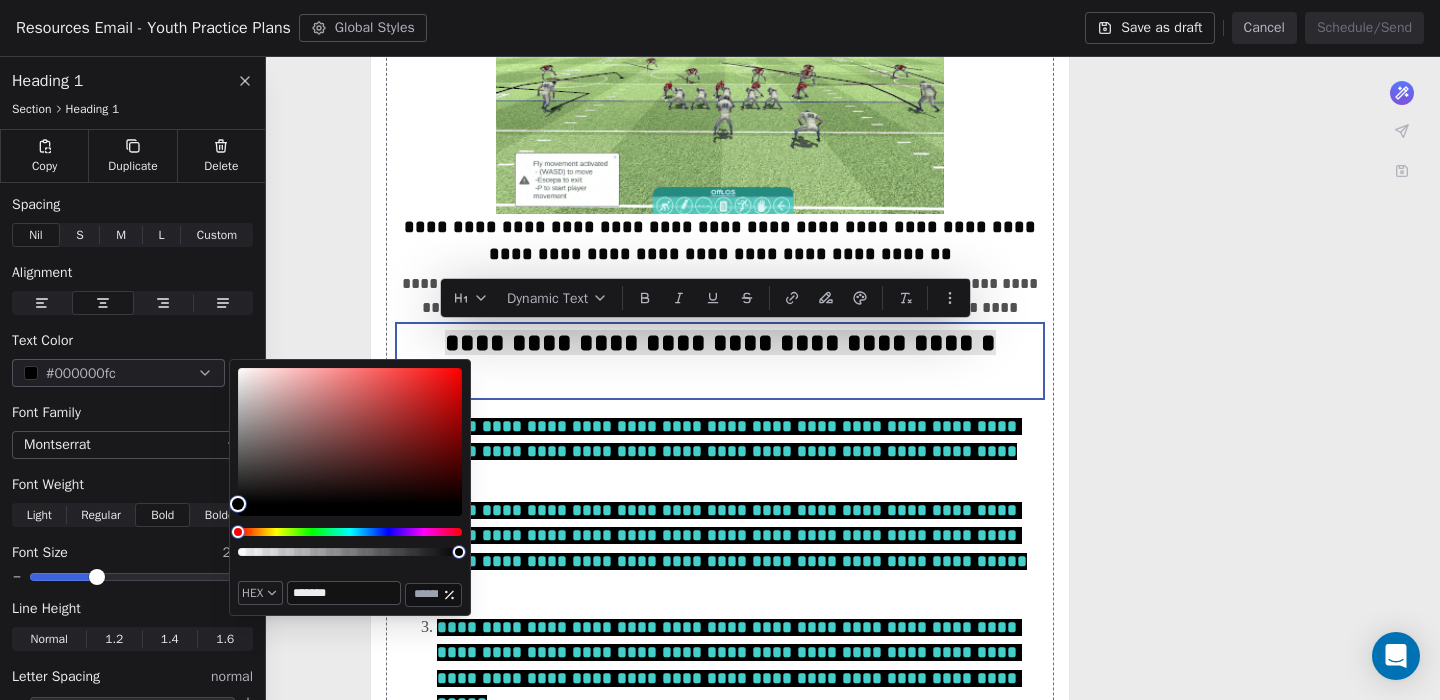 click on "*******" at bounding box center [344, 593] 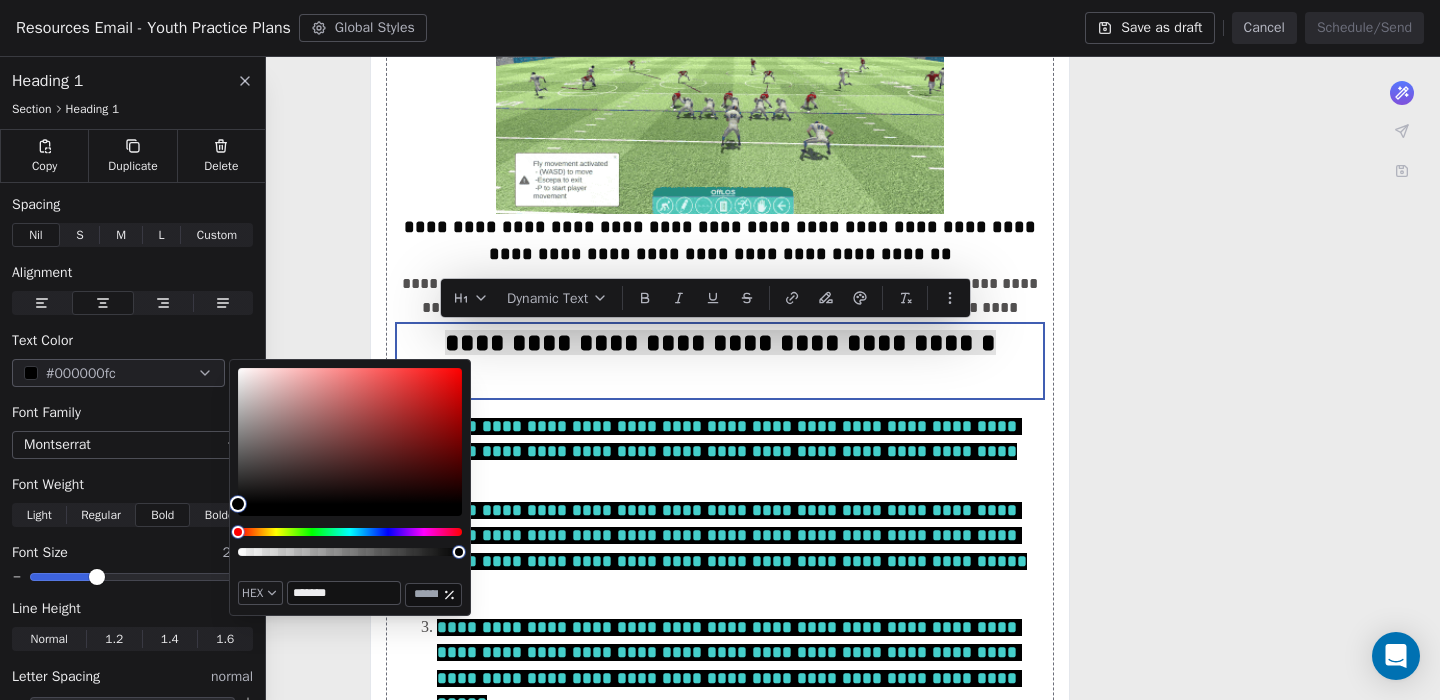 click on "*******" at bounding box center (344, 593) 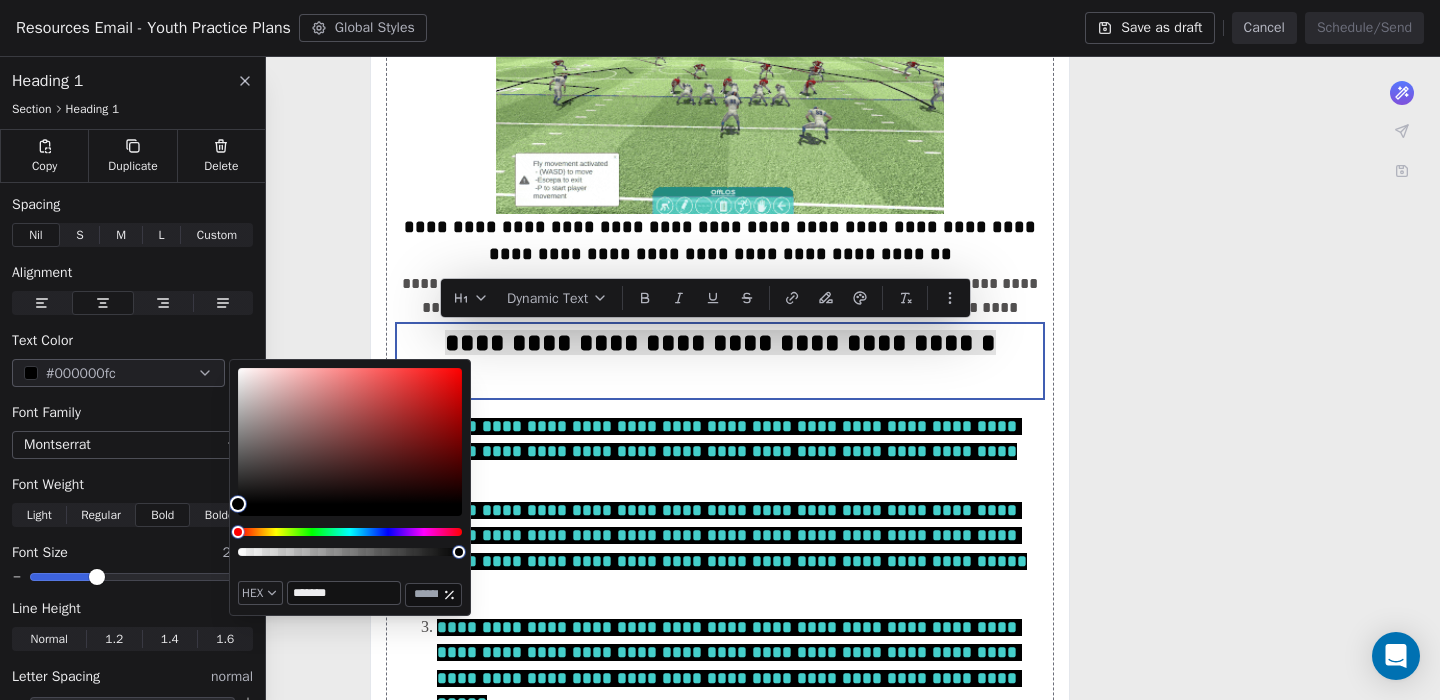 paste 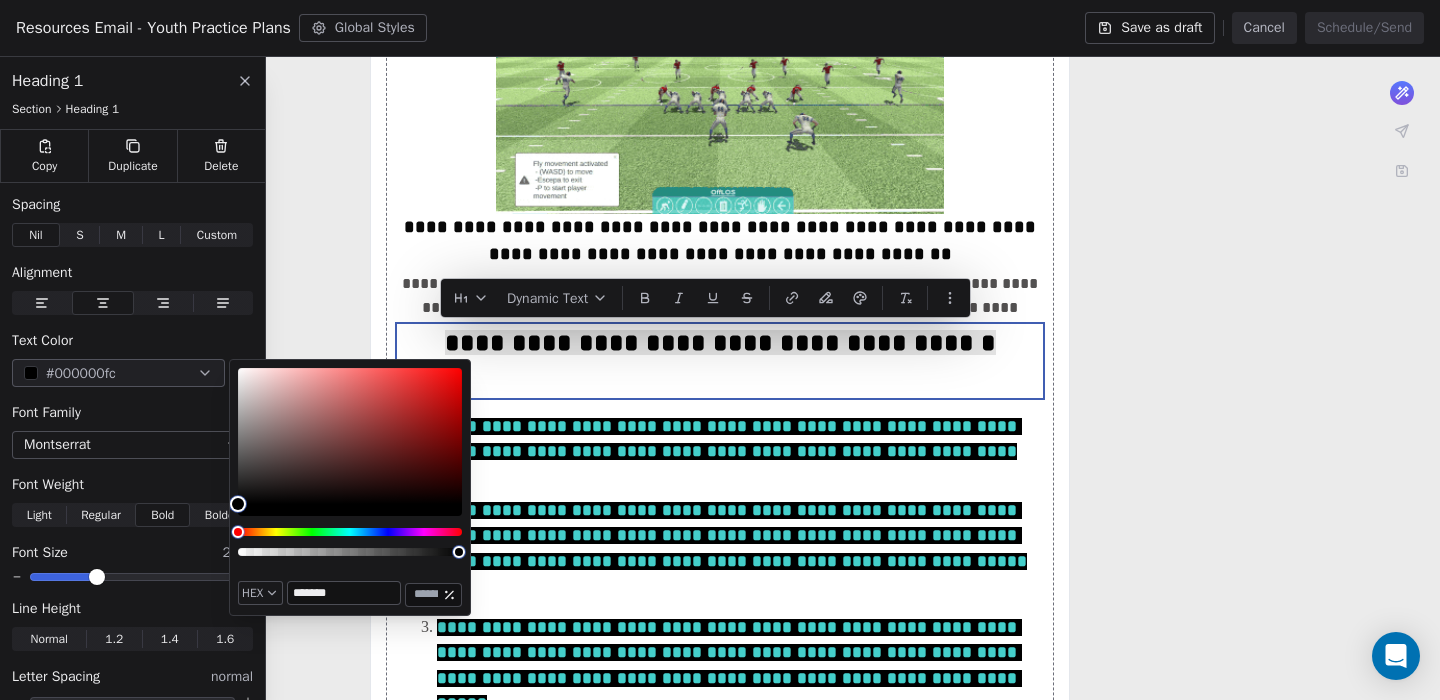 type on "*******" 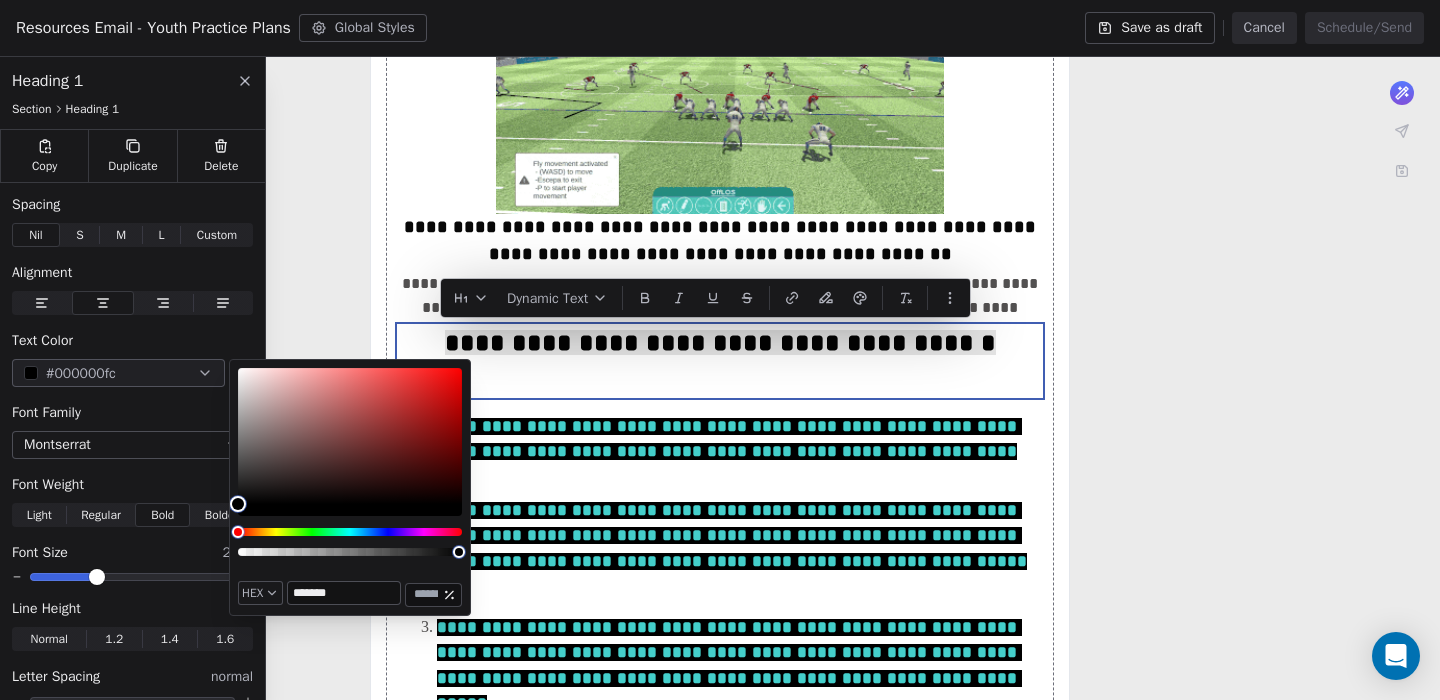 type on "***" 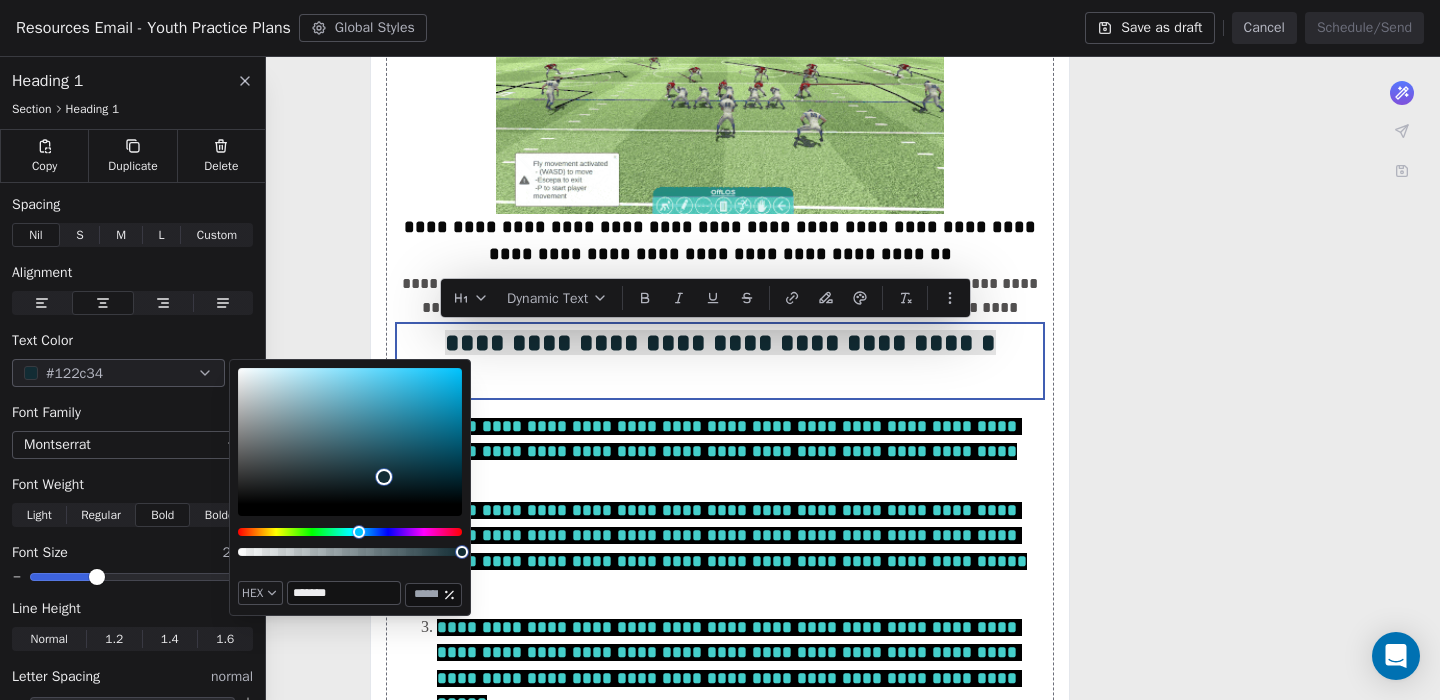 type on "*******" 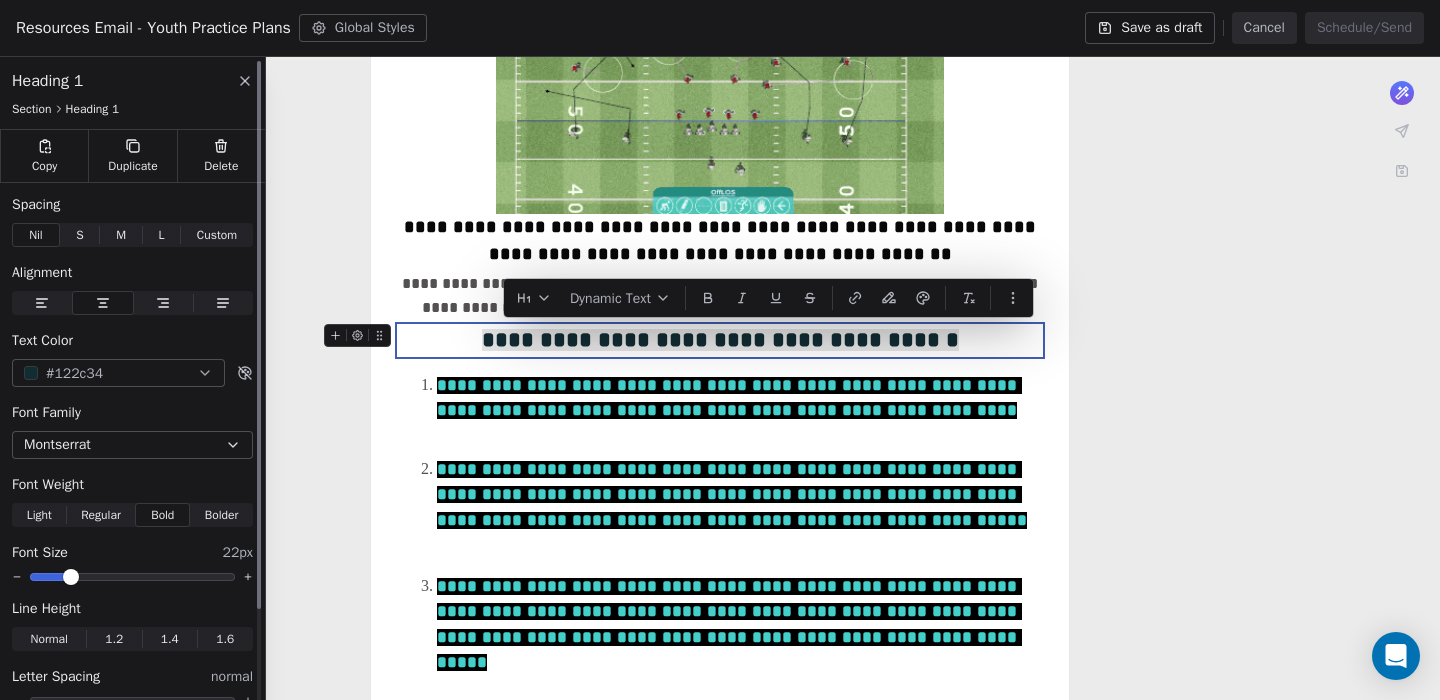 click at bounding box center (71, 577) 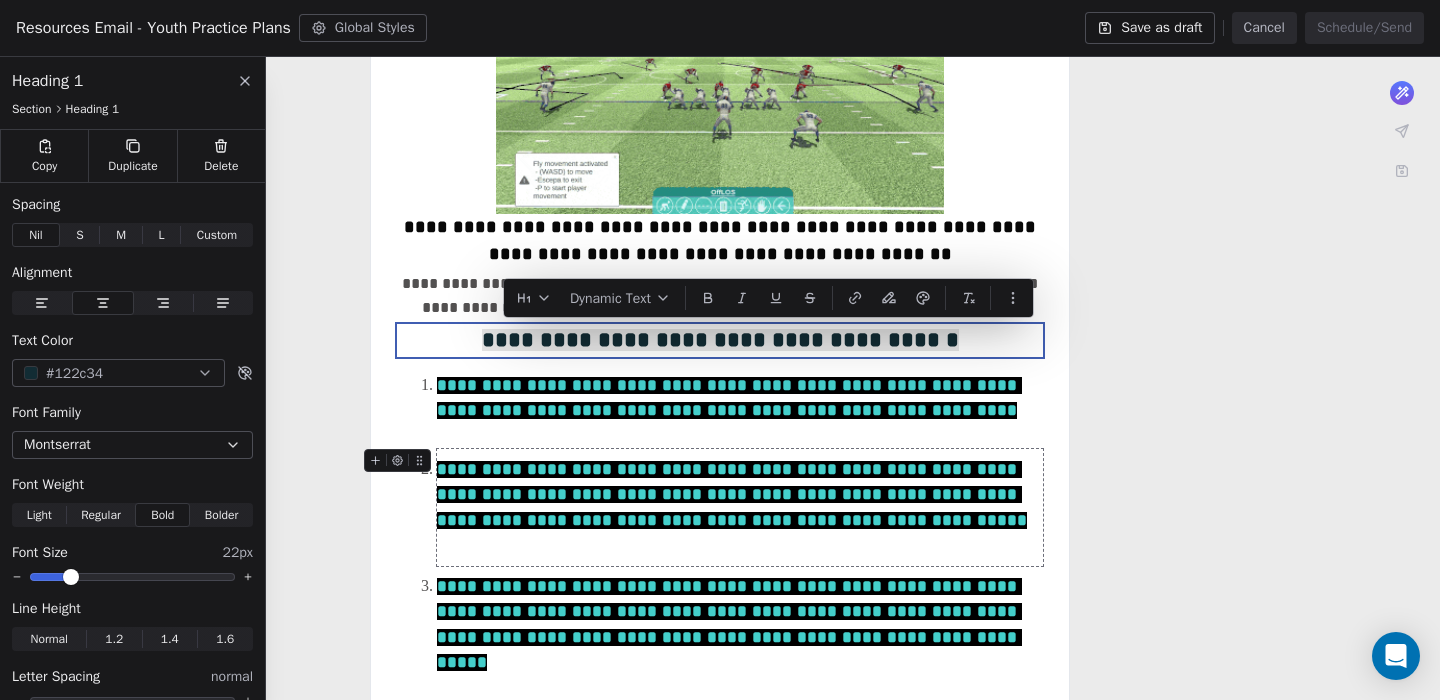 click on "**********" at bounding box center [720, 675] 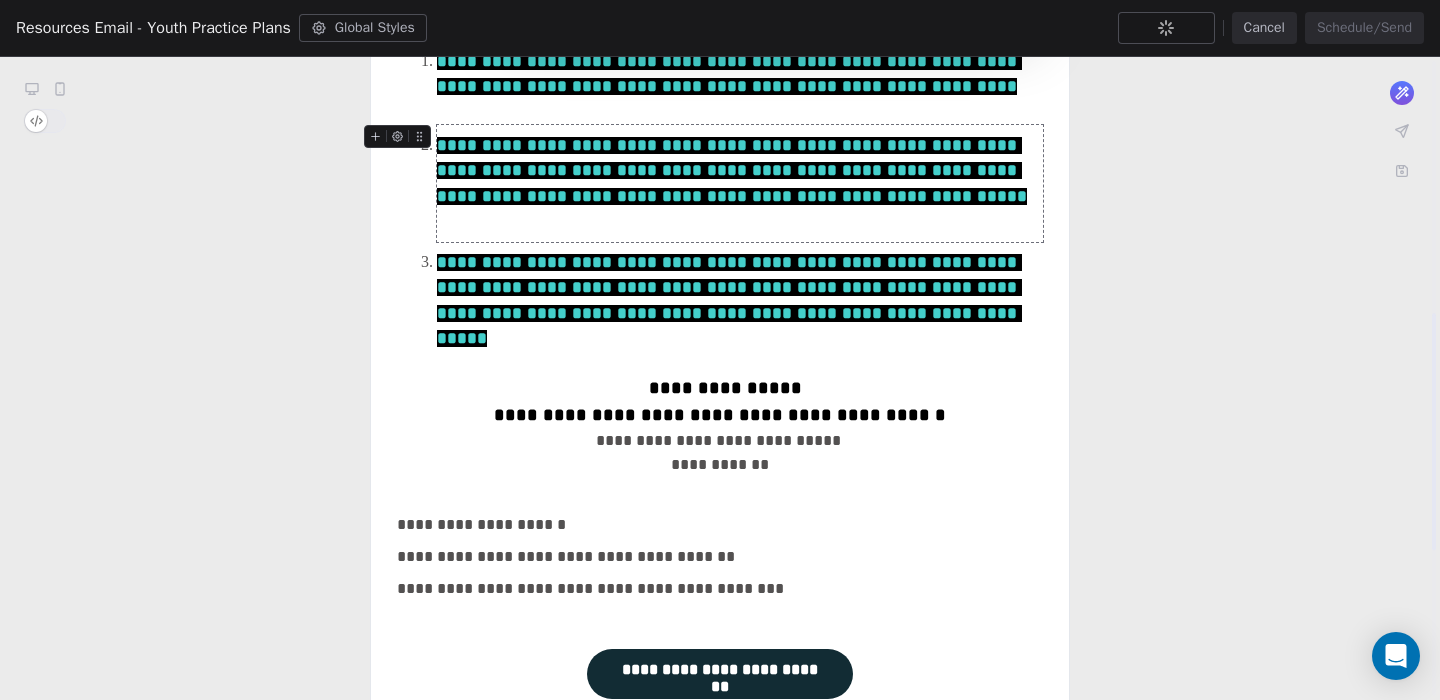 scroll, scrollTop: 683, scrollLeft: 0, axis: vertical 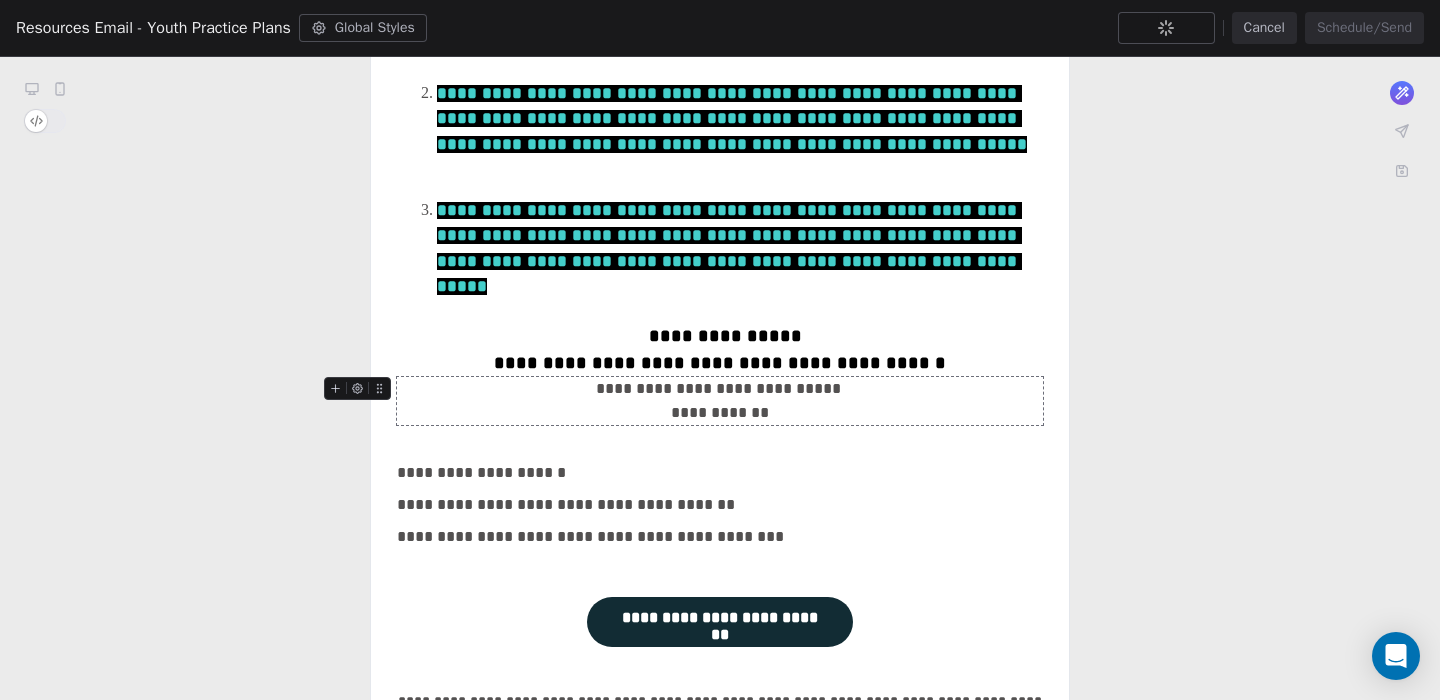 click on "**********" at bounding box center (720, 401) 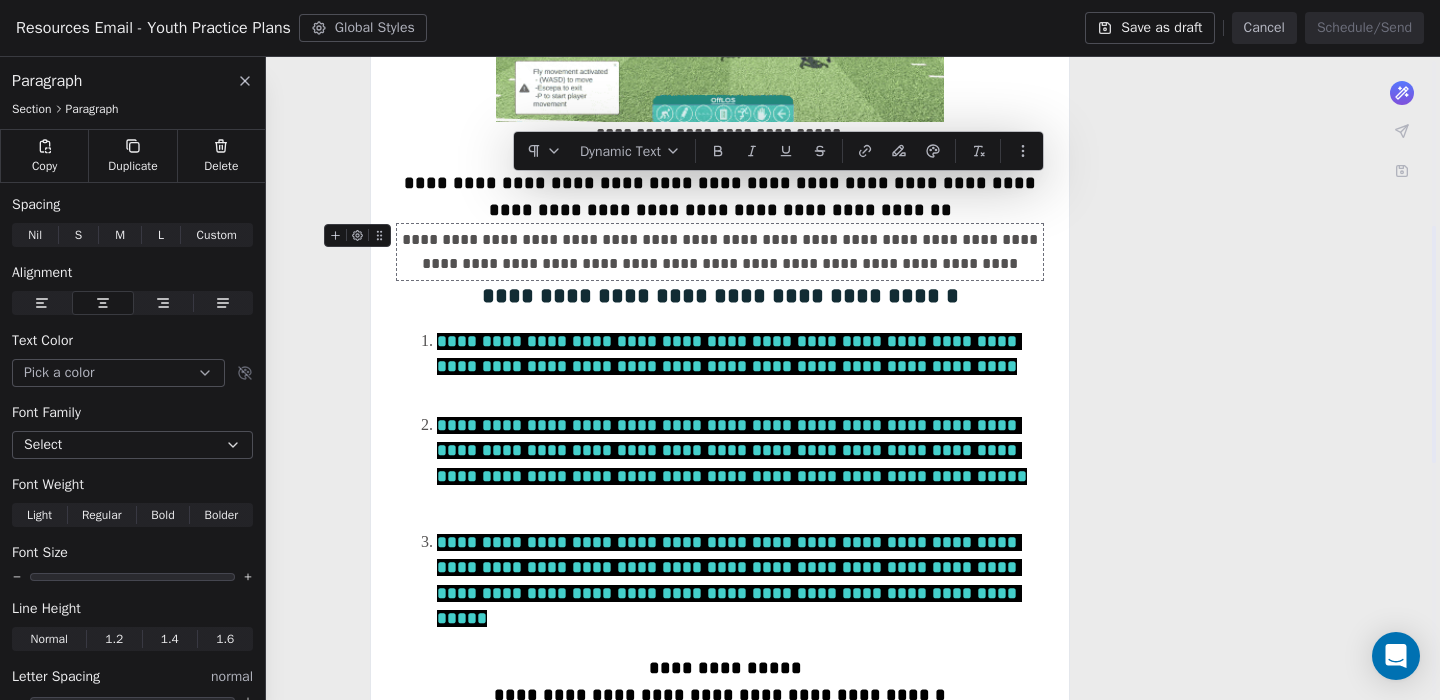 scroll, scrollTop: 344, scrollLeft: 0, axis: vertical 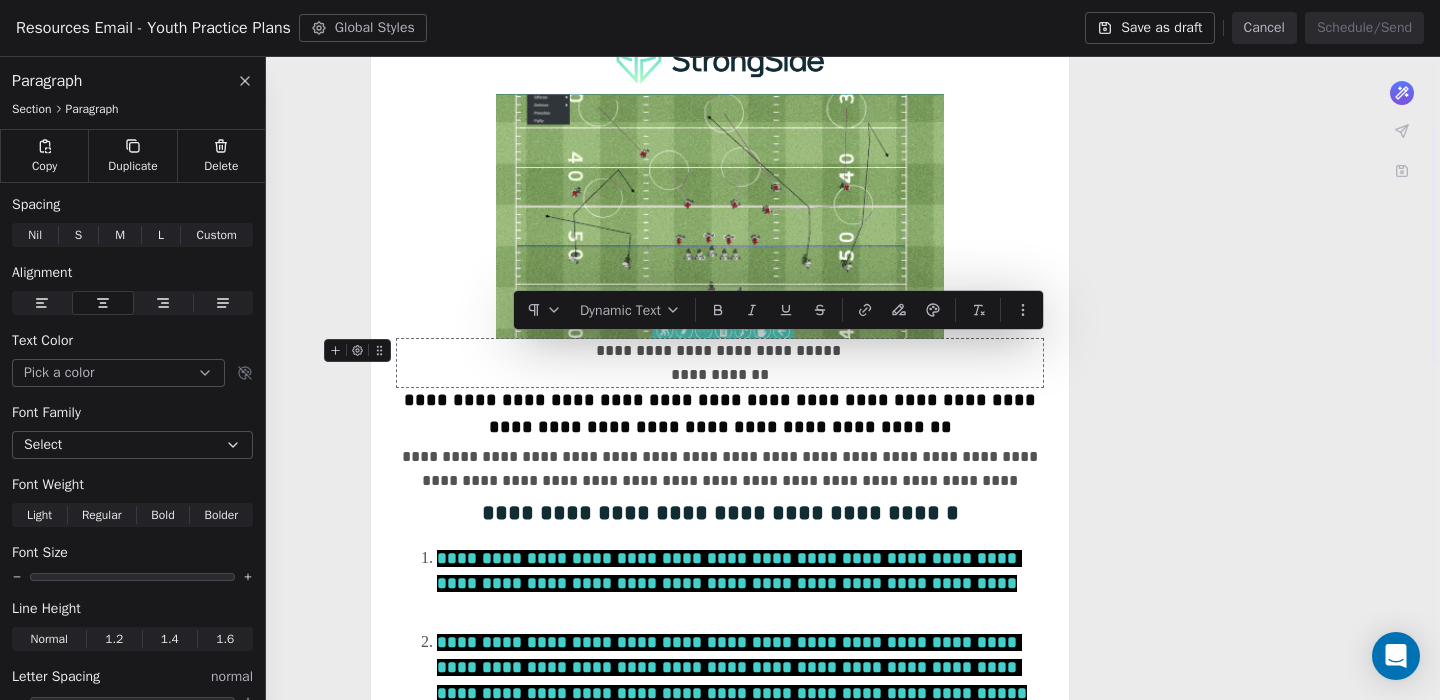 click on "**********" at bounding box center [720, 363] 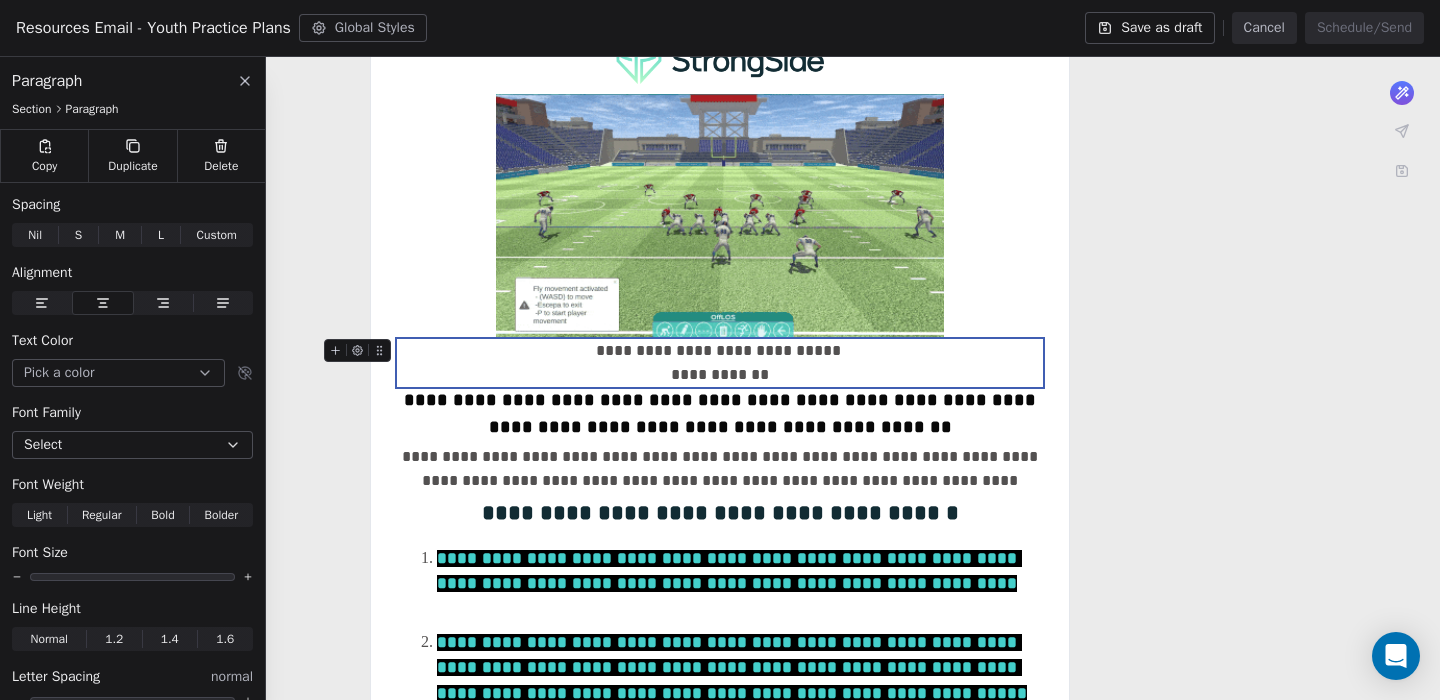 click on "**********" at bounding box center (720, 363) 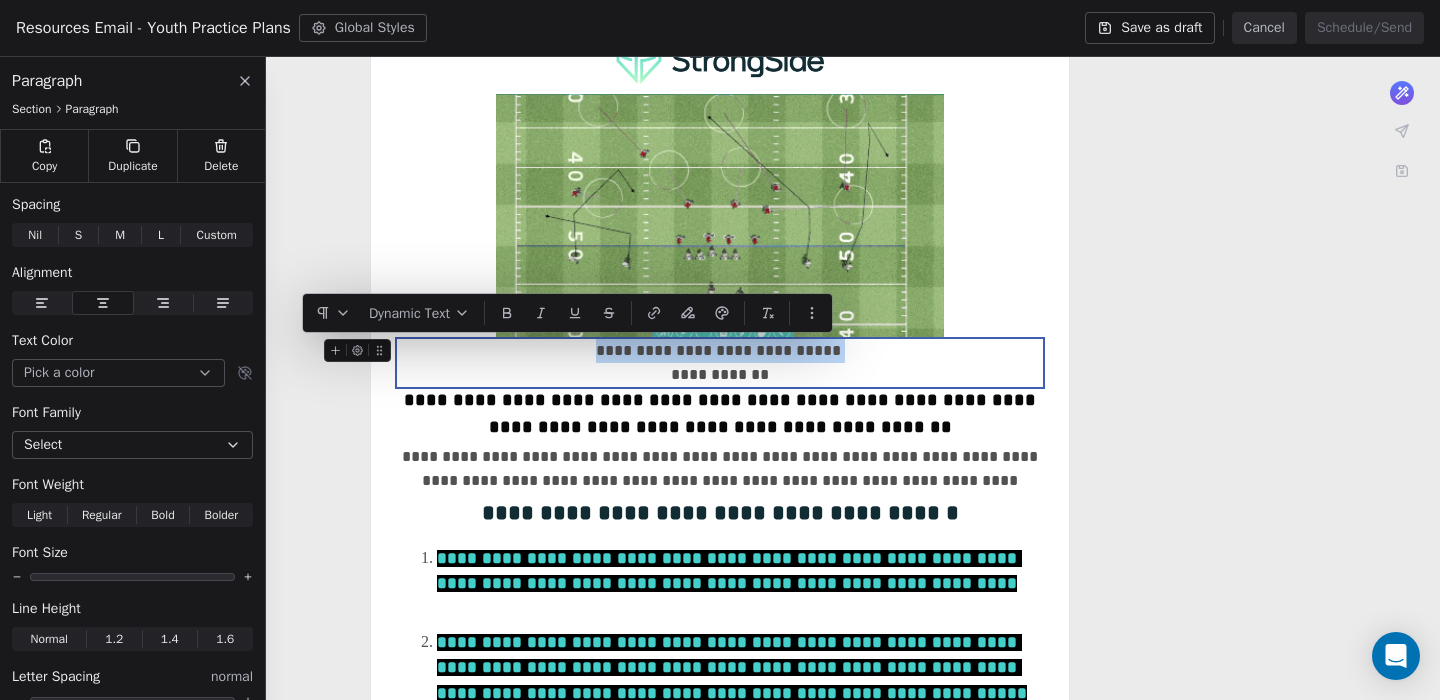 drag, startPoint x: 839, startPoint y: 350, endPoint x: 600, endPoint y: 352, distance: 239.00836 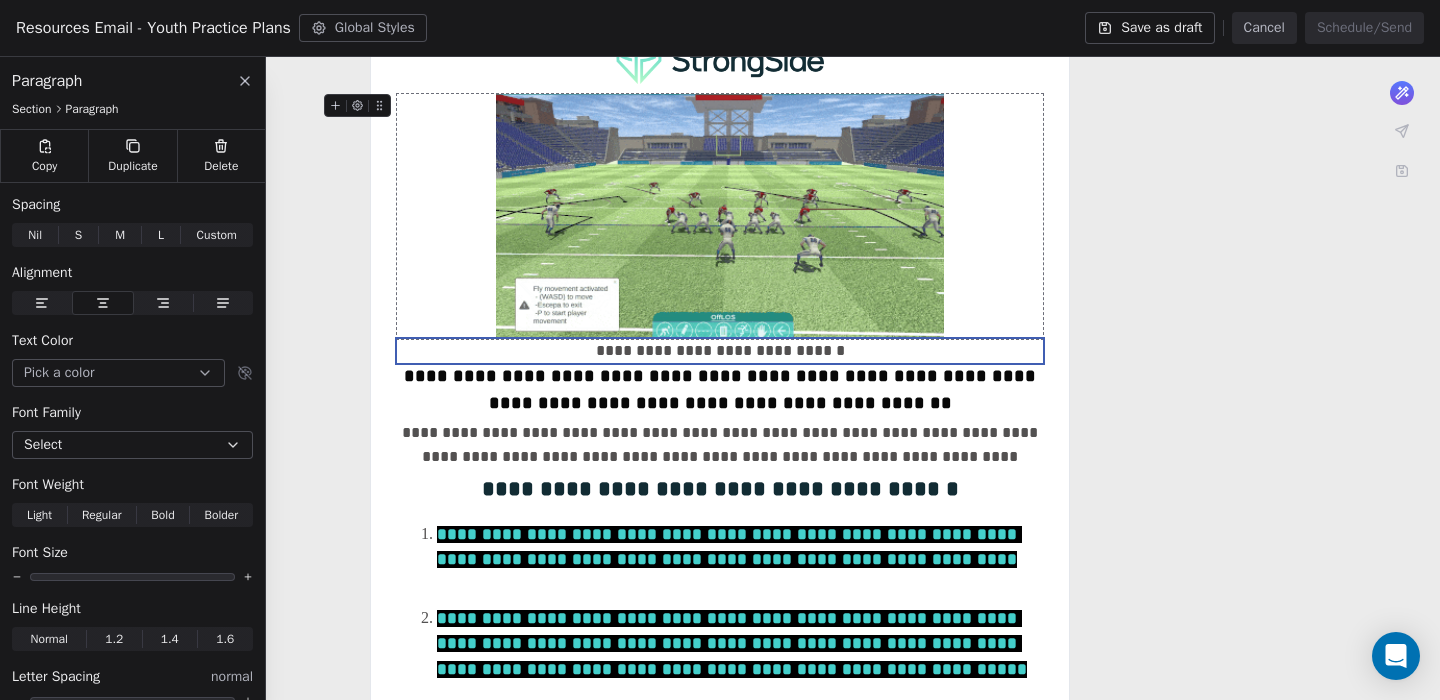 click at bounding box center (720, 216) 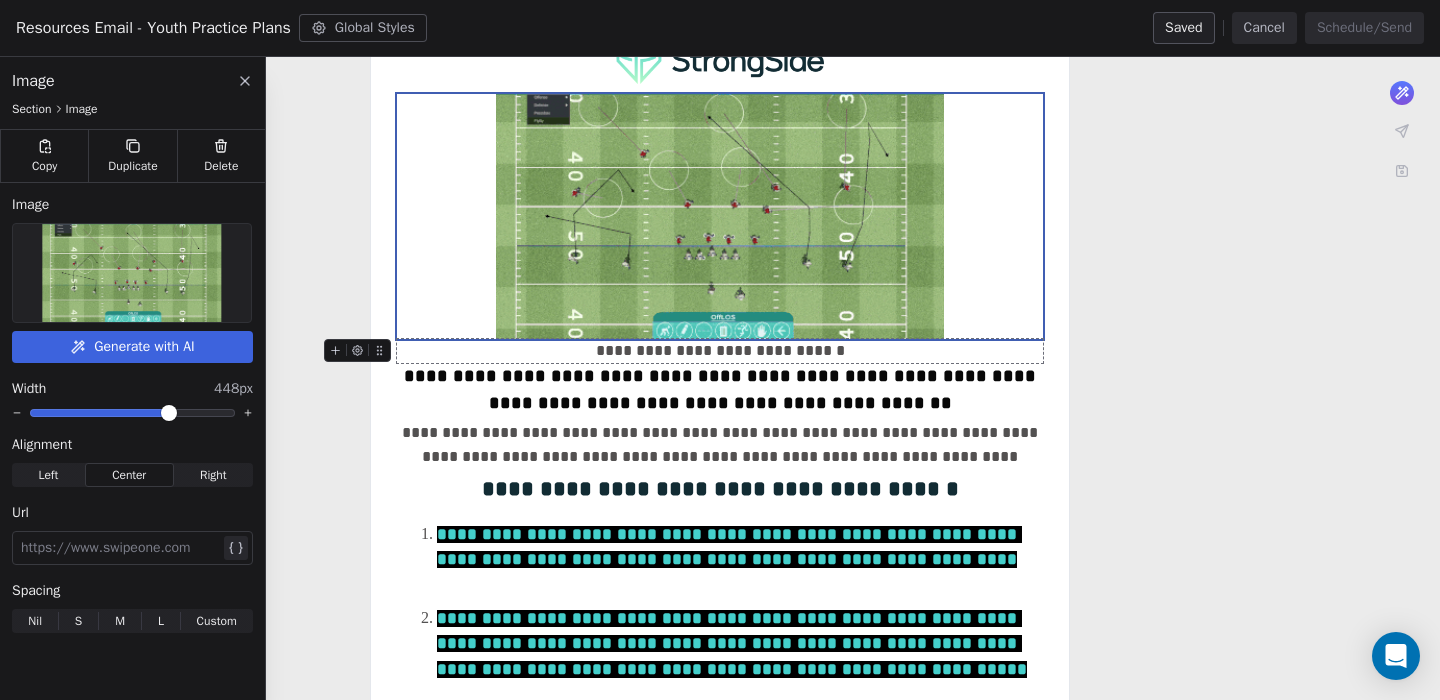 click on "**********" at bounding box center (720, 351) 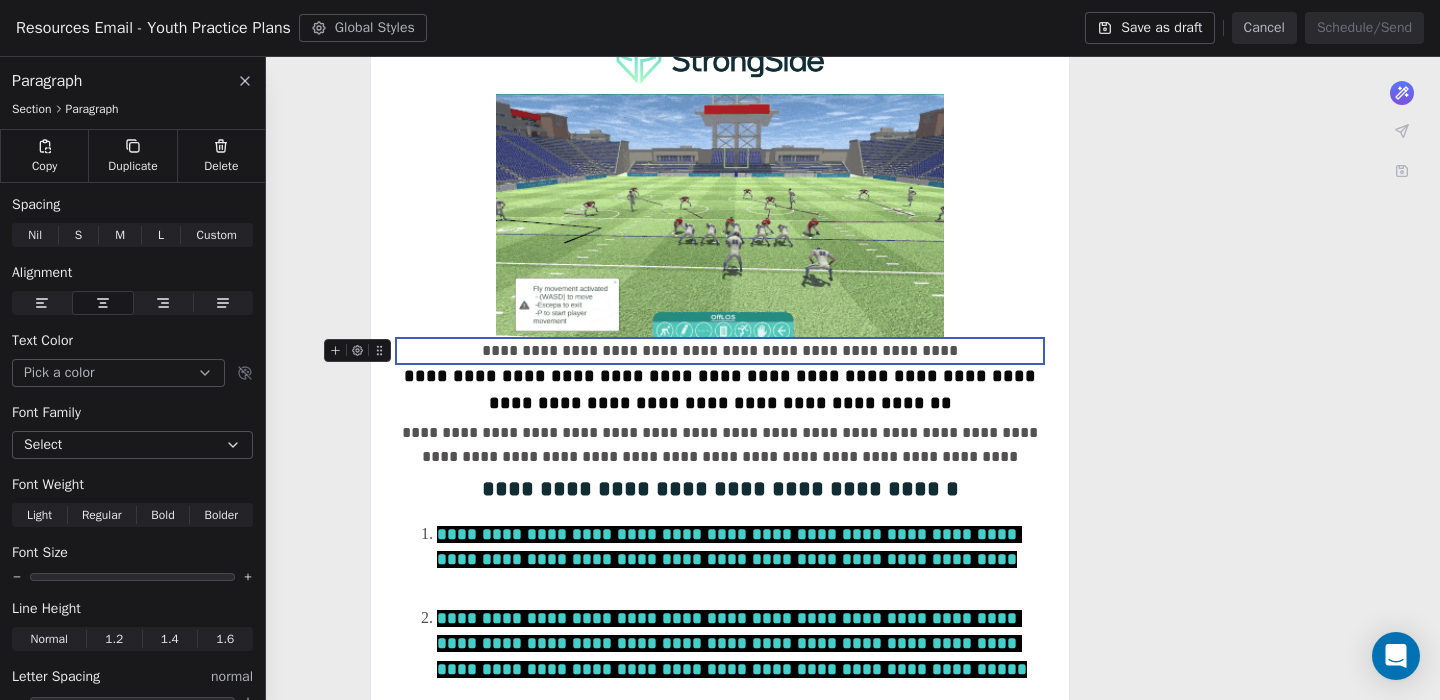 drag, startPoint x: 953, startPoint y: 351, endPoint x: 980, endPoint y: 345, distance: 27.658634 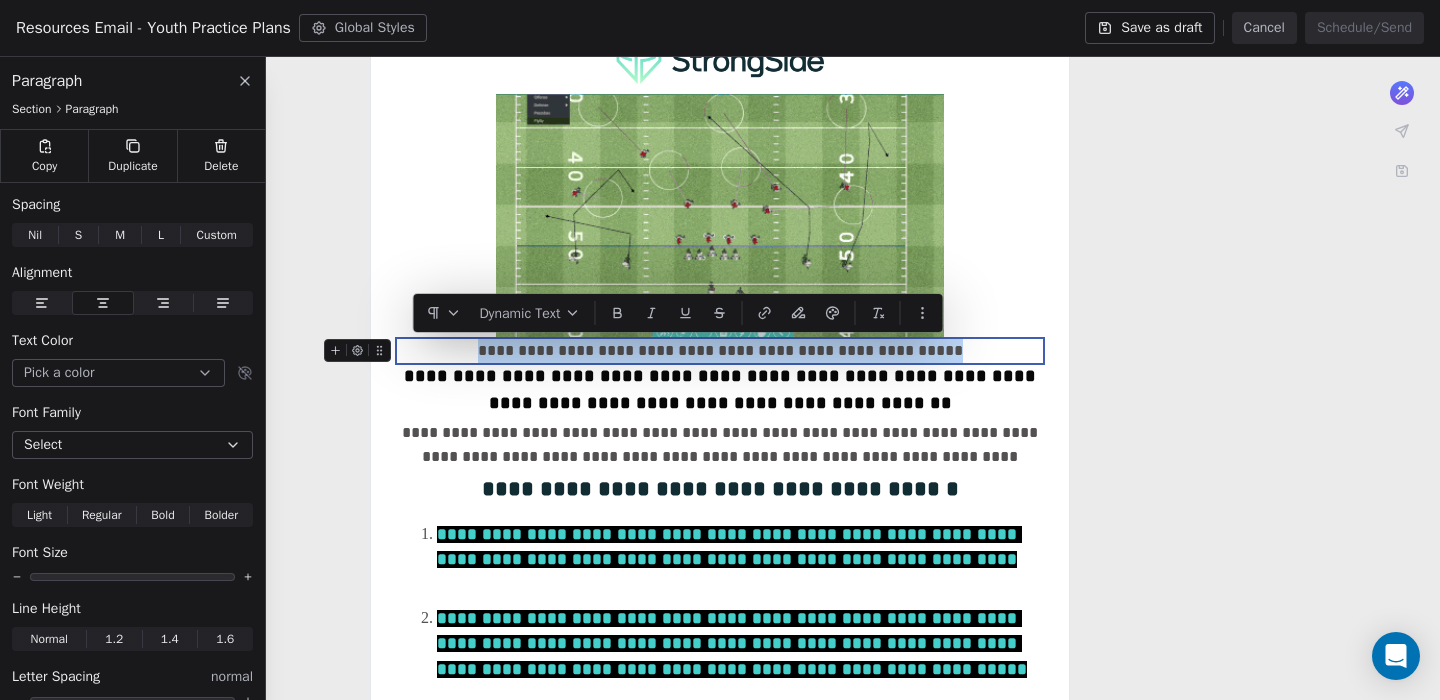 drag, startPoint x: 981, startPoint y: 354, endPoint x: 494, endPoint y: 353, distance: 487.00104 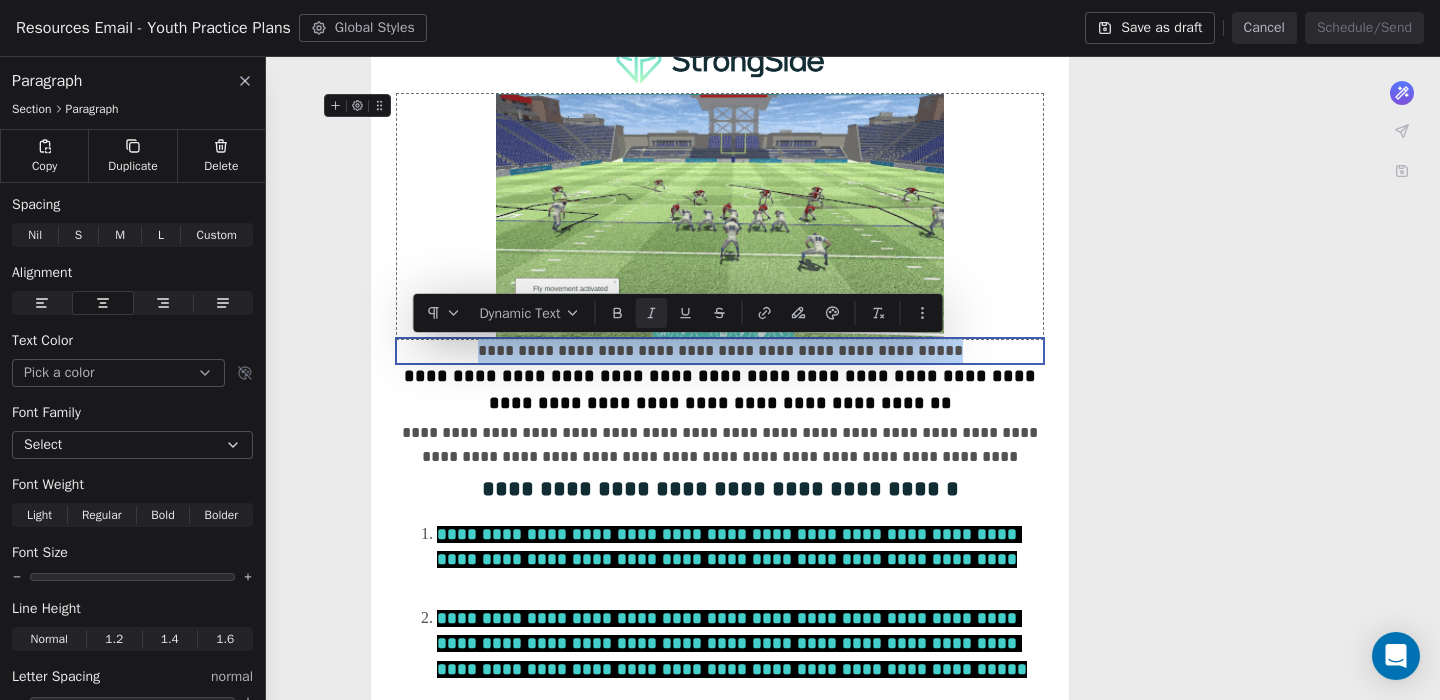 click 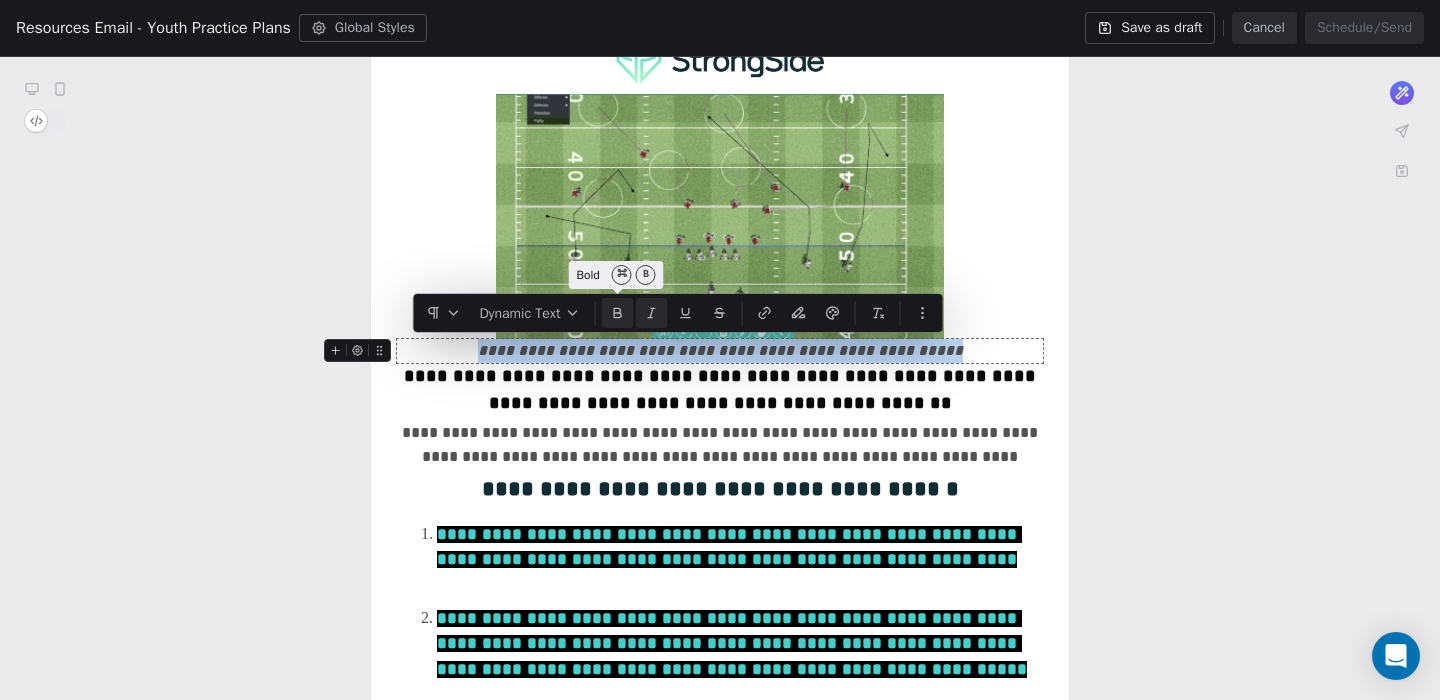 click 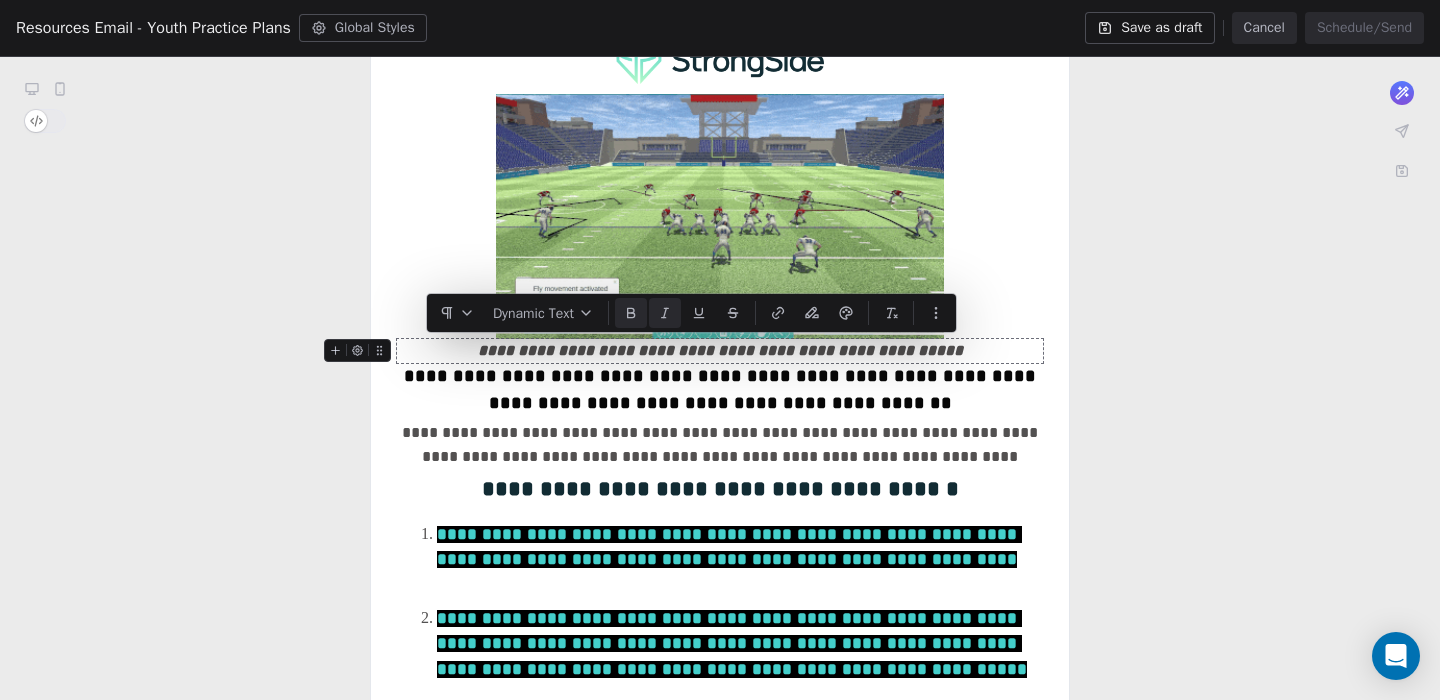 click on "**********" at bounding box center (720, 350) 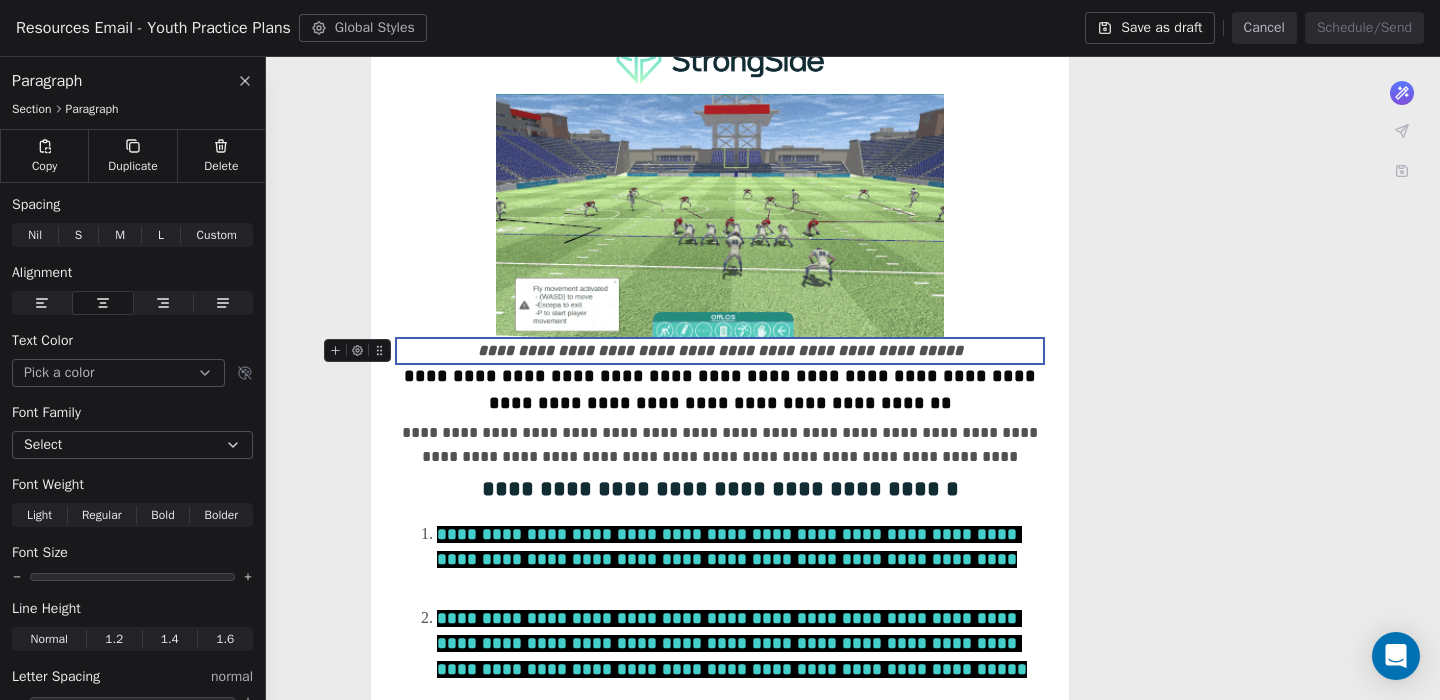 click on "**********" at bounding box center (720, 350) 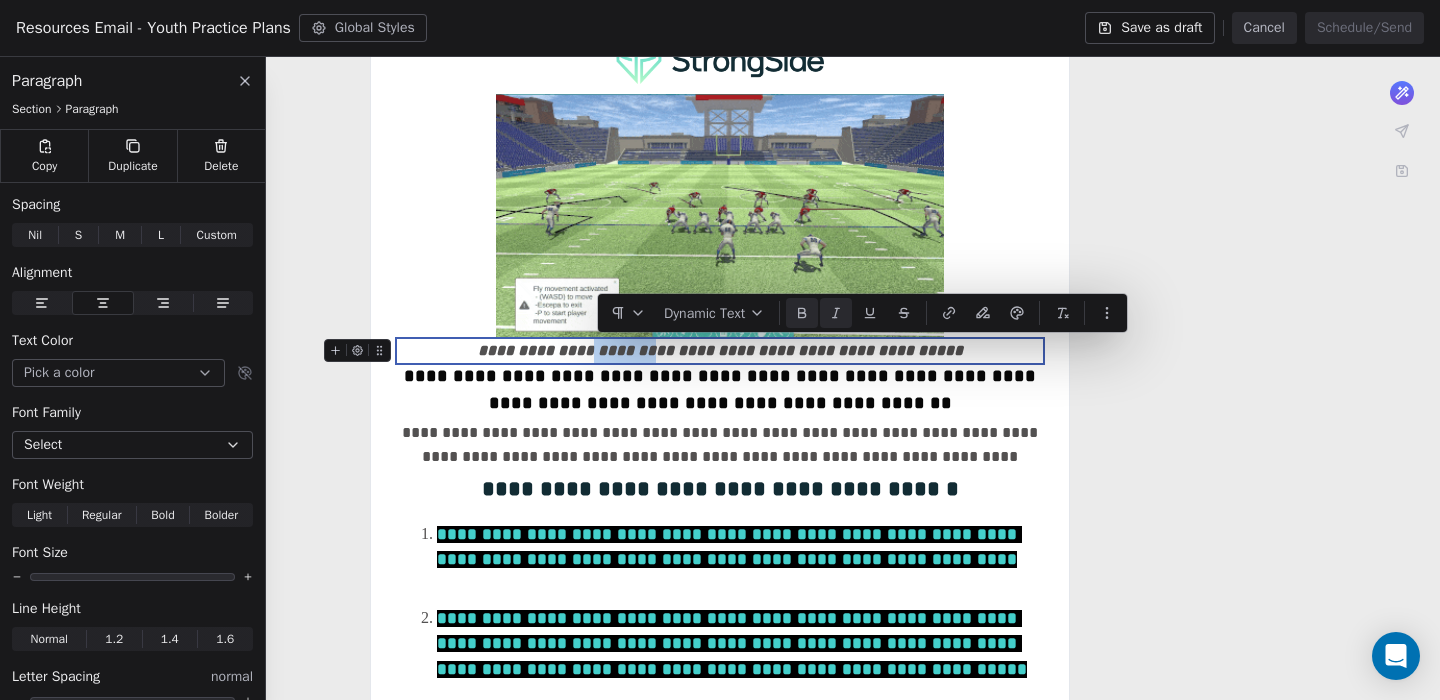 click on "**********" at bounding box center [720, 350] 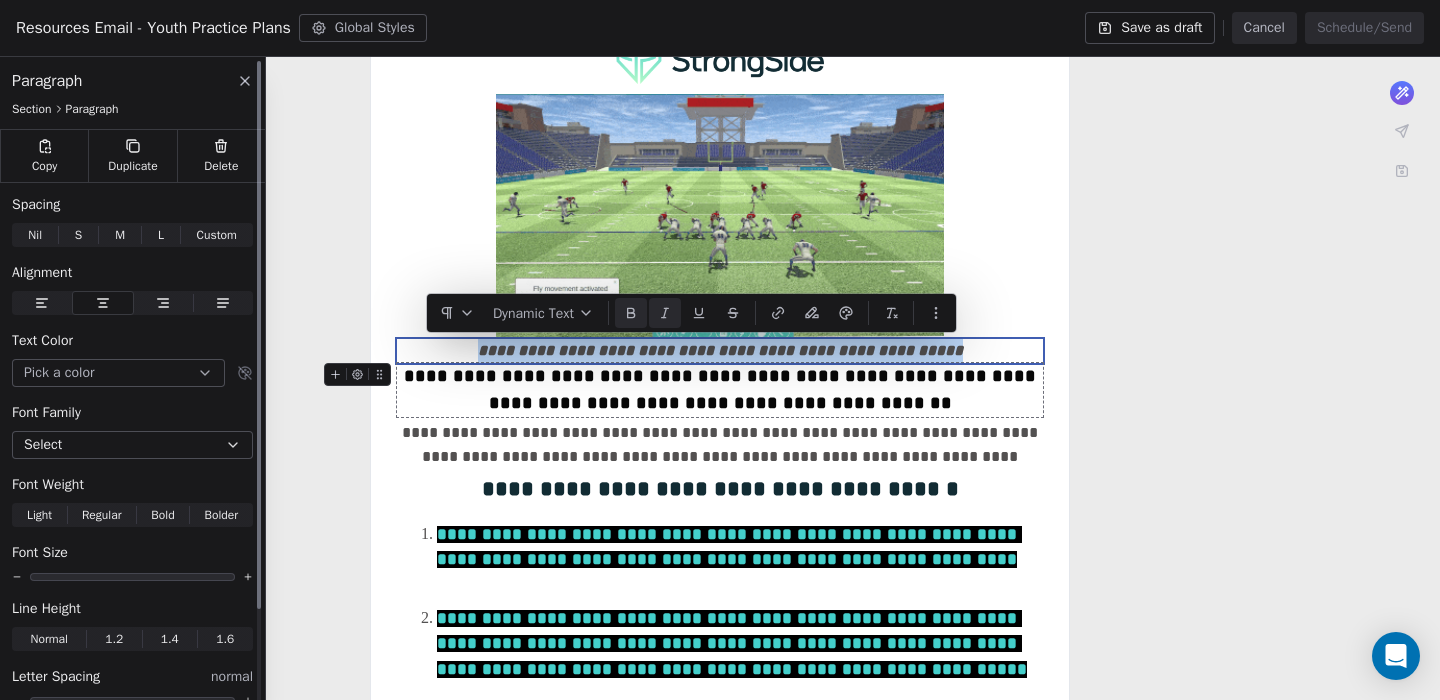 scroll, scrollTop: 13, scrollLeft: 0, axis: vertical 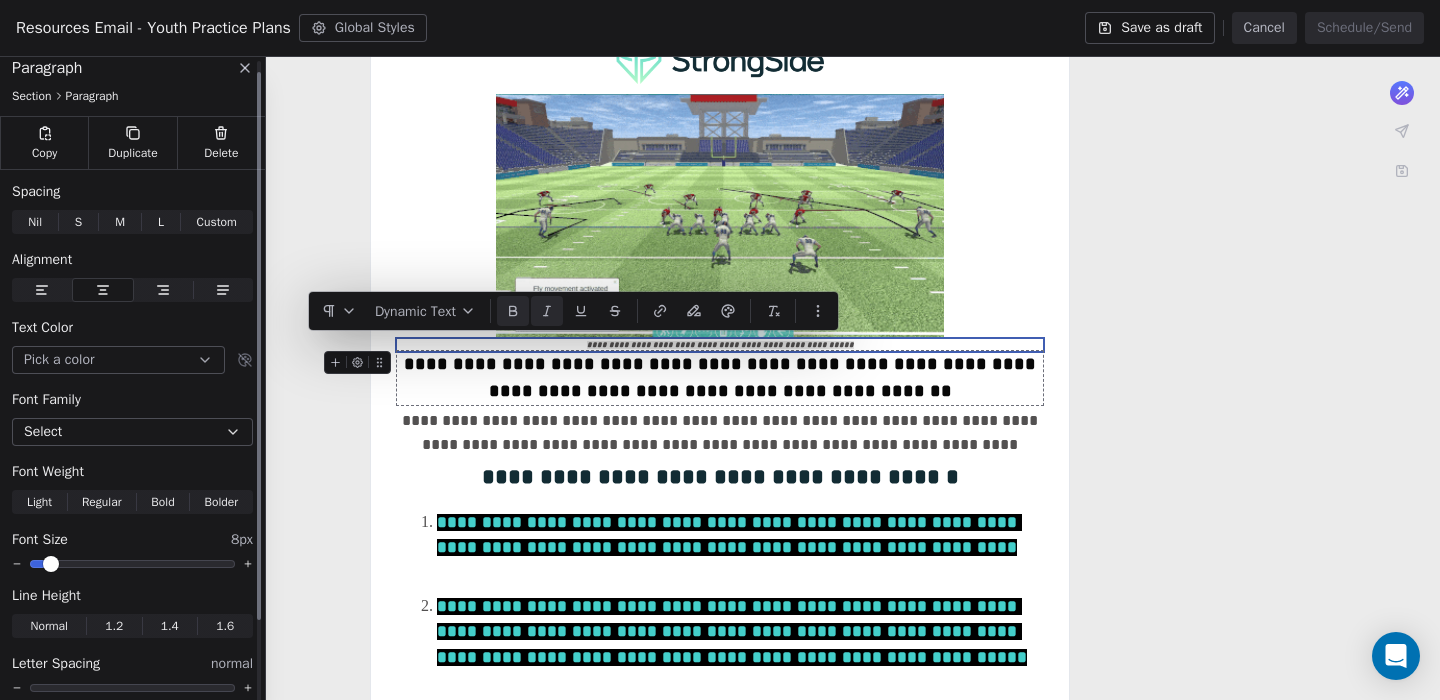 click at bounding box center [132, 564] 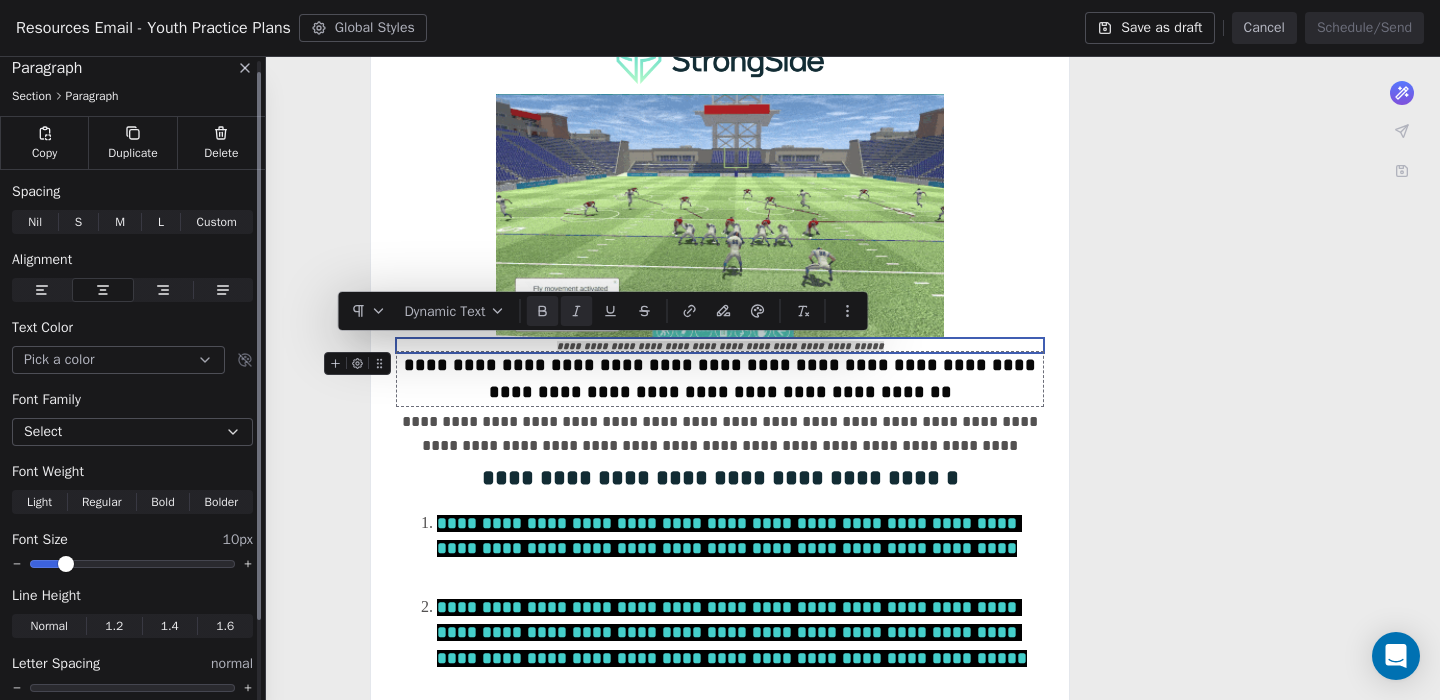 click at bounding box center (66, 564) 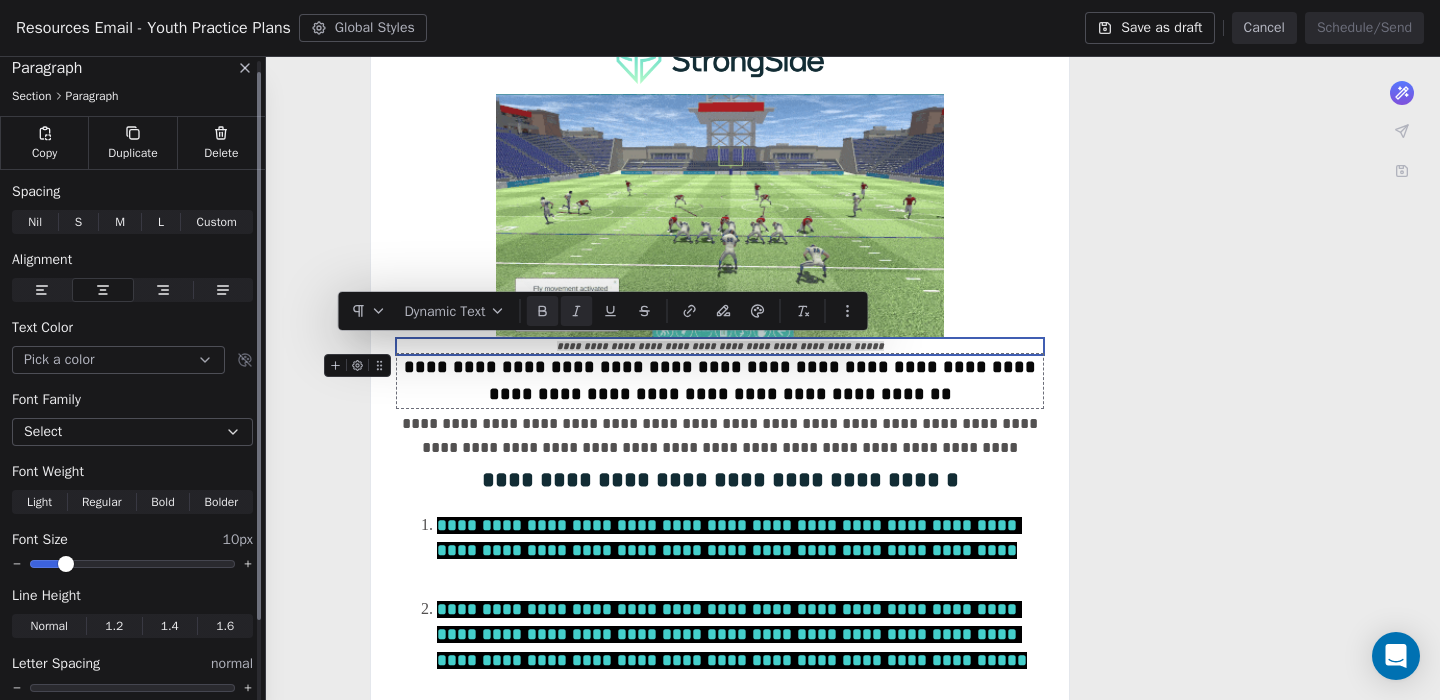 click on "L" at bounding box center [161, 222] 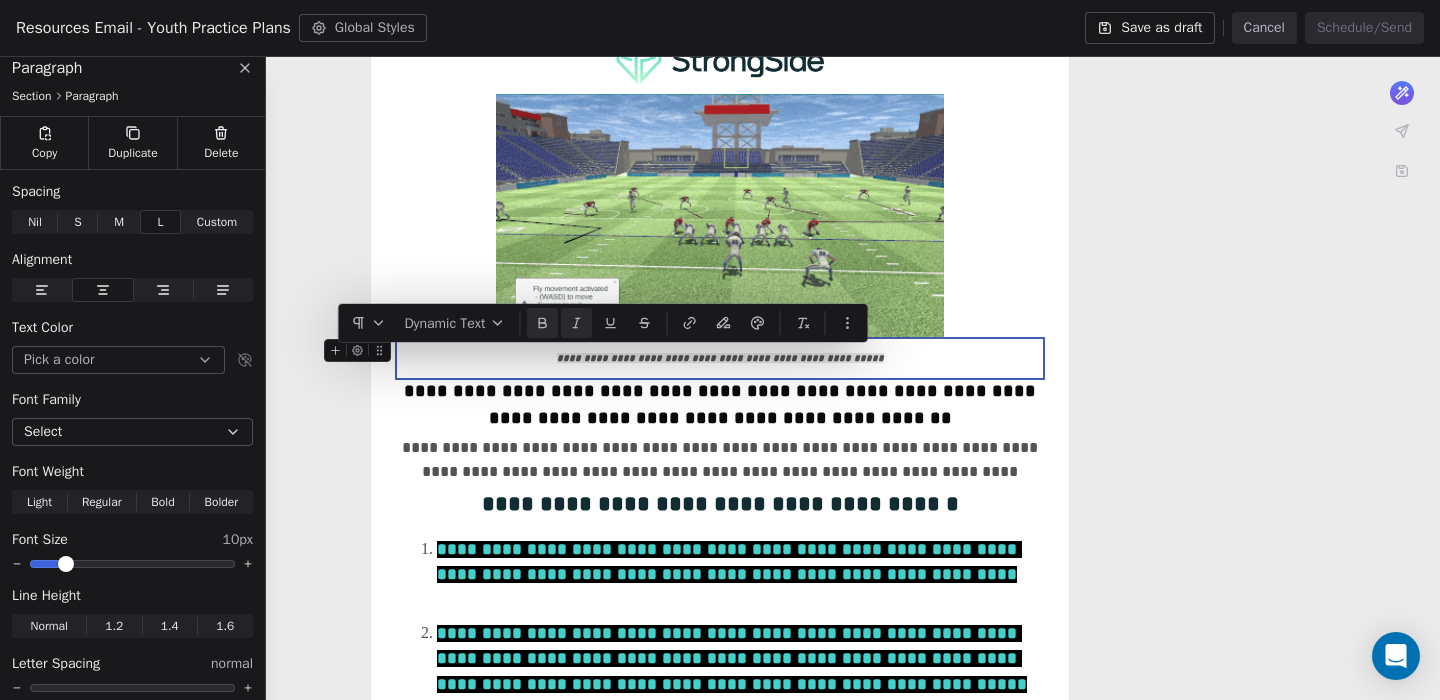 click on "**********" at bounding box center [720, 795] 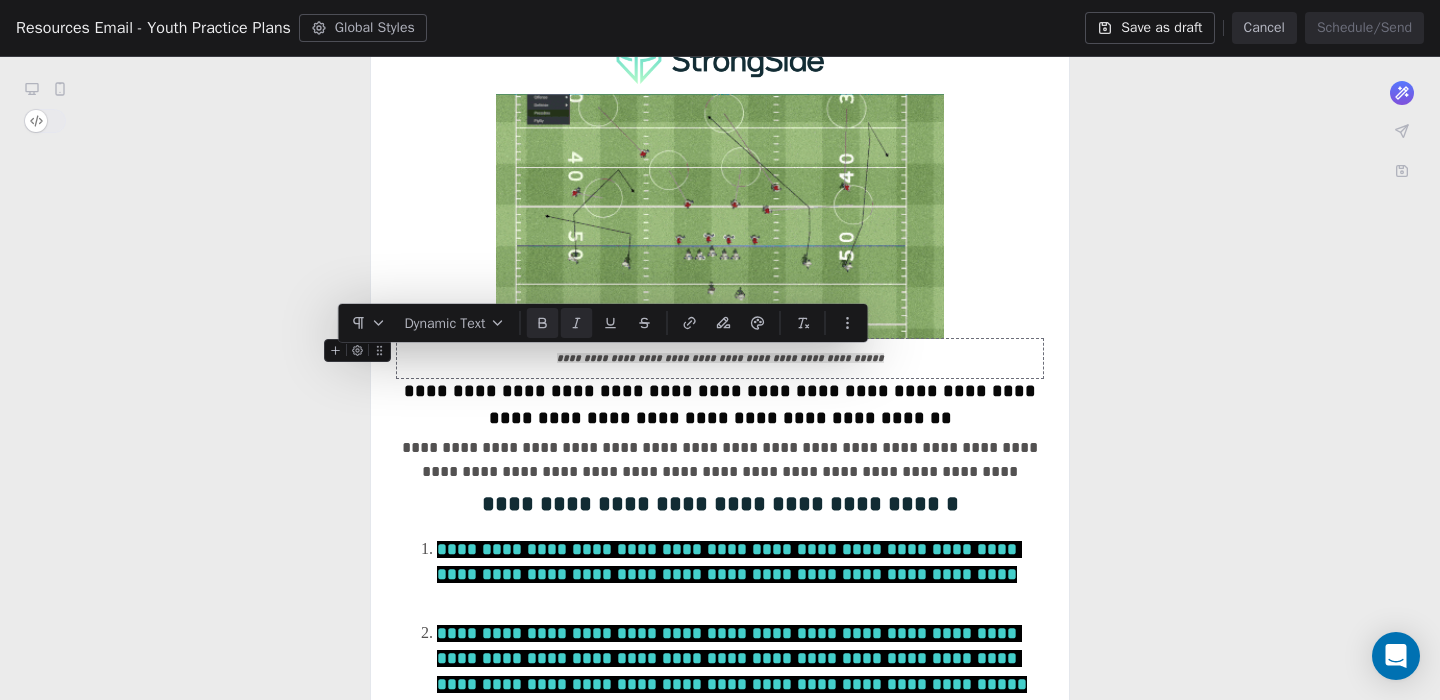 click on "**********" at bounding box center (720, 795) 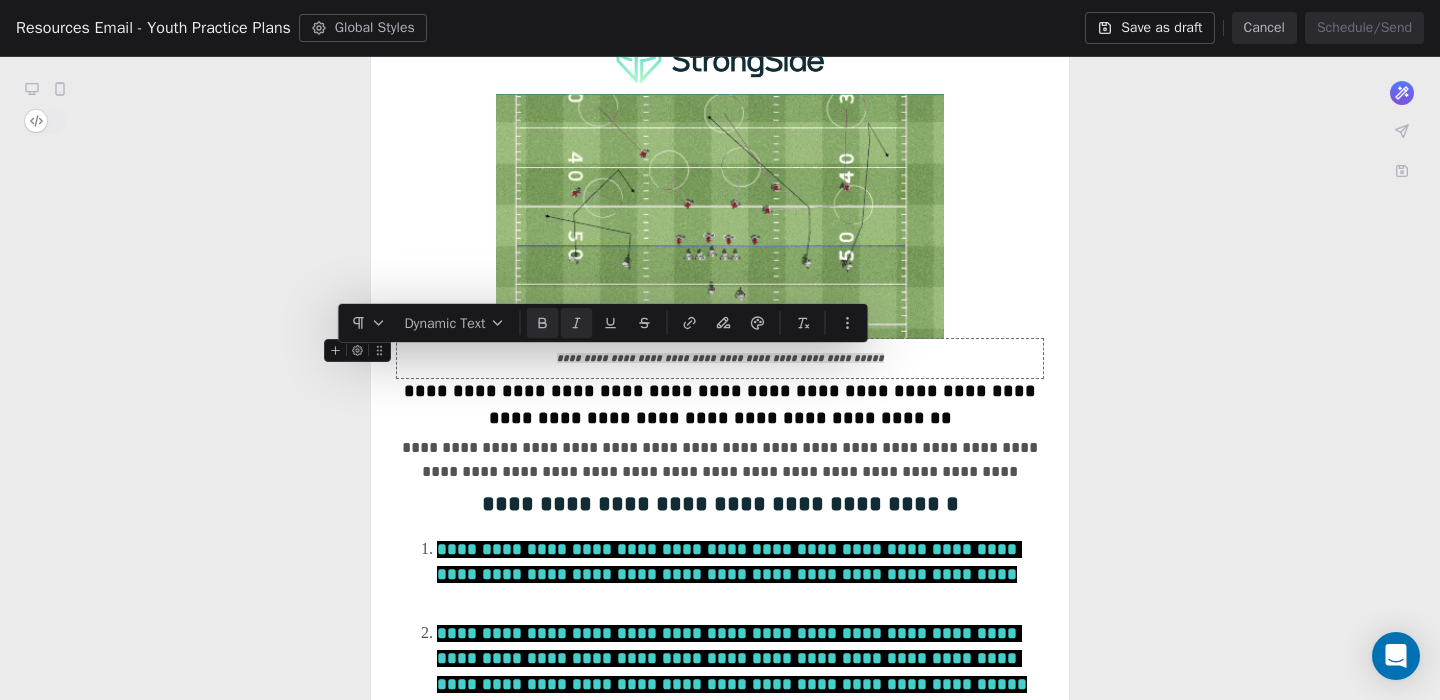 click on "**********" at bounding box center (720, 795) 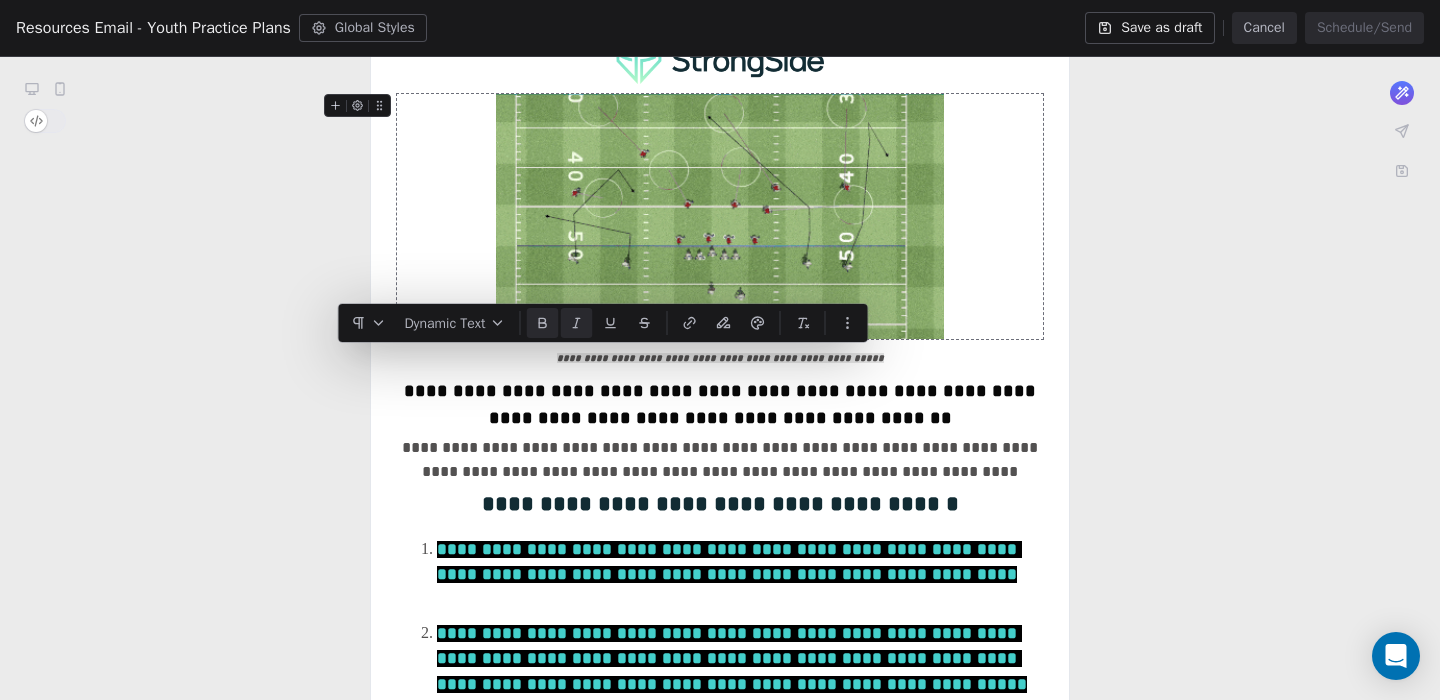 click at bounding box center [720, 216] 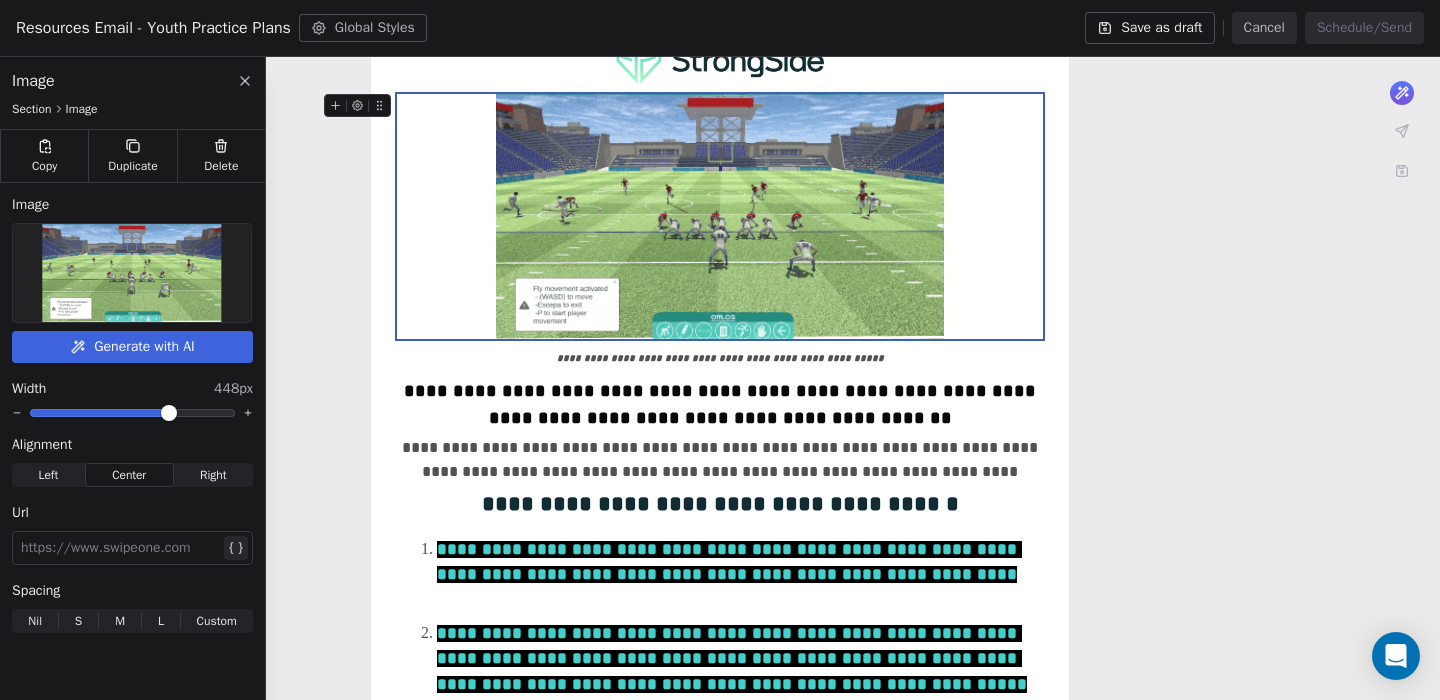 click on "**********" at bounding box center [720, 795] 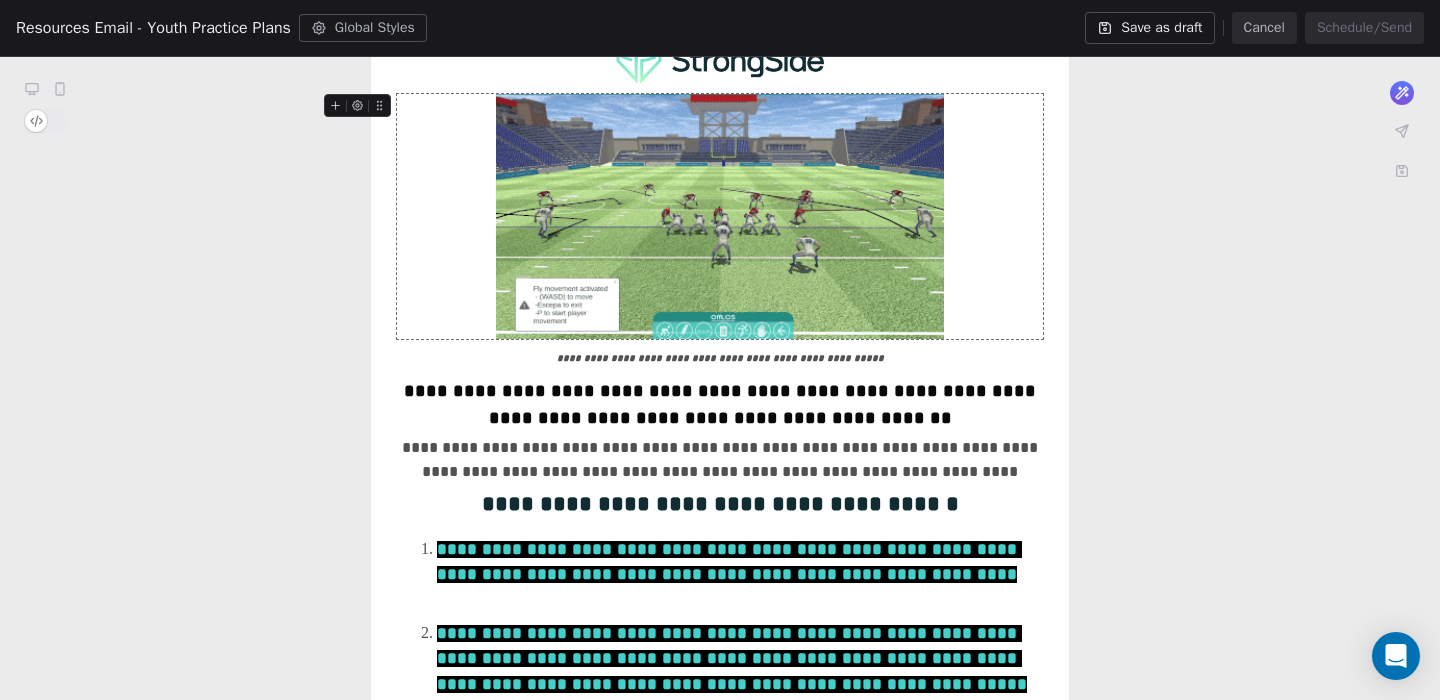 click at bounding box center (720, 216) 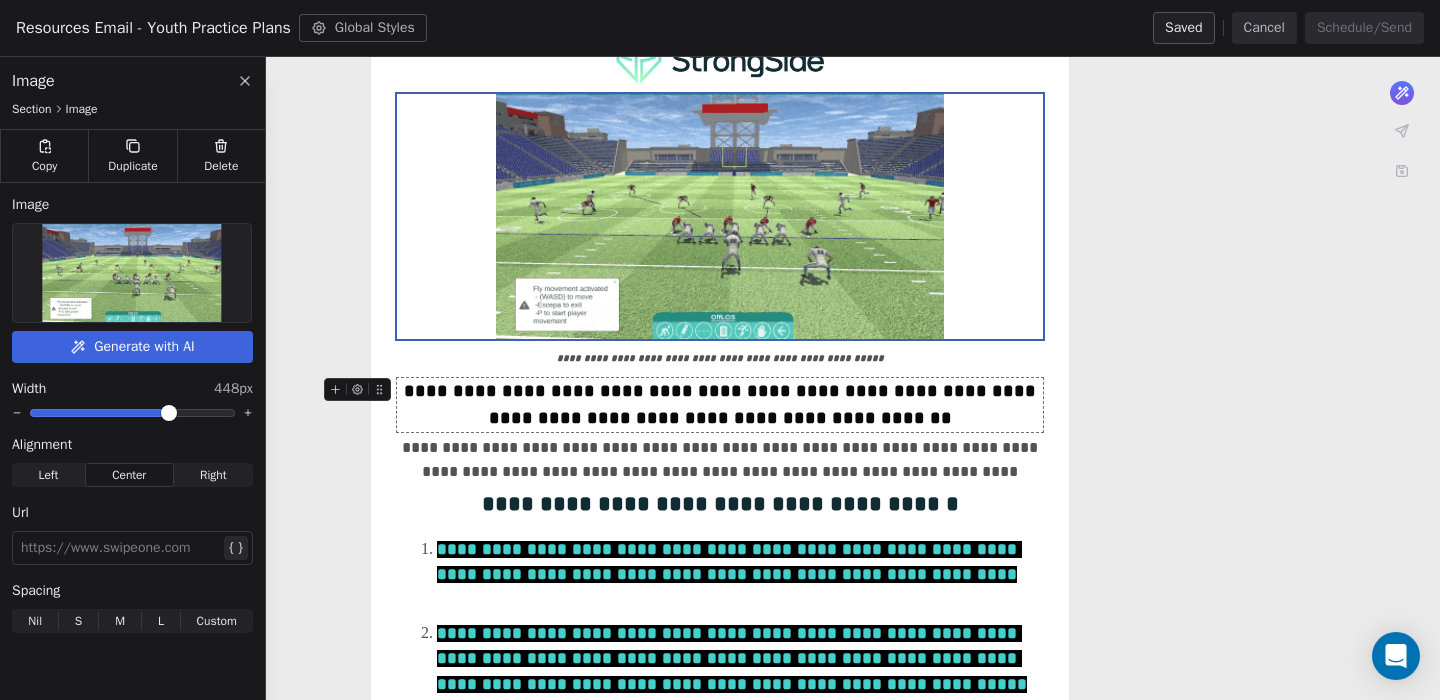 click at bounding box center (120, 548) 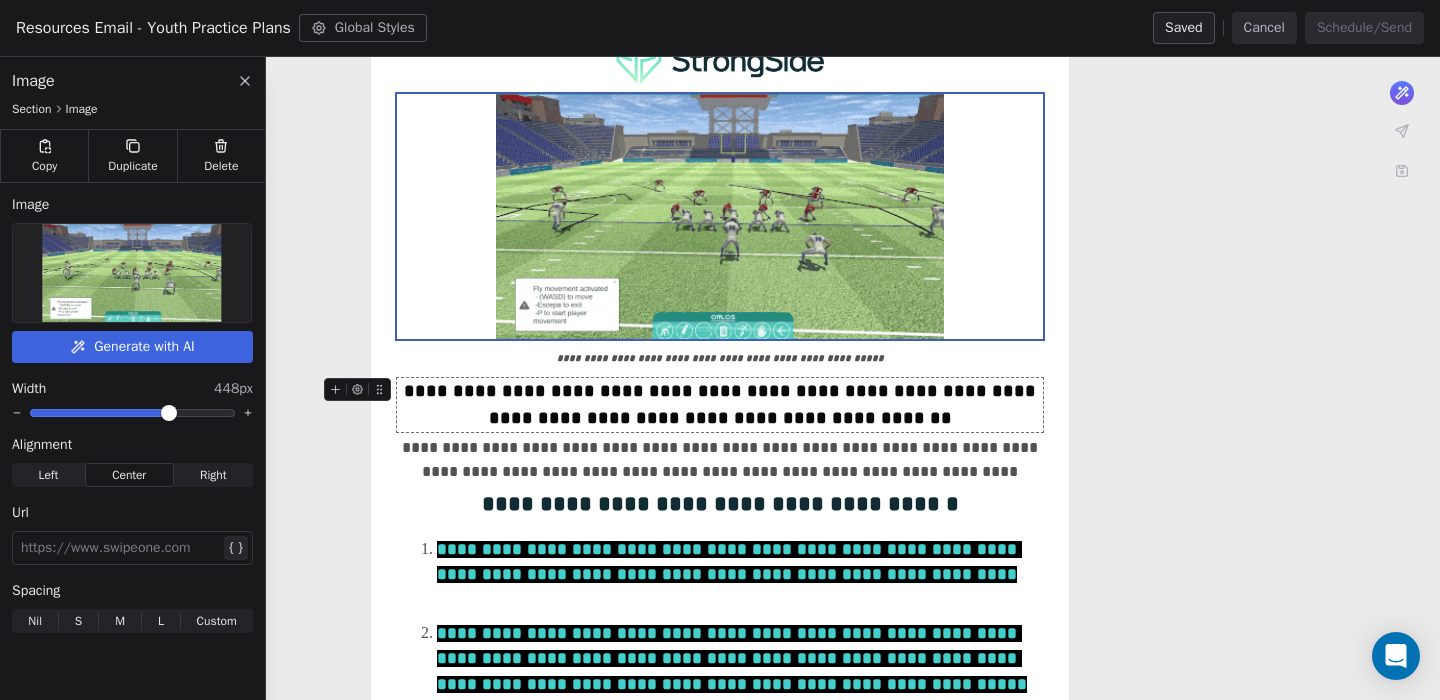paste 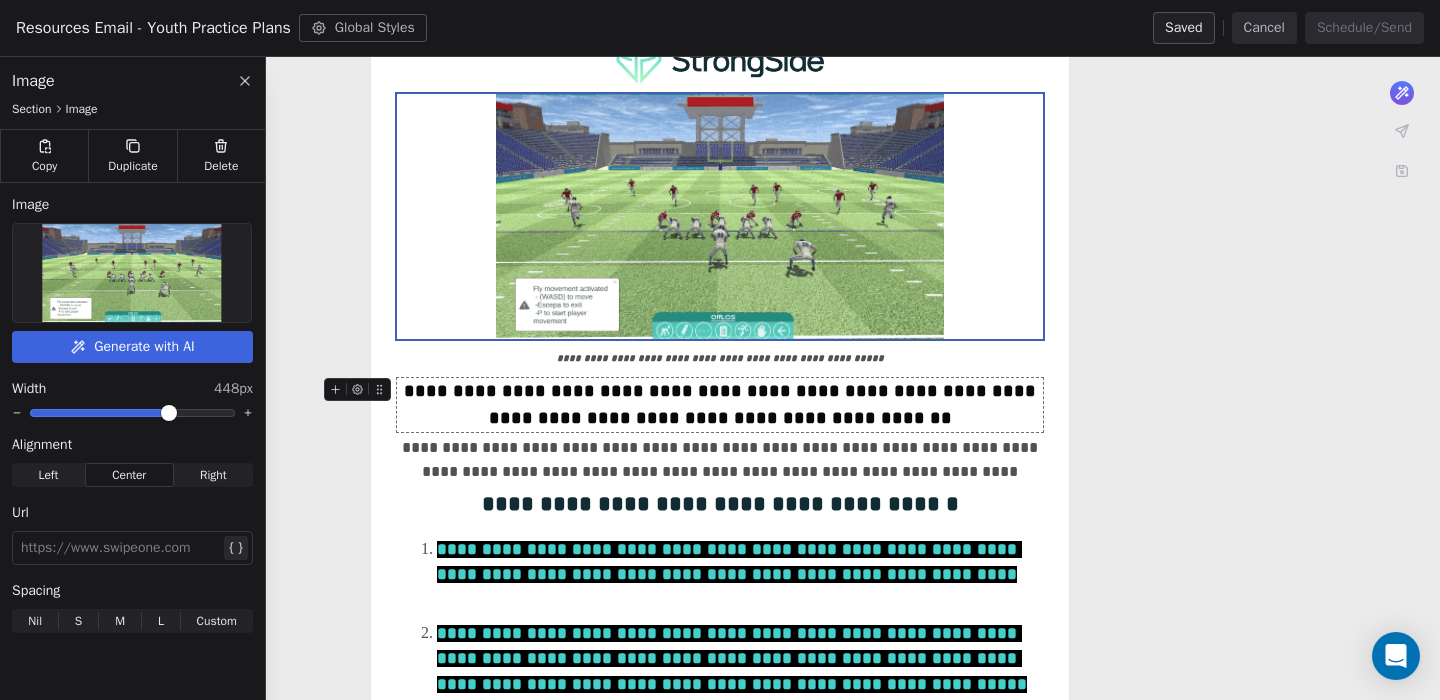 type 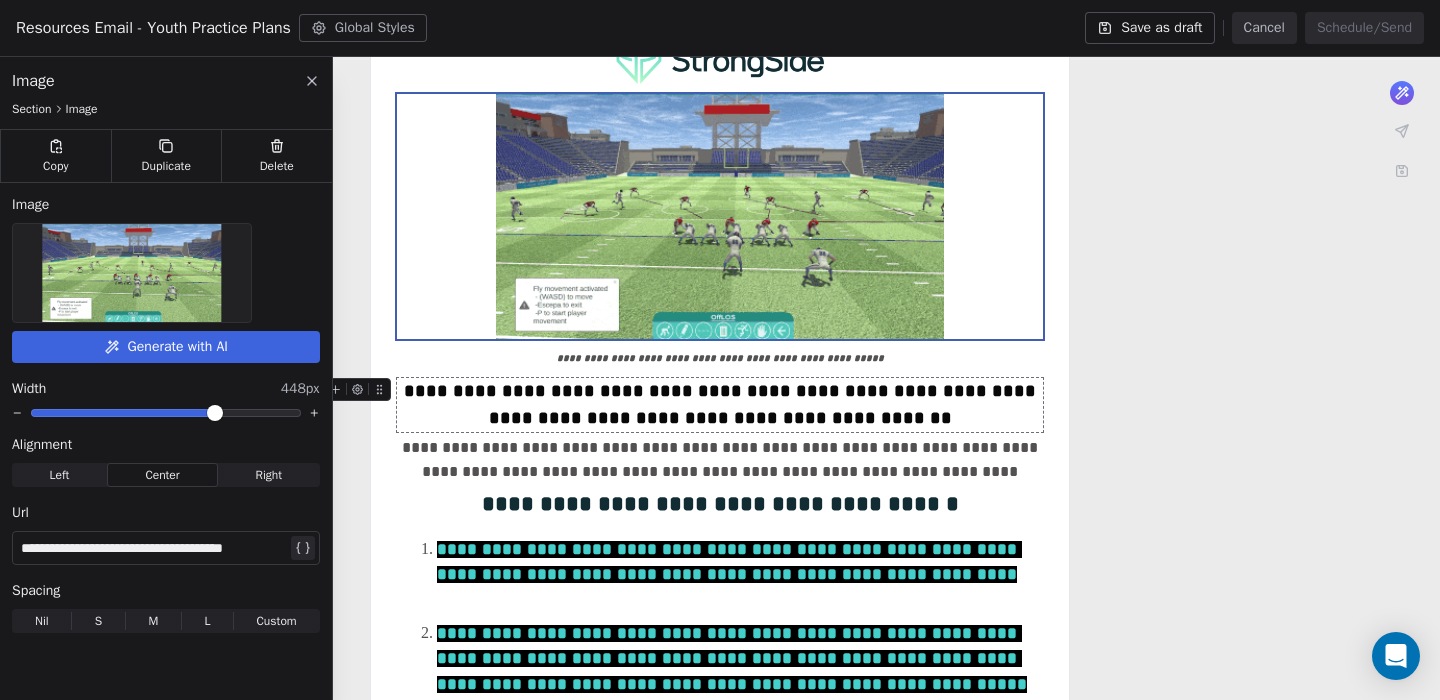 click on "**********" at bounding box center (166, 414) 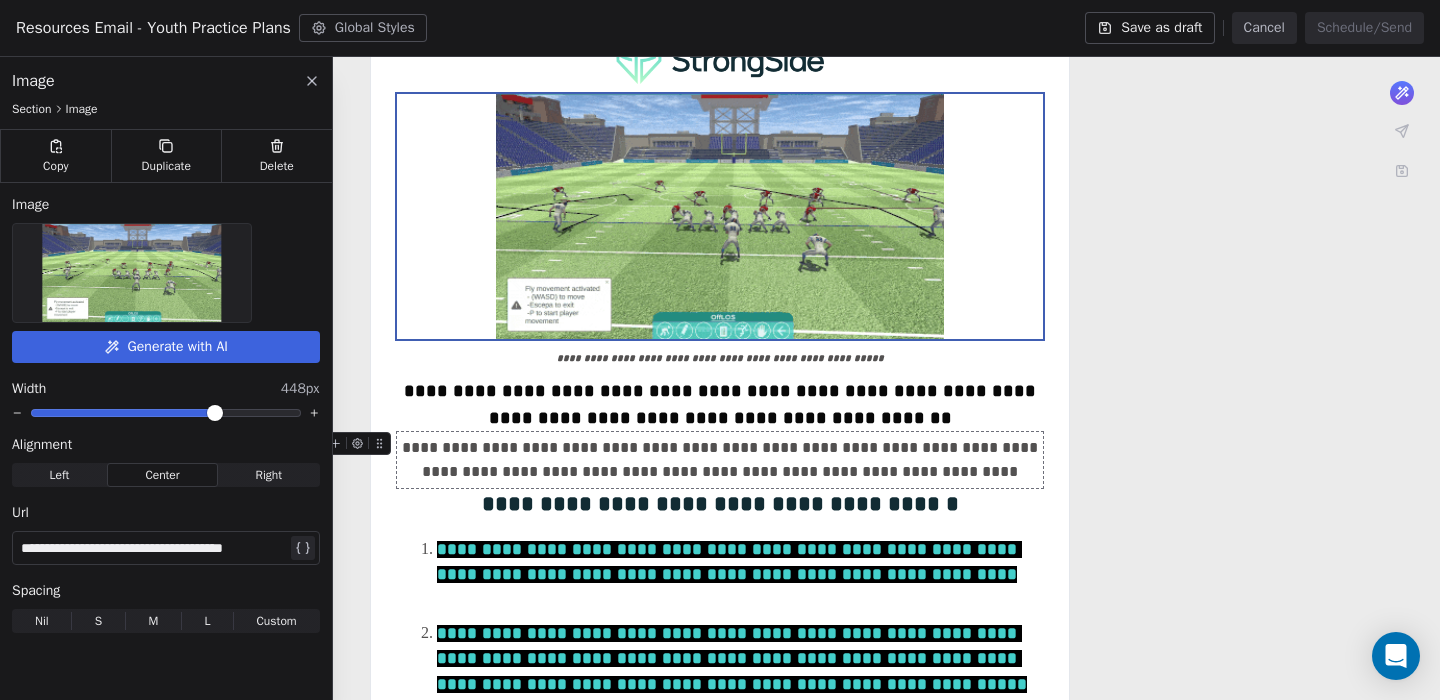 click on "**********" at bounding box center (720, 795) 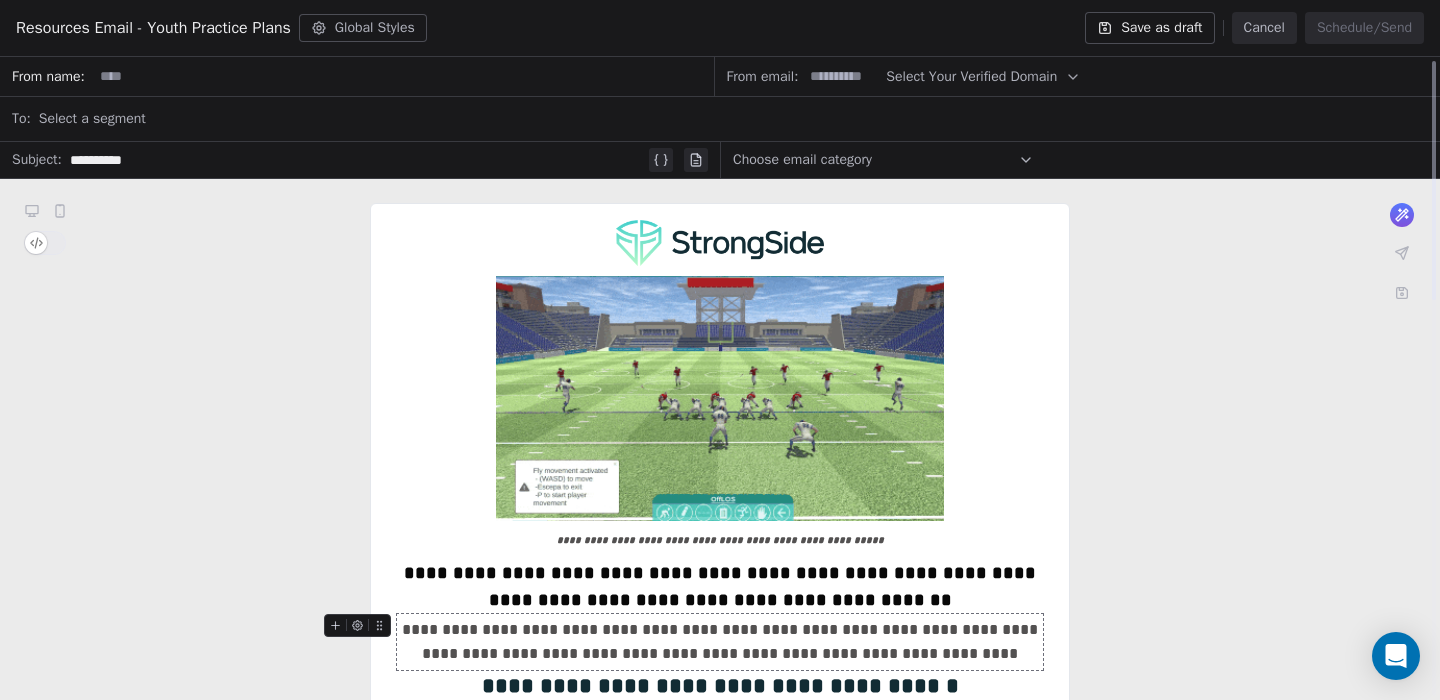 scroll, scrollTop: 0, scrollLeft: 0, axis: both 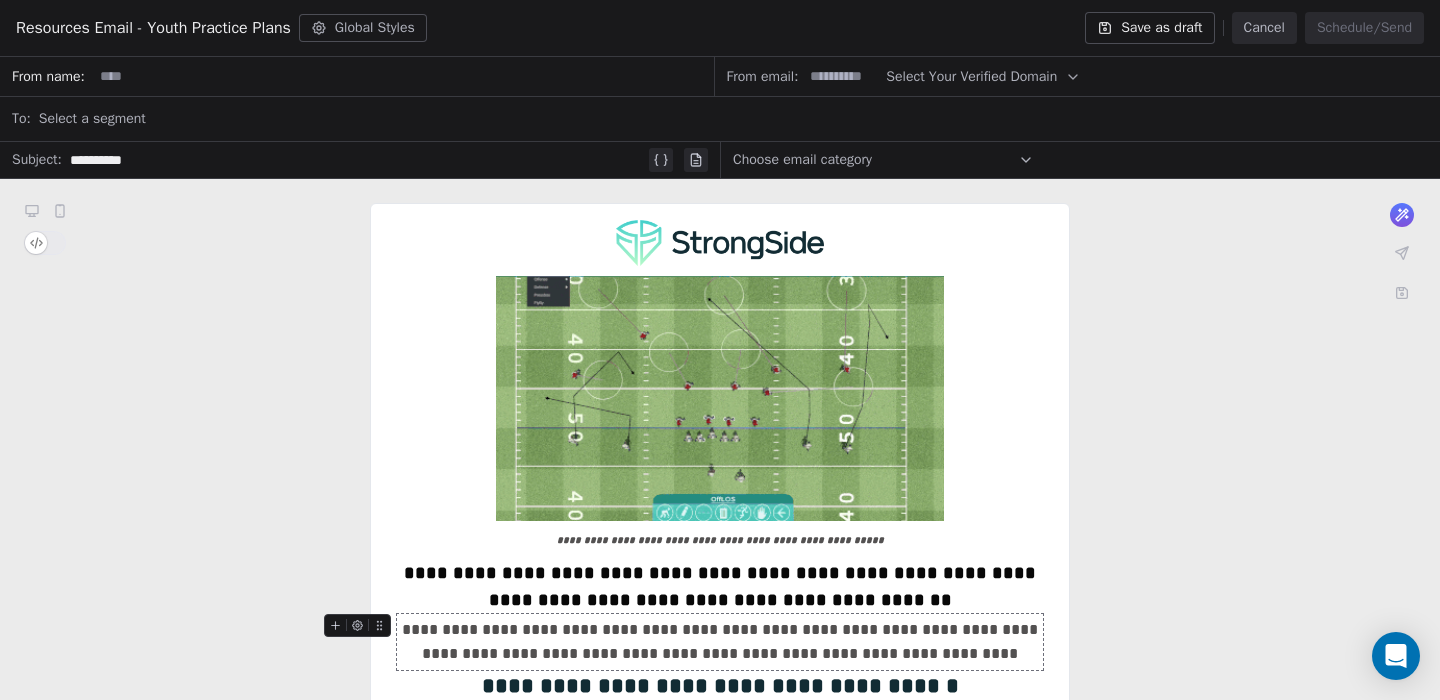 click on "**********" at bounding box center (357, 160) 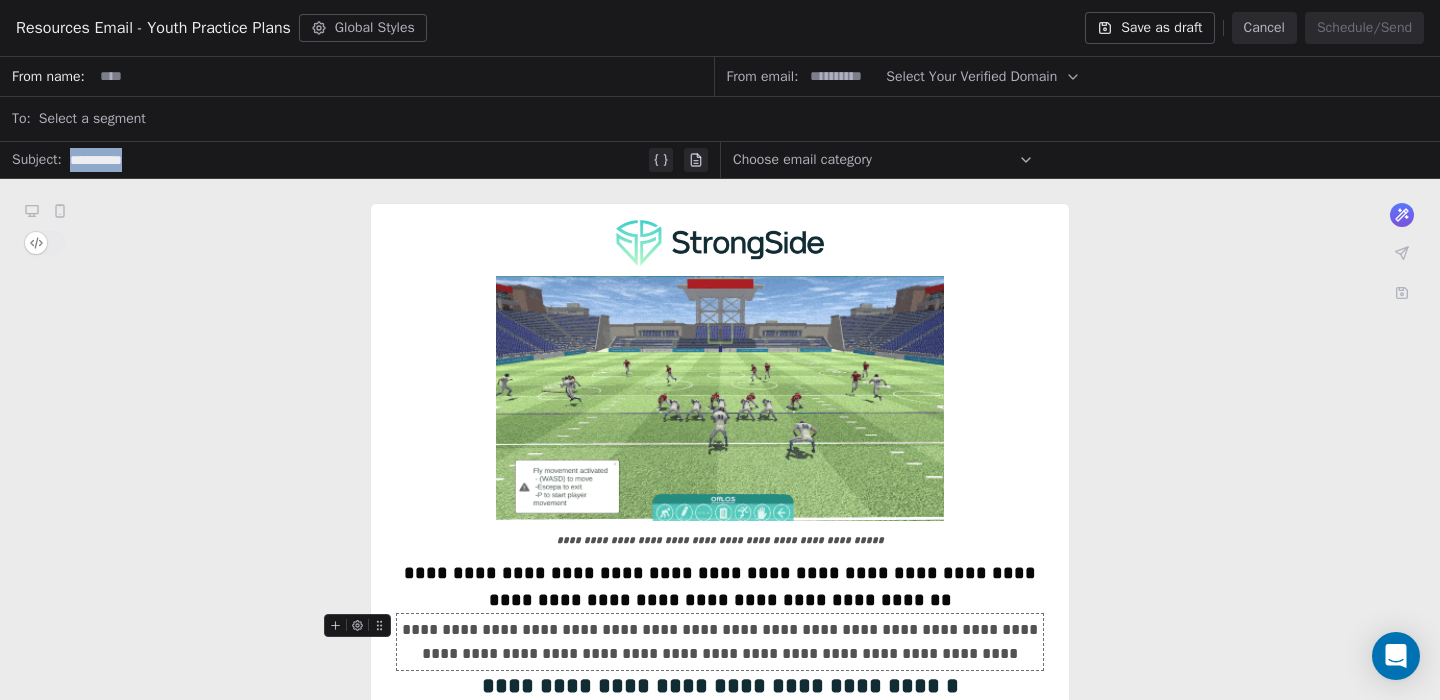 drag, startPoint x: 262, startPoint y: 165, endPoint x: 68, endPoint y: 164, distance: 194.00258 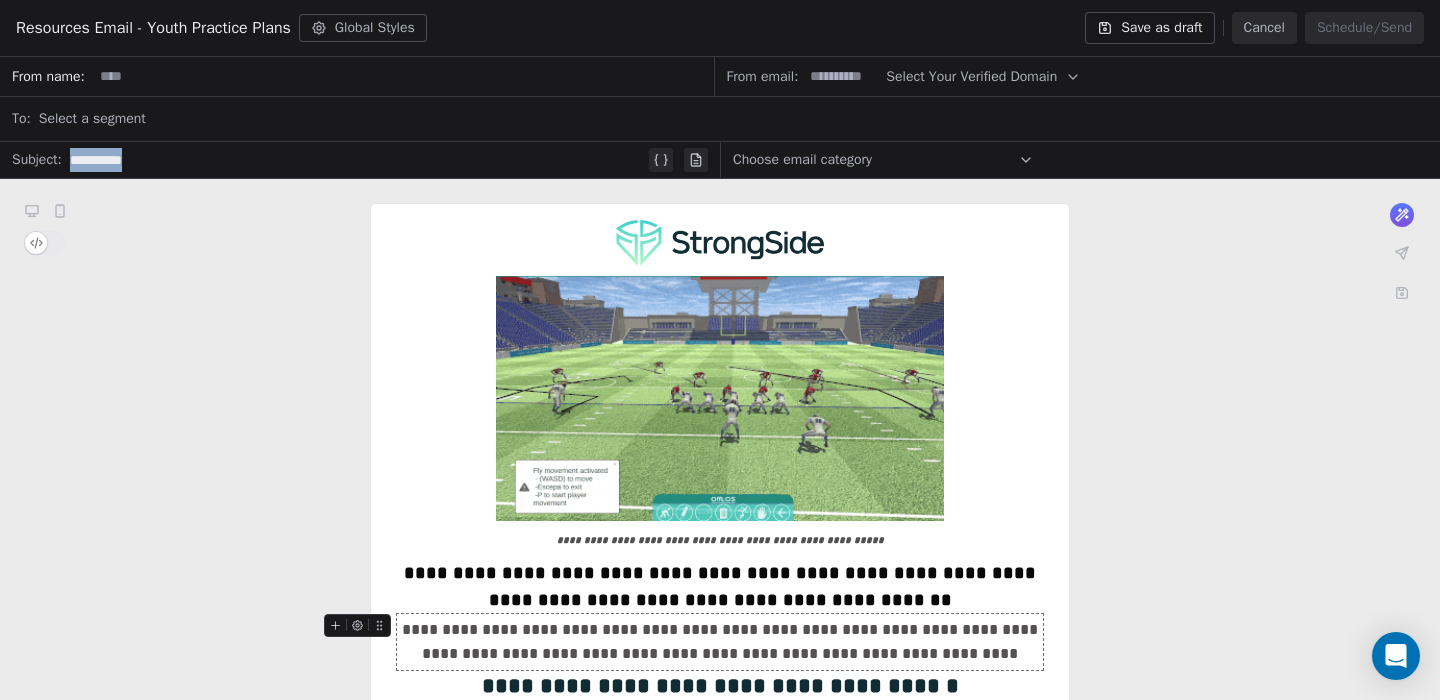 click on "**********" at bounding box center (369, 160) 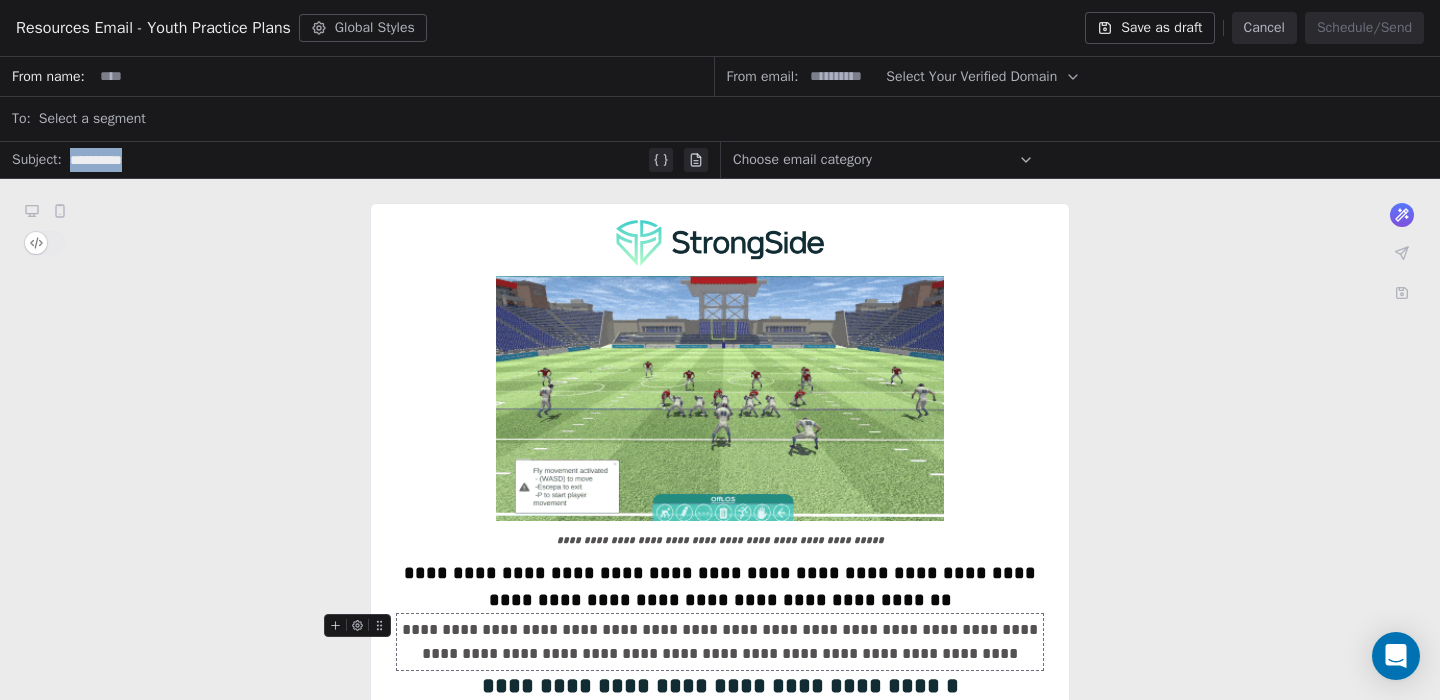 type 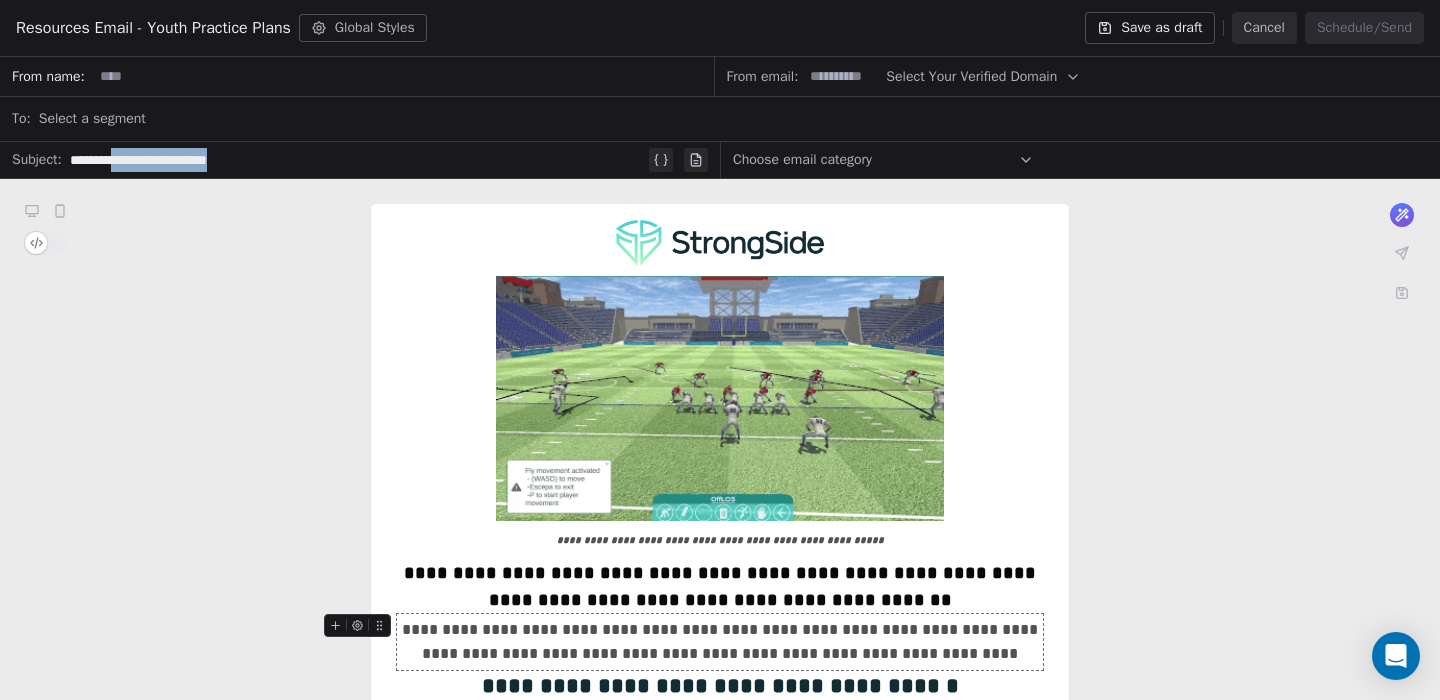 drag, startPoint x: 265, startPoint y: 159, endPoint x: 128, endPoint y: 156, distance: 137.03284 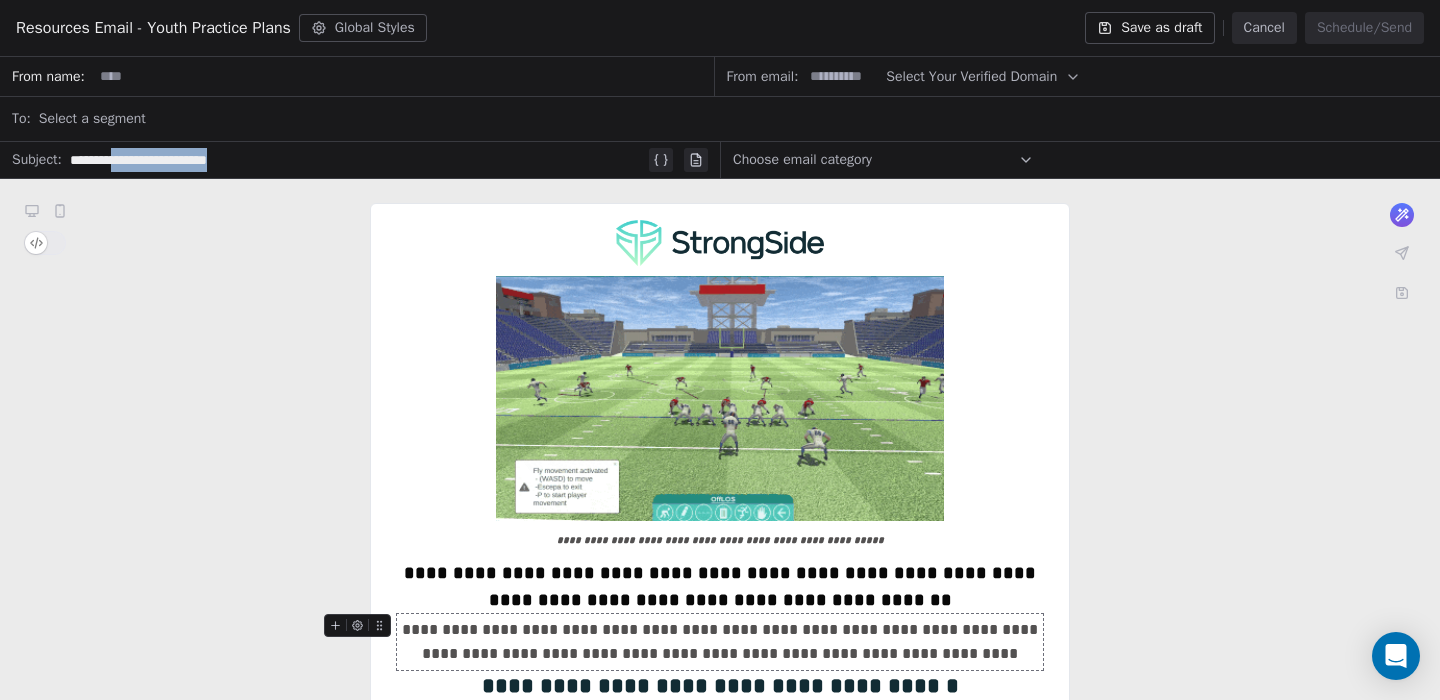 click on "**********" at bounding box center (357, 160) 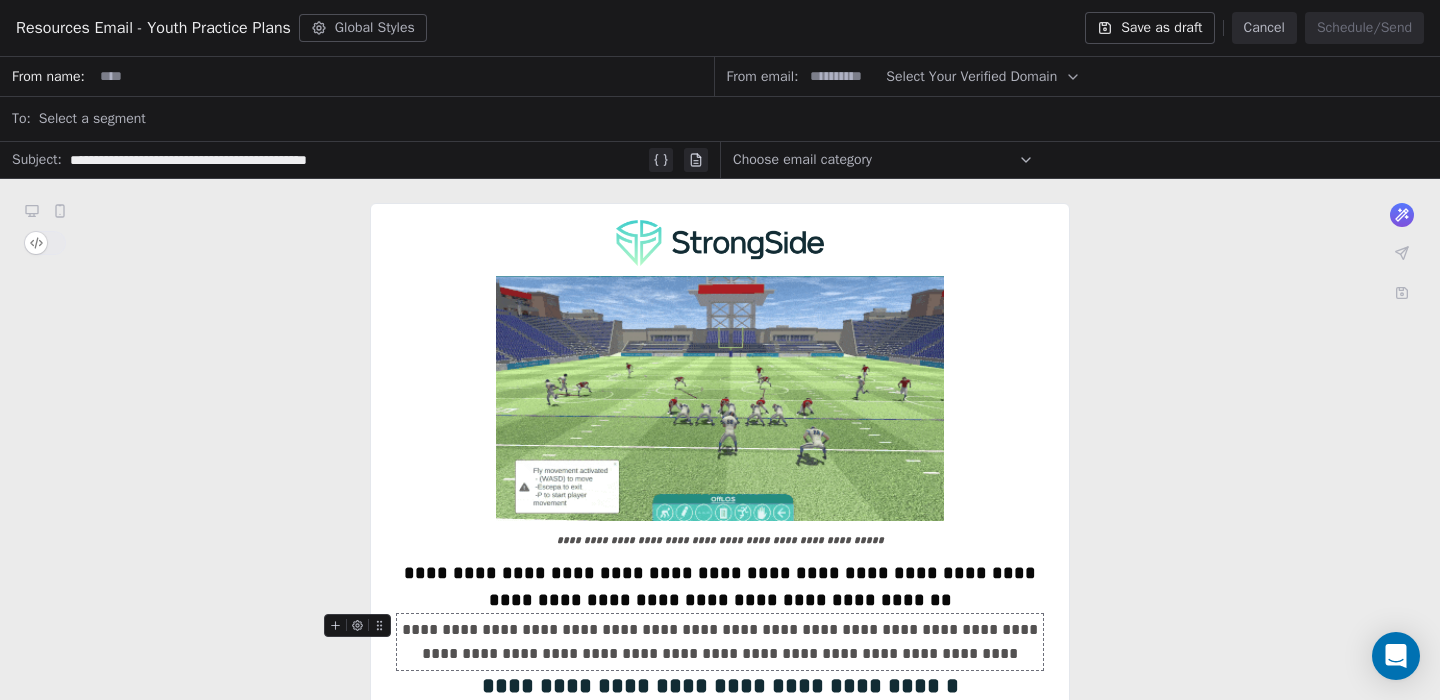 click on "Choose email category" at bounding box center [802, 160] 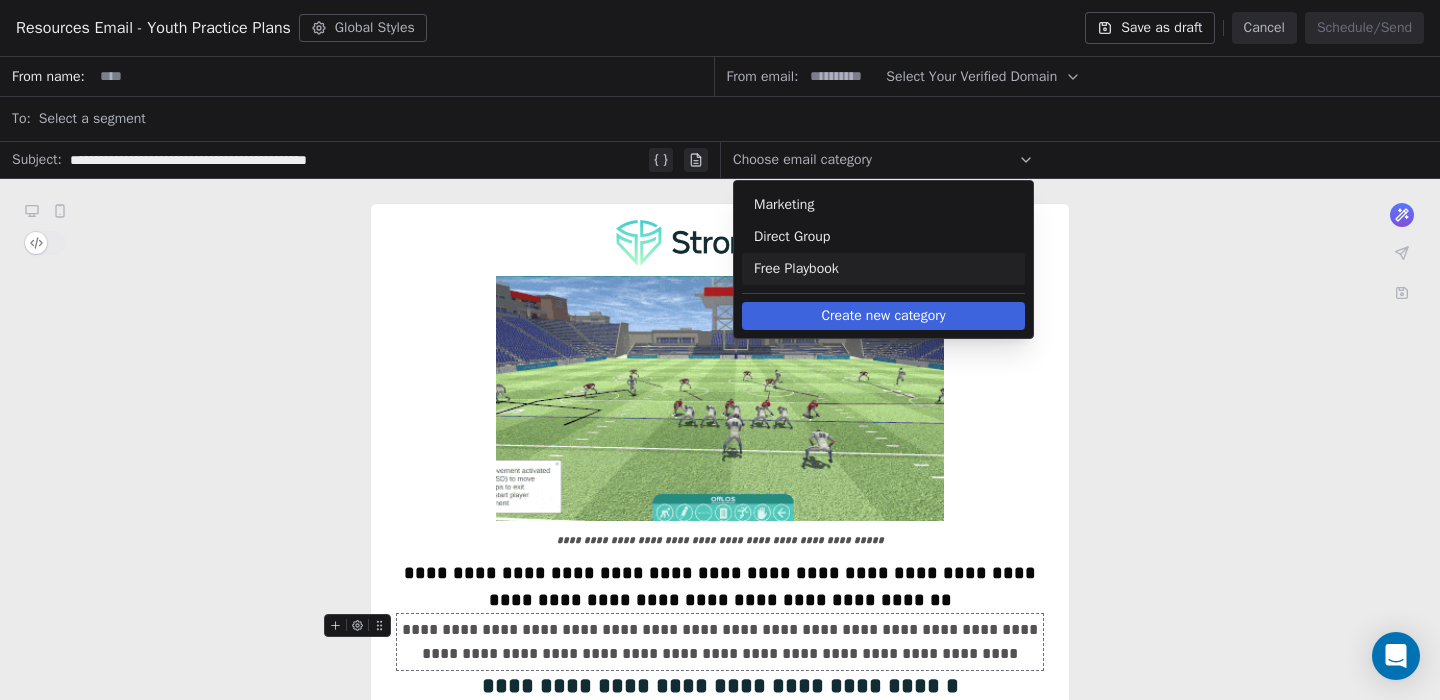 click on "Create new category" at bounding box center [883, 316] 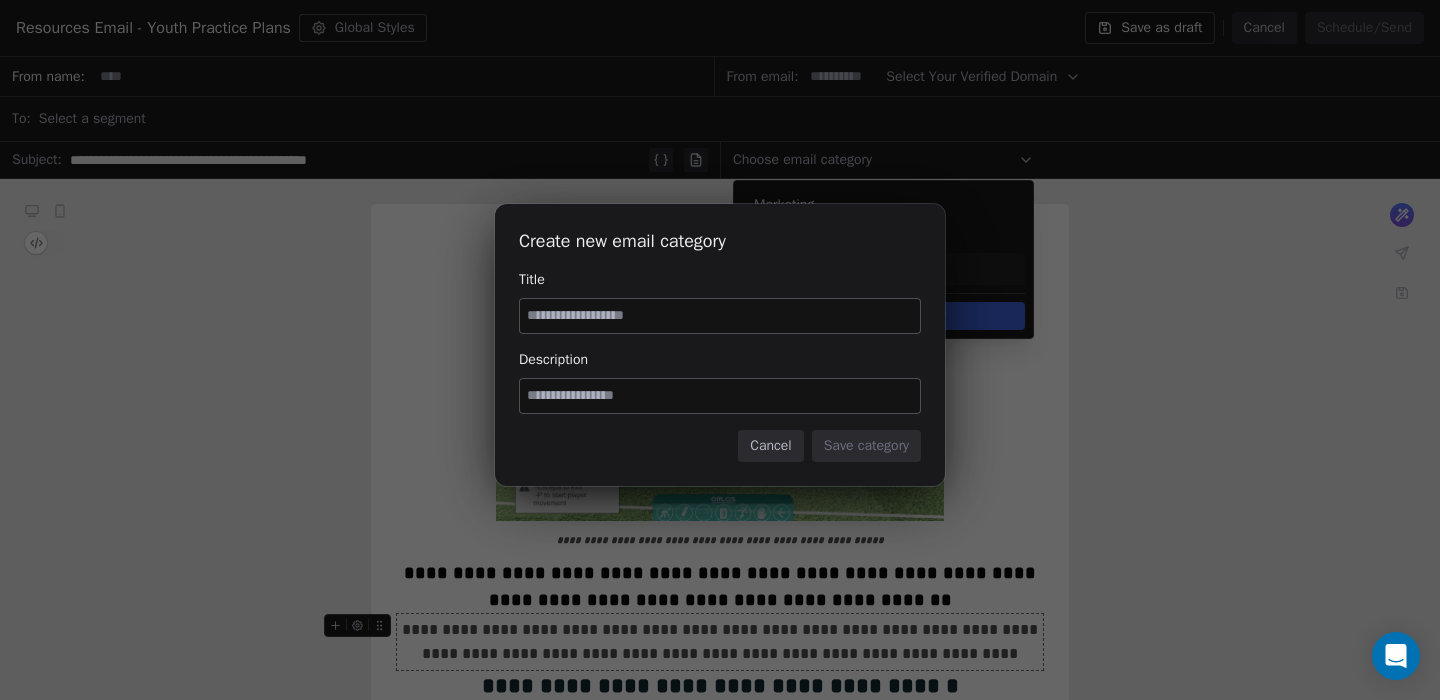 click at bounding box center (720, 316) 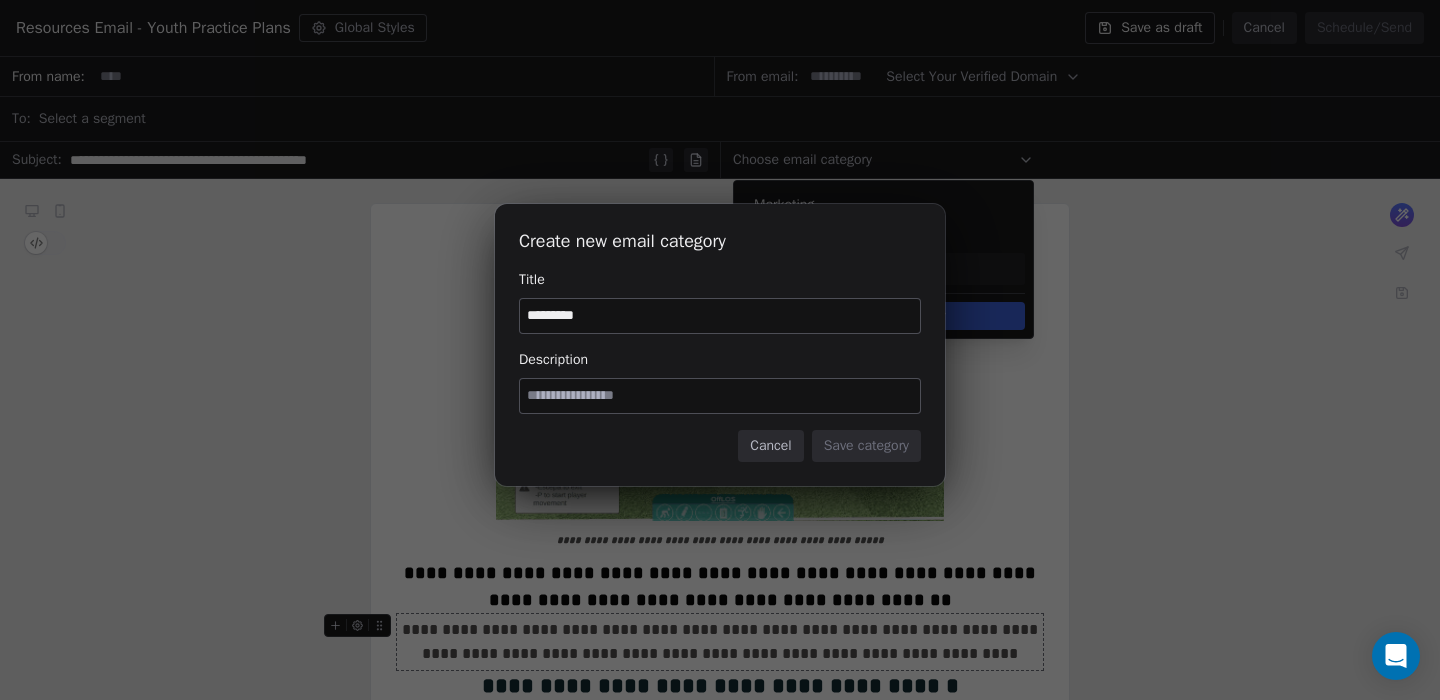 type on "*********" 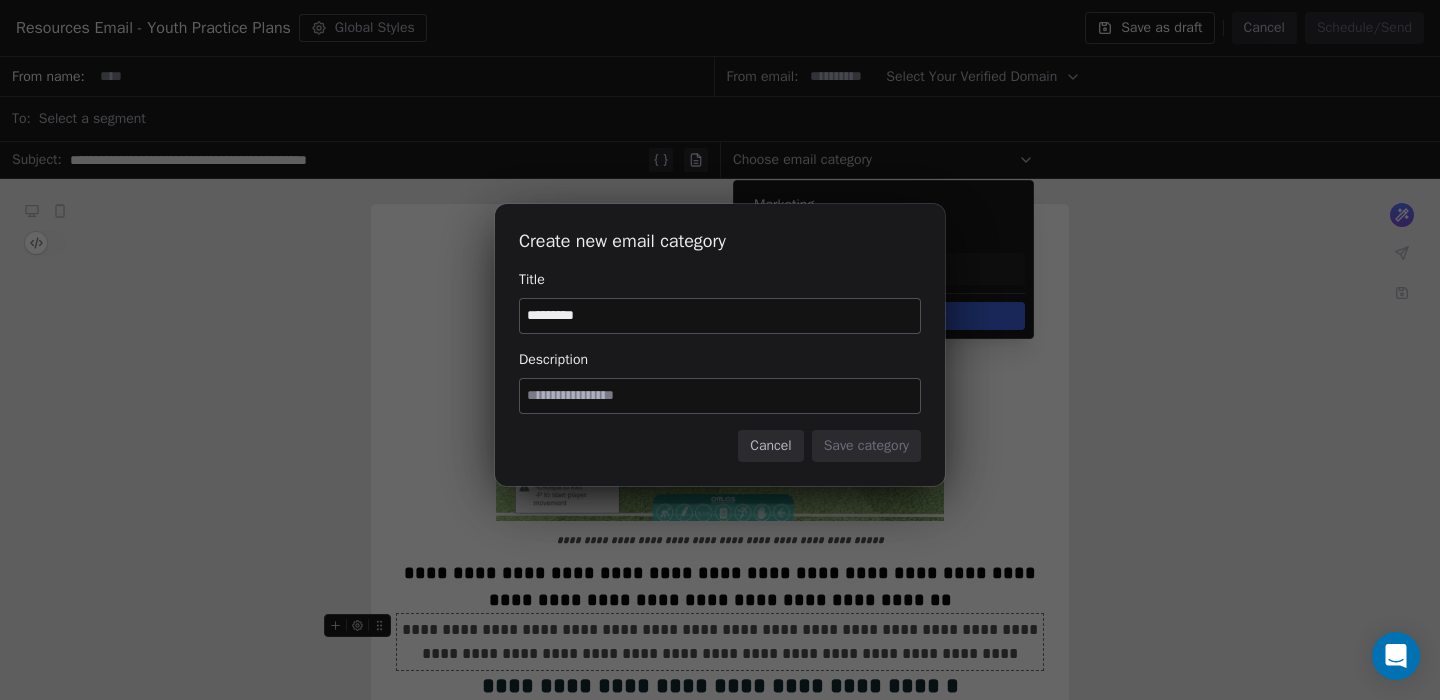 click at bounding box center [720, 396] 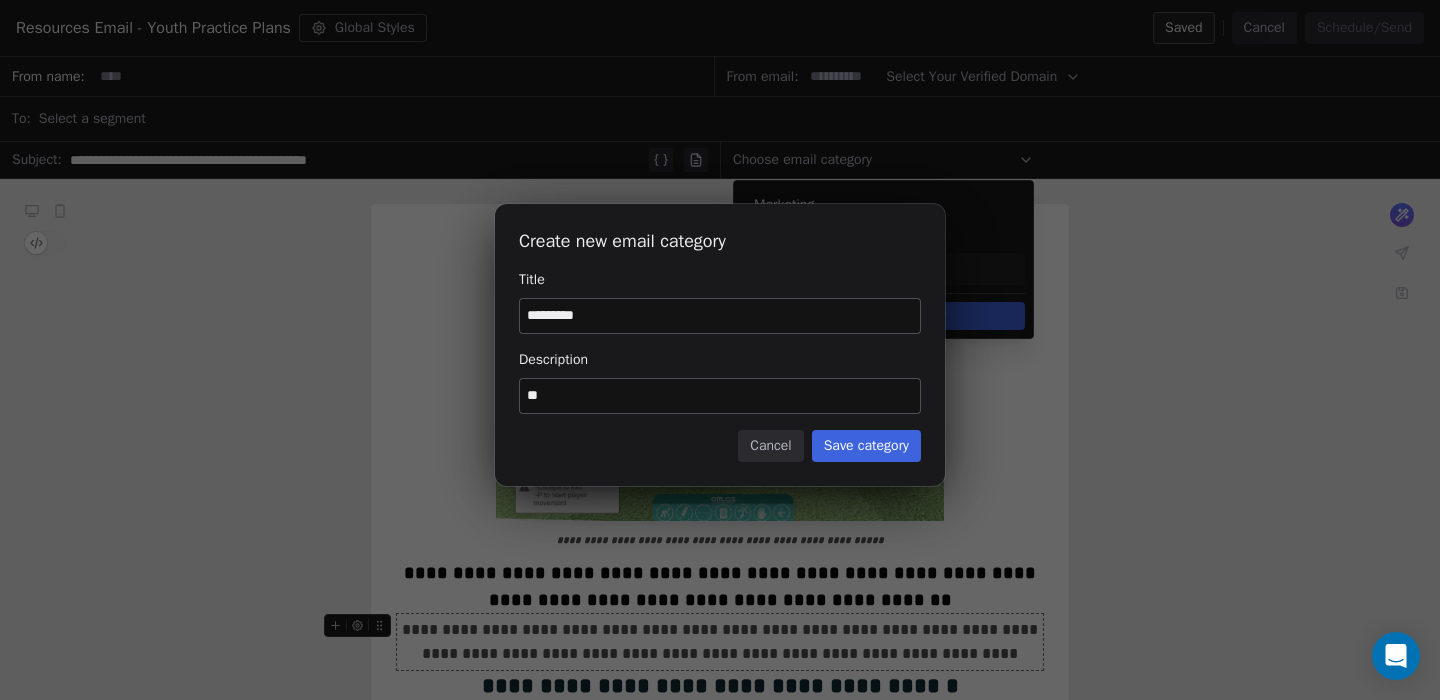 type on "*" 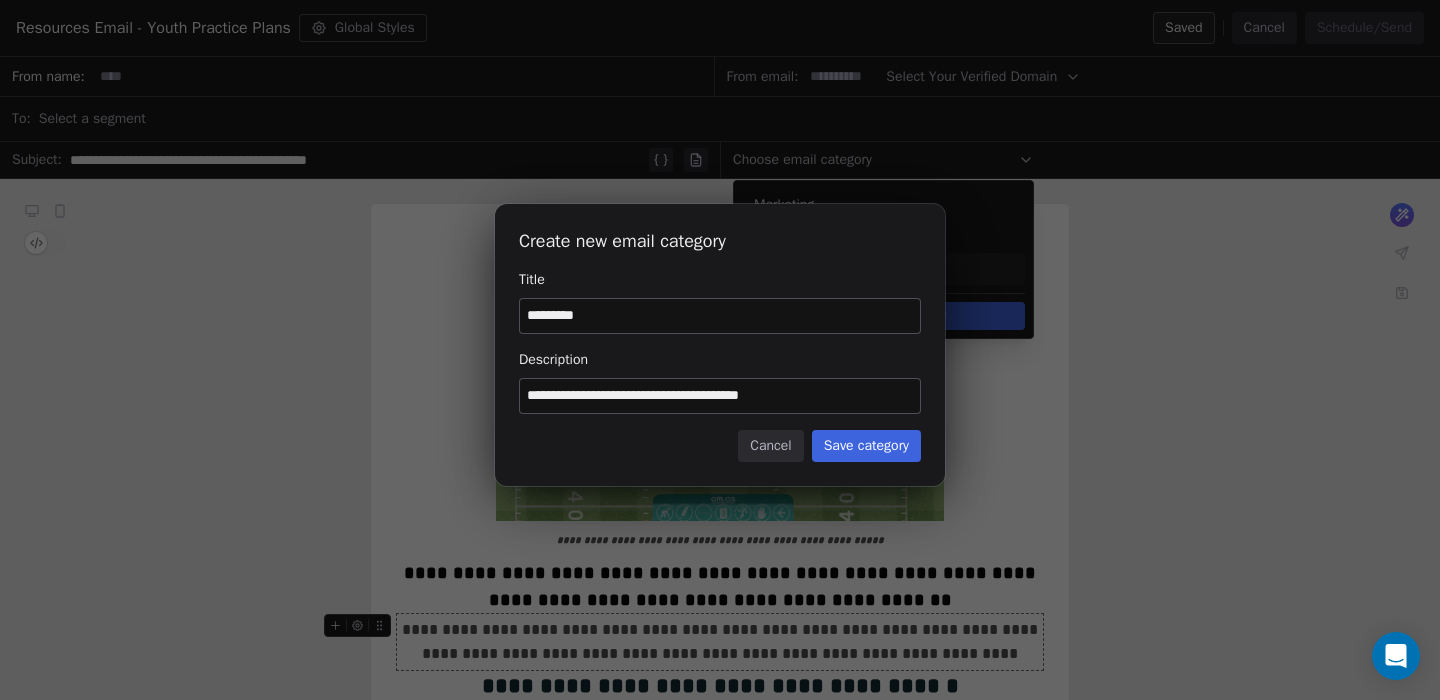 type on "**********" 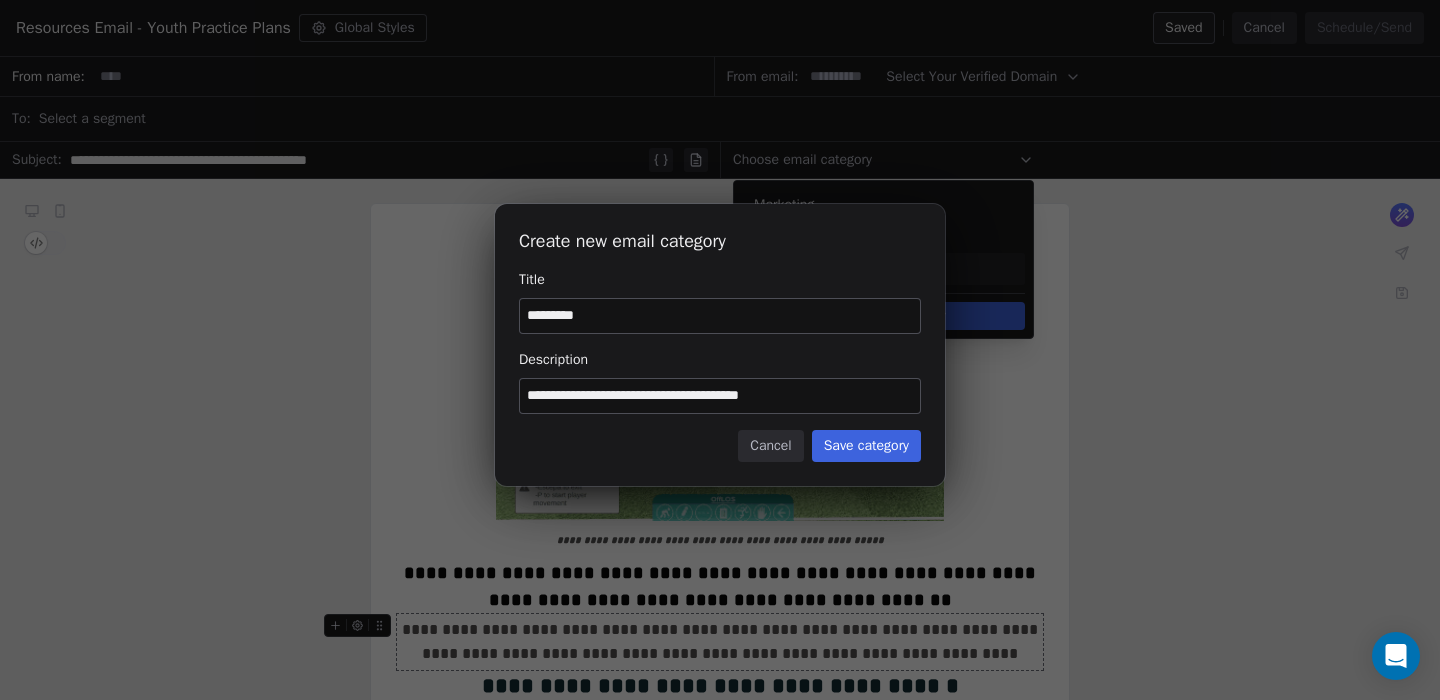 click on "Save category" at bounding box center [866, 446] 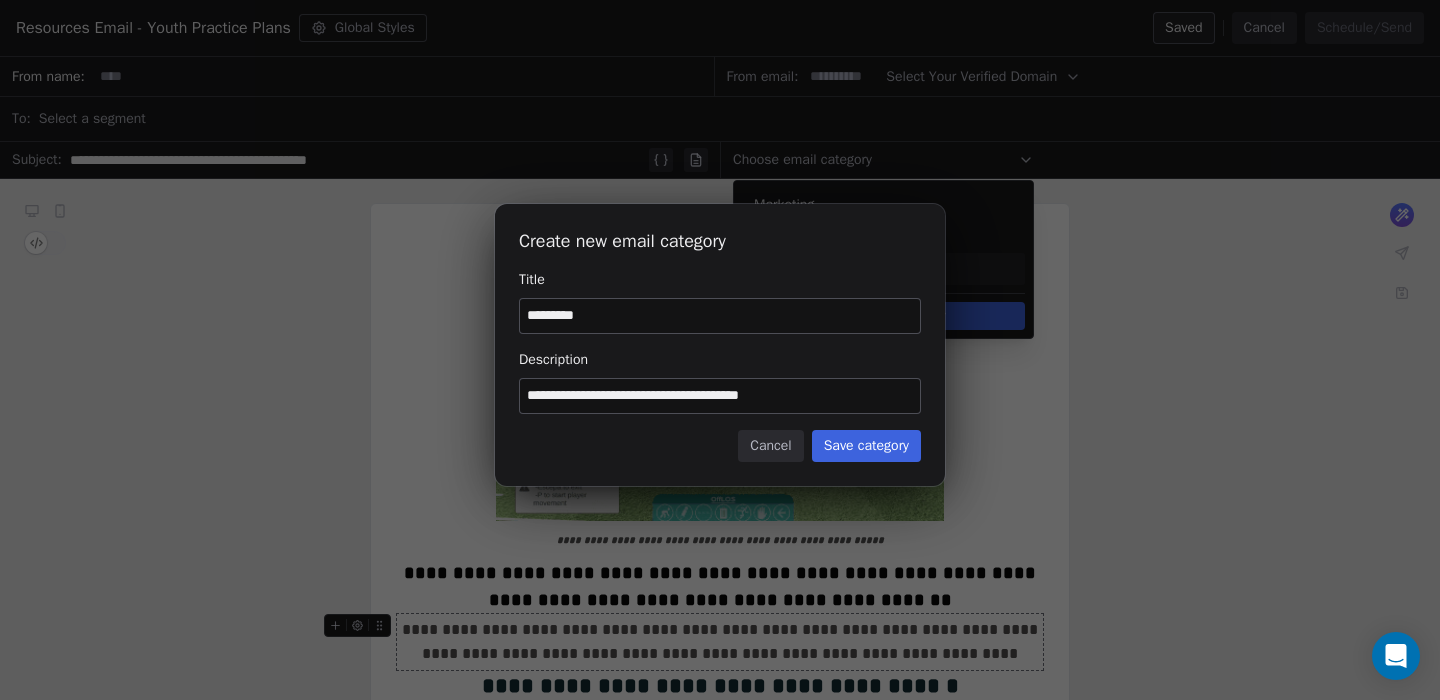 type 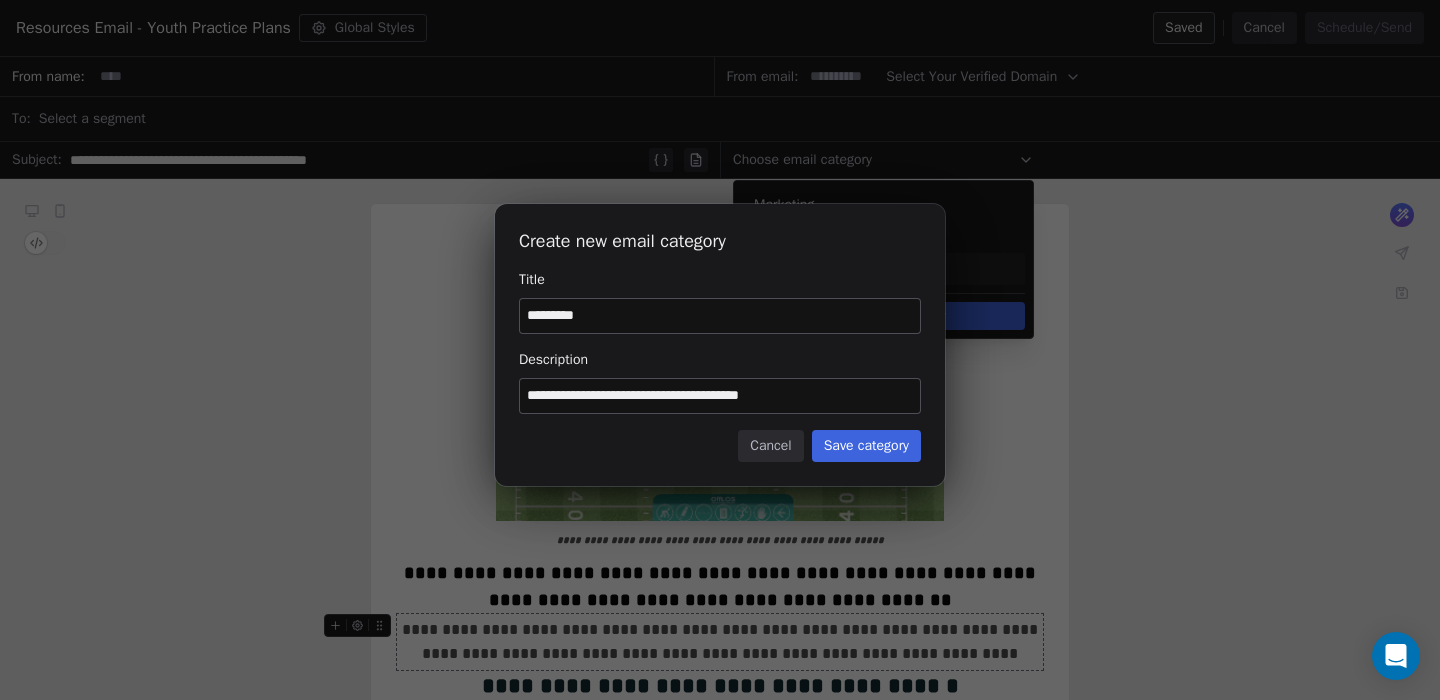 type 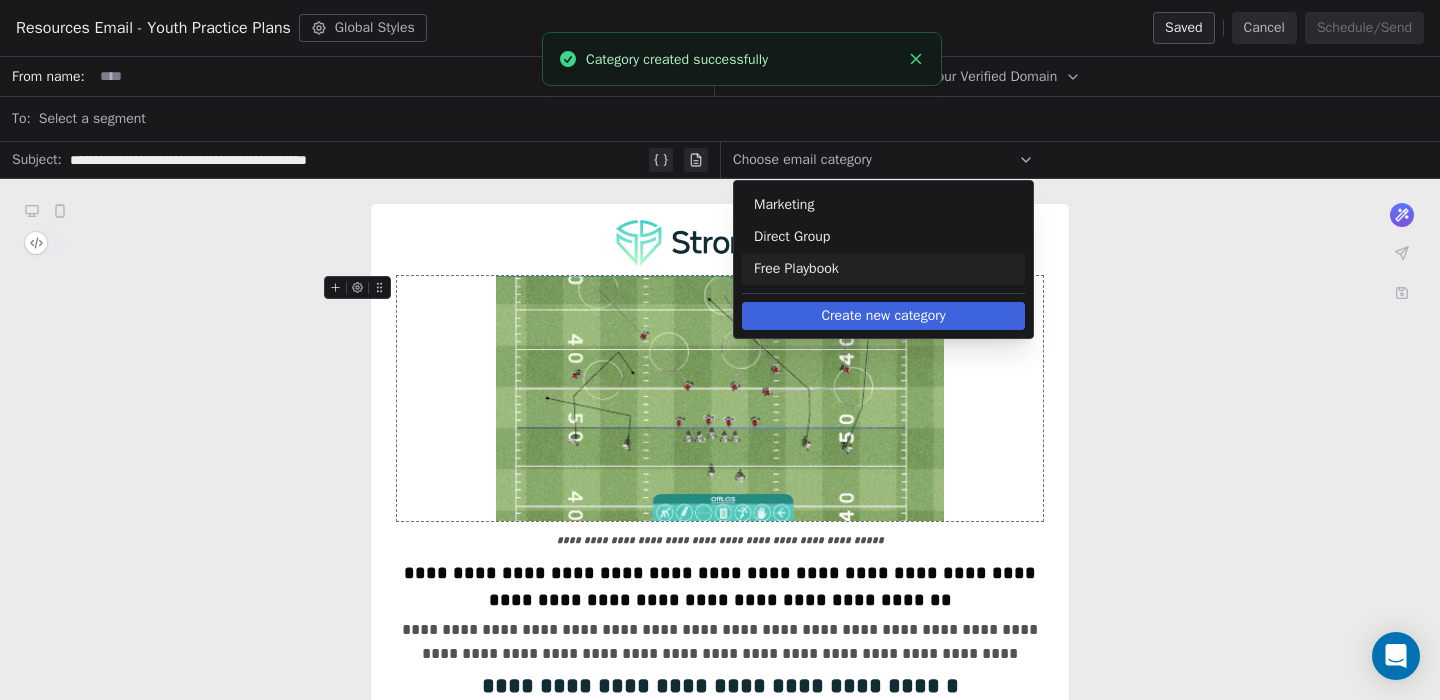 click on "**********" at bounding box center [720, 977] 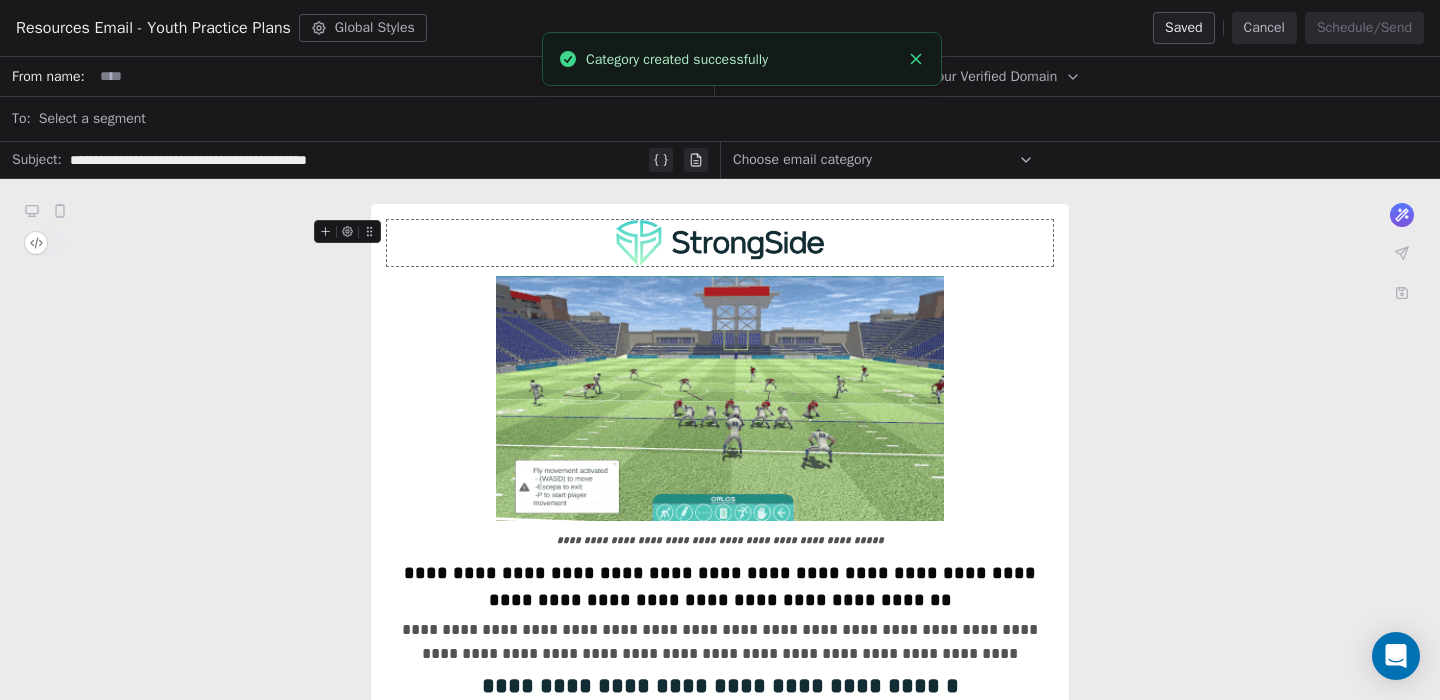 click on "Choose email category" at bounding box center (883, 160) 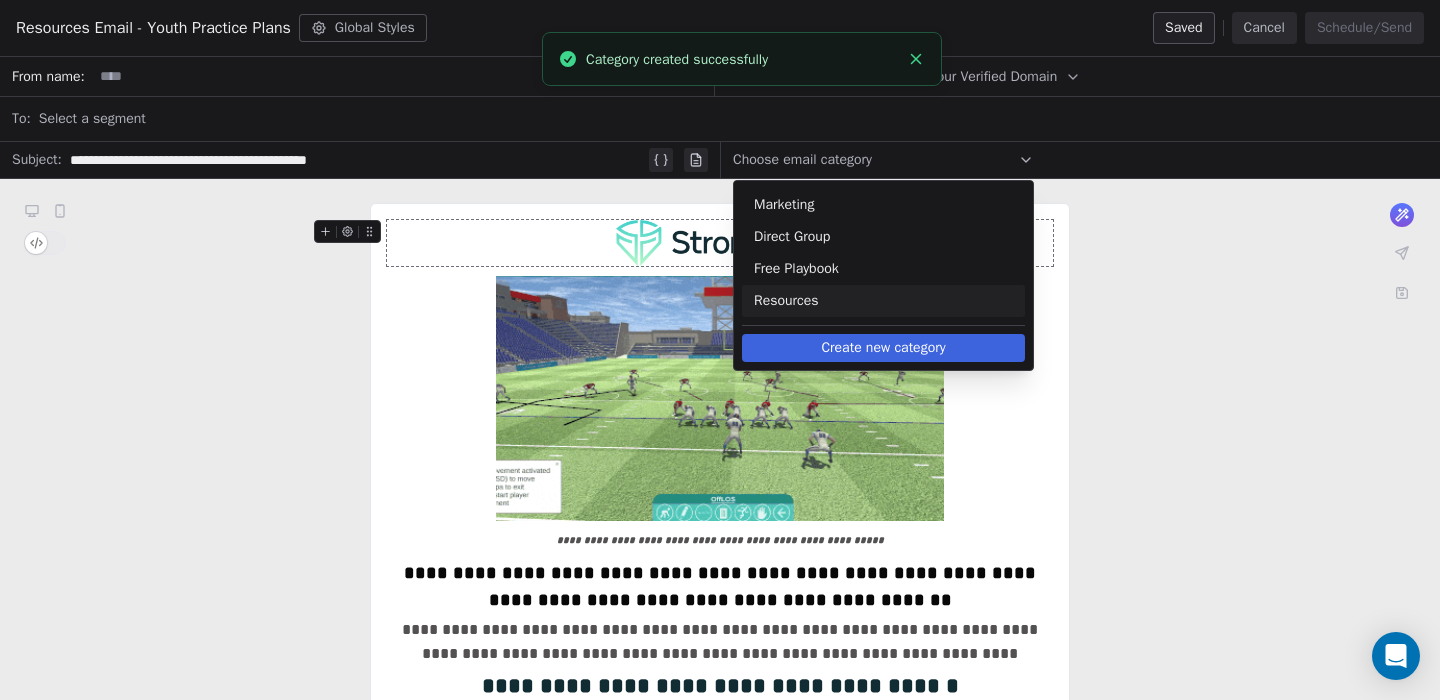 click on "Resources" at bounding box center (883, 301) 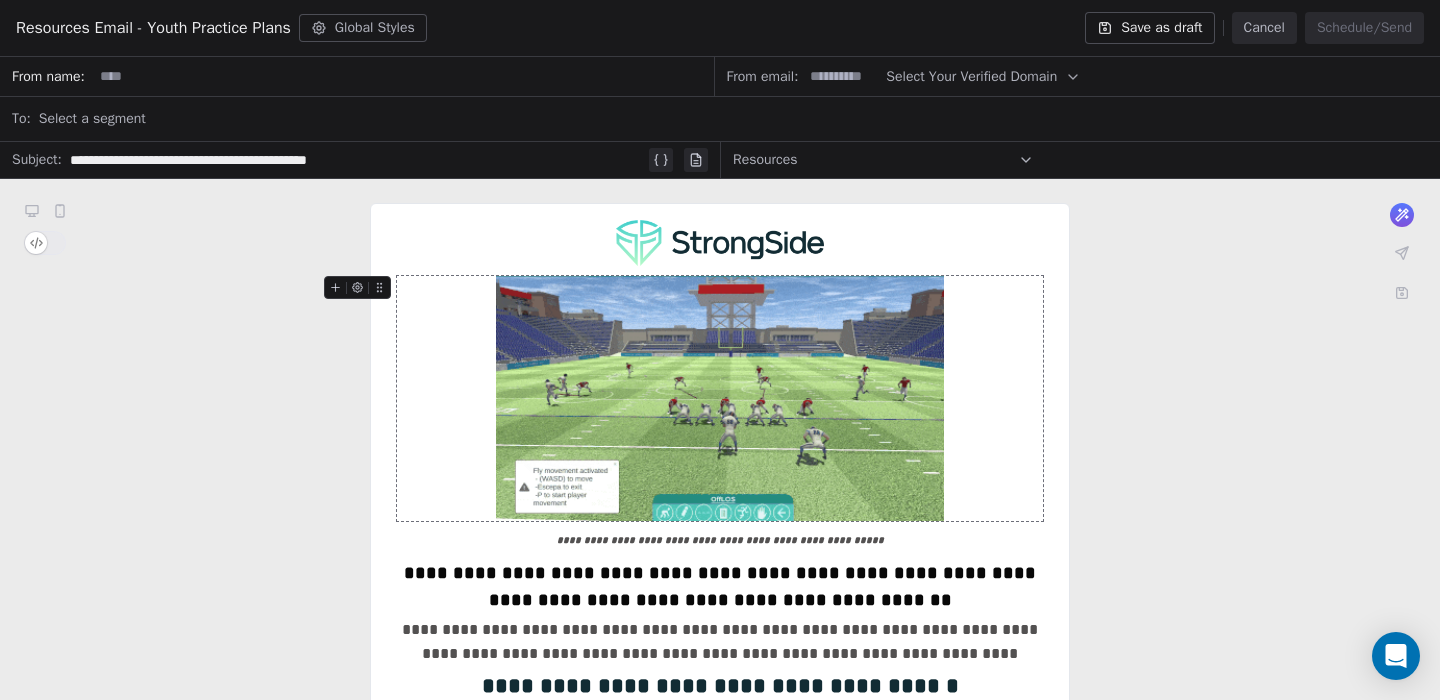 click on "Select a segment" at bounding box center [733, 119] 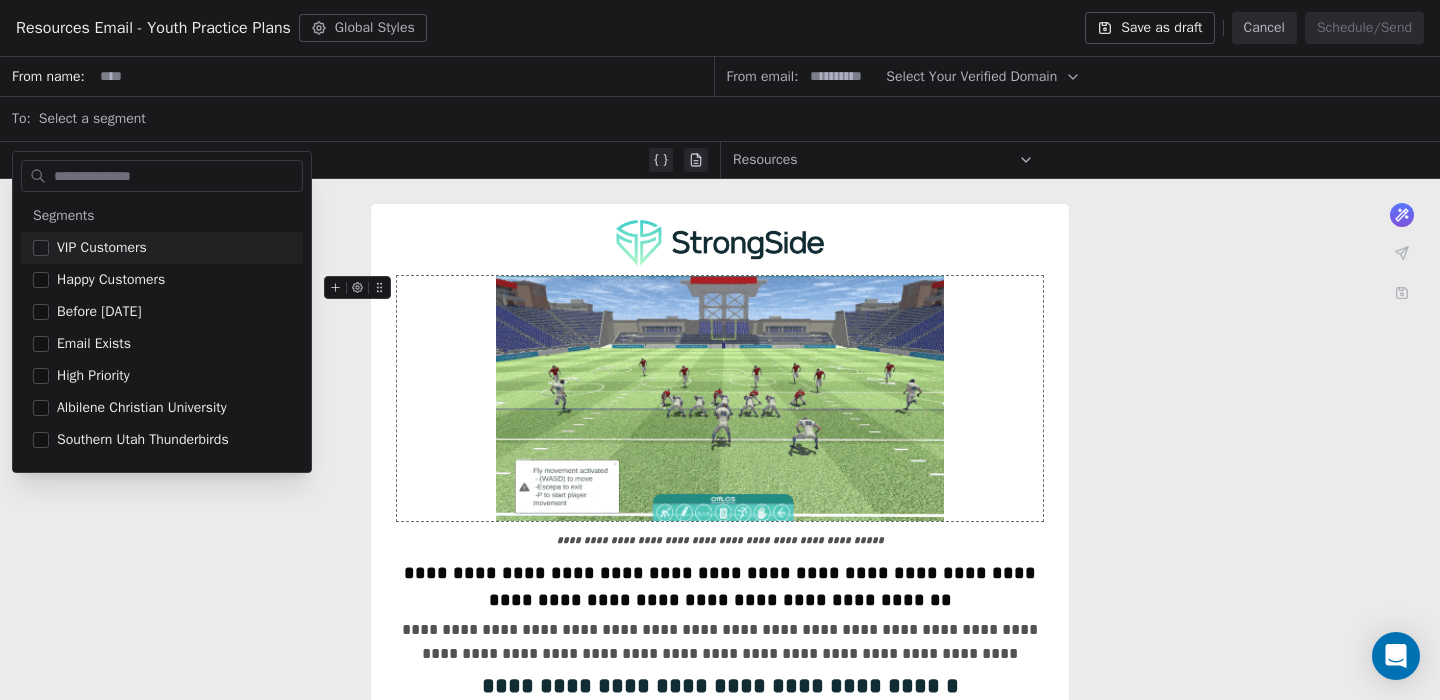 click on "Select a segment" at bounding box center (92, 119) 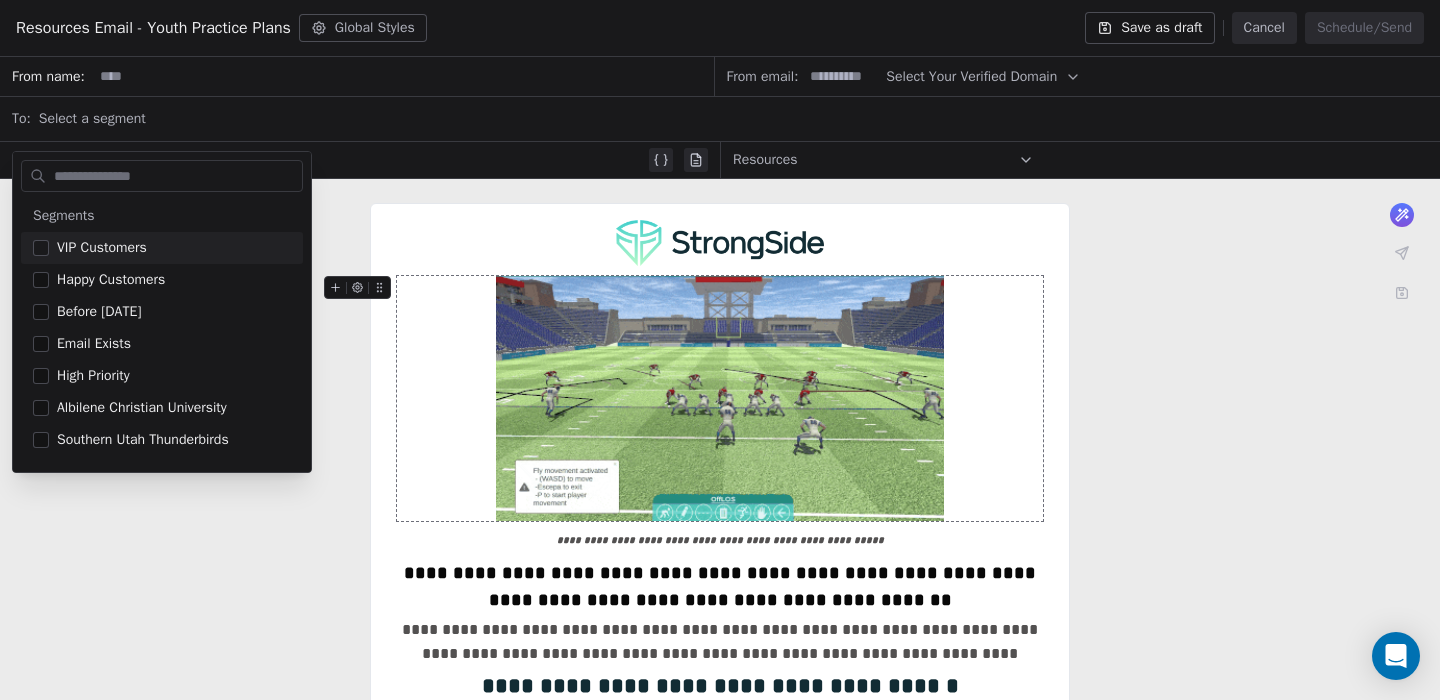 click on "Select a segment" at bounding box center (92, 119) 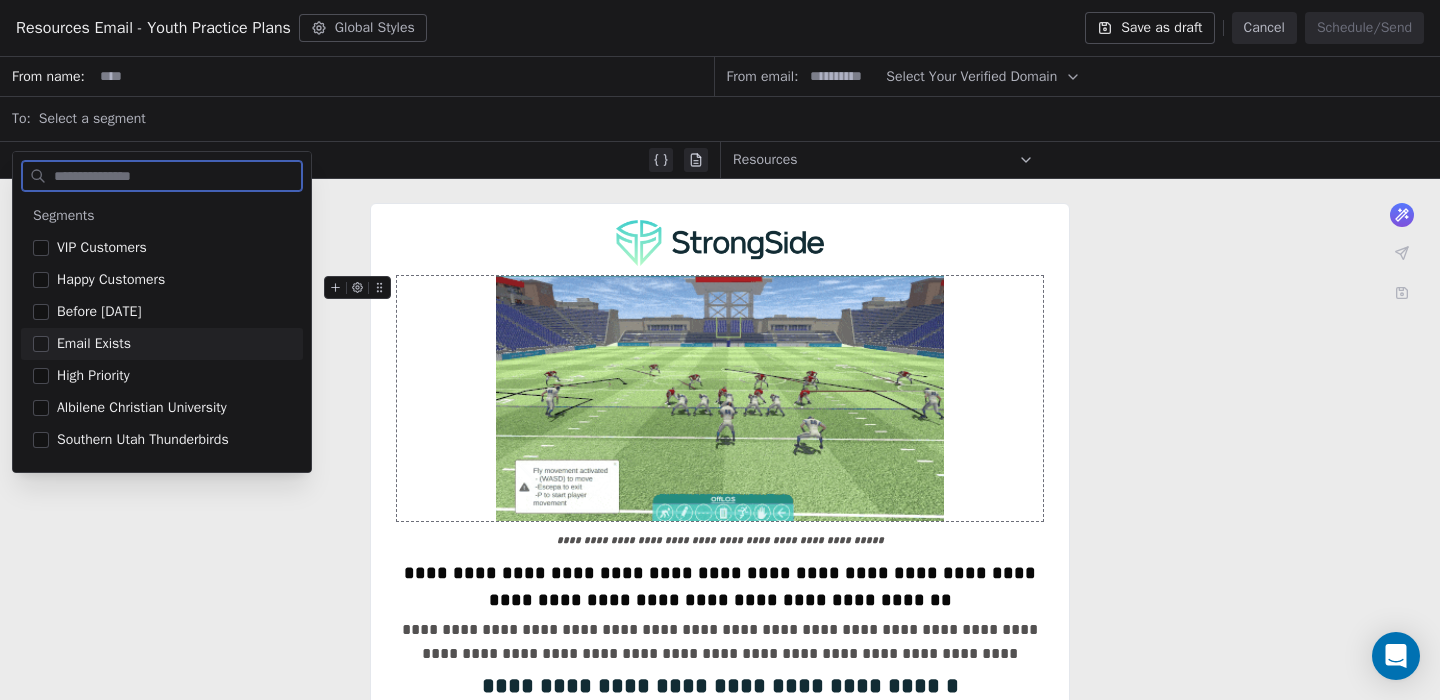 click at bounding box center [41, 344] 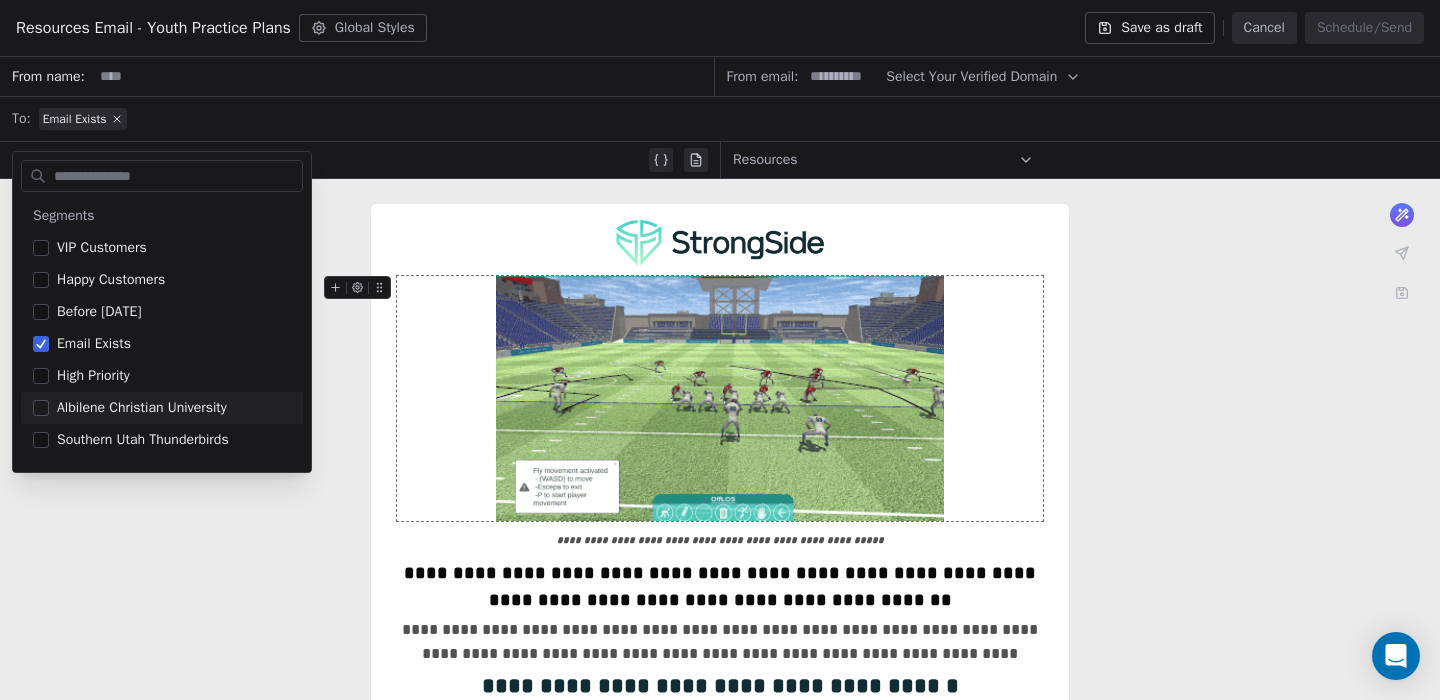 click on "**********" at bounding box center [720, 977] 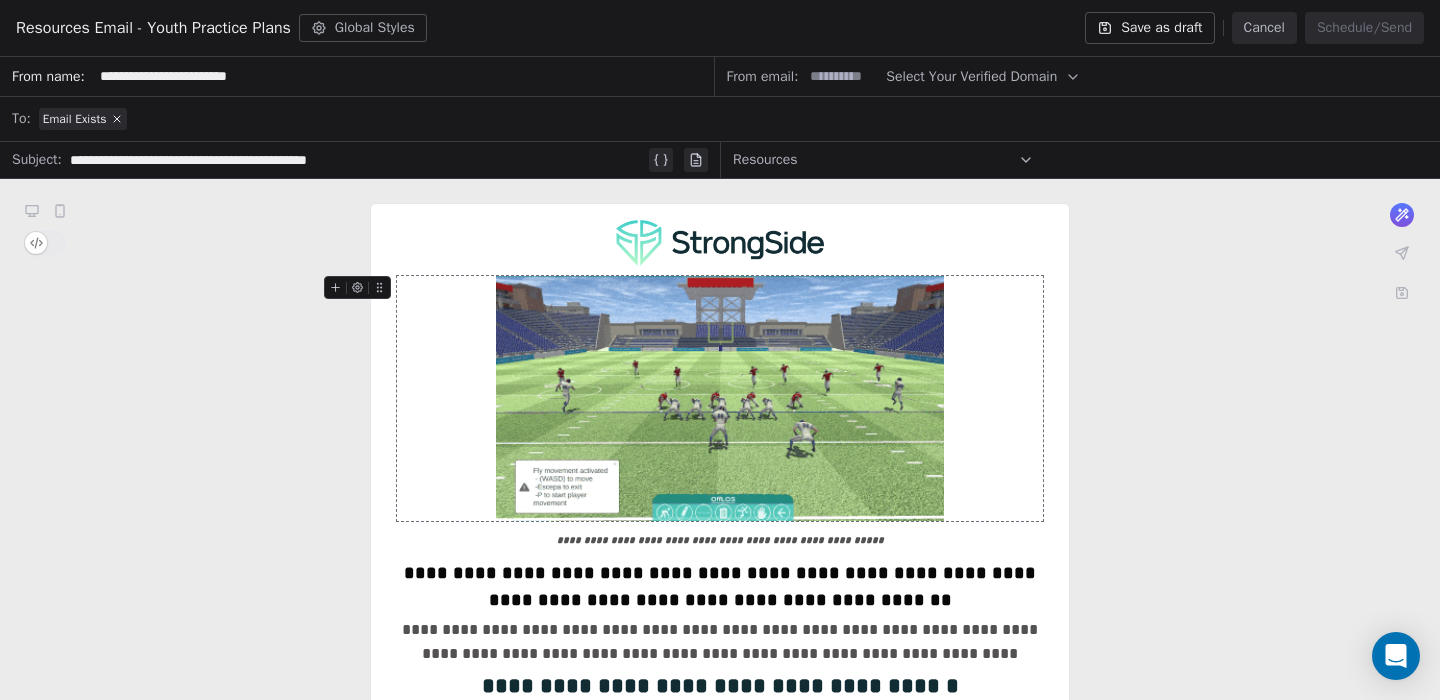 type on "**********" 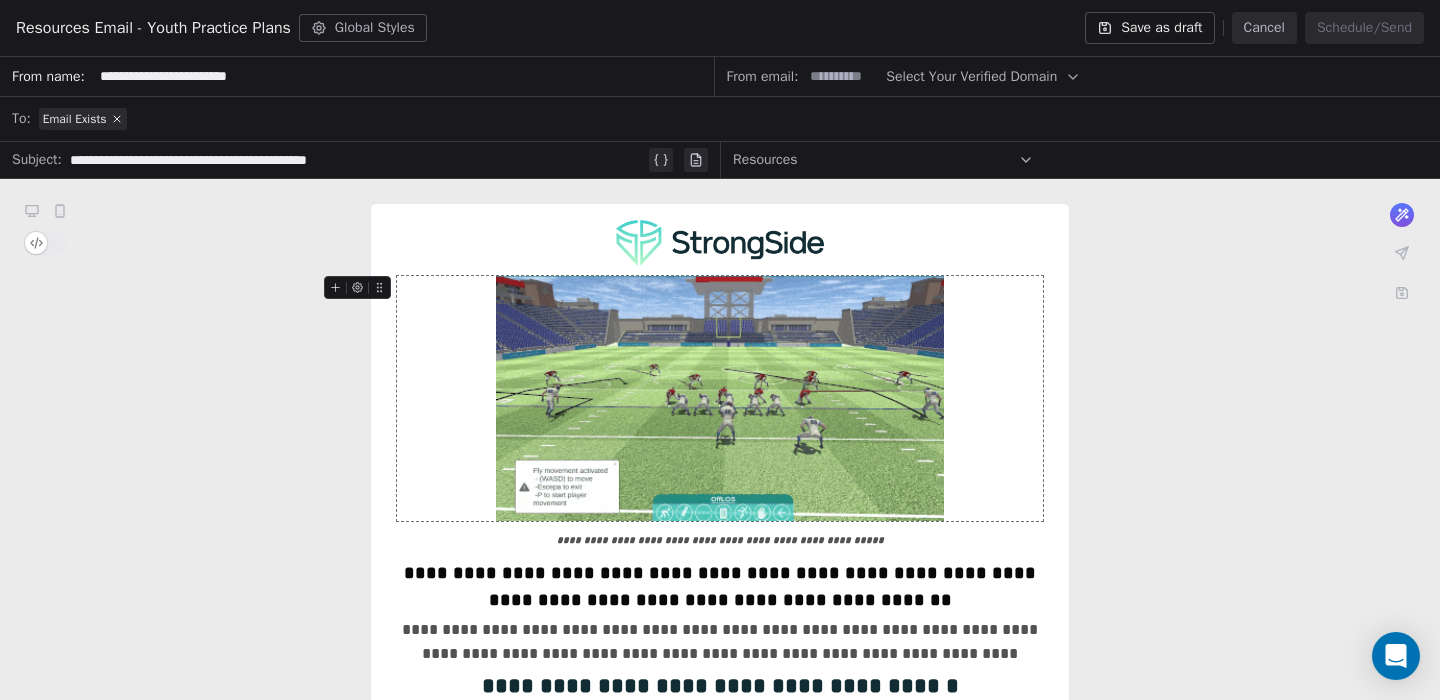 click at bounding box center (842, 76) 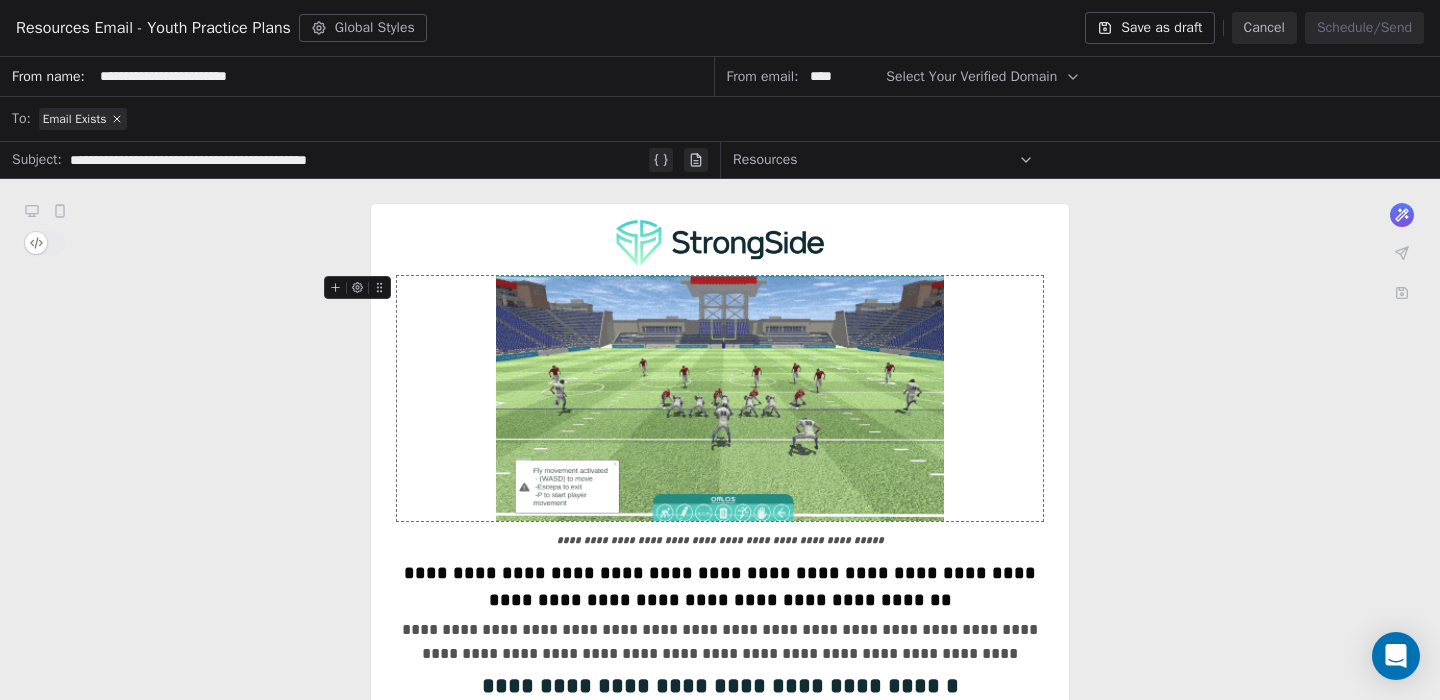 type on "****" 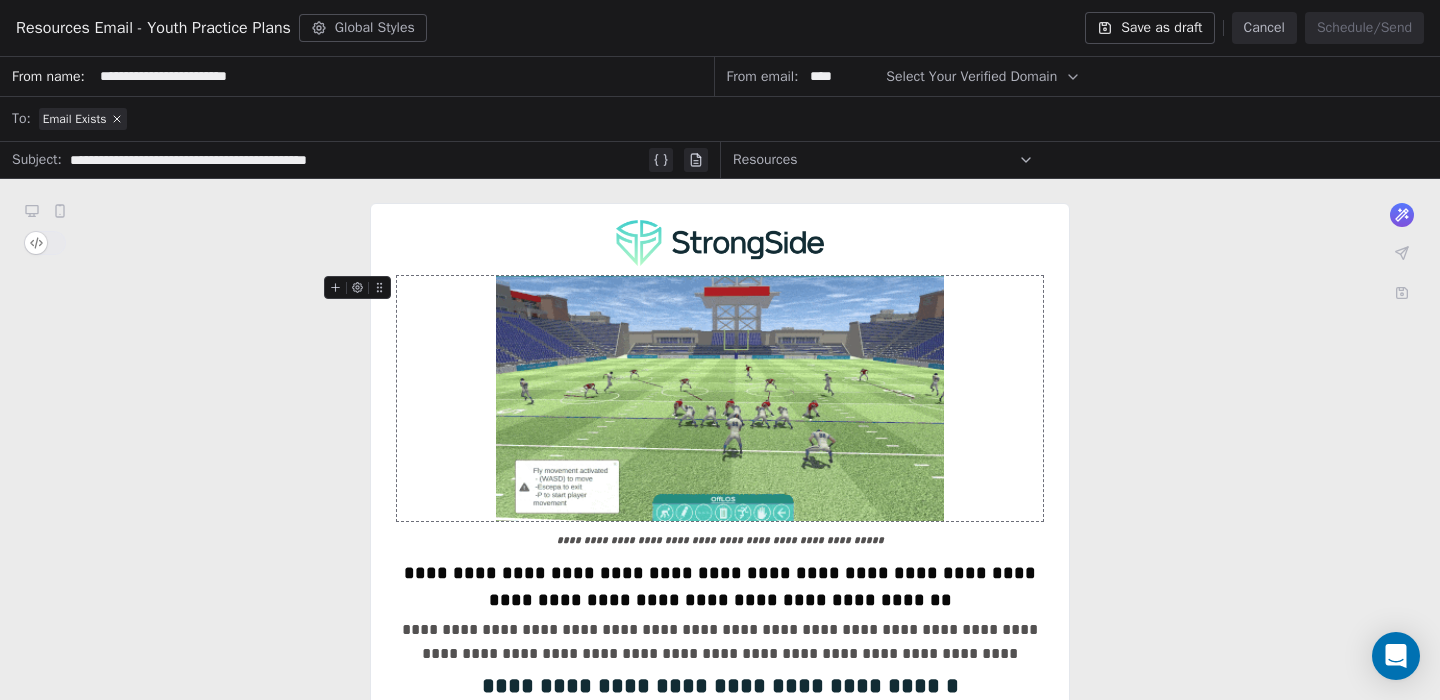click on "Save as draft" at bounding box center (1149, 28) 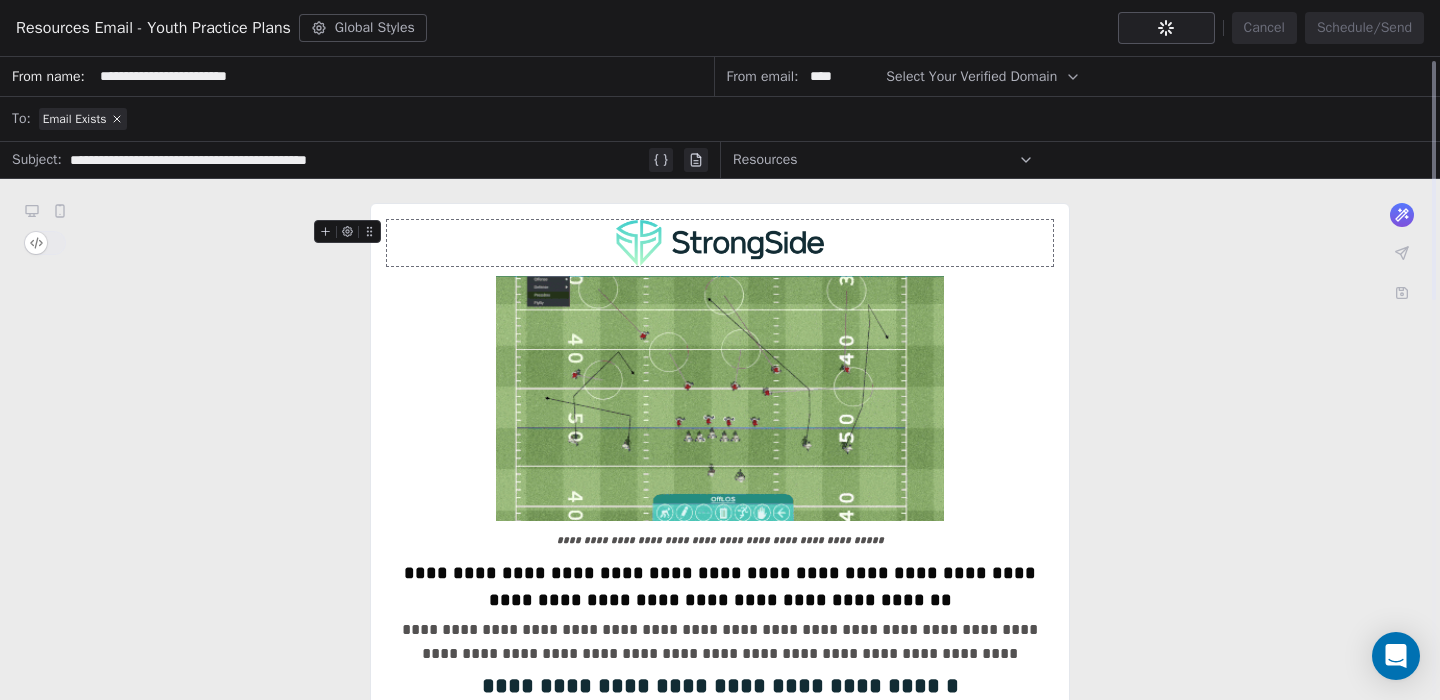 scroll, scrollTop: 0, scrollLeft: 0, axis: both 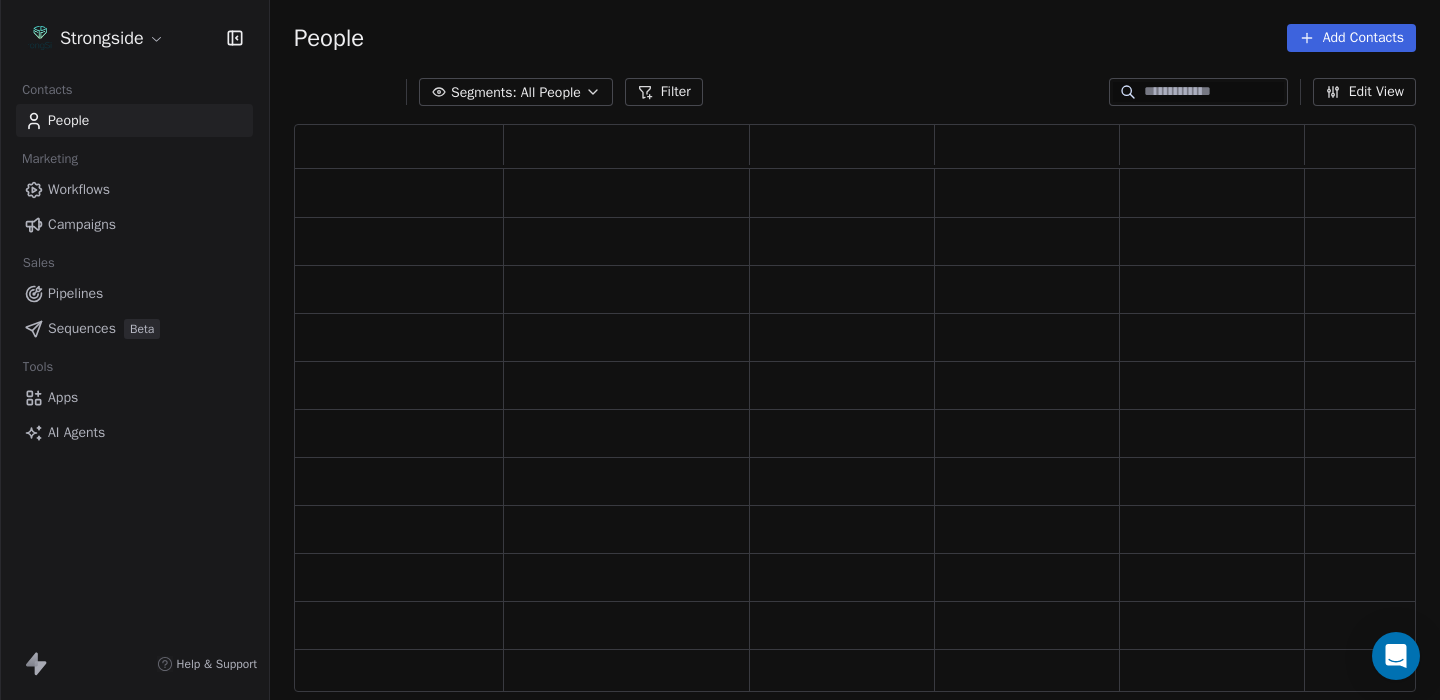 click on "Campaigns" at bounding box center [82, 224] 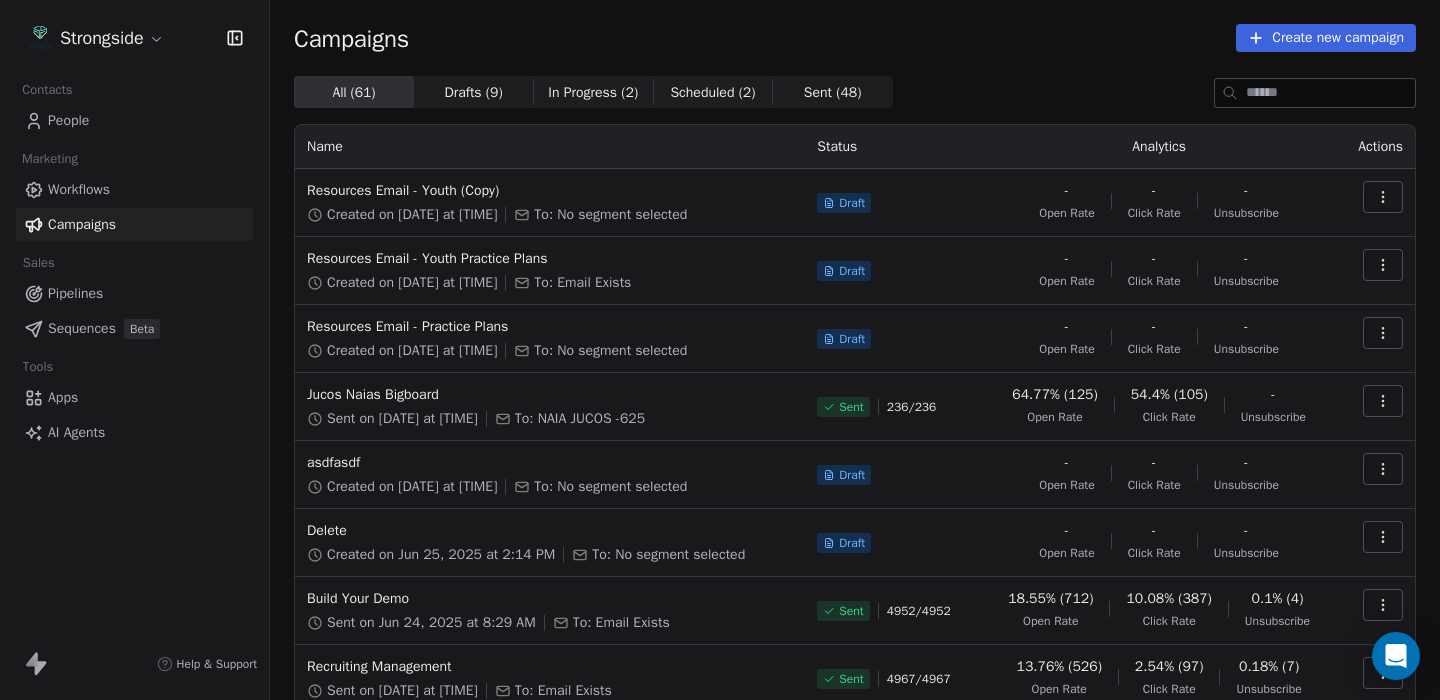 click at bounding box center [1383, 265] 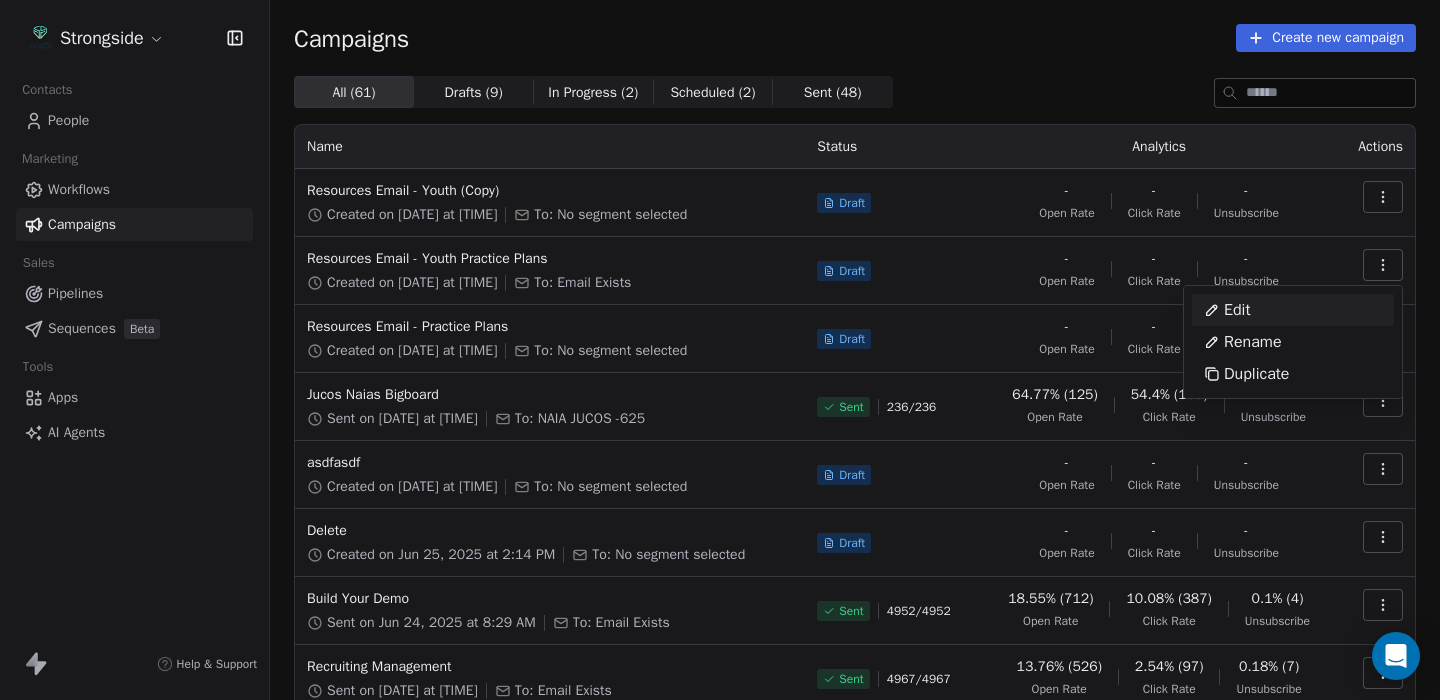 click on "Edit" at bounding box center [1237, 310] 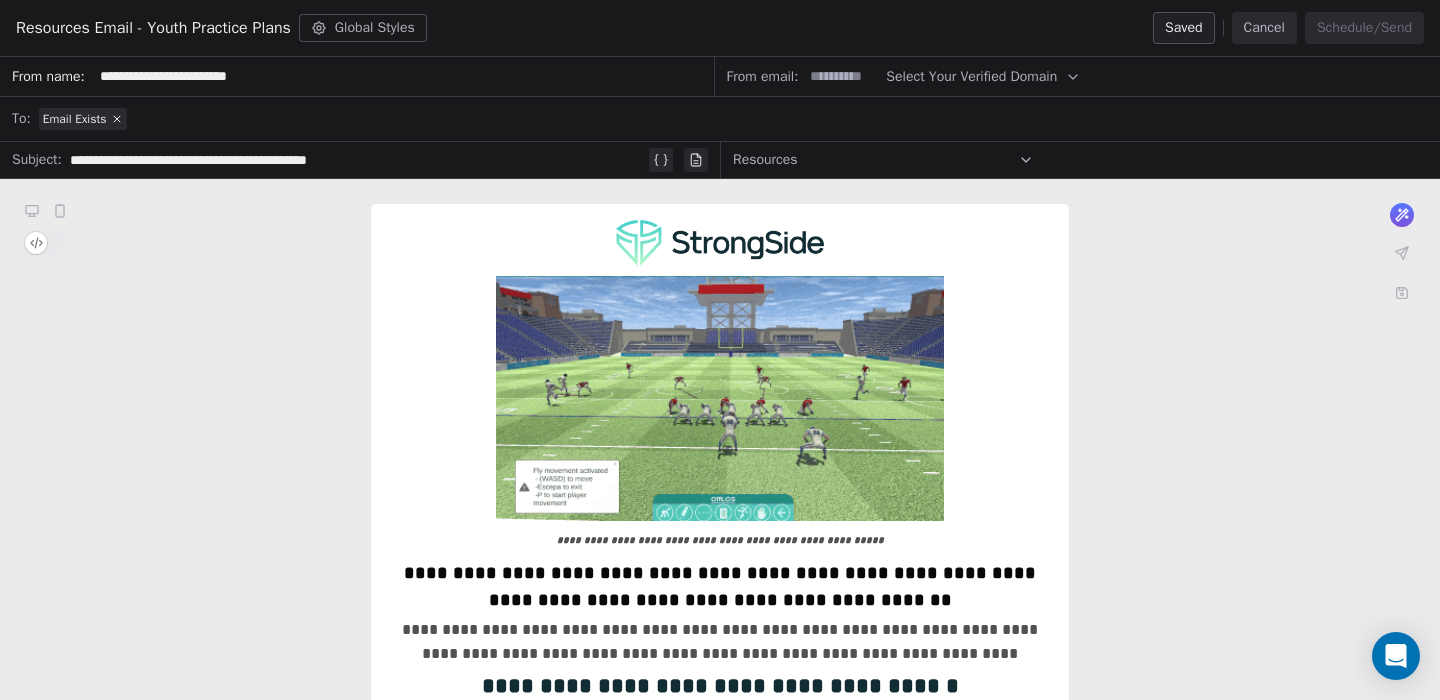 click on "Cancel" at bounding box center [1264, 28] 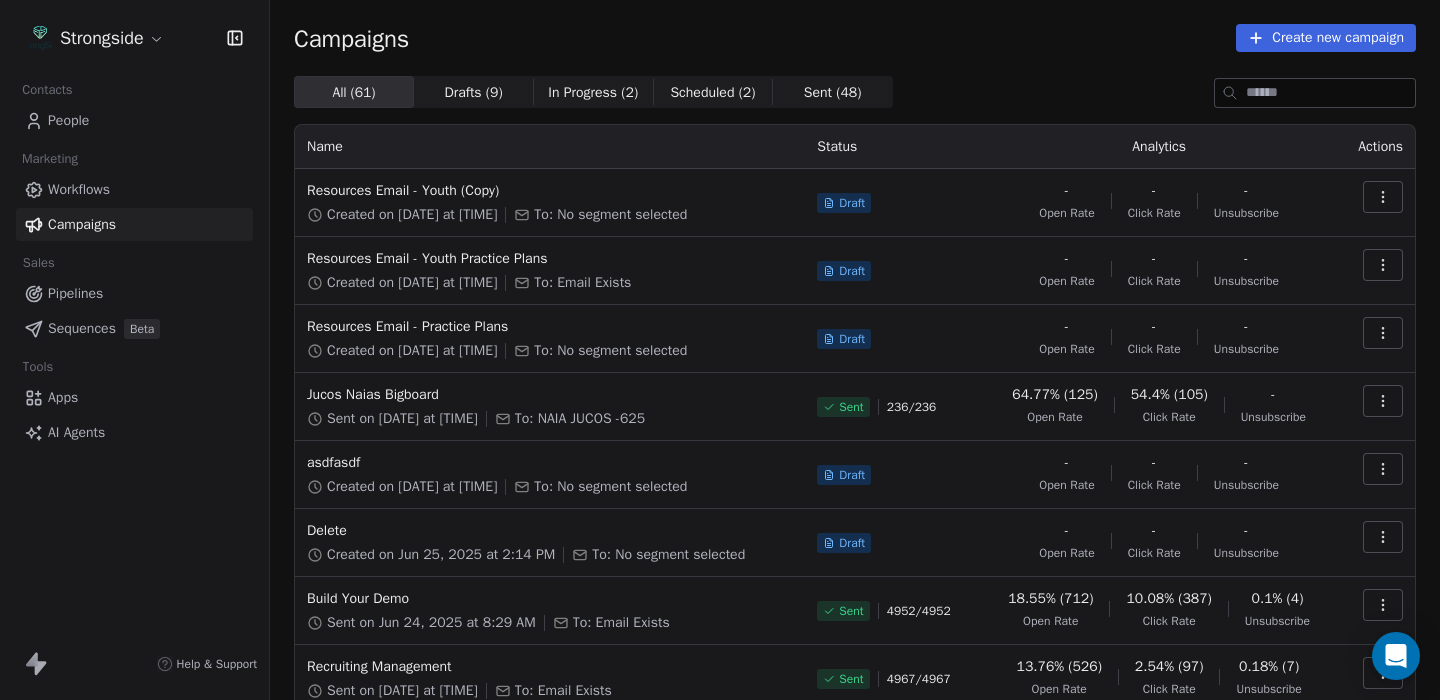 click at bounding box center (1383, 265) 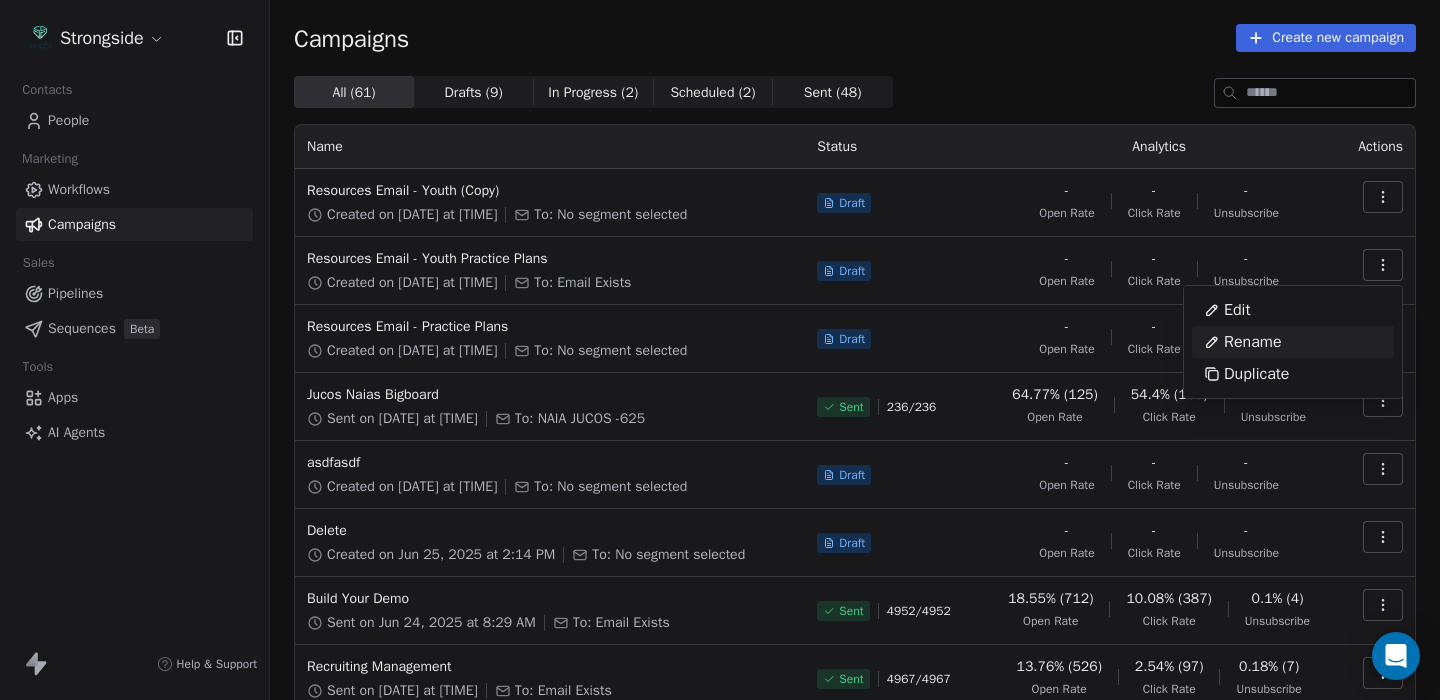 click on "Rename" at bounding box center [1253, 342] 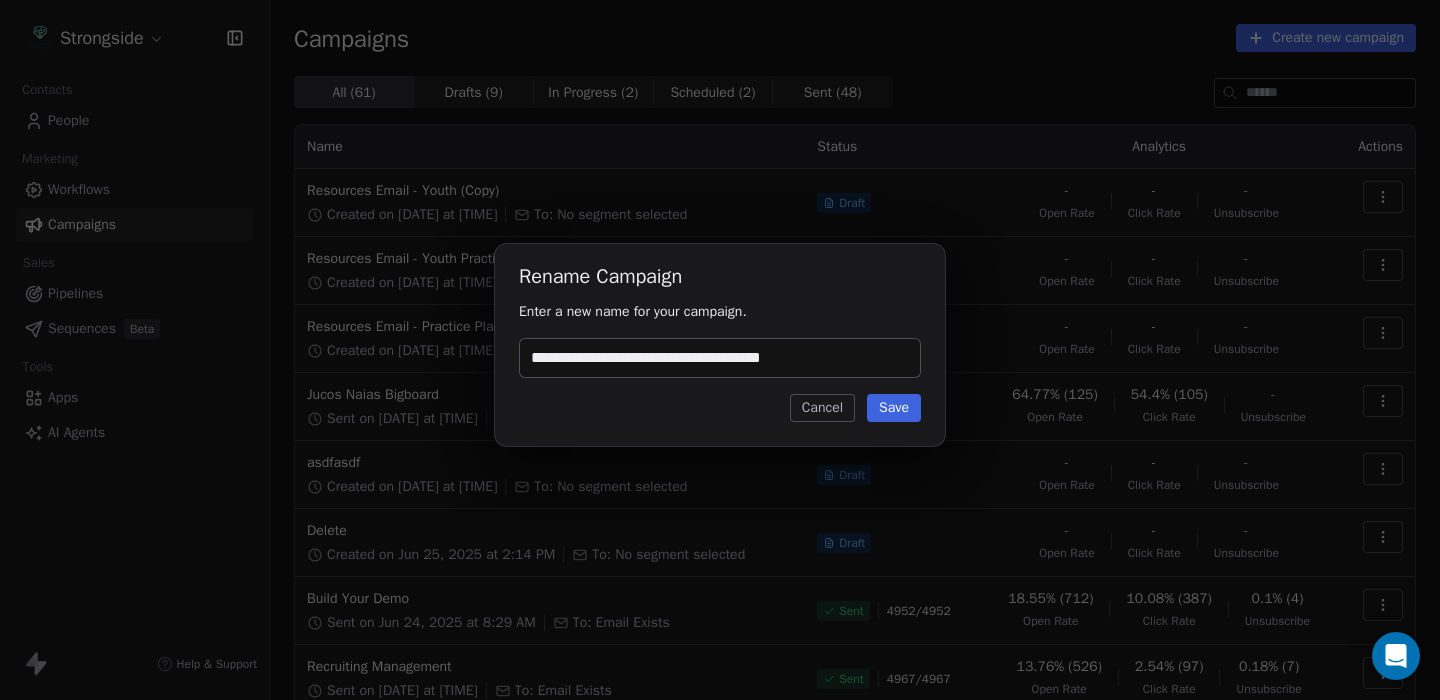 click on "**********" at bounding box center (720, 358) 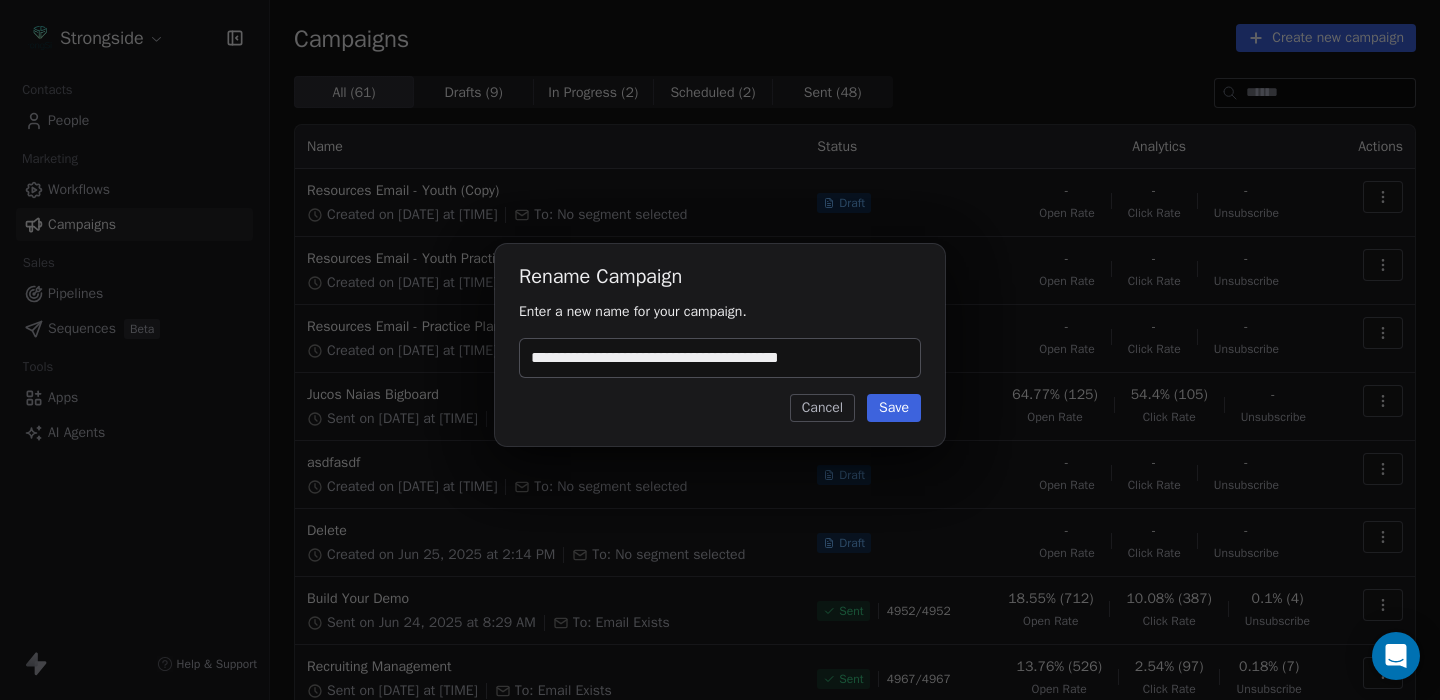 type on "**********" 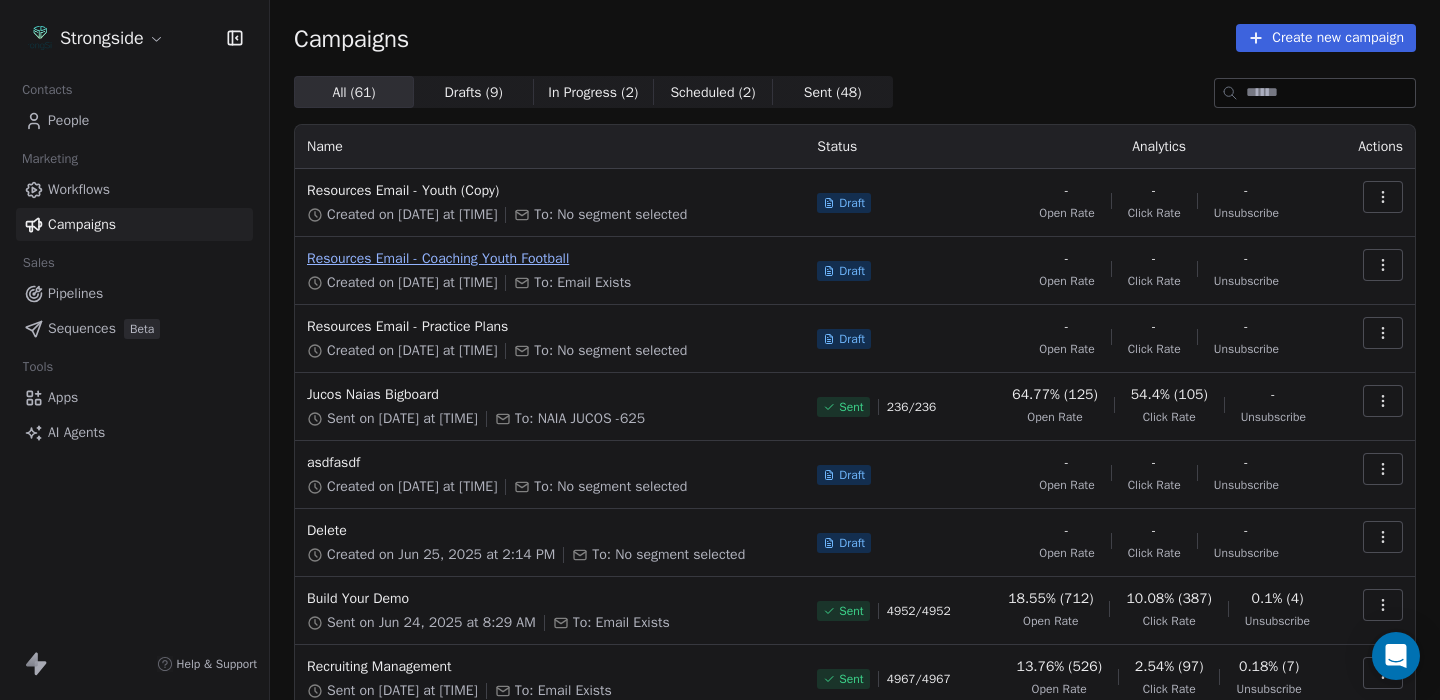 click on "Resources Email - Coaching Youth Football" at bounding box center [550, 259] 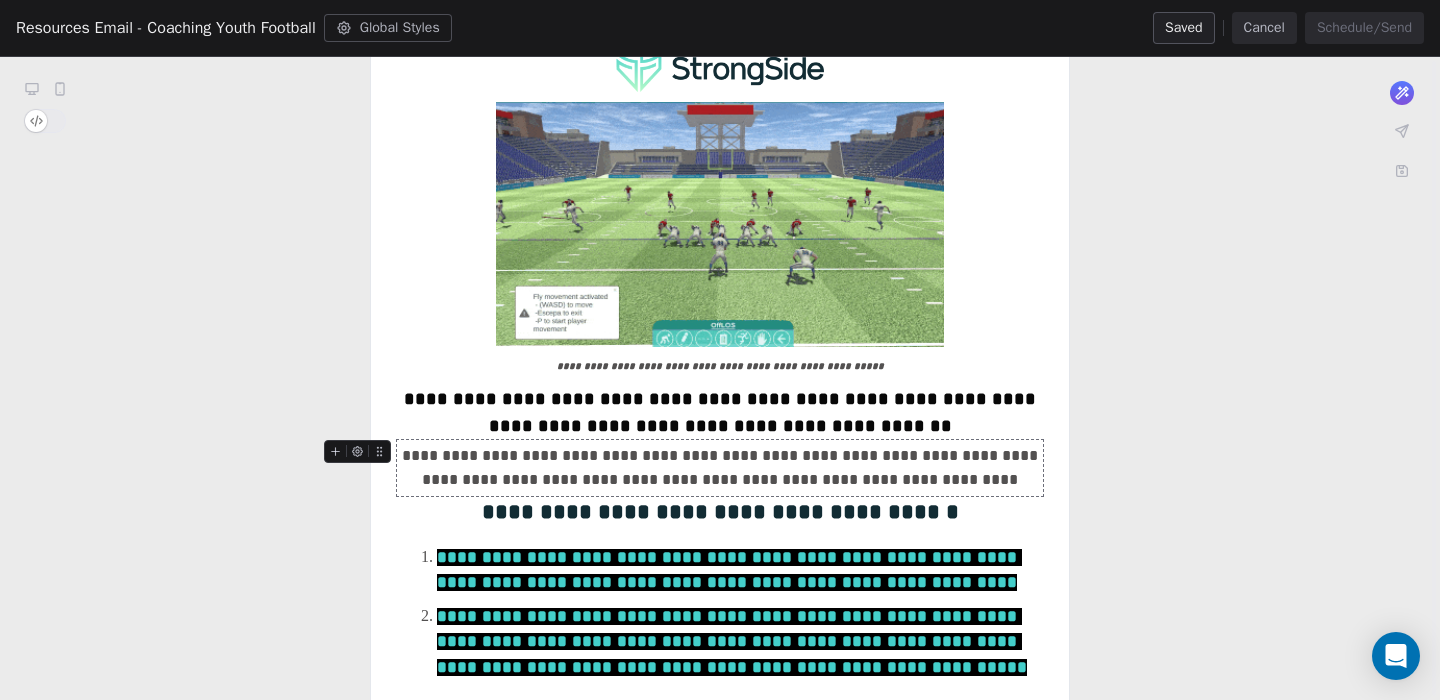 scroll, scrollTop: 201, scrollLeft: 0, axis: vertical 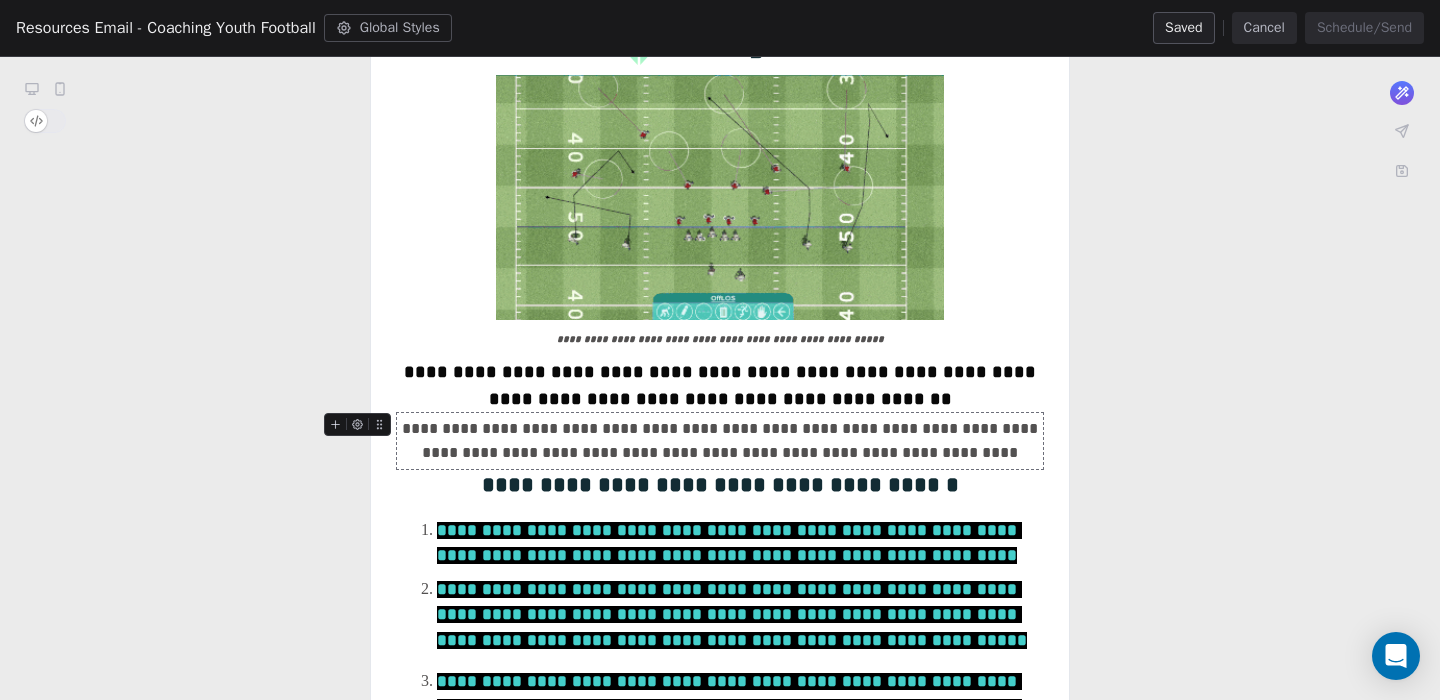 click on "**********" at bounding box center (720, 441) 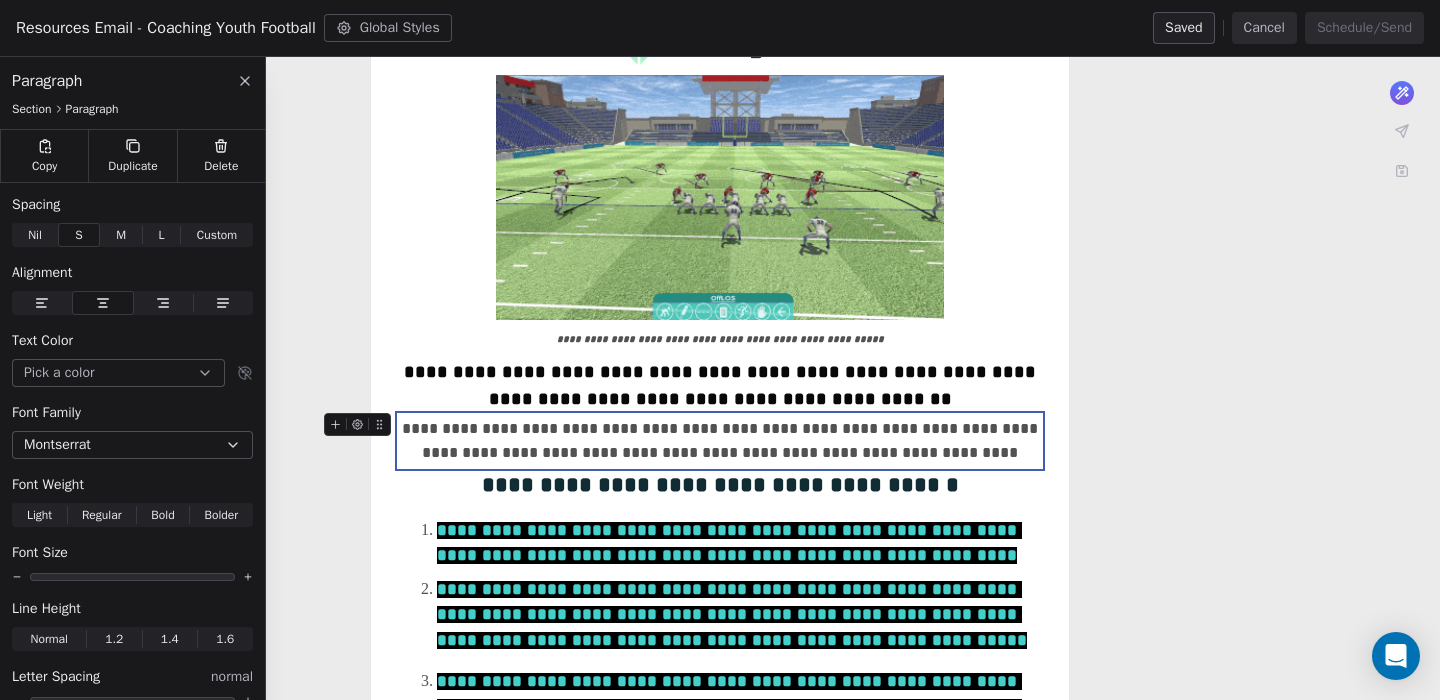 drag, startPoint x: 1021, startPoint y: 452, endPoint x: 396, endPoint y: 429, distance: 625.42303 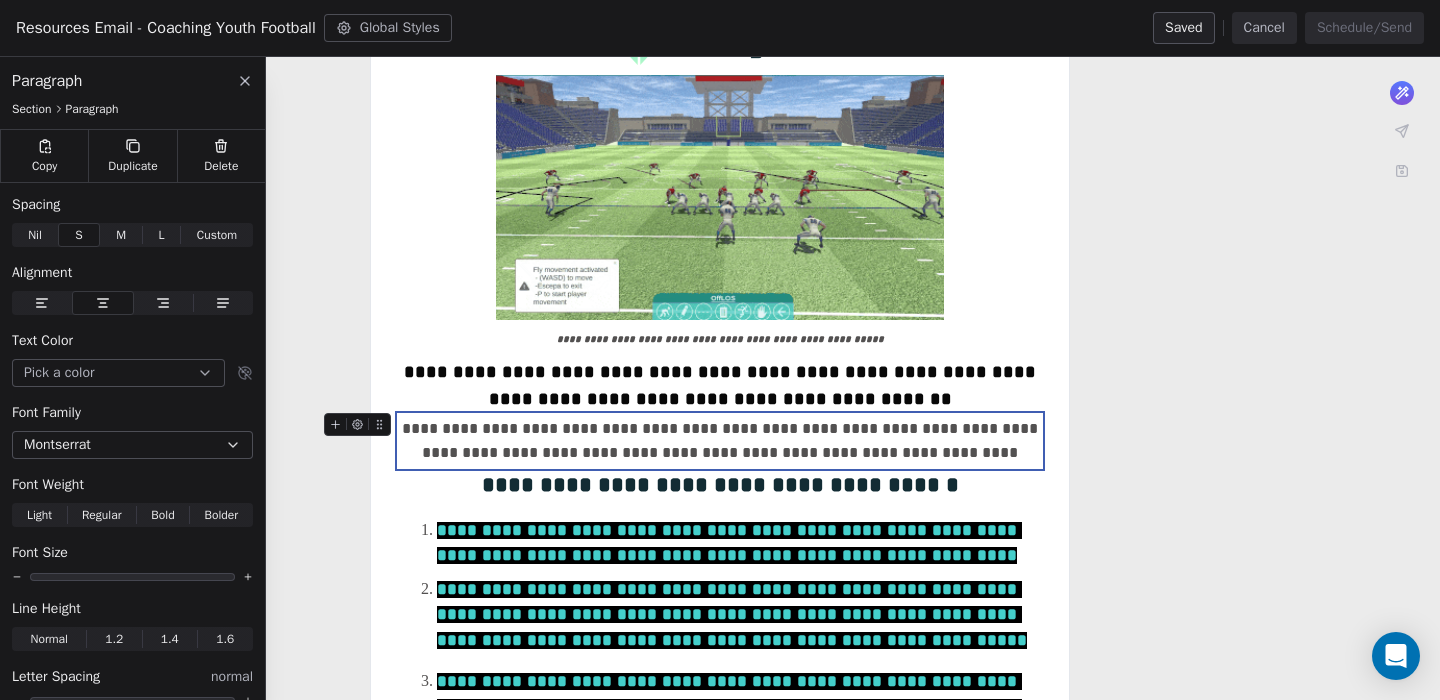 click at bounding box center [361, 430] 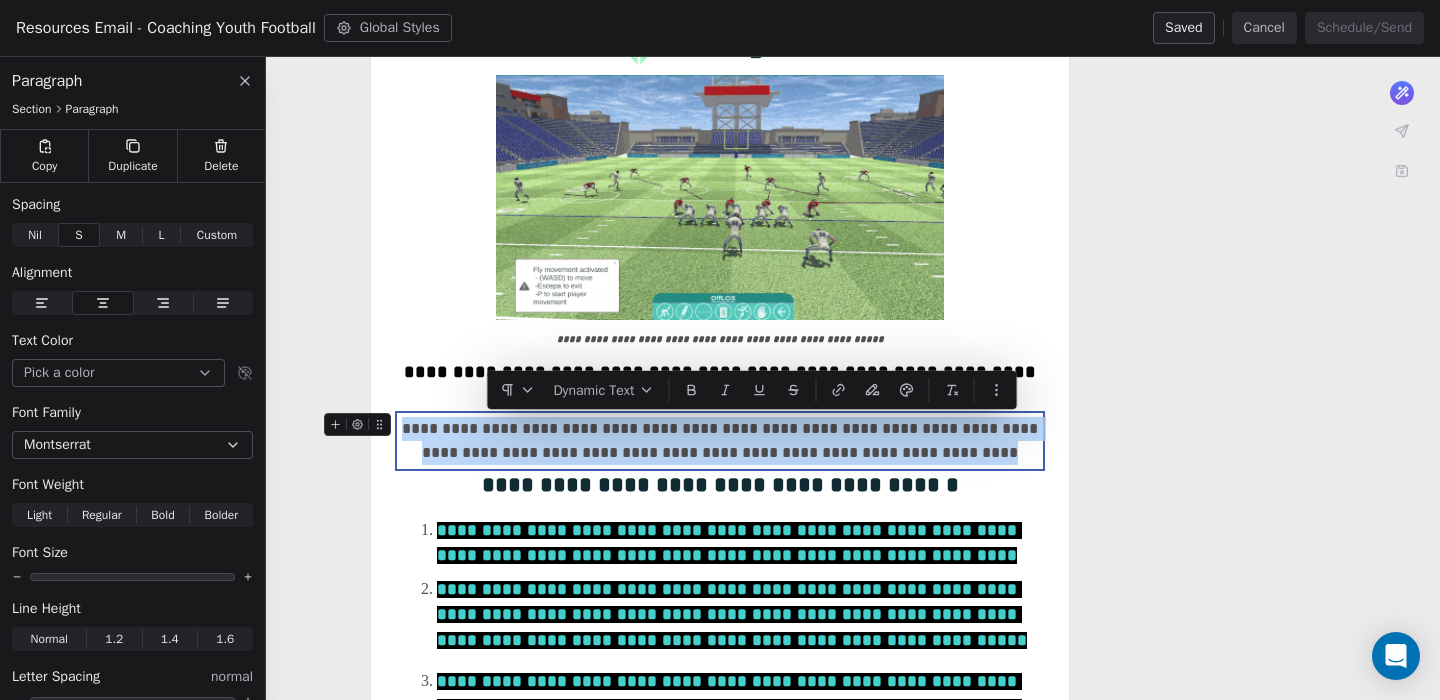 drag, startPoint x: 403, startPoint y: 426, endPoint x: 1022, endPoint y: 450, distance: 619.4651 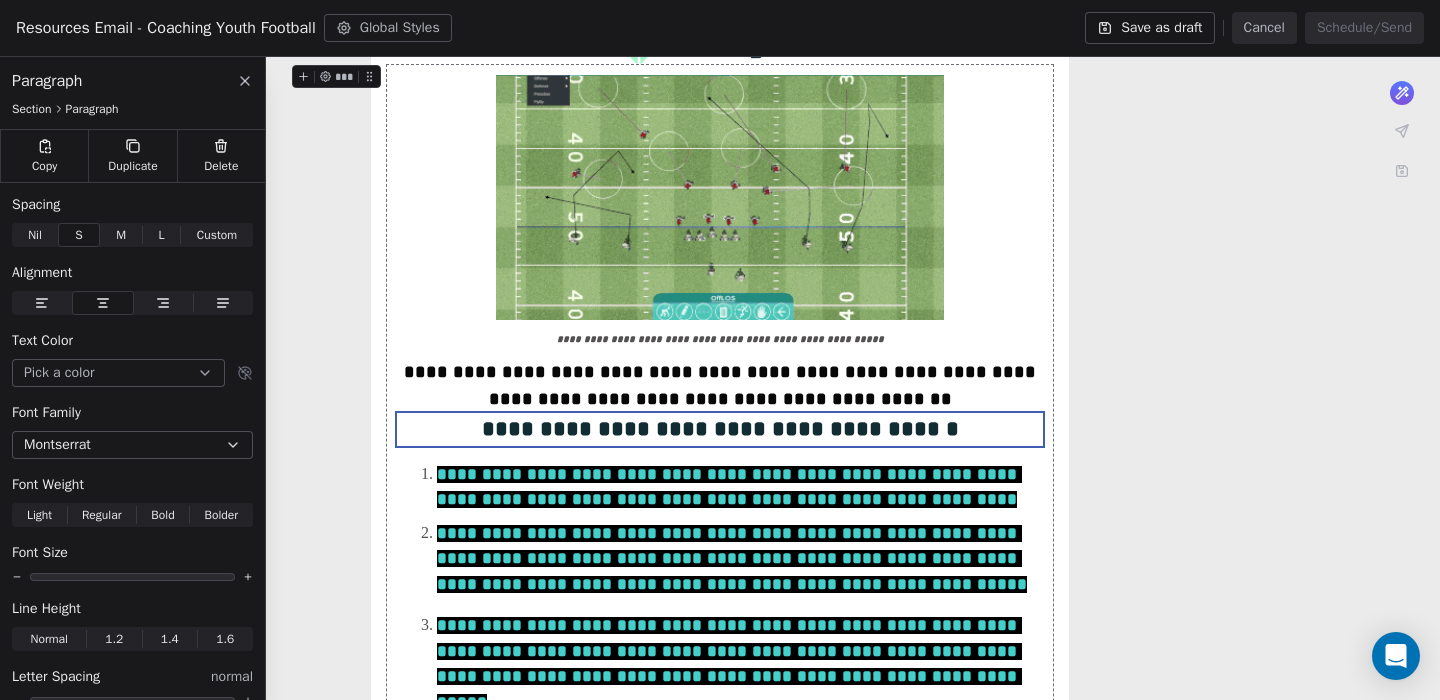click on "Save as draft" at bounding box center [1149, 28] 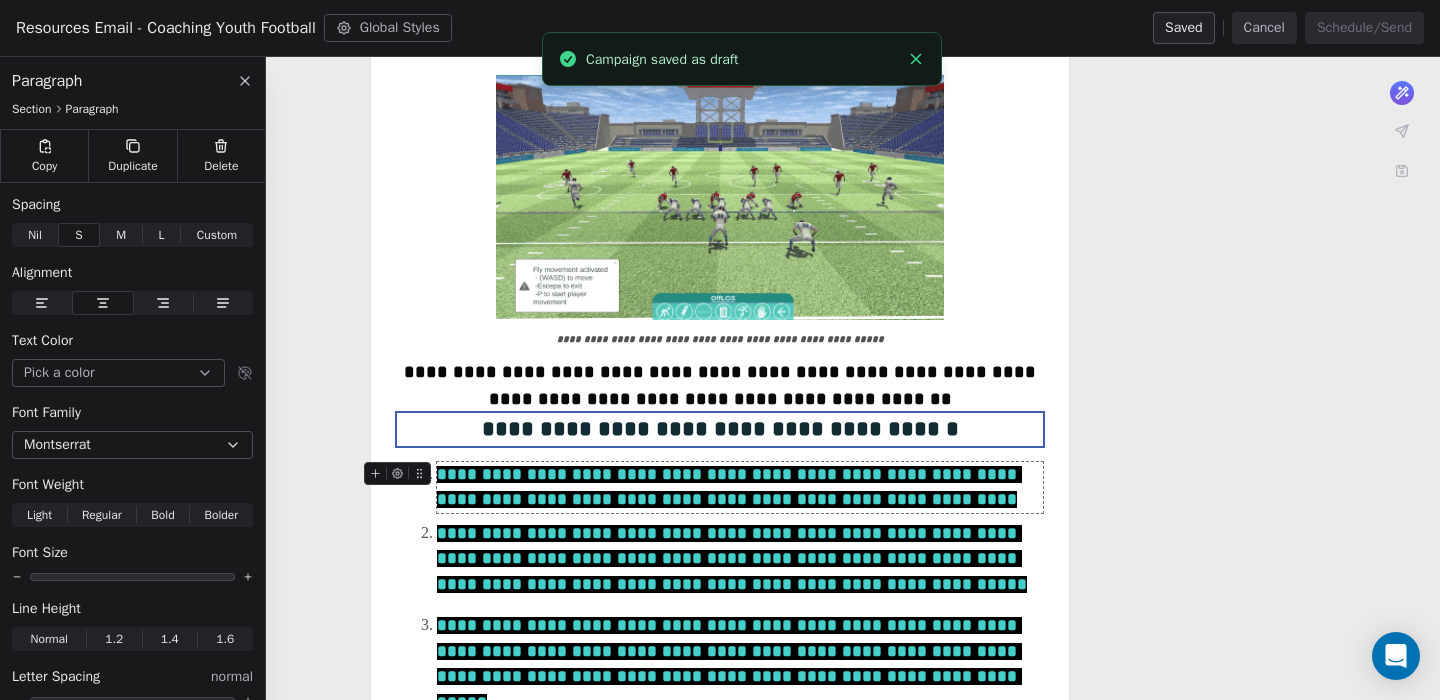 click on "**********" at bounding box center [729, 487] 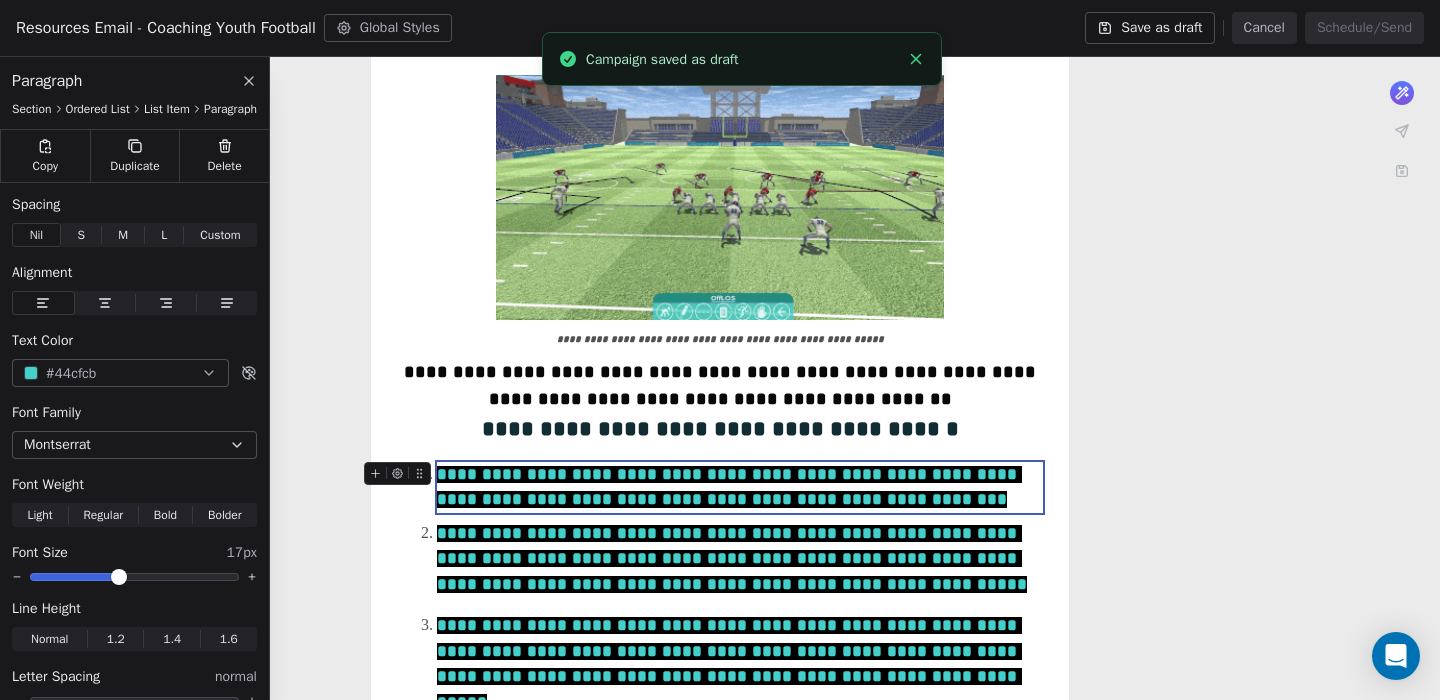 type 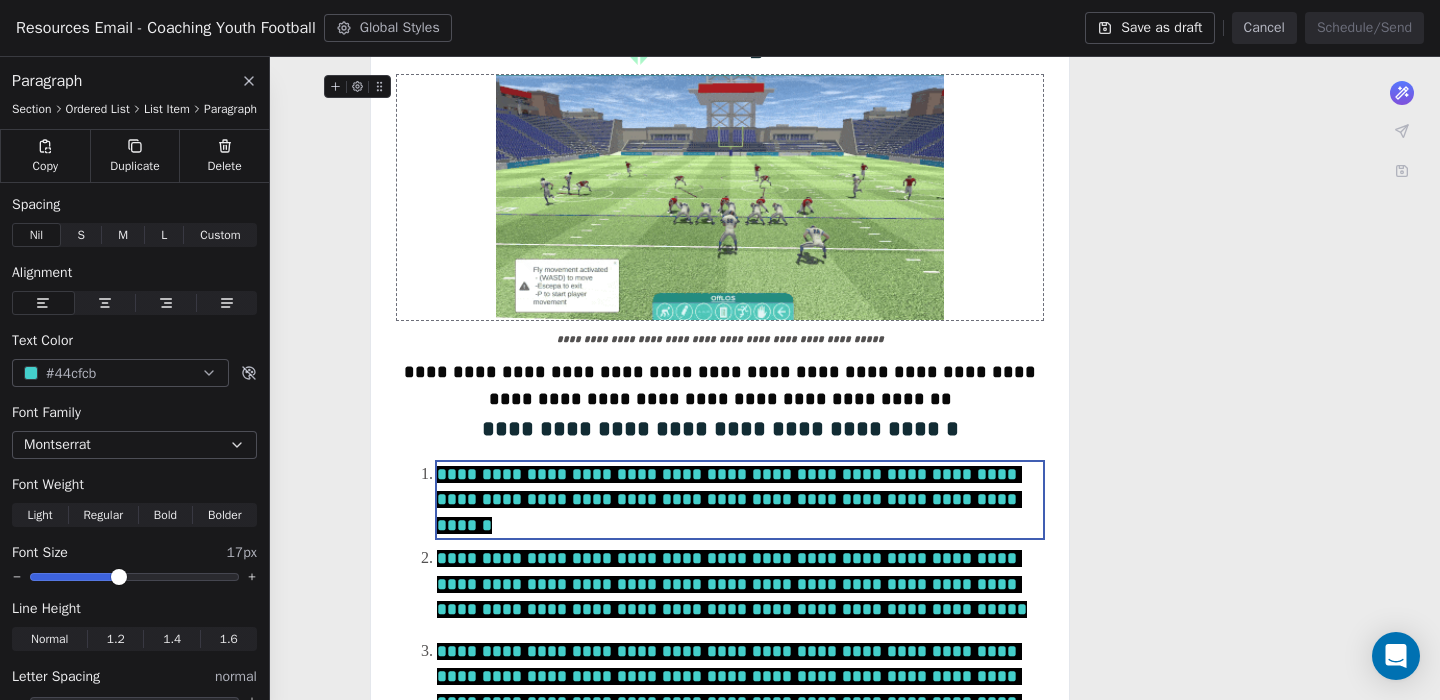 click on "Save as draft" at bounding box center [1149, 28] 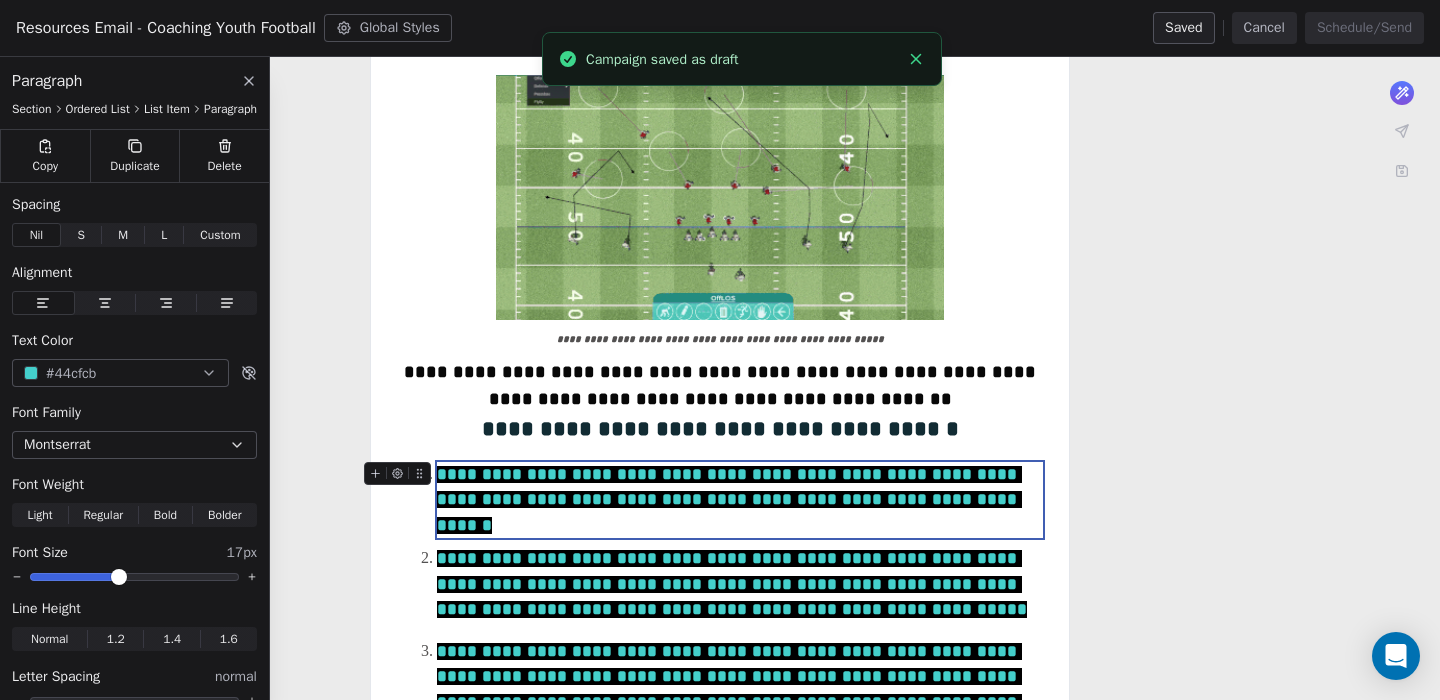 click on "**********" at bounding box center [729, 500] 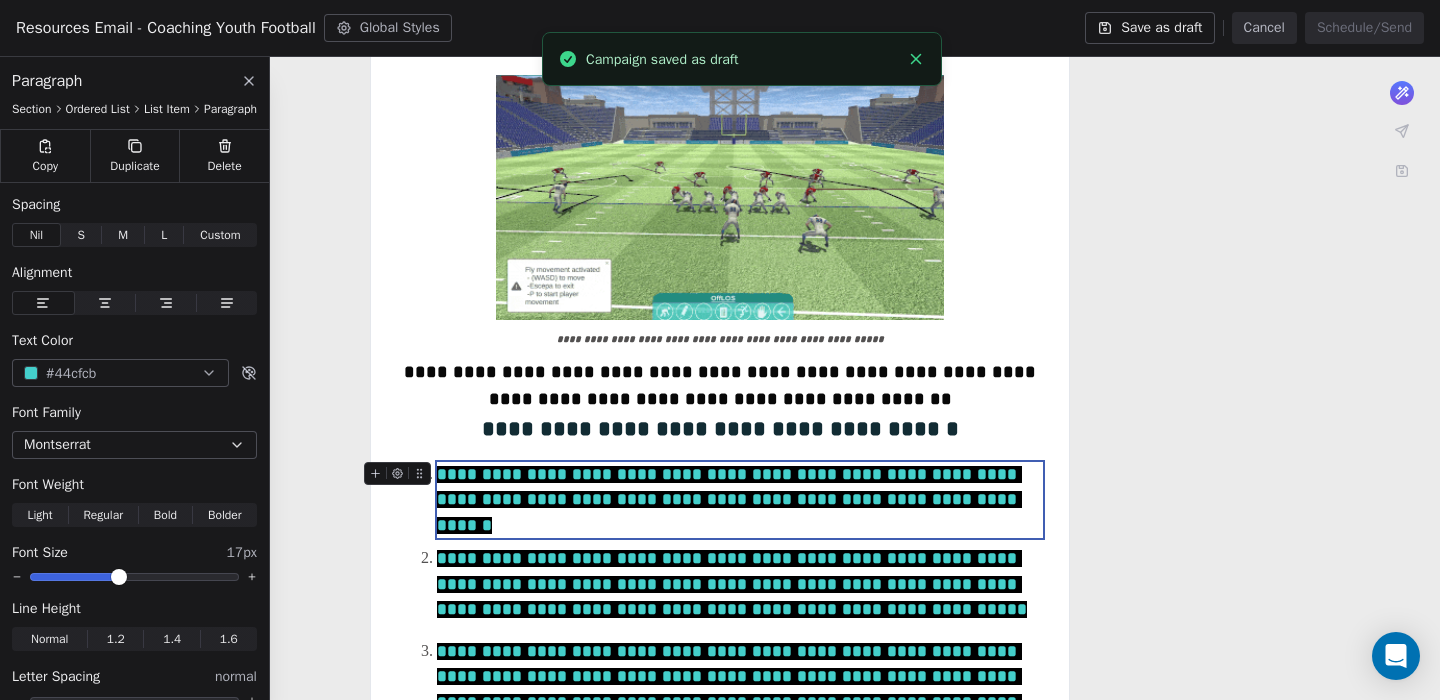 click on "**********" at bounding box center [740, 500] 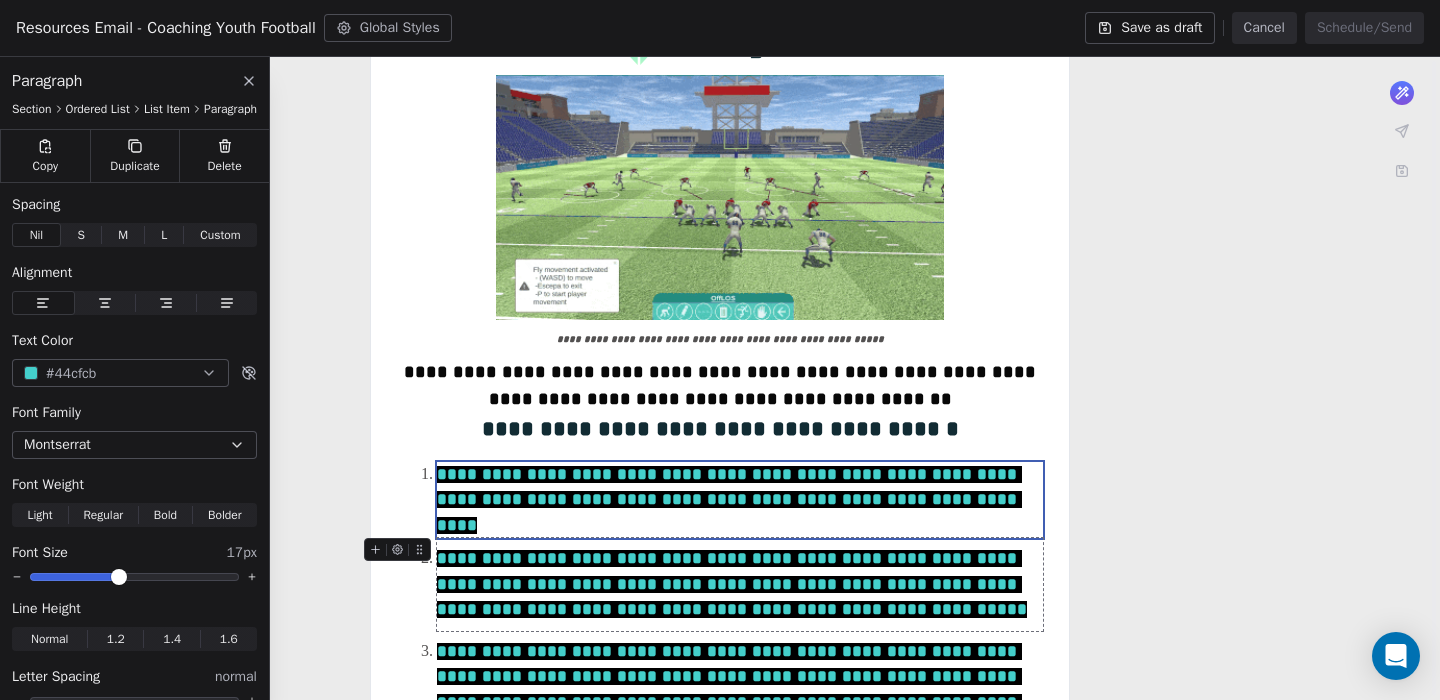 scroll, scrollTop: 296, scrollLeft: 0, axis: vertical 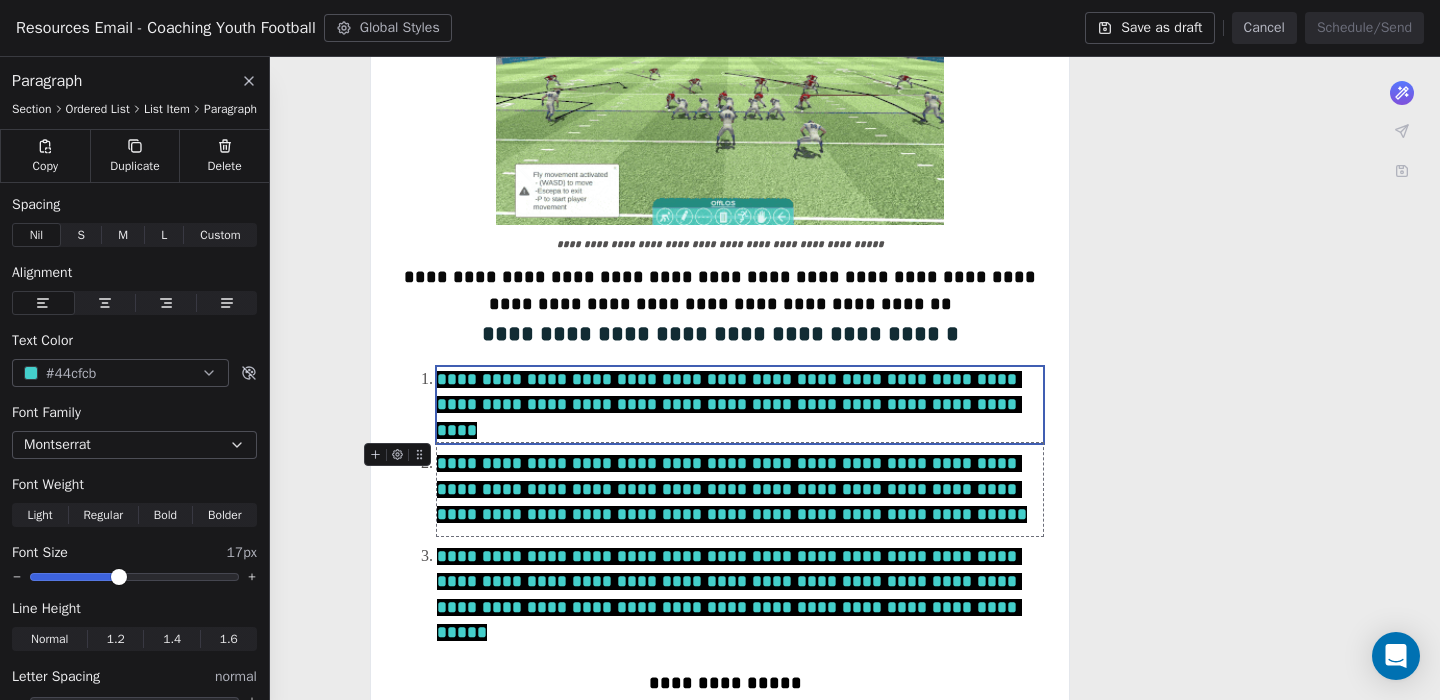 click on "Save as draft" at bounding box center [1149, 28] 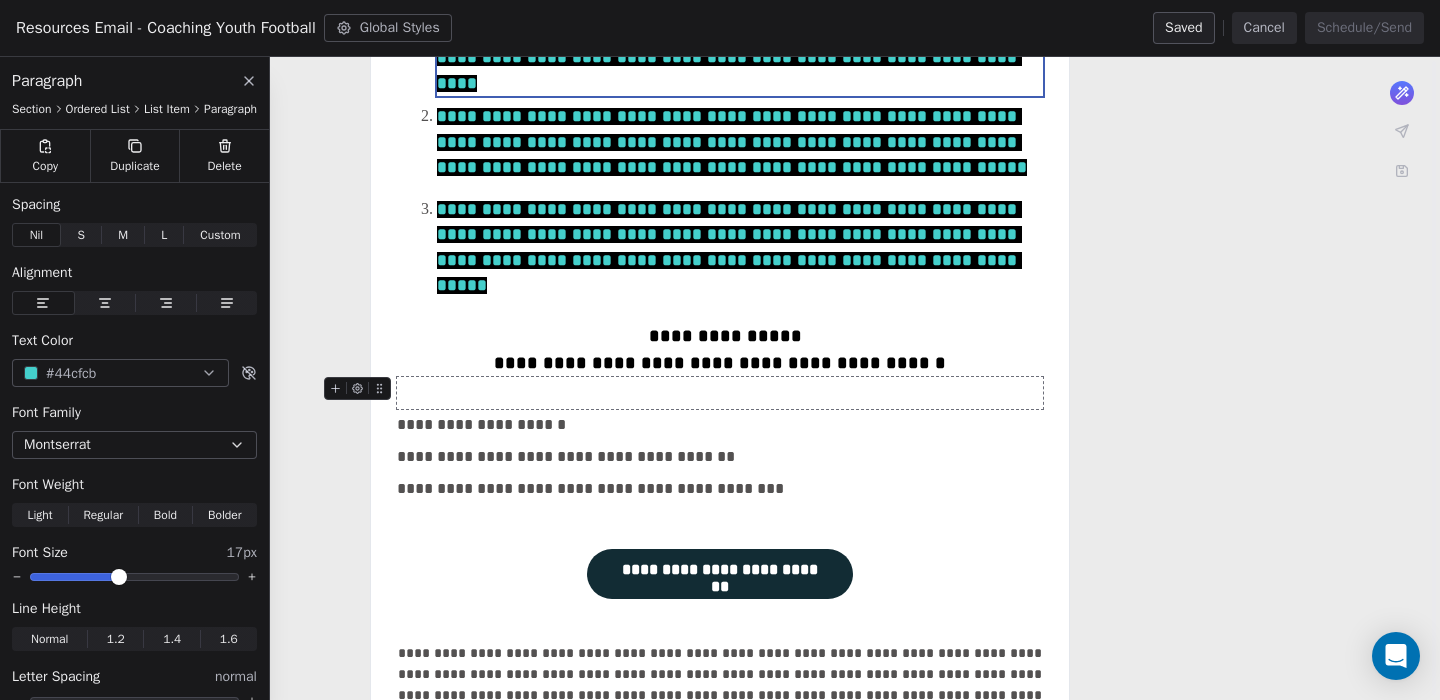 scroll, scrollTop: 627, scrollLeft: 0, axis: vertical 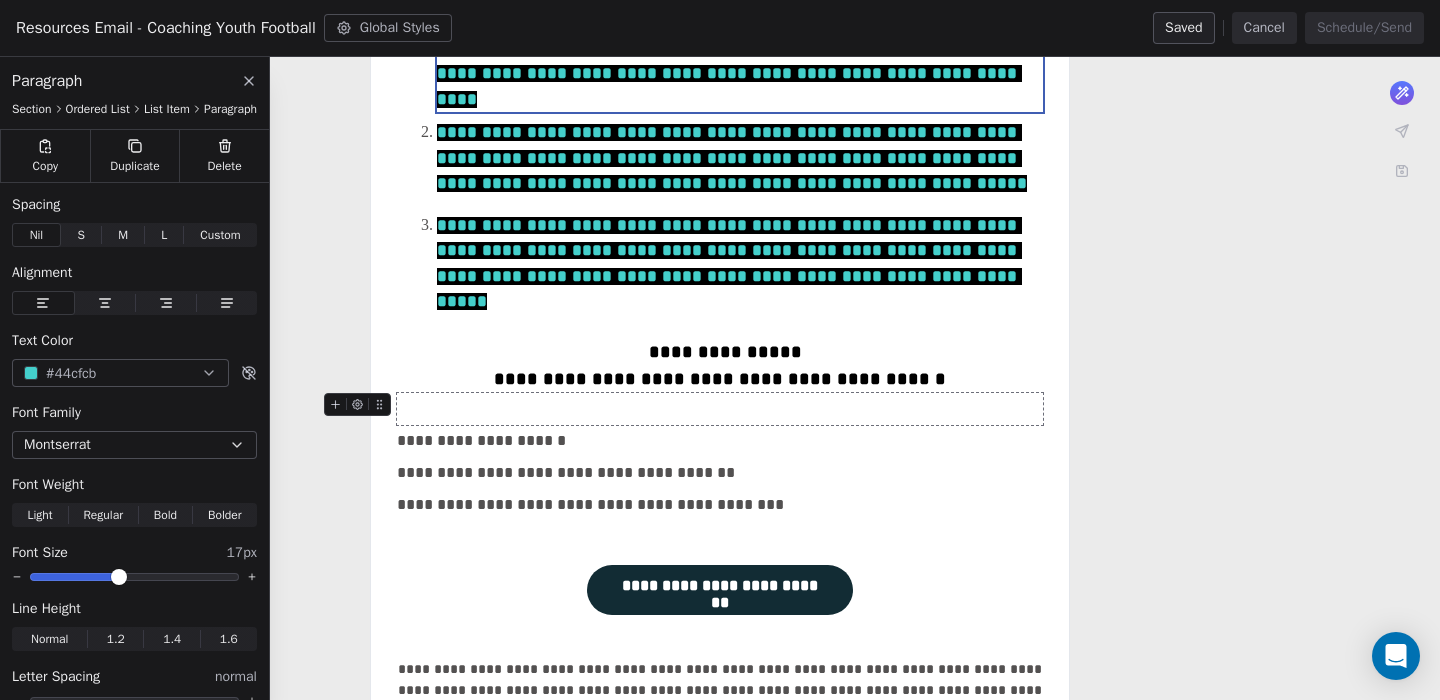 click at bounding box center [720, 409] 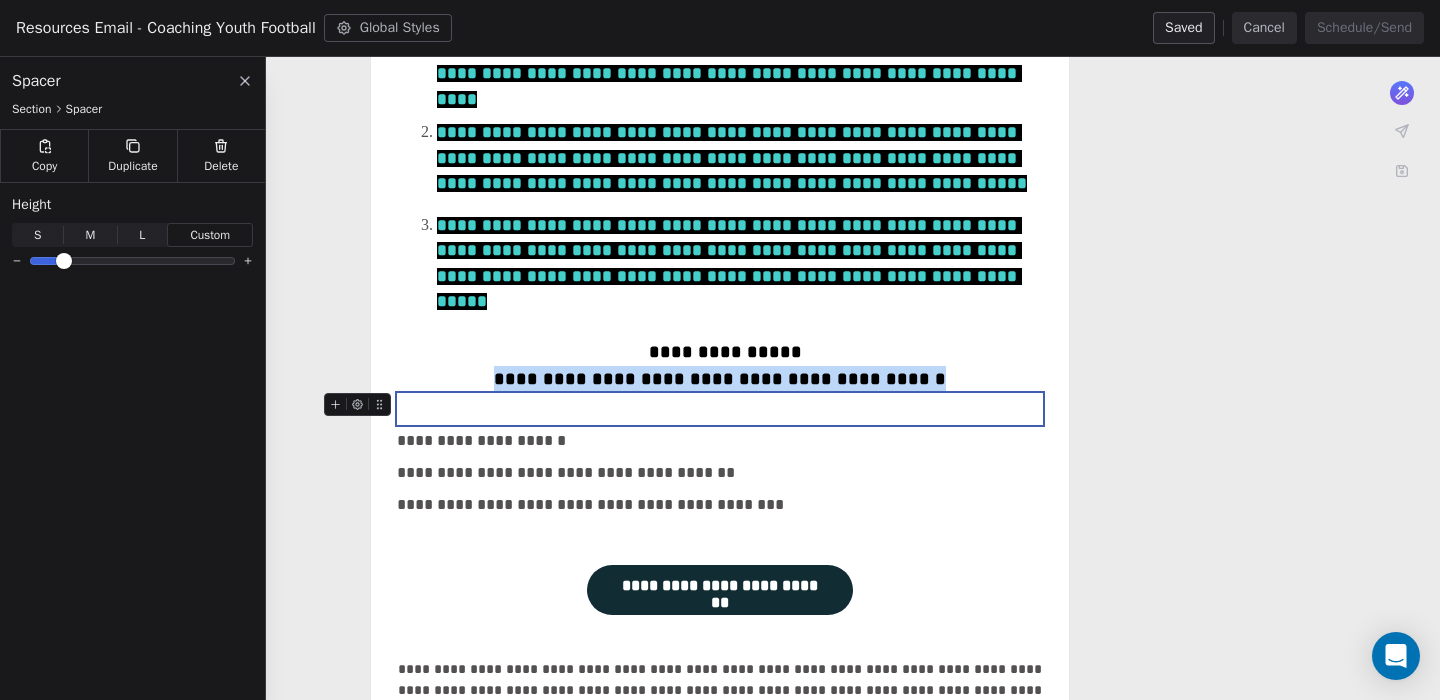 click at bounding box center [720, 409] 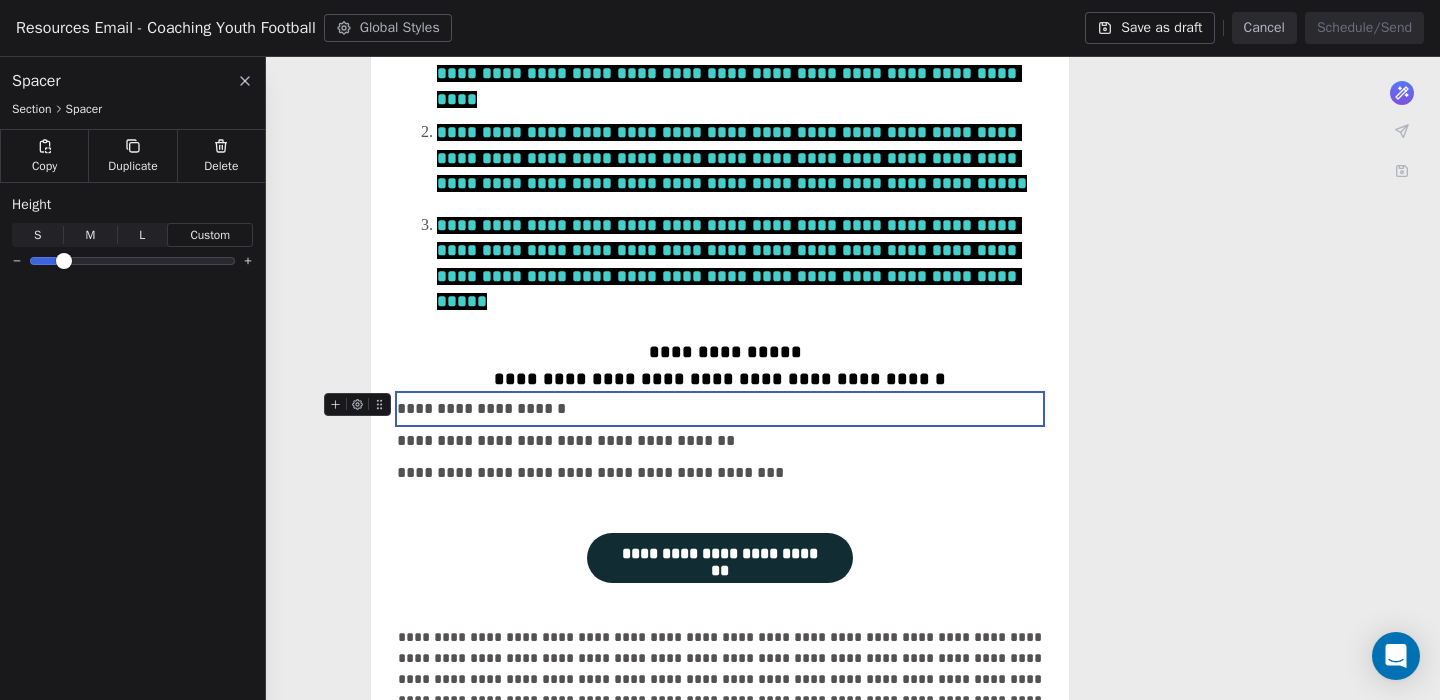 click on "**********" at bounding box center (720, 409) 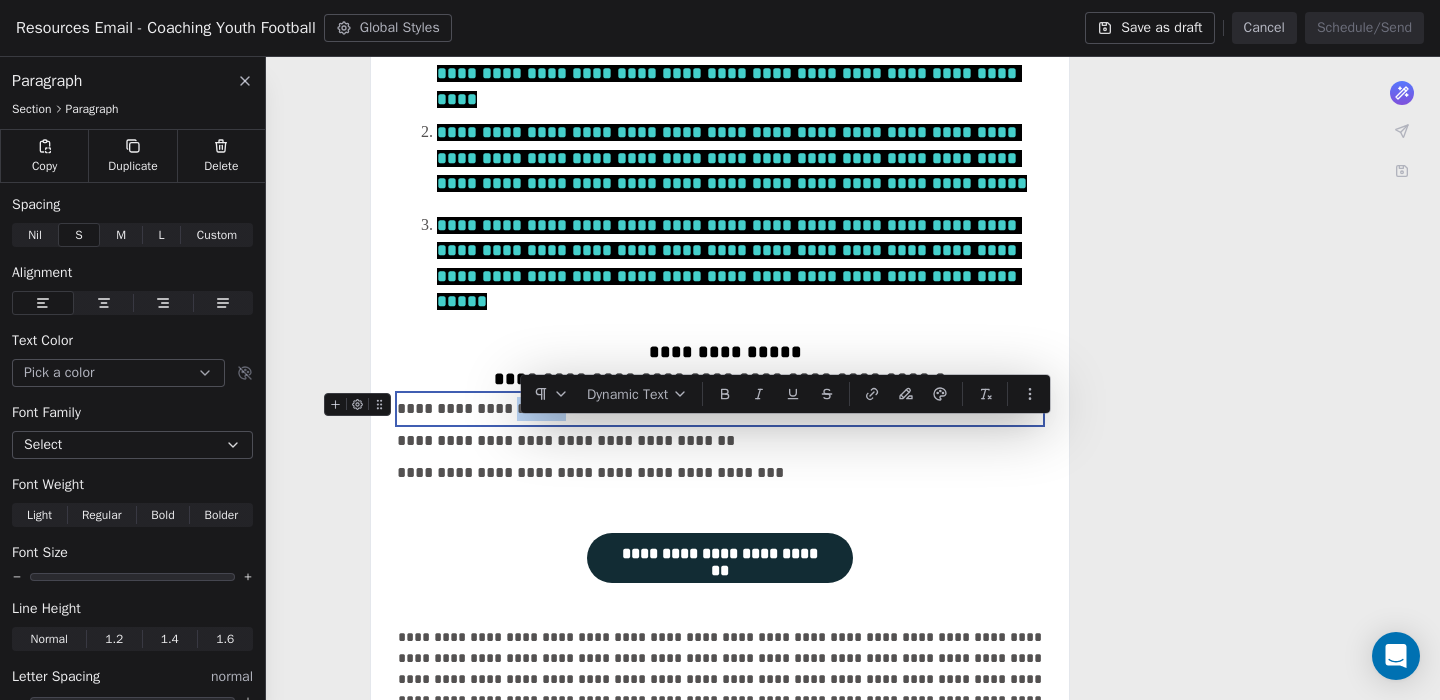 drag, startPoint x: 599, startPoint y: 425, endPoint x: 520, endPoint y: 425, distance: 79 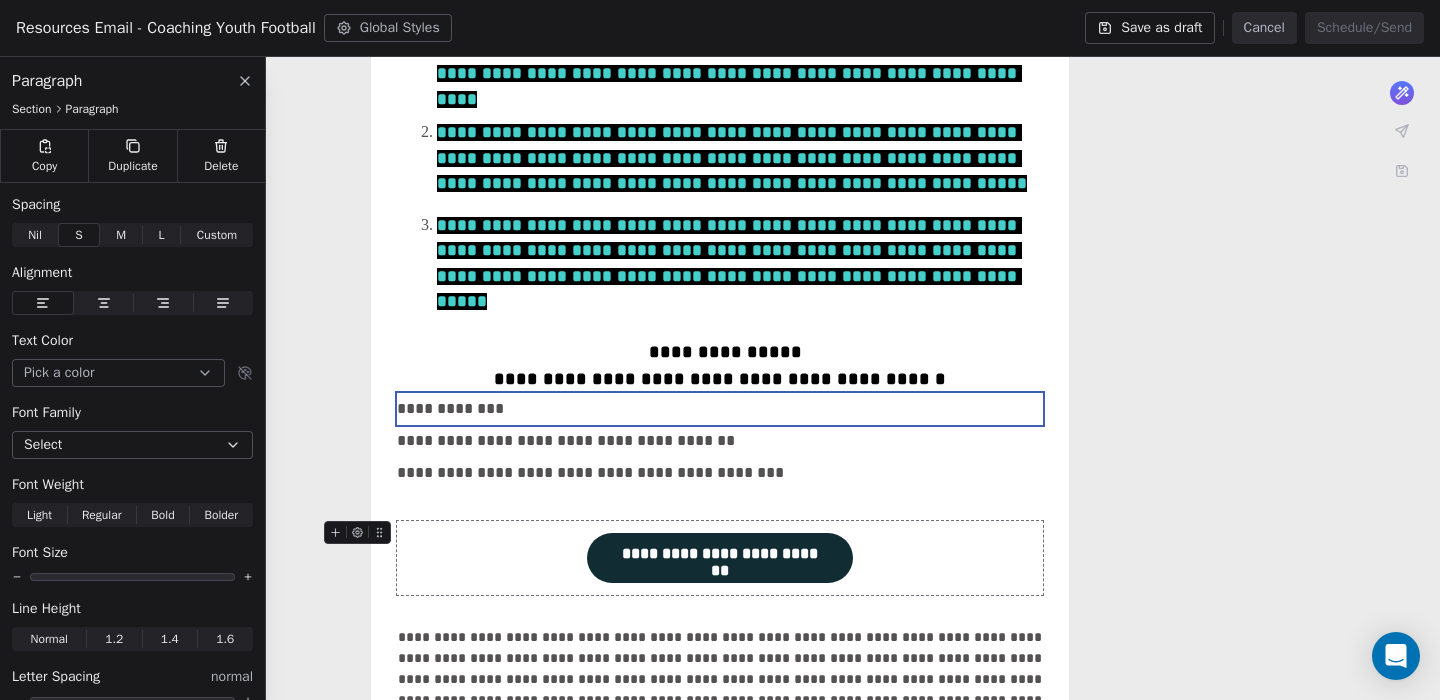 click on "**********" at bounding box center [720, 554] 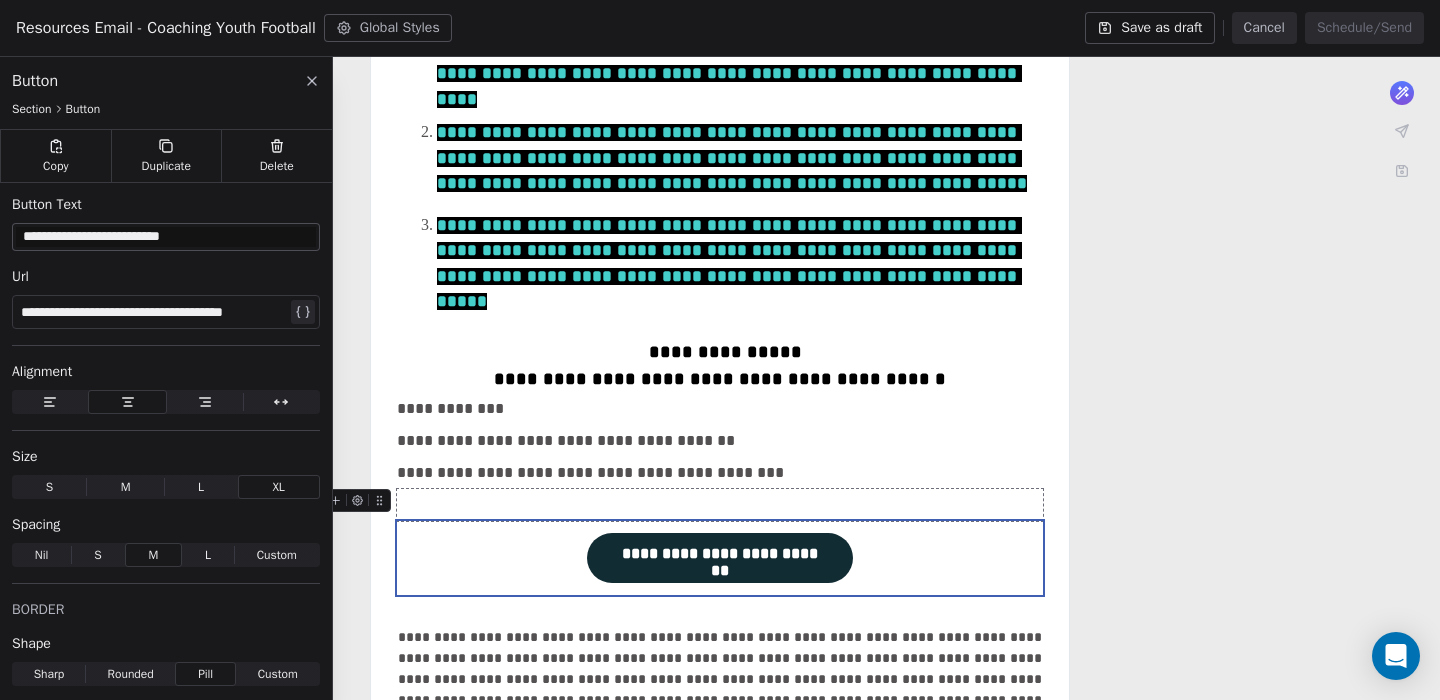 click on "**********" at bounding box center (720, 295) 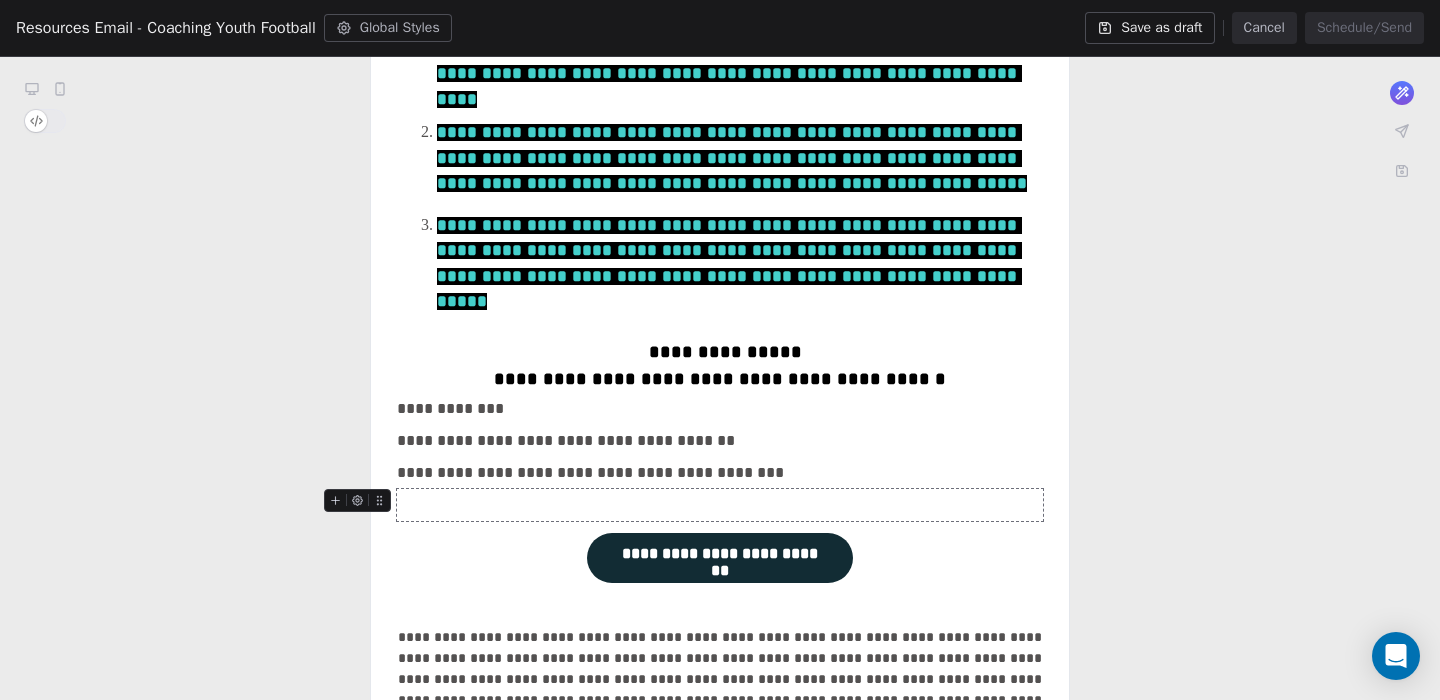 click at bounding box center (720, 505) 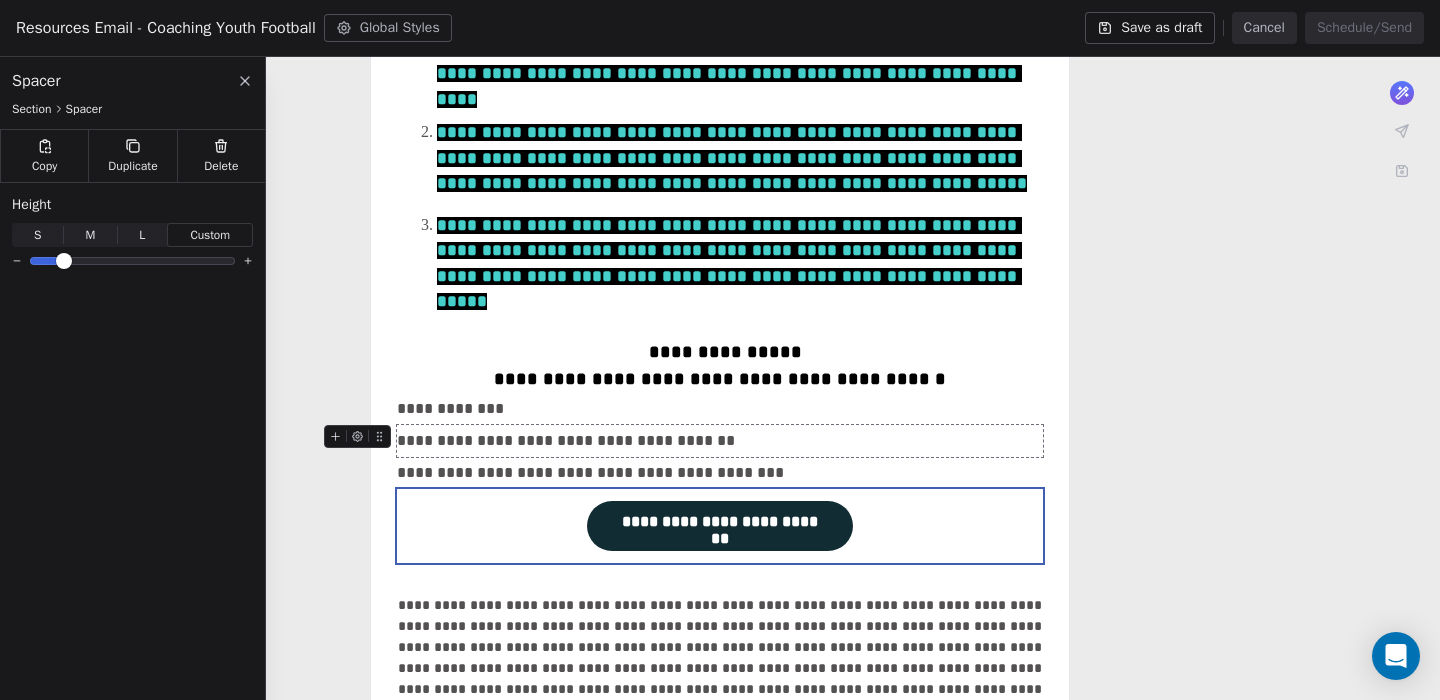 click on "**********" at bounding box center [720, 279] 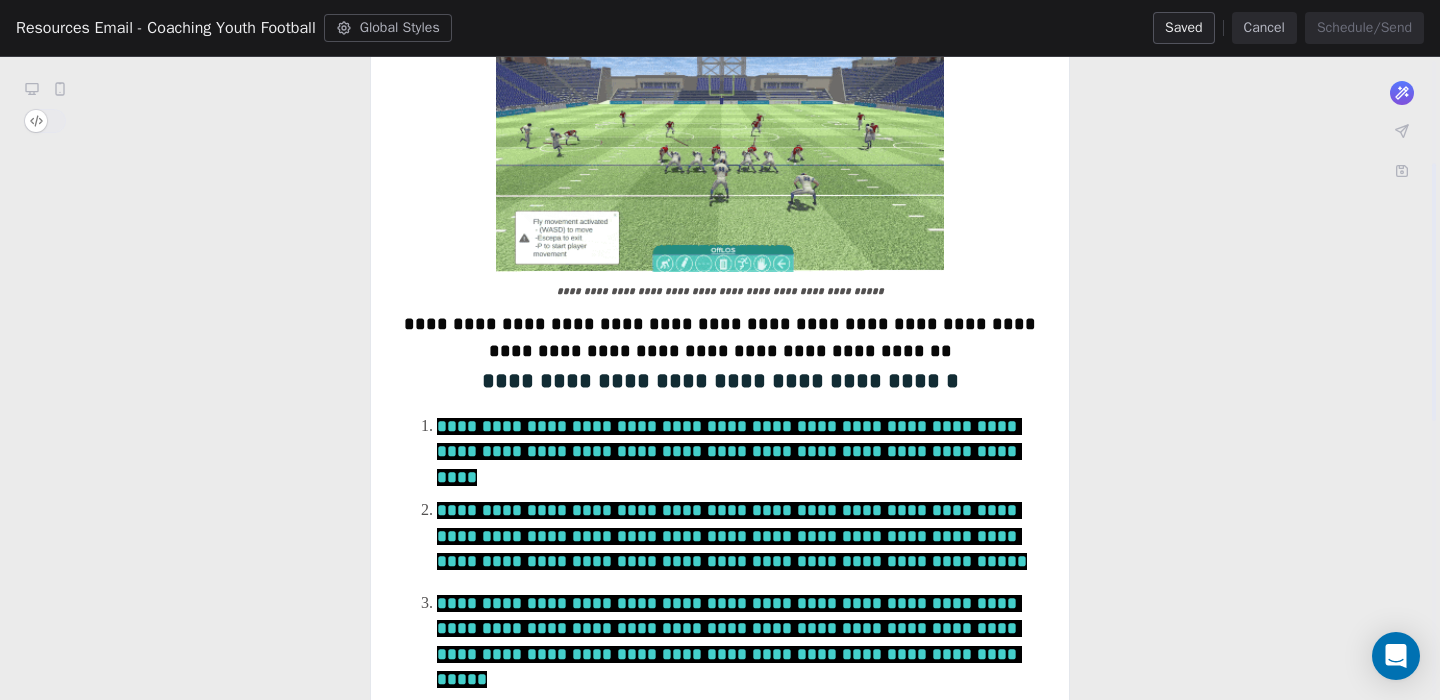 scroll, scrollTop: 264, scrollLeft: 0, axis: vertical 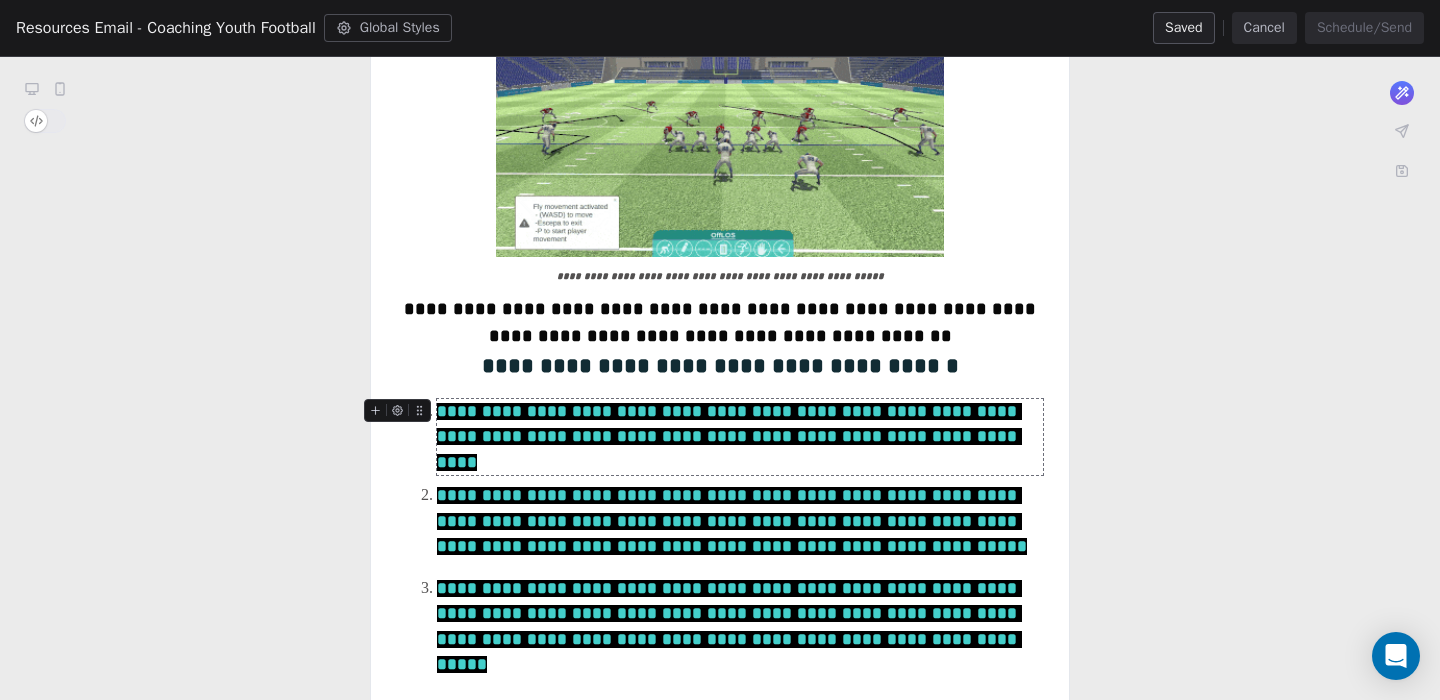 click on "**********" at bounding box center (729, 437) 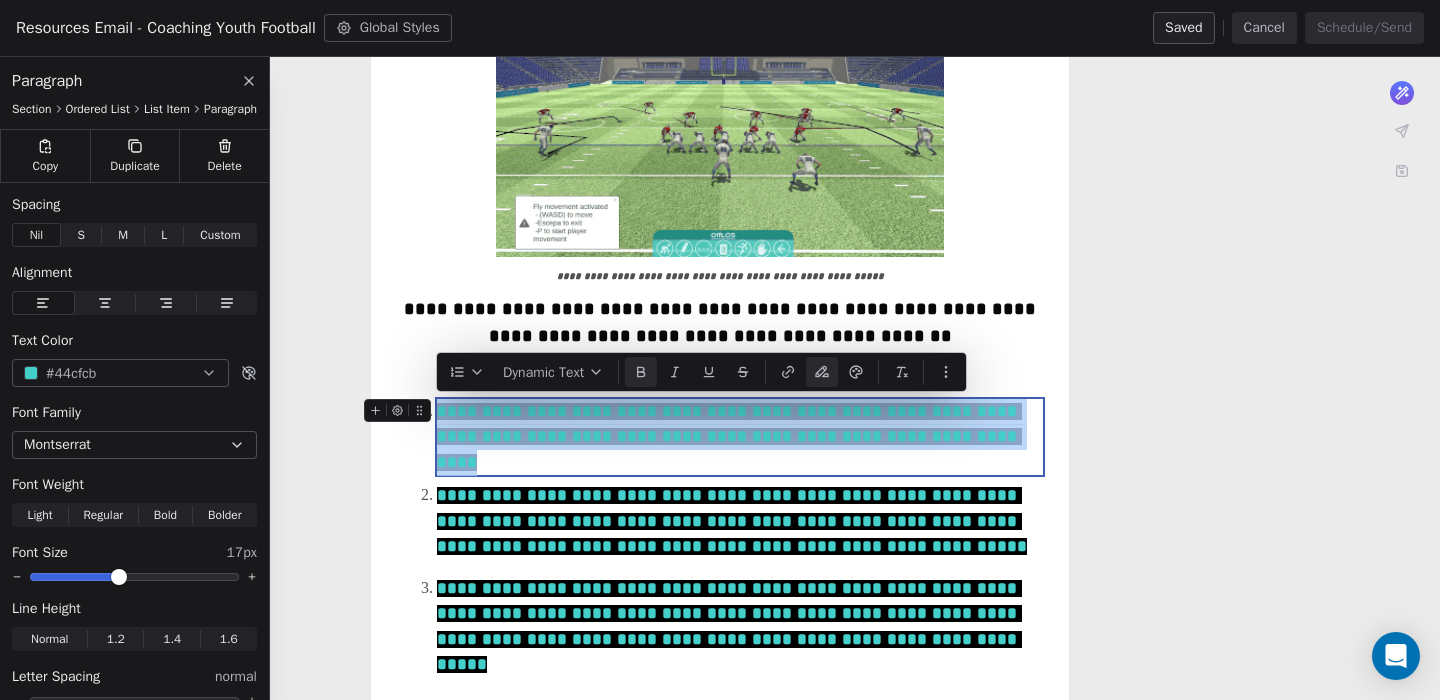drag, startPoint x: 539, startPoint y: 462, endPoint x: 439, endPoint y: 418, distance: 109.252 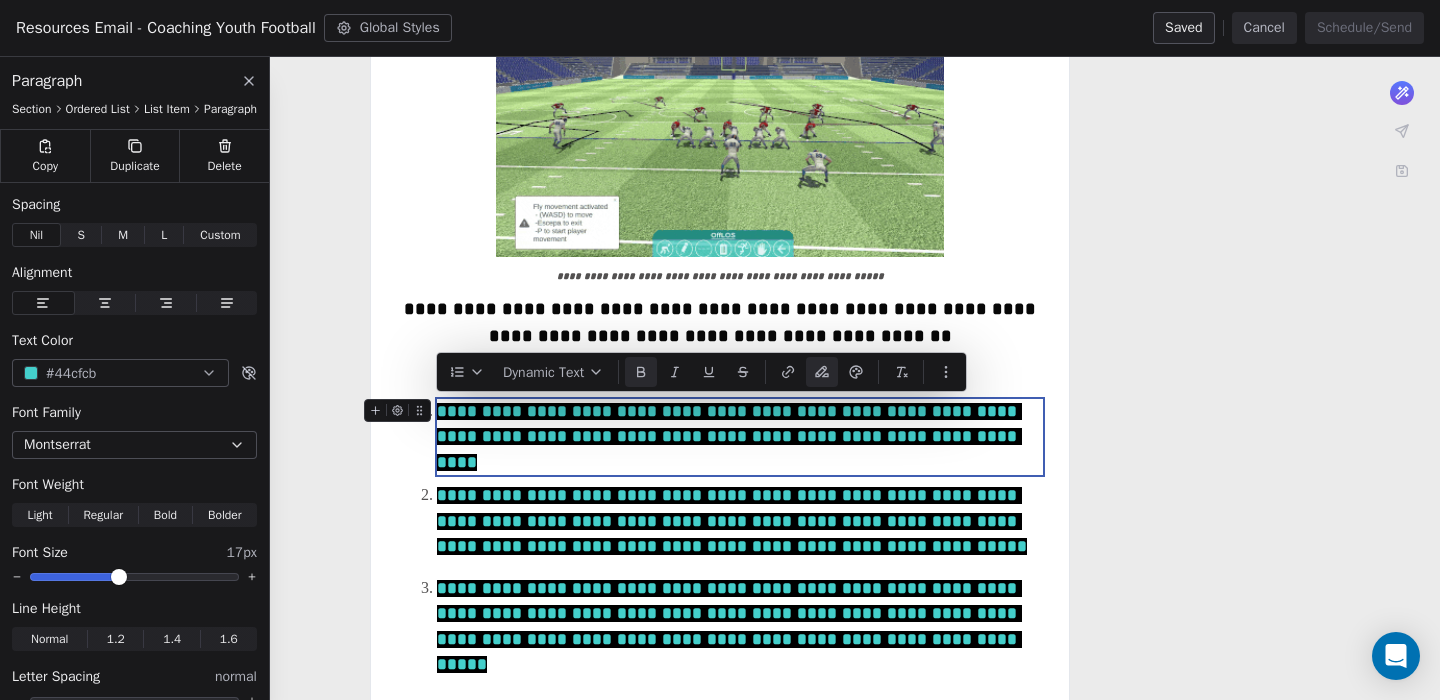 click 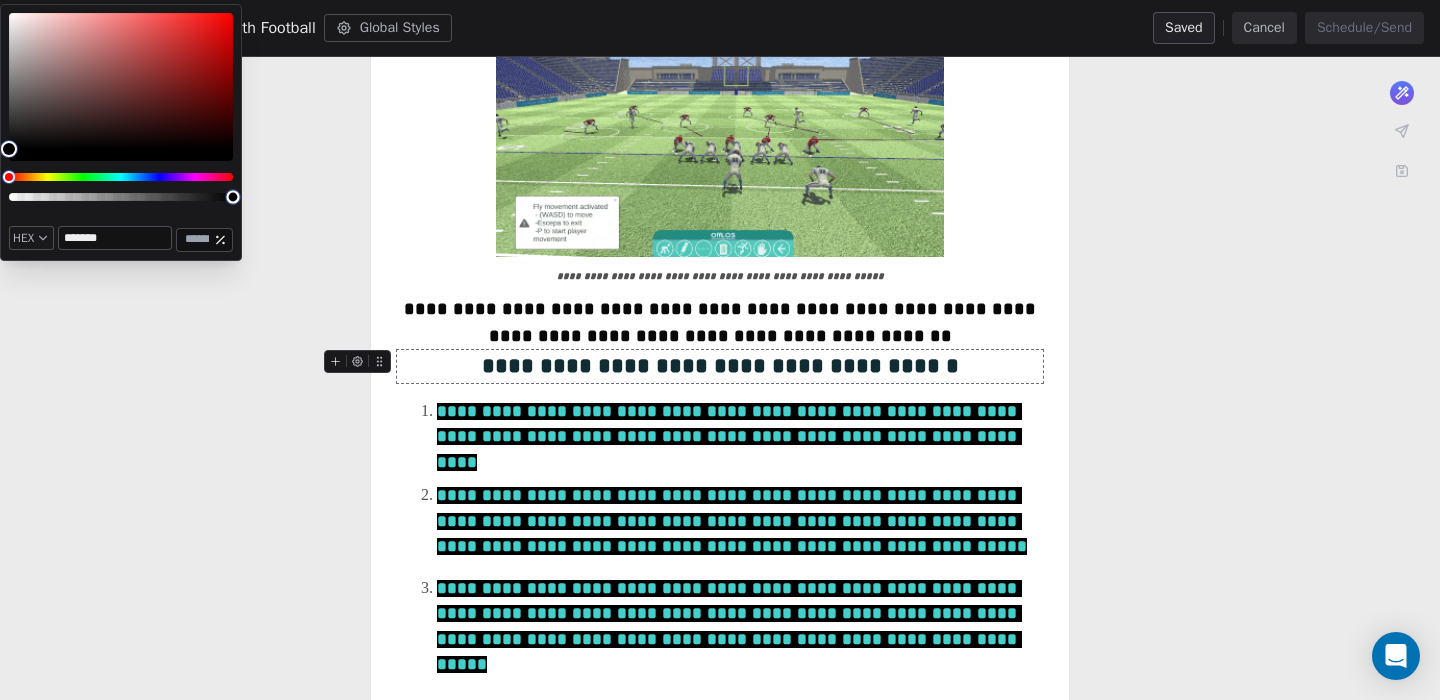 click at bounding box center [121, 197] 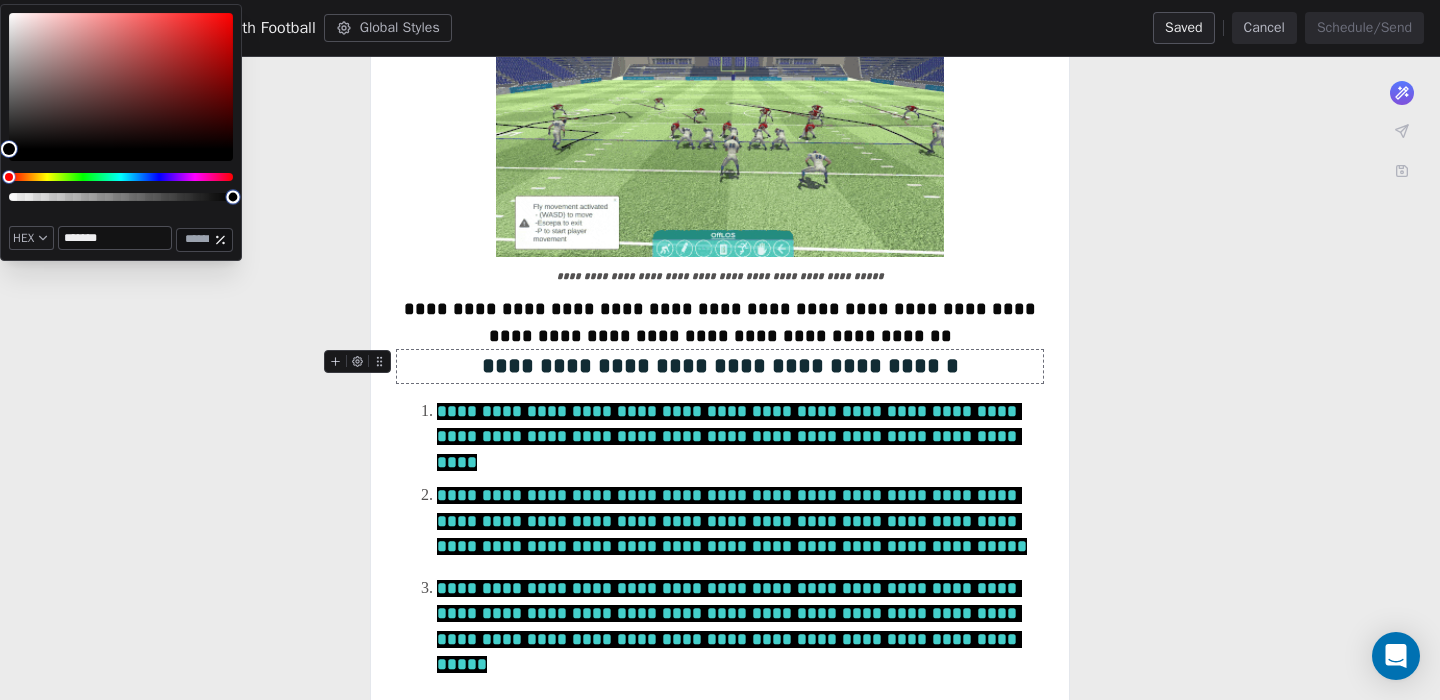 type on "*" 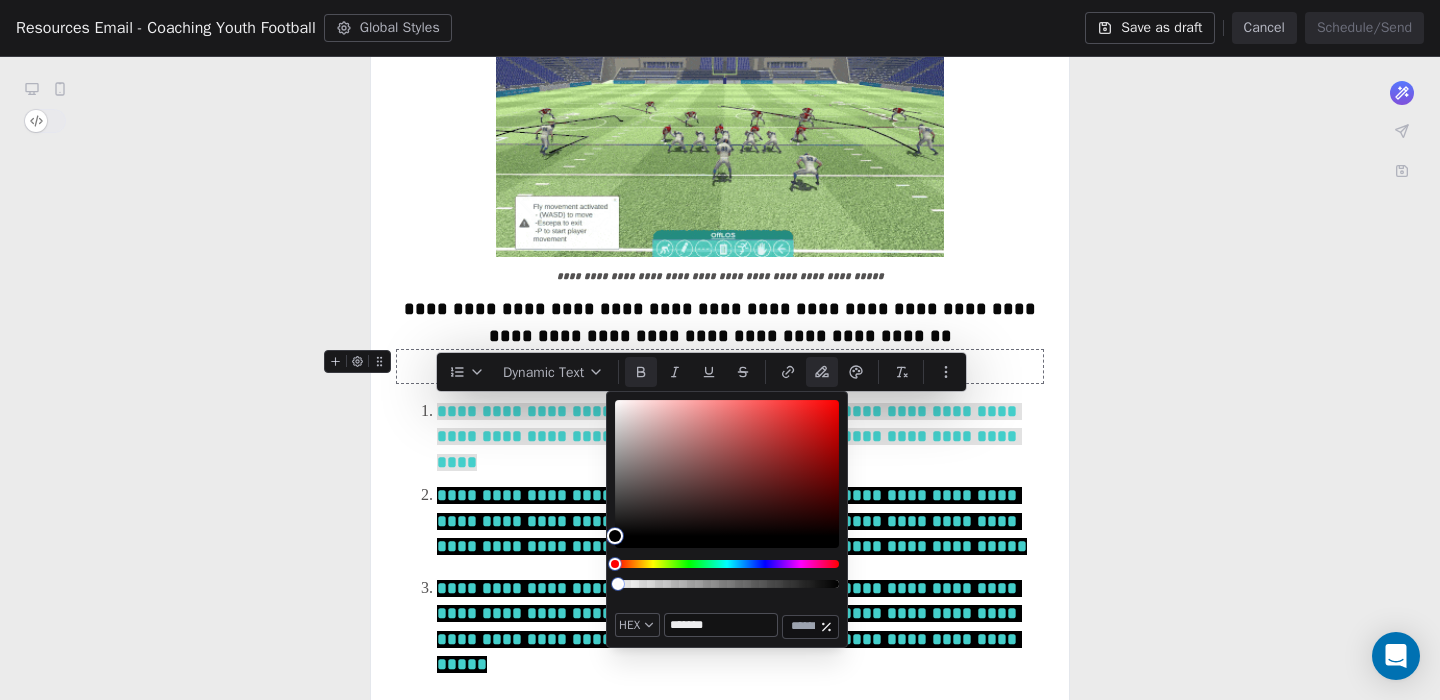 click on "**********" at bounding box center [720, 642] 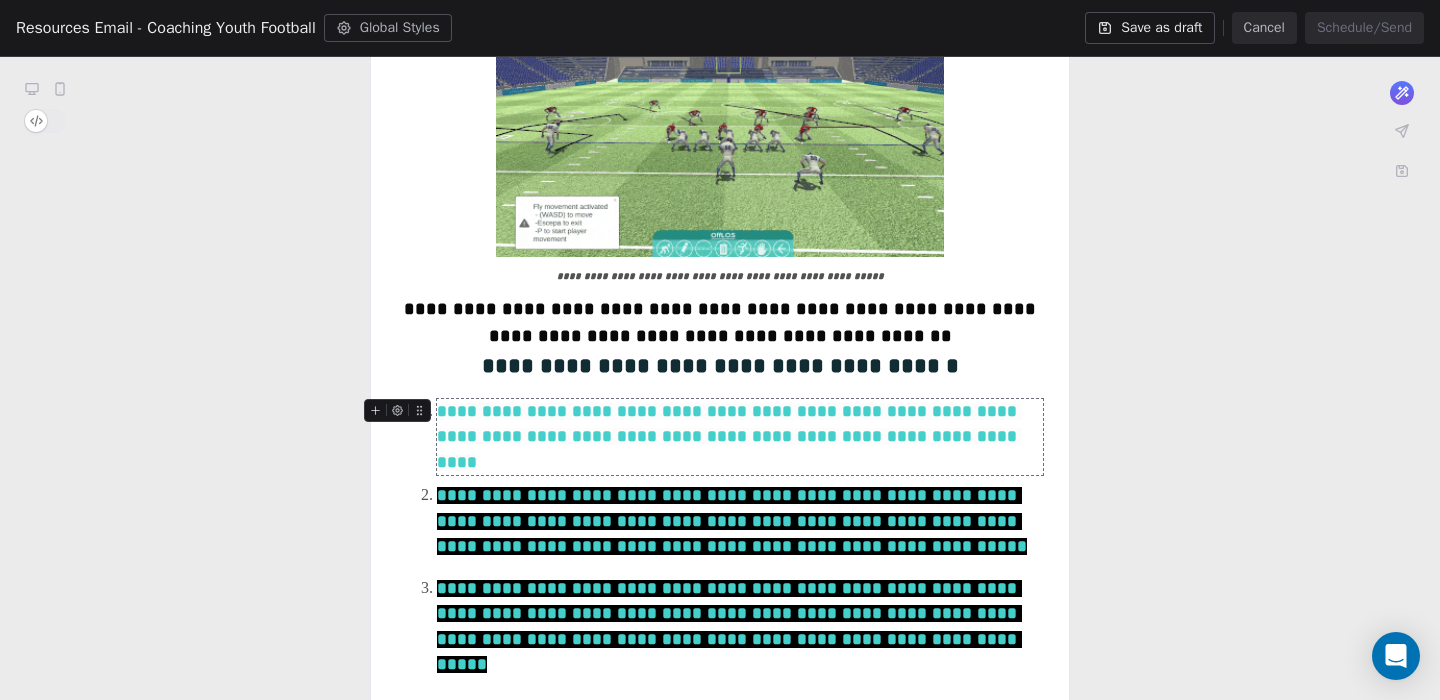 click on "**********" at bounding box center (740, 437) 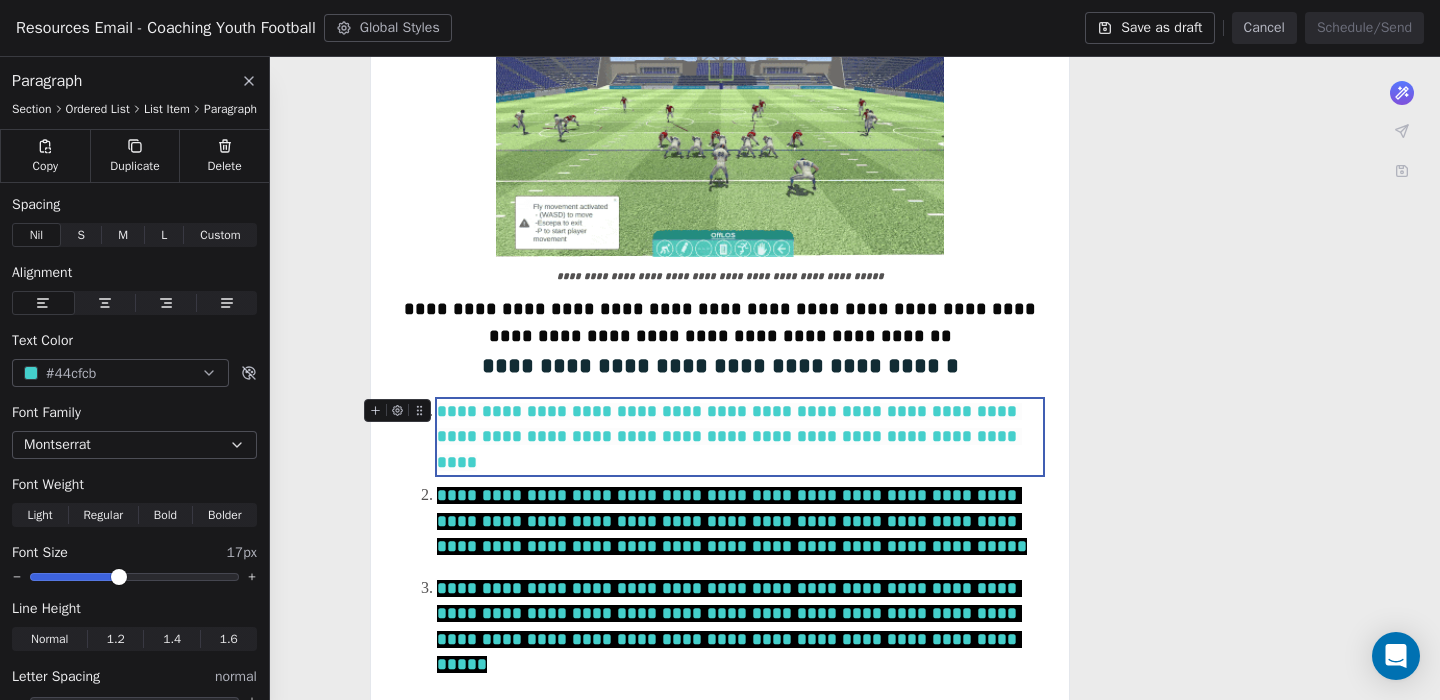 drag, startPoint x: 533, startPoint y: 463, endPoint x: 438, endPoint y: 403, distance: 112.36102 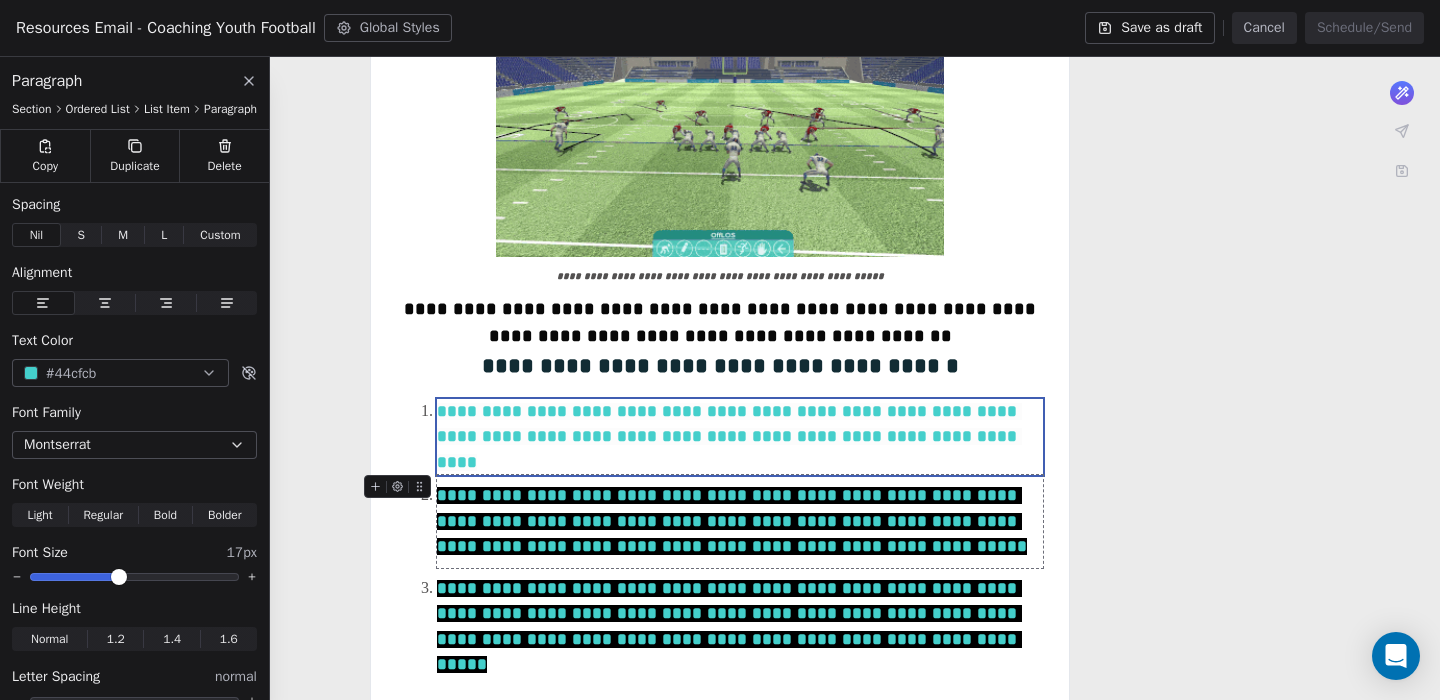 click on "**********" at bounding box center (732, 521) 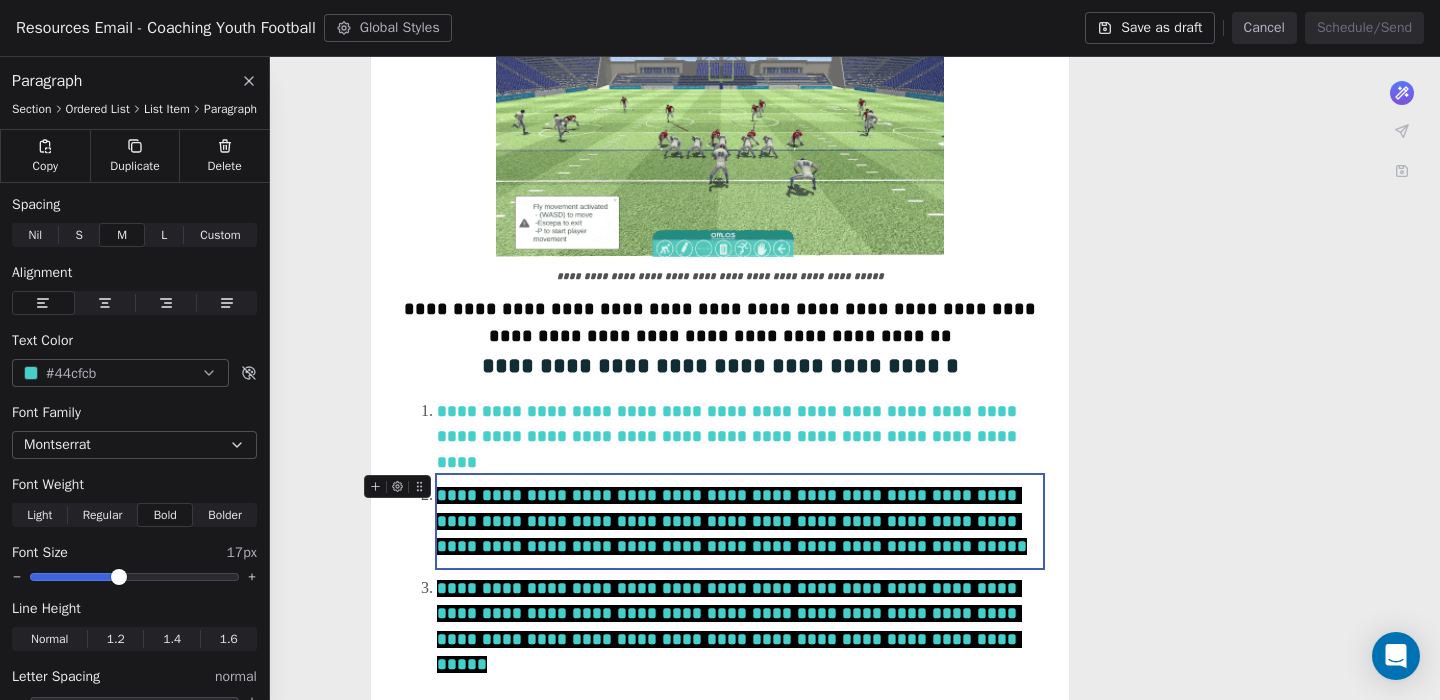 click on "**********" at bounding box center [740, 521] 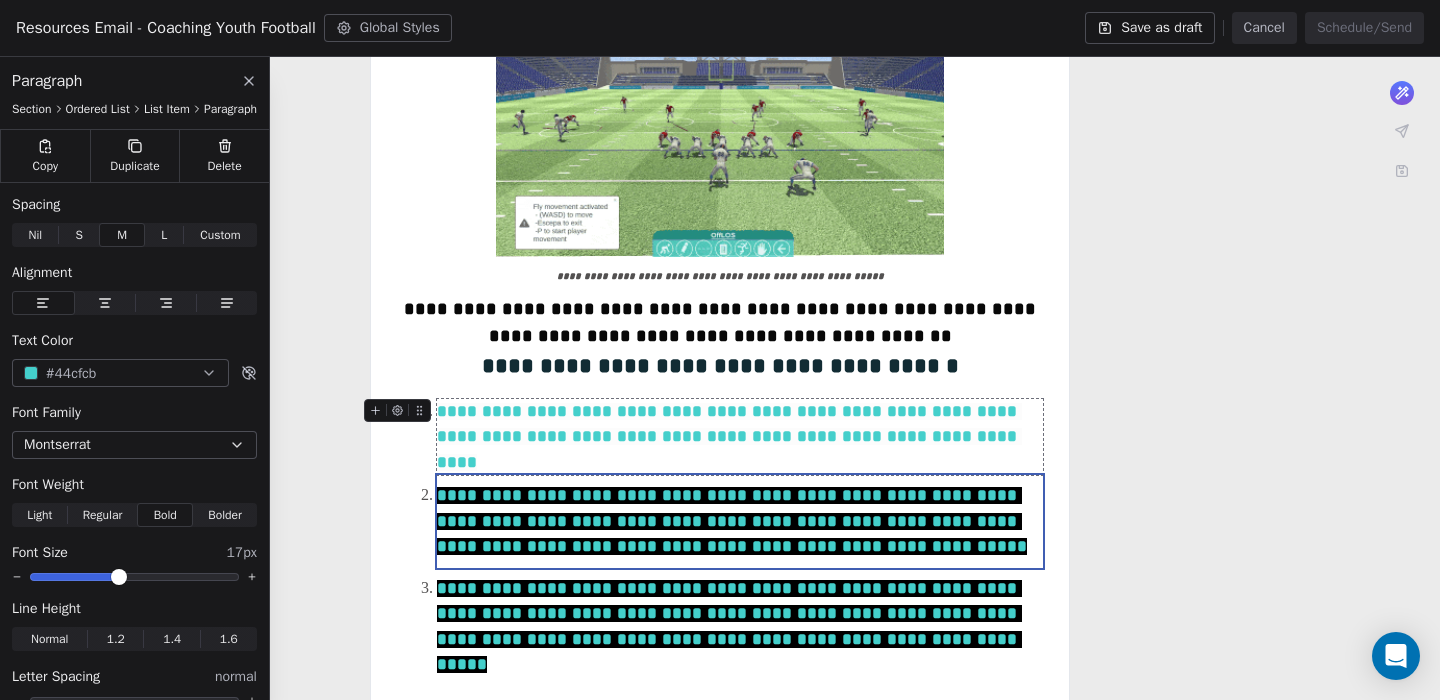 click on "**********" at bounding box center [729, 437] 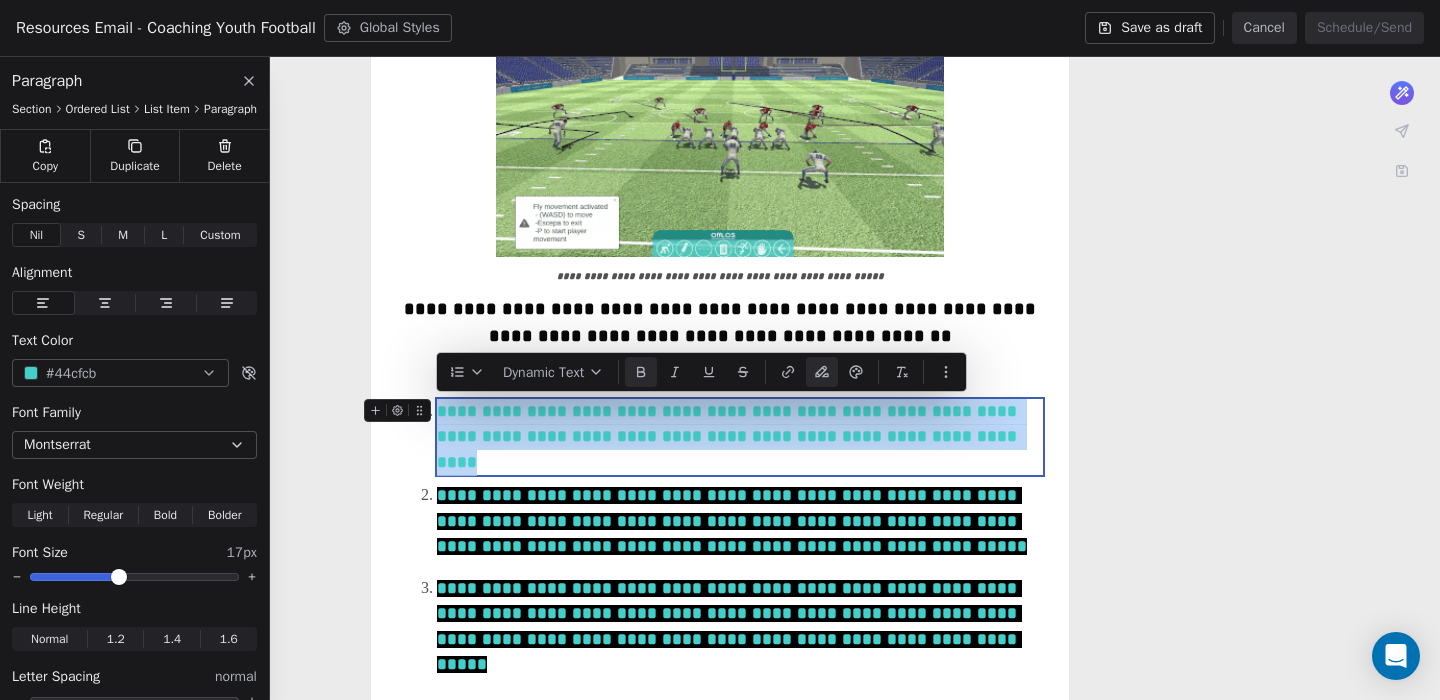drag, startPoint x: 520, startPoint y: 457, endPoint x: 442, endPoint y: 409, distance: 91.58602 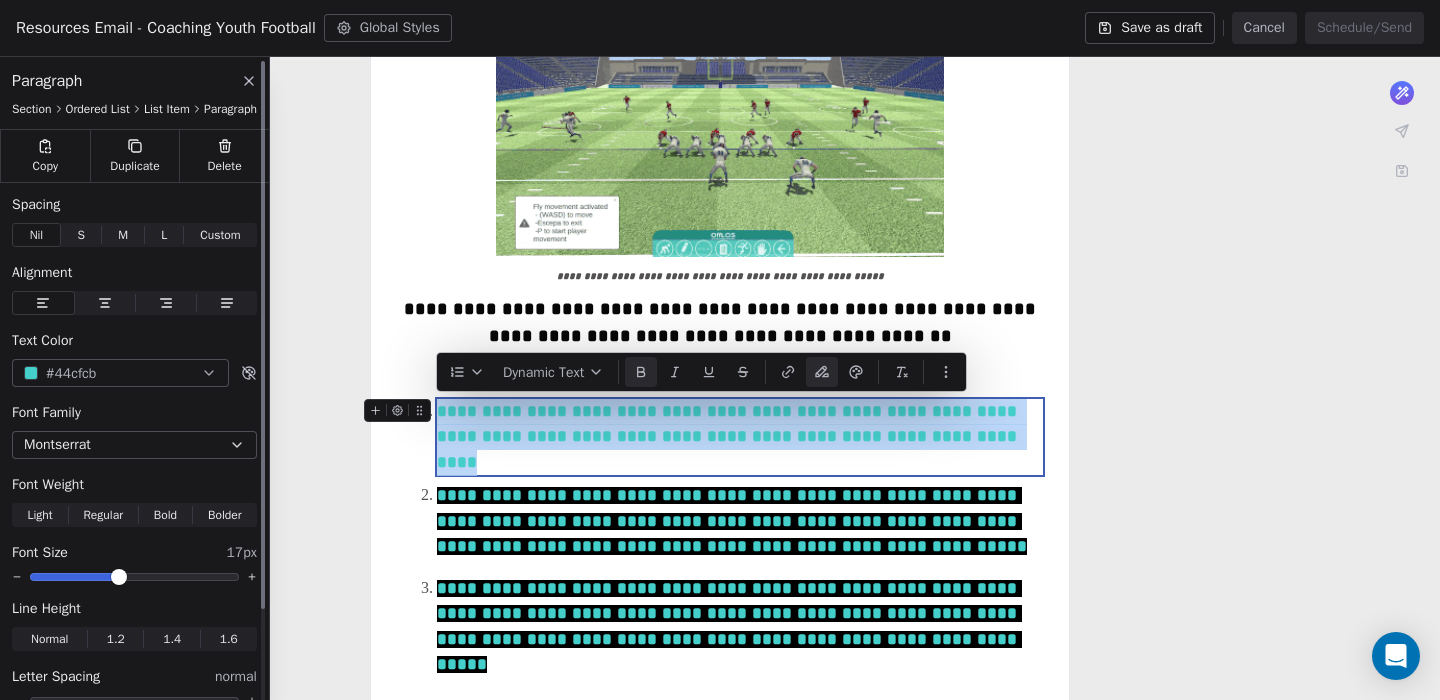 click on "#44cfcb" at bounding box center (120, 373) 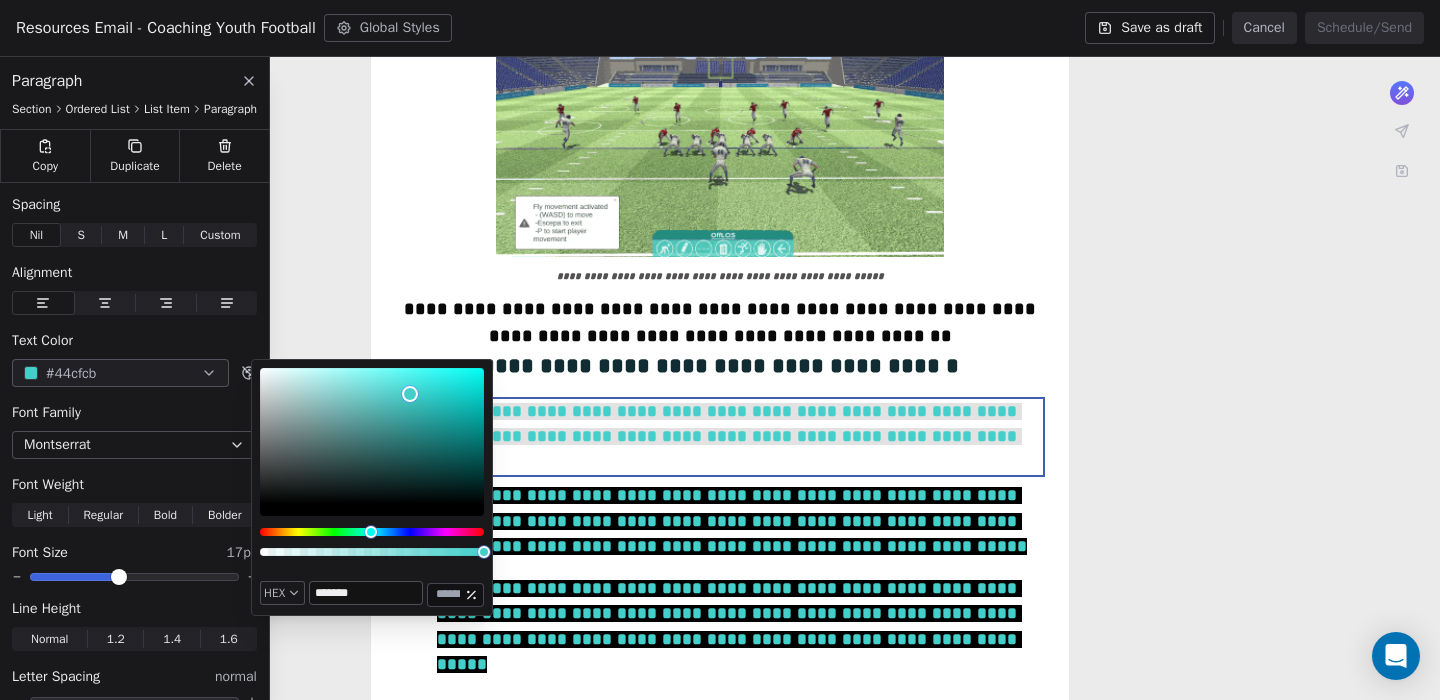 click on "*******" at bounding box center (366, 593) 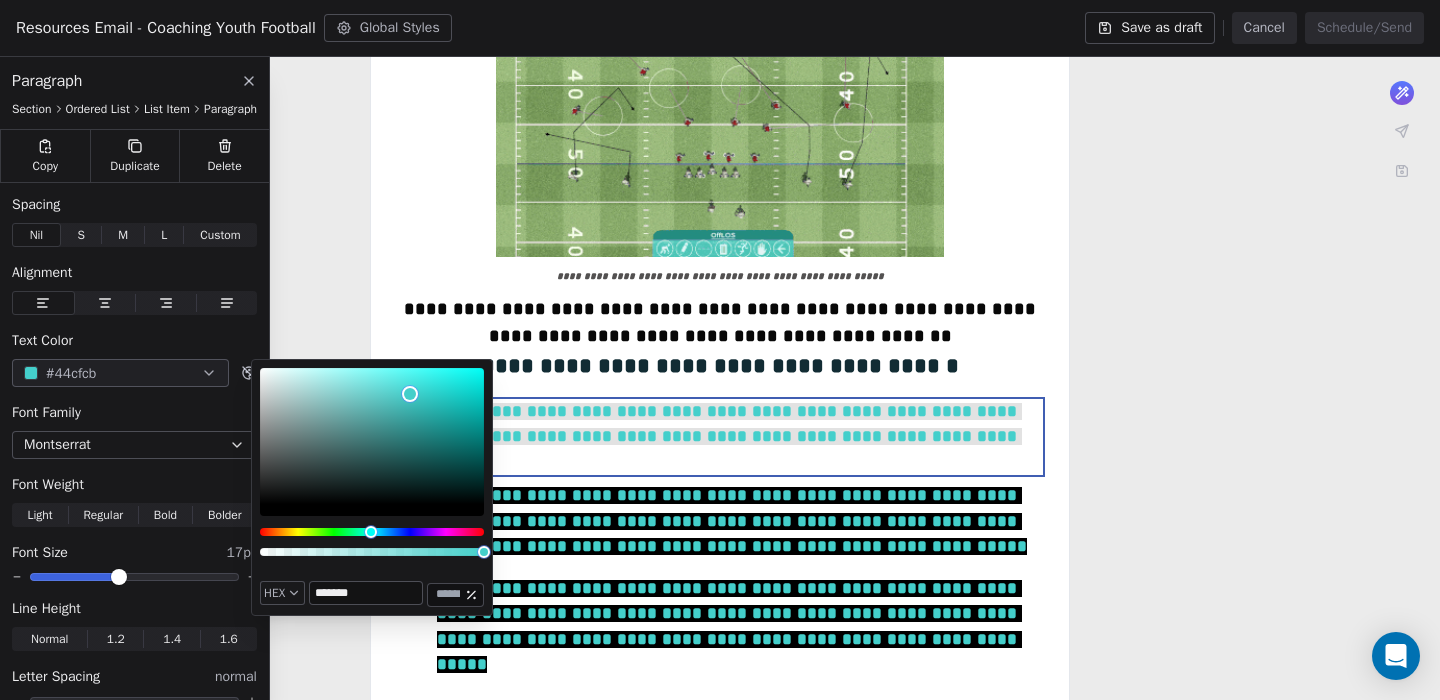 click on "*******" at bounding box center [366, 593] 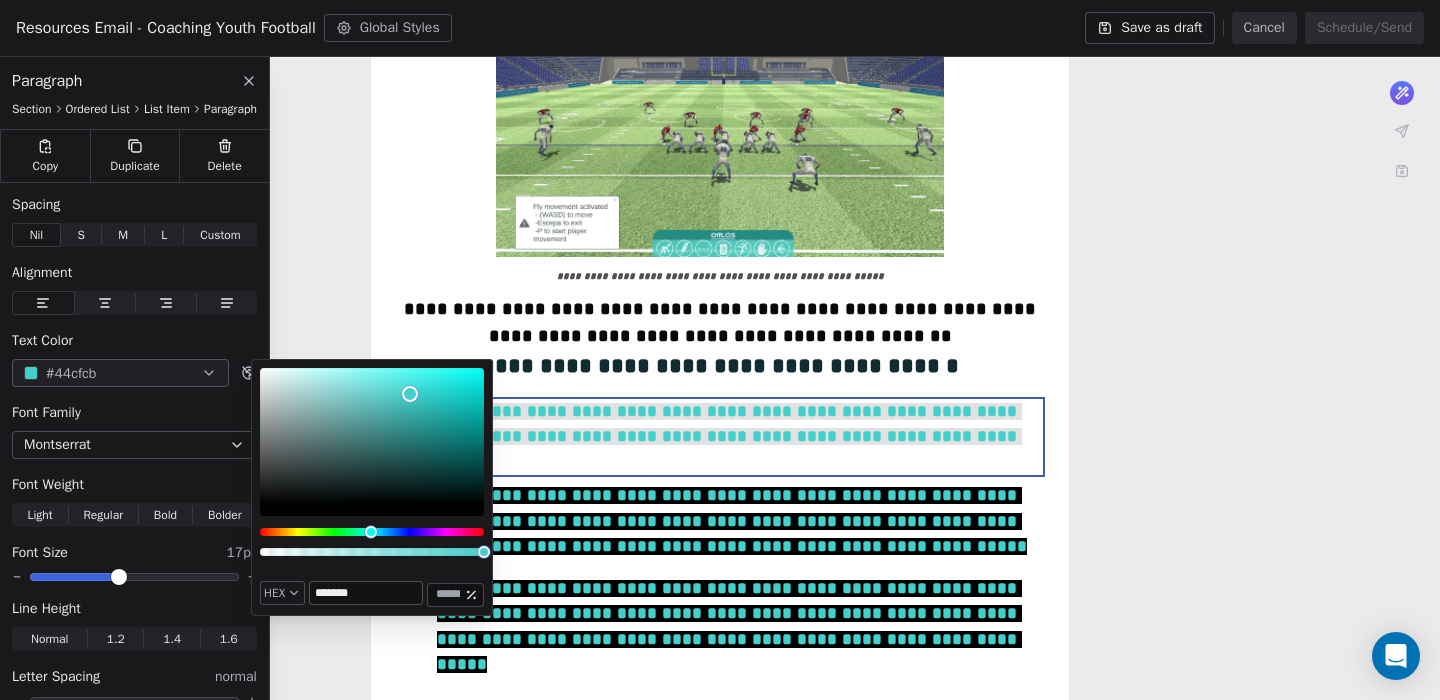 paste 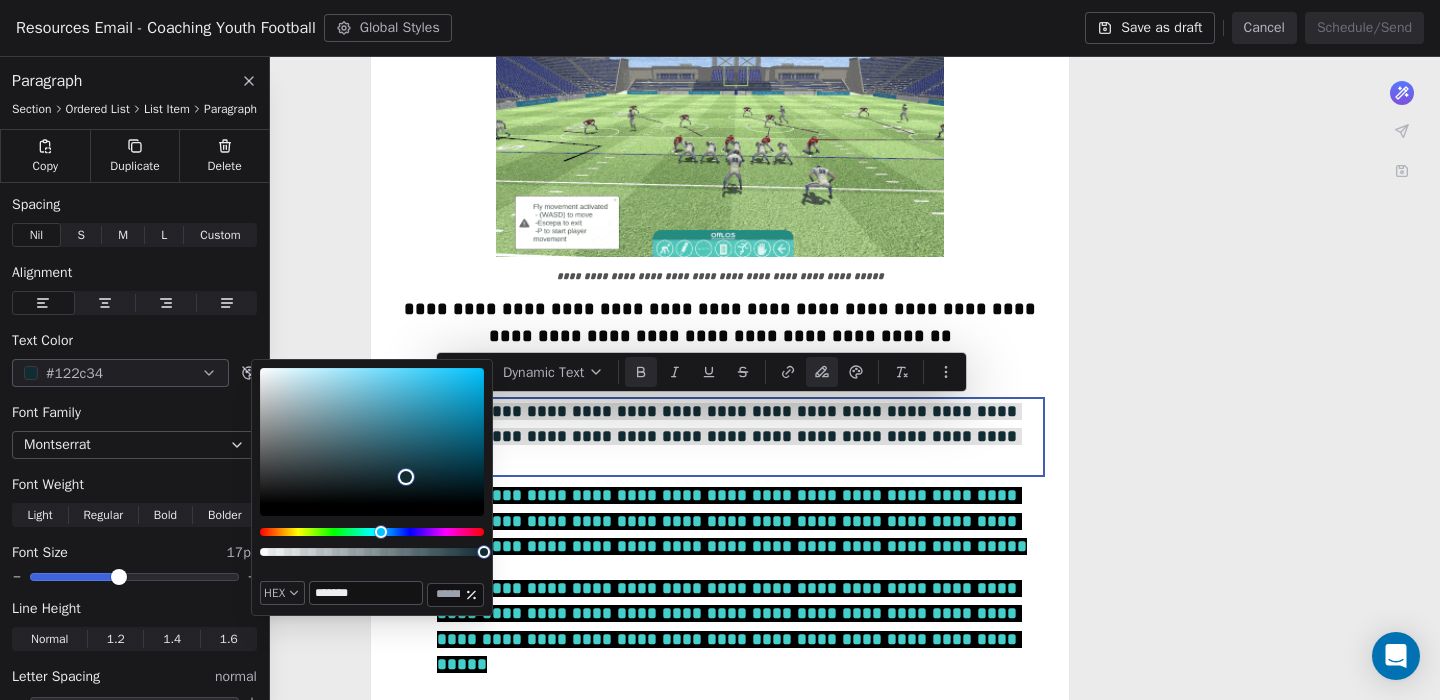 type on "*******" 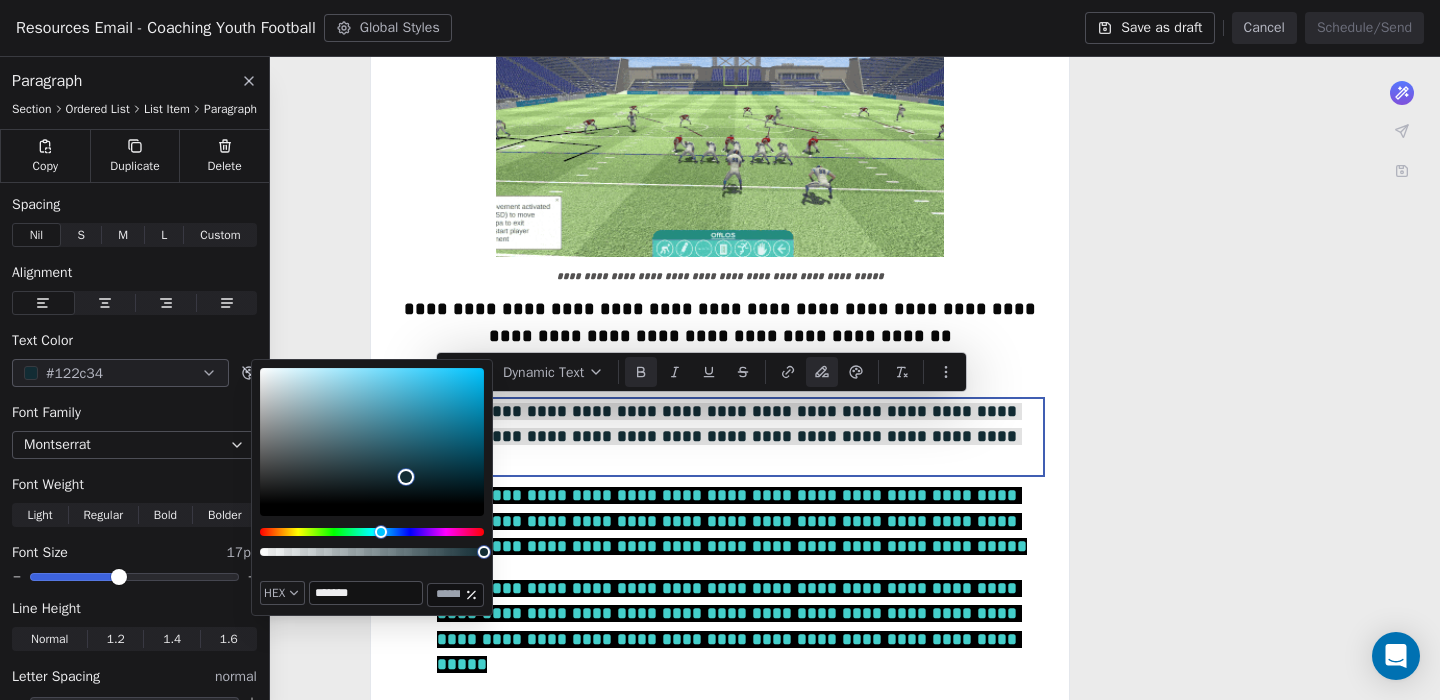 click on "**********" at bounding box center (740, 437) 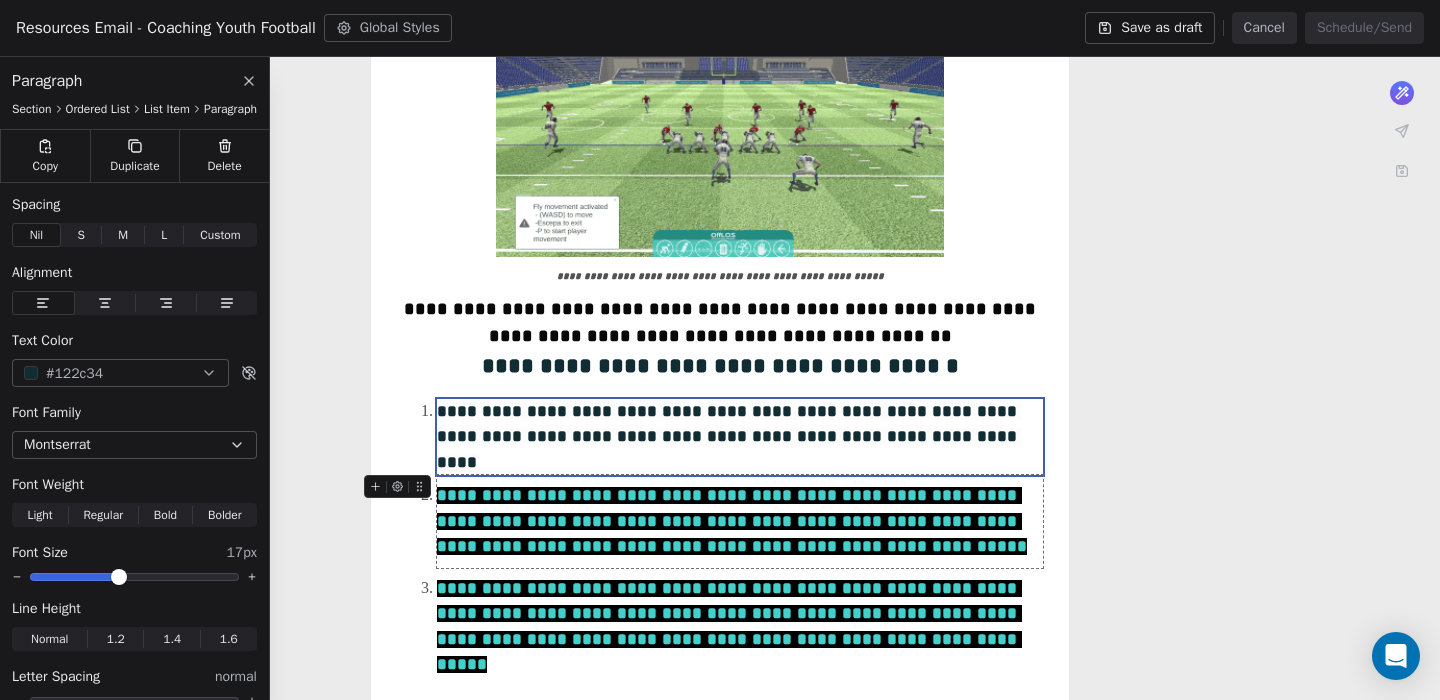 click on "**********" at bounding box center (732, 521) 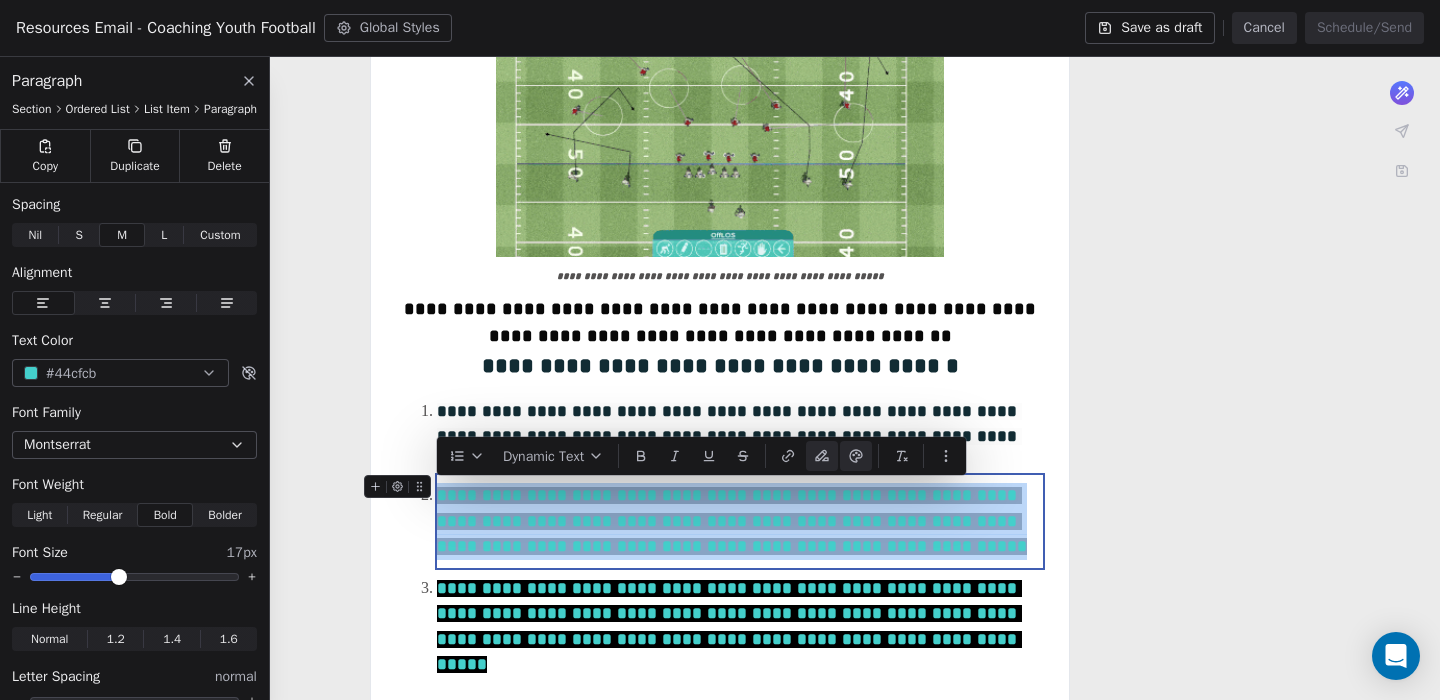 drag, startPoint x: 561, startPoint y: 574, endPoint x: 440, endPoint y: 500, distance: 141.83441 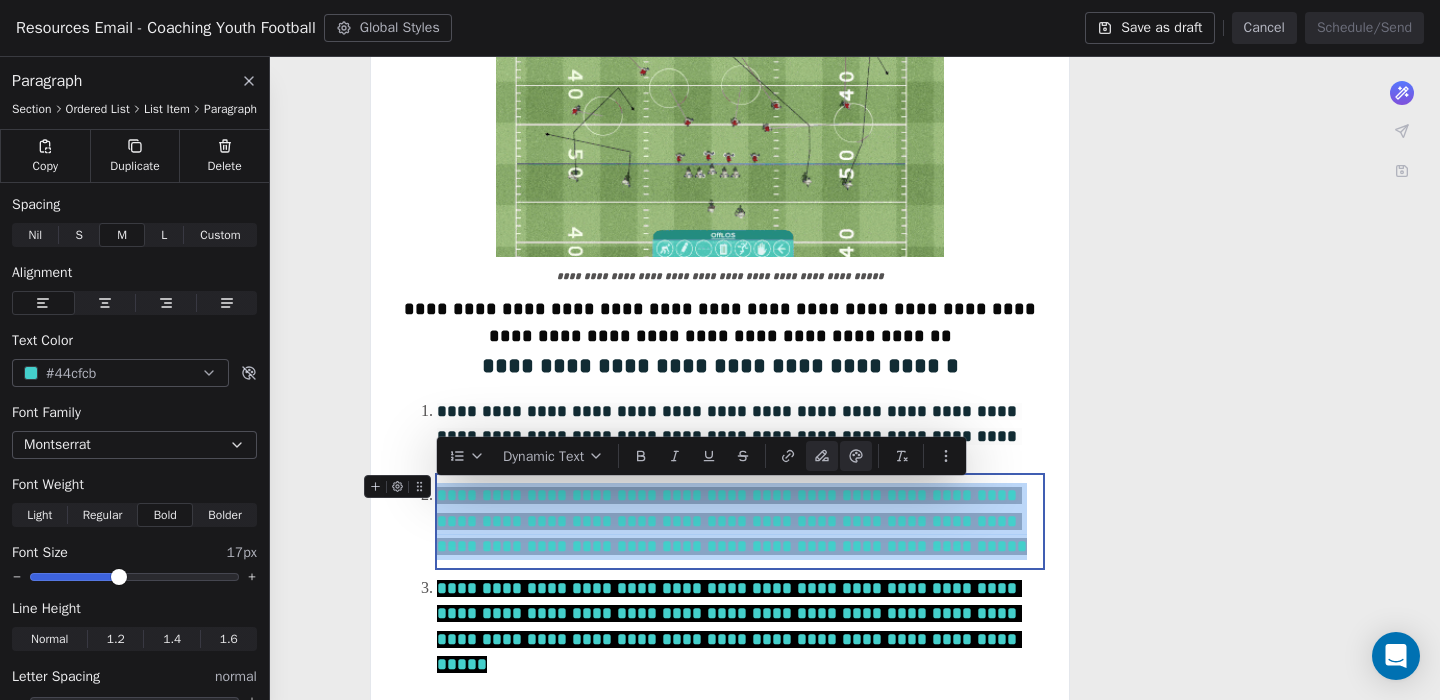 click 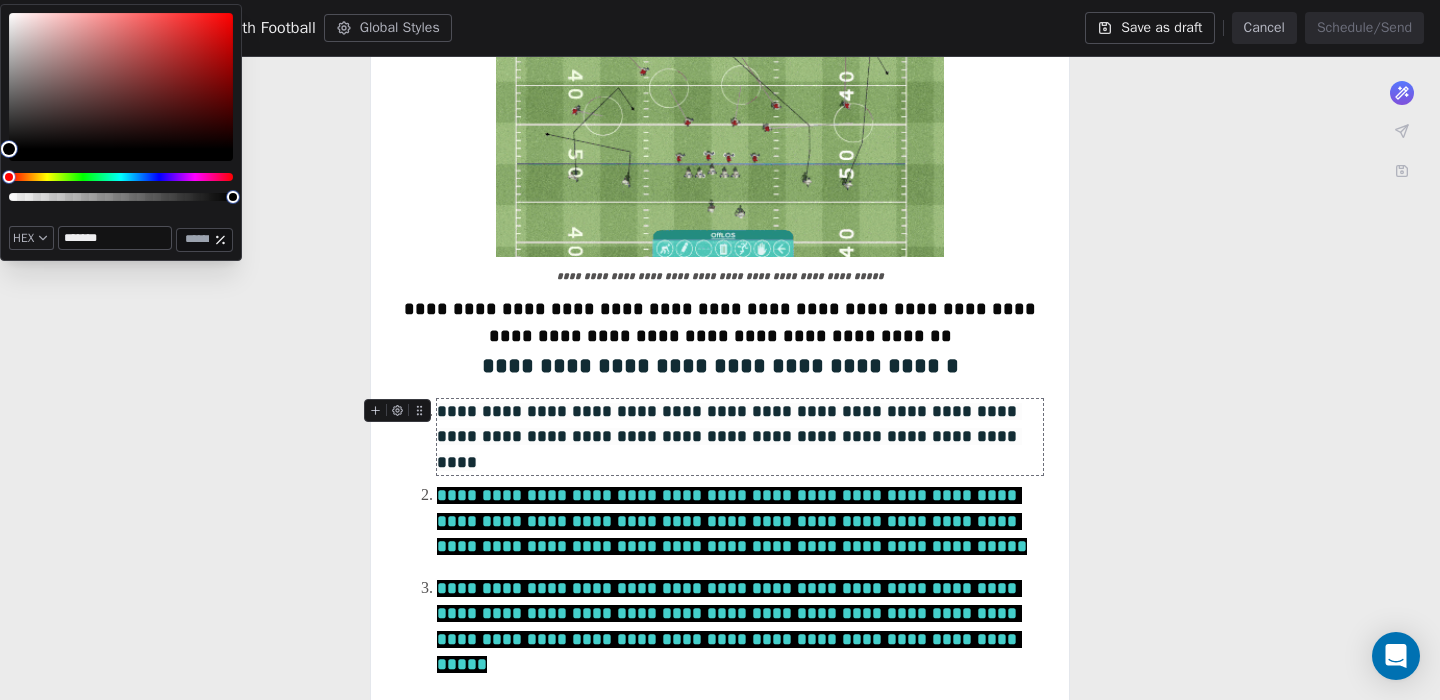 click on "*******" at bounding box center (115, 238) 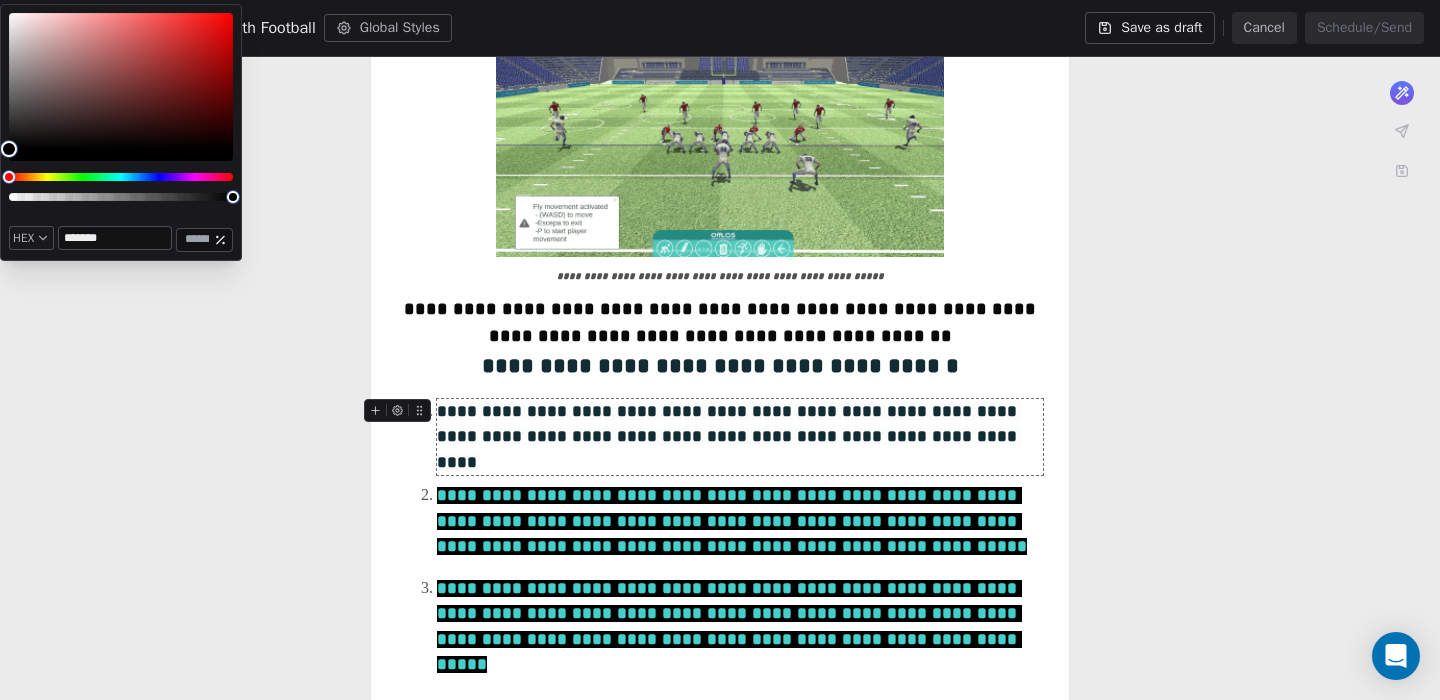click on "*******" at bounding box center [115, 238] 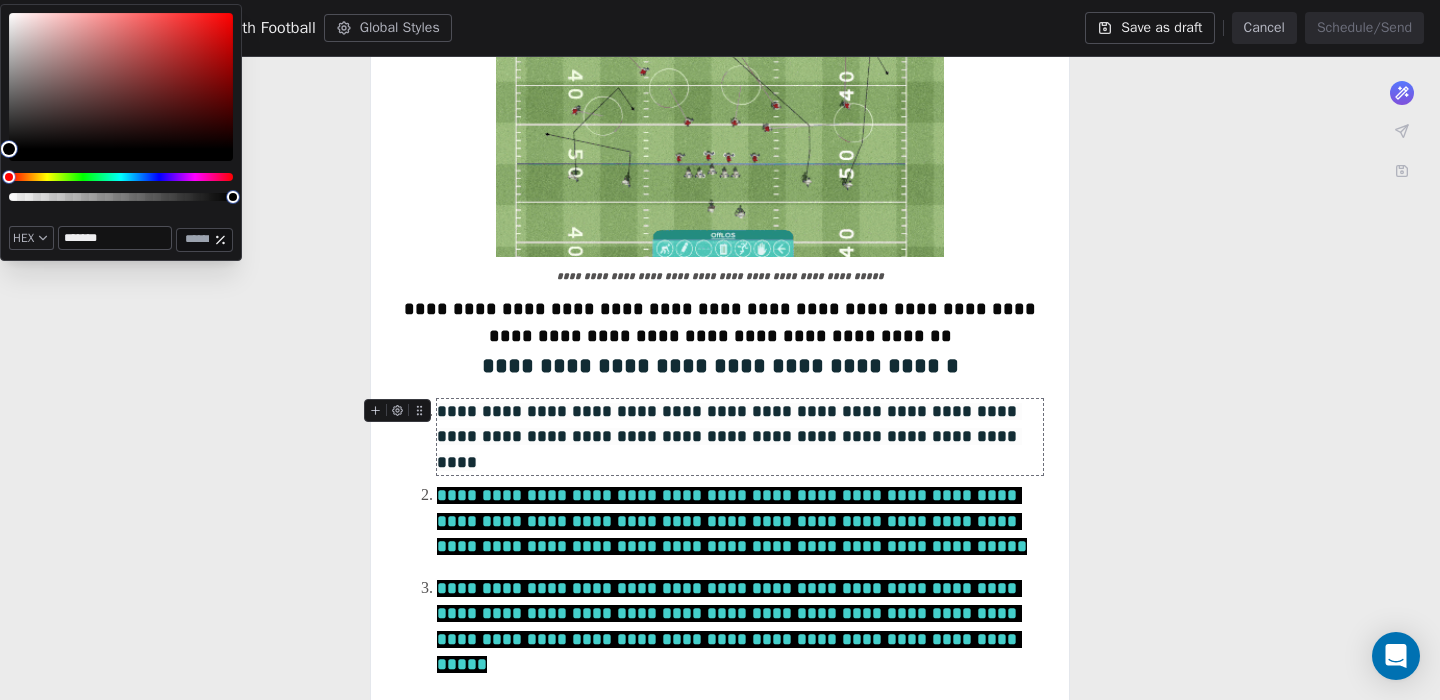 paste 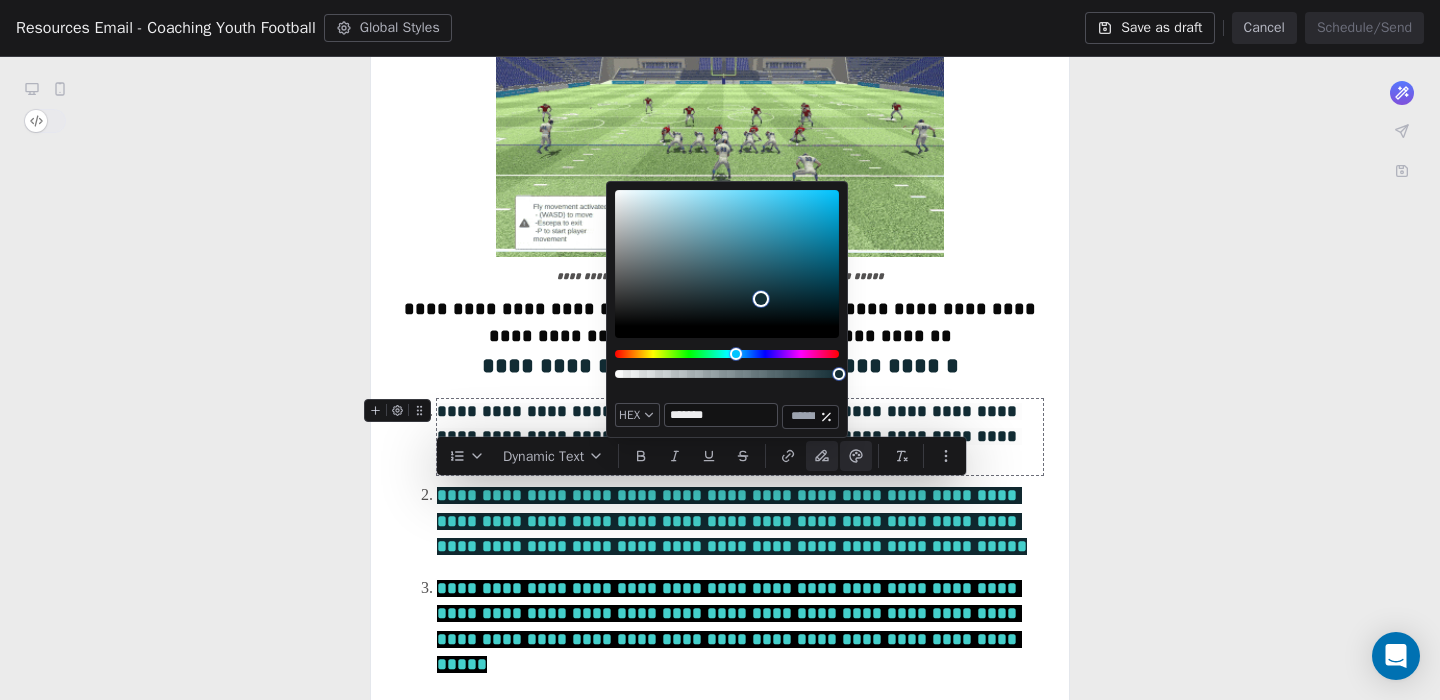 type on "*******" 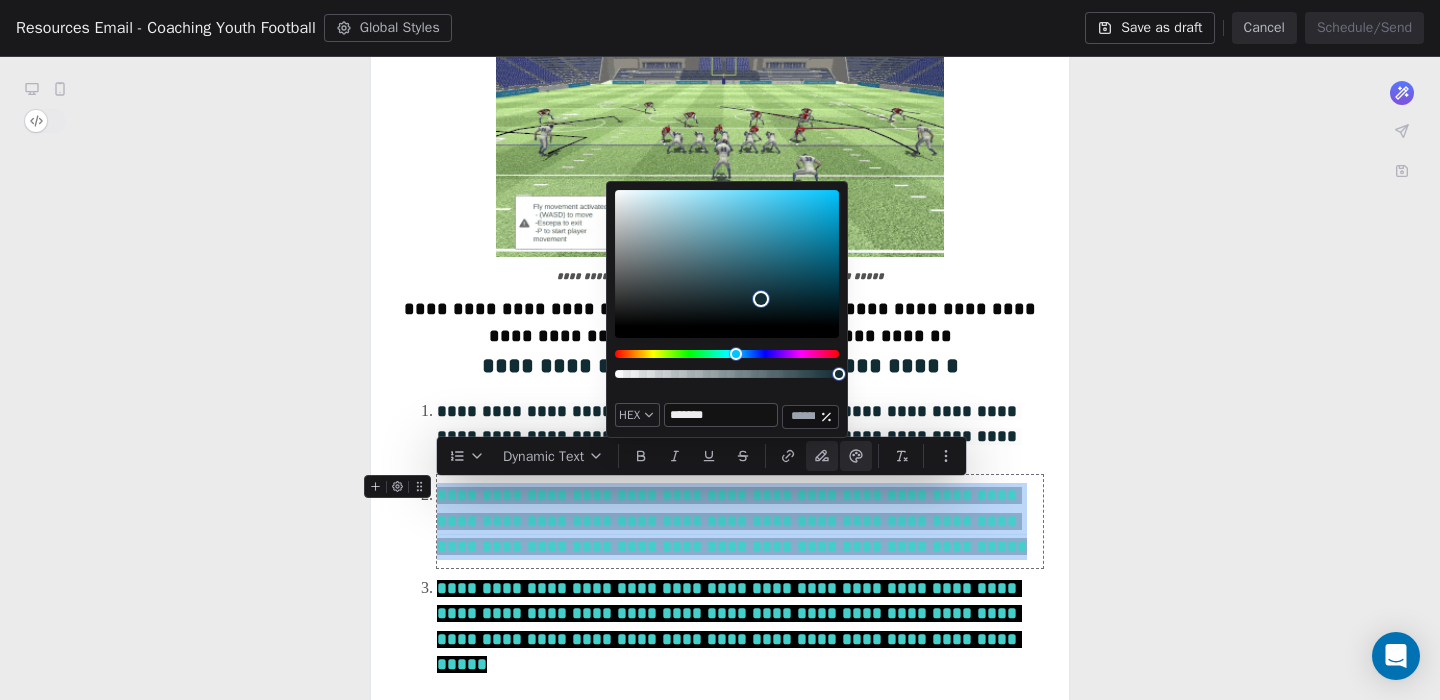 click on "**********" at bounding box center [740, 521] 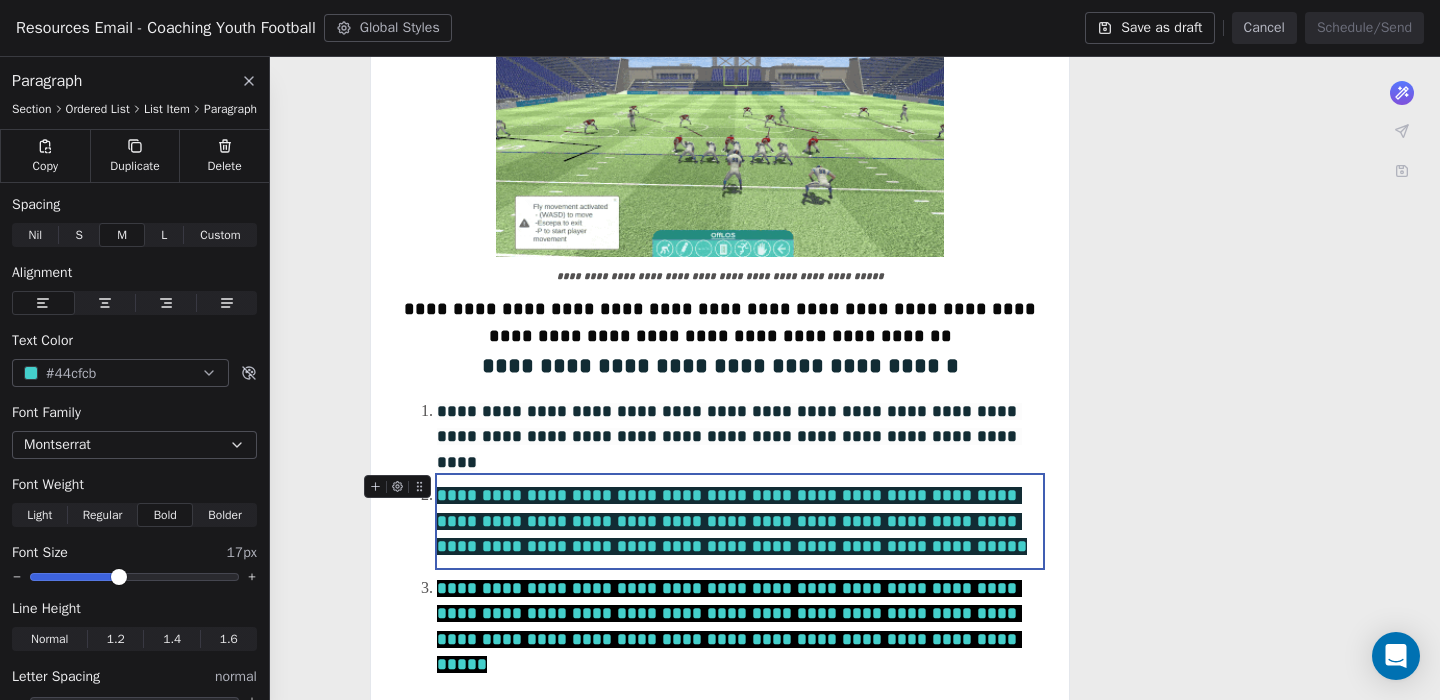click on "**********" at bounding box center (740, 521) 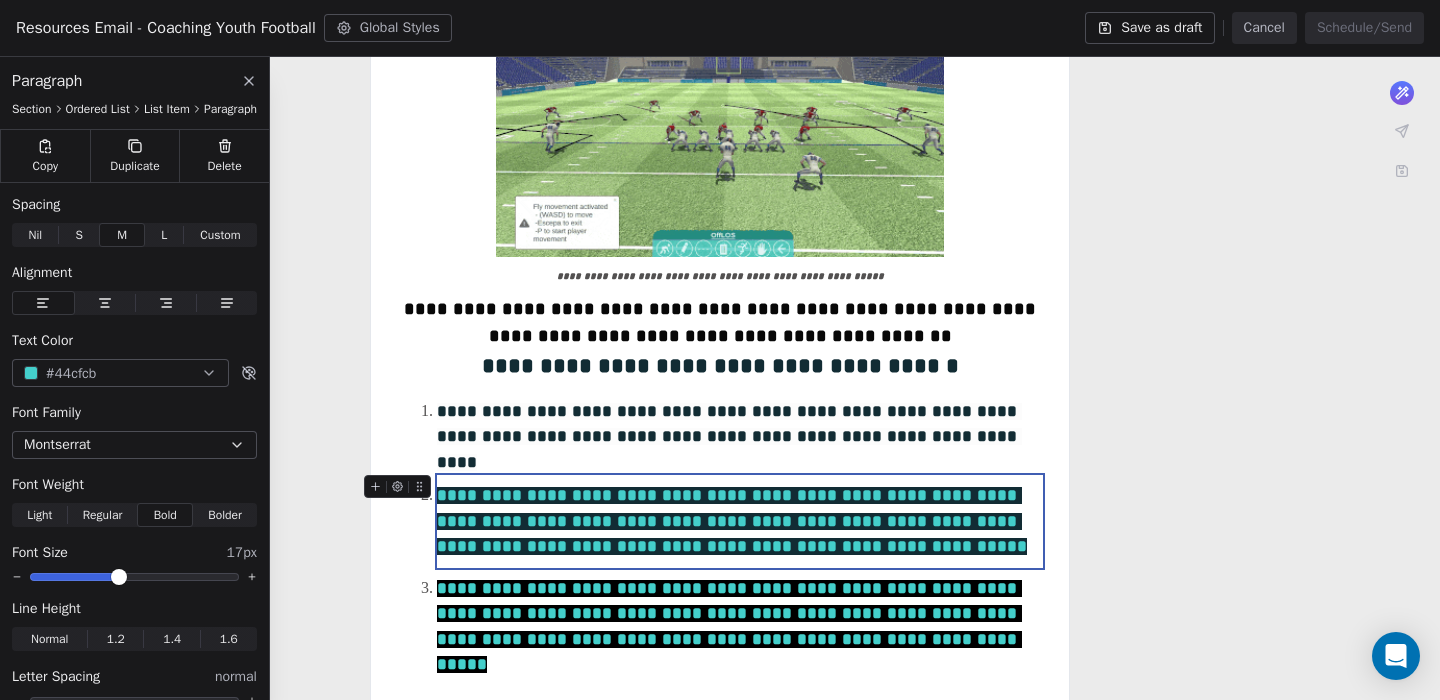 drag, startPoint x: 567, startPoint y: 575, endPoint x: 436, endPoint y: 489, distance: 156.70673 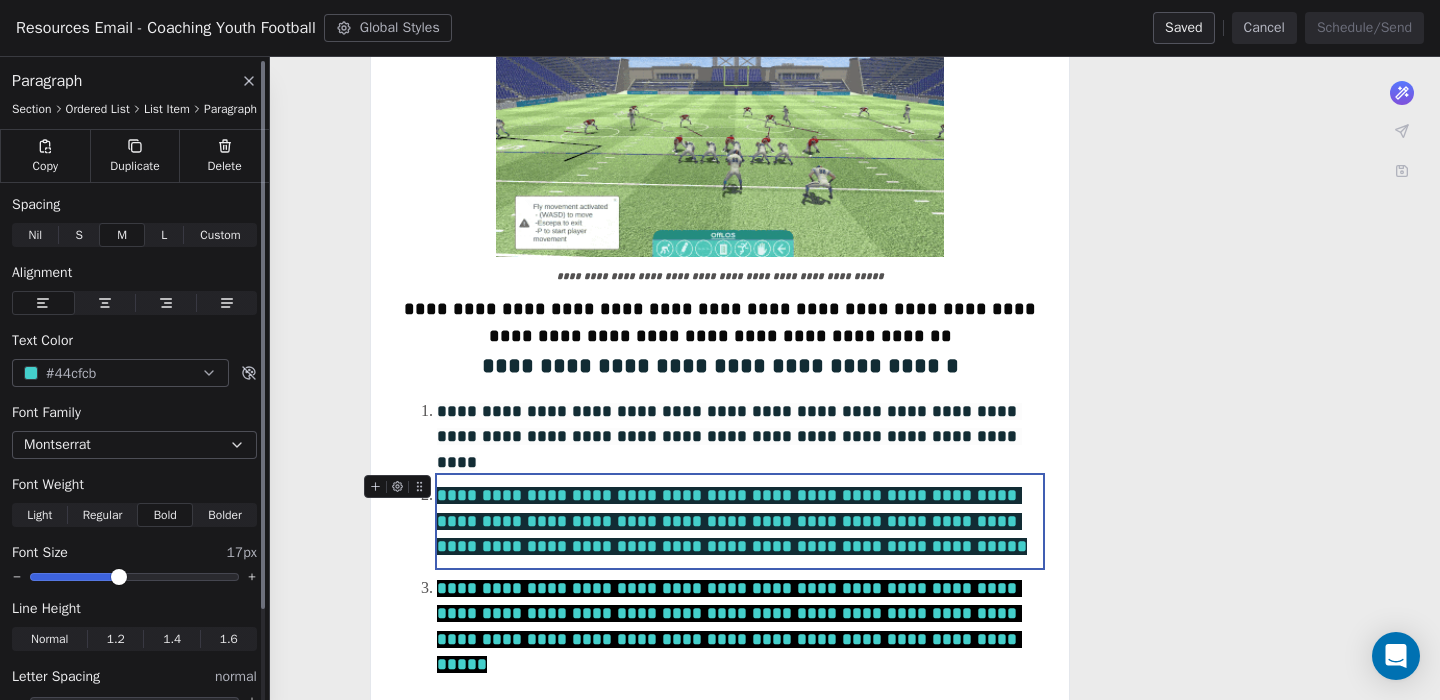 click on "#44cfcb" at bounding box center [120, 373] 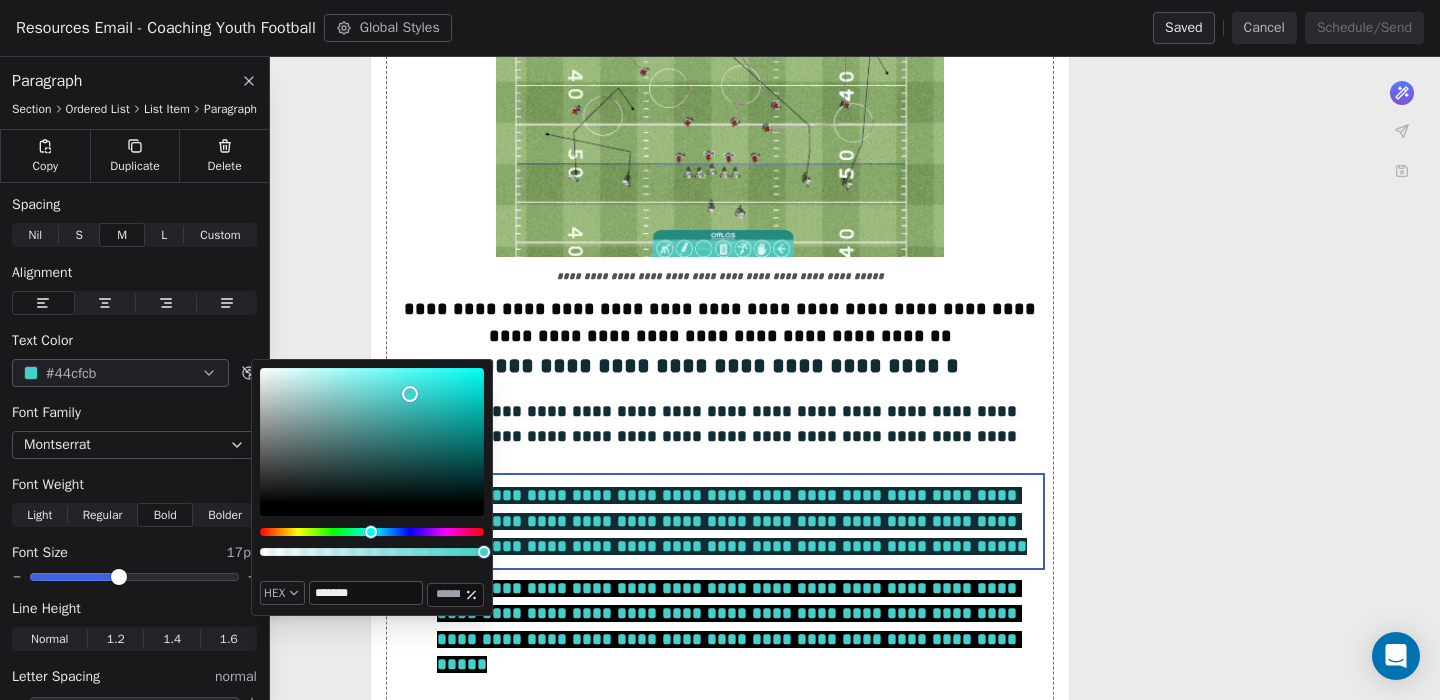 click on "*******" at bounding box center (366, 593) 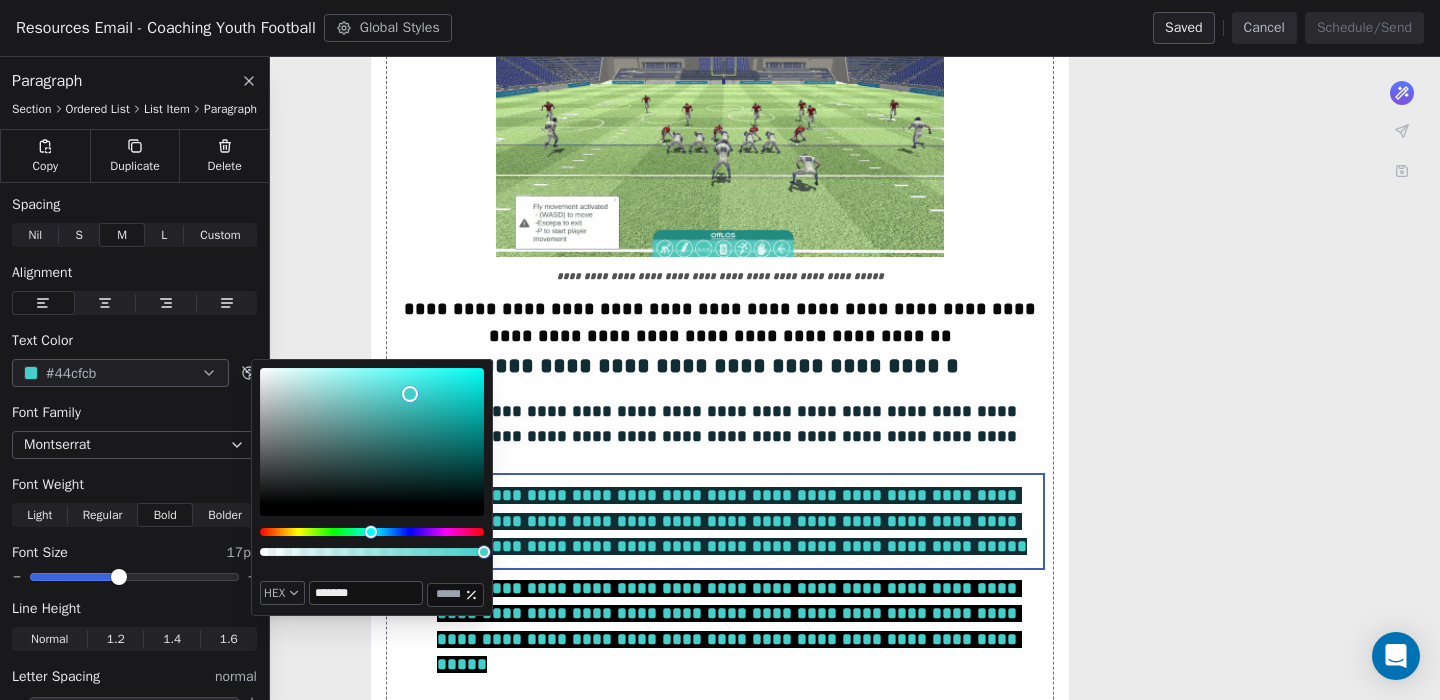 click on "*******" at bounding box center [366, 593] 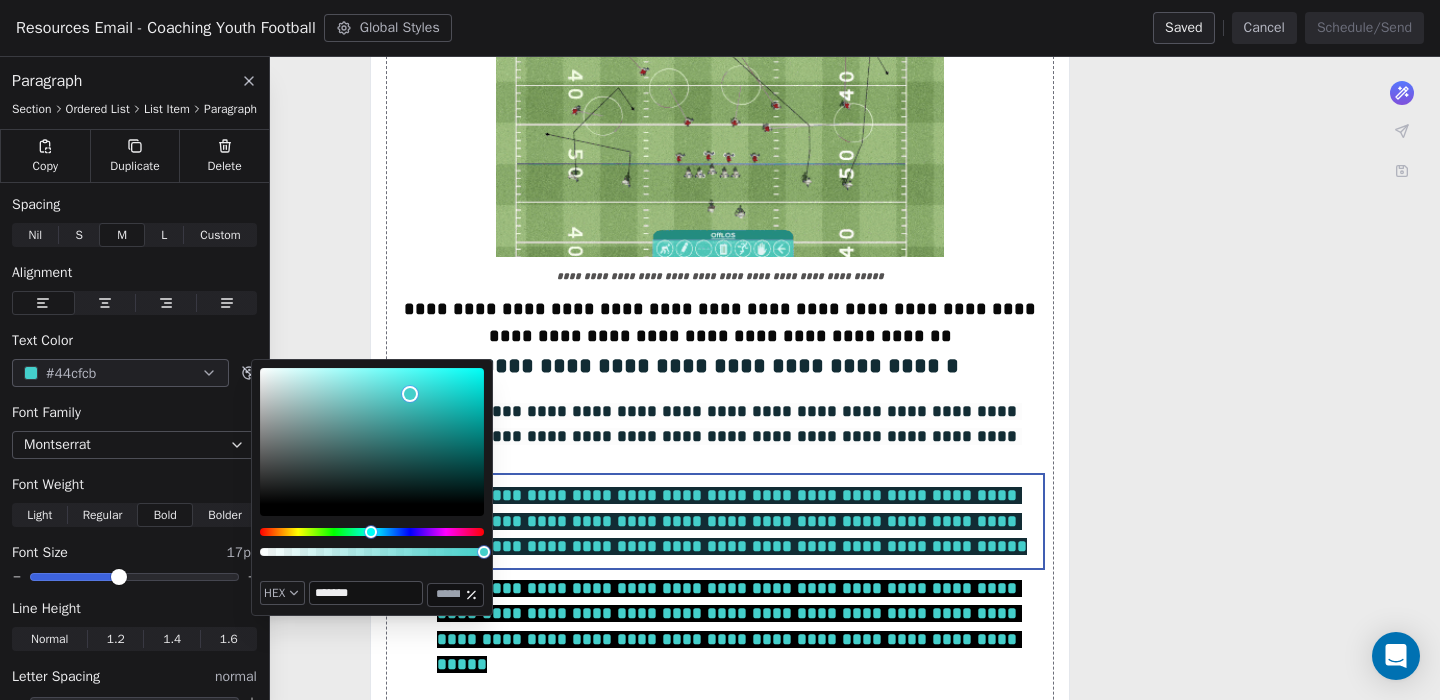paste 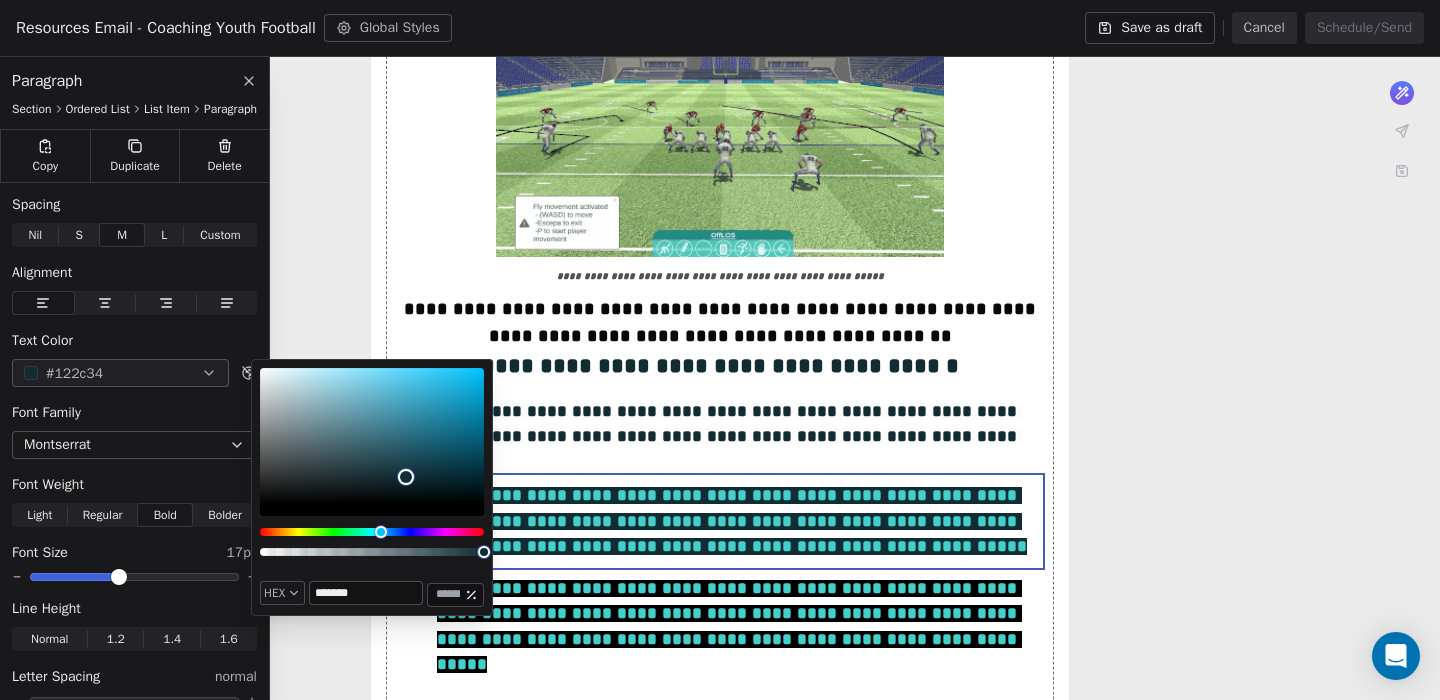 type on "*******" 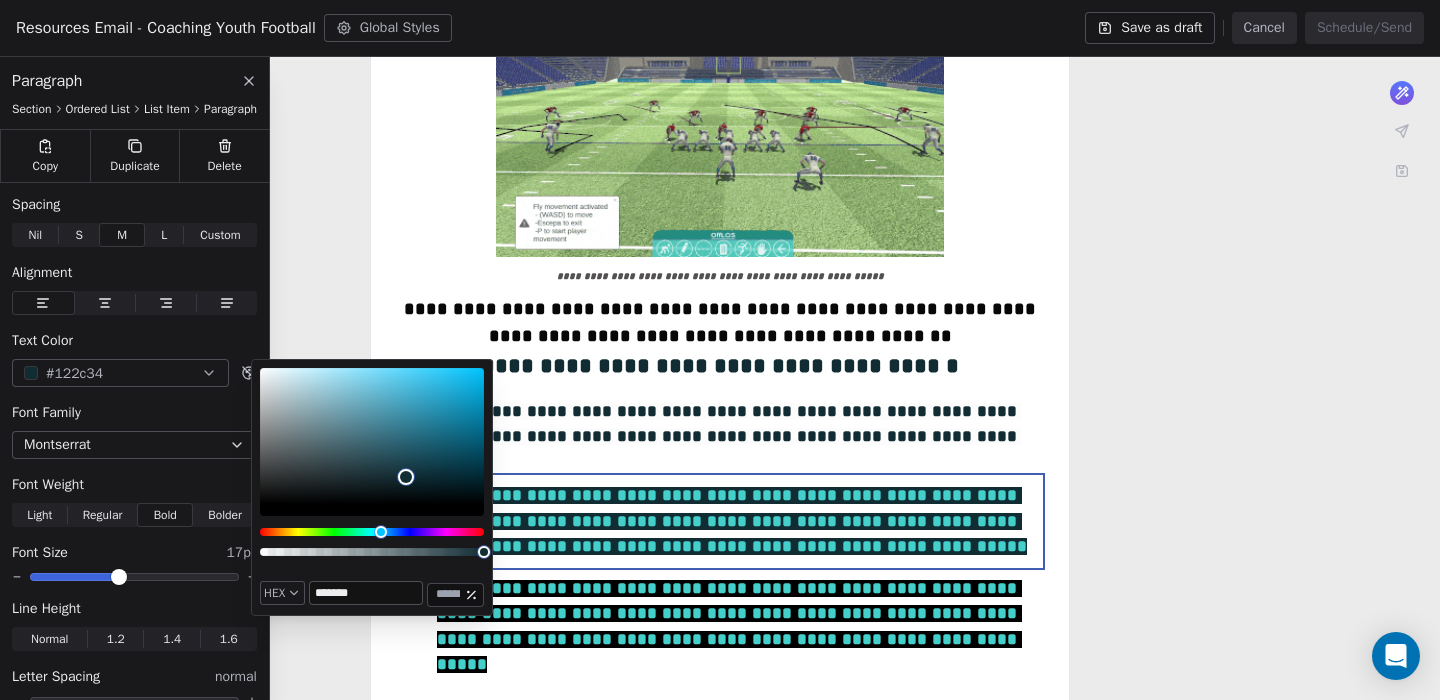 click on "**********" at bounding box center [740, 521] 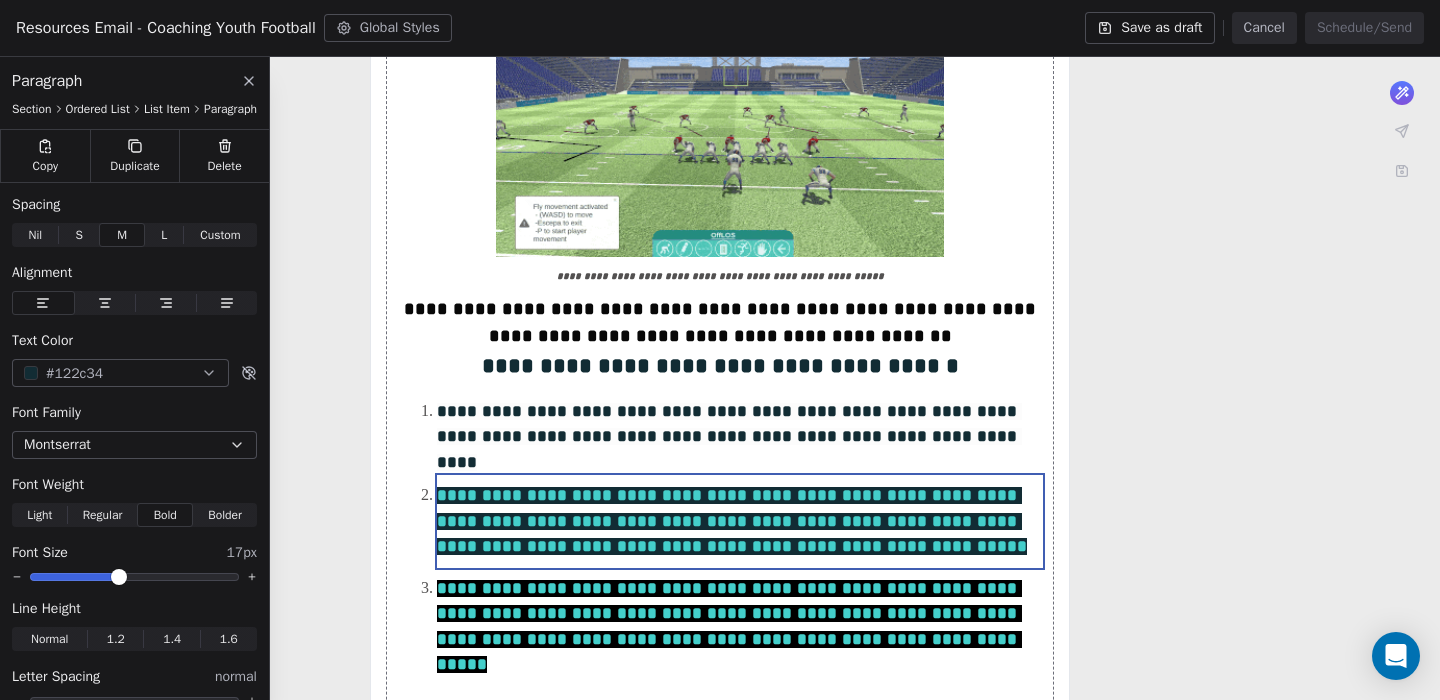 click on "**********" at bounding box center (720, 642) 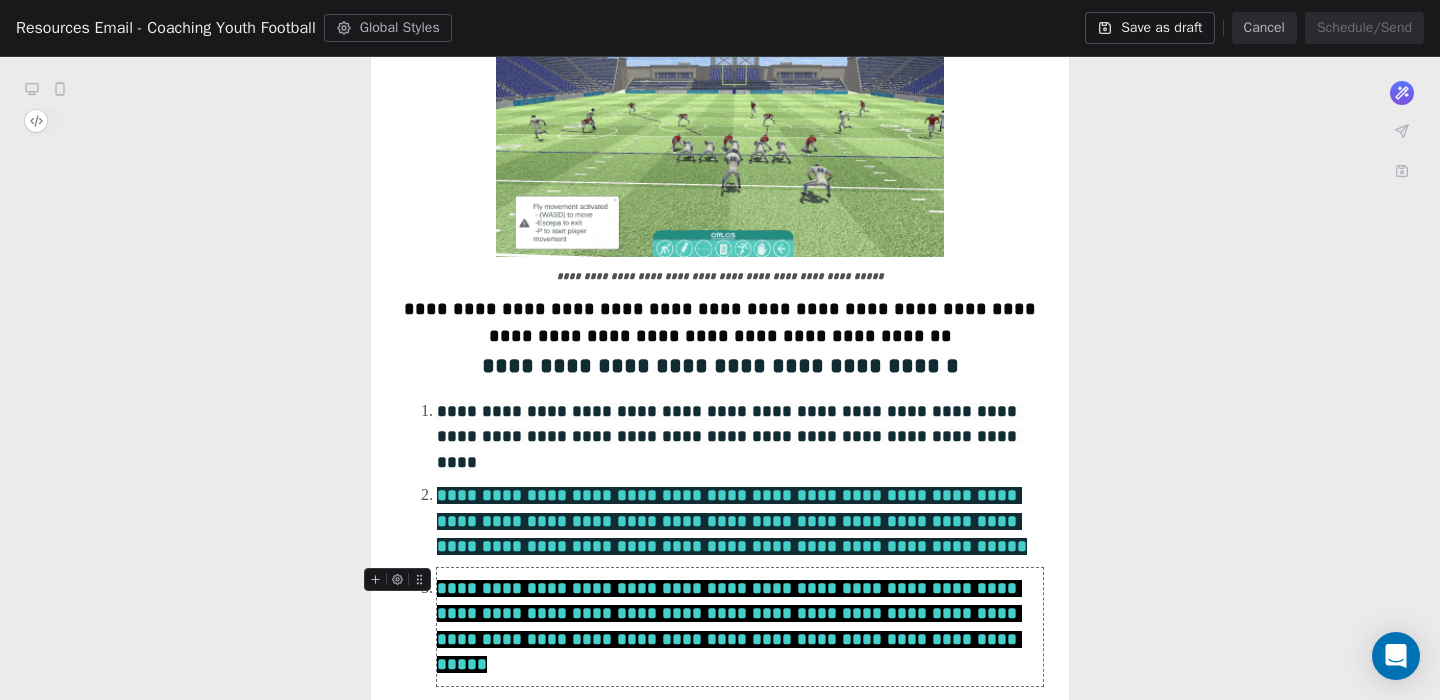 click on "**********" at bounding box center [740, 521] 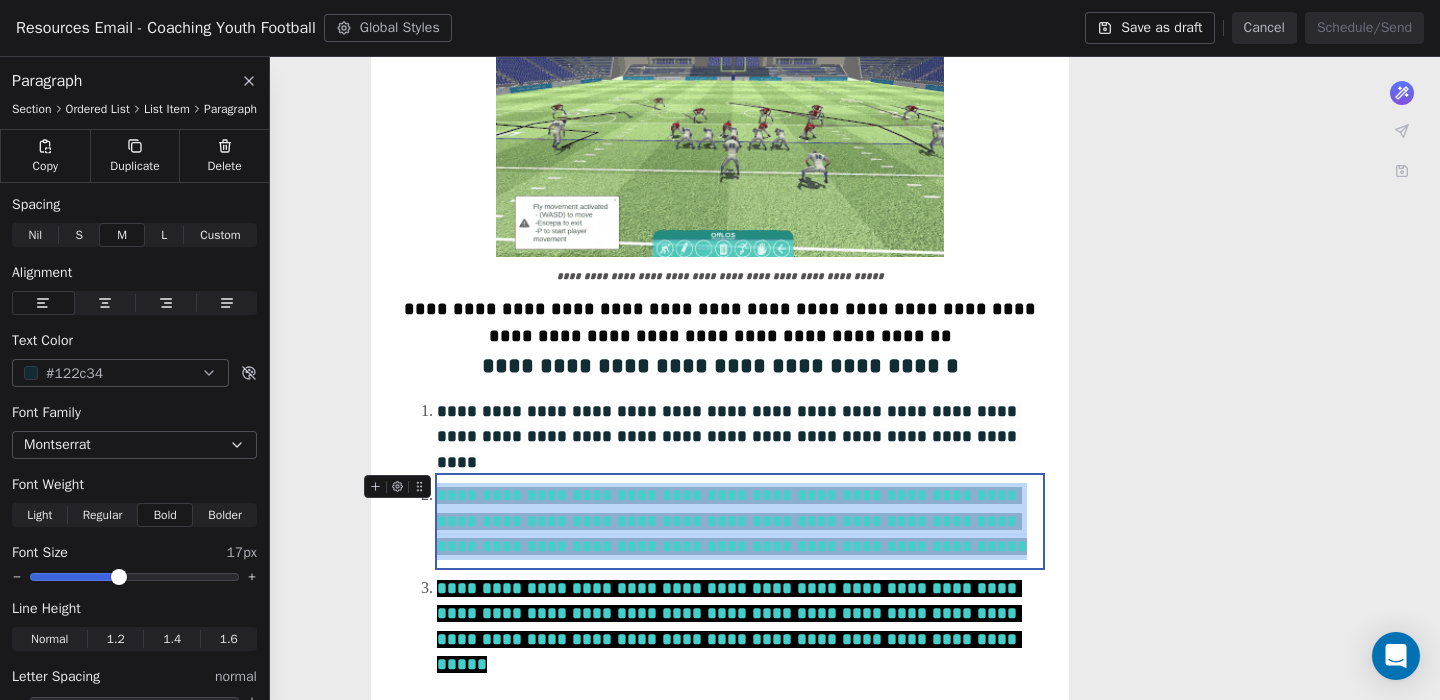 drag, startPoint x: 582, startPoint y: 575, endPoint x: 439, endPoint y: 495, distance: 163.85664 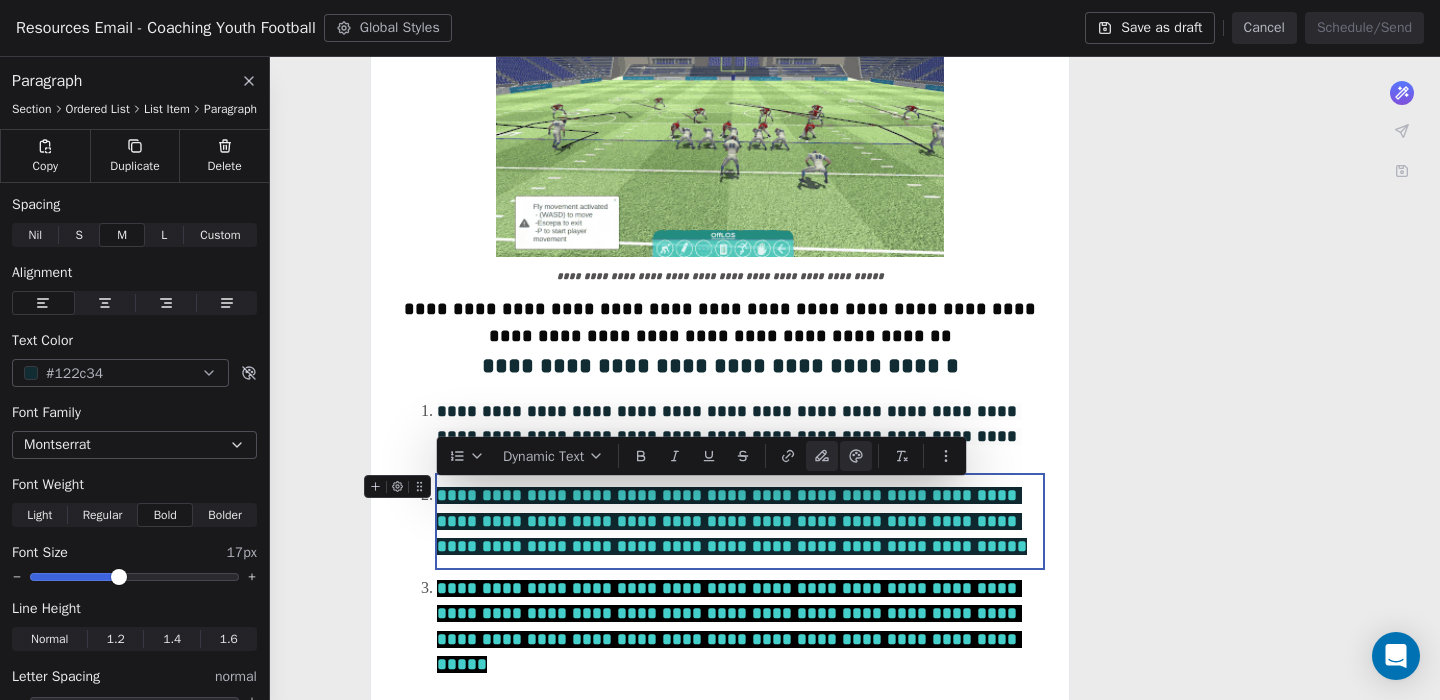 click 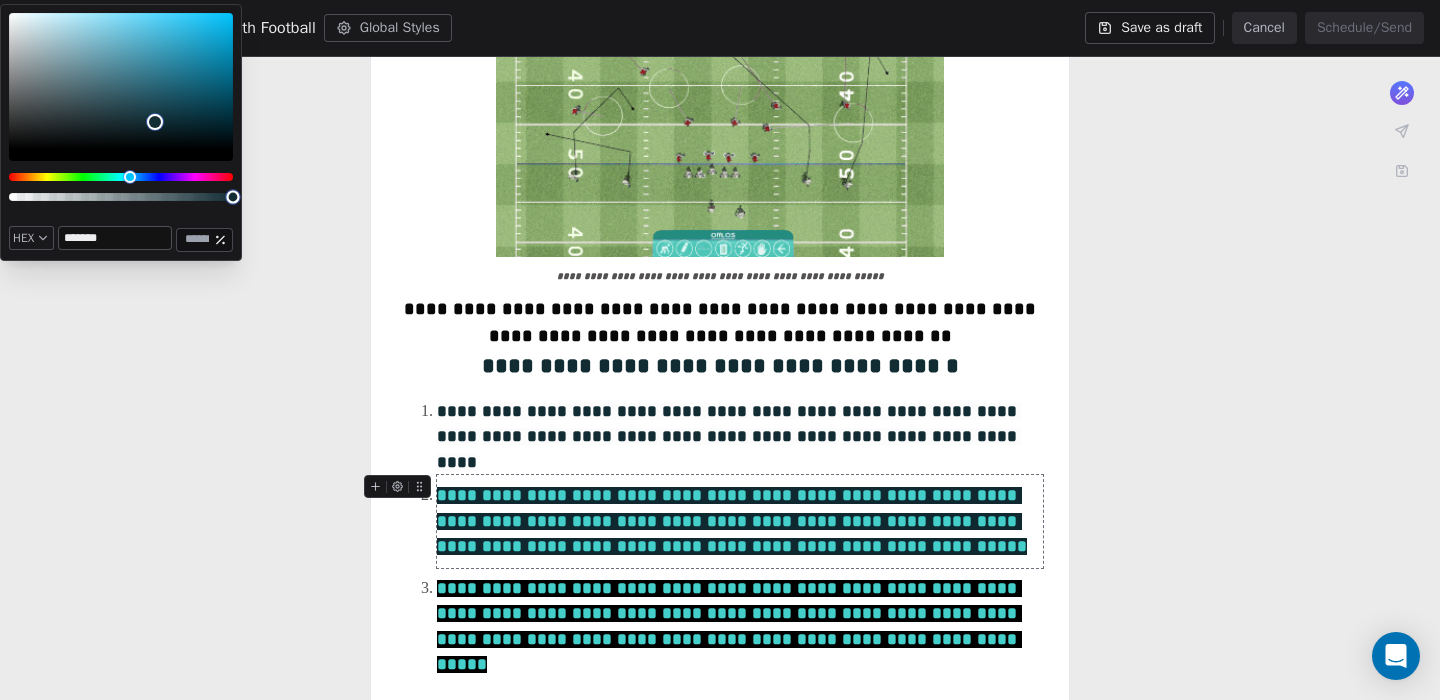 type on "*******" 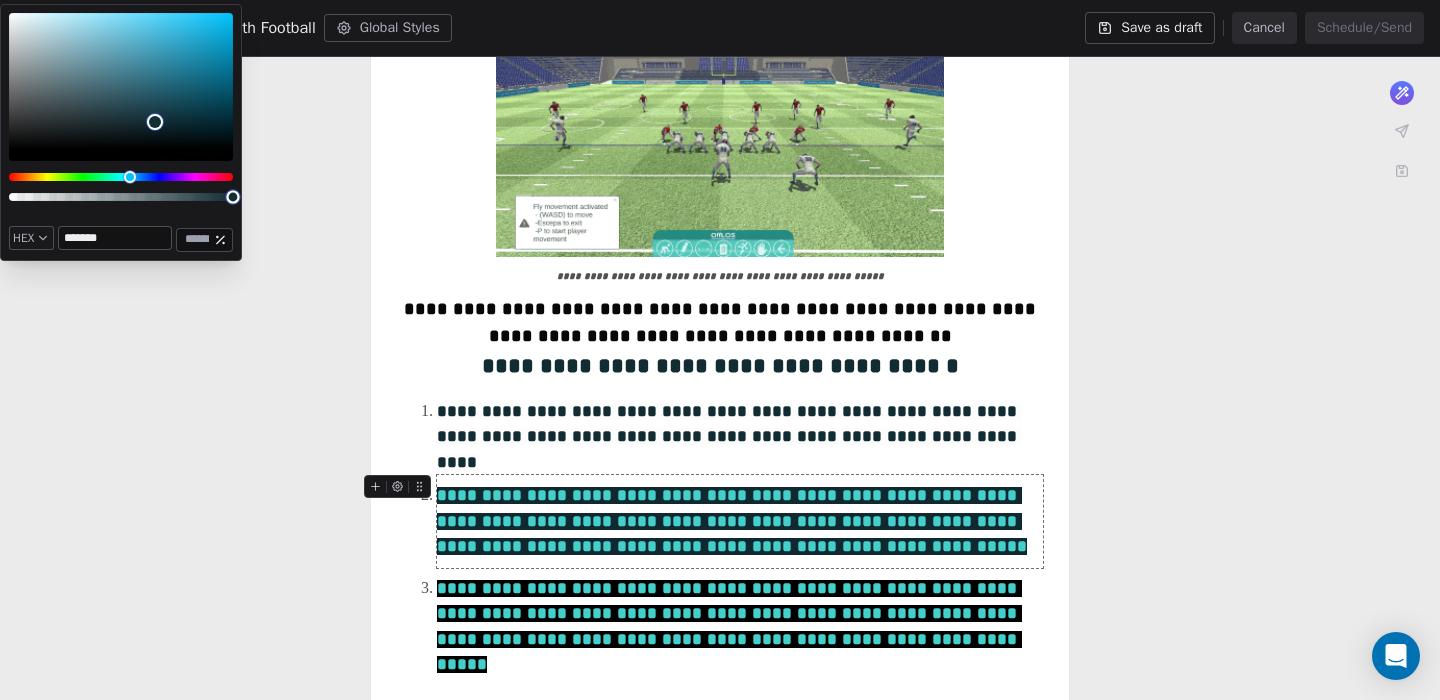 type on "*" 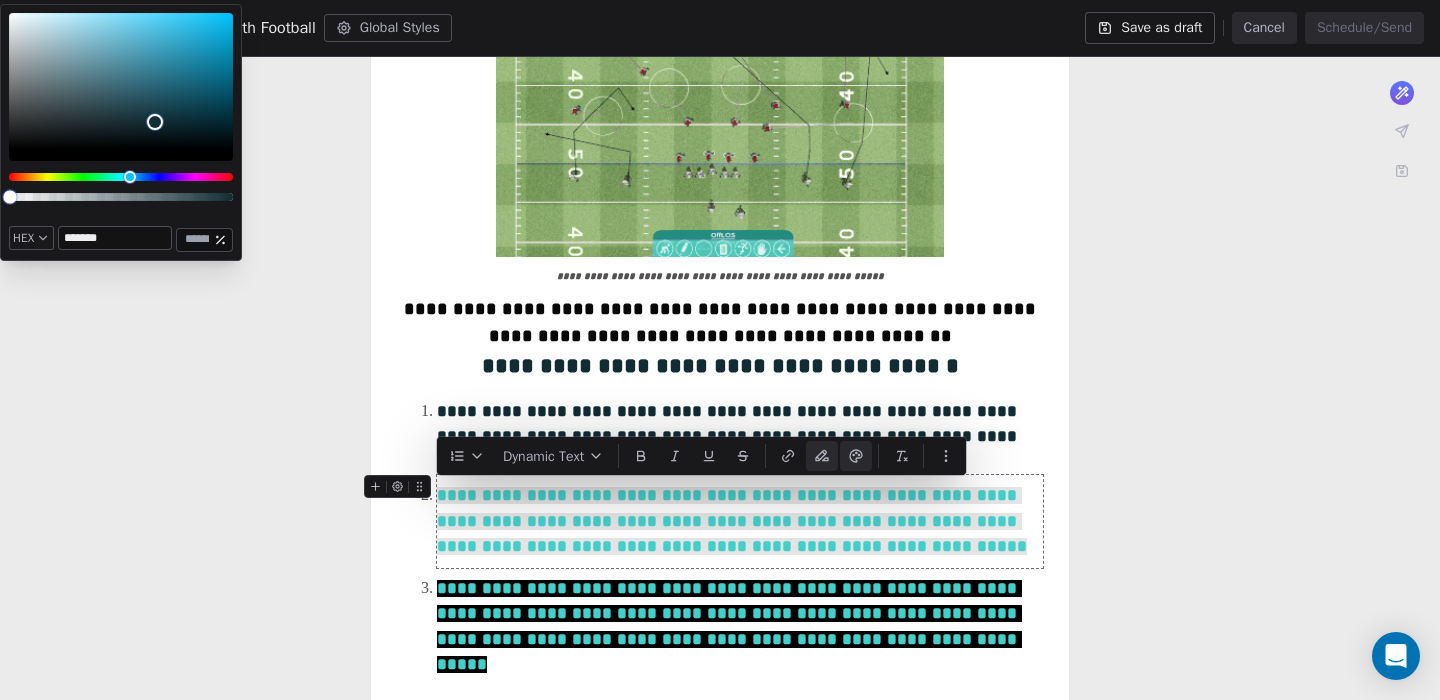 click at bounding box center [121, 197] 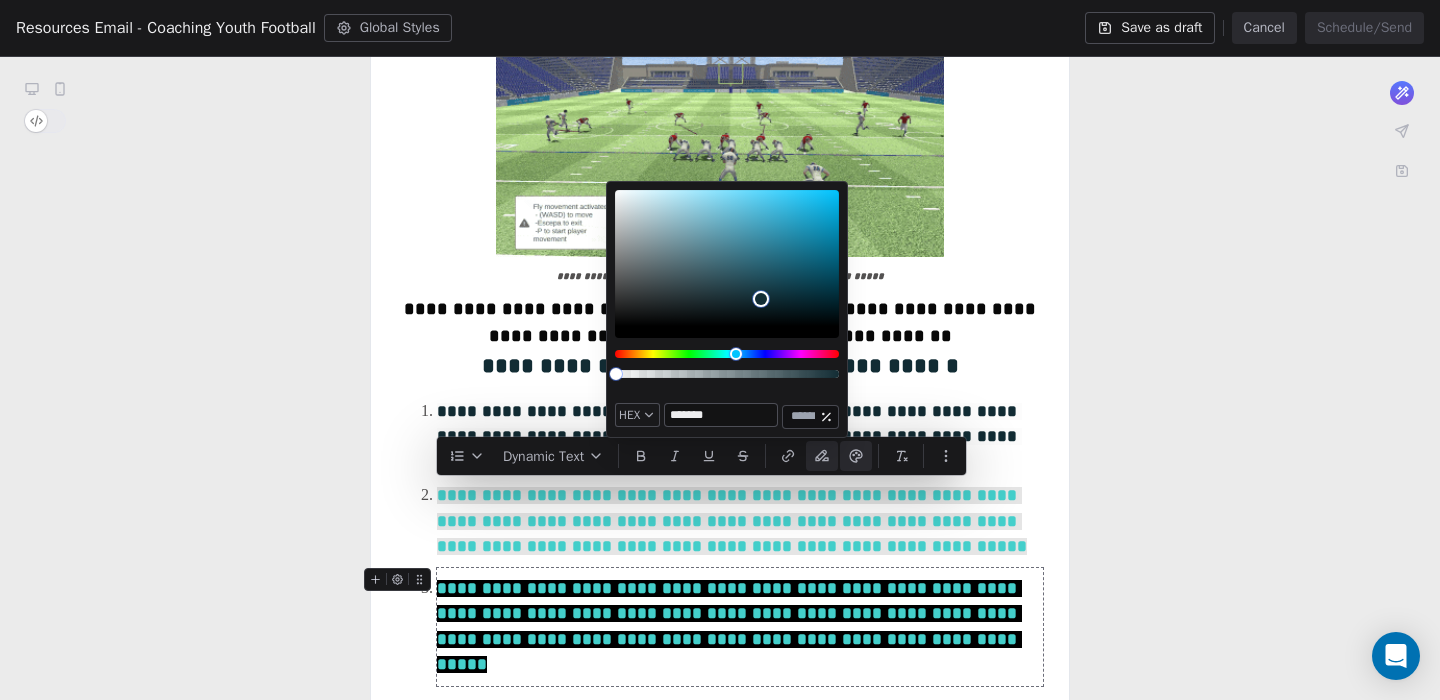 click on "**********" at bounding box center [740, 627] 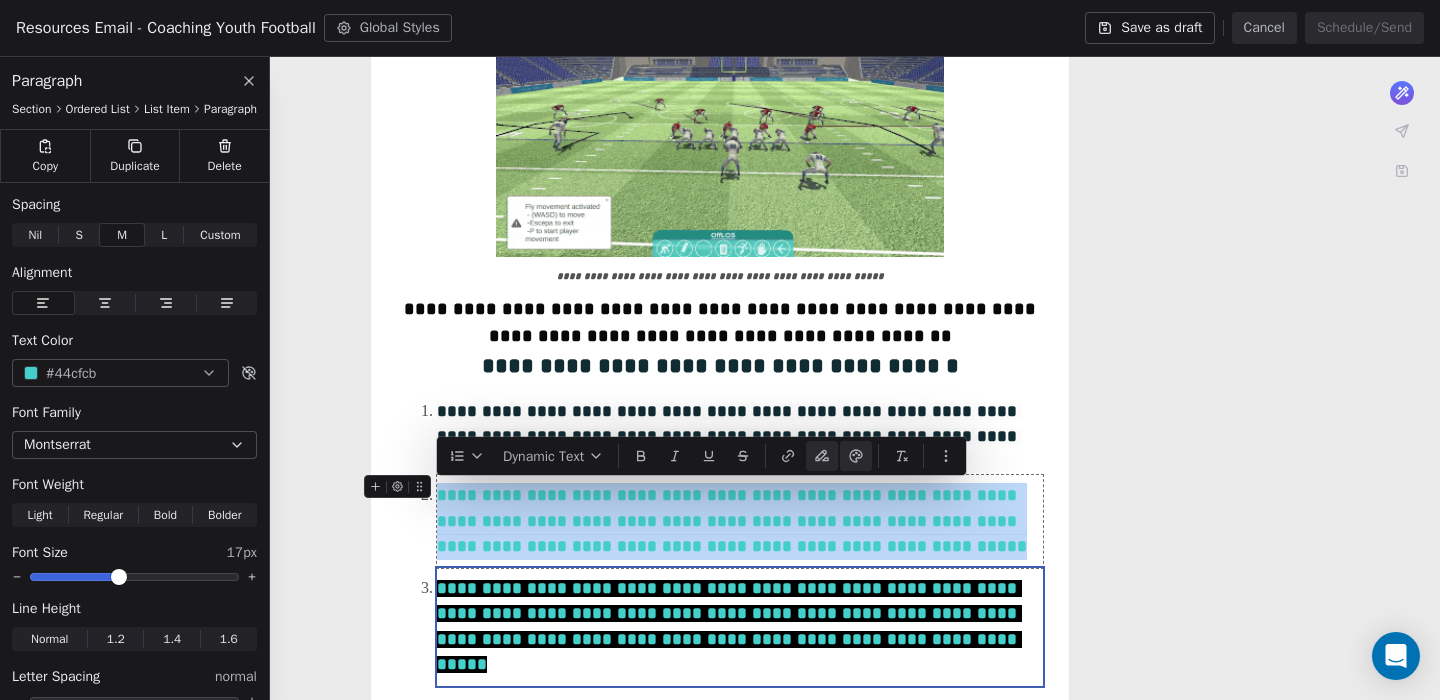 drag, startPoint x: 576, startPoint y: 570, endPoint x: 440, endPoint y: 496, distance: 154.82893 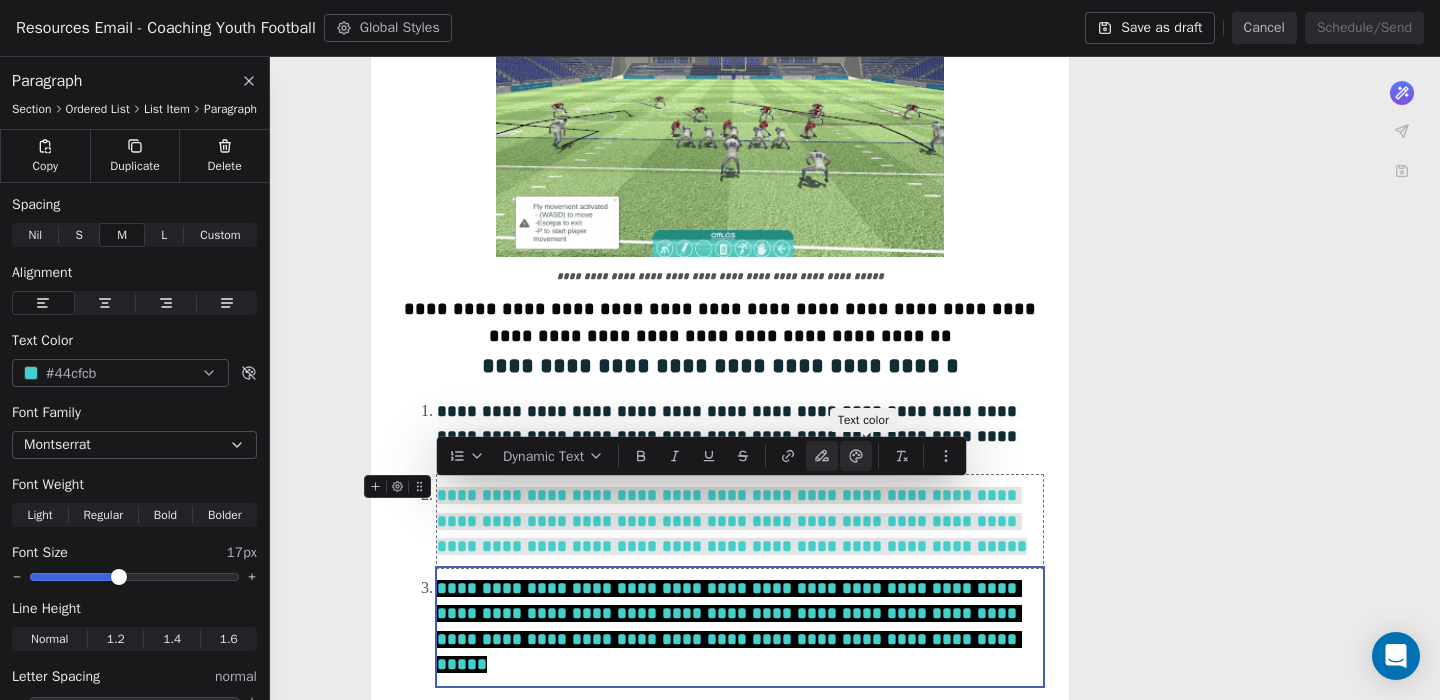 click 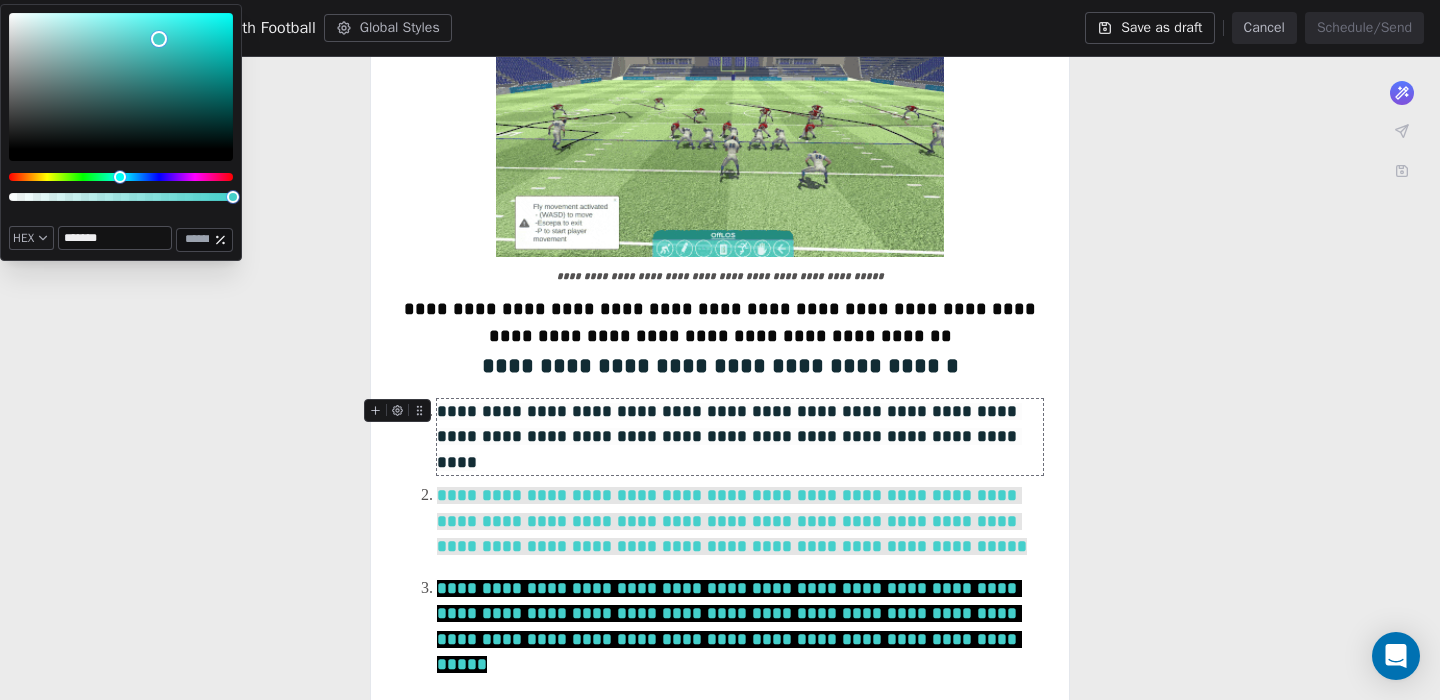 click on "*******" at bounding box center (115, 238) 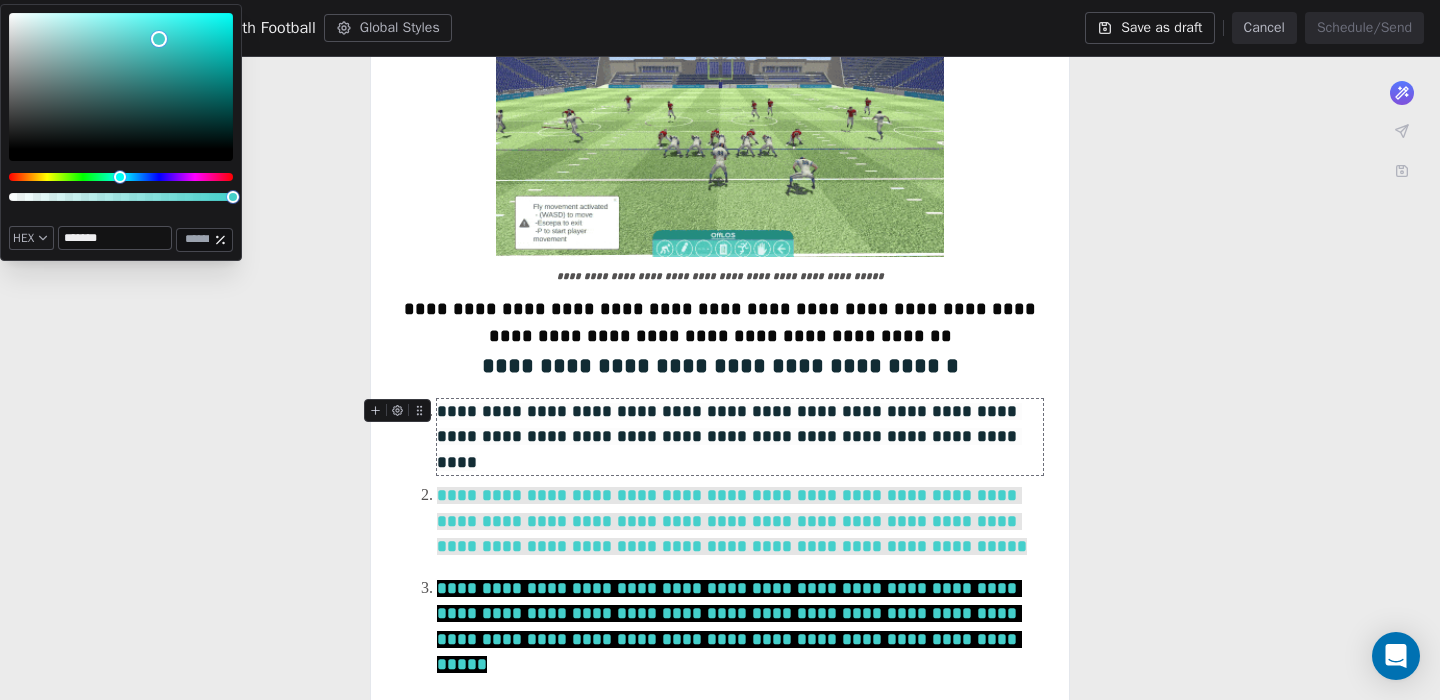 click on "*******" at bounding box center [115, 238] 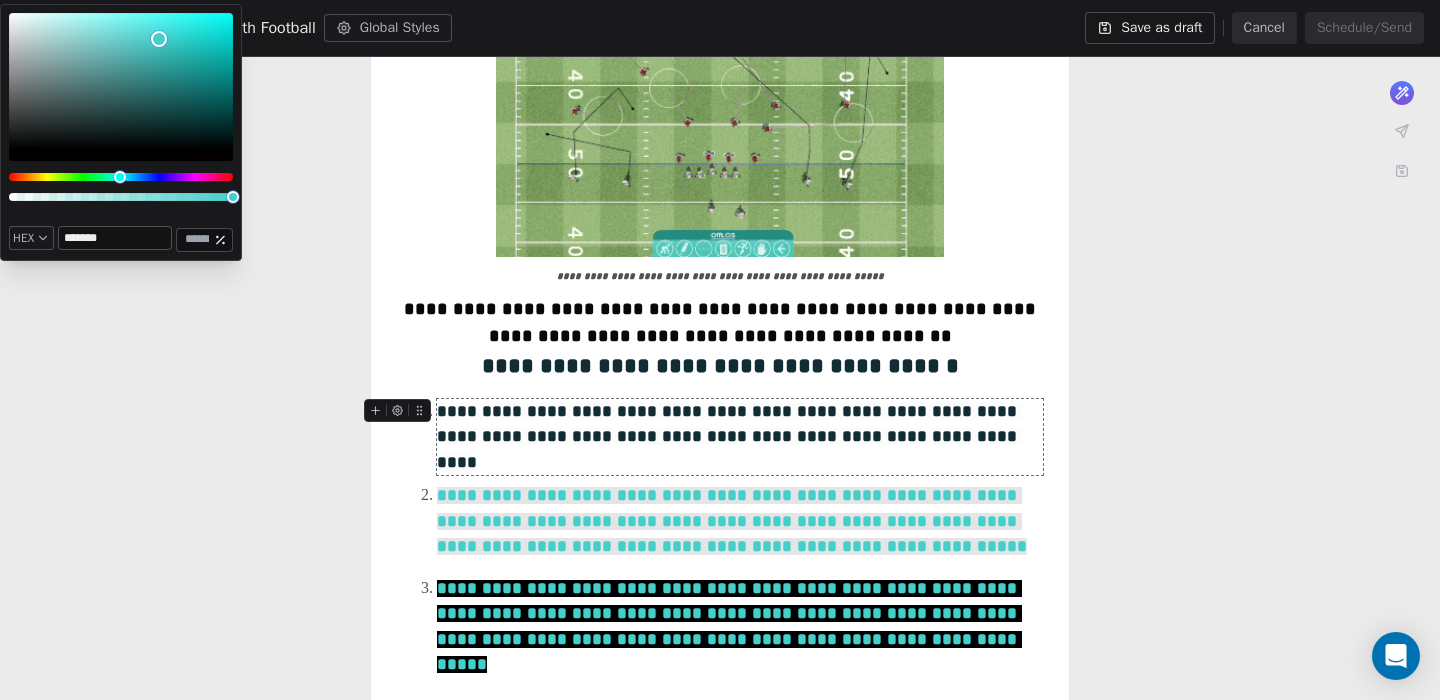 paste 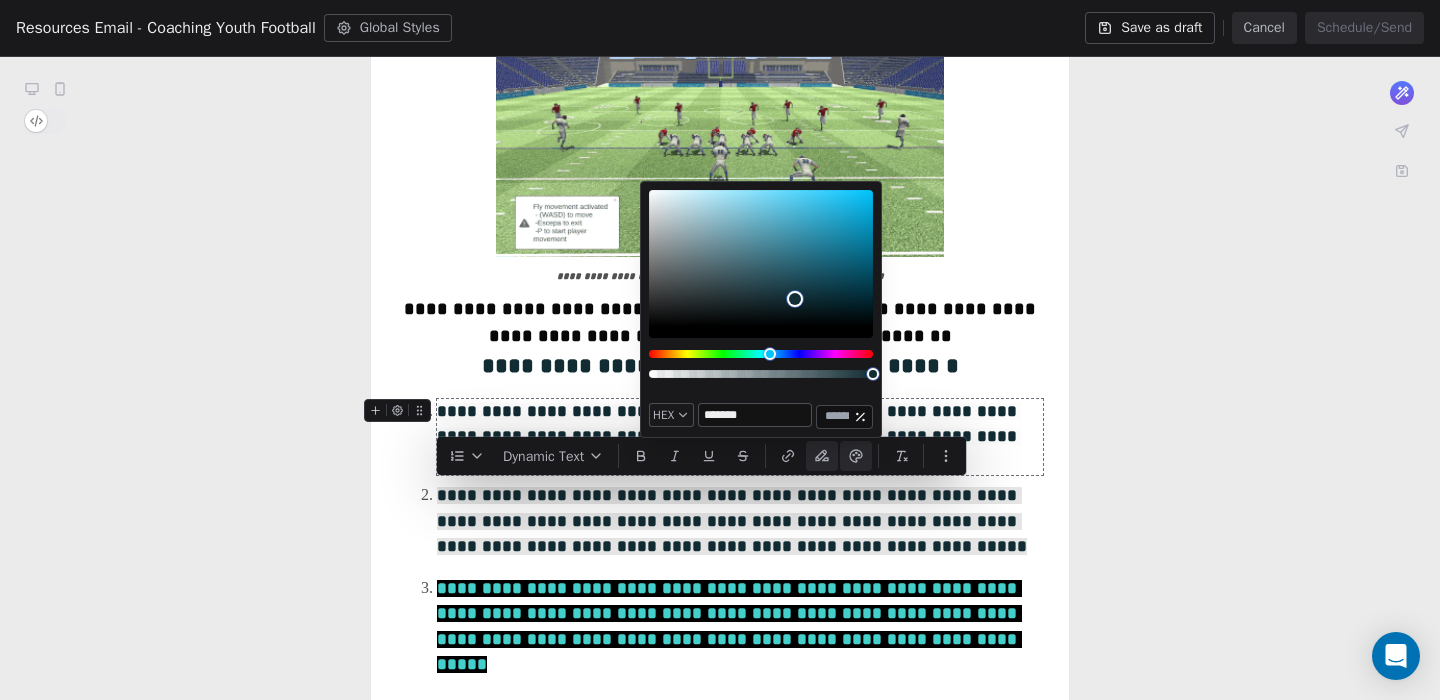 type on "*******" 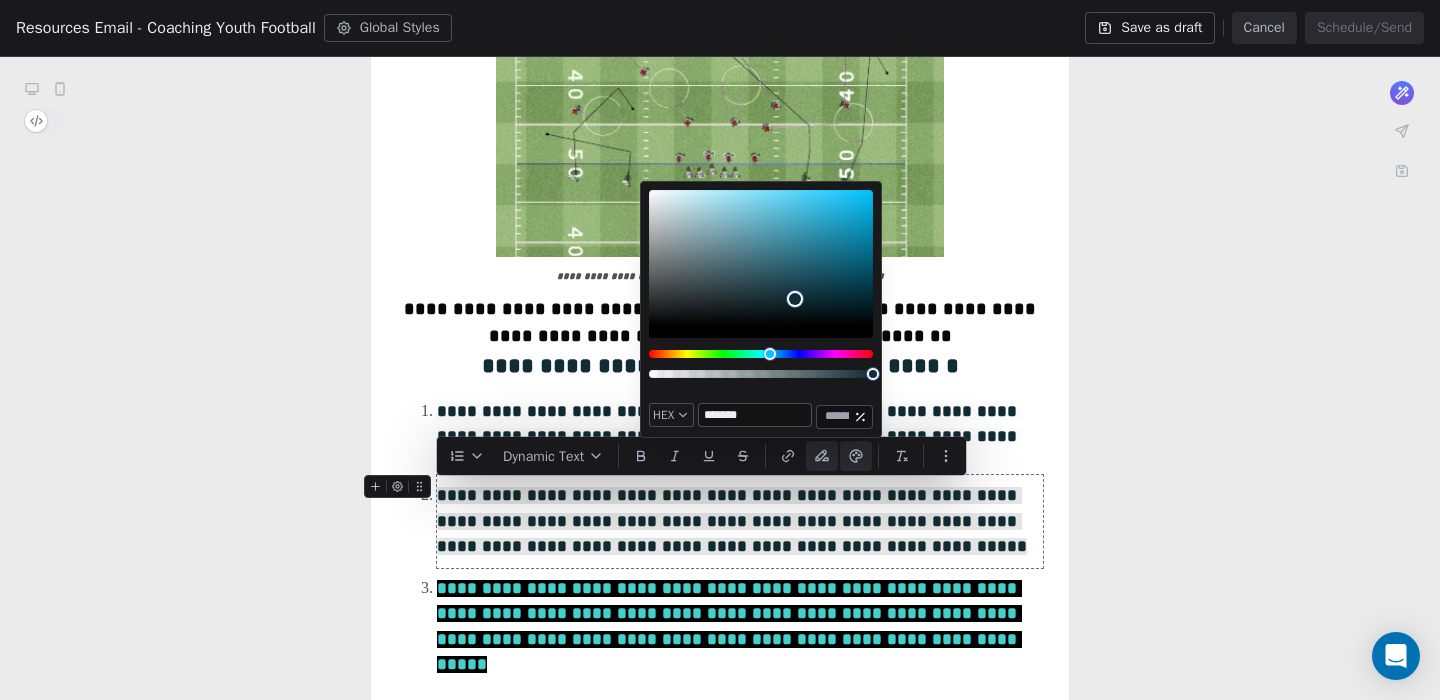 click on "**********" at bounding box center [720, 642] 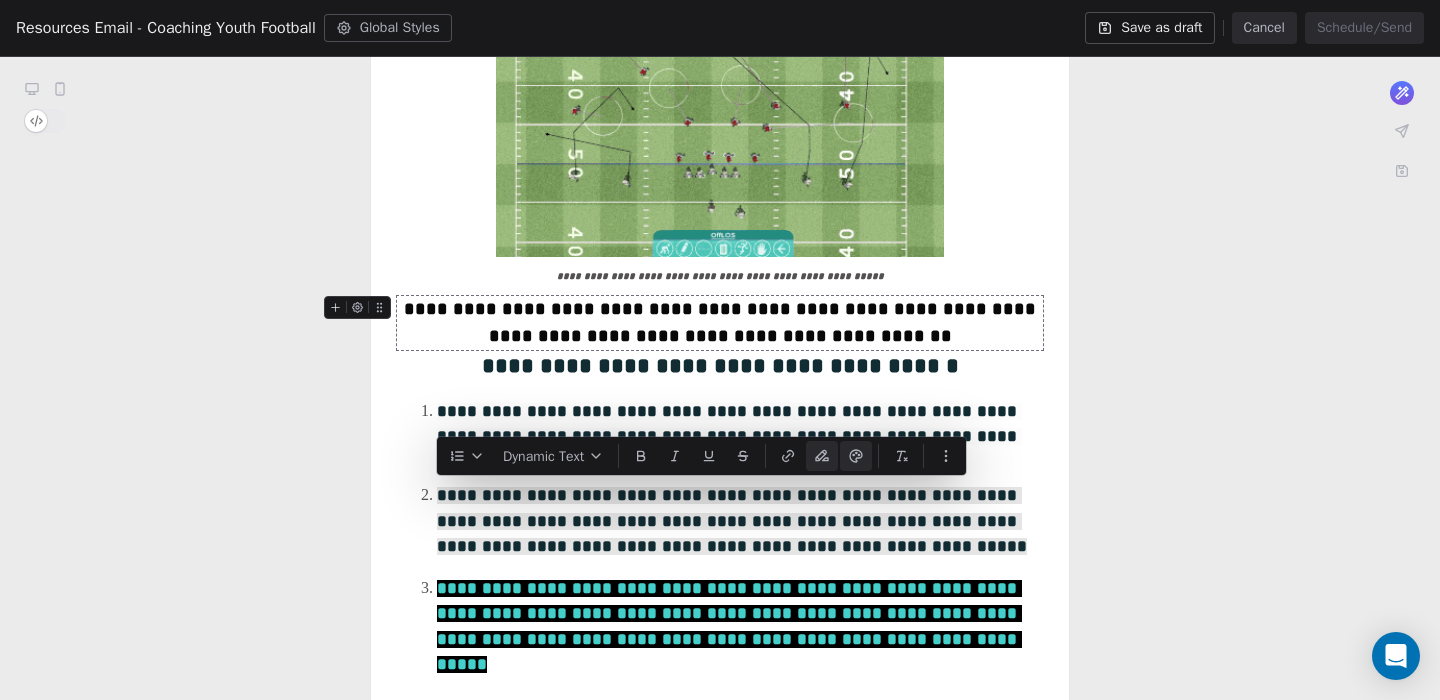 click on "**********" at bounding box center (720, 366) 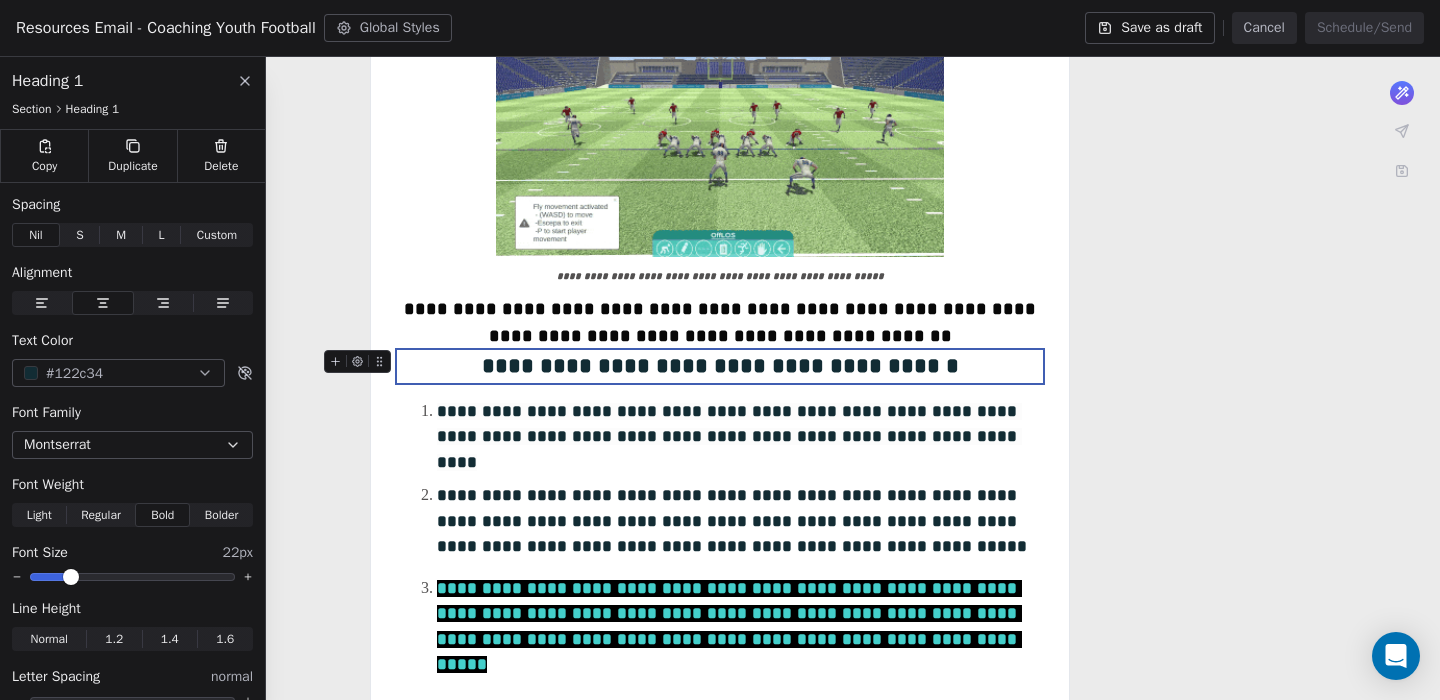 click on "**********" at bounding box center (720, 366) 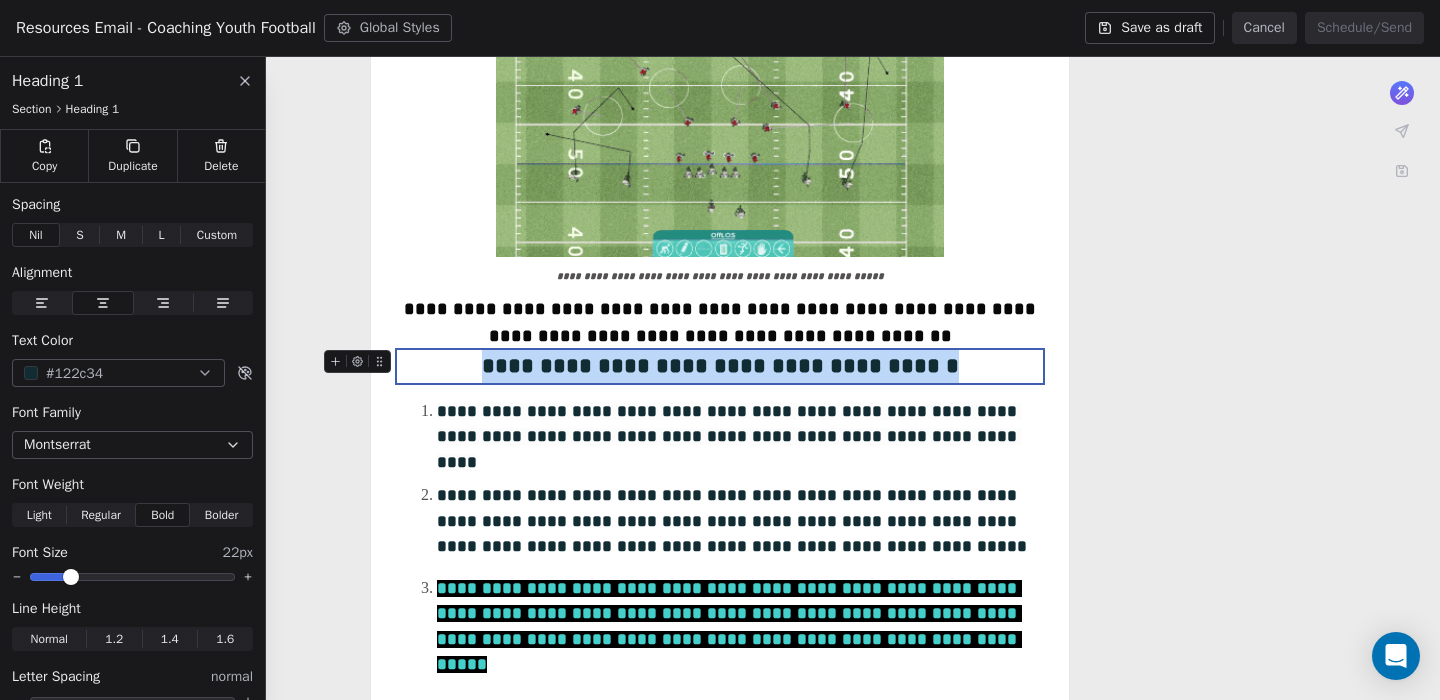 click on "**********" at bounding box center (720, 366) 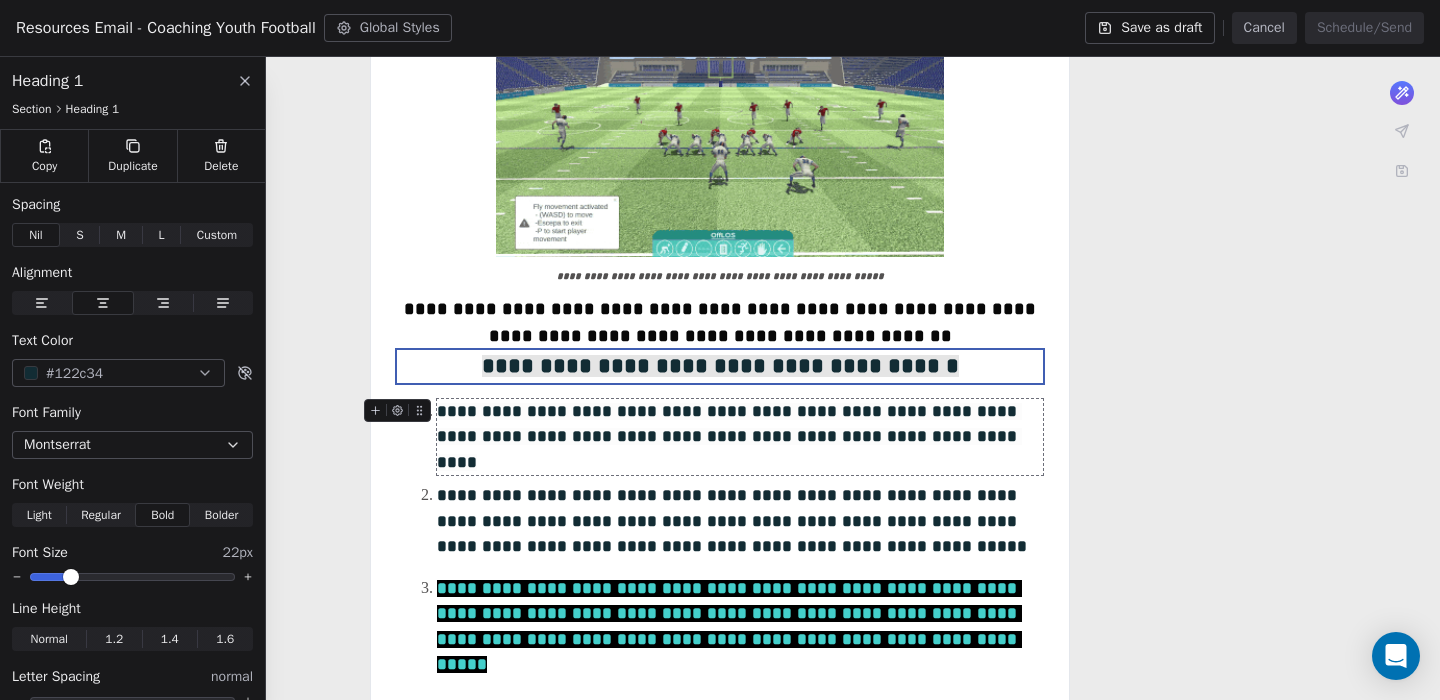 click on "**********" at bounding box center (720, 642) 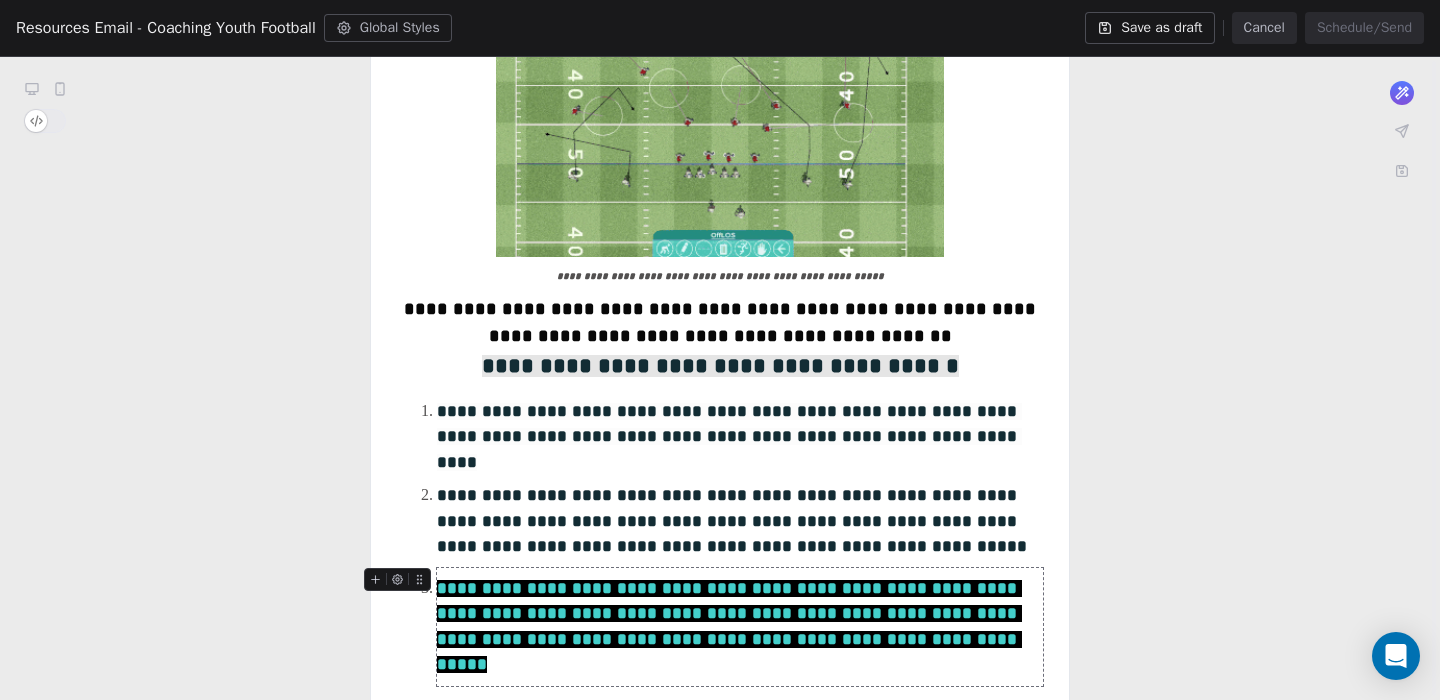 scroll, scrollTop: 335, scrollLeft: 0, axis: vertical 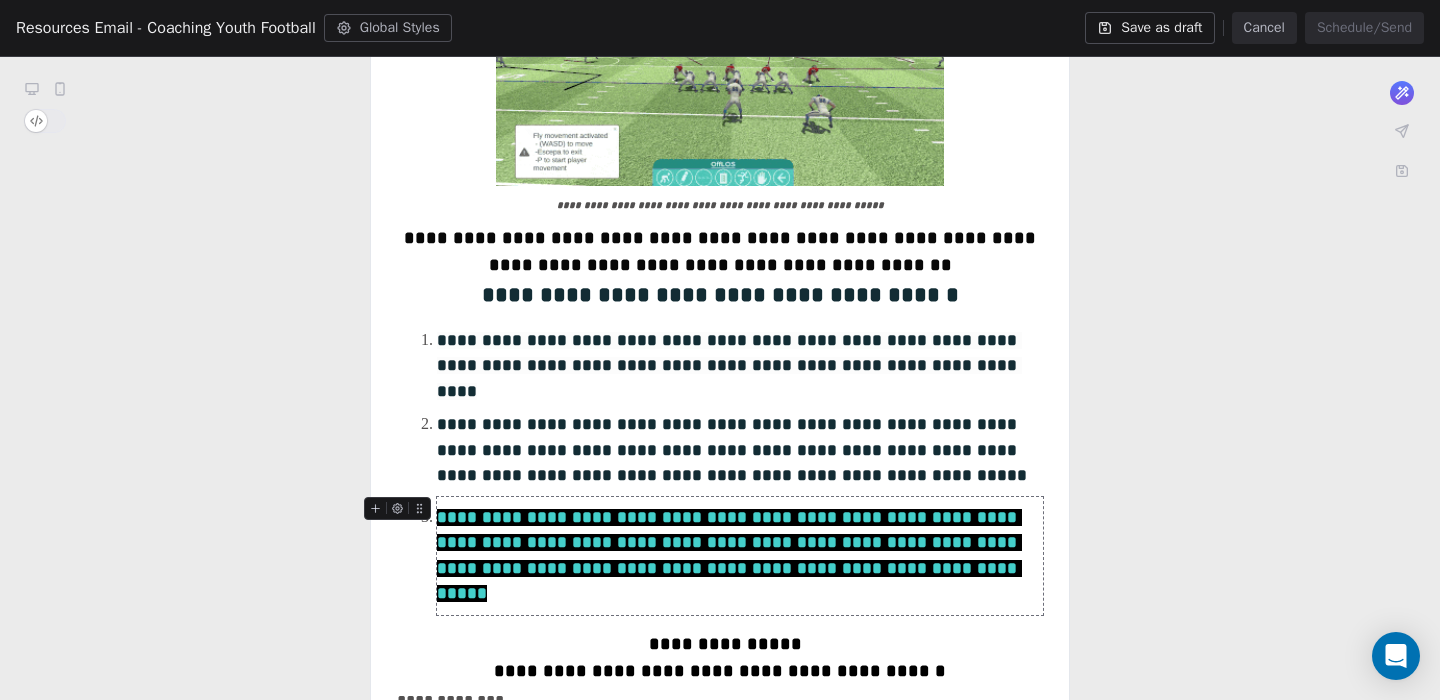 click on "**********" at bounding box center [740, 556] 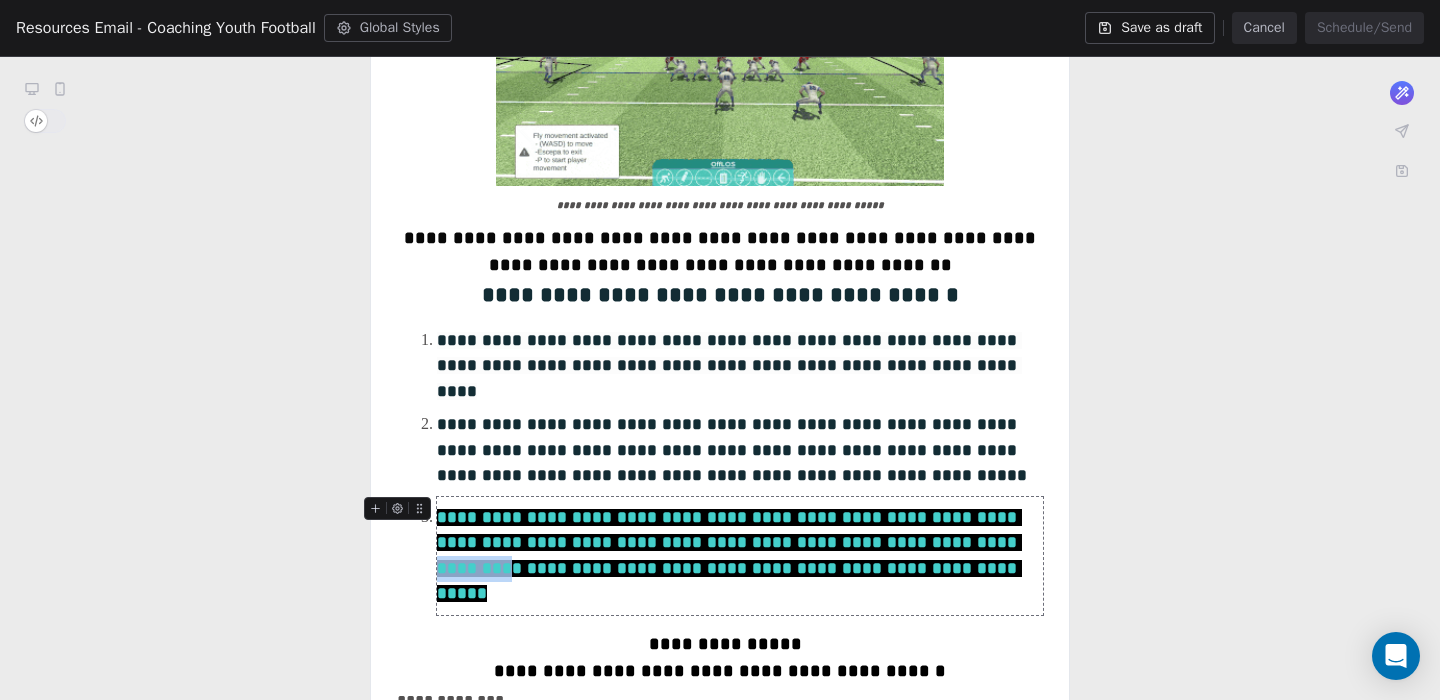 click on "**********" at bounding box center [740, 556] 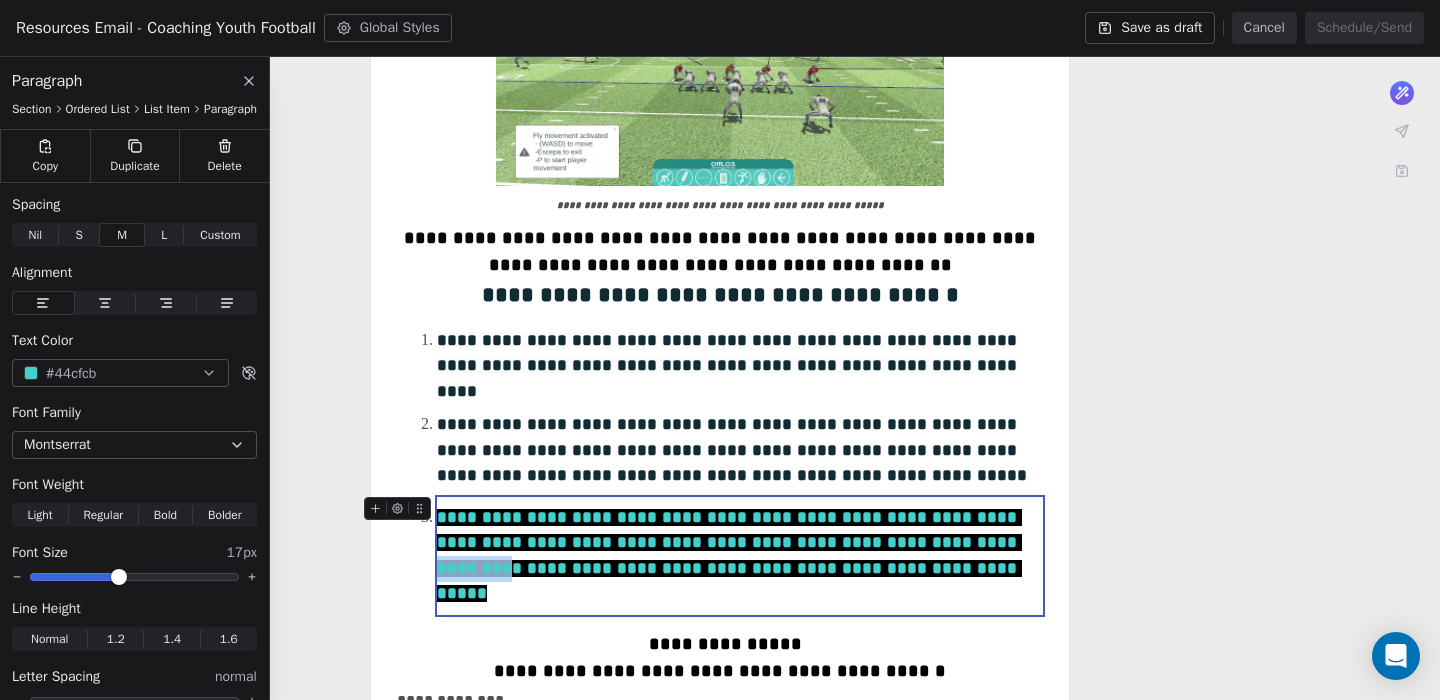 click on "**********" at bounding box center [740, 556] 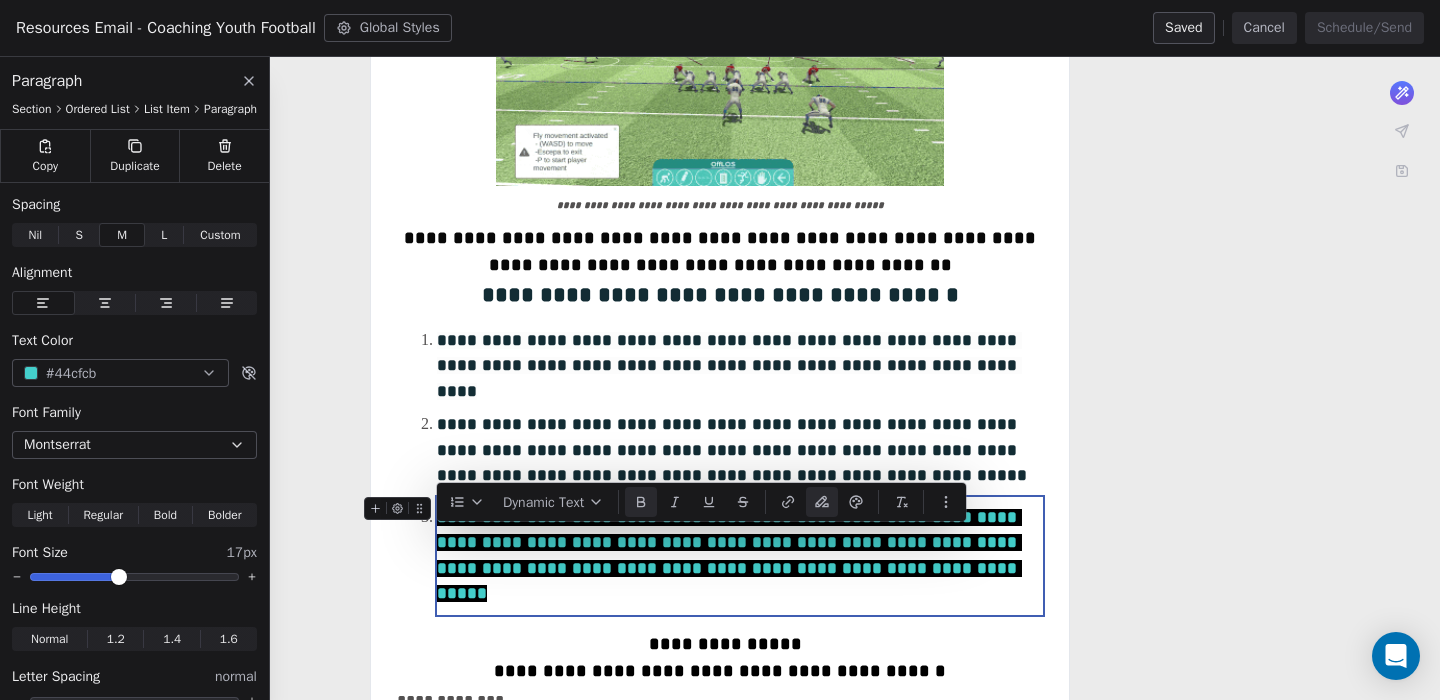 click 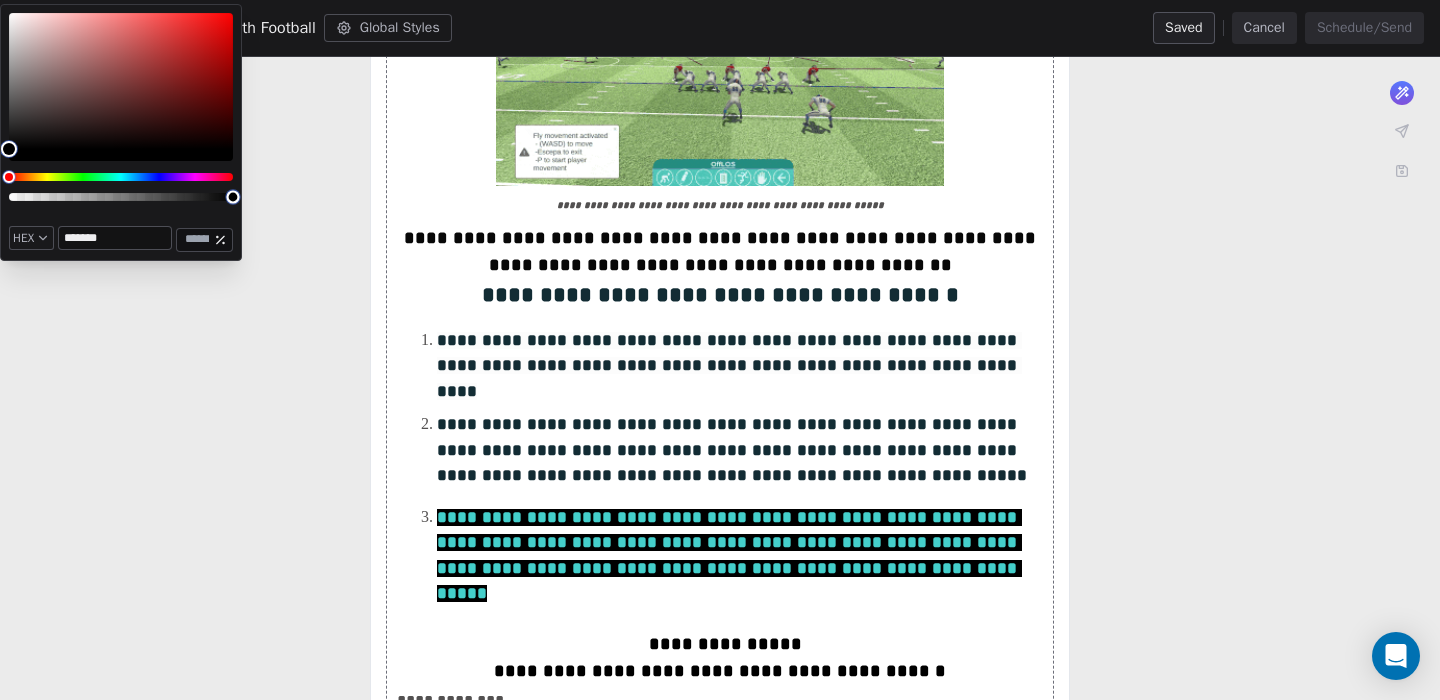 click at bounding box center (121, 197) 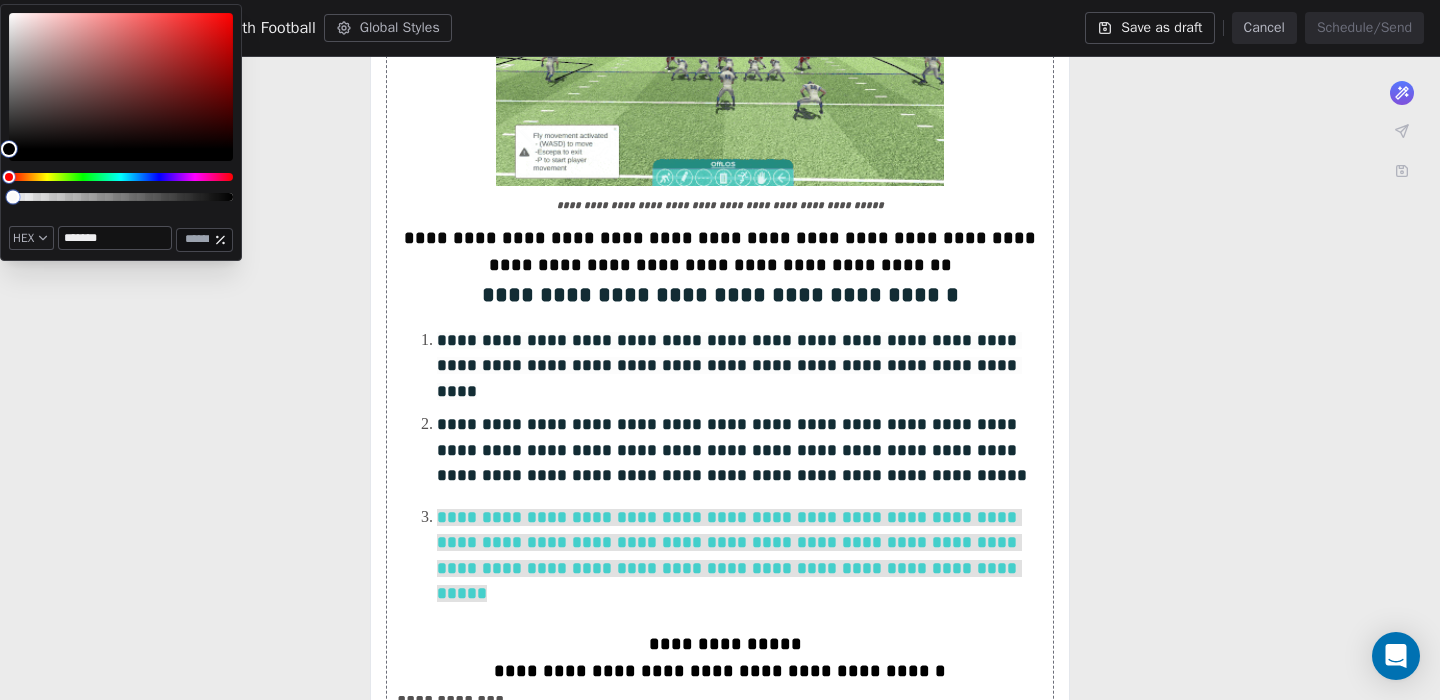 type on "*" 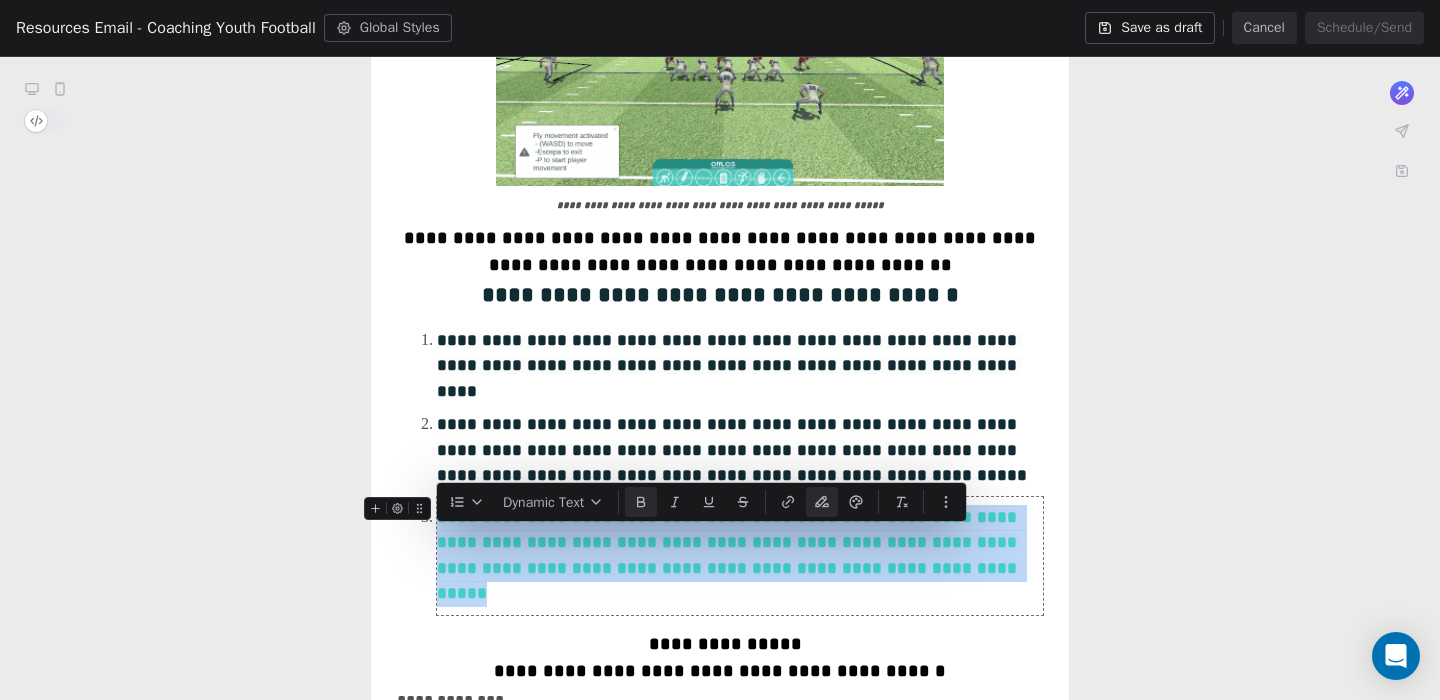 drag, startPoint x: 716, startPoint y: 618, endPoint x: 442, endPoint y: 543, distance: 284.07922 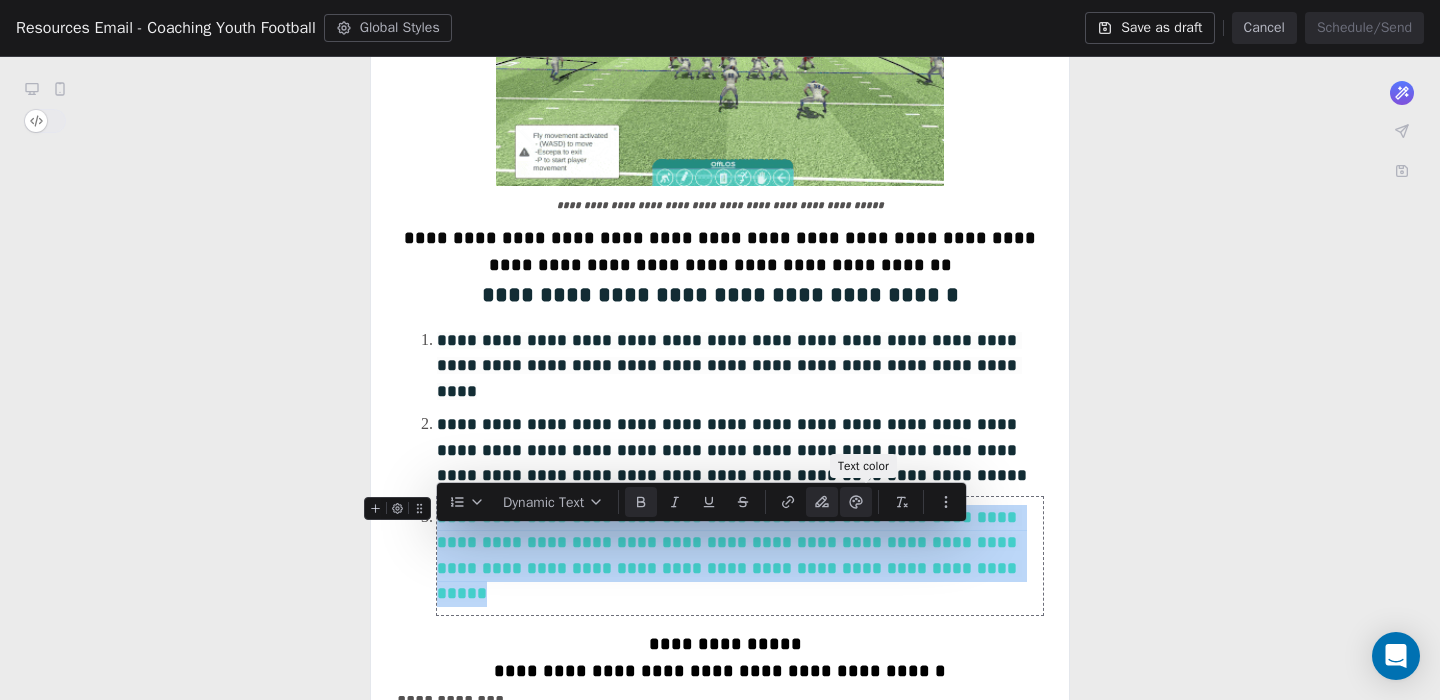 click 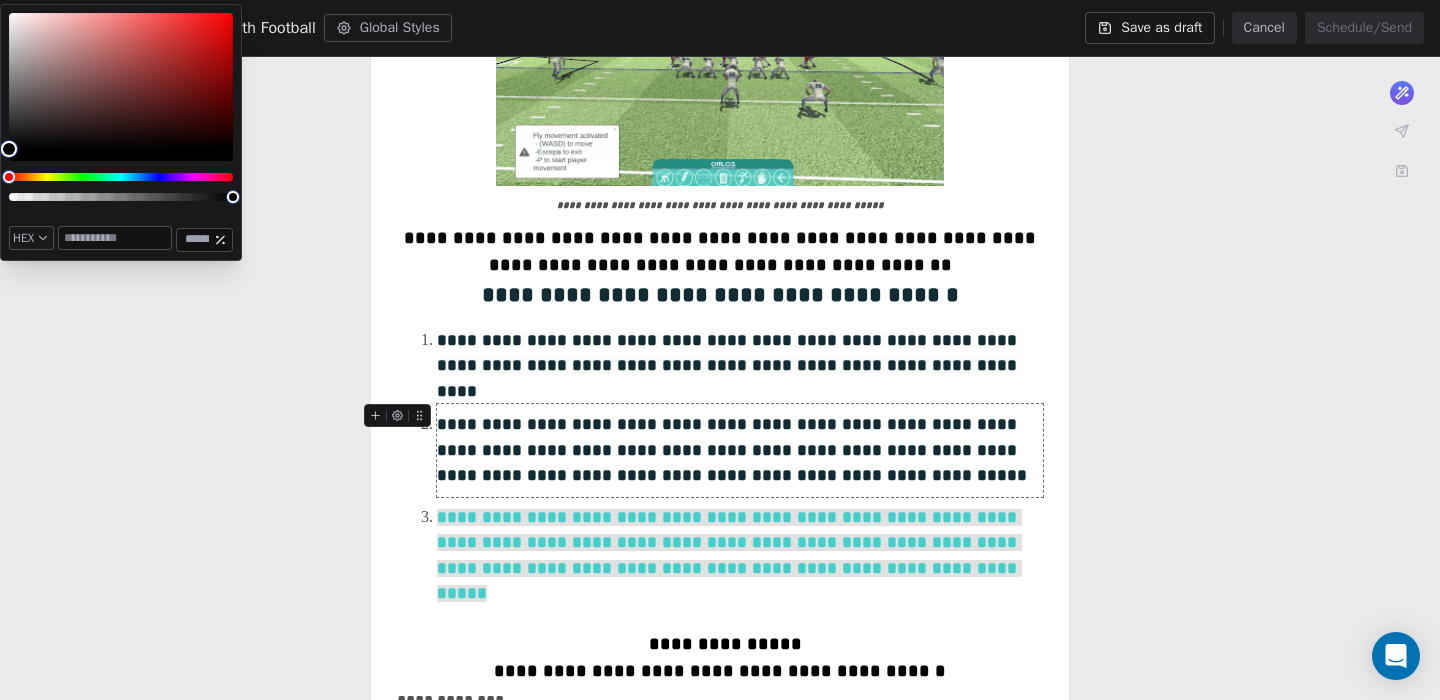 click at bounding box center [115, 238] 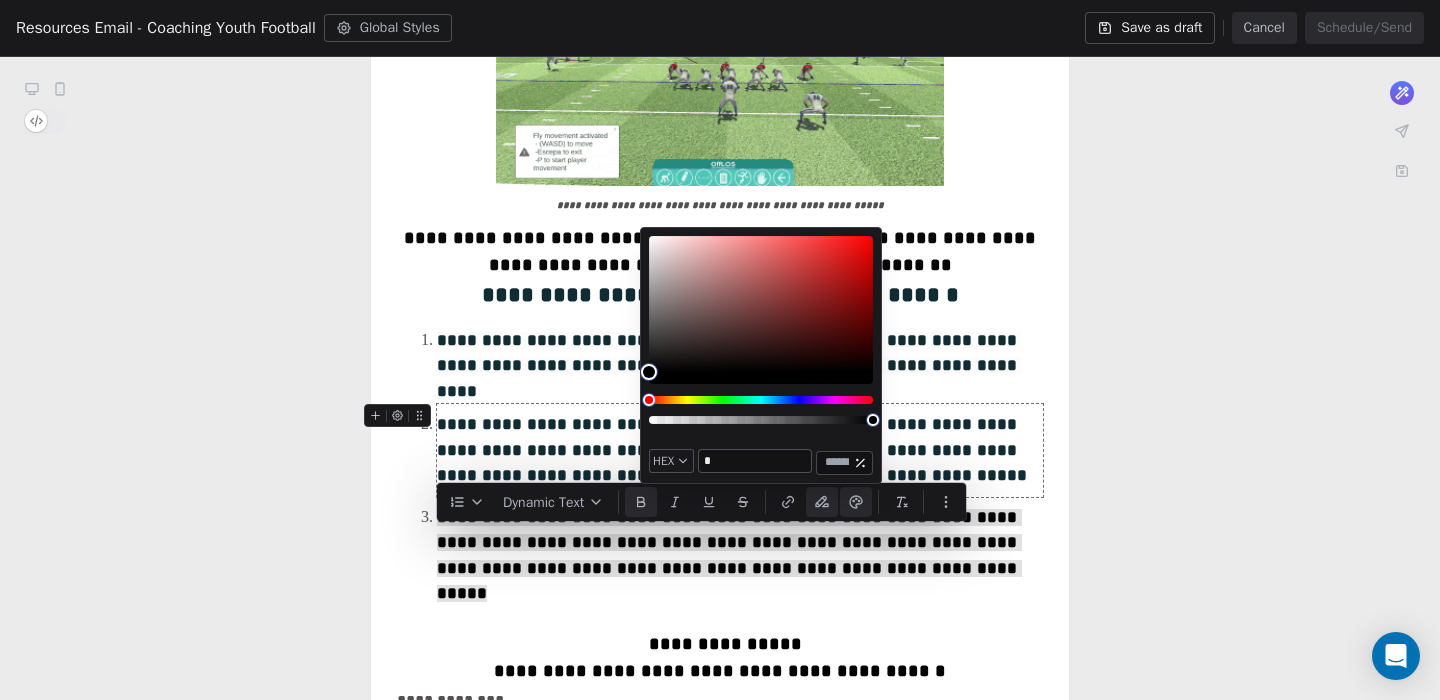 paste on "******" 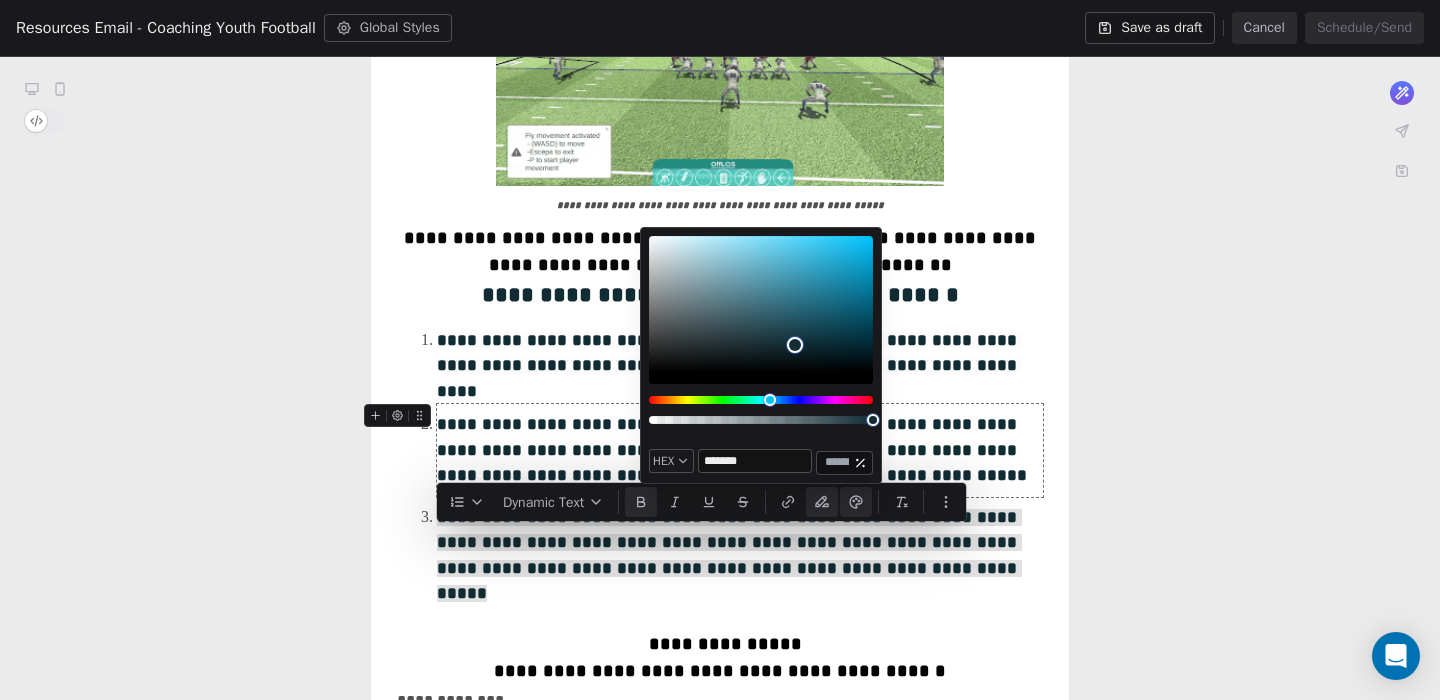 type on "*******" 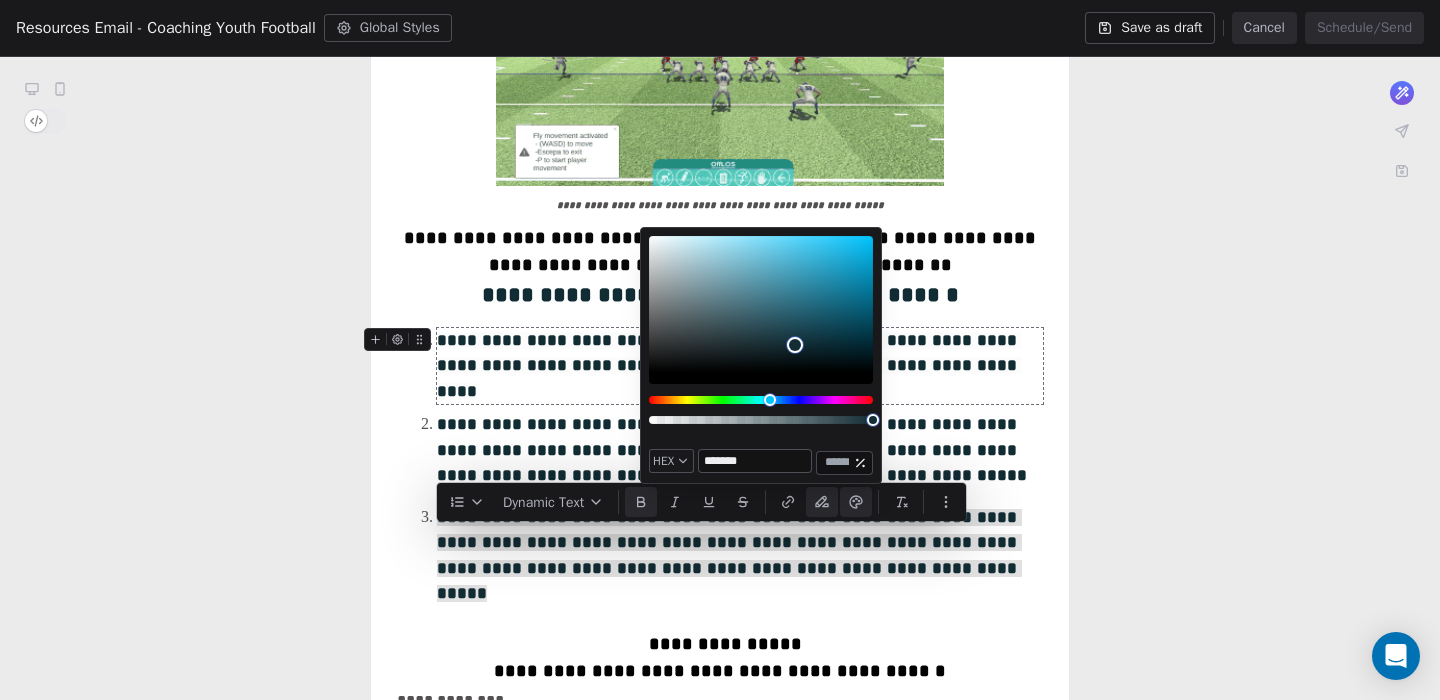 click on "**********" at bounding box center [720, 571] 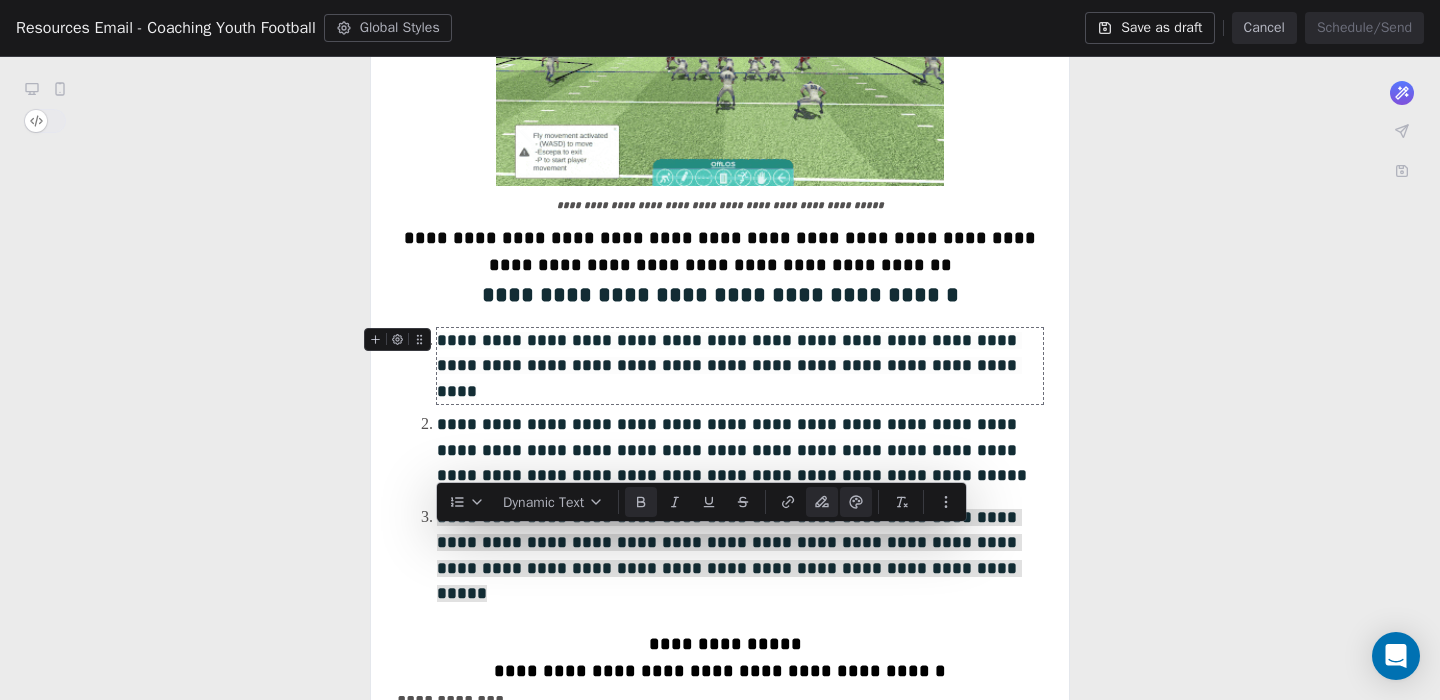 click on "**********" at bounding box center (729, 366) 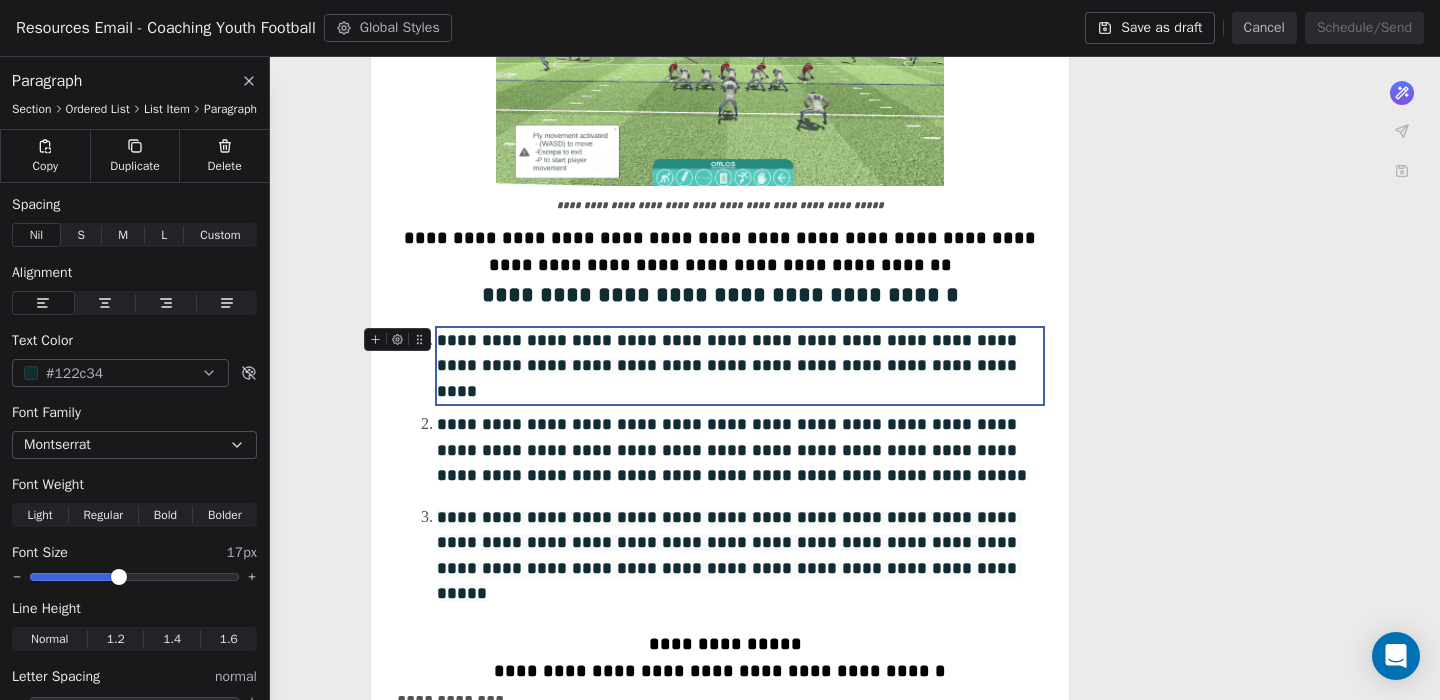 click on "**********" at bounding box center (729, 366) 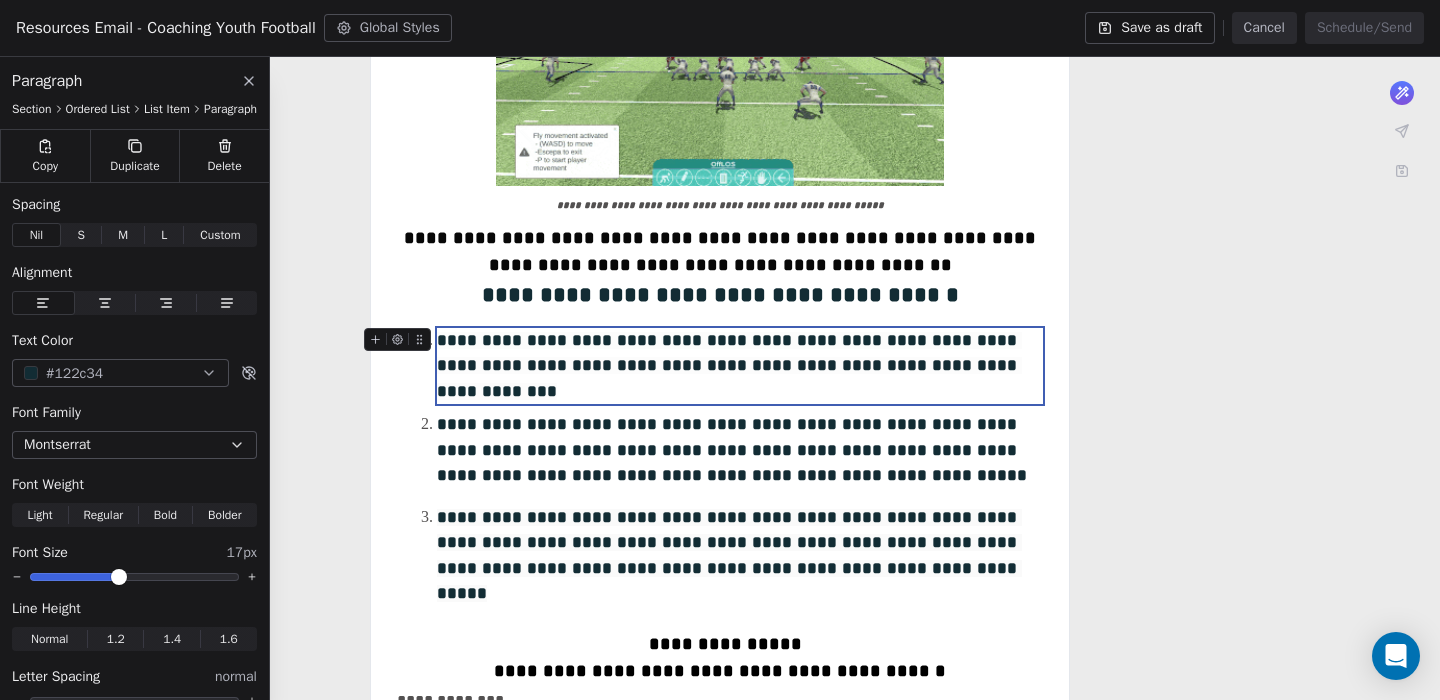 click on "**********" at bounding box center (729, 366) 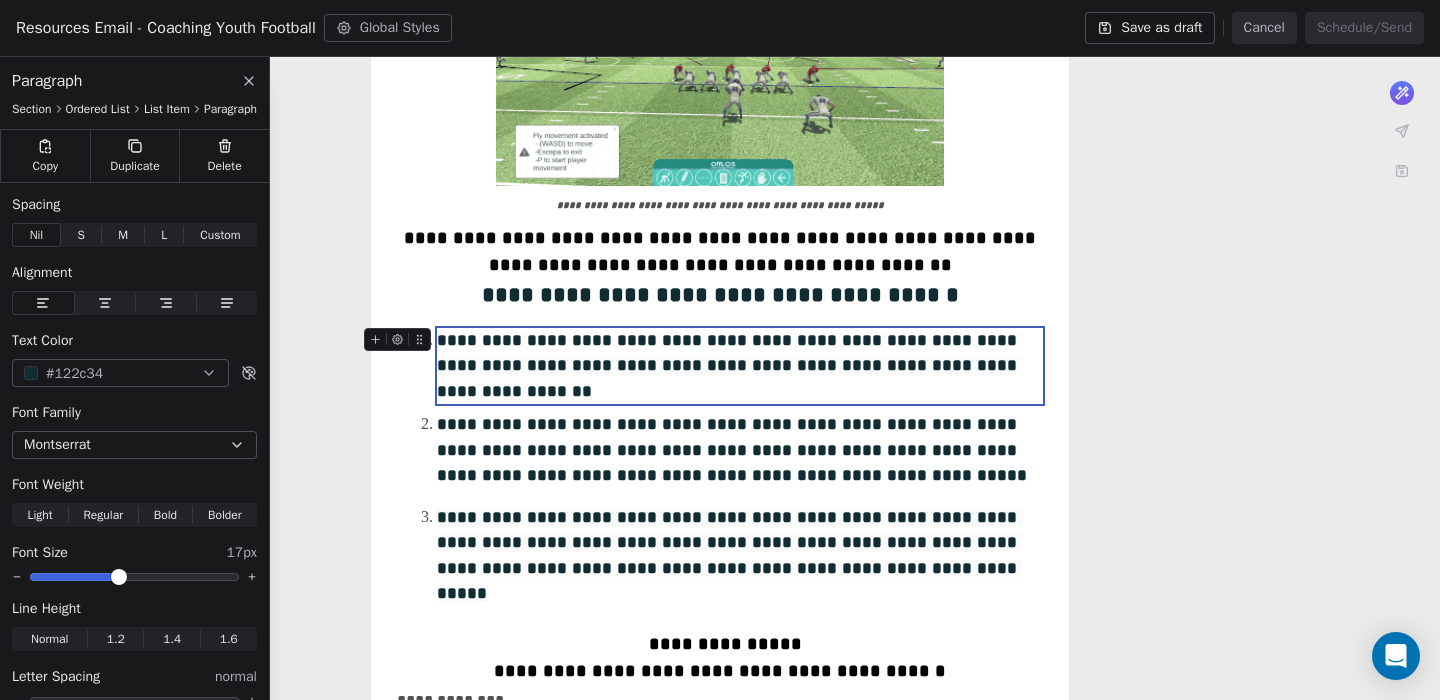 click on "**********" at bounding box center [729, 366] 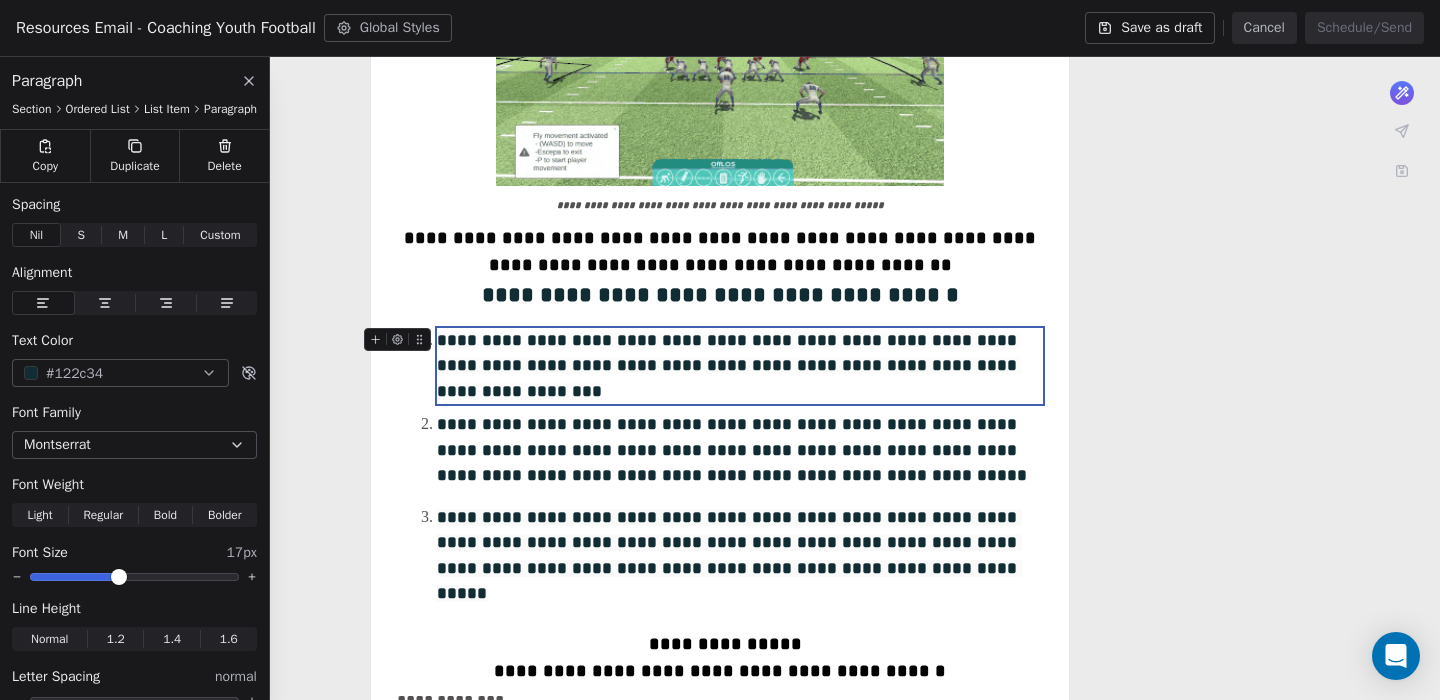 drag, startPoint x: 674, startPoint y: 390, endPoint x: 438, endPoint y: 350, distance: 239.36583 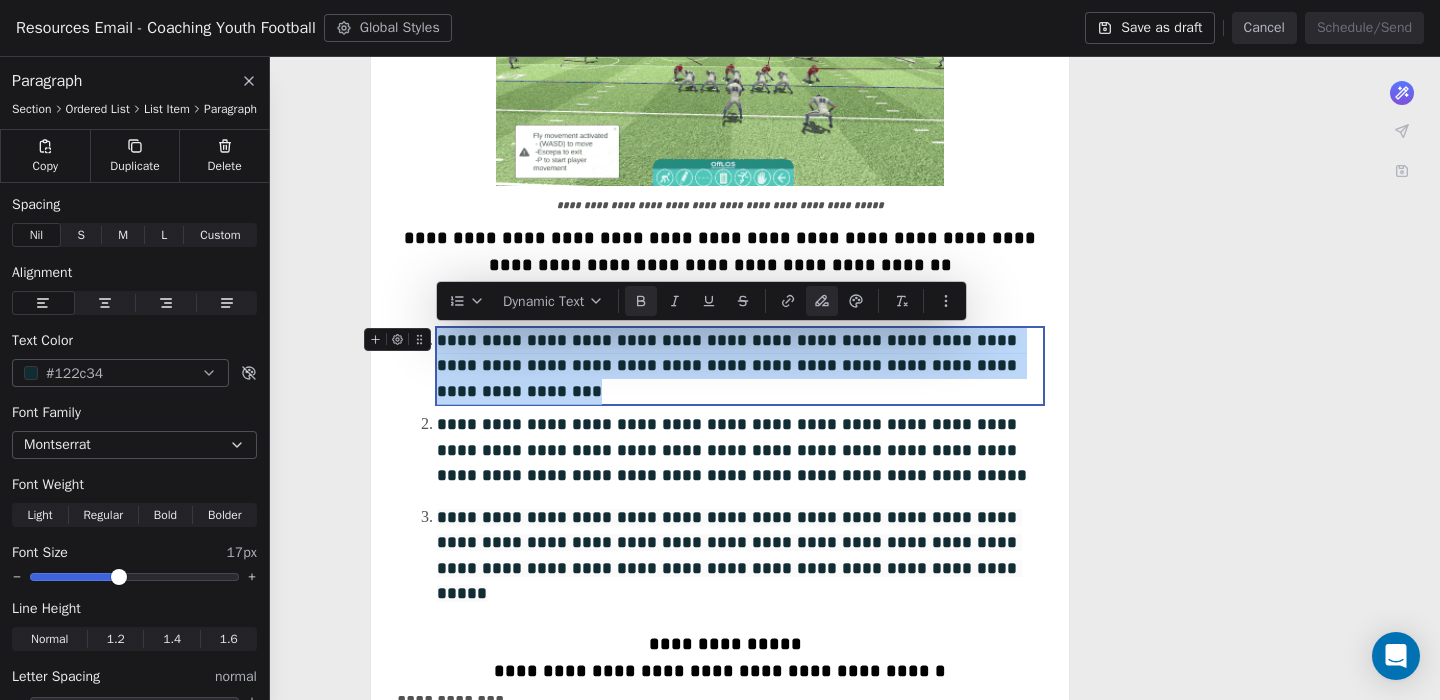drag, startPoint x: 667, startPoint y: 387, endPoint x: 442, endPoint y: 345, distance: 228.88643 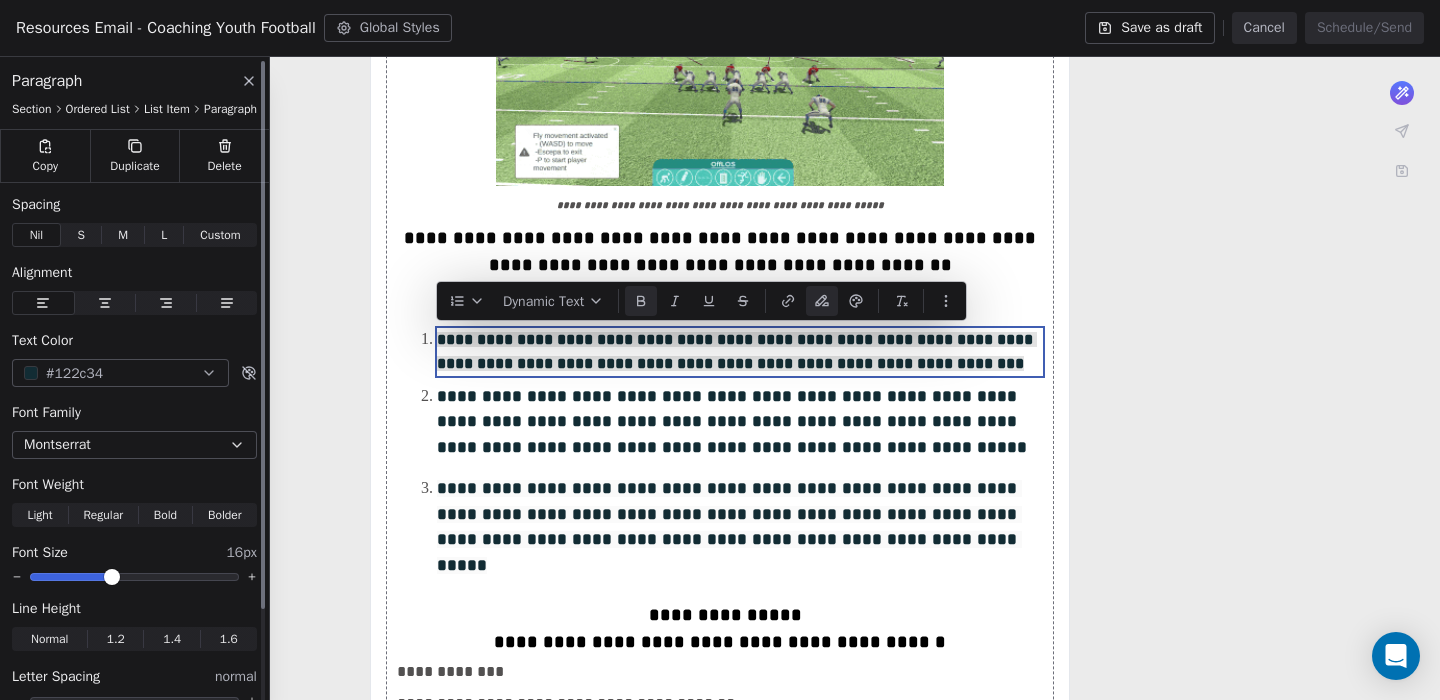 click at bounding box center (112, 577) 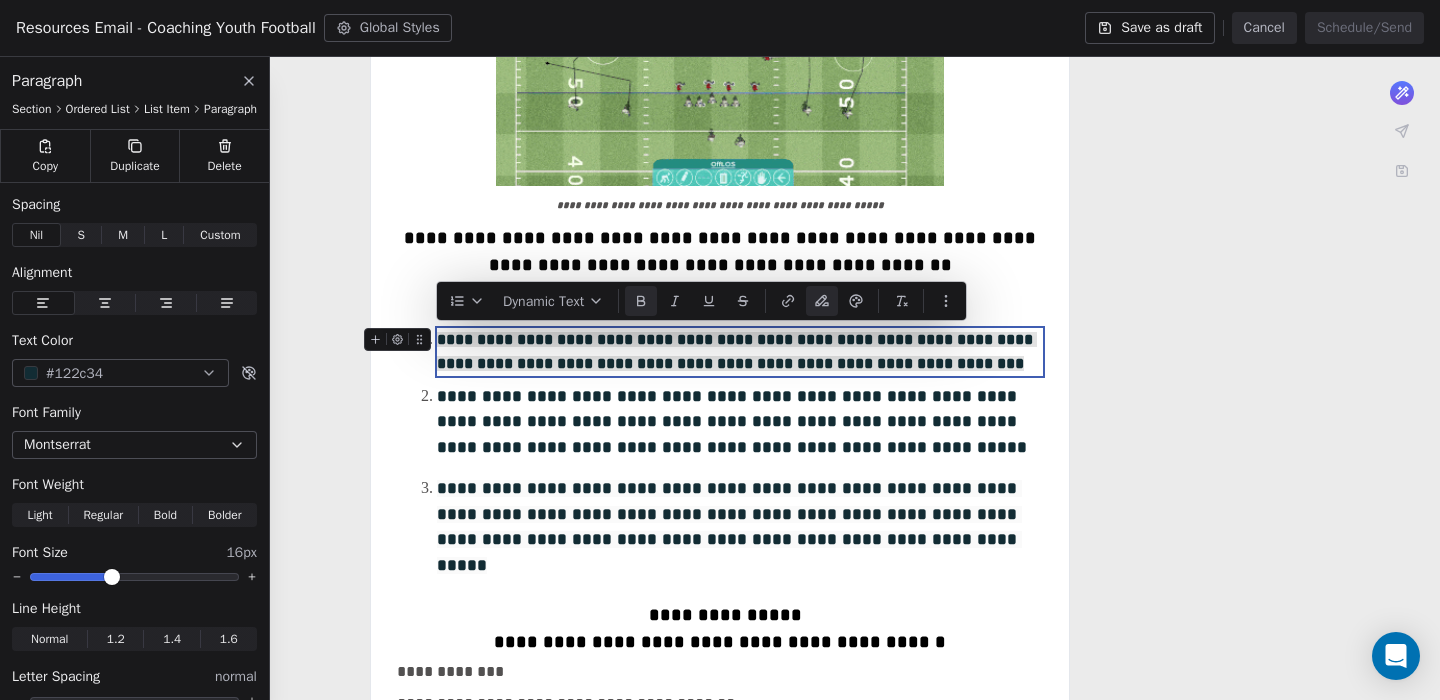 click on "**********" at bounding box center [732, 422] 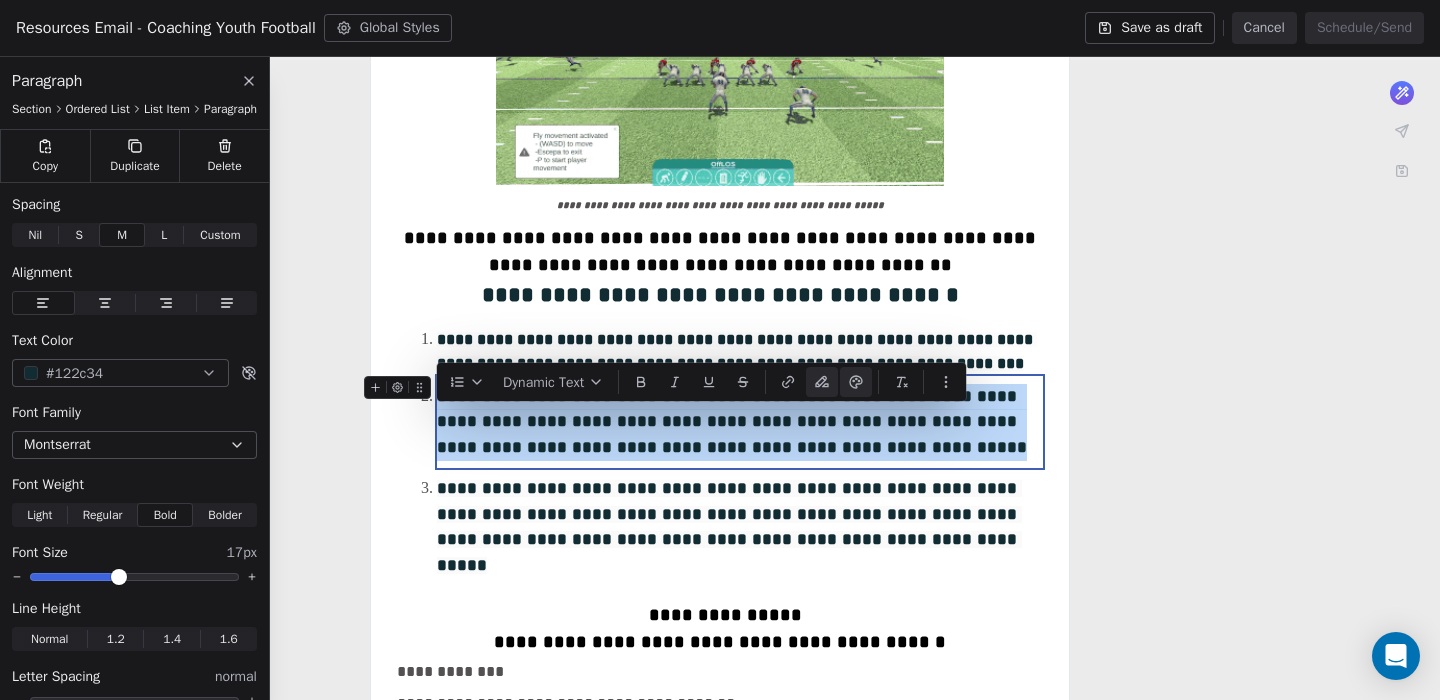 drag, startPoint x: 571, startPoint y: 495, endPoint x: 443, endPoint y: 426, distance: 145.41321 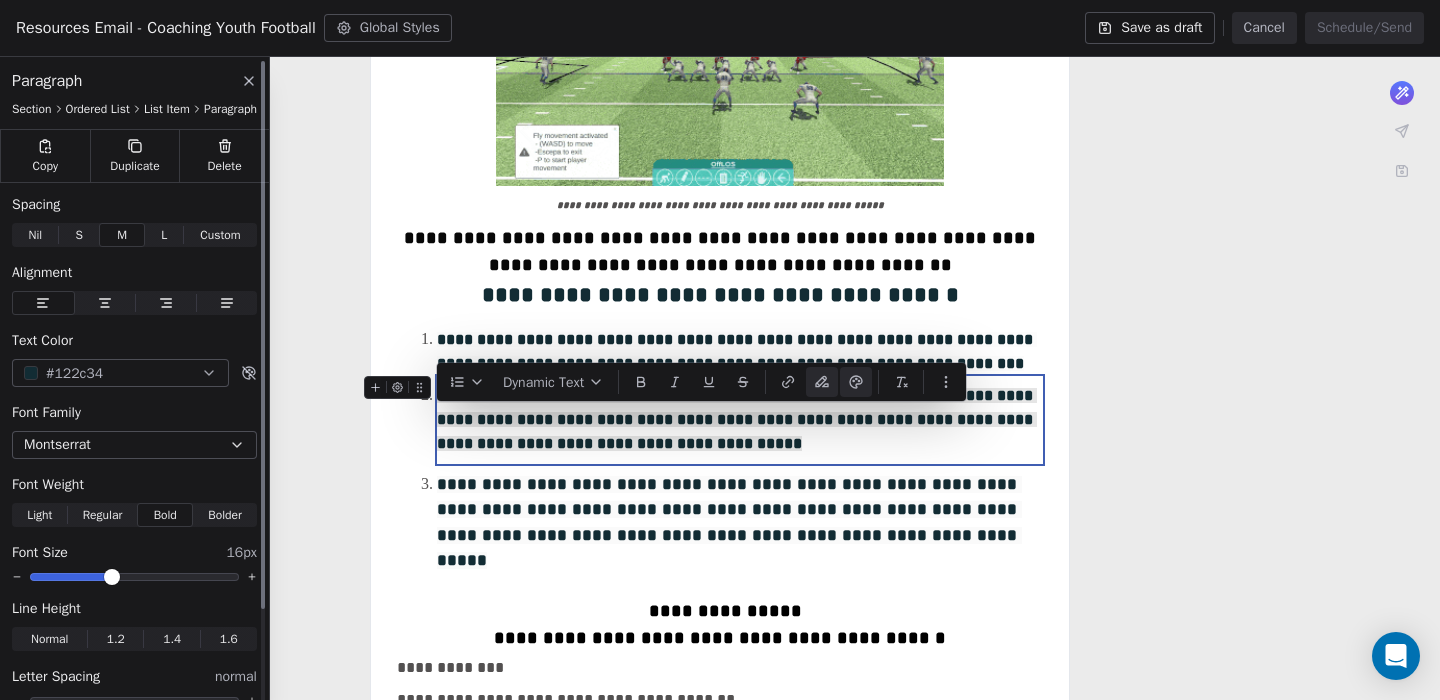 click at bounding box center (112, 577) 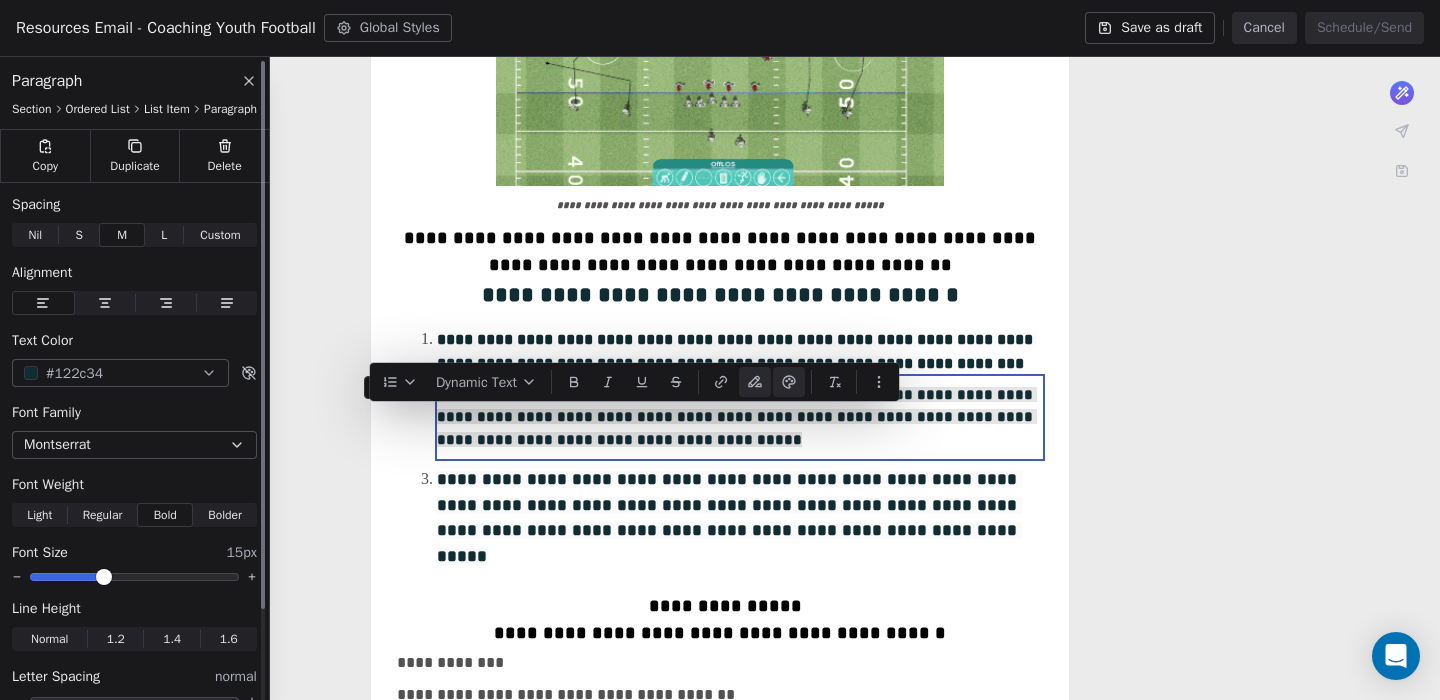 click at bounding box center (104, 577) 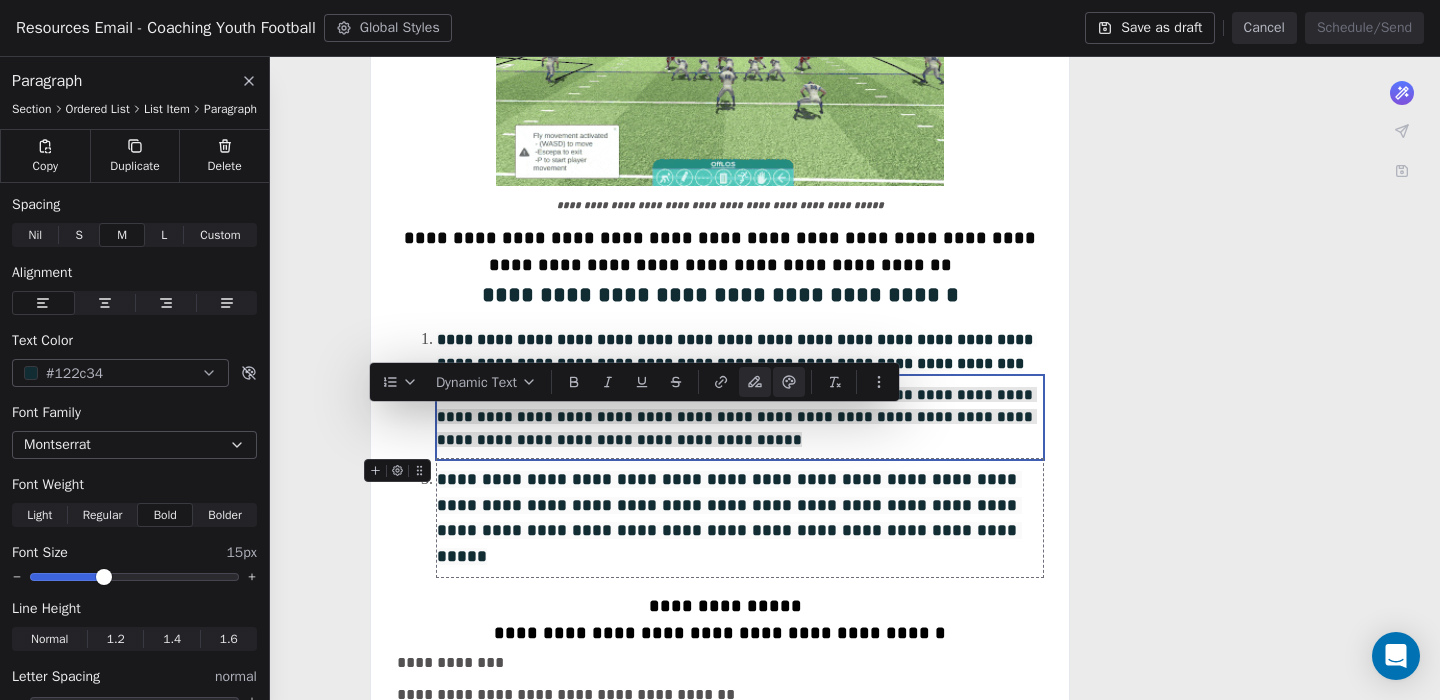 click on "**********" at bounding box center (729, 518) 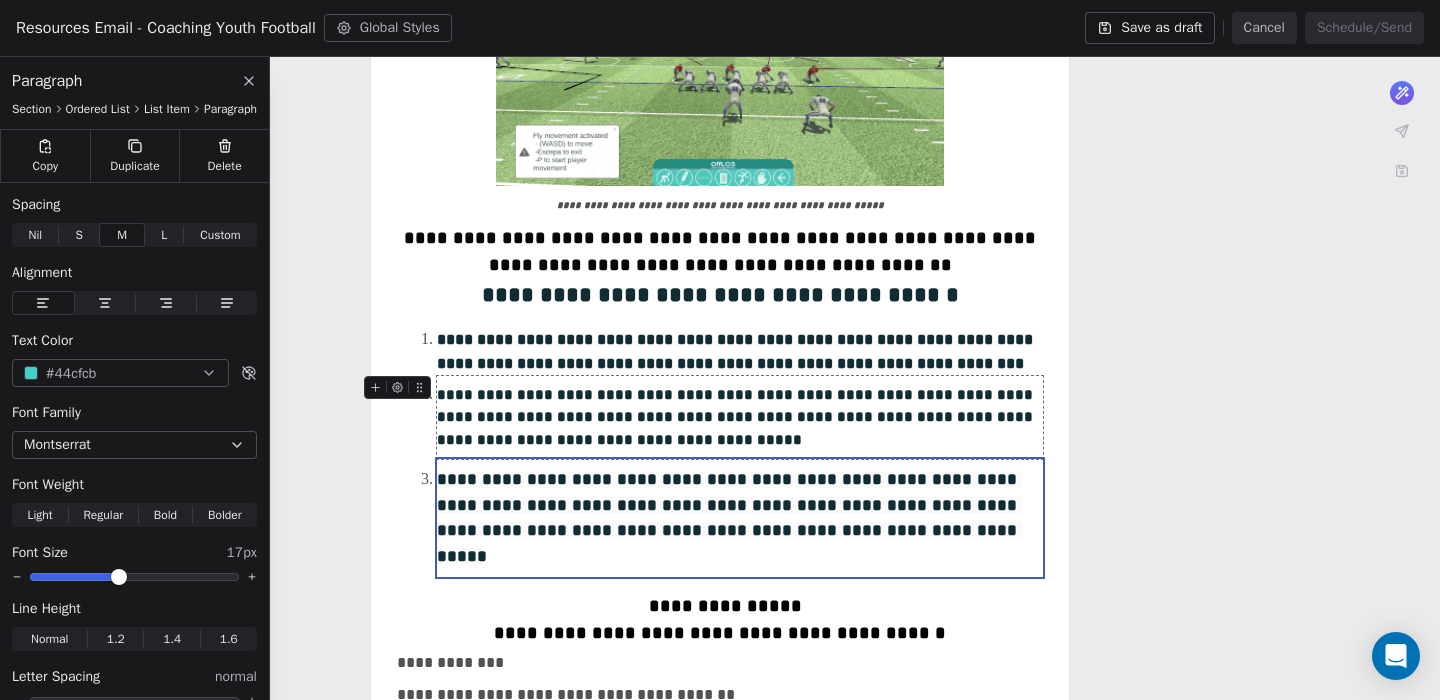 click on "**********" at bounding box center (740, 418) 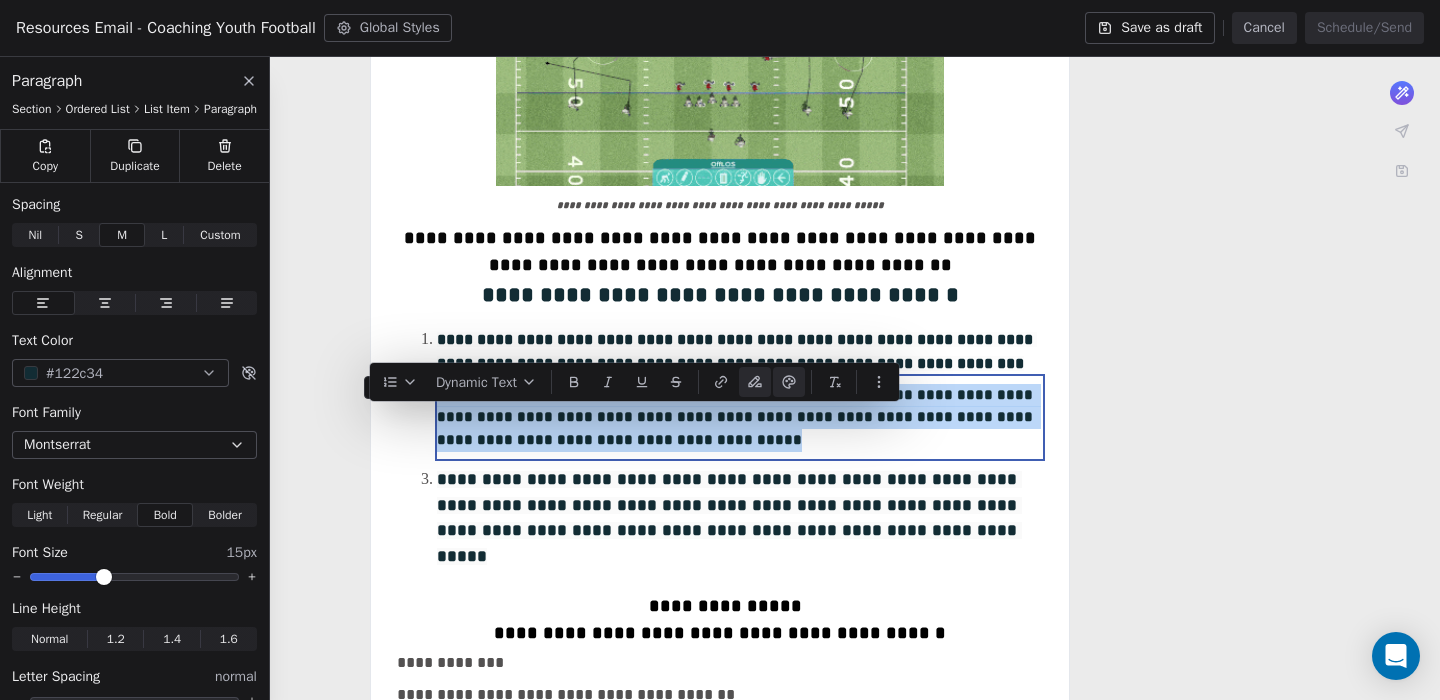 drag, startPoint x: 906, startPoint y: 464, endPoint x: 439, endPoint y: 419, distance: 469.1631 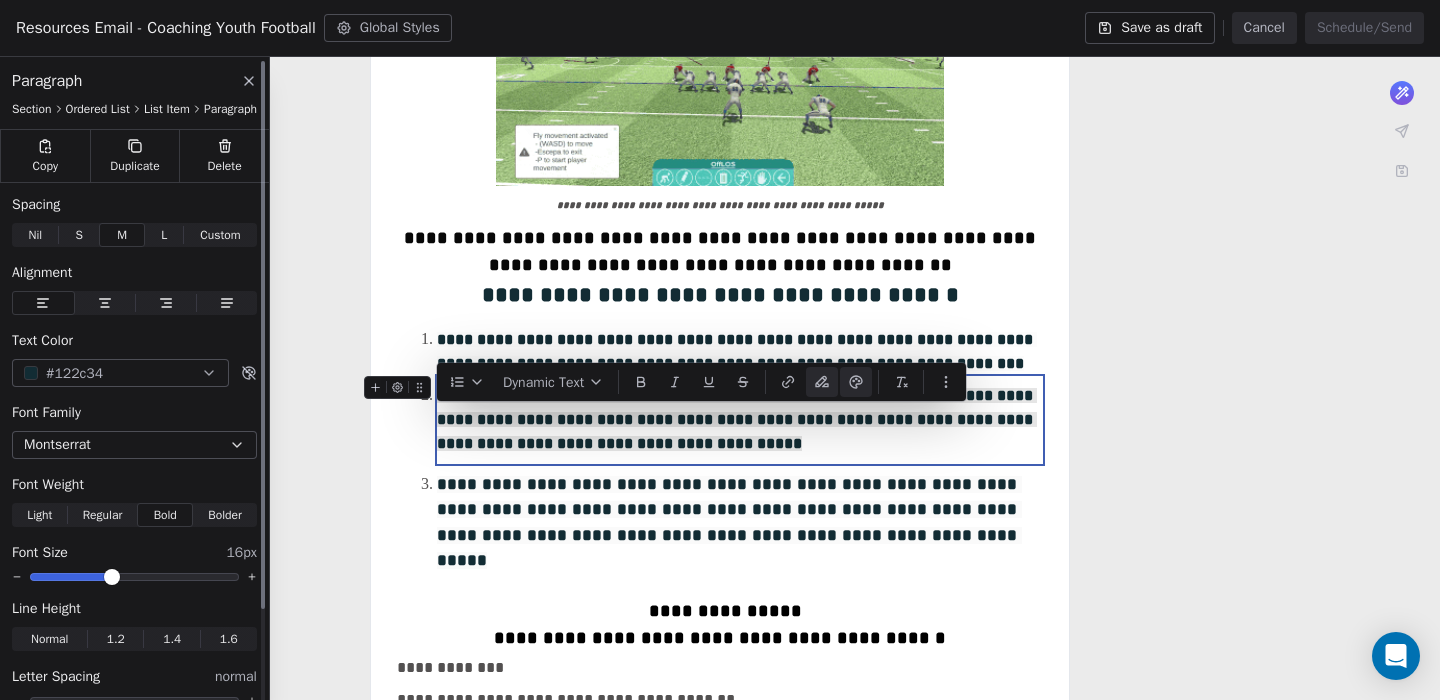 click at bounding box center [112, 577] 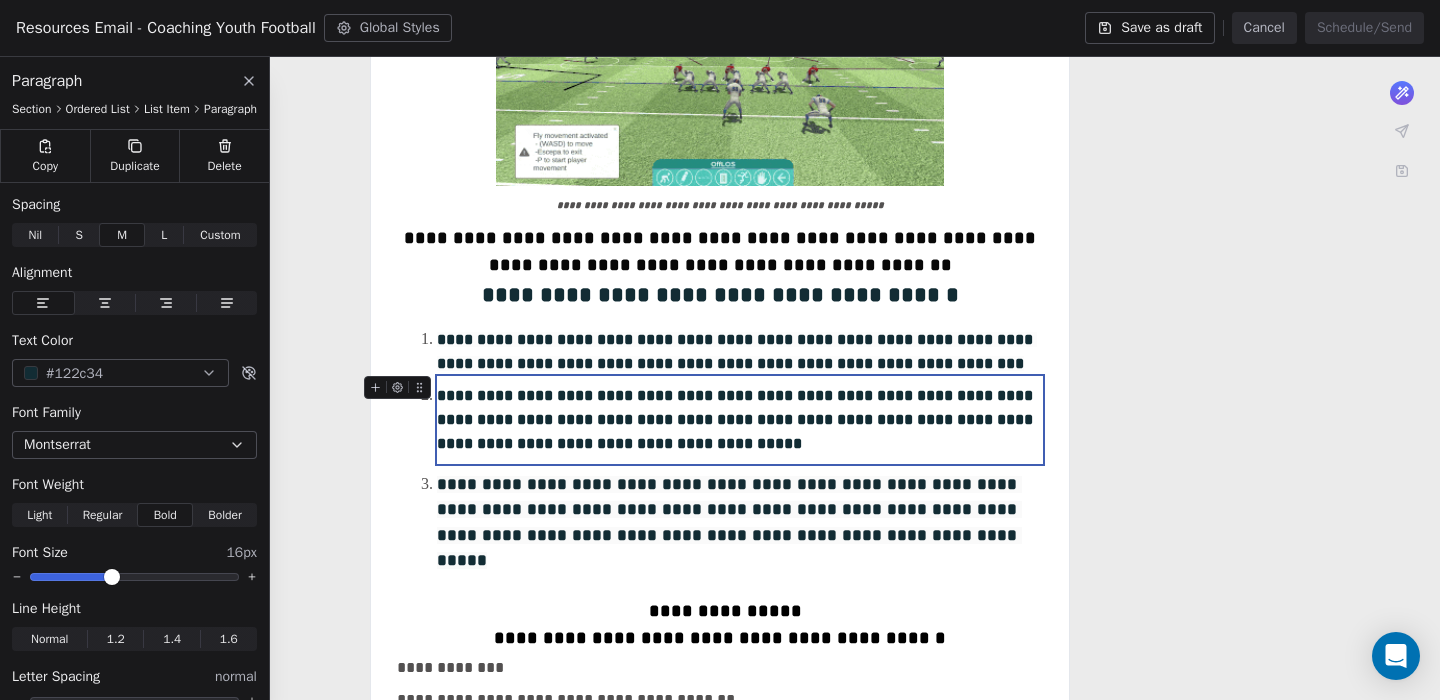 click on "**********" at bounding box center (737, 419) 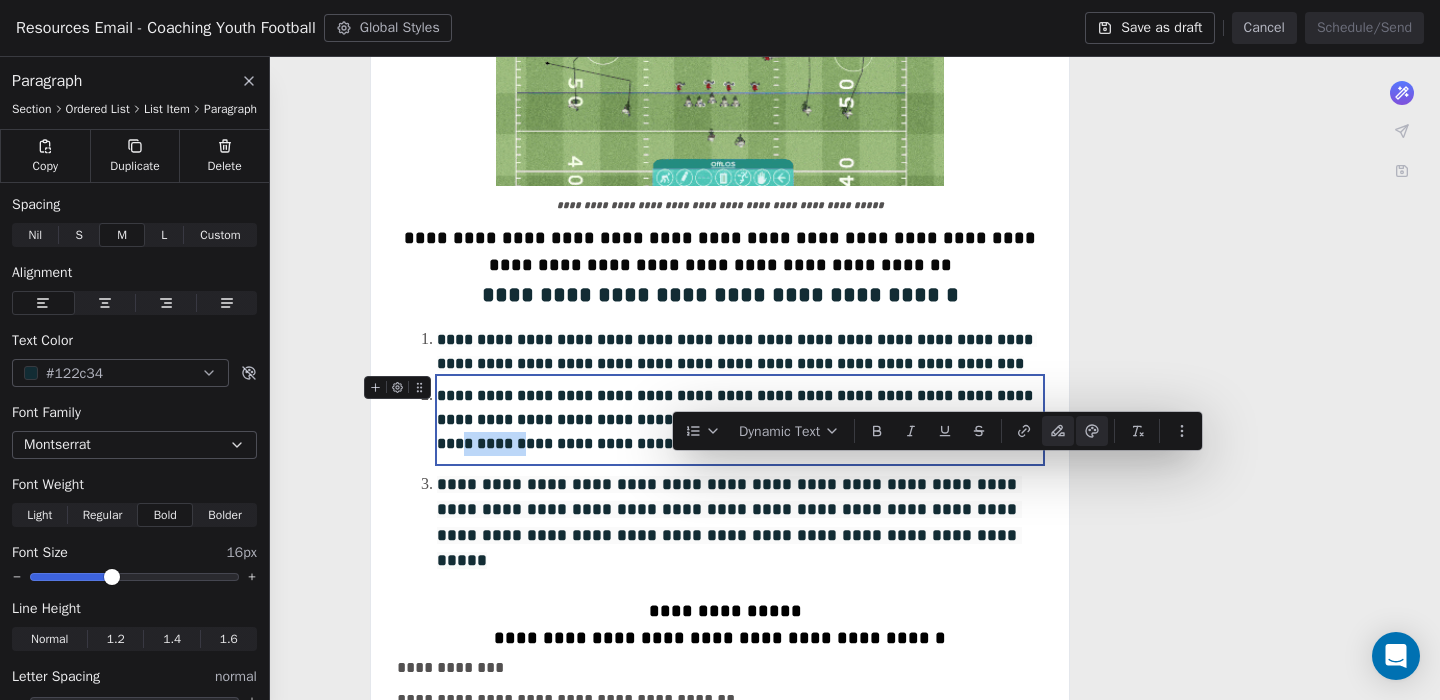 drag, startPoint x: 751, startPoint y: 472, endPoint x: 679, endPoint y: 471, distance: 72.00694 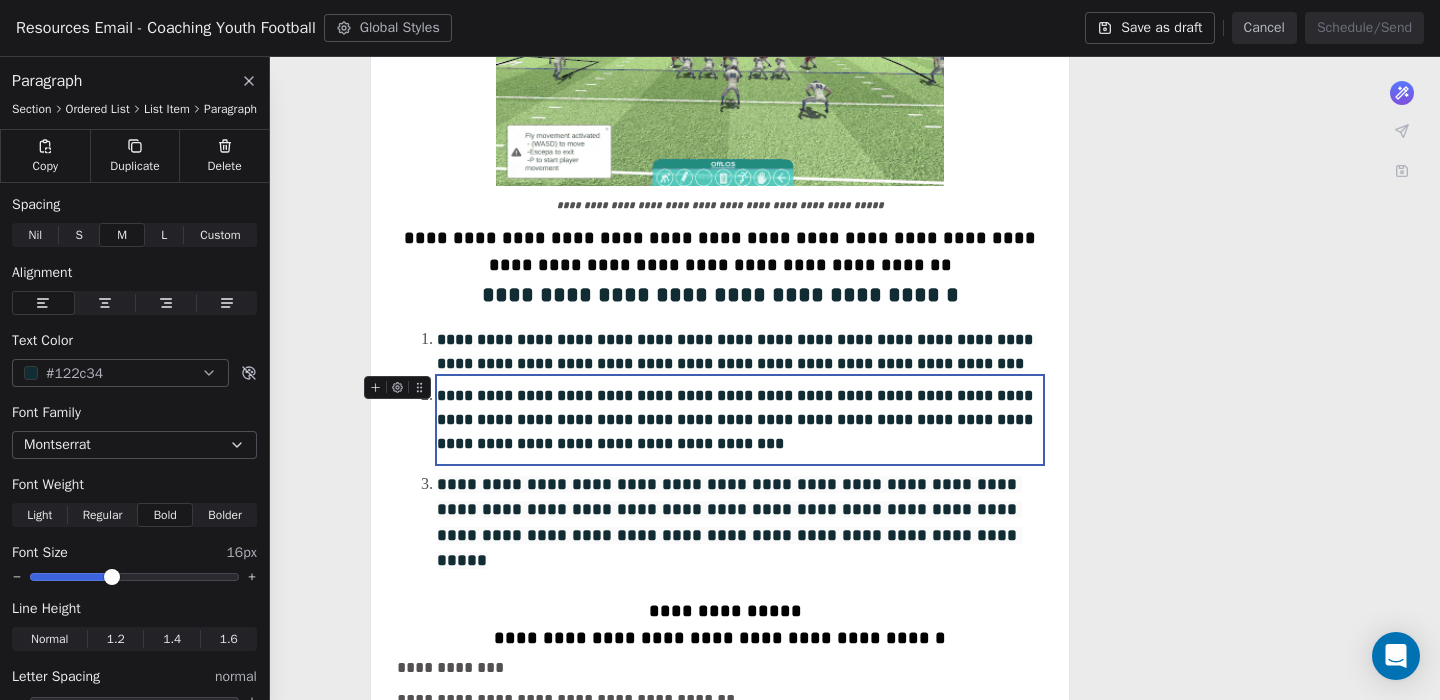click on "**********" at bounding box center (737, 419) 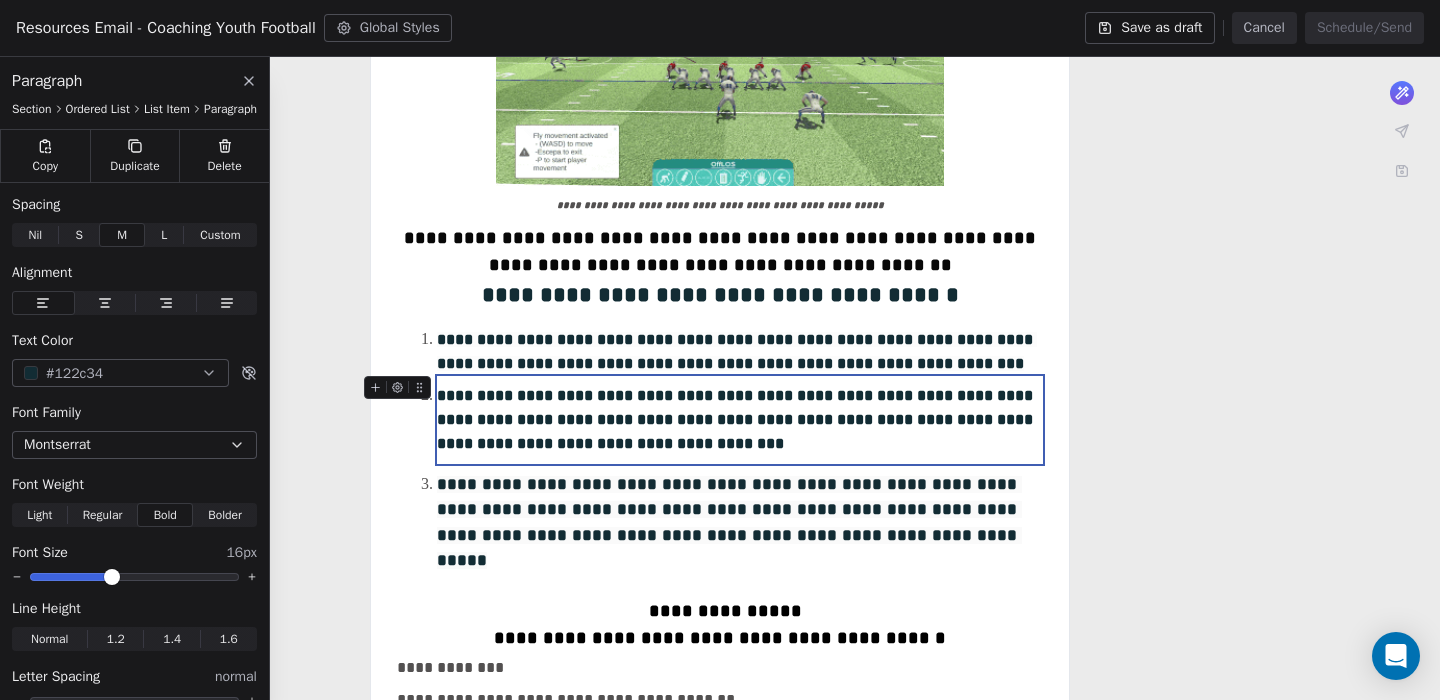click on "**********" at bounding box center [737, 419] 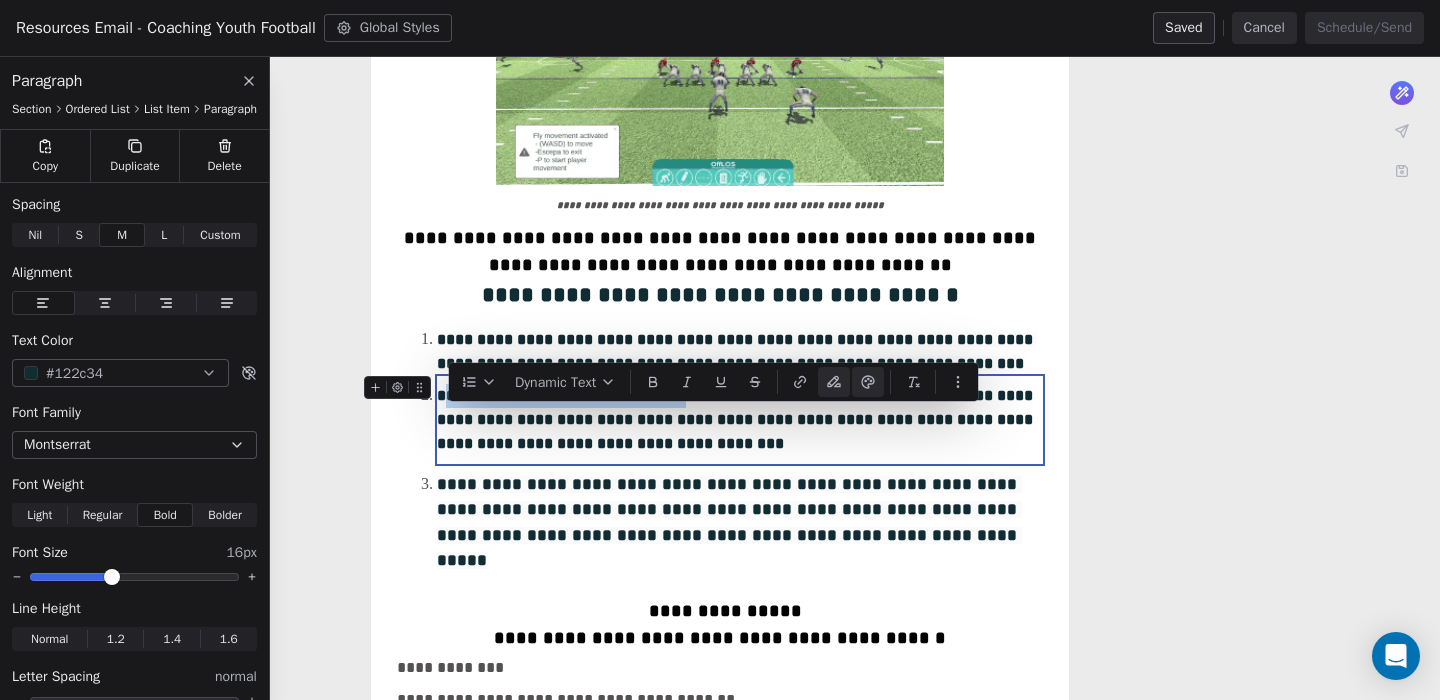 drag, startPoint x: 738, startPoint y: 423, endPoint x: 444, endPoint y: 417, distance: 294.06122 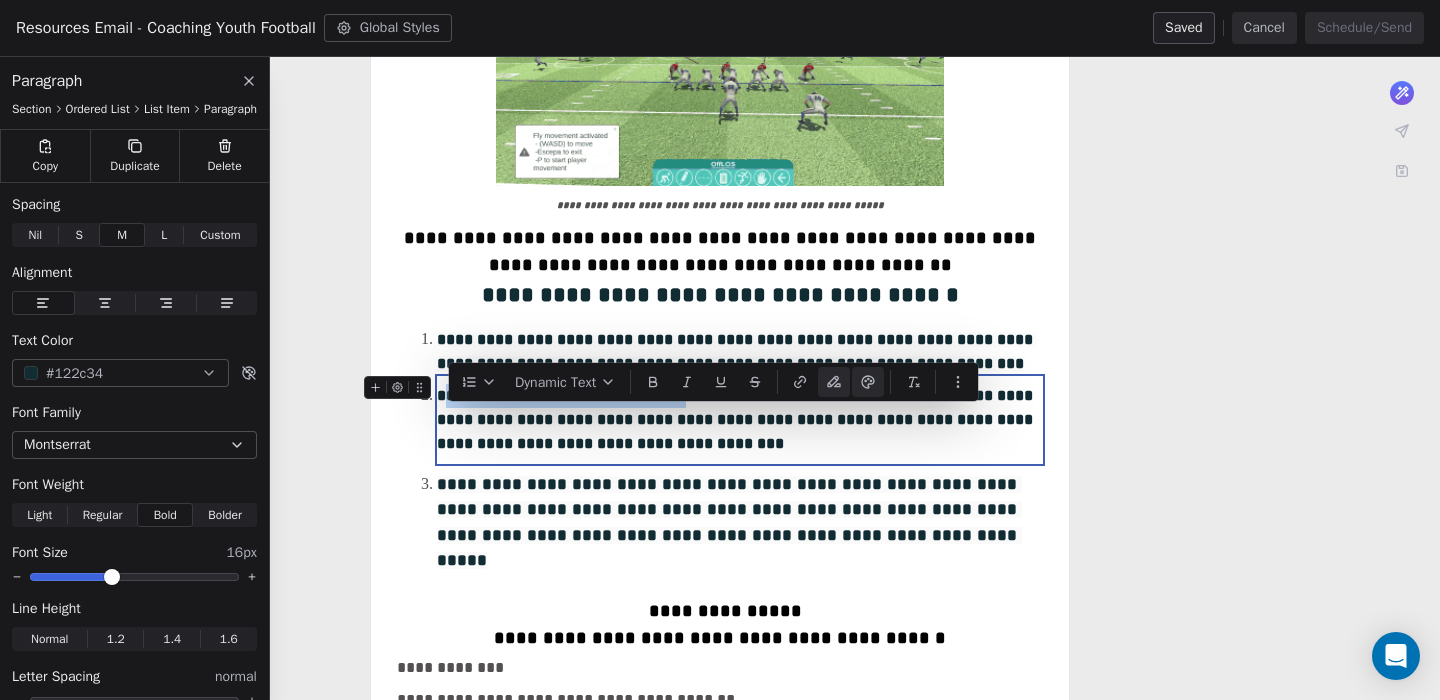 click on "**********" at bounding box center (737, 419) 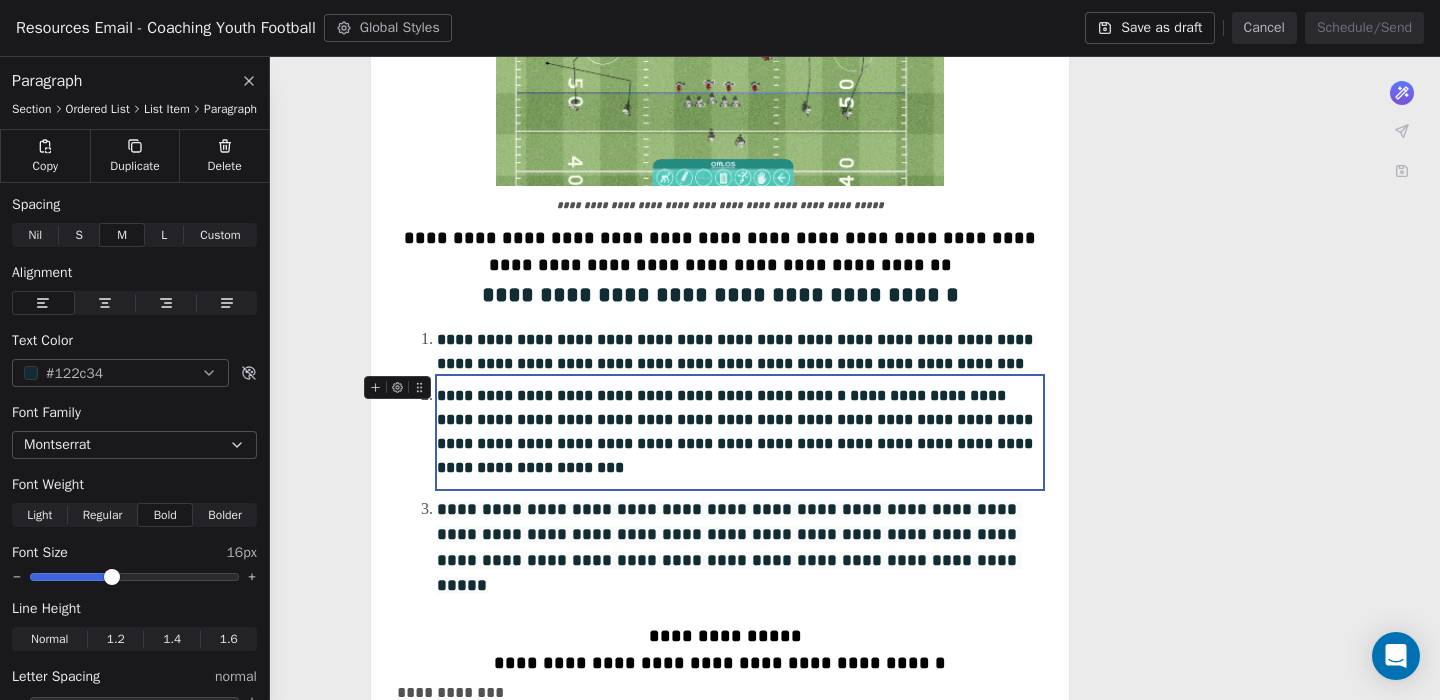 click on "**********" at bounding box center (740, 432) 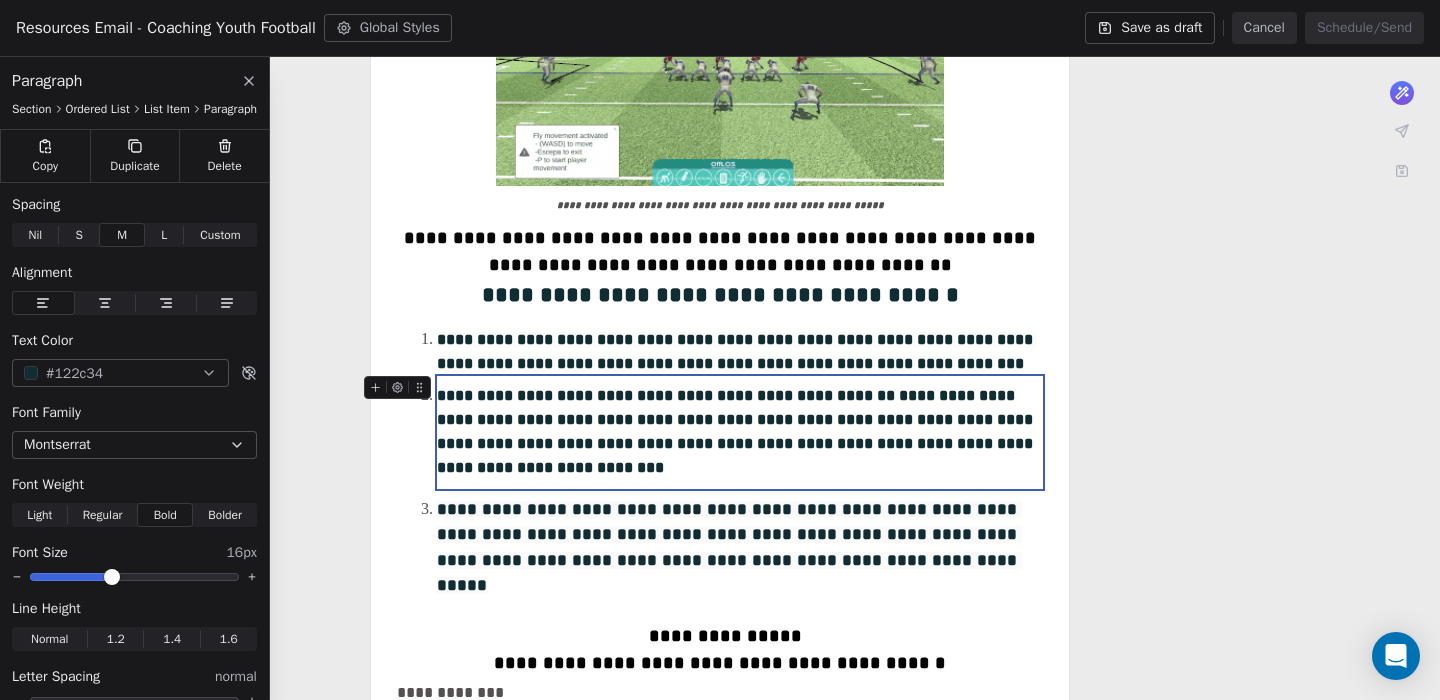 click on "**********" at bounding box center [737, 431] 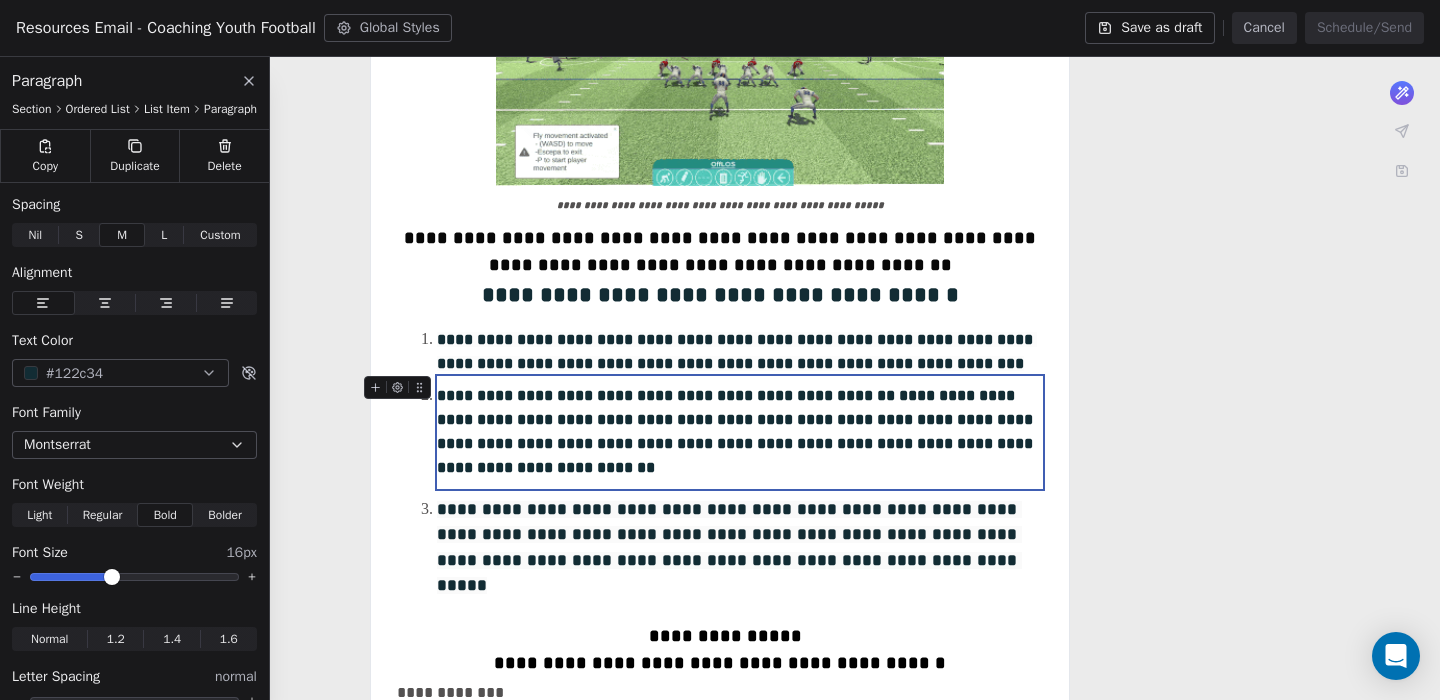 click on "**********" at bounding box center [737, 431] 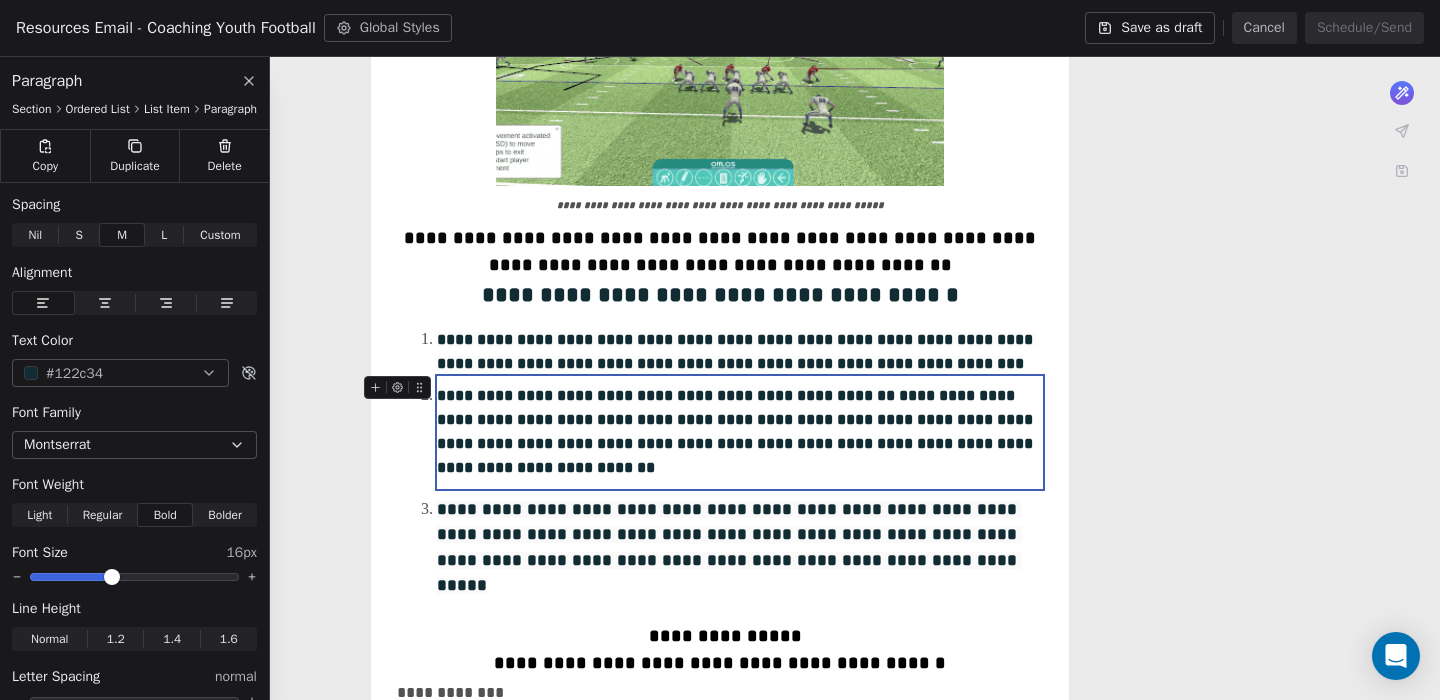 click on "**********" at bounding box center [737, 431] 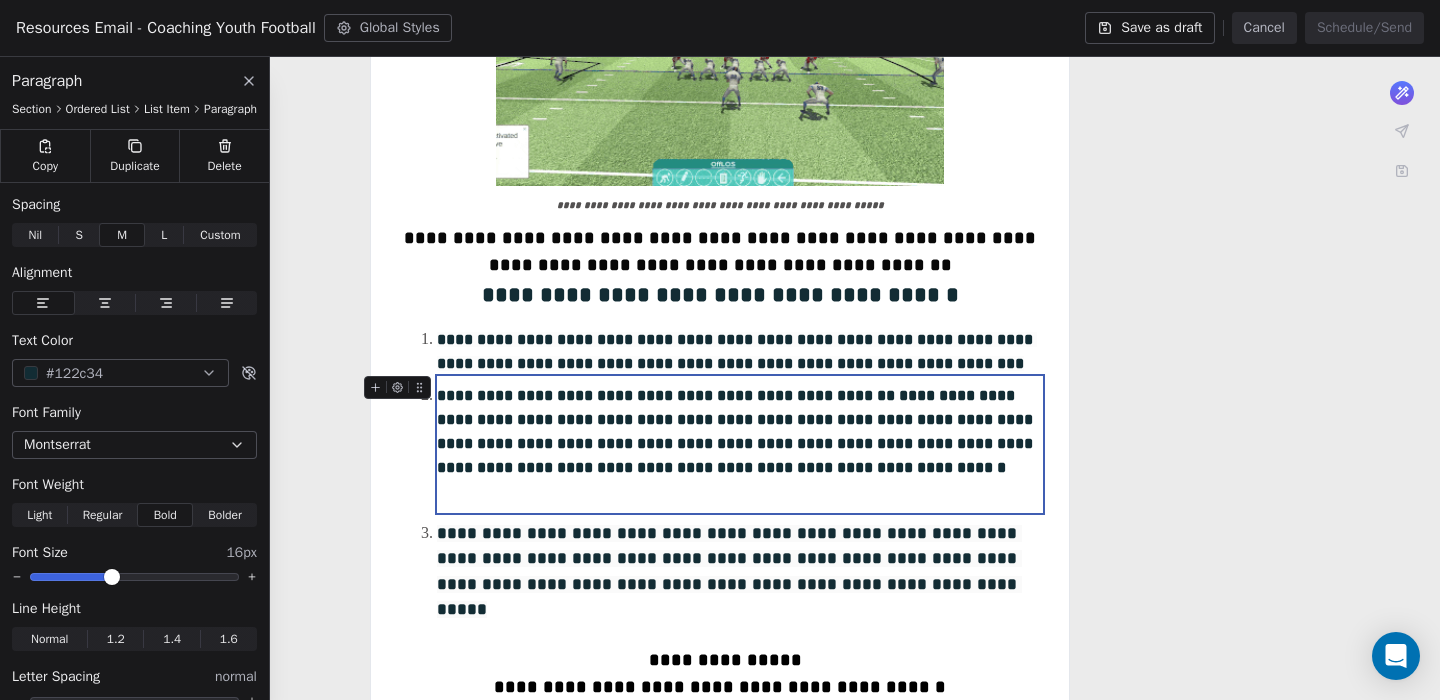 click on "**********" at bounding box center (737, 431) 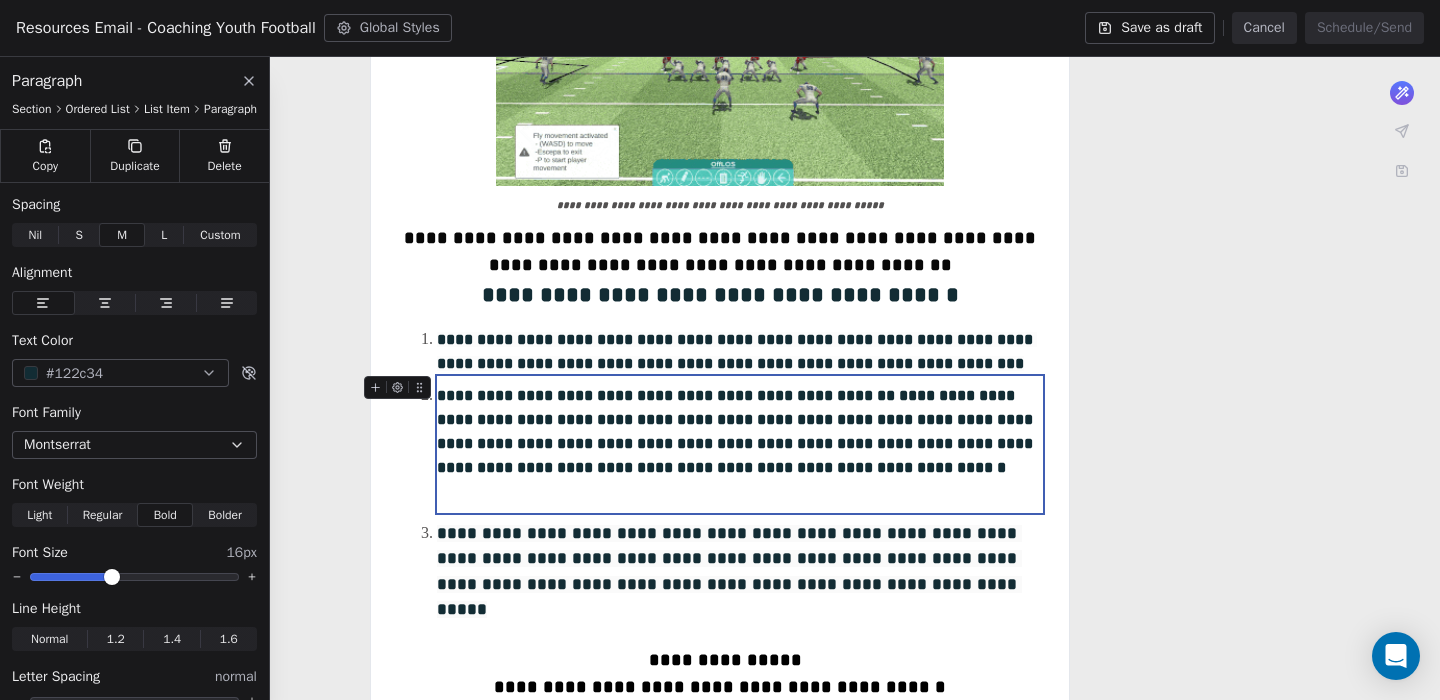 click on "**********" at bounding box center (737, 431) 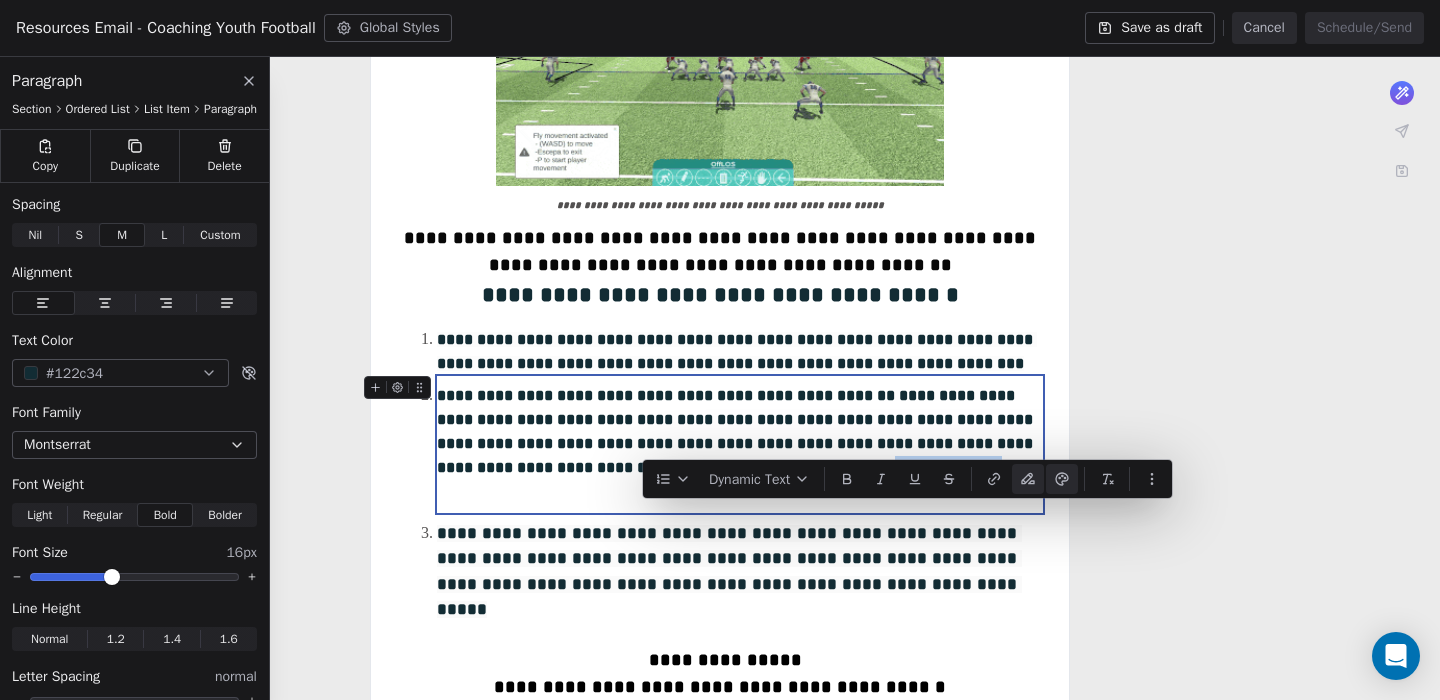 drag, startPoint x: 769, startPoint y: 526, endPoint x: 644, endPoint y: 521, distance: 125.09996 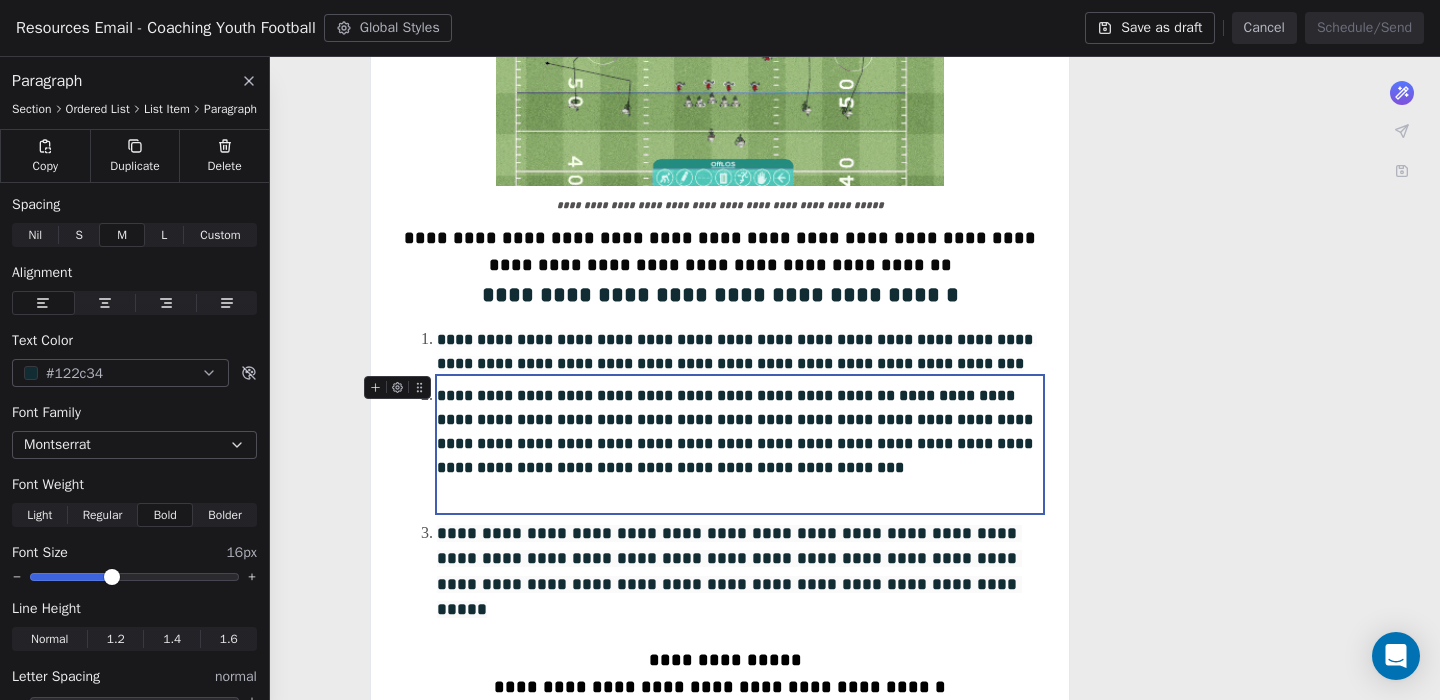 click on "**********" at bounding box center [737, 431] 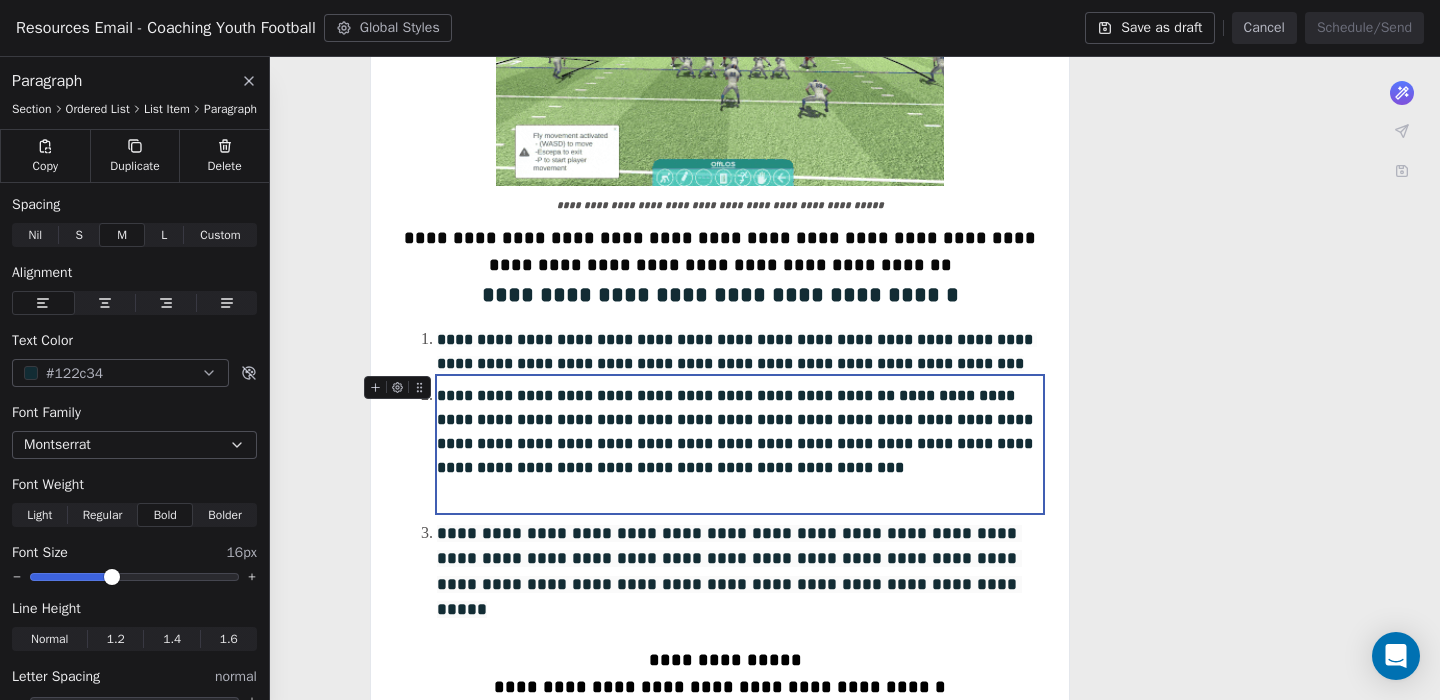 click on "**********" at bounding box center [740, 444] 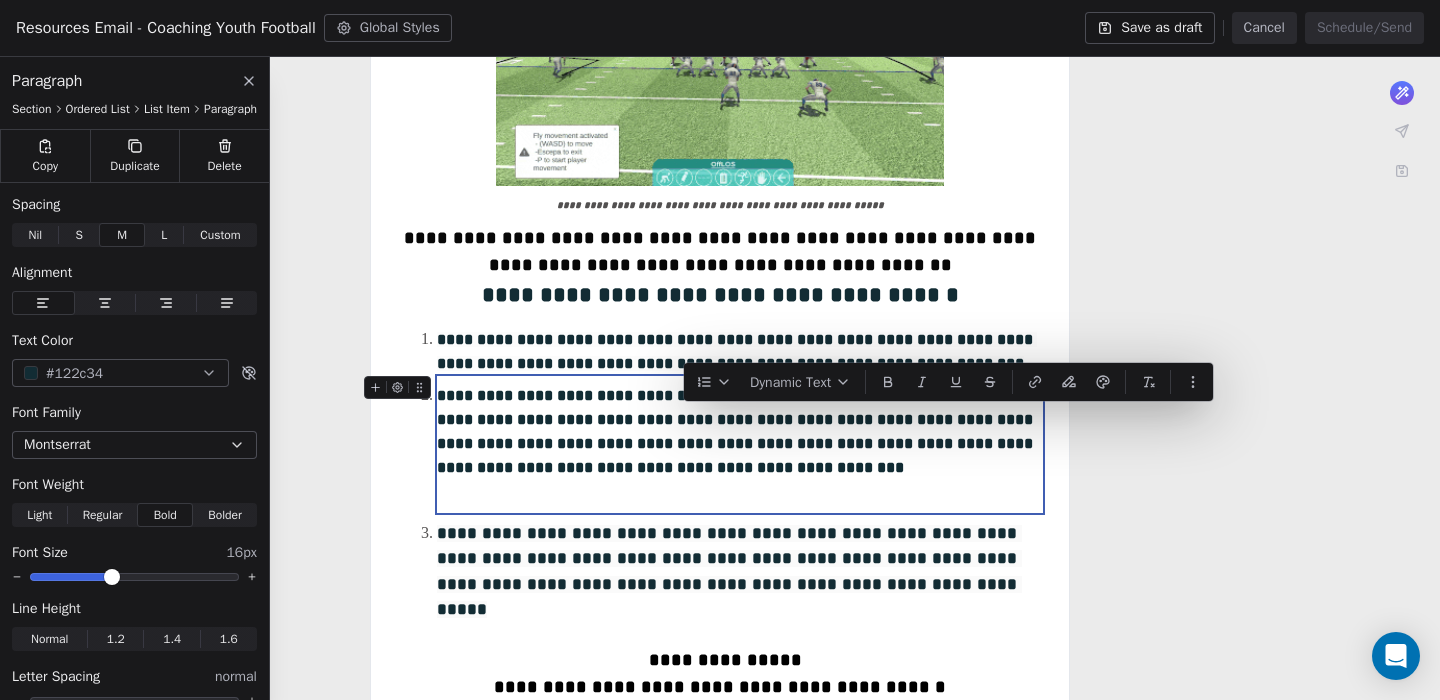 click on "**********" at bounding box center [740, 444] 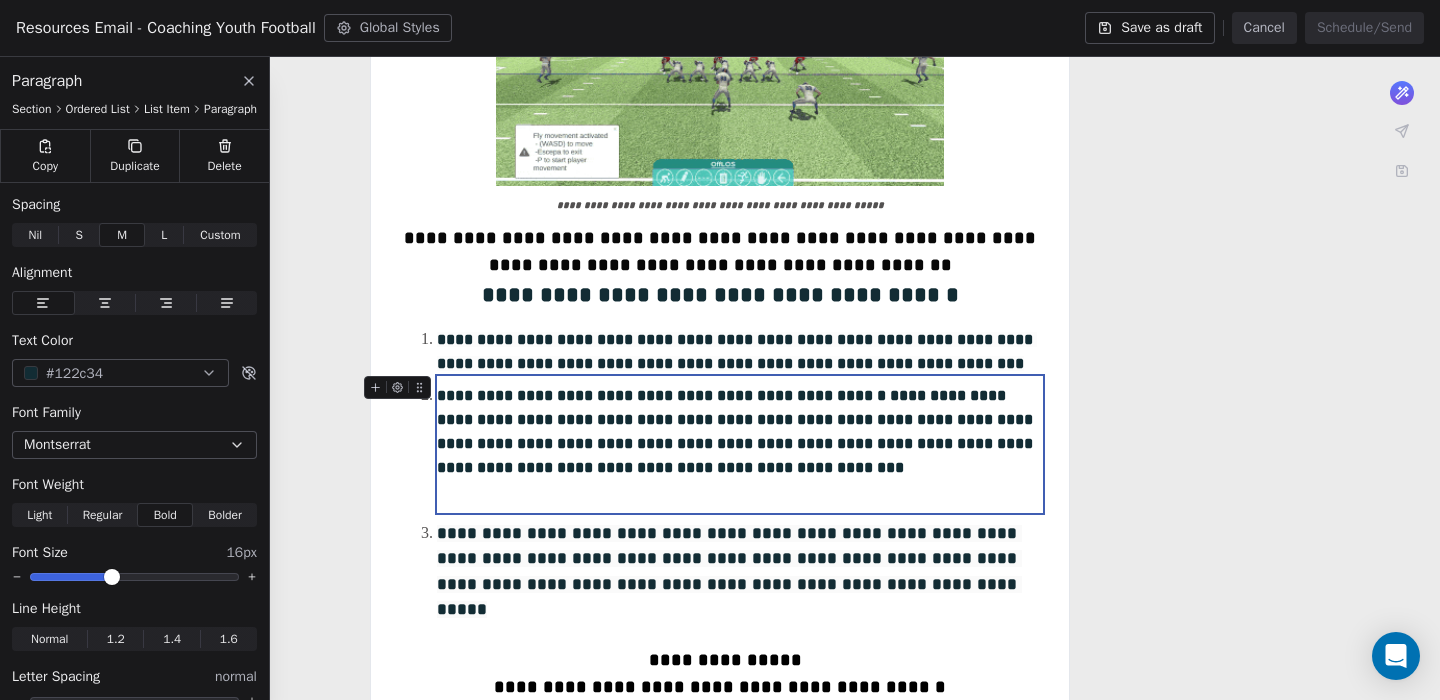 click on "**********" at bounding box center [737, 431] 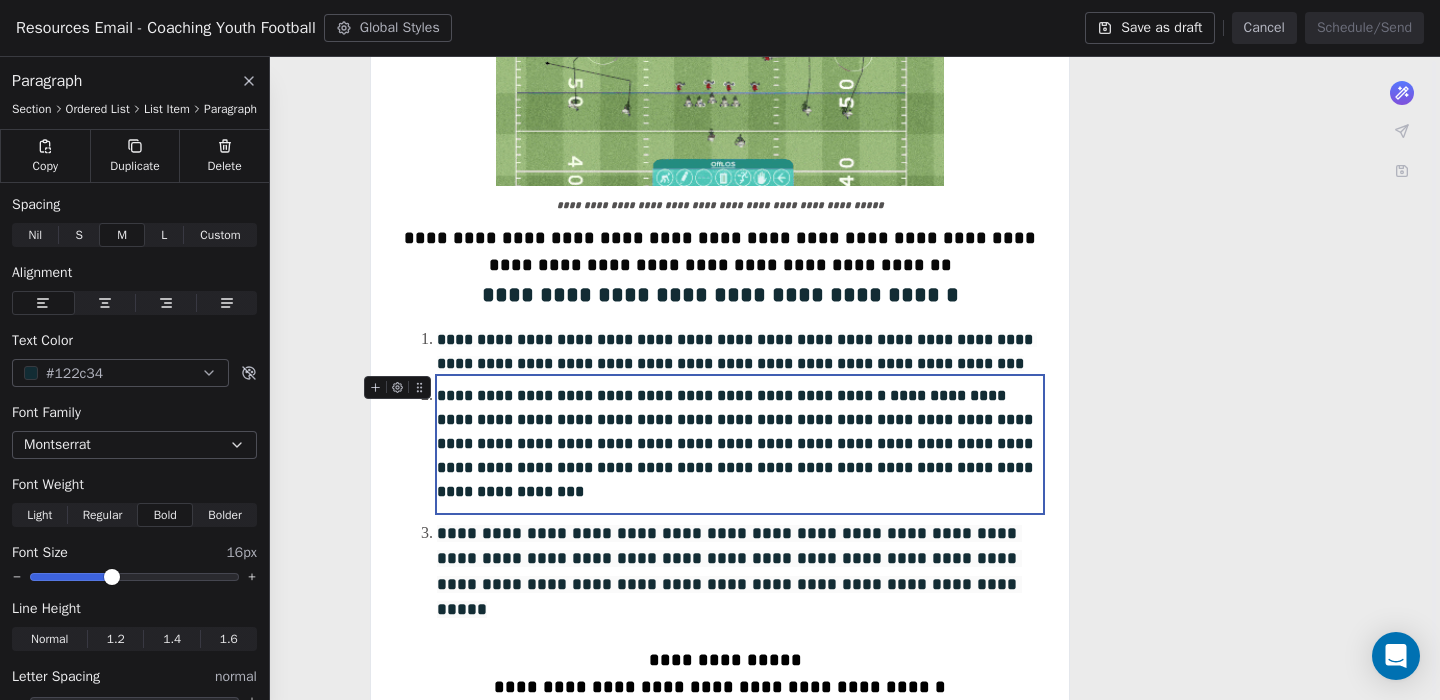 scroll, scrollTop: 358, scrollLeft: 0, axis: vertical 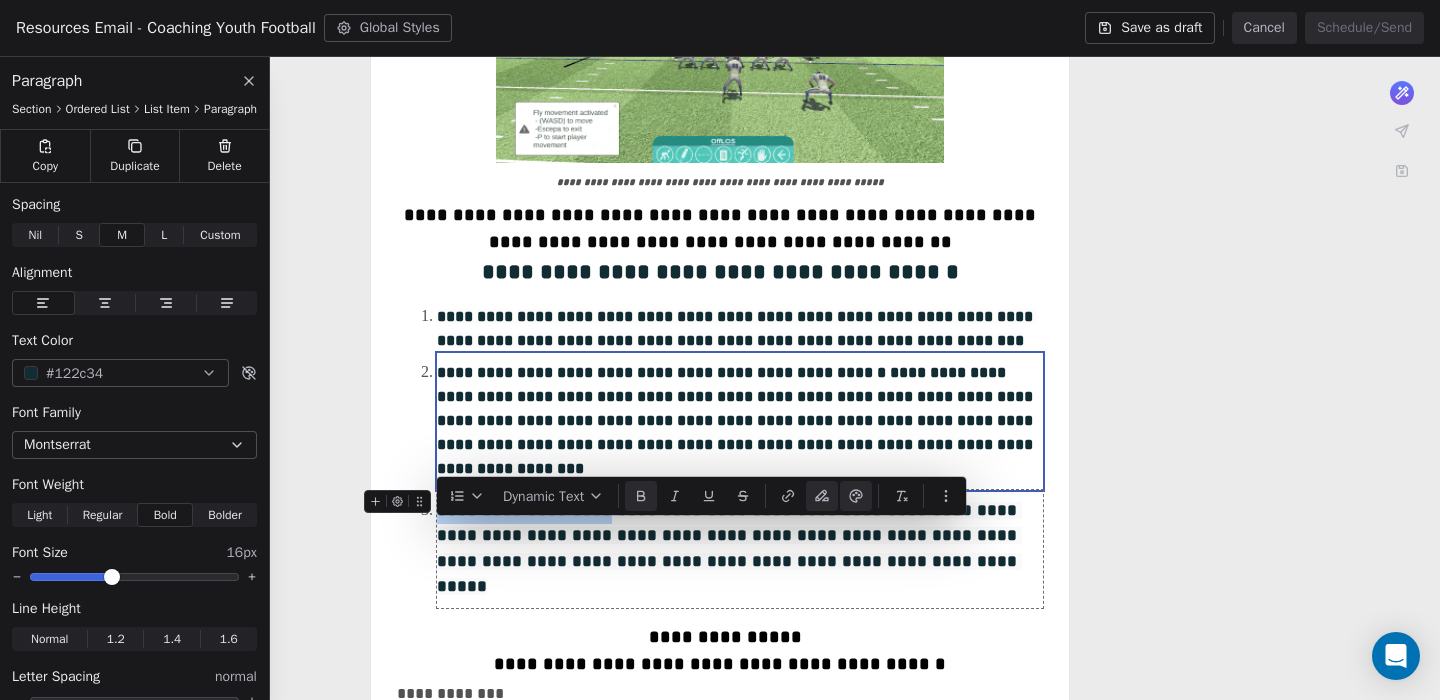 drag, startPoint x: 662, startPoint y: 539, endPoint x: 443, endPoint y: 542, distance: 219.02055 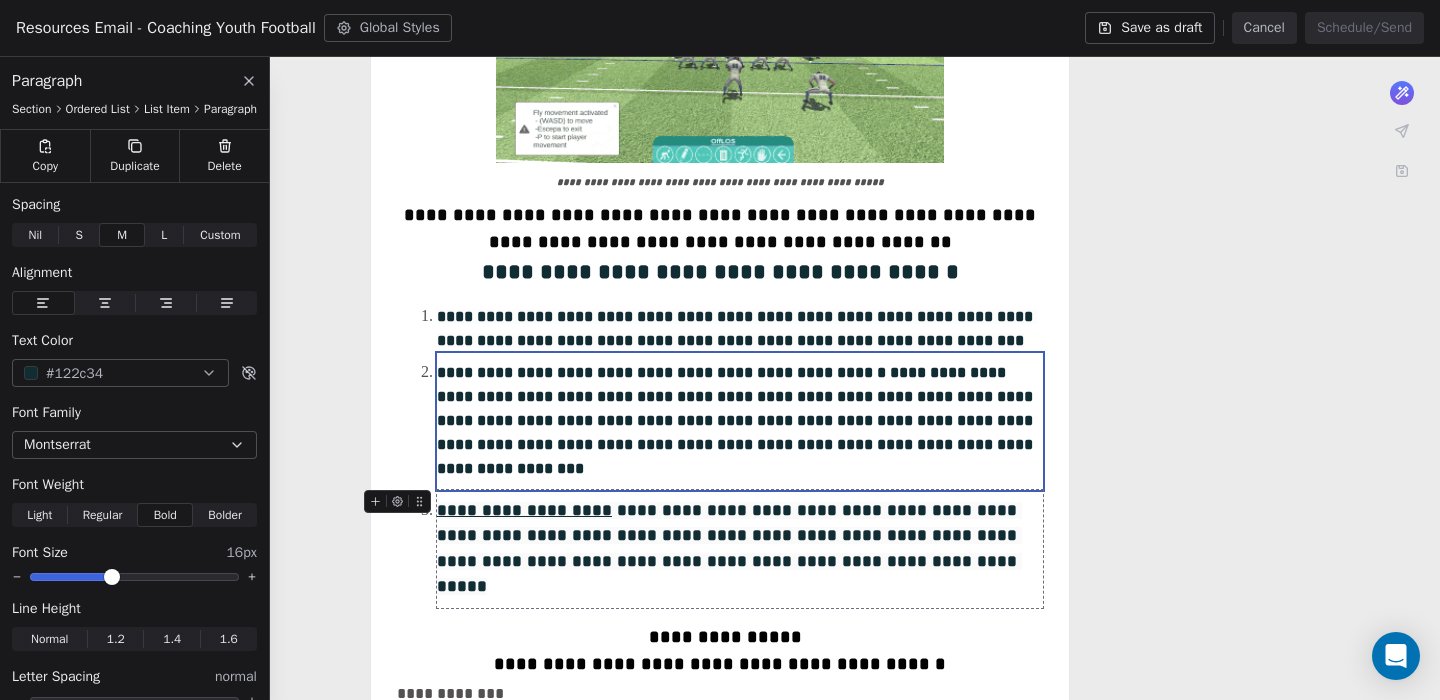 click on "**********" at bounding box center [729, 549] 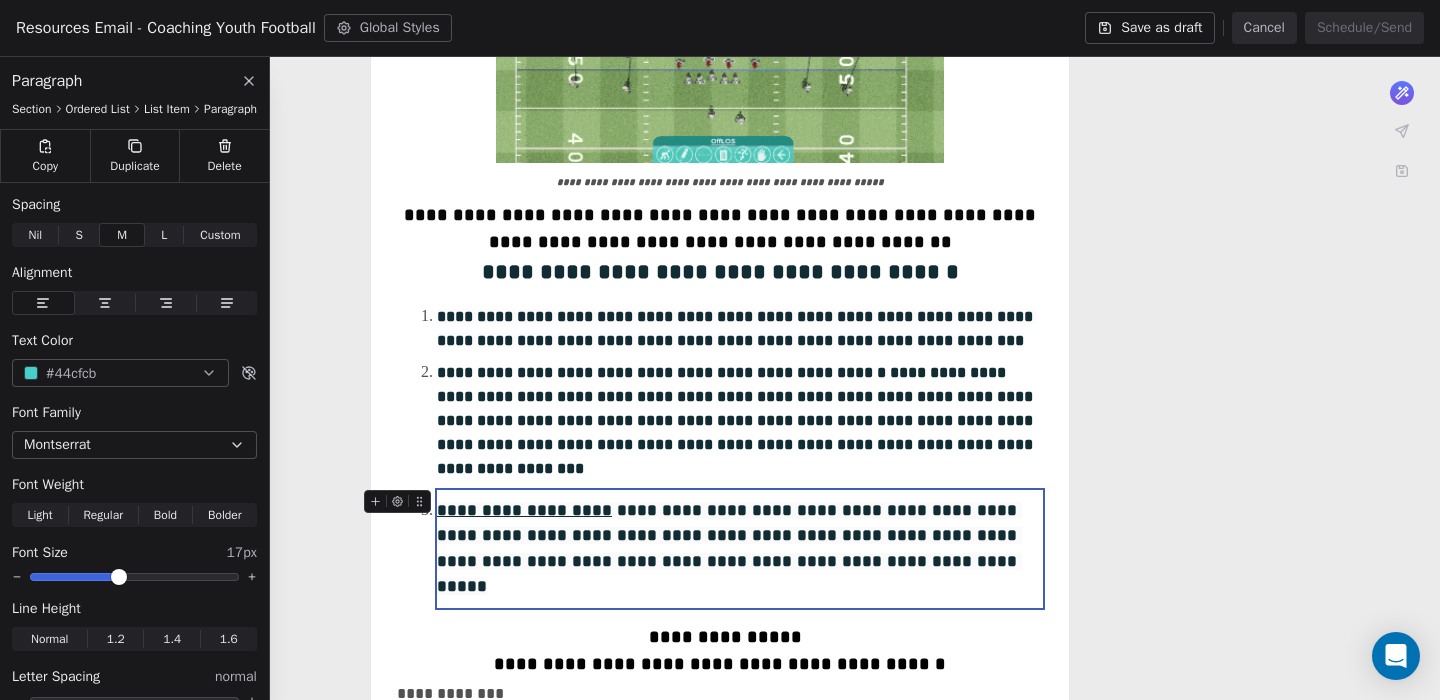 click on "**********" at bounding box center (729, 549) 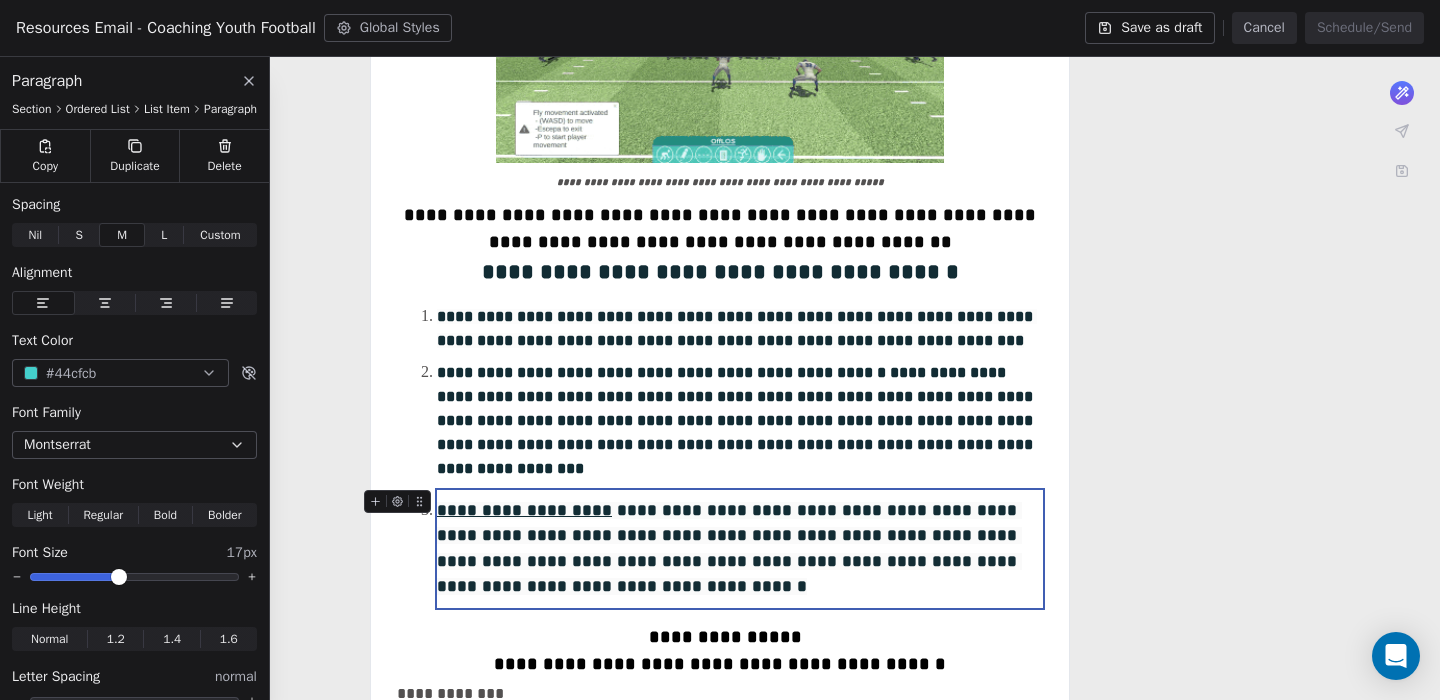click on "**********" at bounding box center (740, 549) 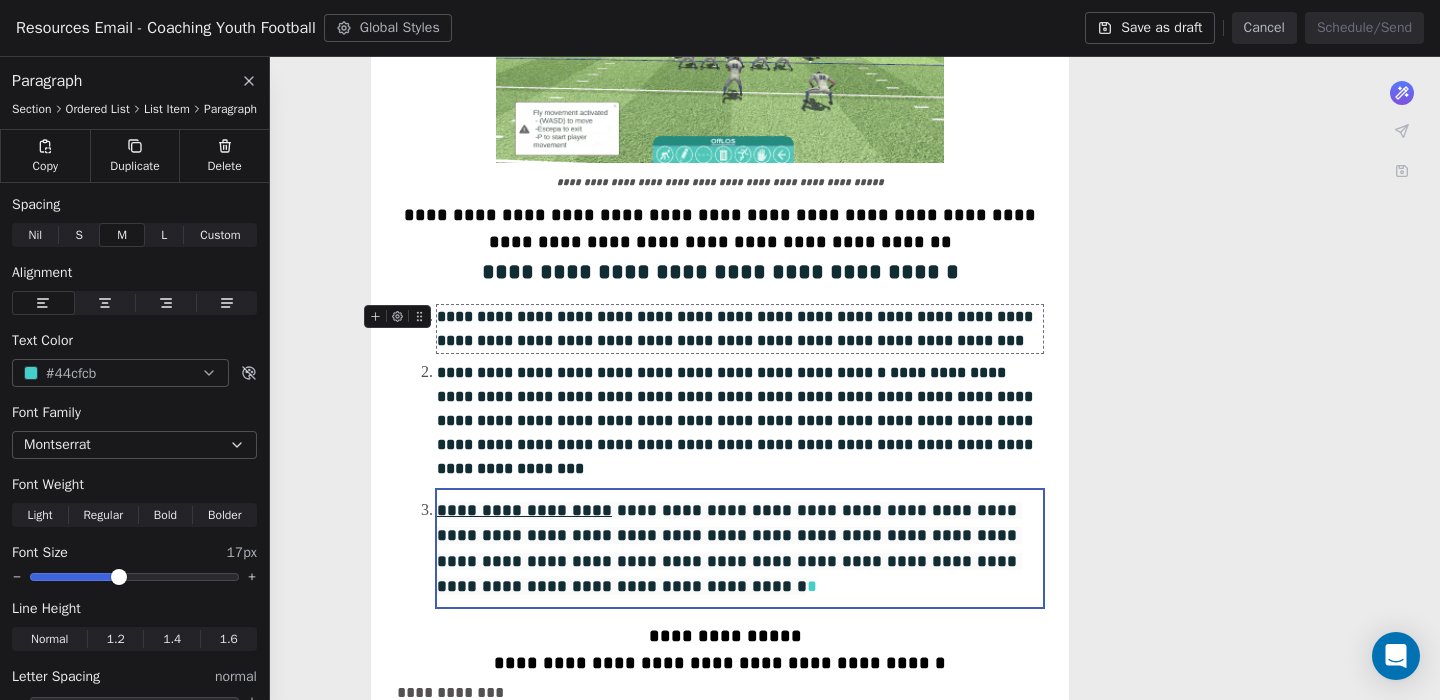 click on "**********" at bounding box center (740, 329) 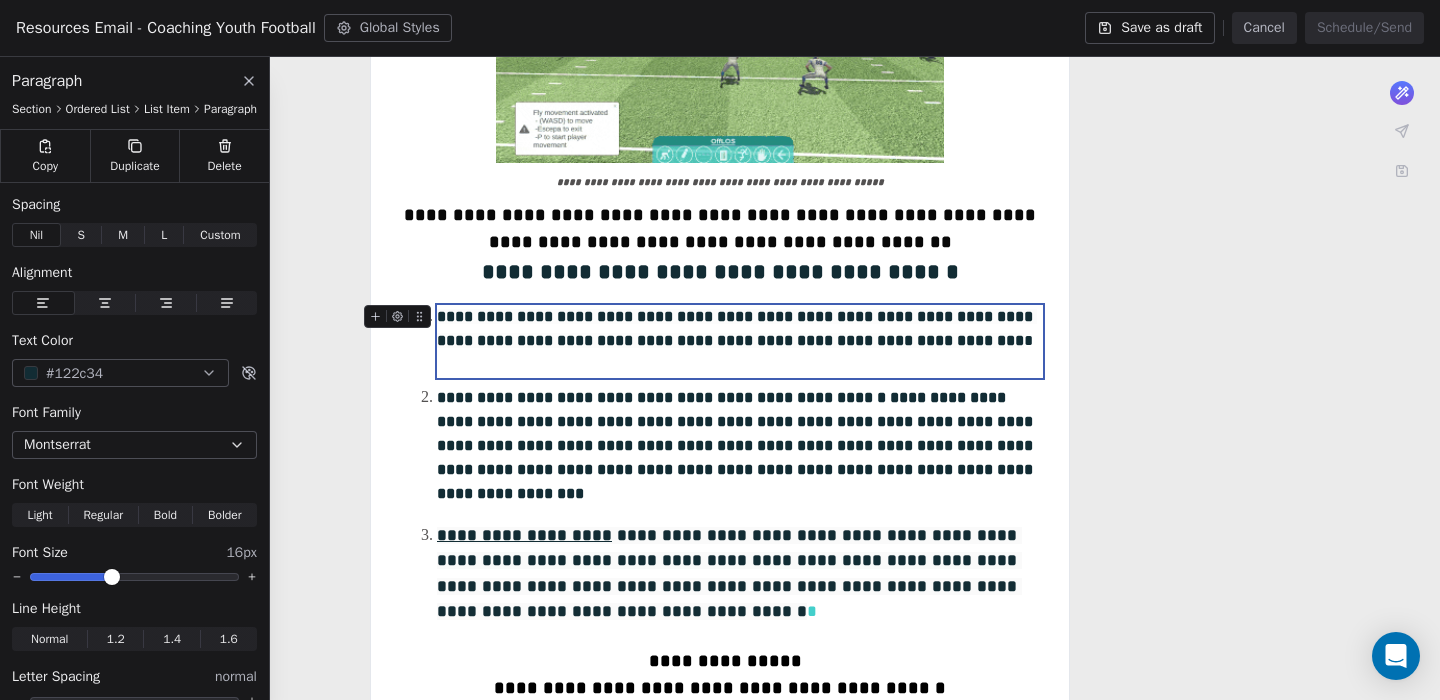 click on "**********" at bounding box center [720, 568] 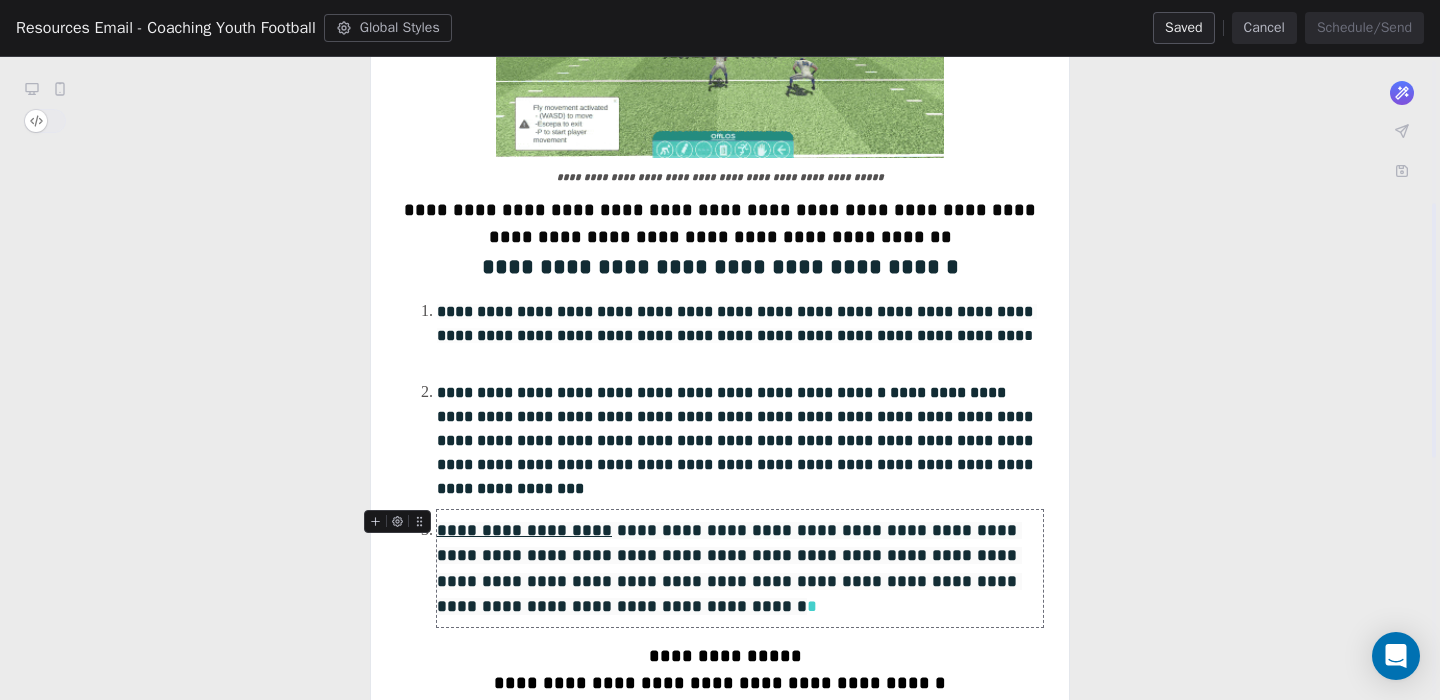 scroll, scrollTop: 365, scrollLeft: 0, axis: vertical 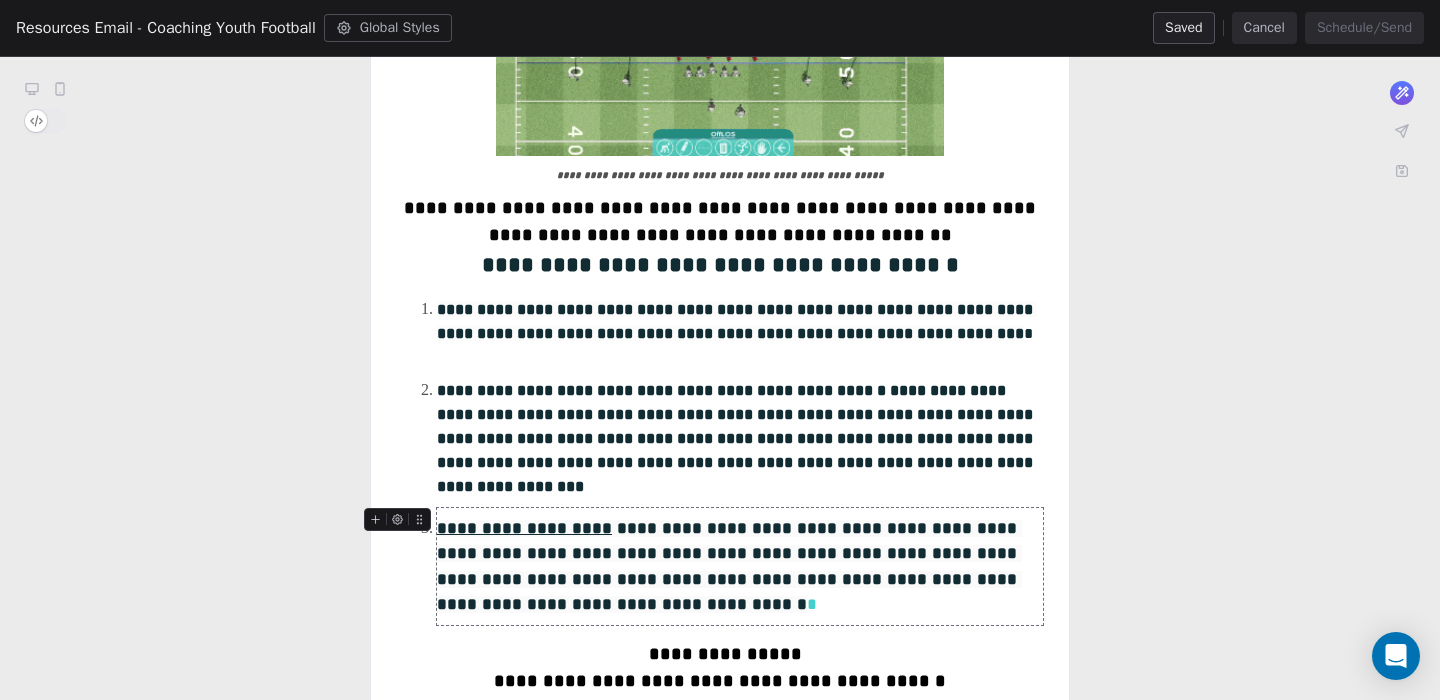 click on "**********" at bounding box center (740, 566) 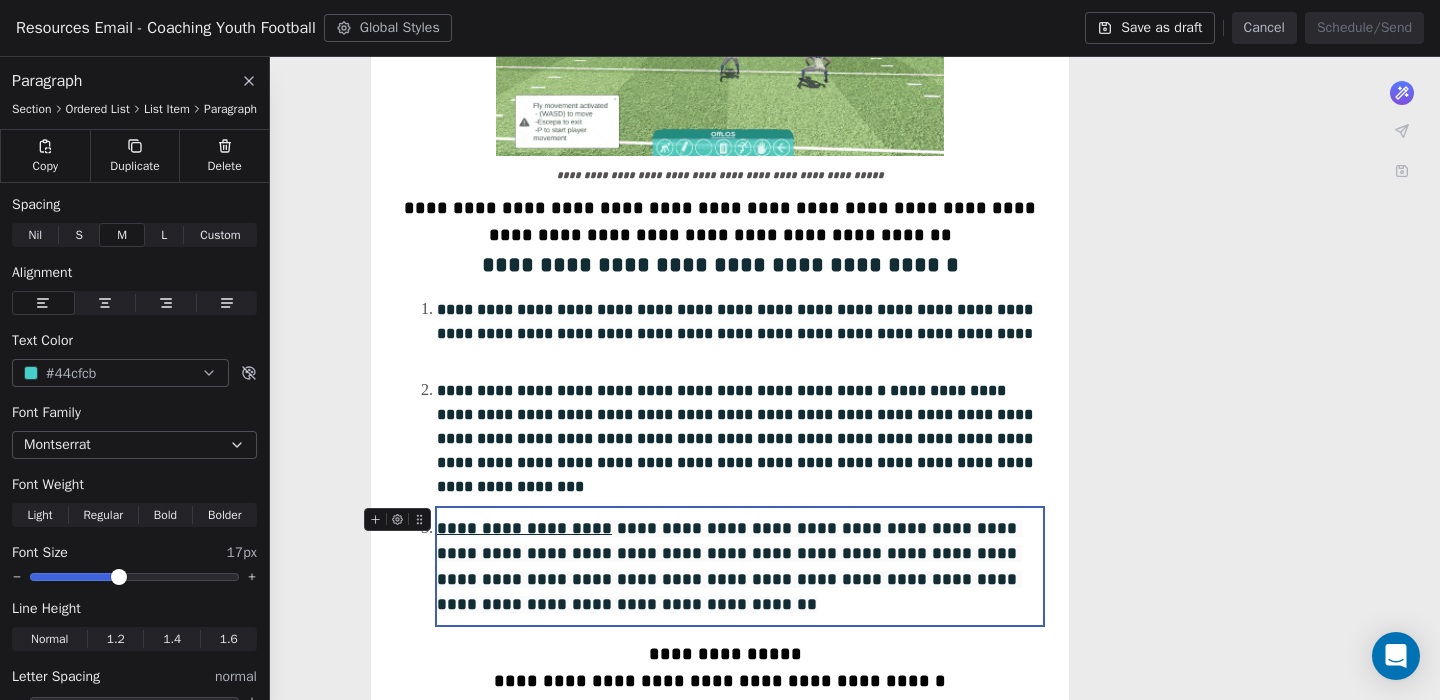 click on "**********" at bounding box center [720, 561] 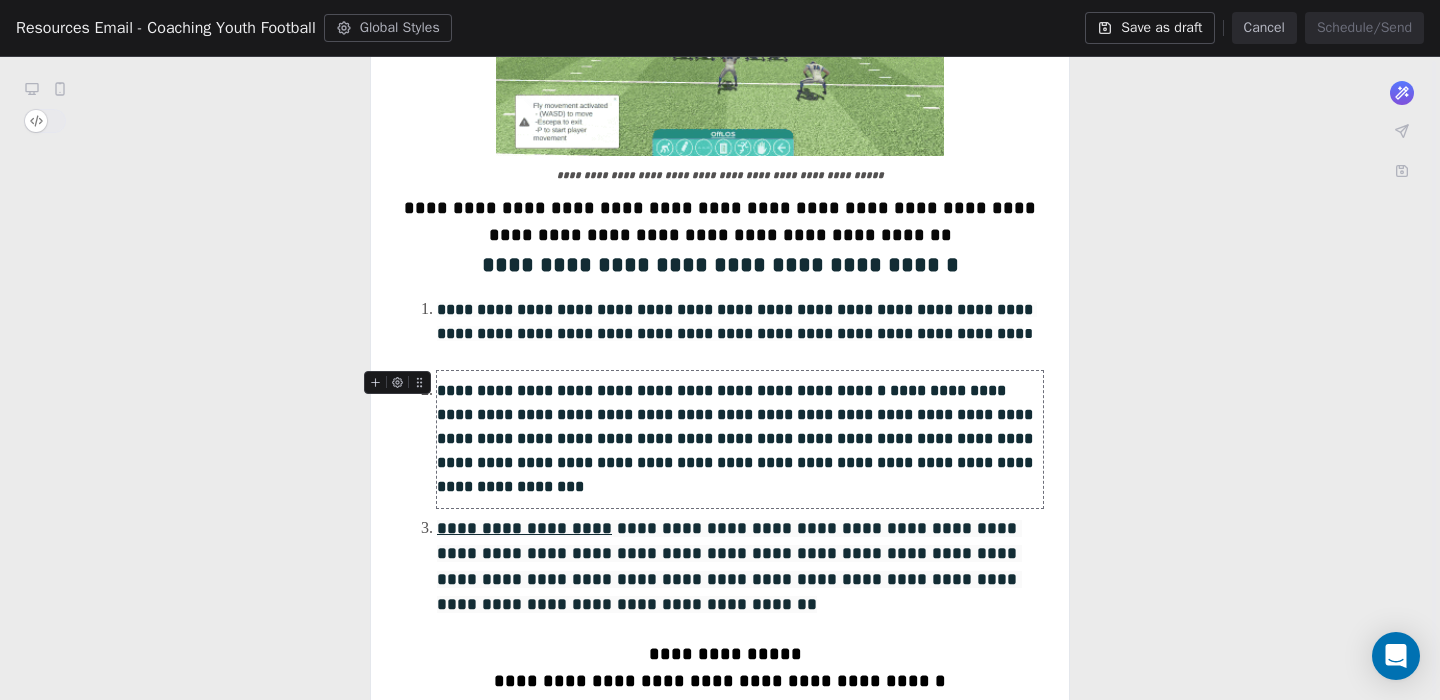 scroll, scrollTop: 433, scrollLeft: 0, axis: vertical 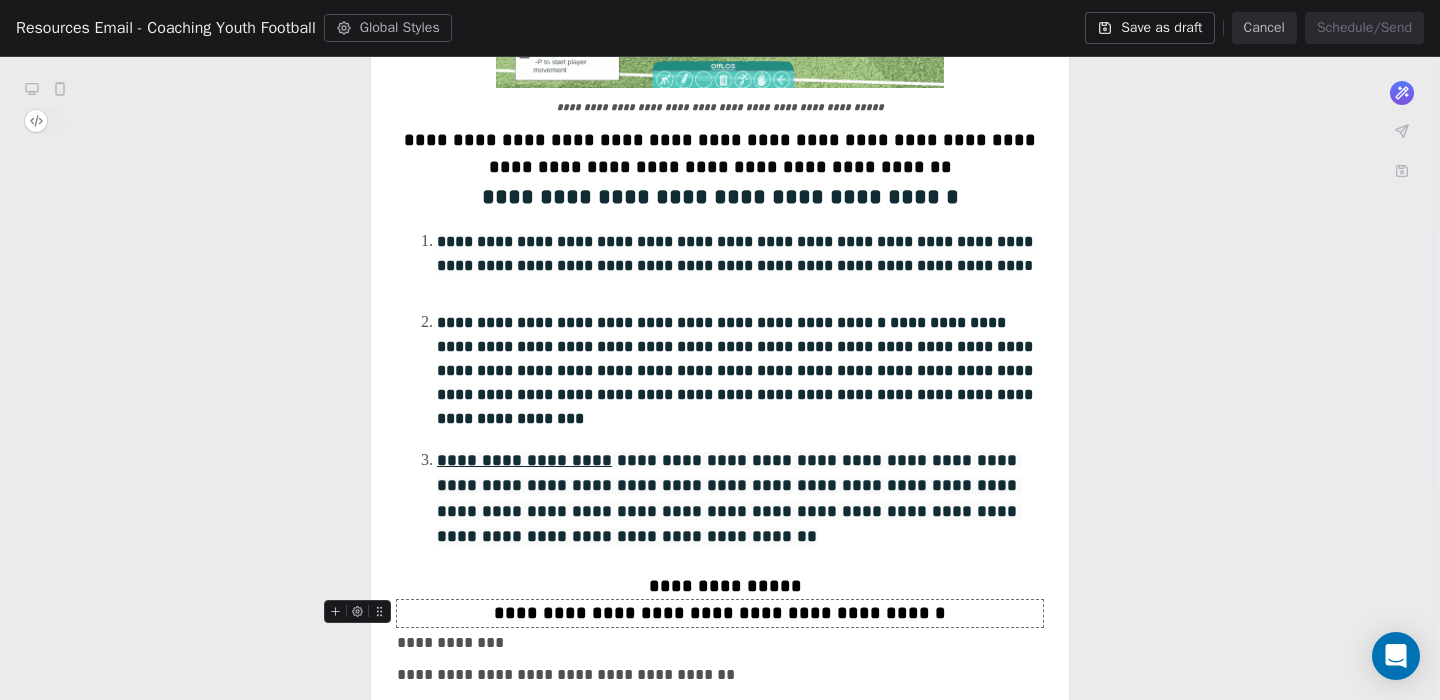 click on "**********" at bounding box center (720, 613) 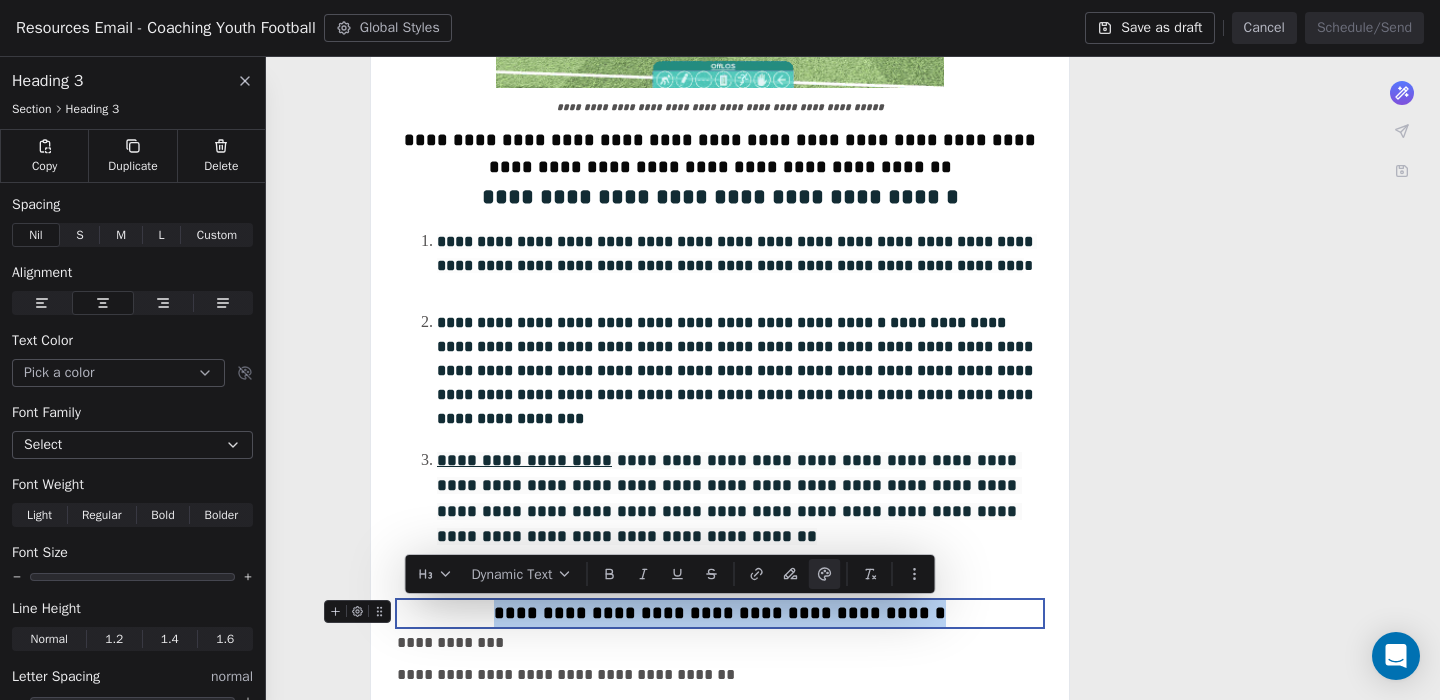 drag, startPoint x: 939, startPoint y: 618, endPoint x: 495, endPoint y: 620, distance: 444.00452 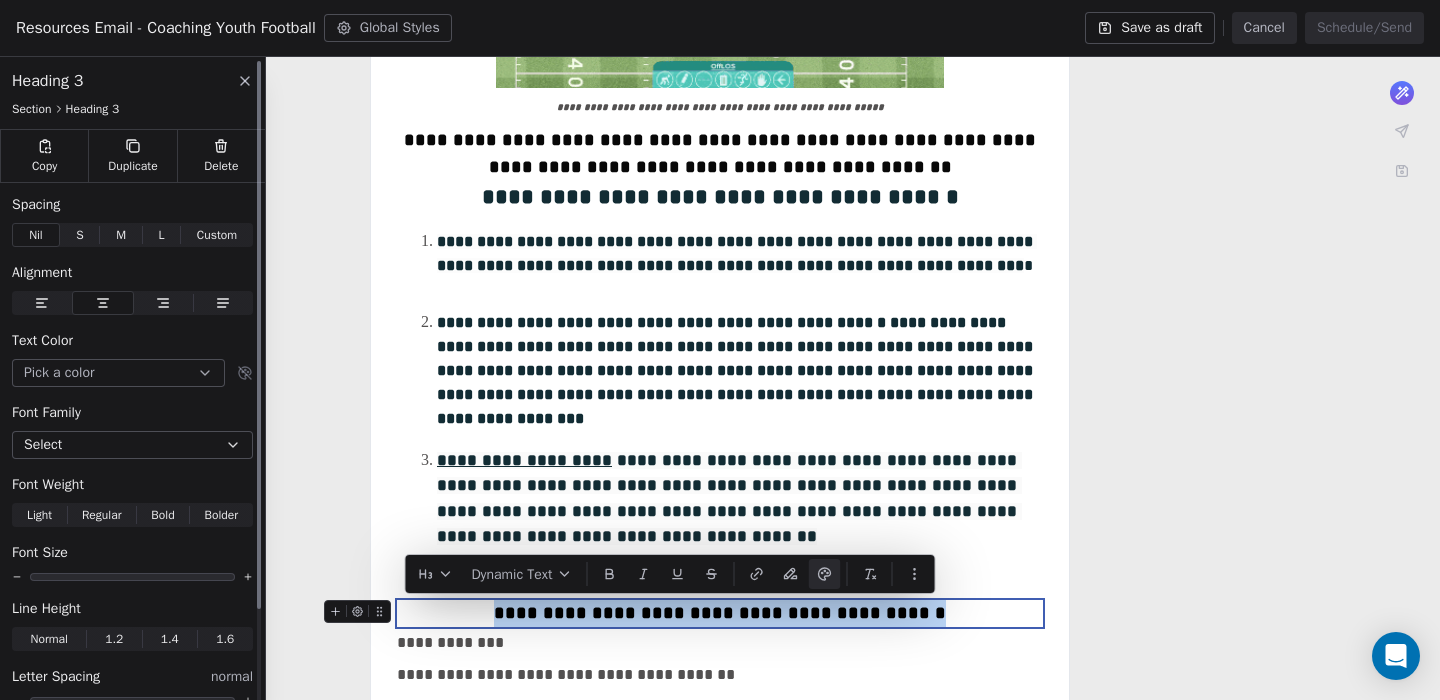 click on "Select" at bounding box center (132, 445) 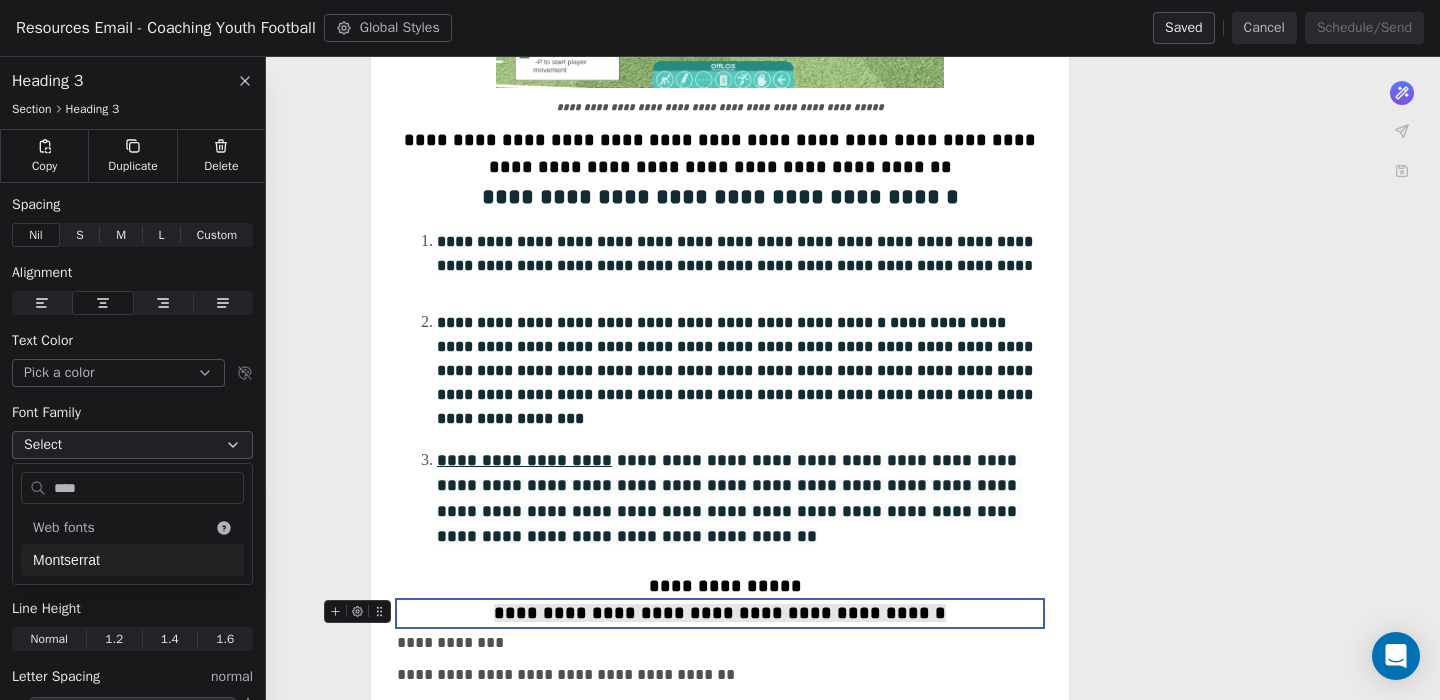 type on "****" 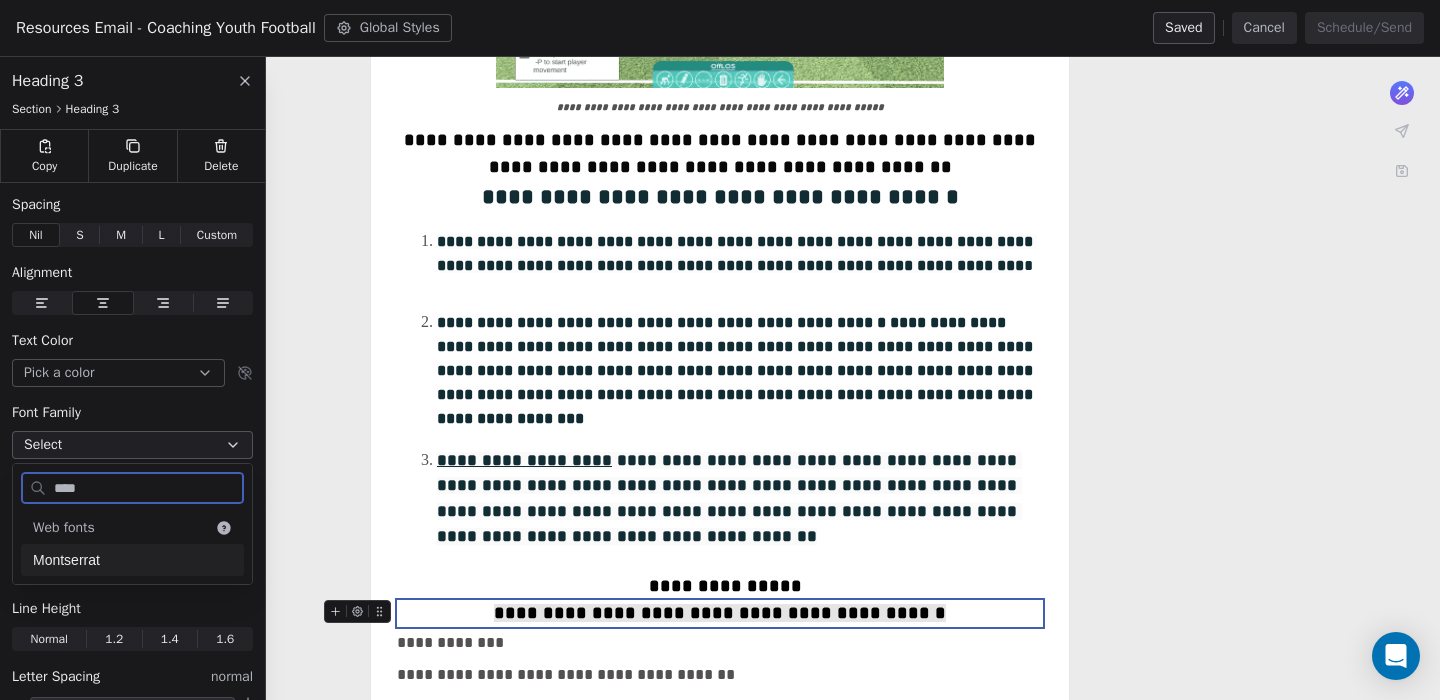 click on "Montserrat" at bounding box center (132, 560) 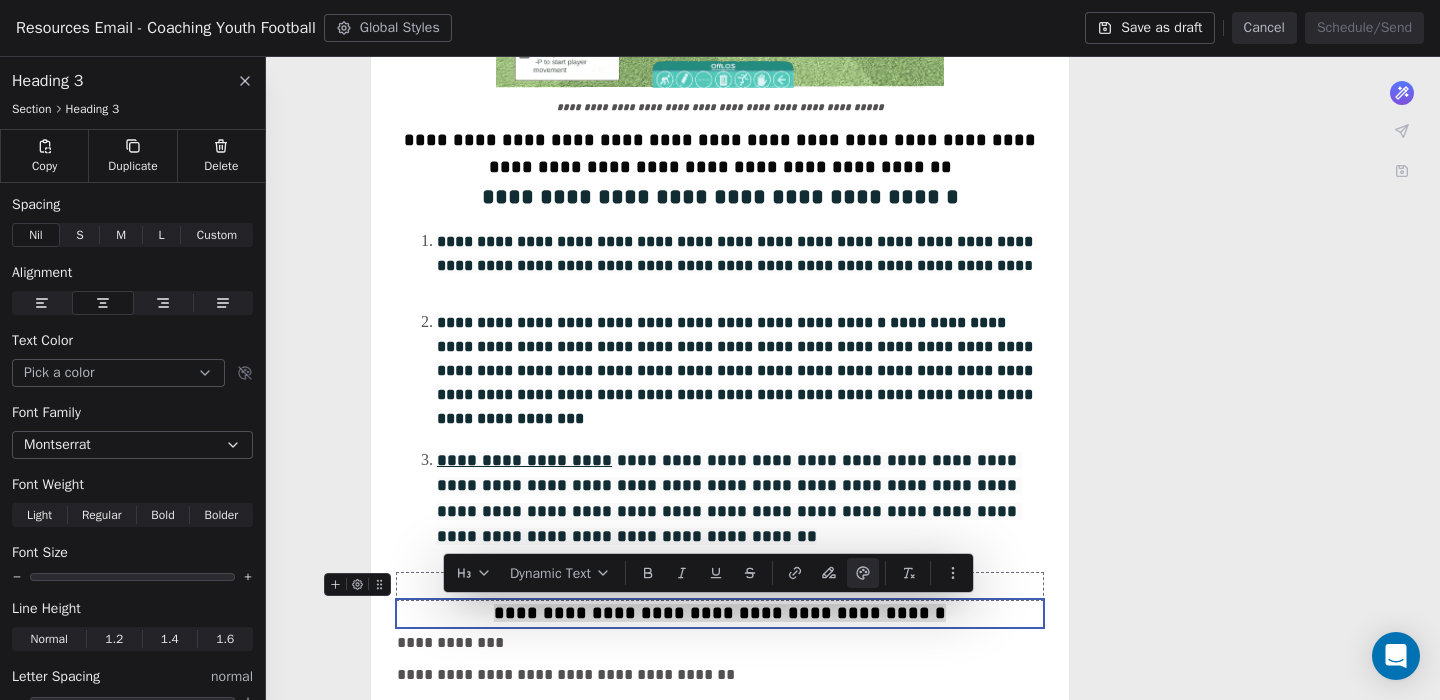 click on "**********" at bounding box center (720, 586) 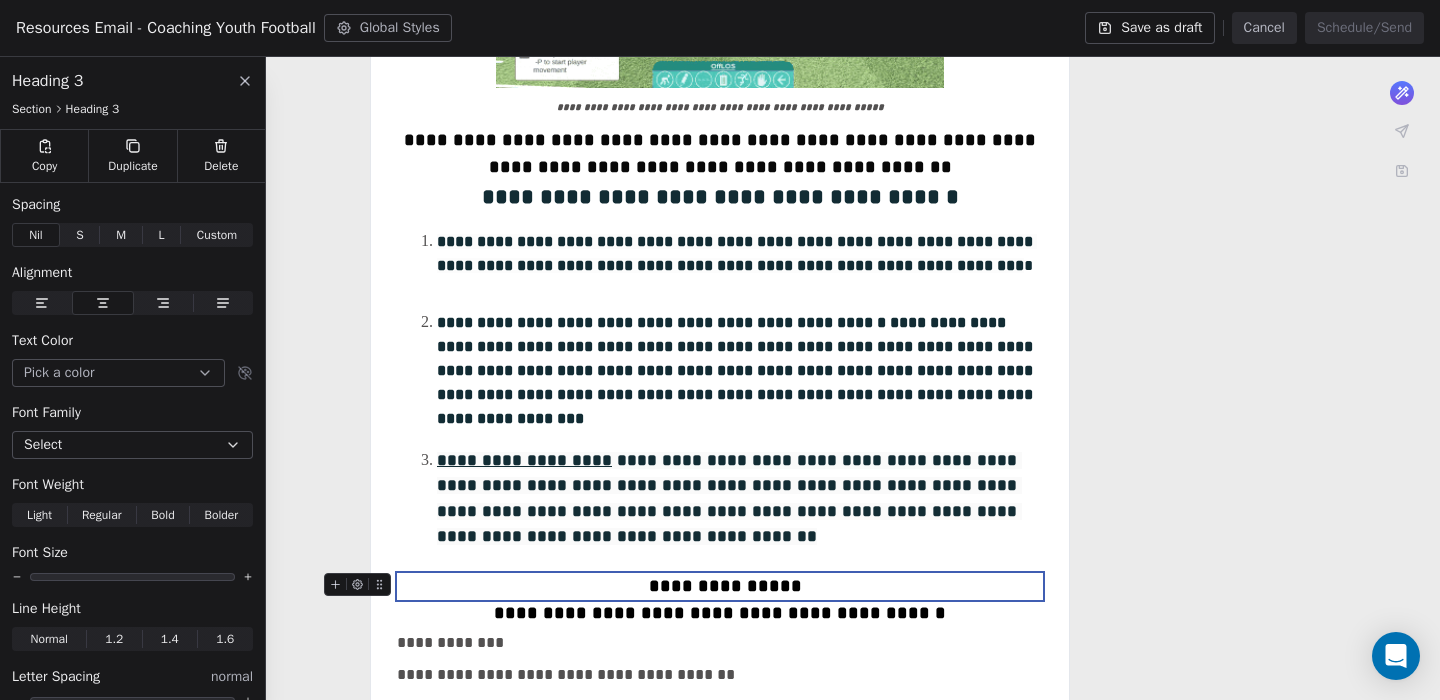 click on "**********" at bounding box center (720, 586) 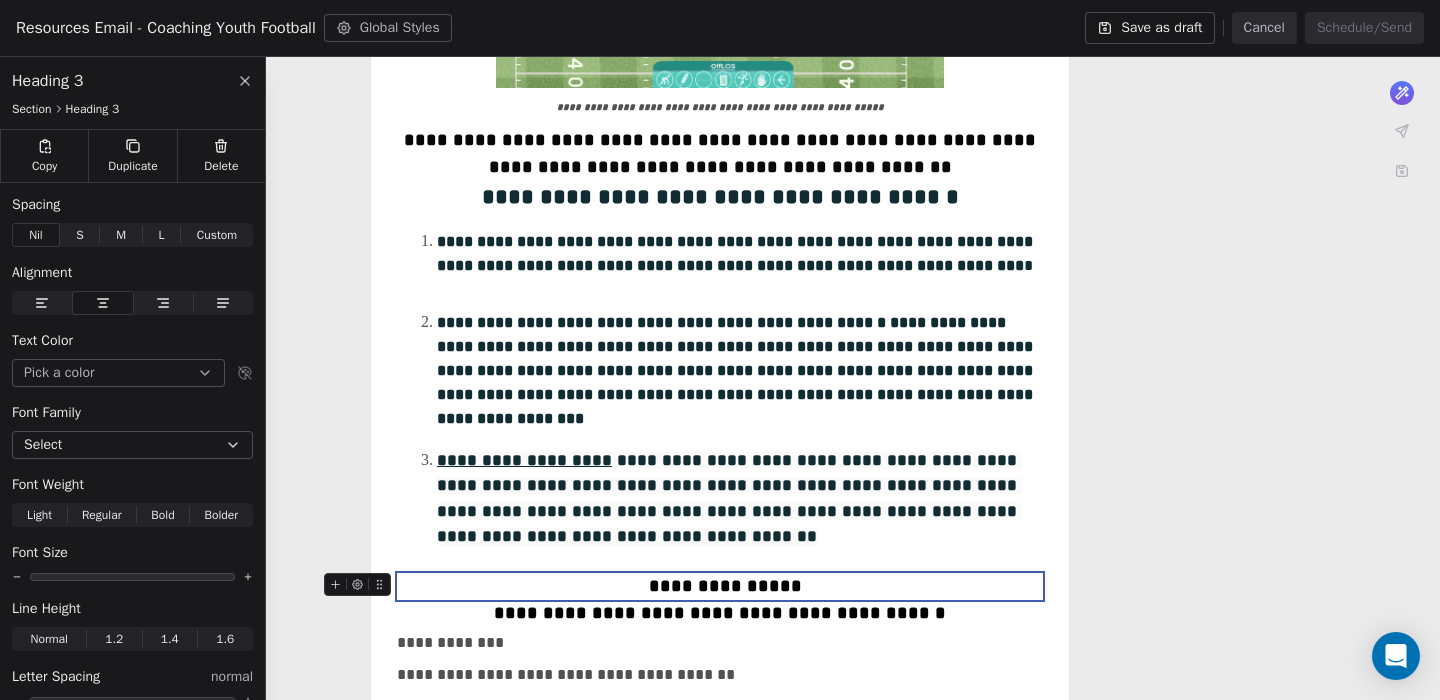 click on "**********" at bounding box center (720, 586) 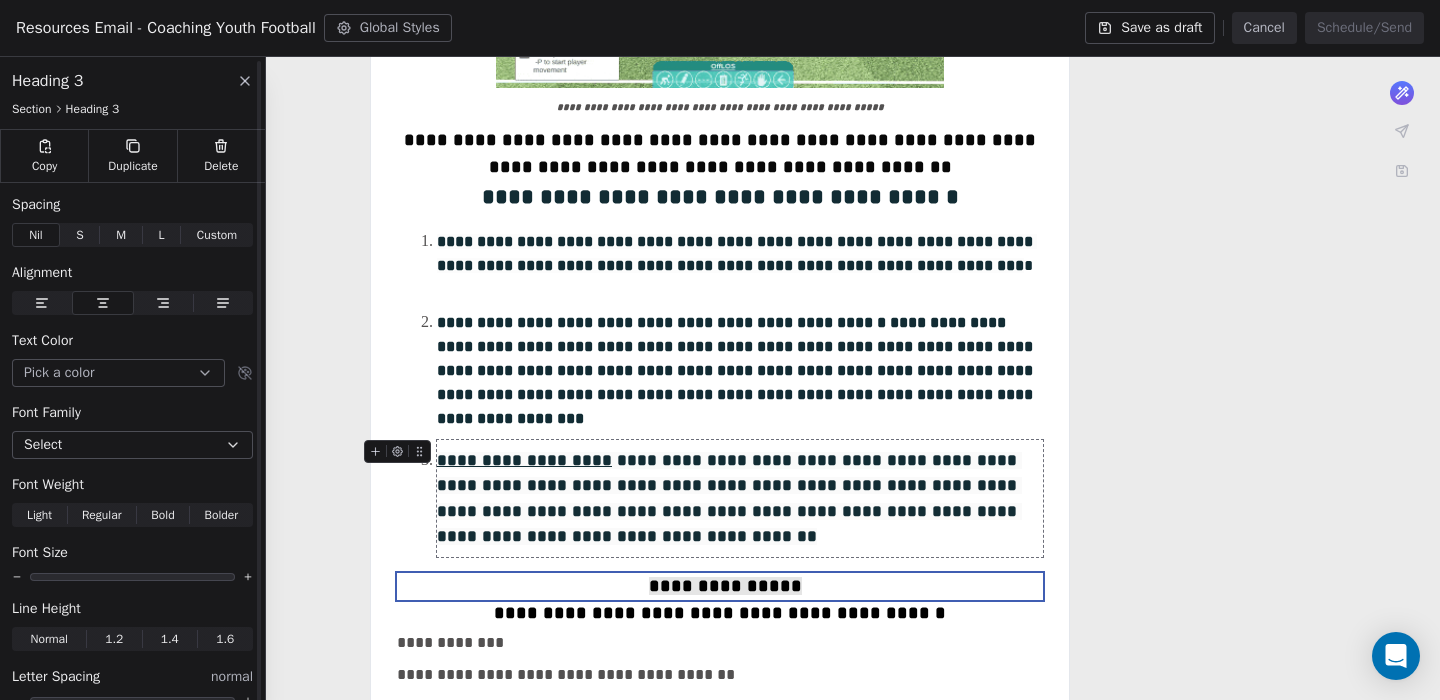 click on "Select" at bounding box center (132, 445) 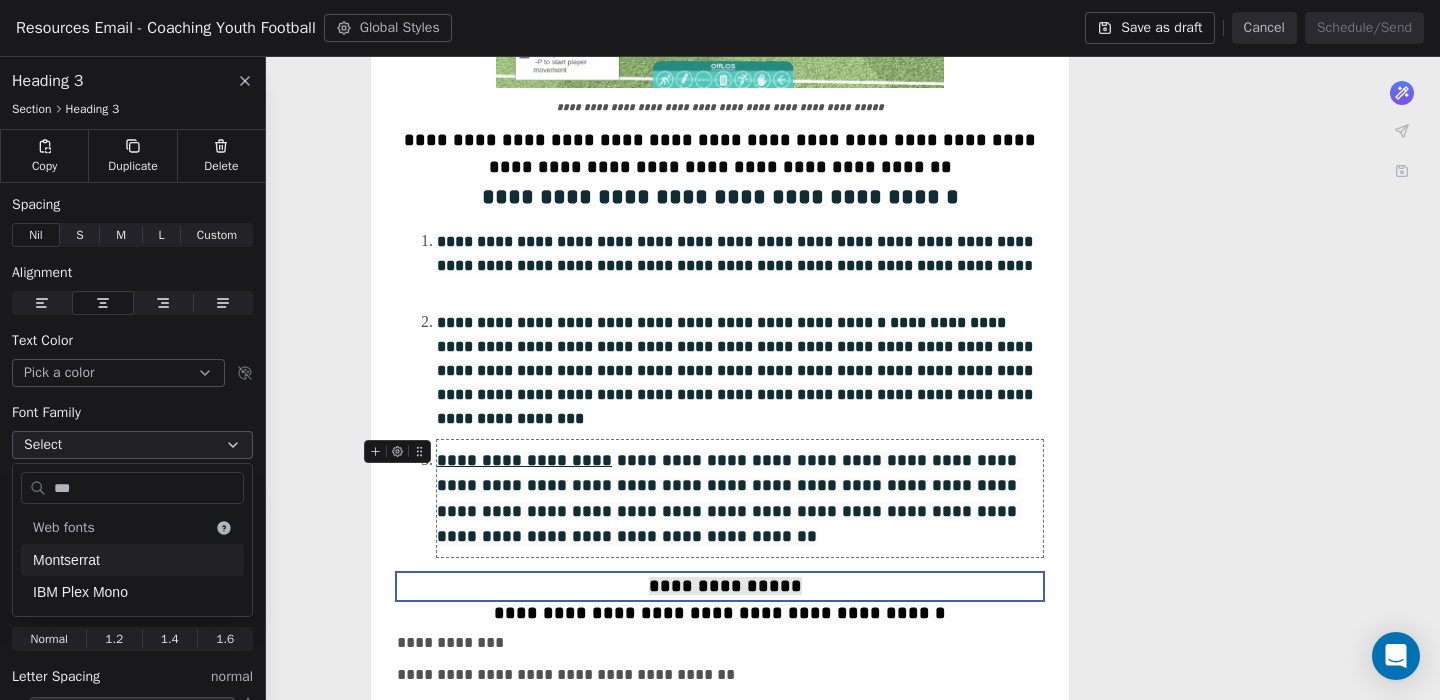 type on "***" 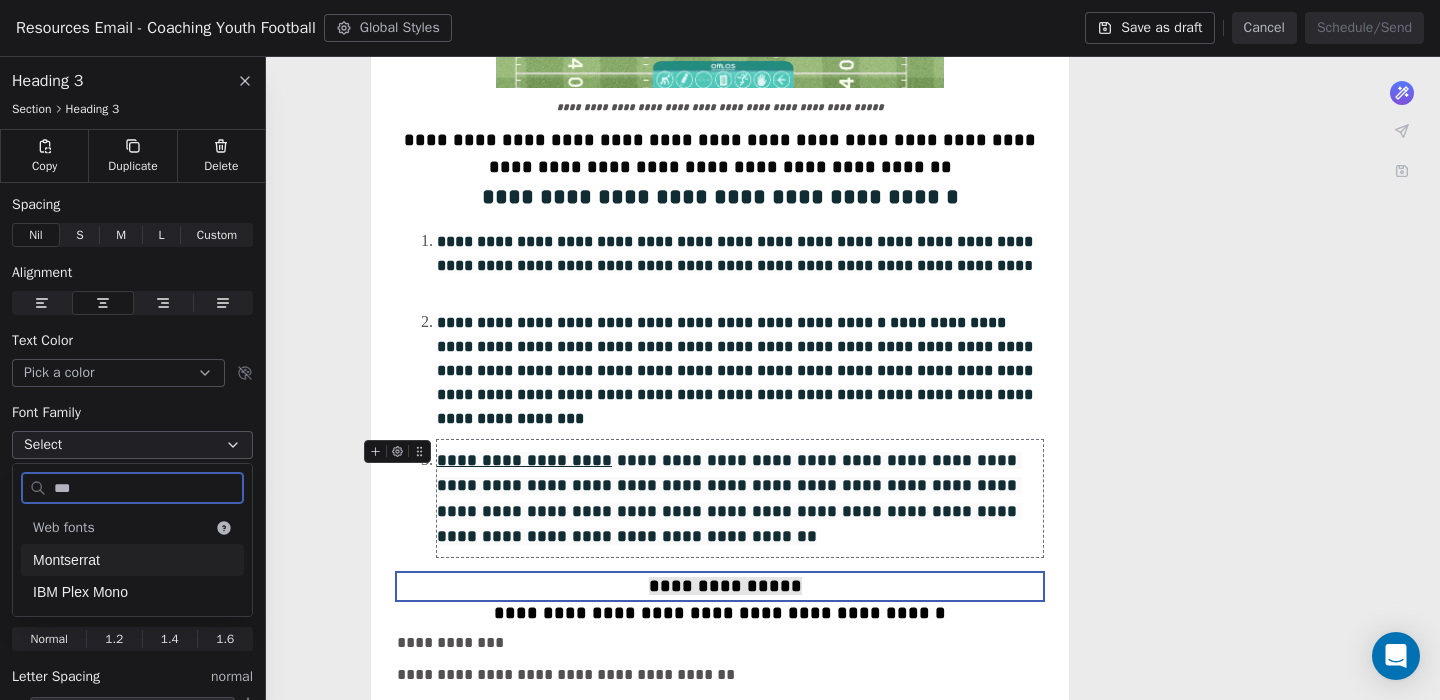 click on "Montserrat" at bounding box center (132, 560) 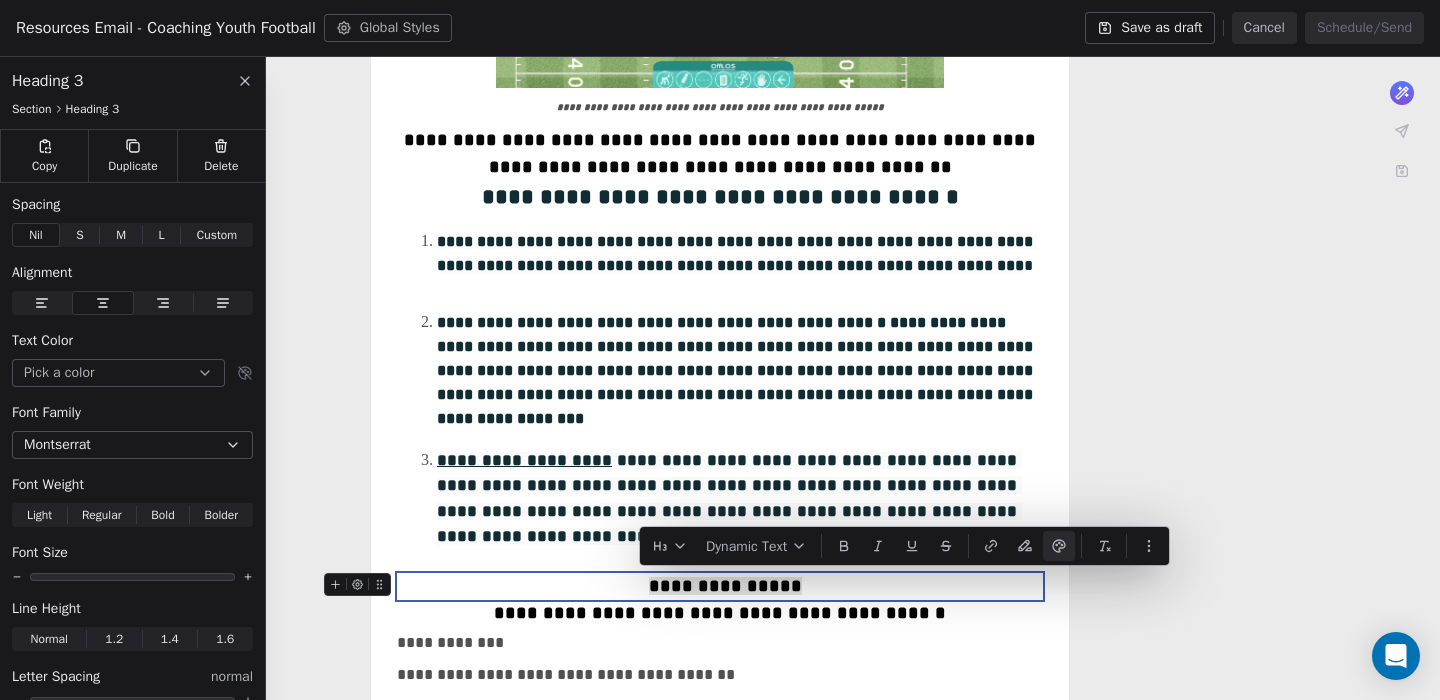 click on "**********" at bounding box center (720, 586) 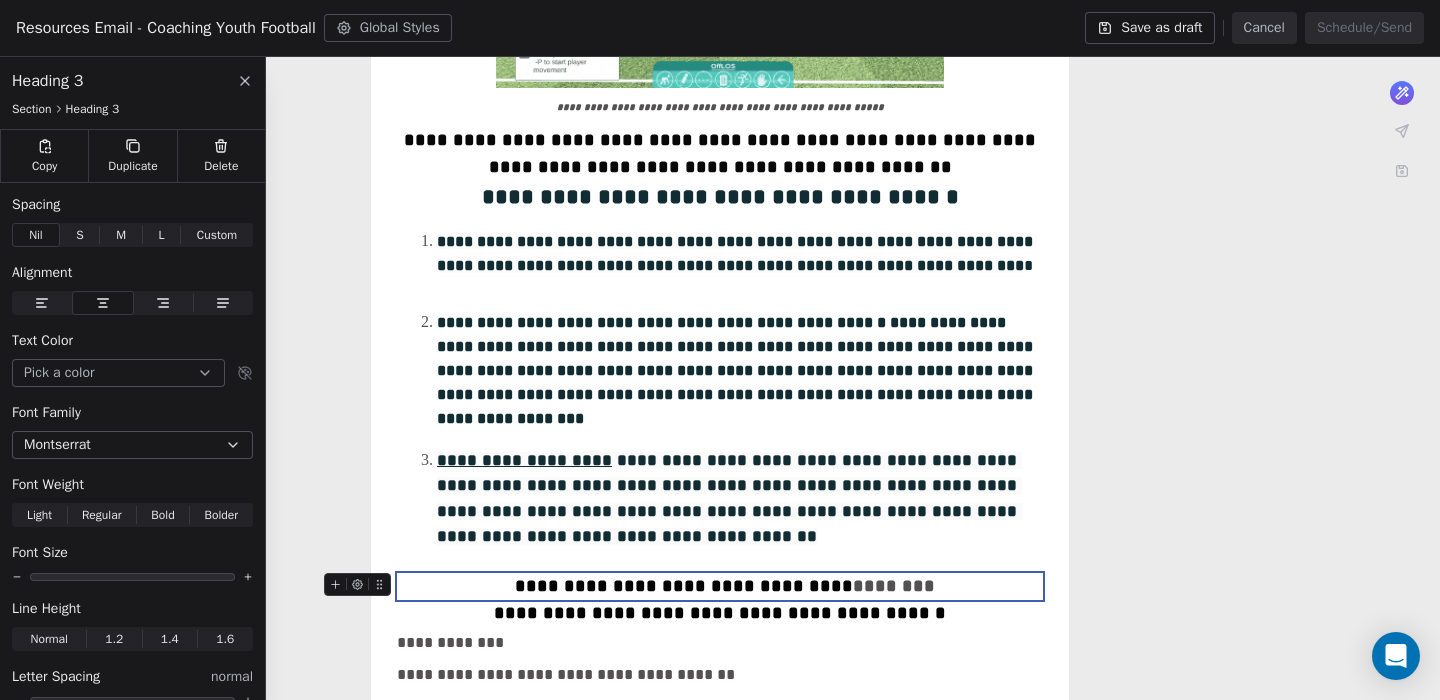 click on "**********" at bounding box center (679, 586) 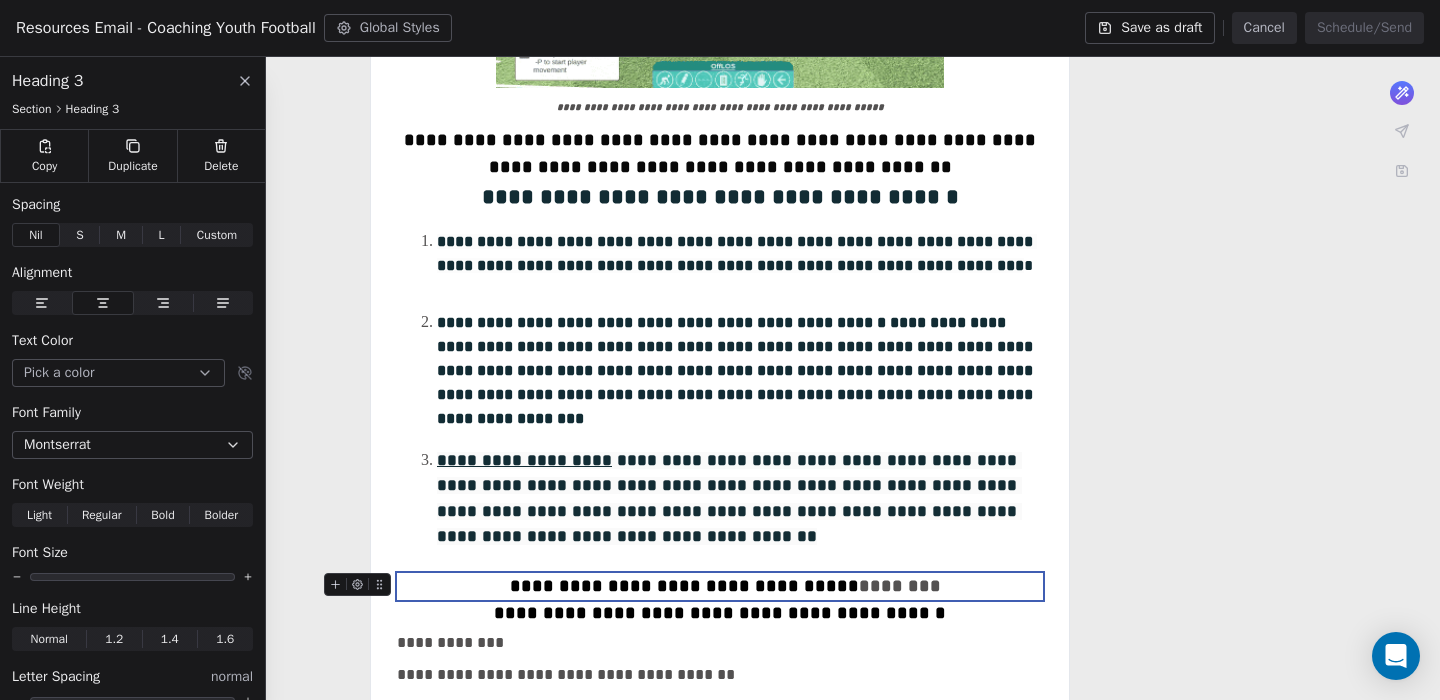 click on "**********" at bounding box center [720, 586] 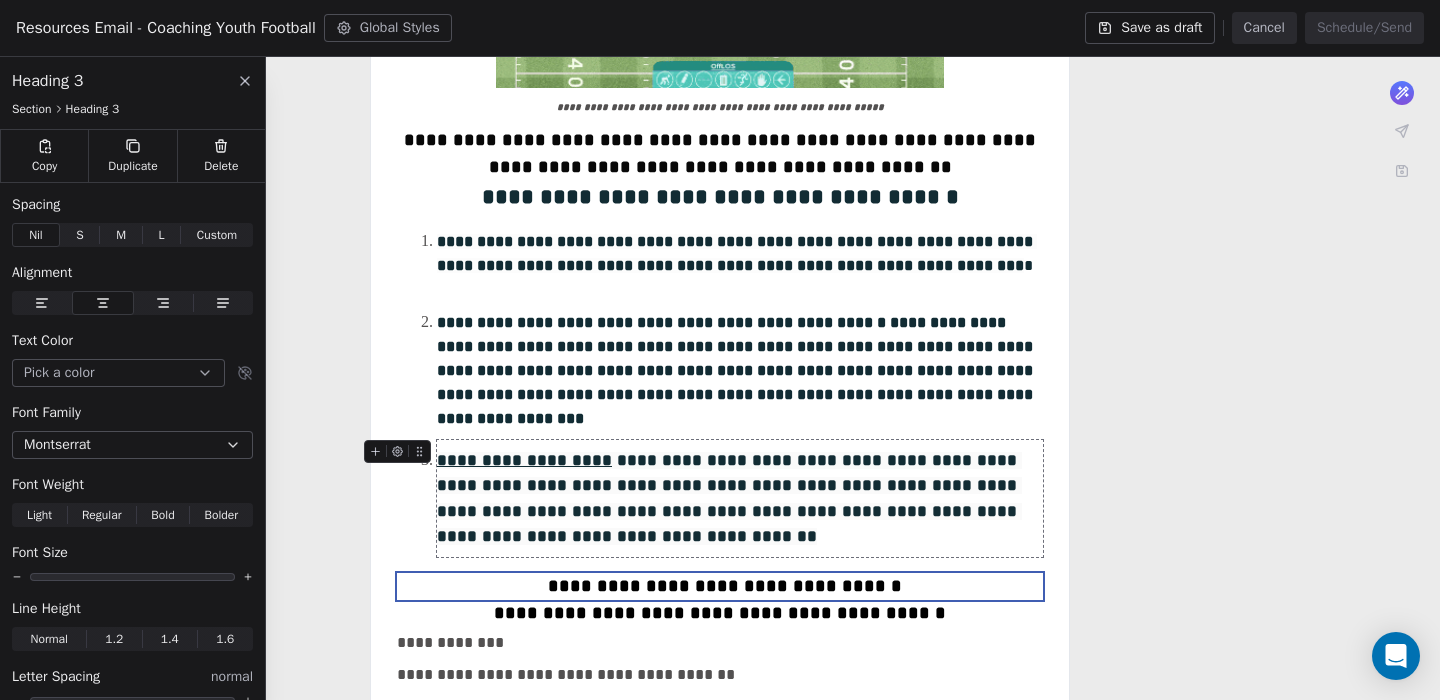 click on "**********" at bounding box center (729, 499) 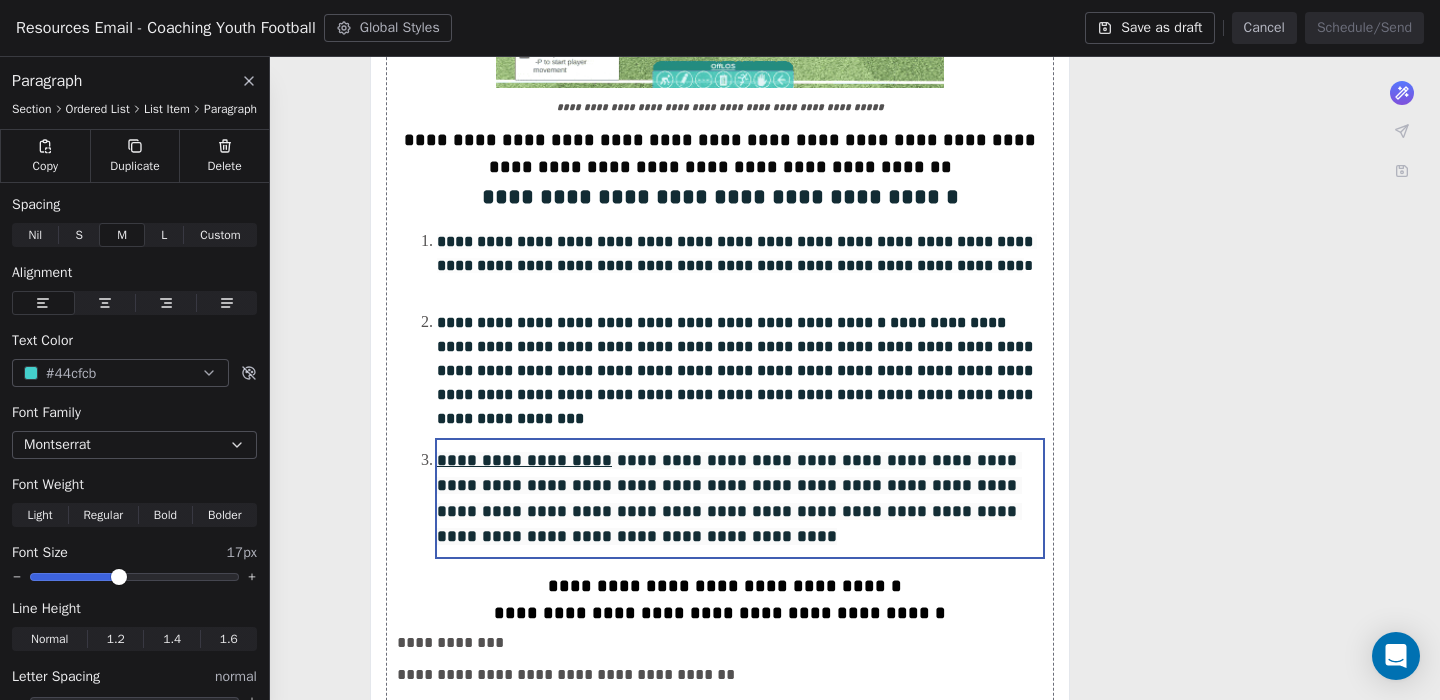 click on "**********" at bounding box center (720, 493) 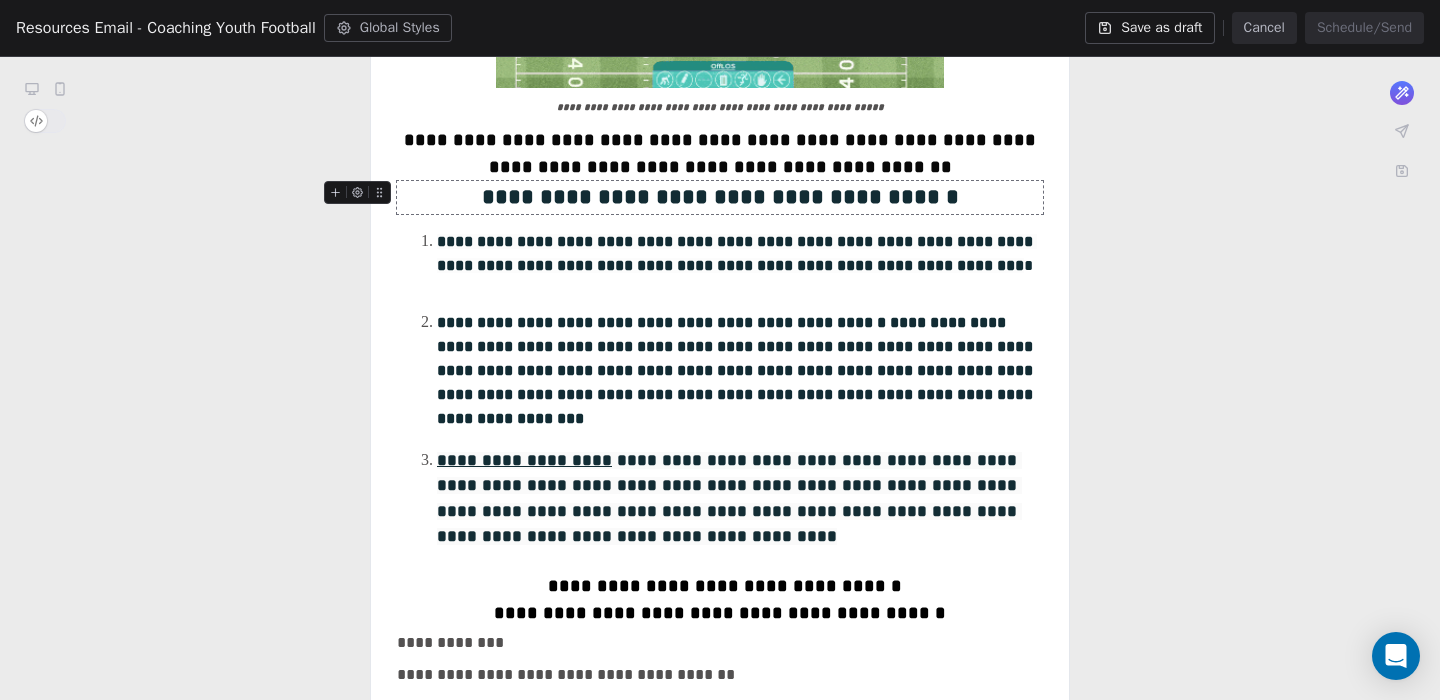 click on "**********" at bounding box center [720, 197] 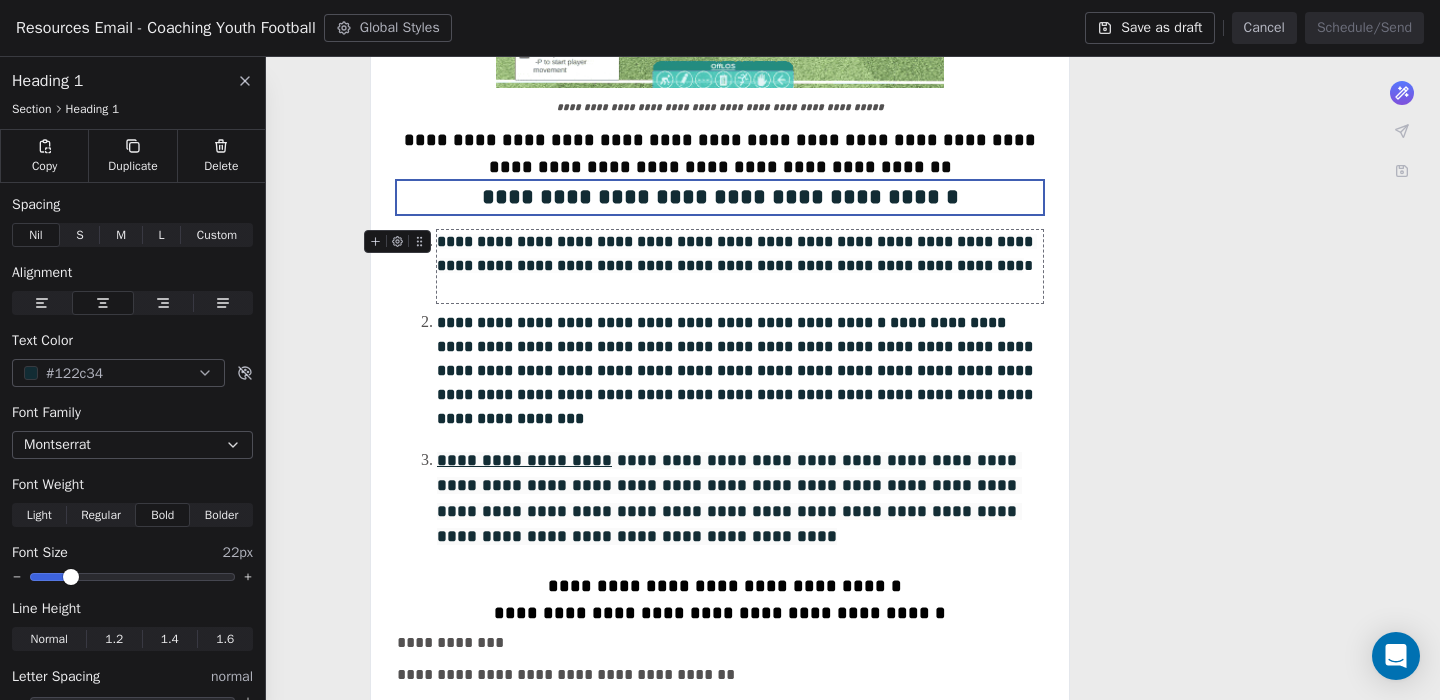 click on "**********" at bounding box center [737, 253] 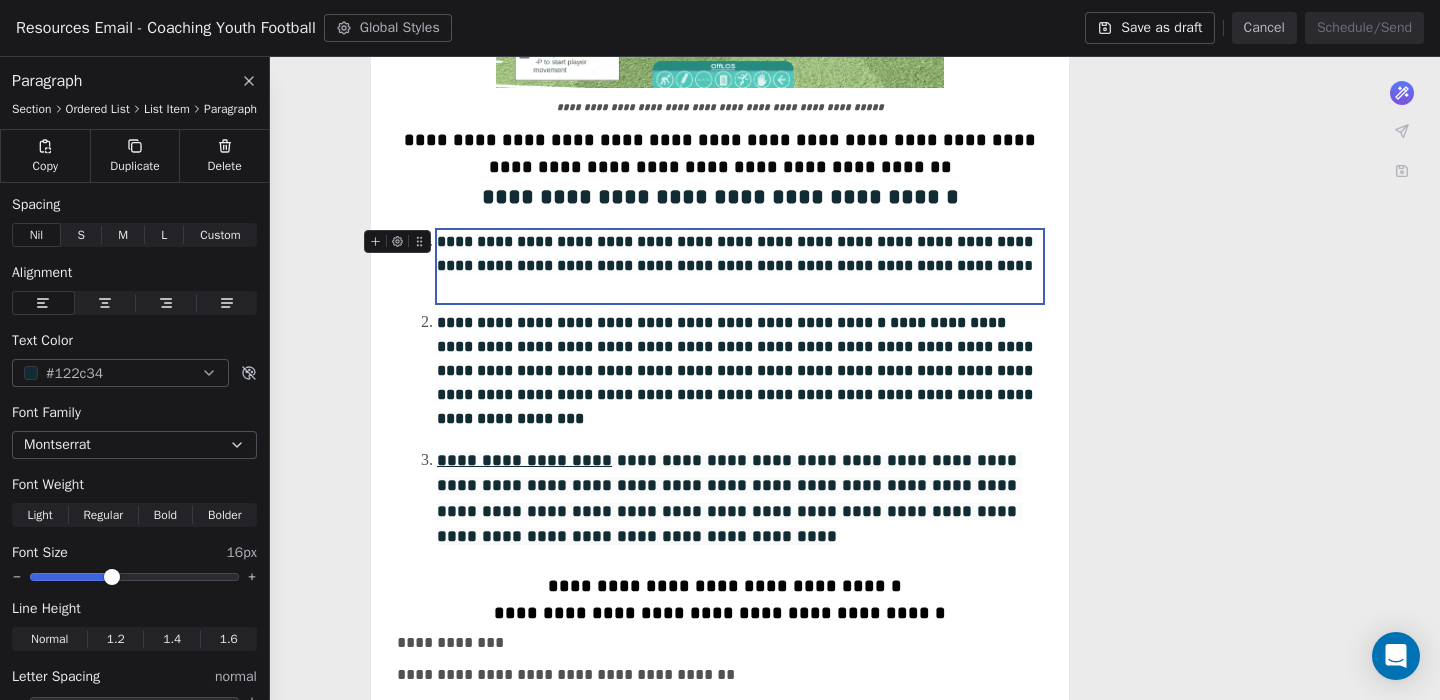 click on "**********" at bounding box center [720, 197] 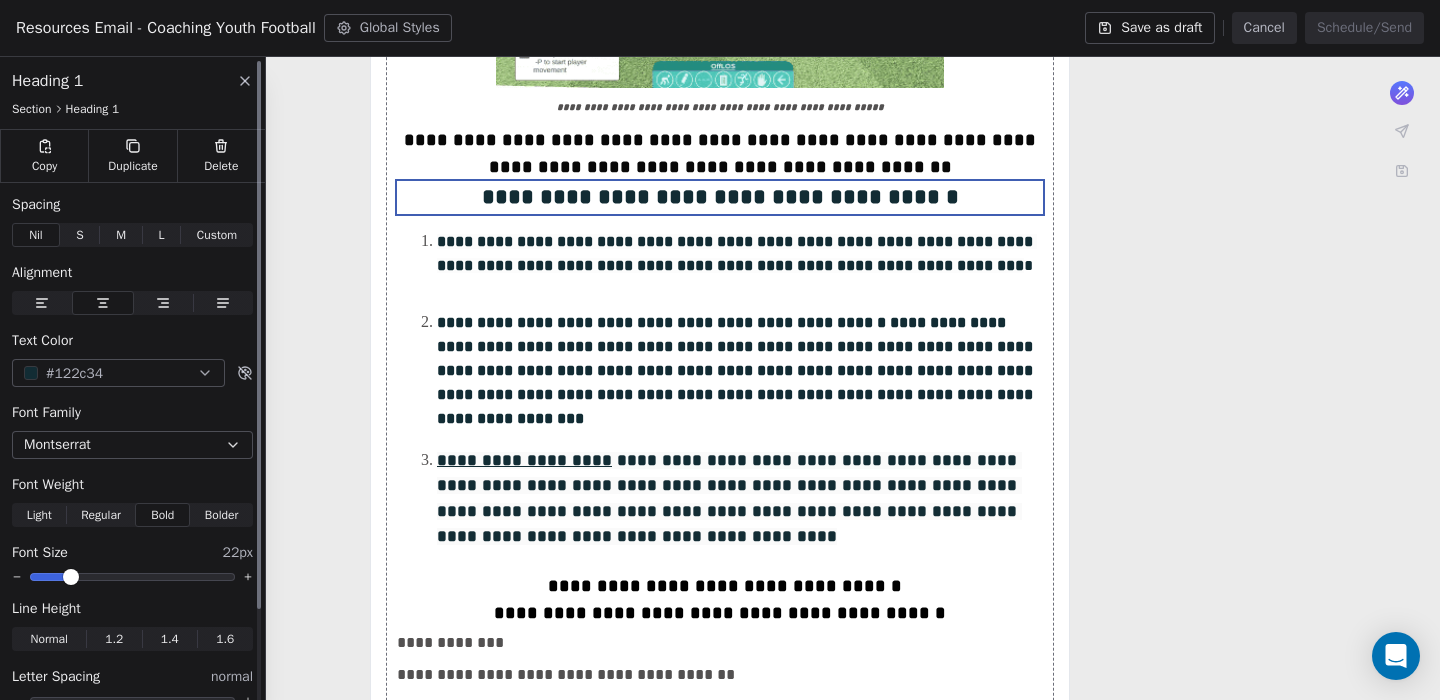 click on "S S" at bounding box center (80, 235) 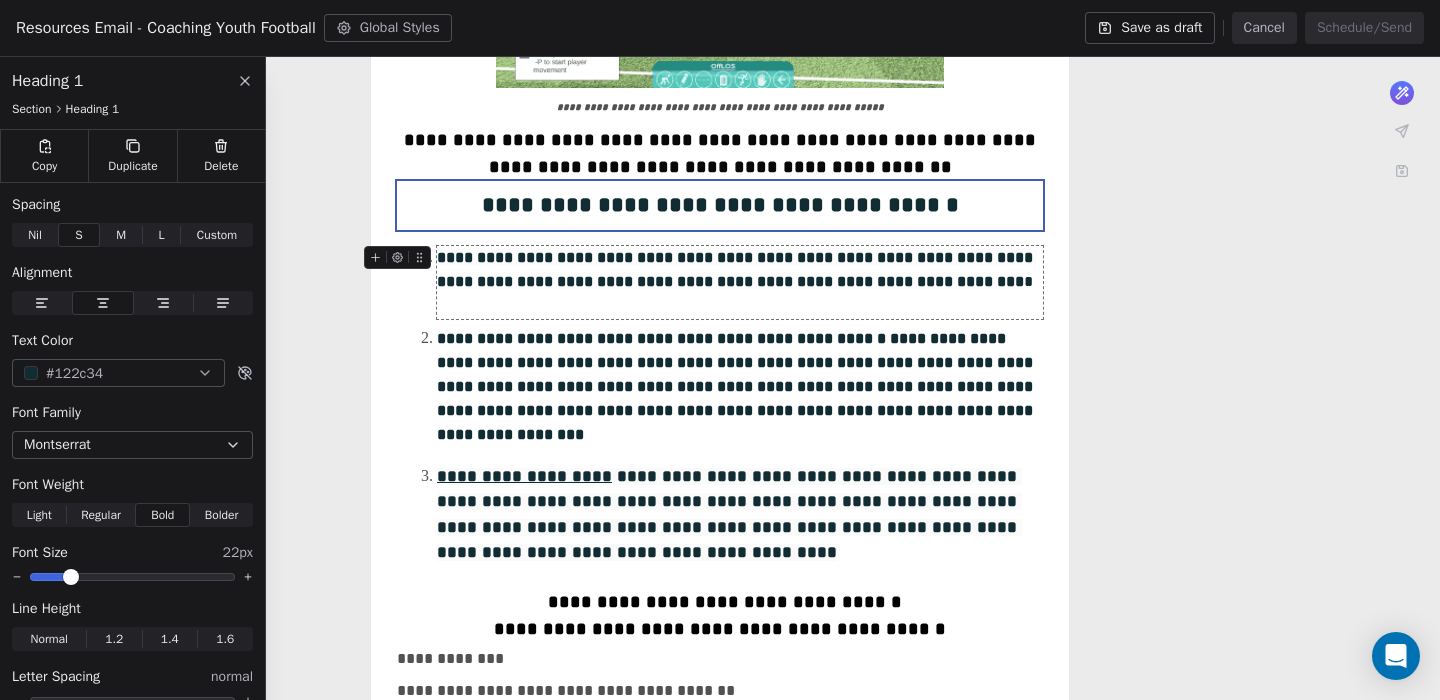 click on "**********" at bounding box center [720, 501] 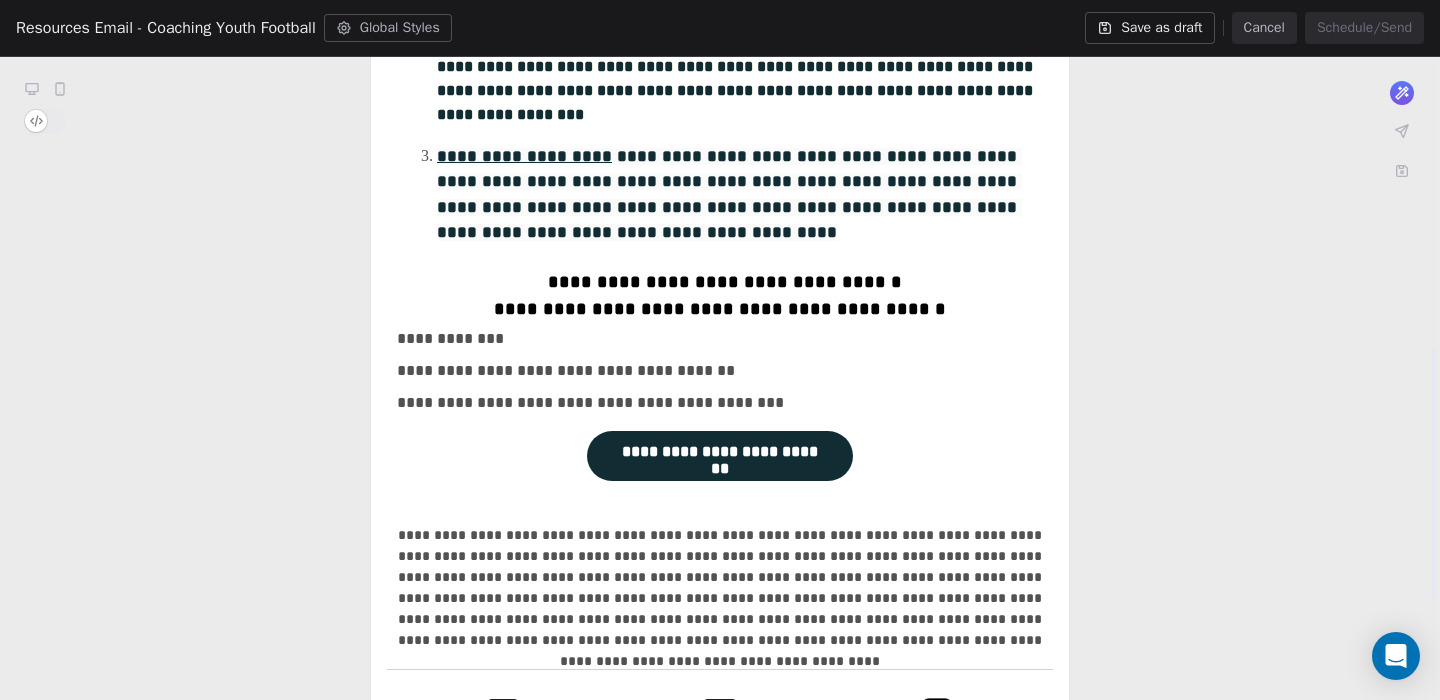 scroll, scrollTop: 755, scrollLeft: 0, axis: vertical 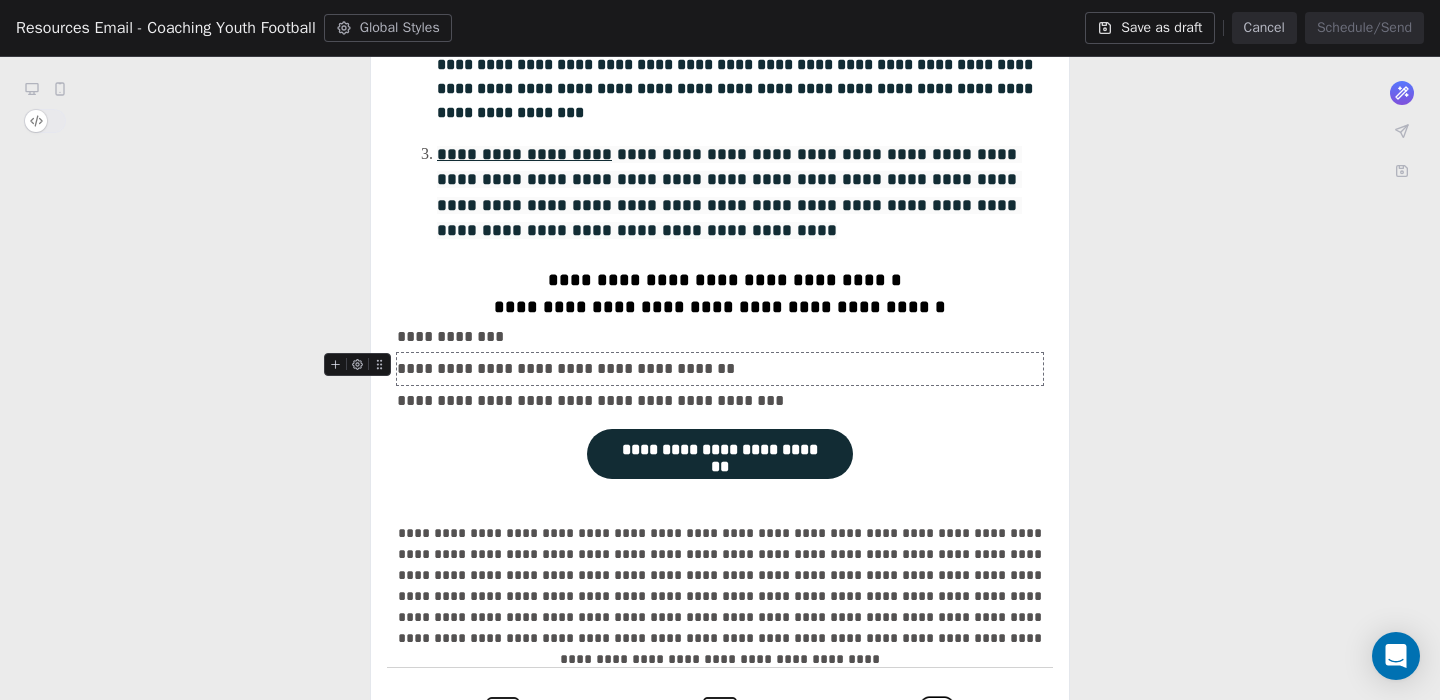 click on "**********" at bounding box center [720, 369] 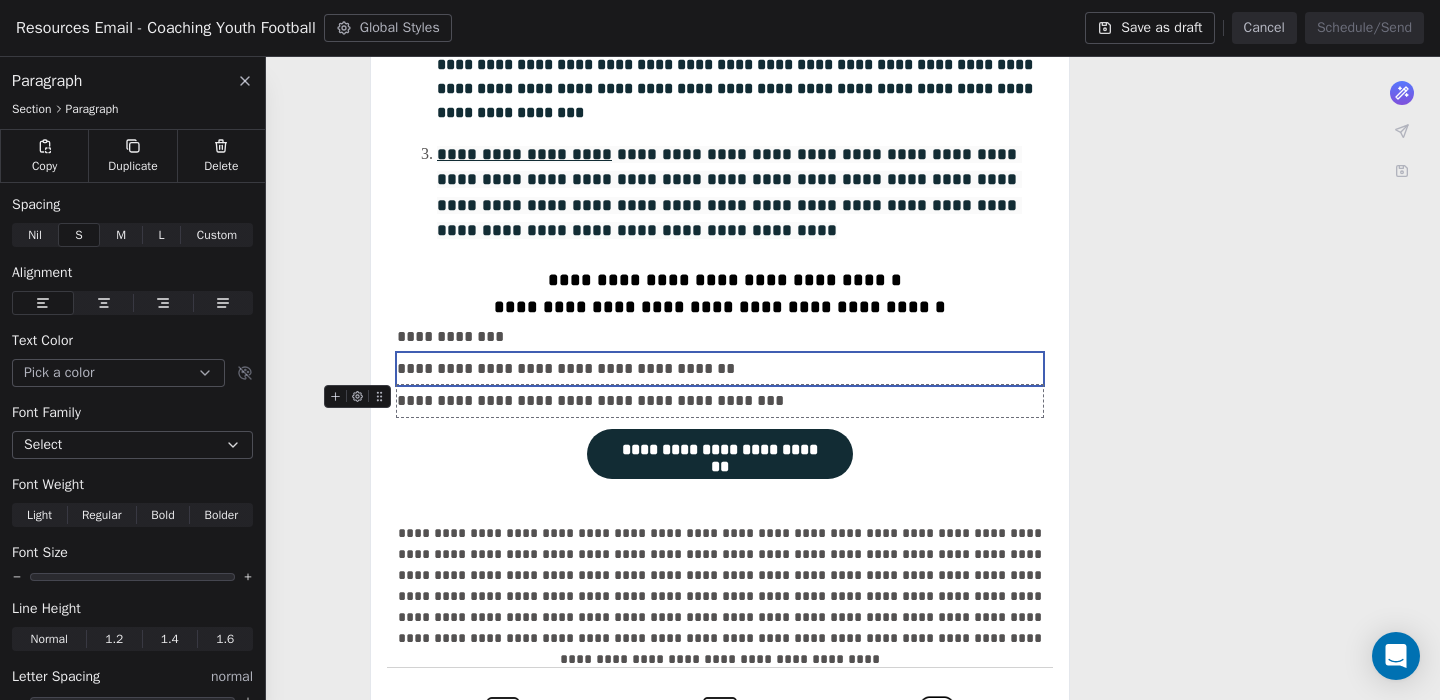 click on "**********" at bounding box center (720, 401) 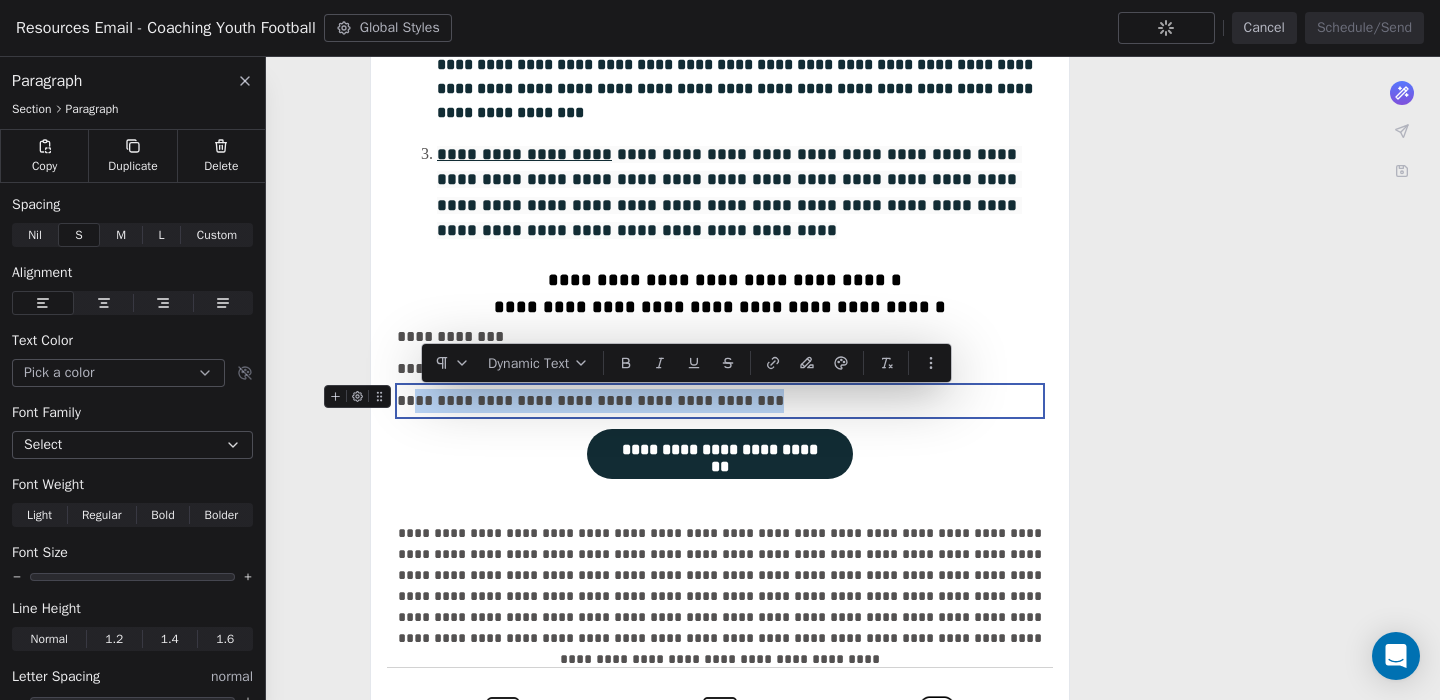 drag, startPoint x: 831, startPoint y: 396, endPoint x: 425, endPoint y: 399, distance: 406.01108 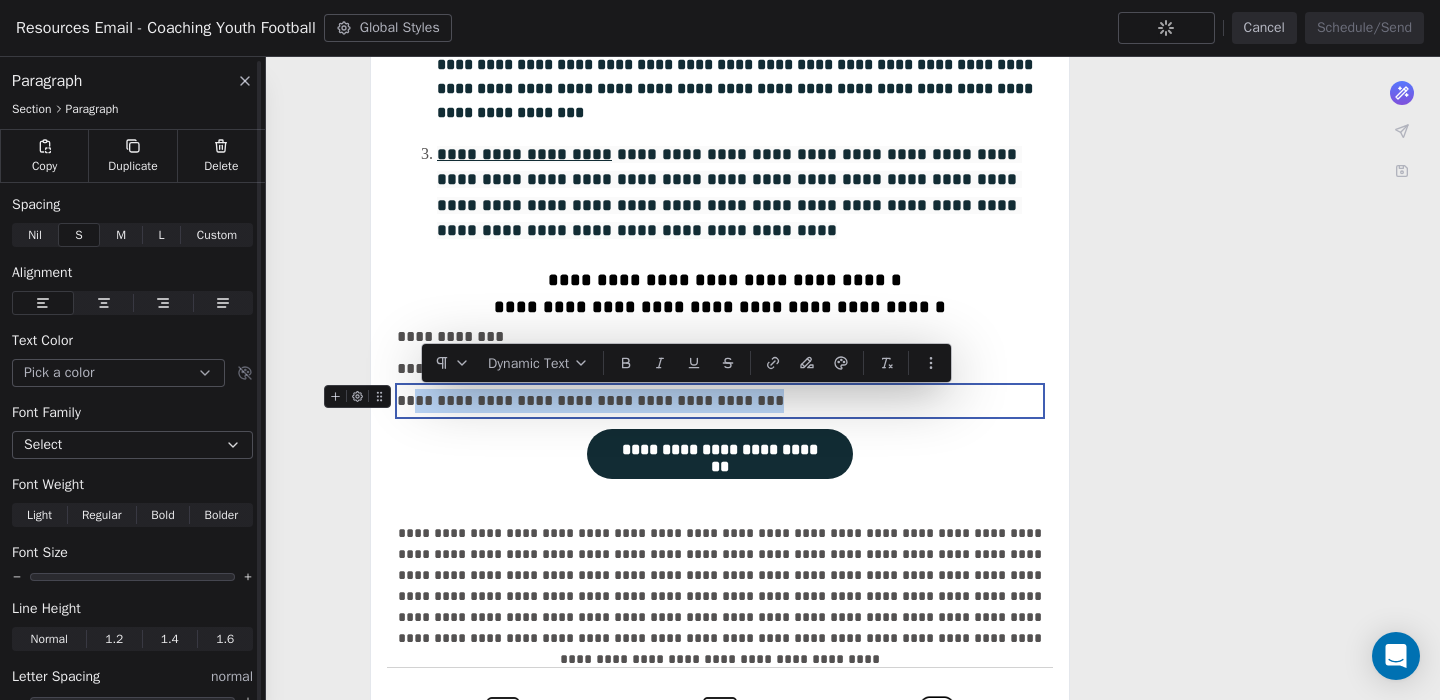 click on "Select" at bounding box center (132, 445) 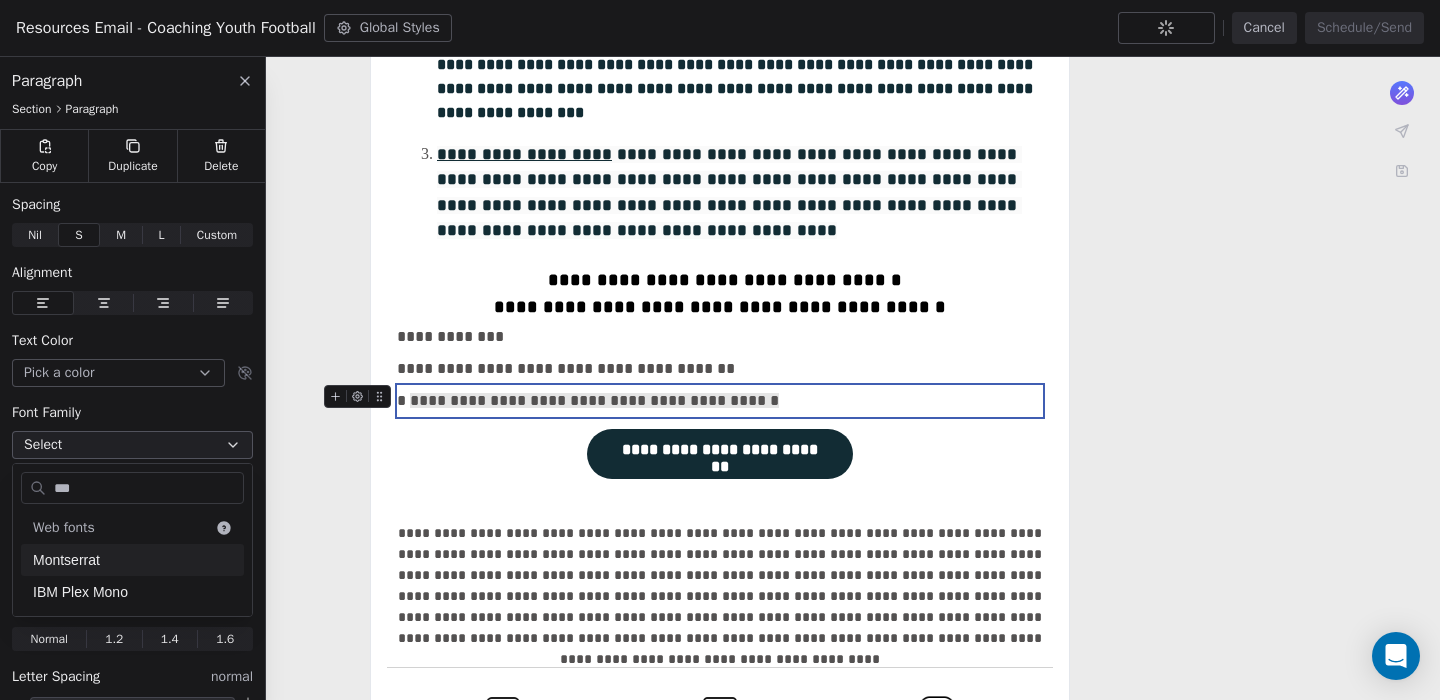 type on "***" 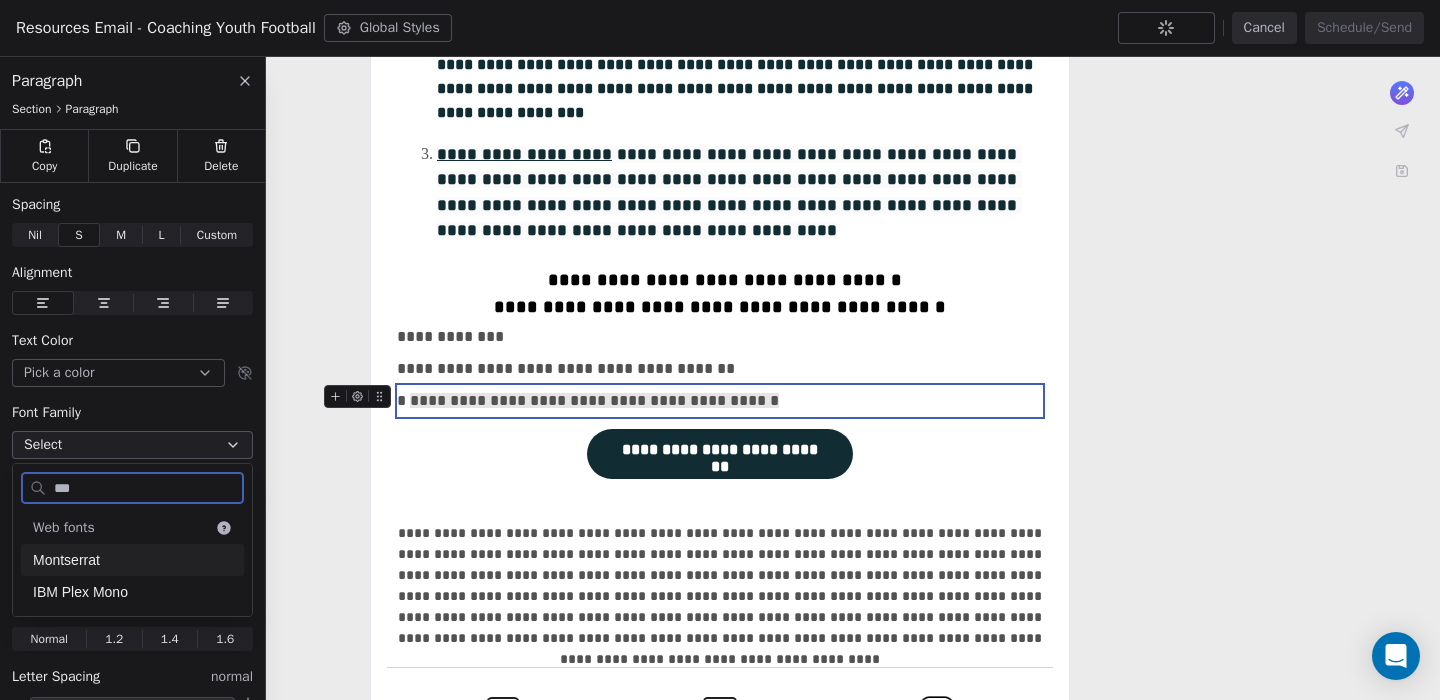 click on "Montserrat" at bounding box center [132, 560] 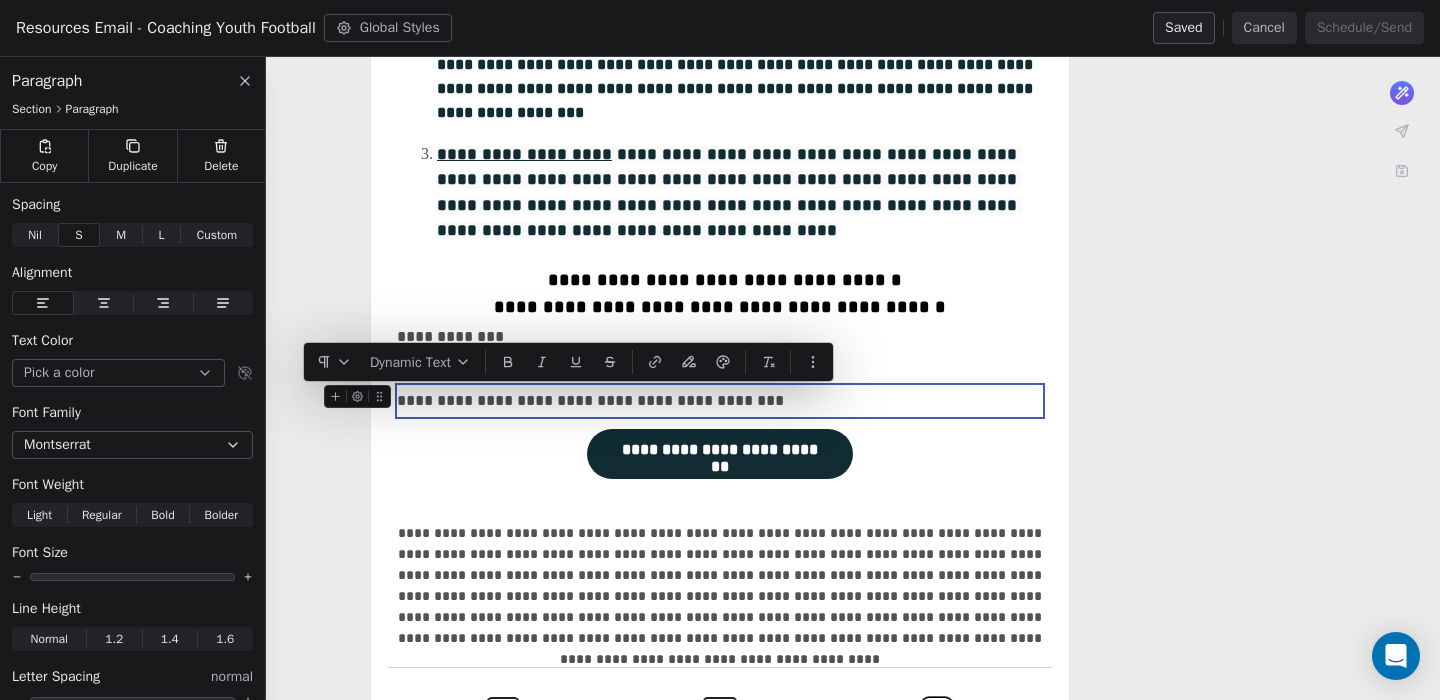 click on "**********" at bounding box center (720, 401) 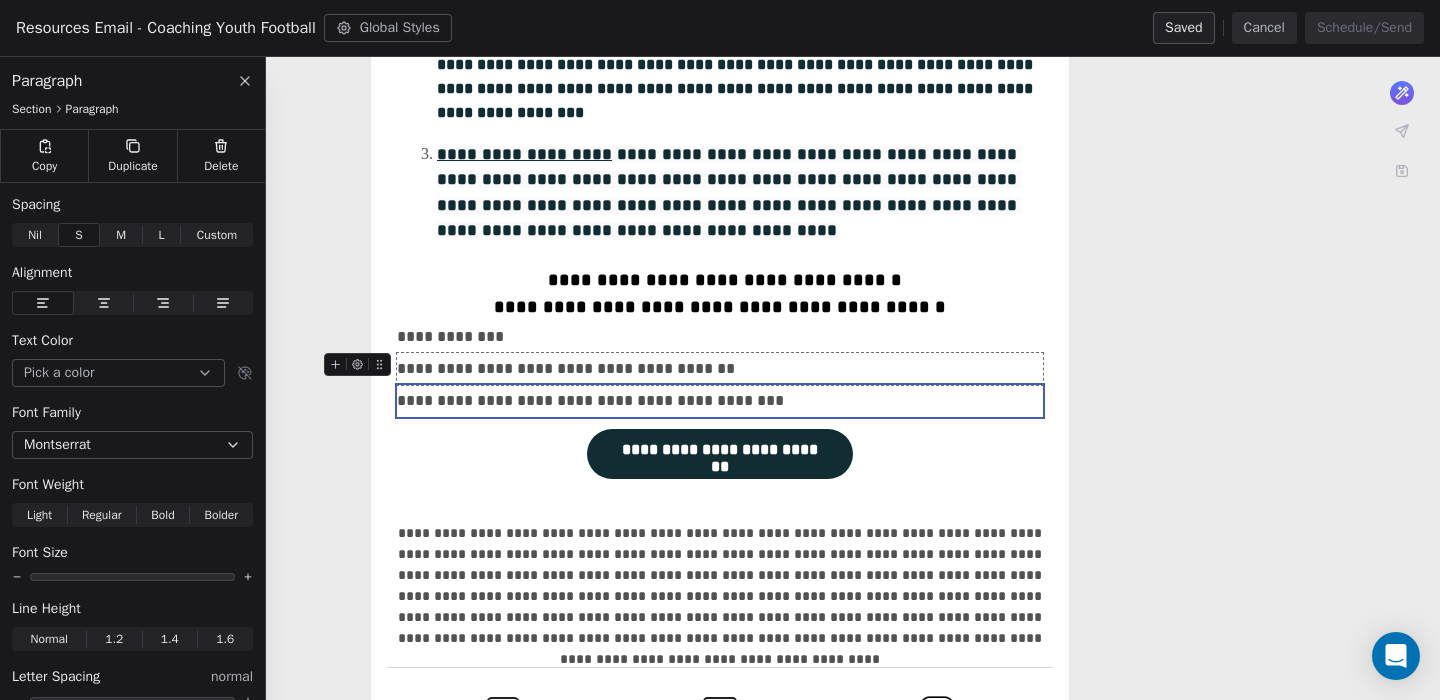 click on "**********" at bounding box center (720, 369) 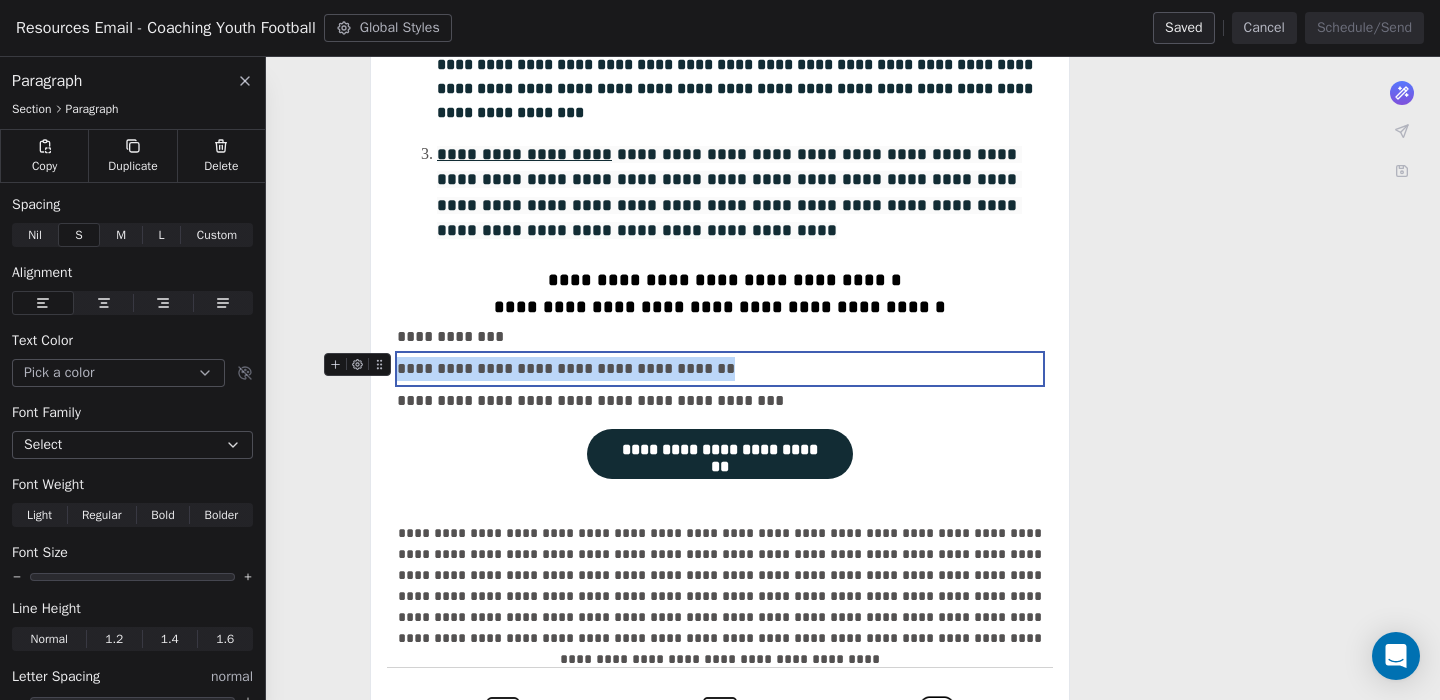 click on "**********" at bounding box center (720, 369) 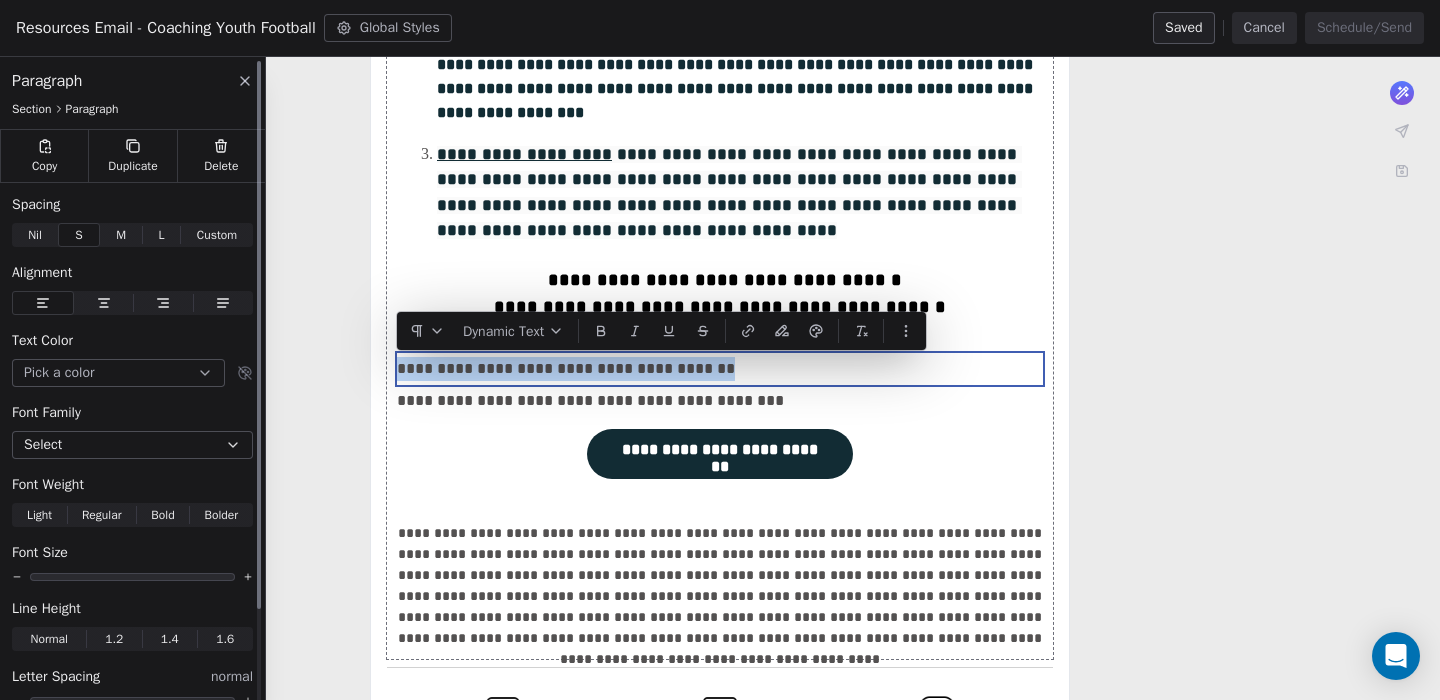 click on "Select" at bounding box center (132, 445) 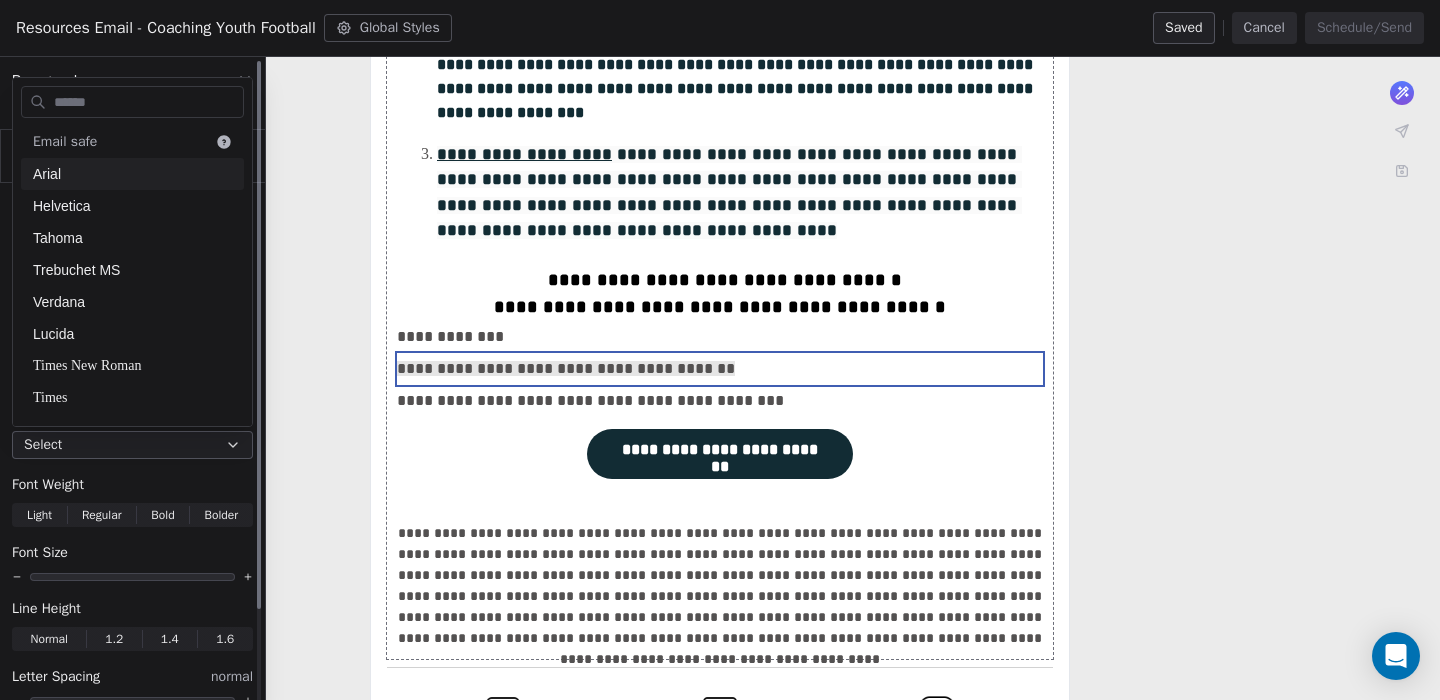 click on "Select" at bounding box center (132, 445) 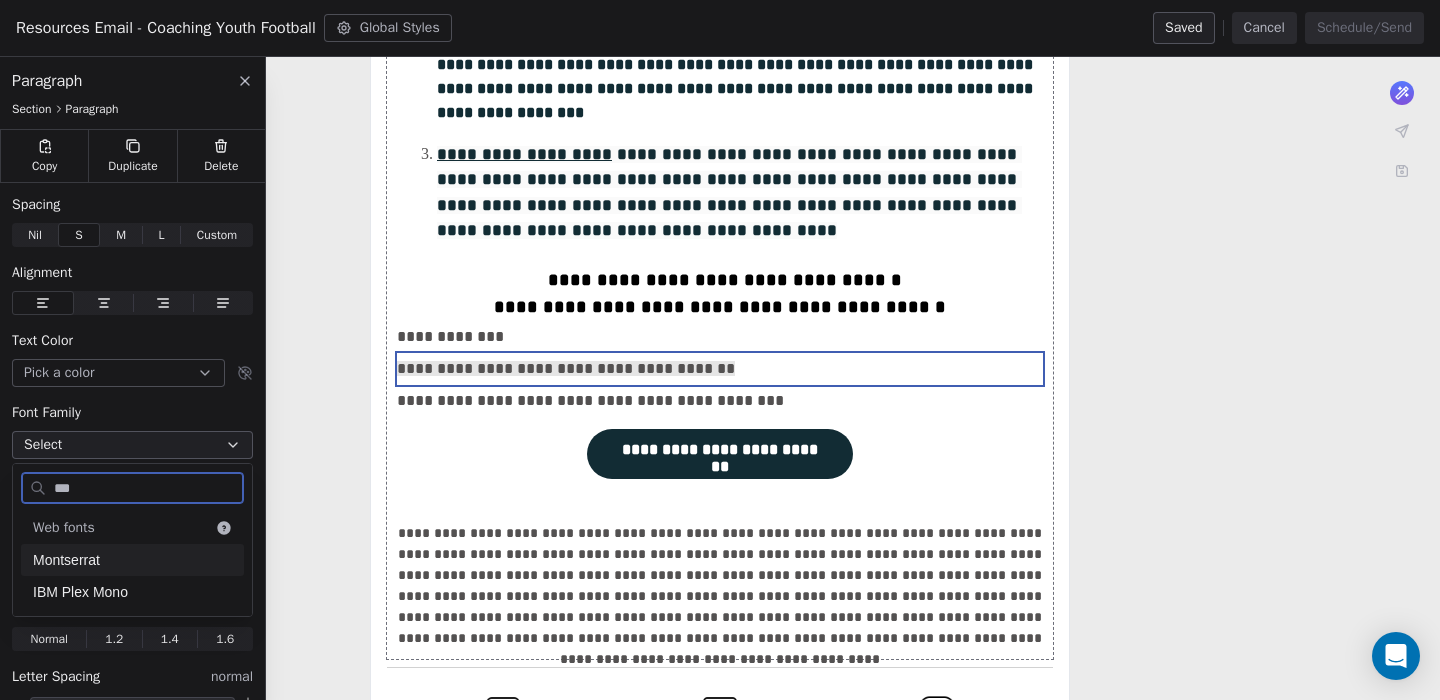 type on "***" 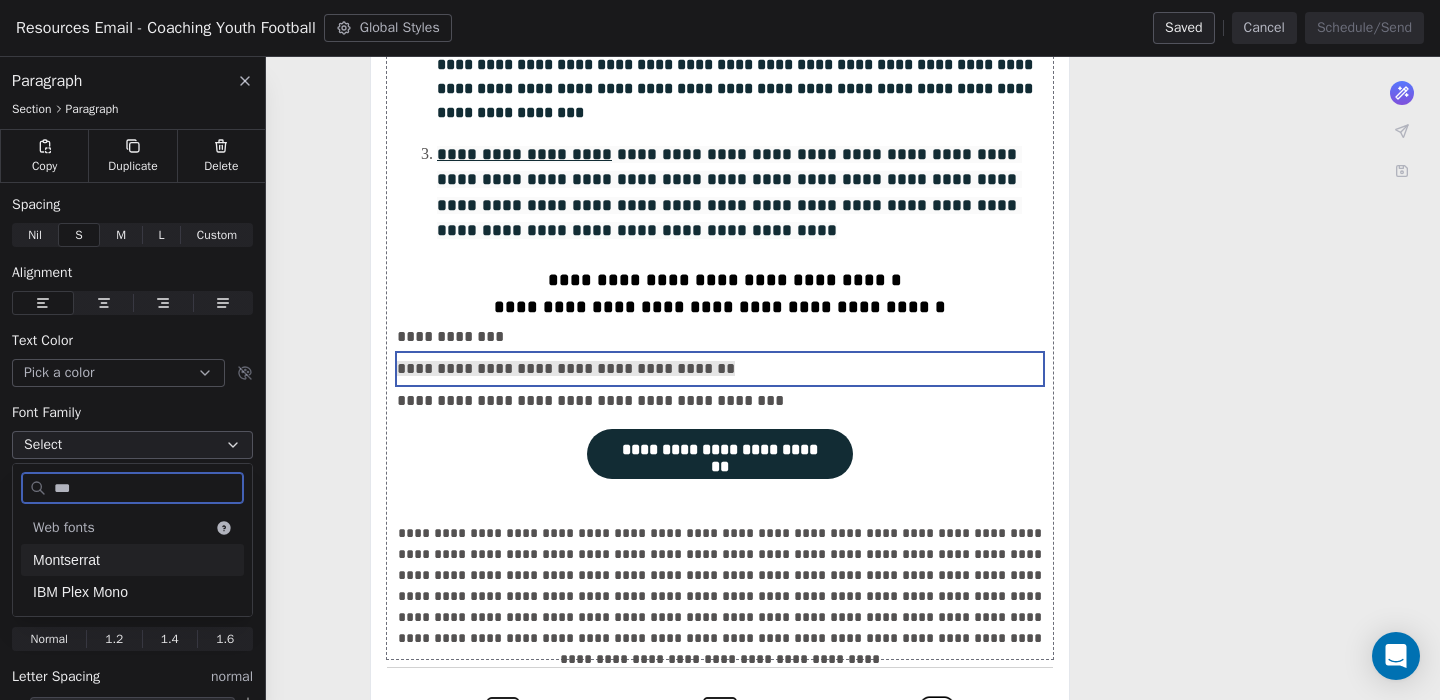 click on "Montserrat" at bounding box center [132, 560] 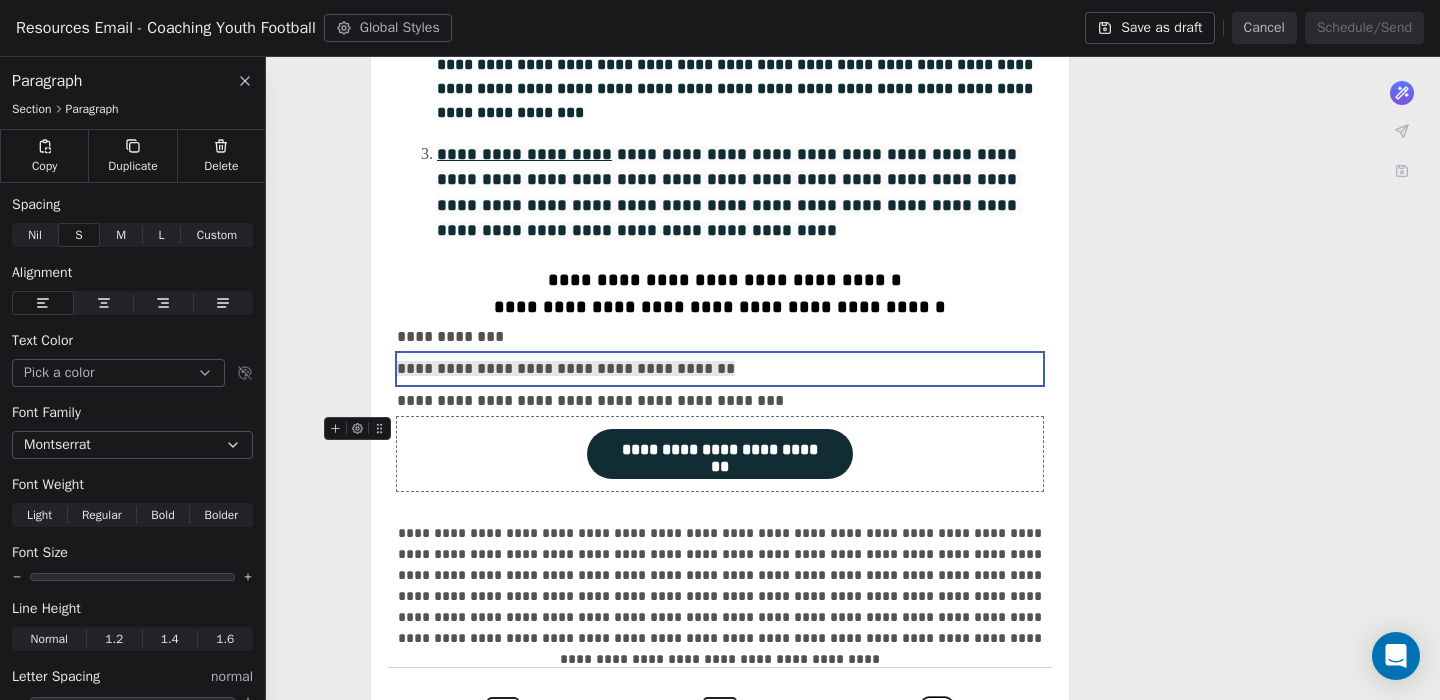 click on "**********" at bounding box center [720, 454] 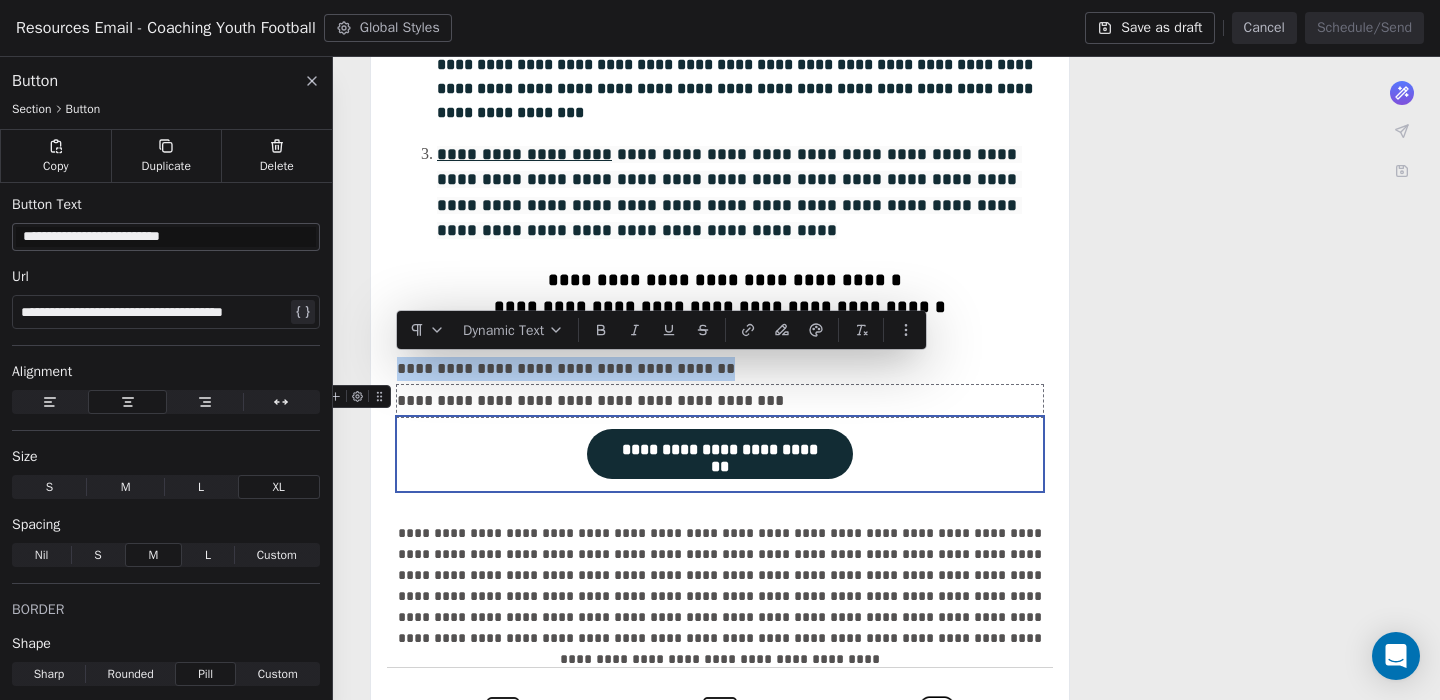 click on "**********" at bounding box center (720, 401) 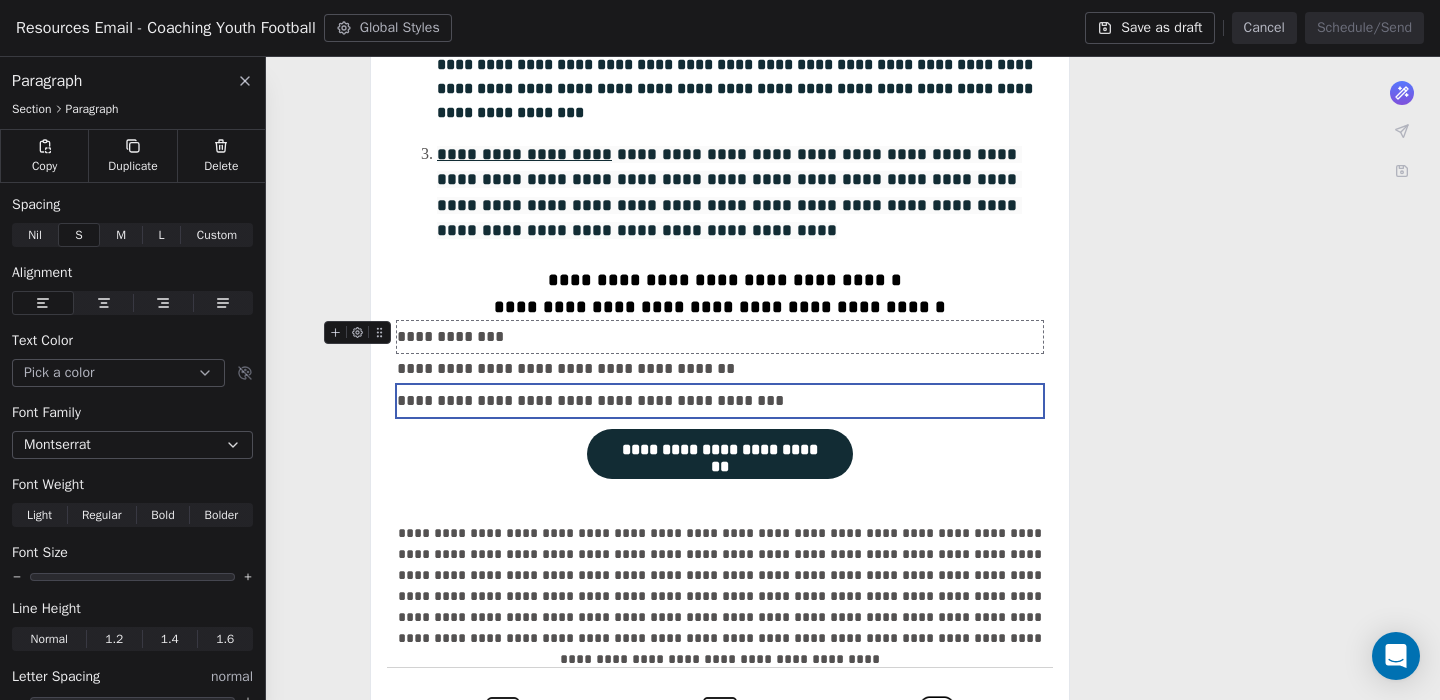 click on "**********" at bounding box center [720, 337] 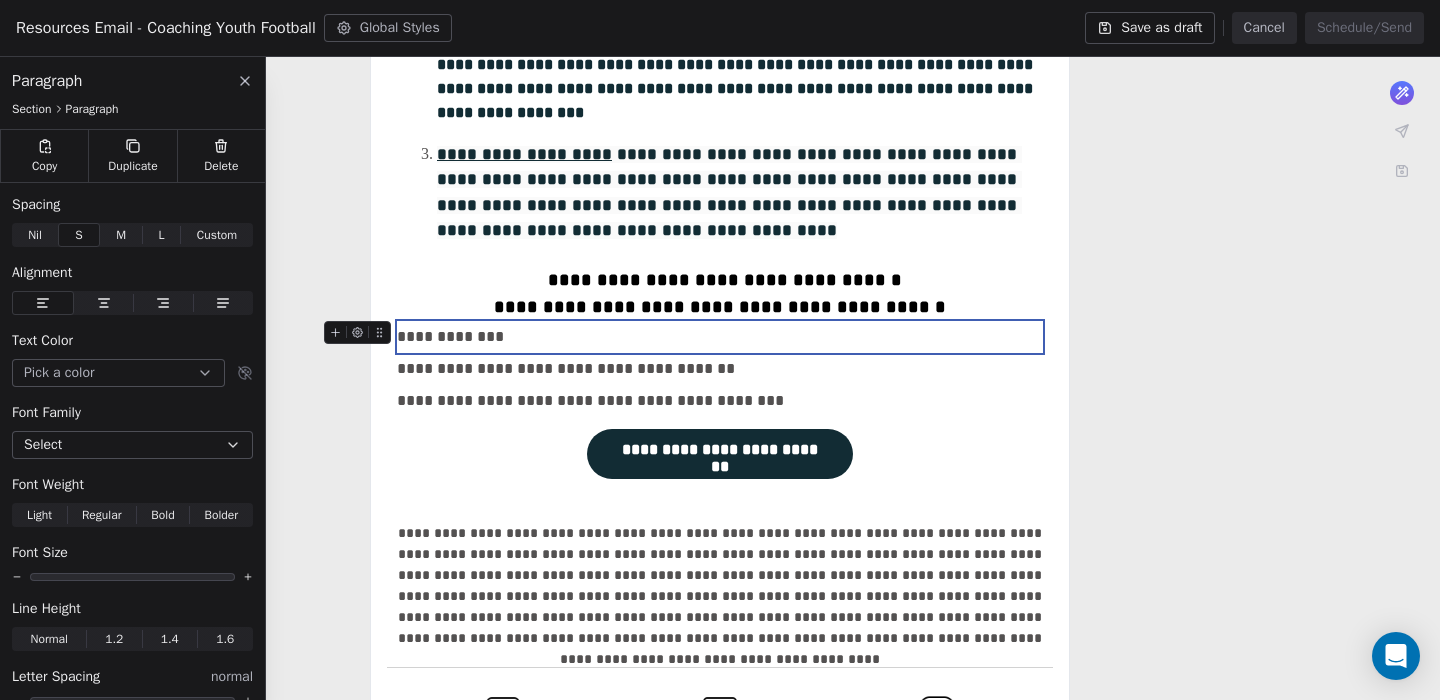 click on "**********" at bounding box center (720, 337) 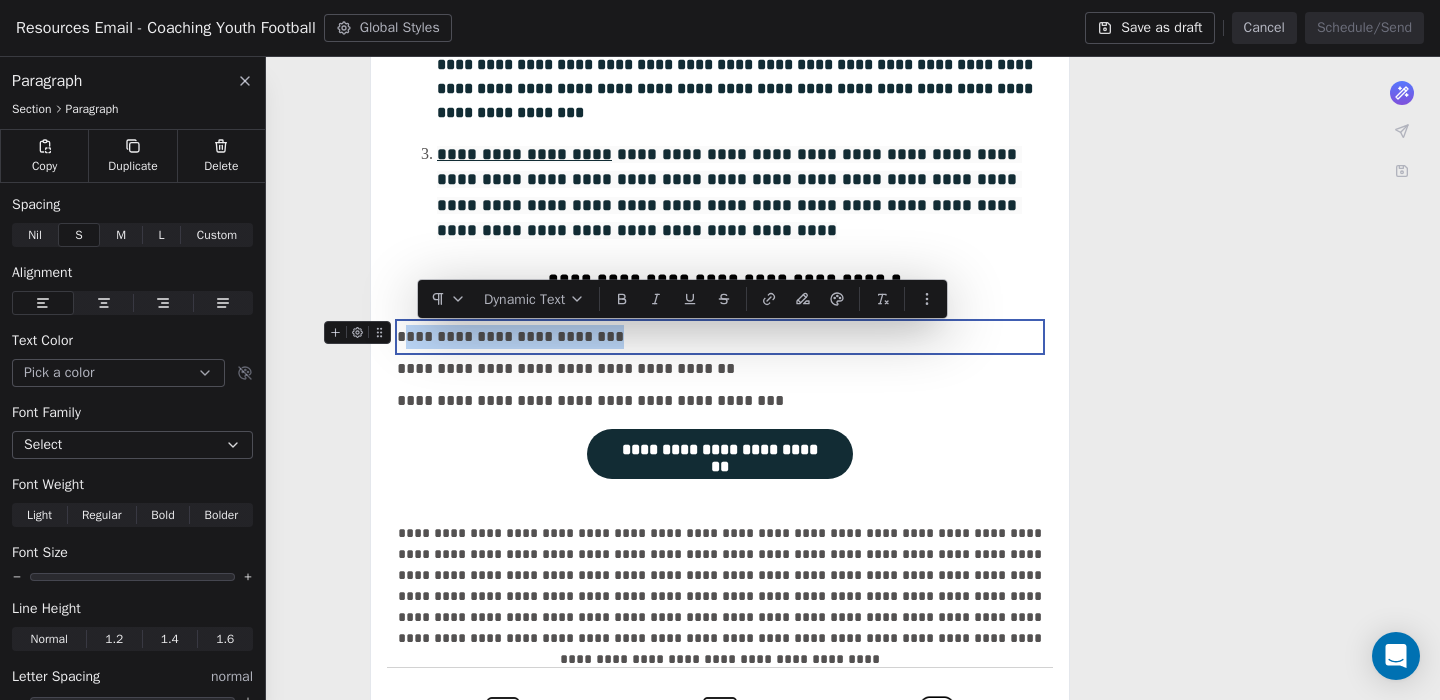 drag, startPoint x: 652, startPoint y: 333, endPoint x: 420, endPoint y: 332, distance: 232.00215 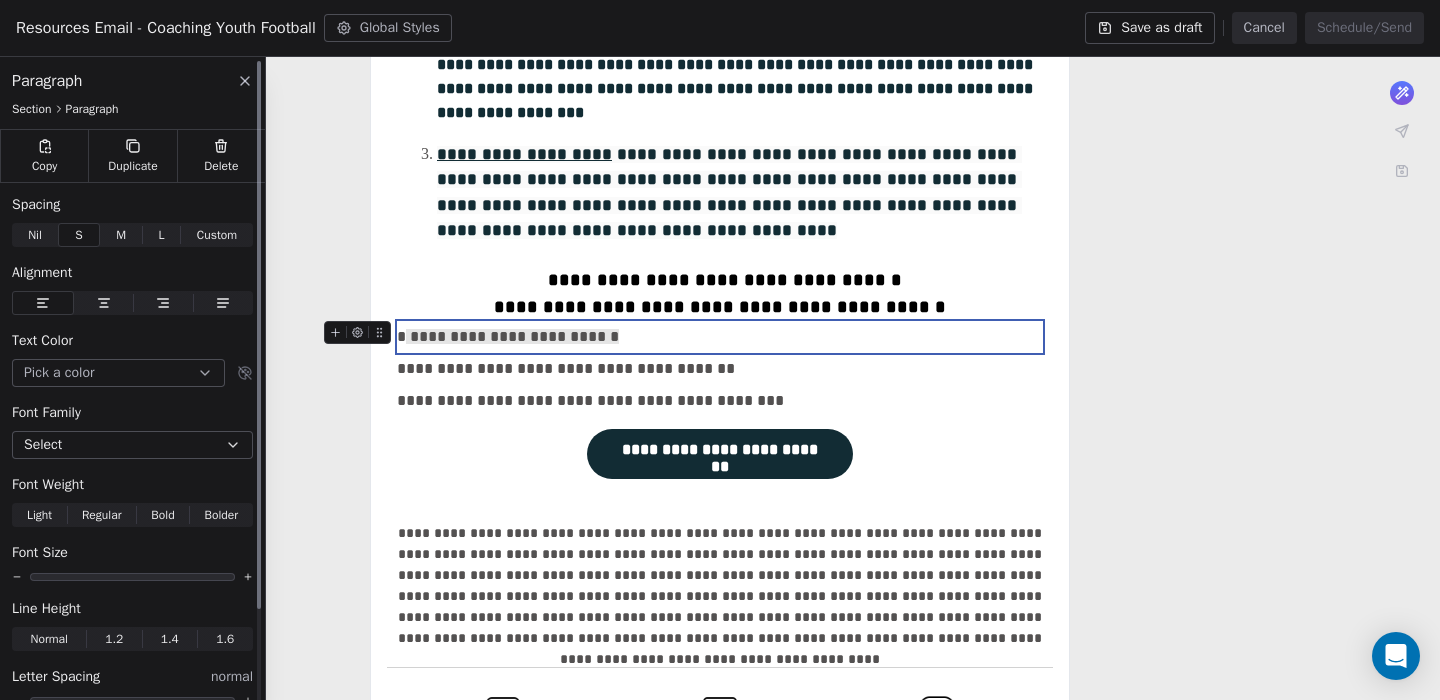 click on "Select" at bounding box center (132, 445) 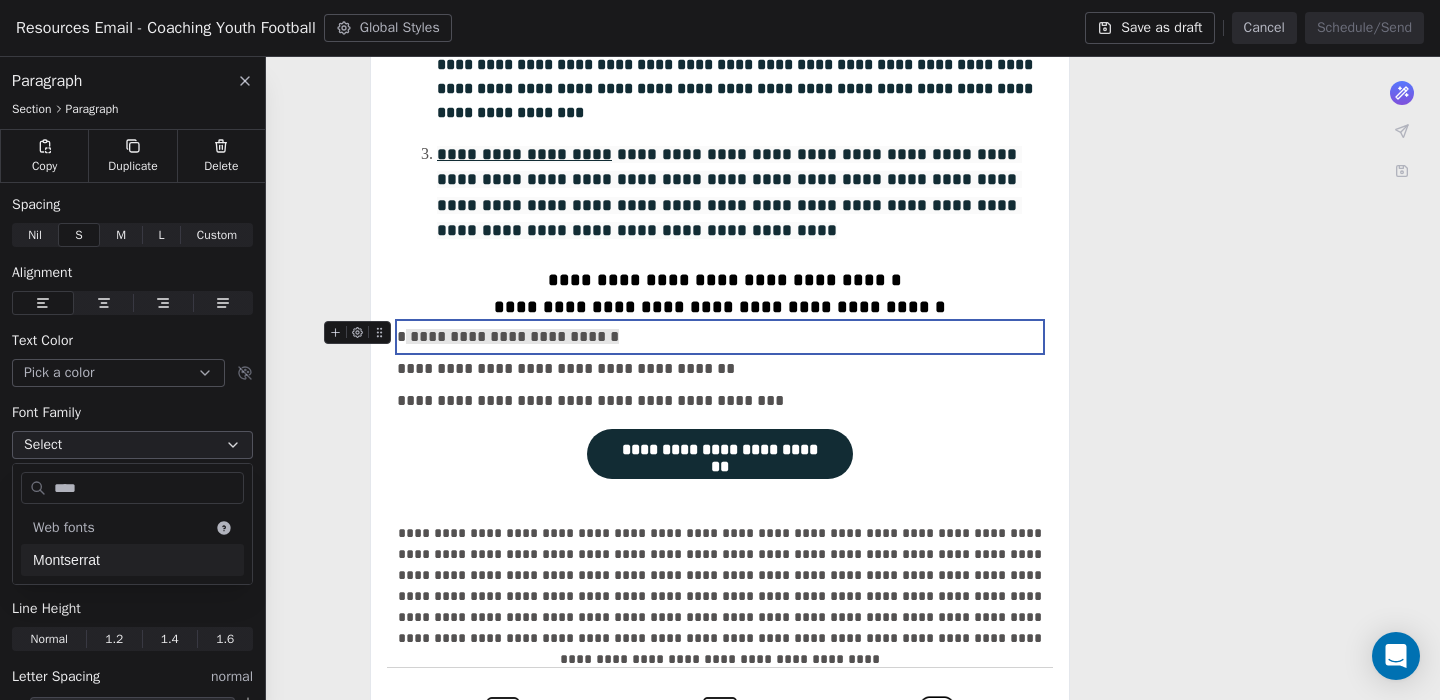 type on "****" 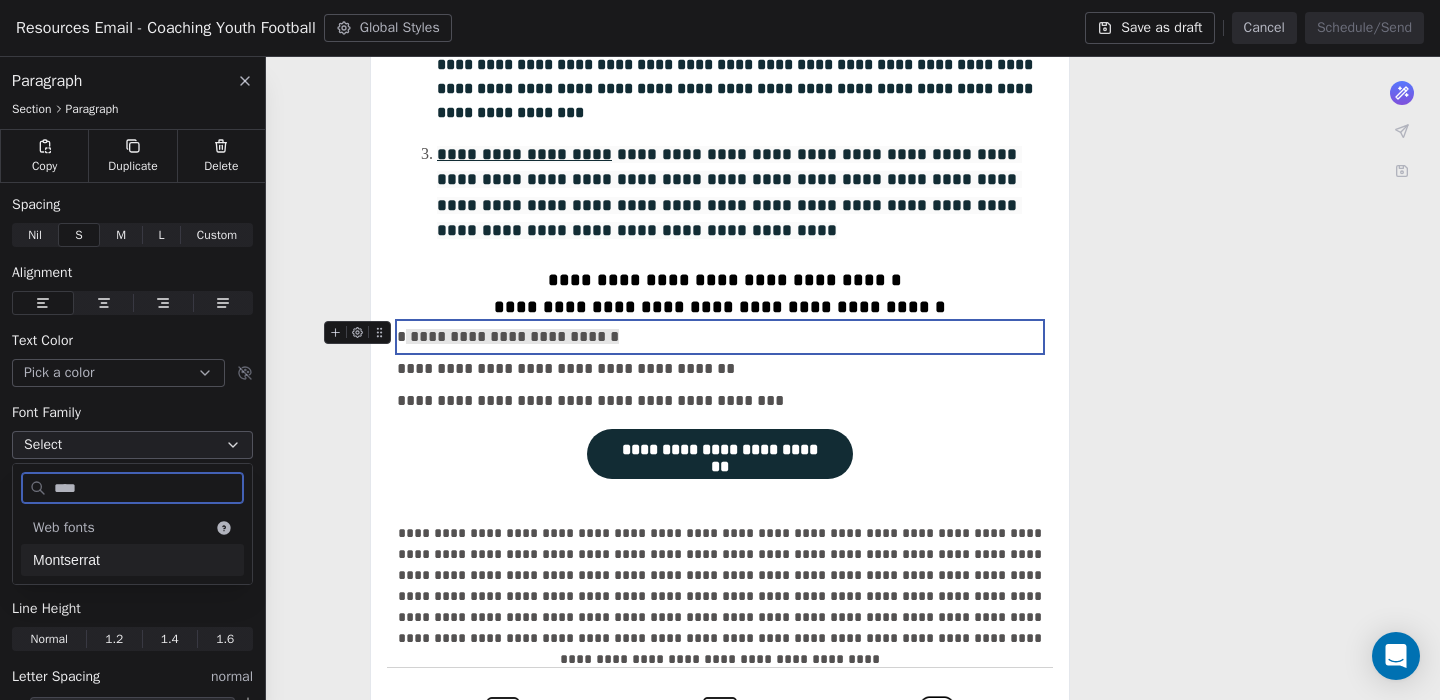 click on "Montserrat" at bounding box center (132, 560) 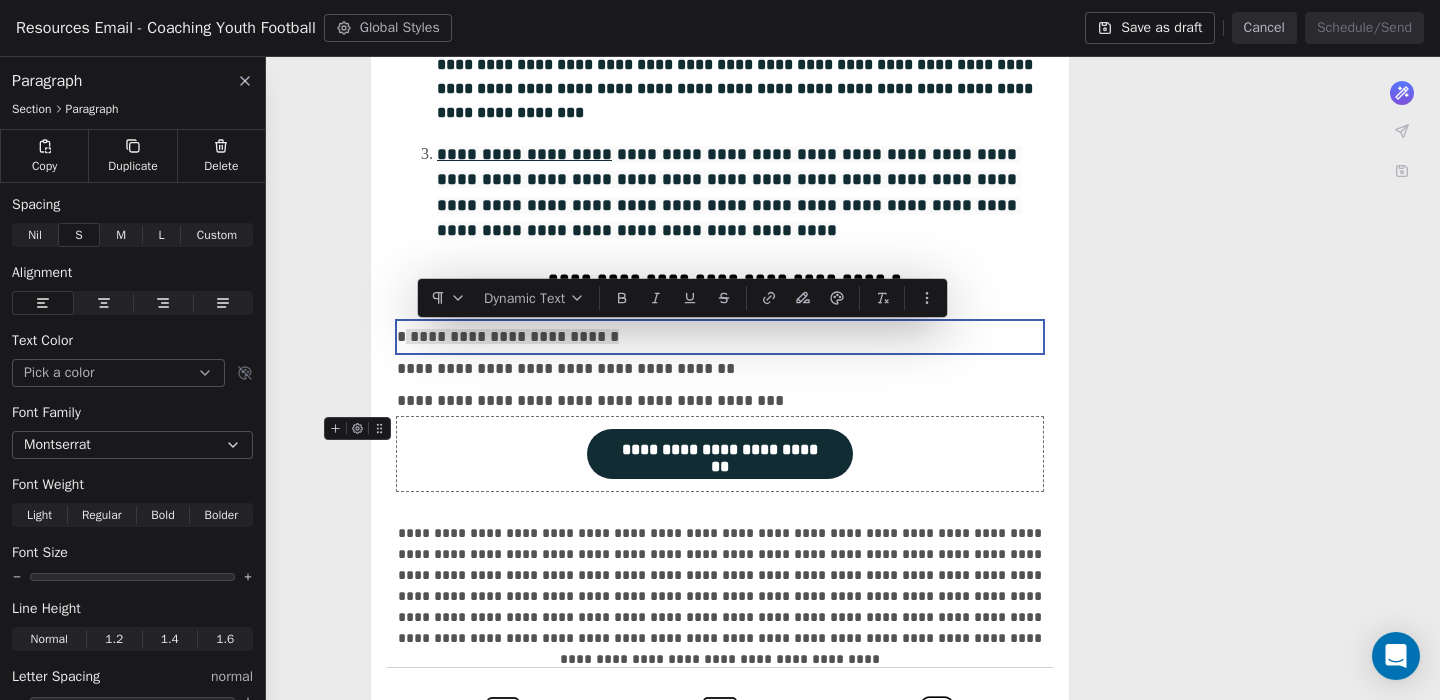 click on "**********" at bounding box center (720, 450) 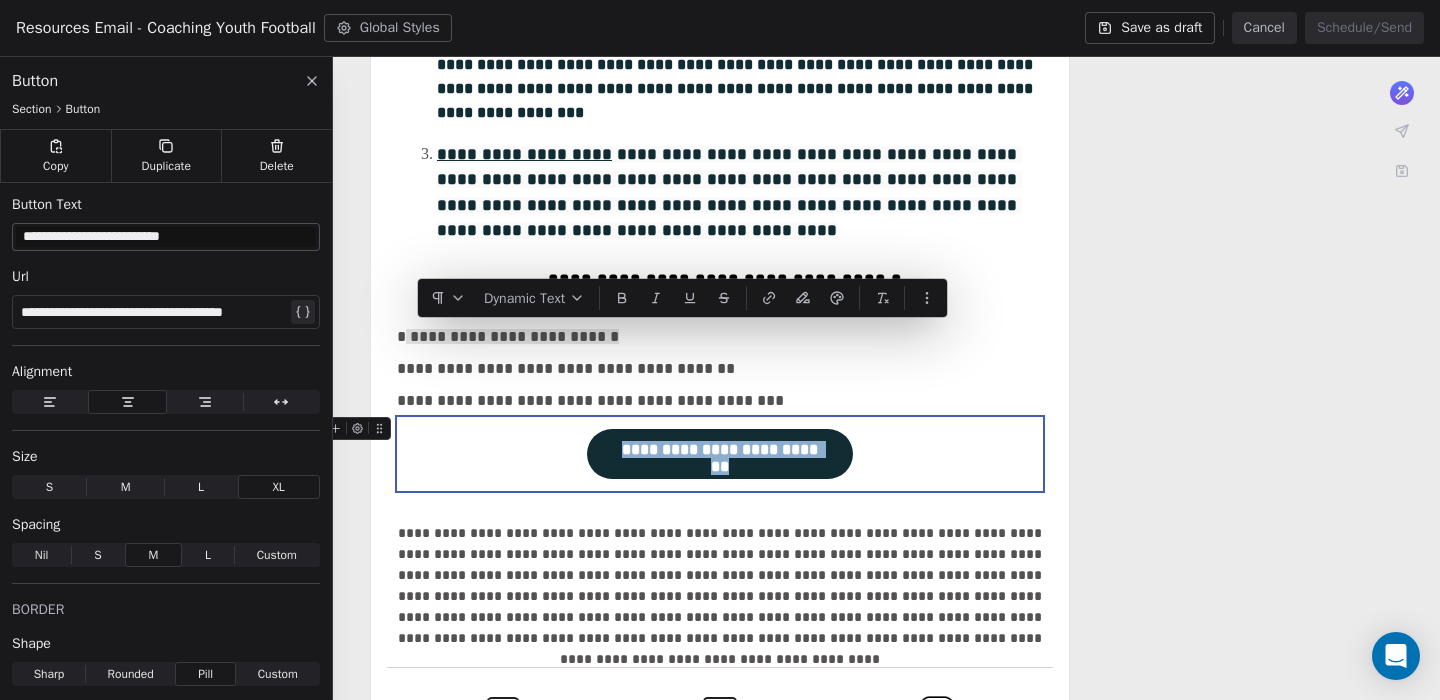 click on "**********" at bounding box center (720, 450) 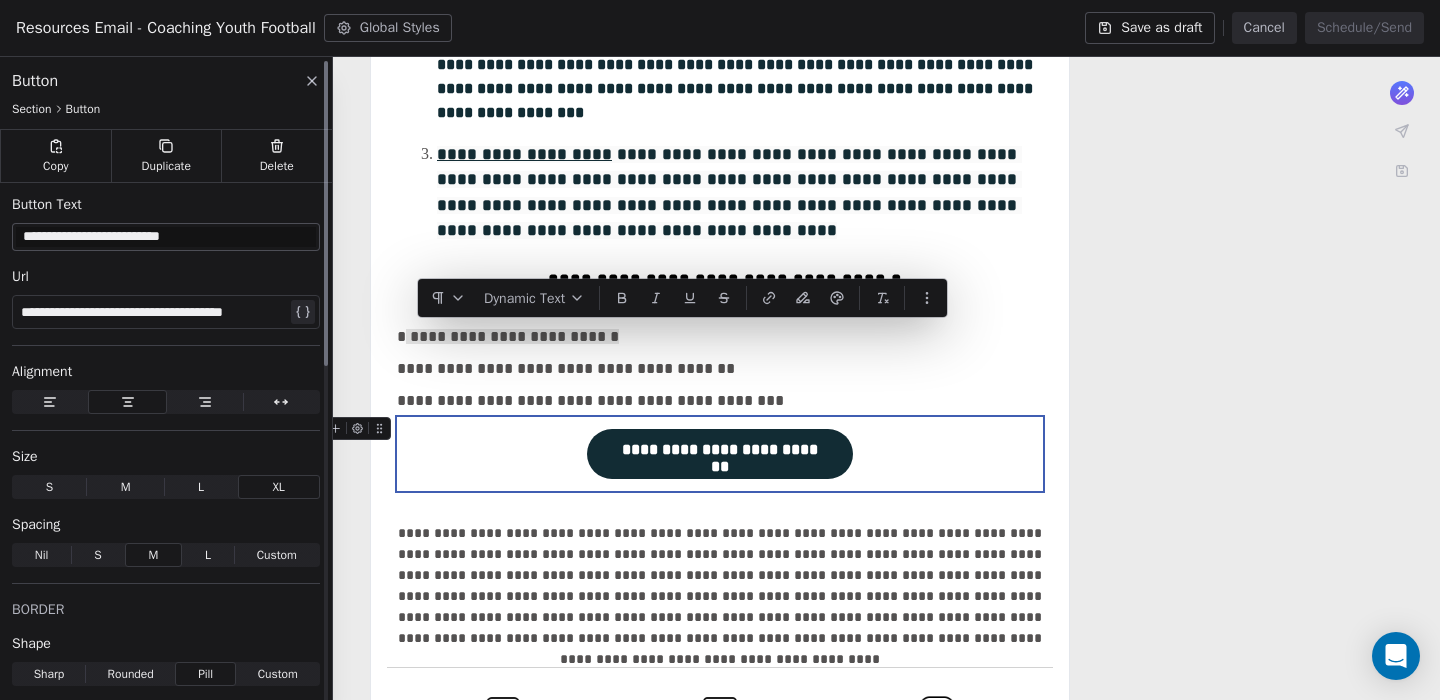 click on "**********" at bounding box center [166, 237] 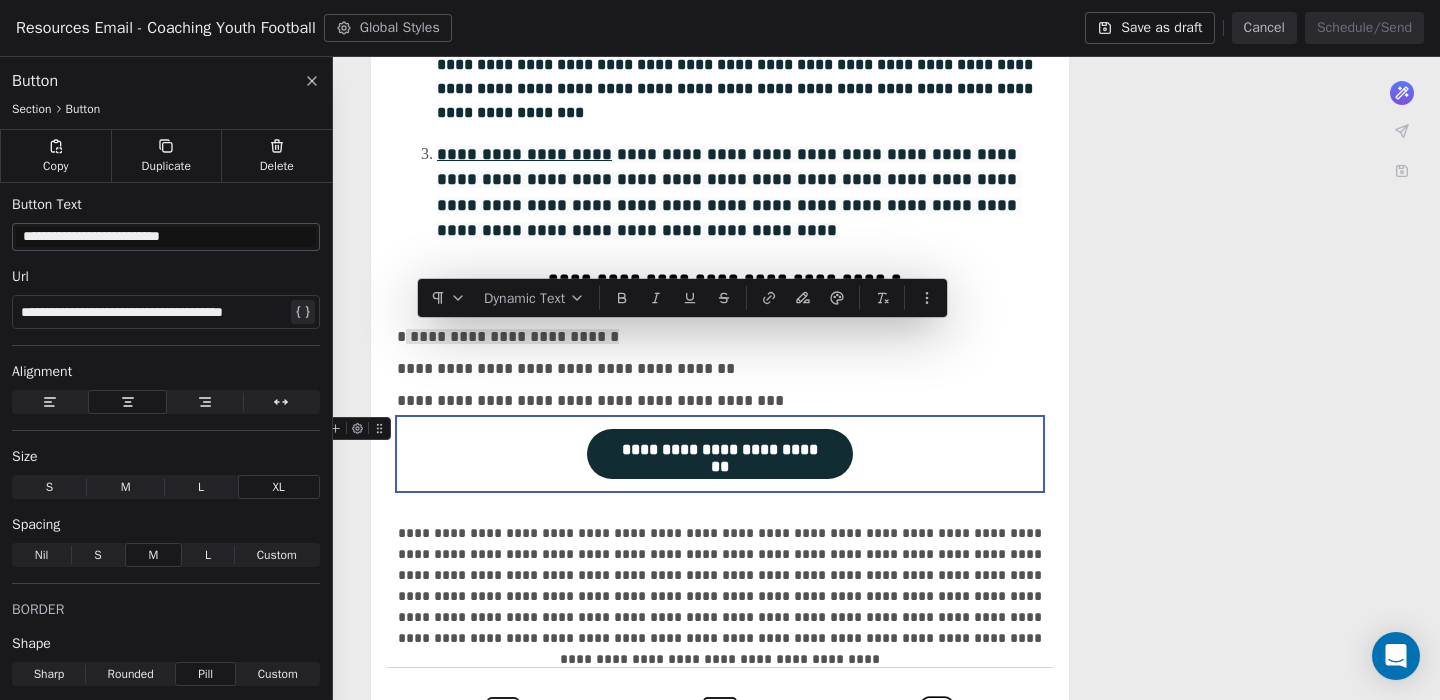 click on "**********" at bounding box center (720, 450) 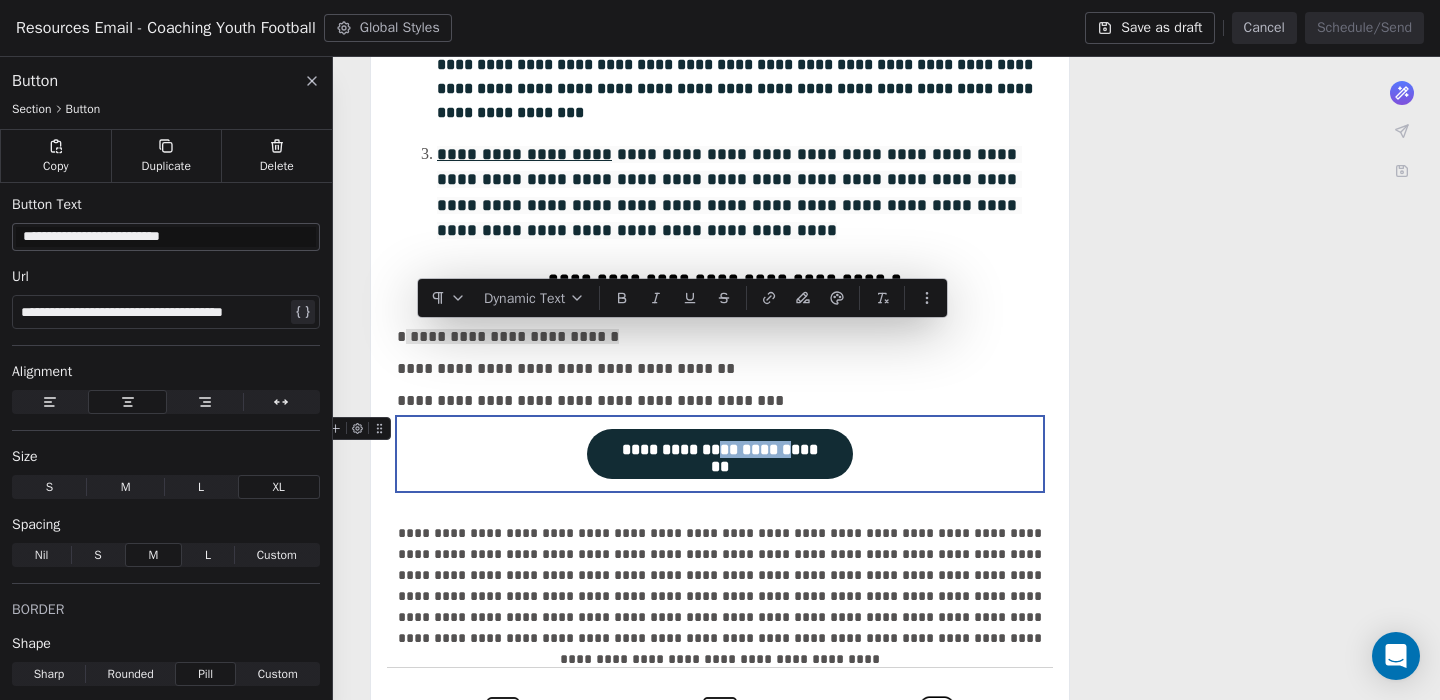 click on "**********" at bounding box center [720, 450] 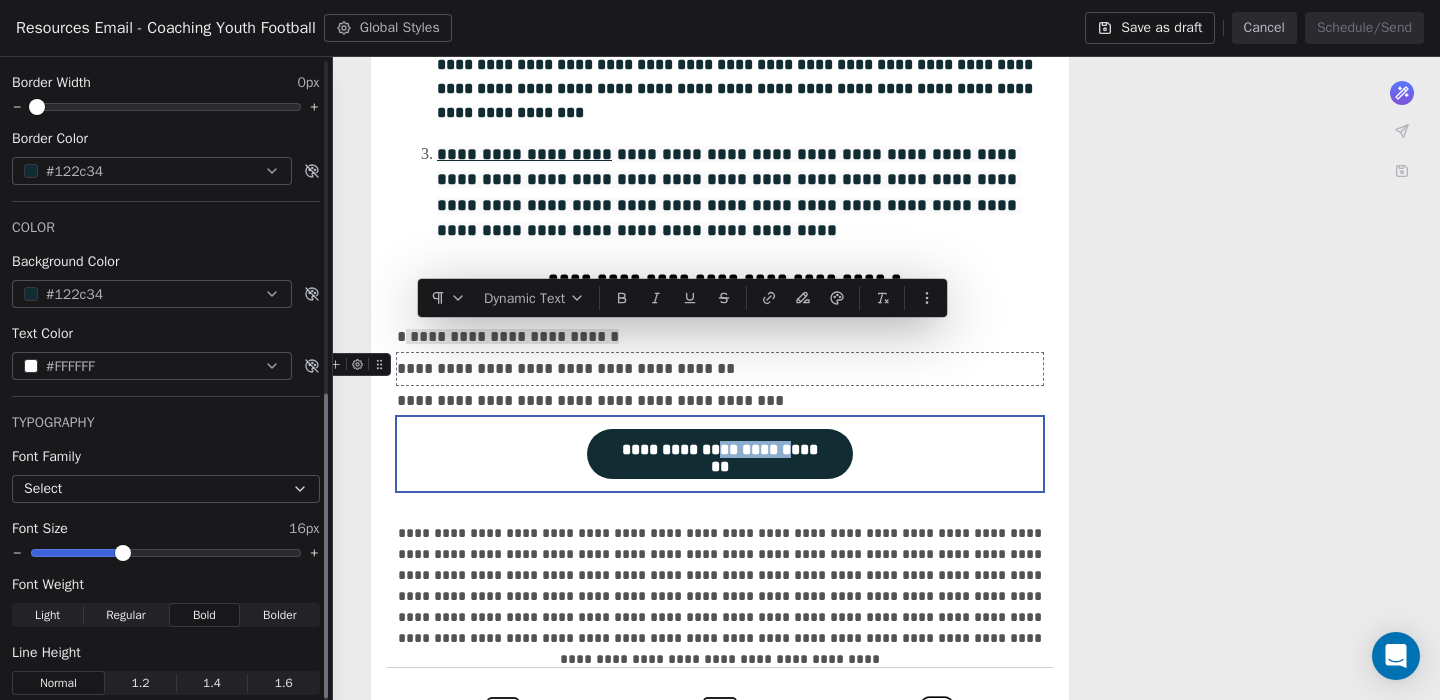 scroll, scrollTop: 711, scrollLeft: 0, axis: vertical 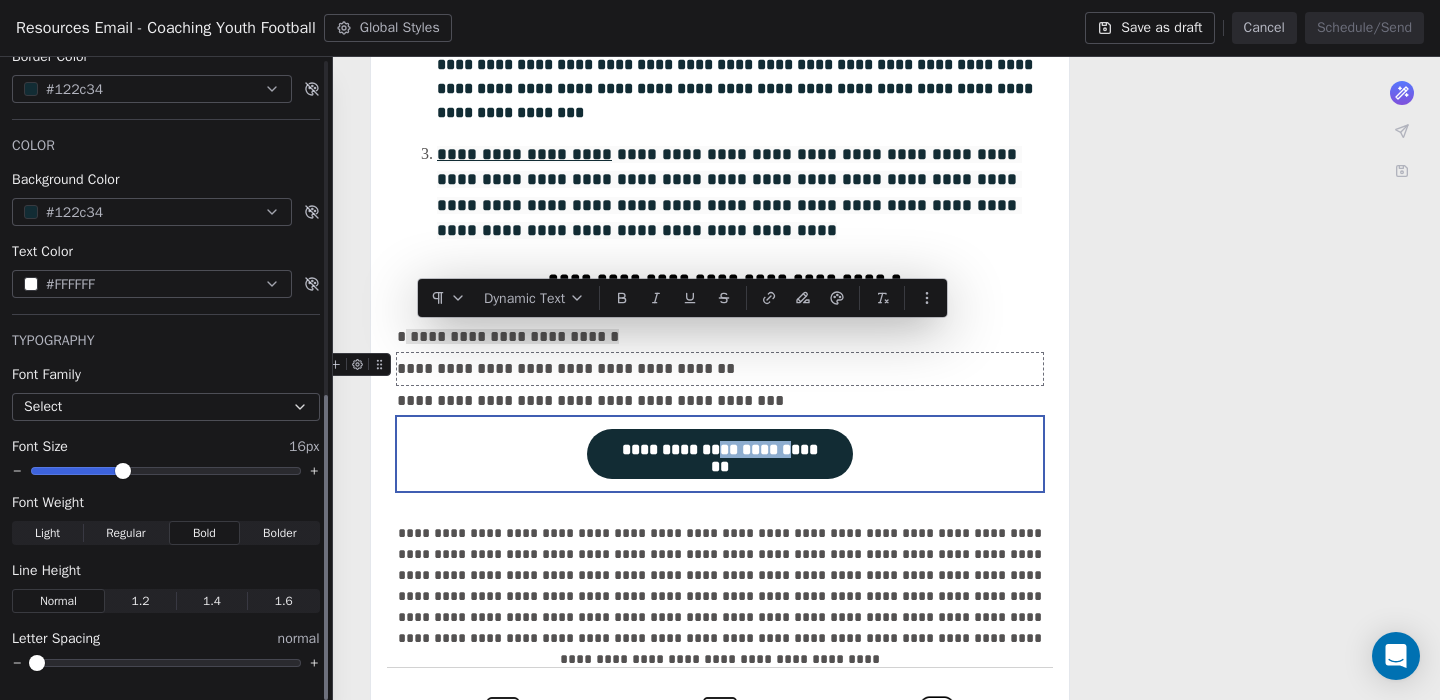 click on "Select" at bounding box center [166, 407] 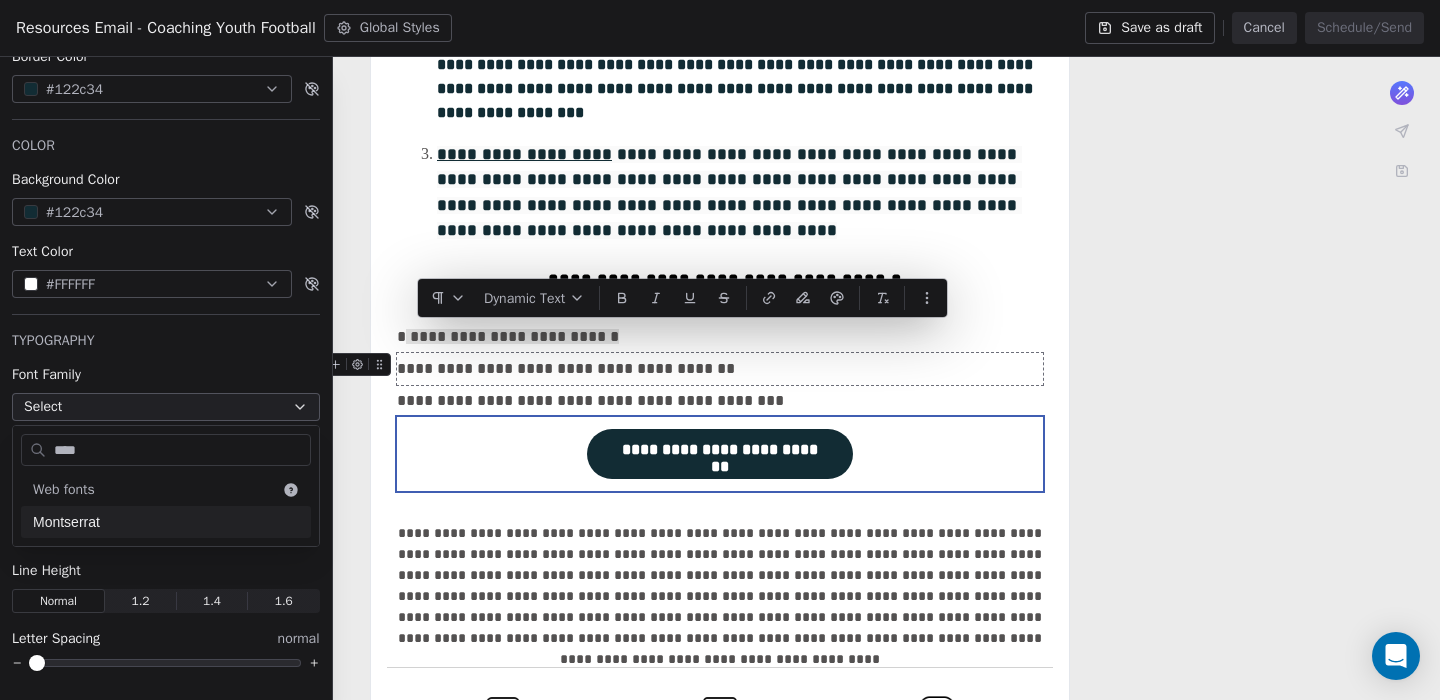 type on "****" 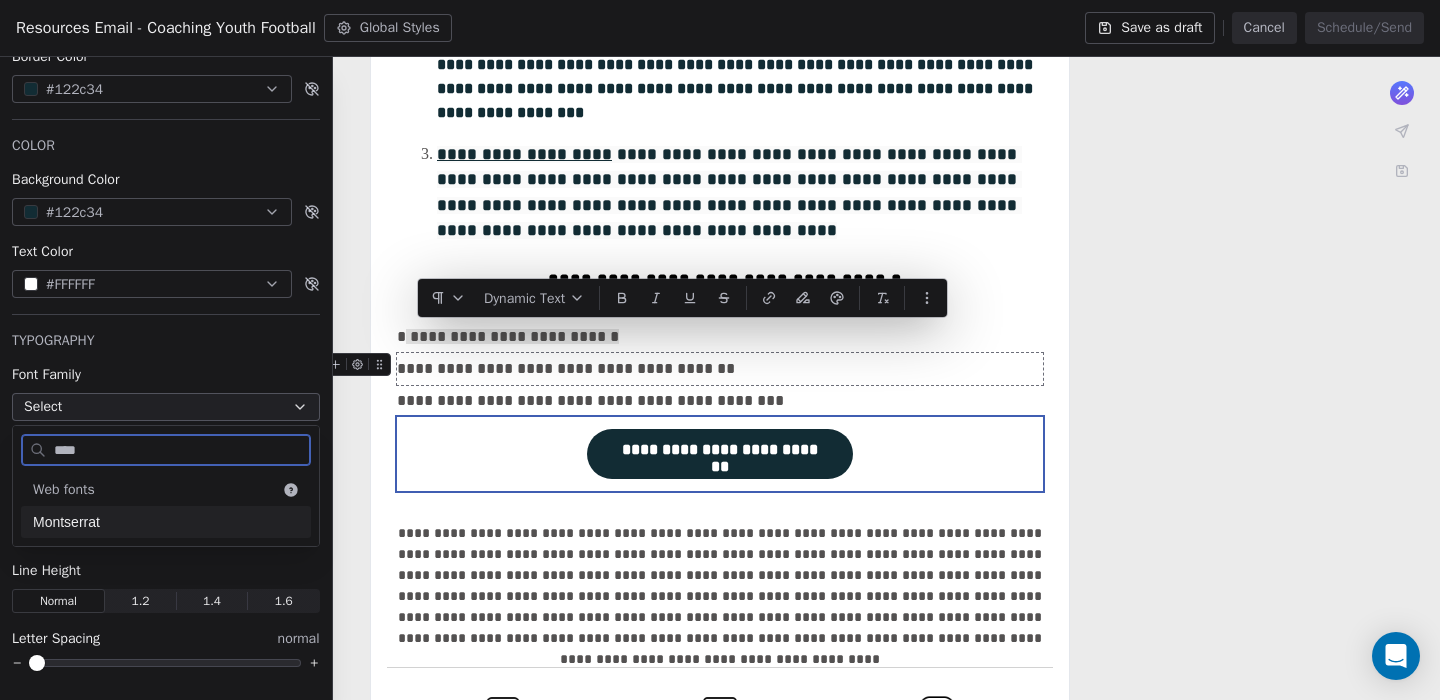 click on "Montserrat" at bounding box center (166, 522) 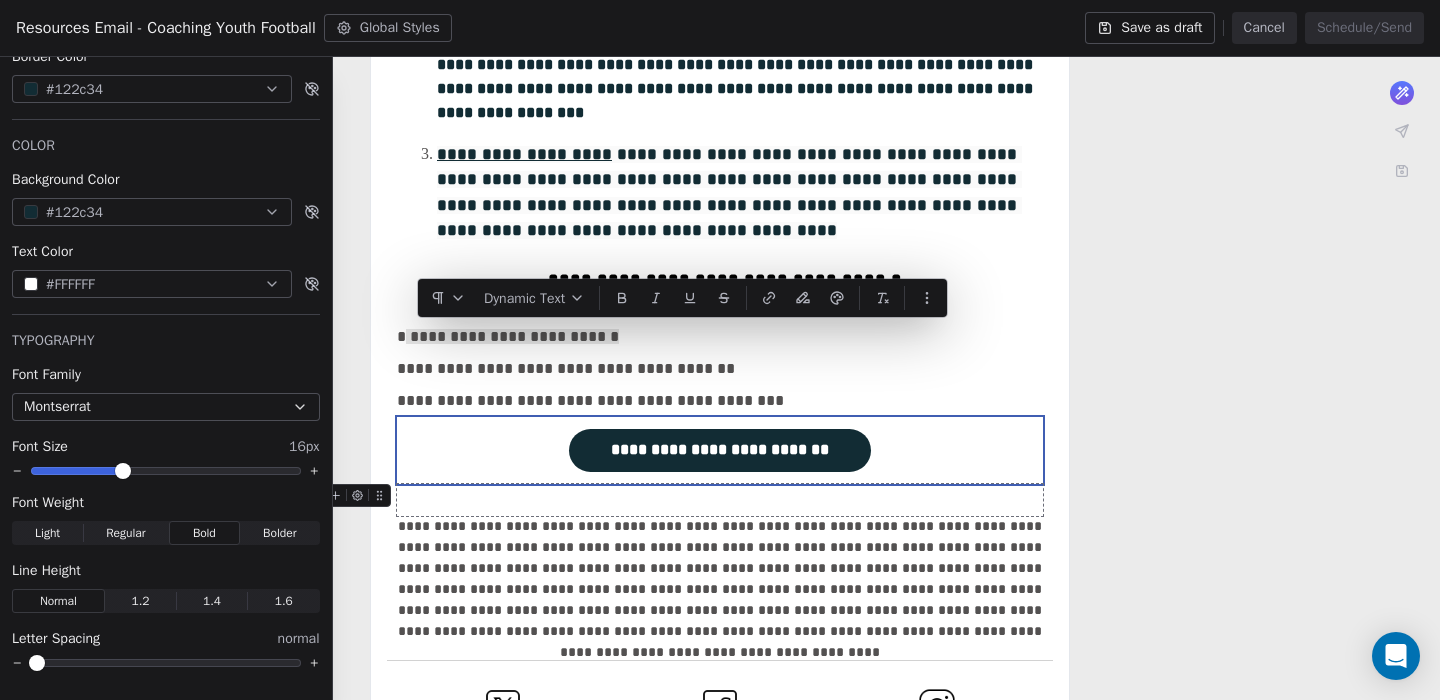 click on "**********" at bounding box center (720, 175) 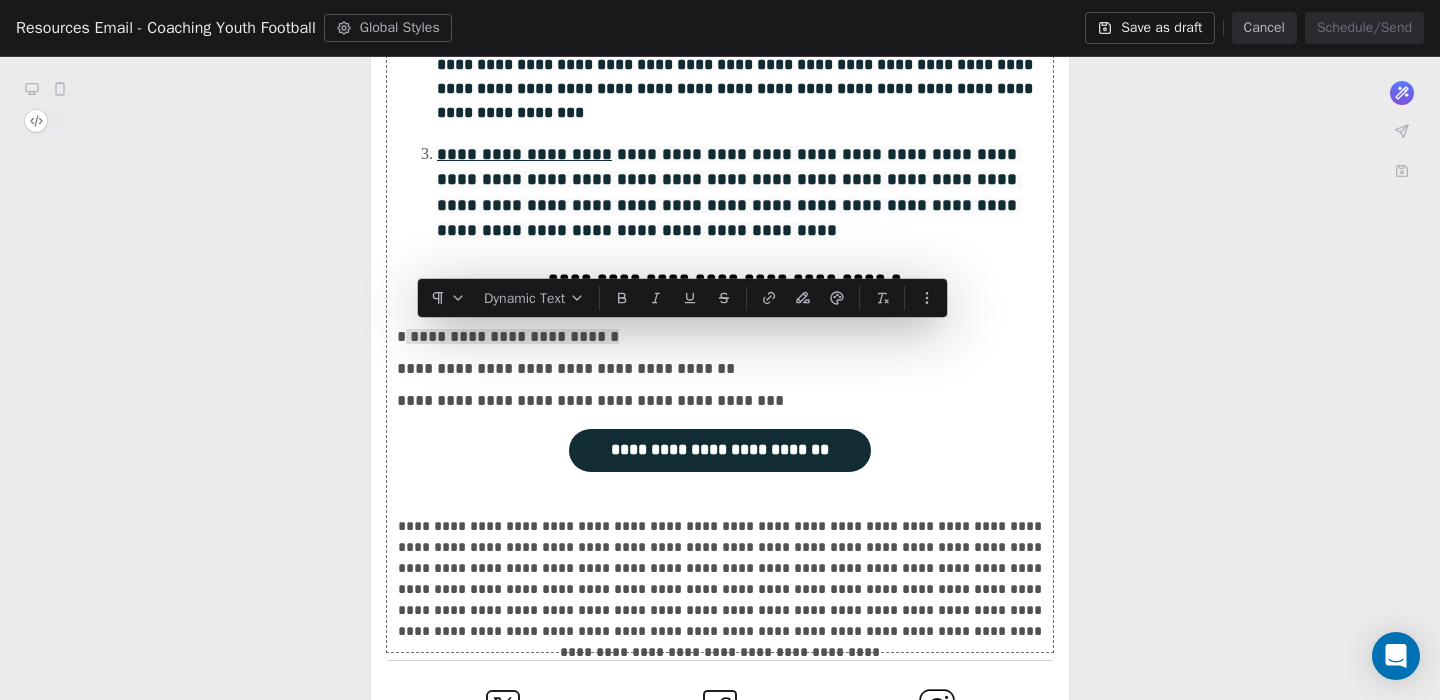 click on "**********" at bounding box center [720, 81] 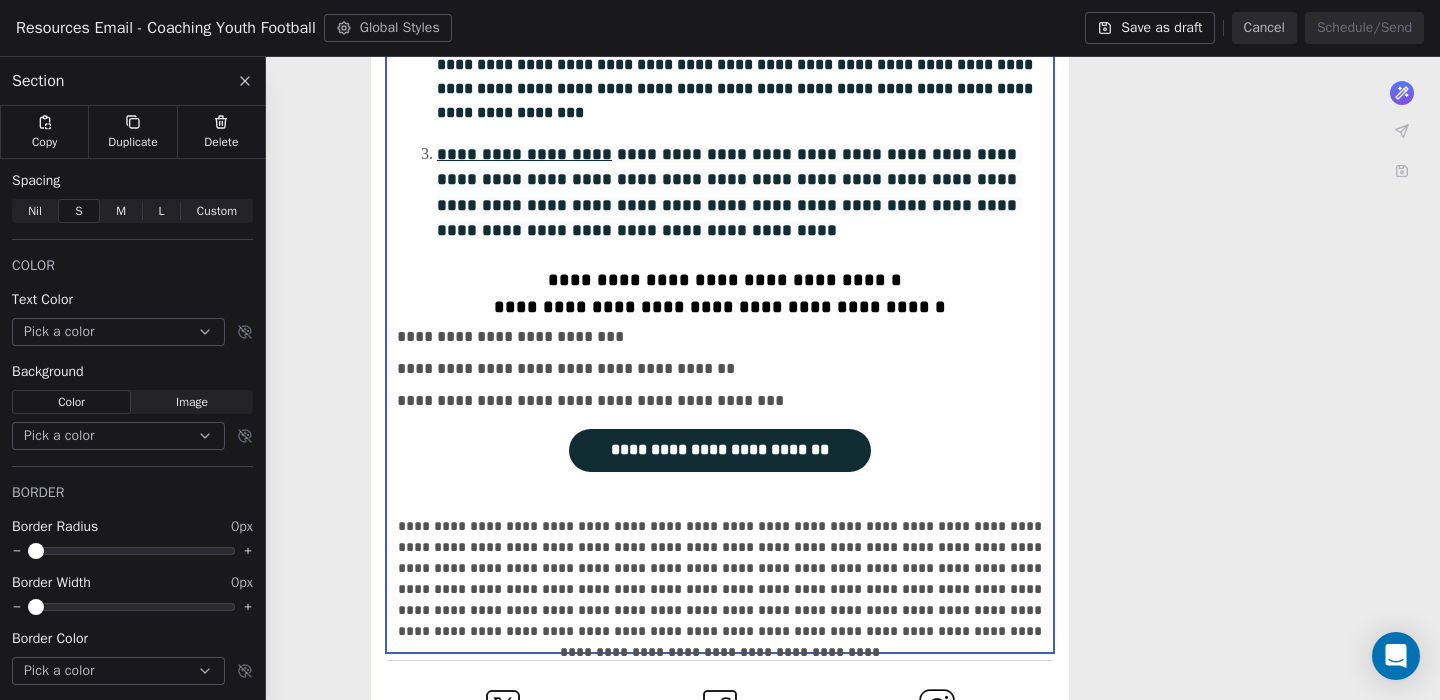 click on "**********" at bounding box center (720, 81) 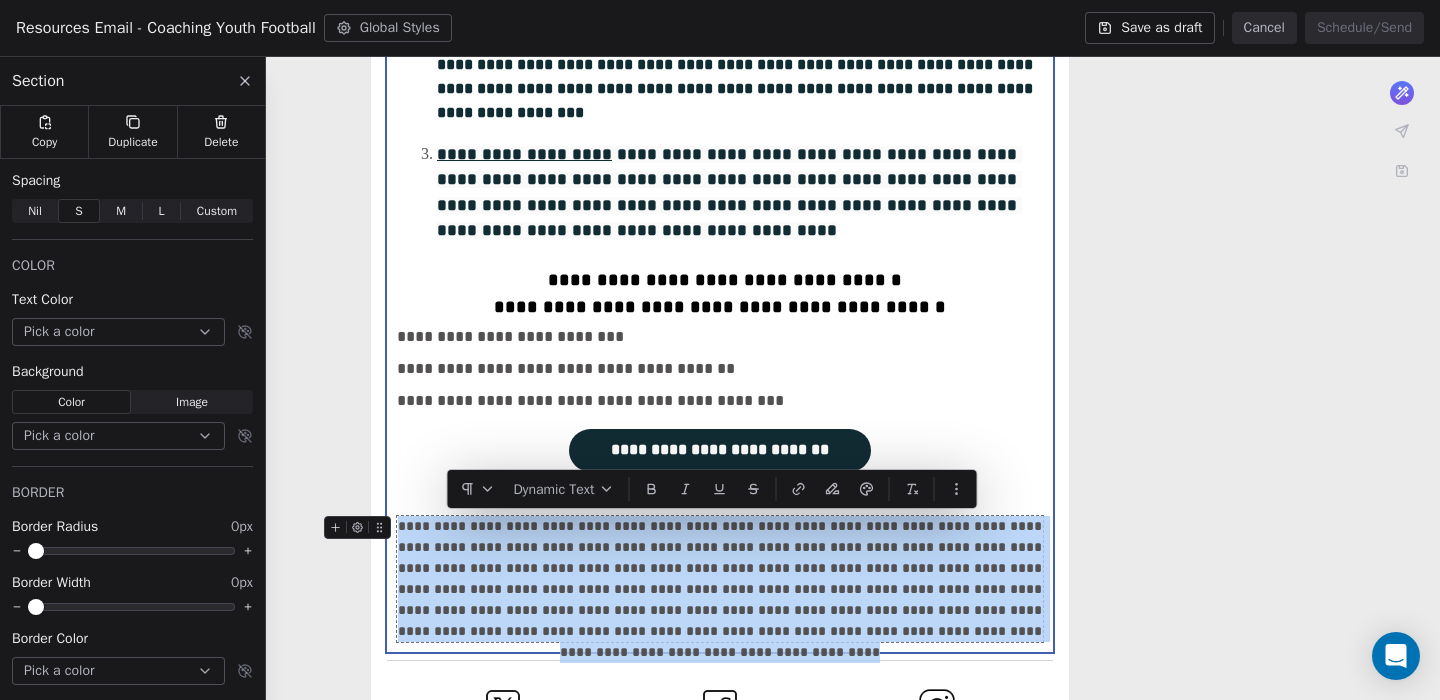 drag, startPoint x: 993, startPoint y: 633, endPoint x: 409, endPoint y: 530, distance: 593.0135 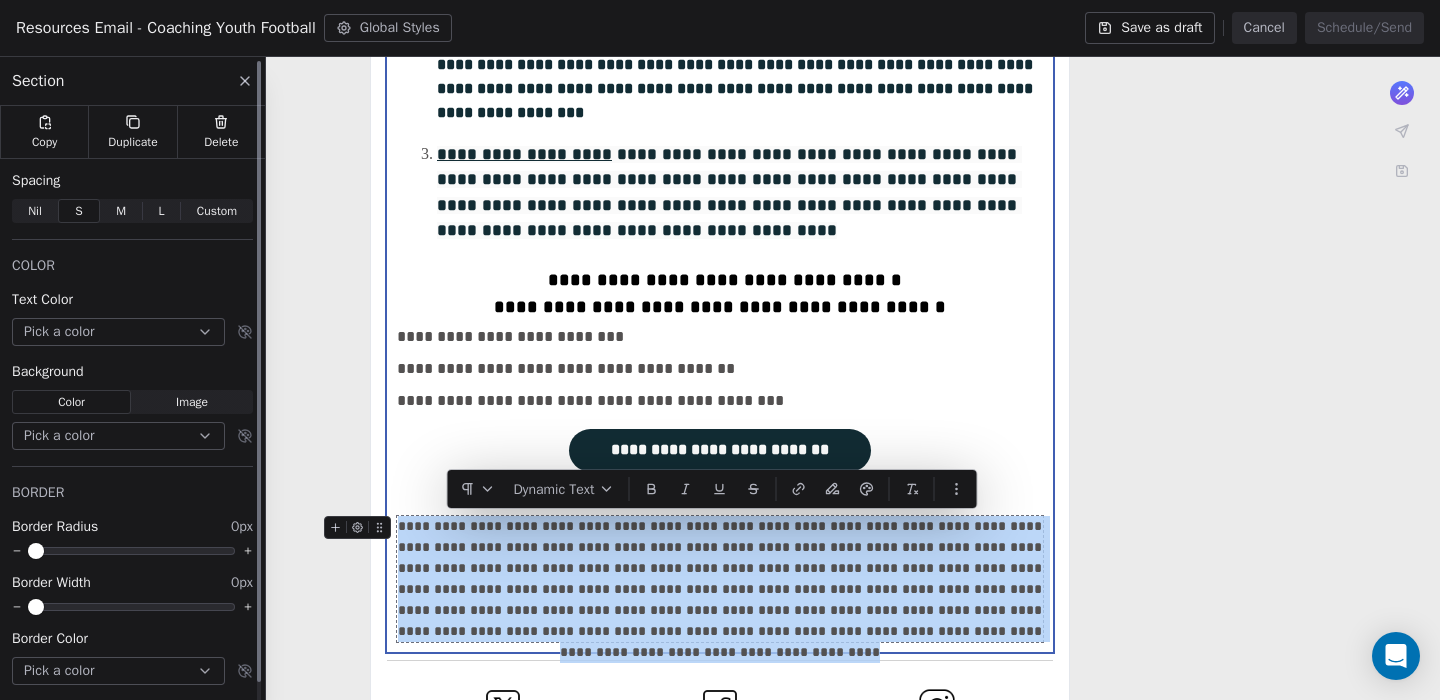 click on "Pick a color" at bounding box center (118, 436) 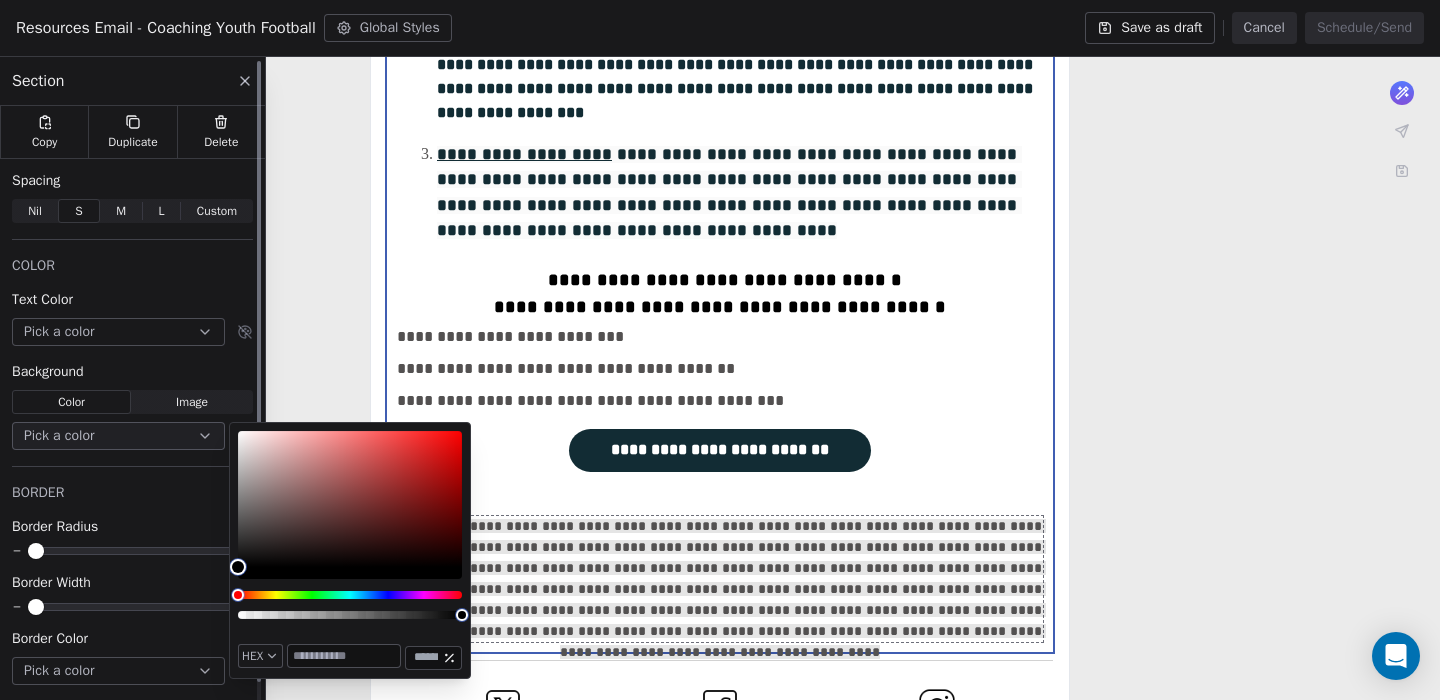 click on "Pick a color" at bounding box center [118, 332] 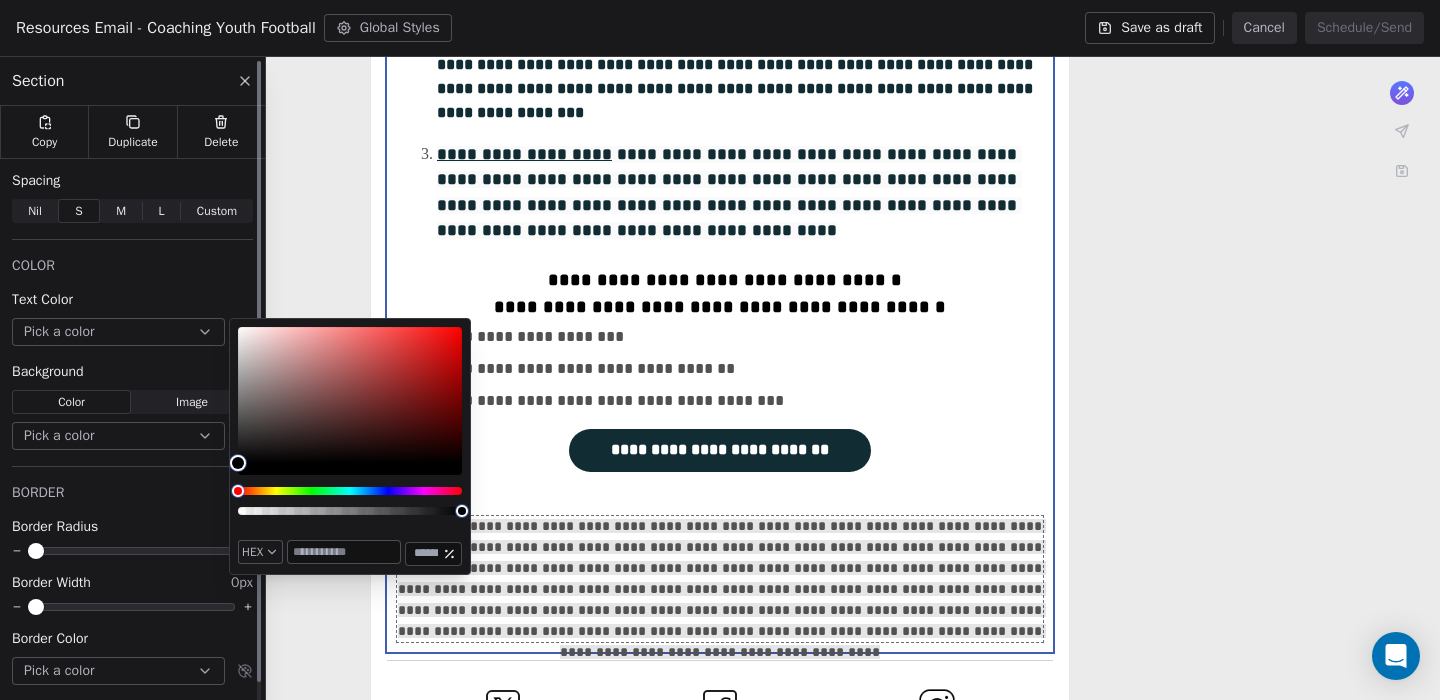 click on "COLOR" at bounding box center (132, 266) 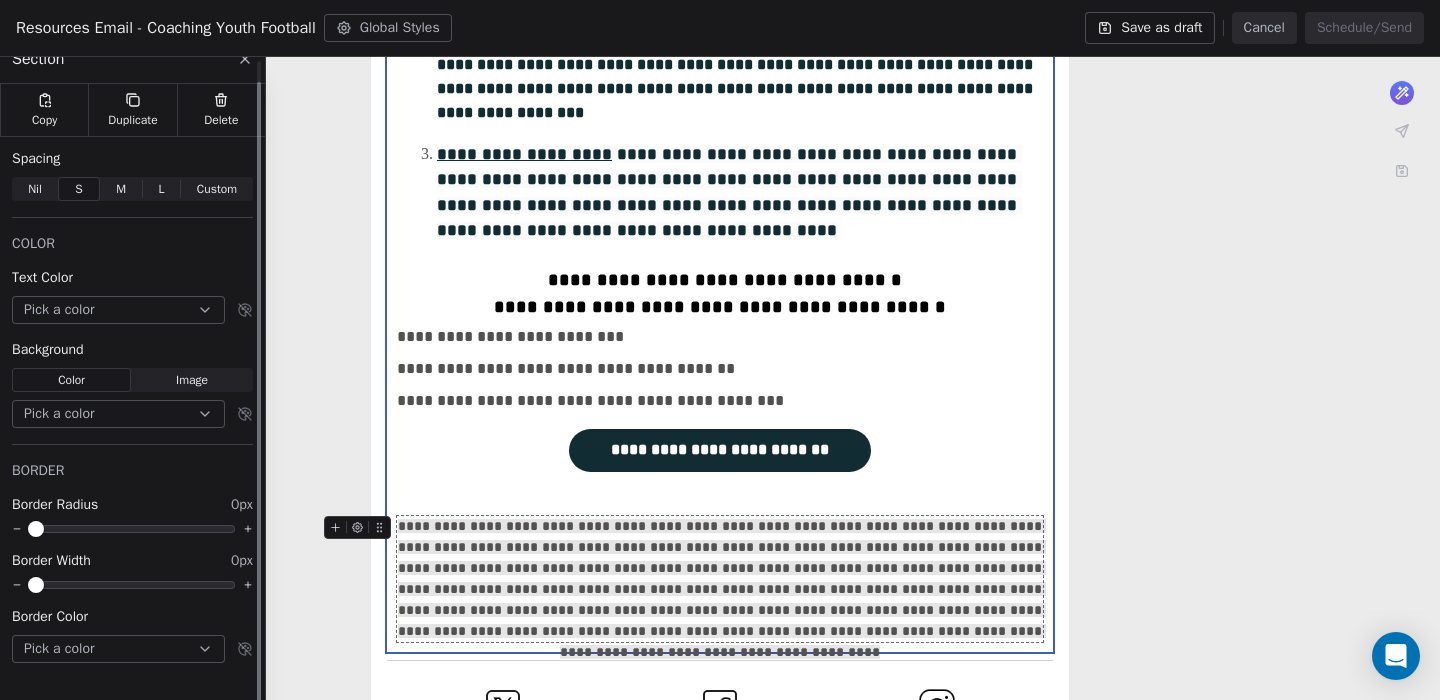scroll, scrollTop: 22, scrollLeft: 0, axis: vertical 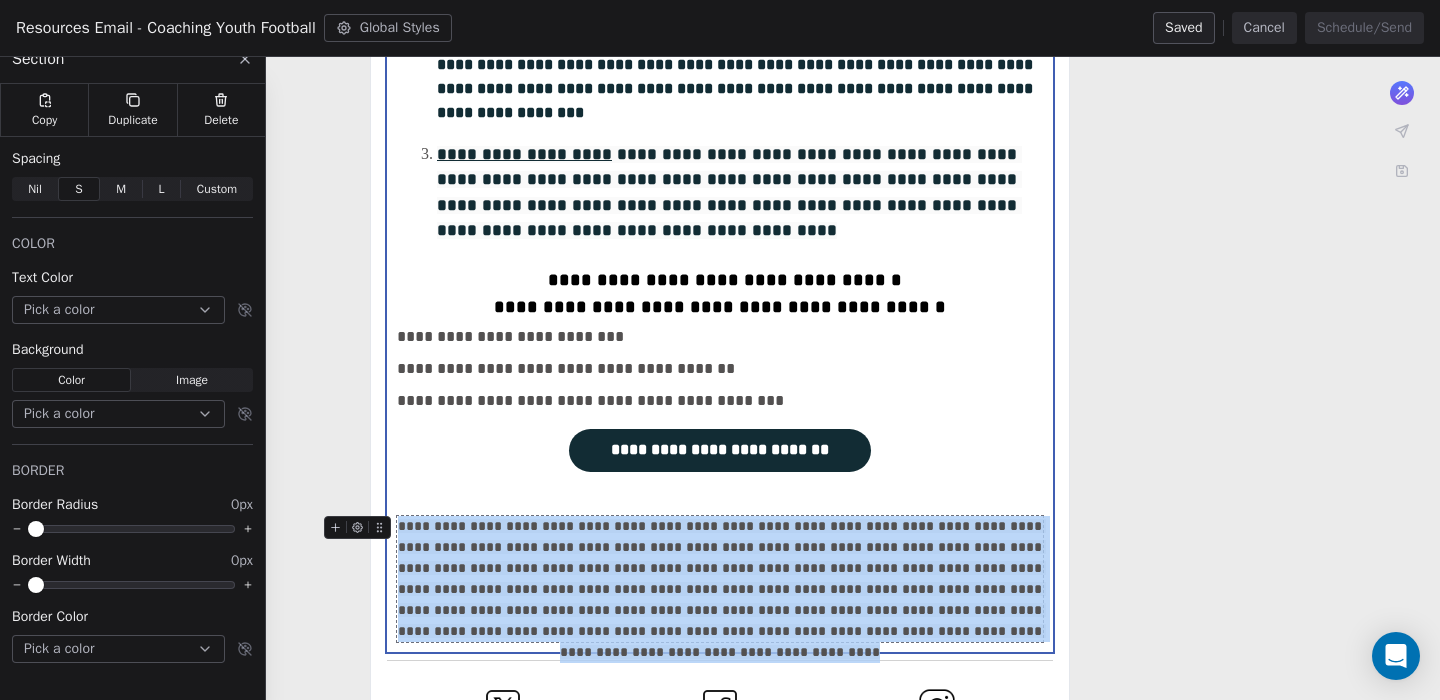click 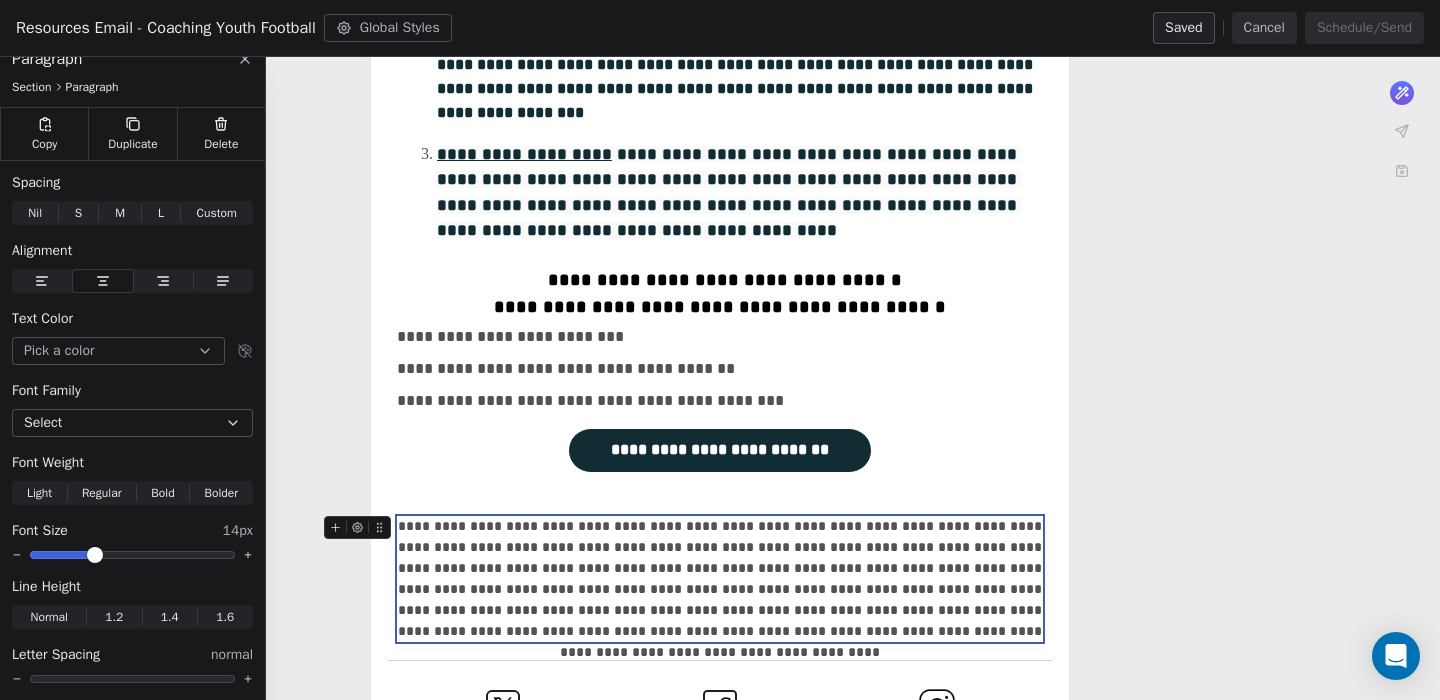 click on "**********" at bounding box center [720, 579] 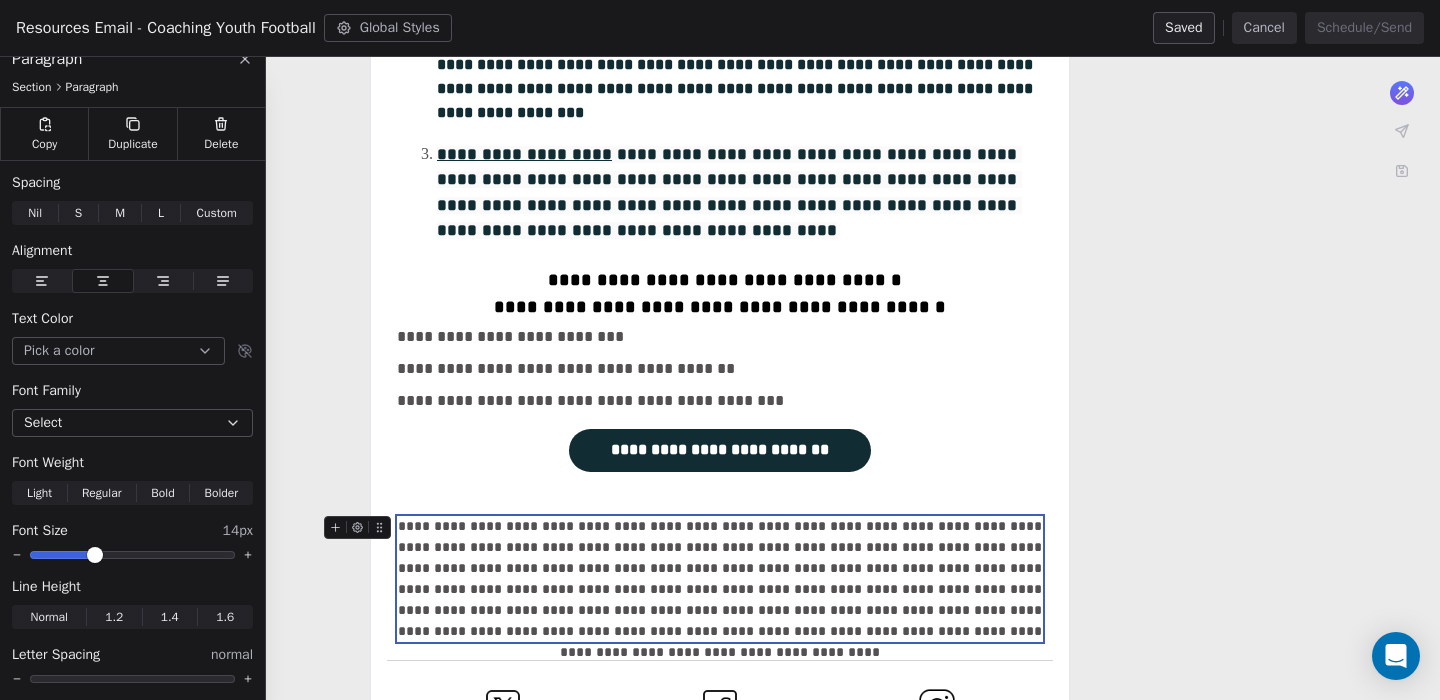click on "**********" at bounding box center [720, 579] 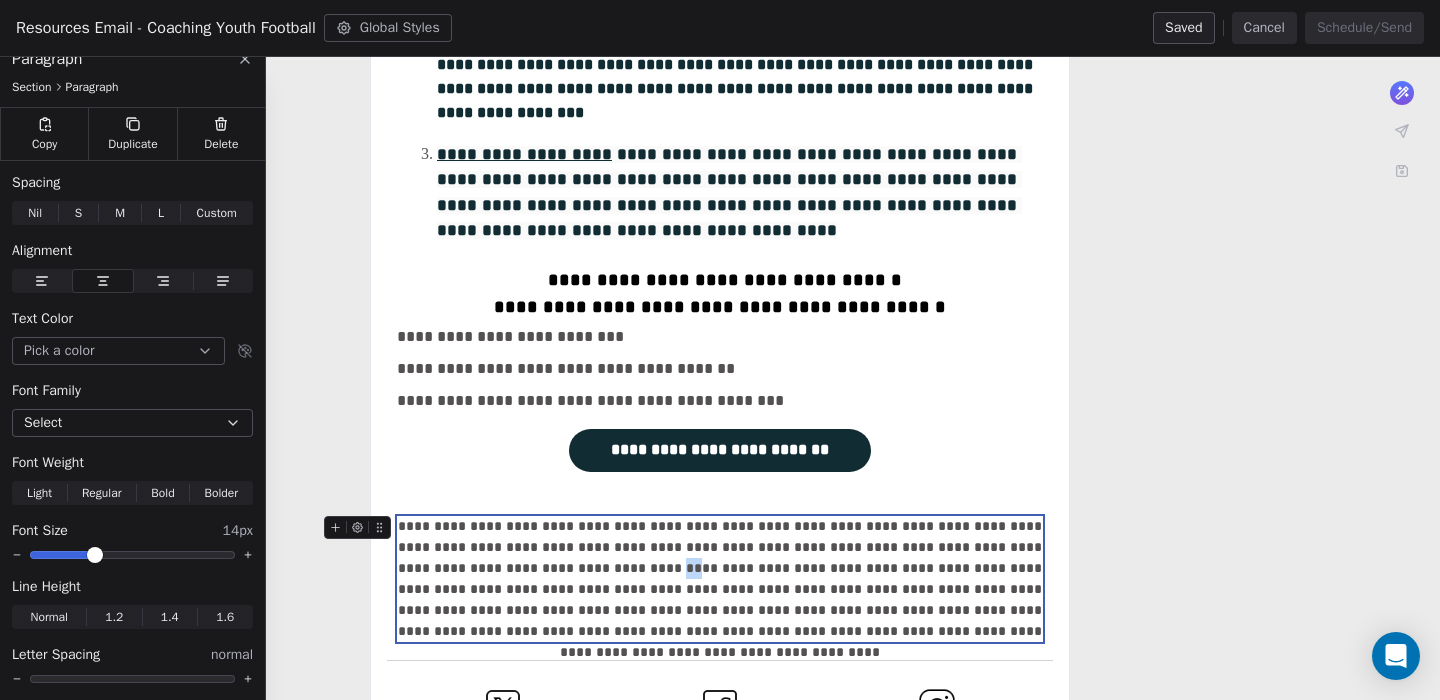 click on "**********" at bounding box center (720, 579) 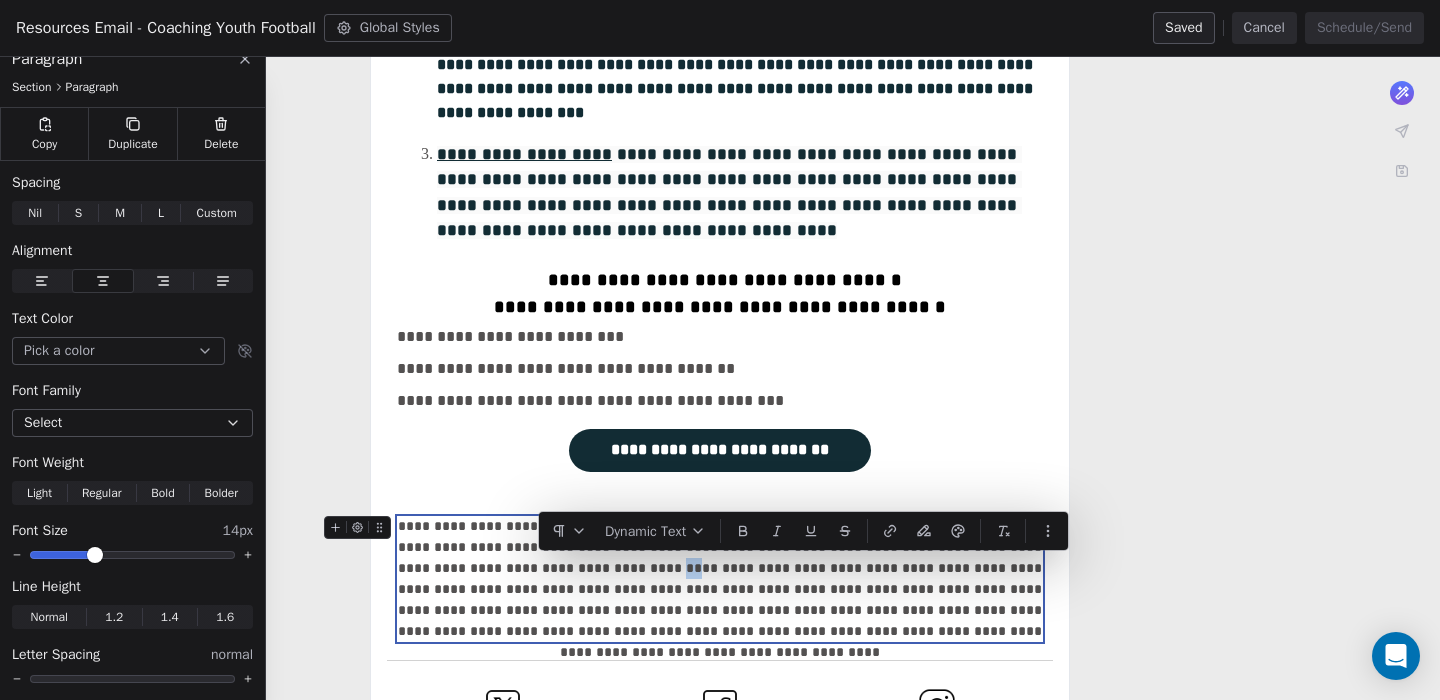 click on "**********" at bounding box center [720, 579] 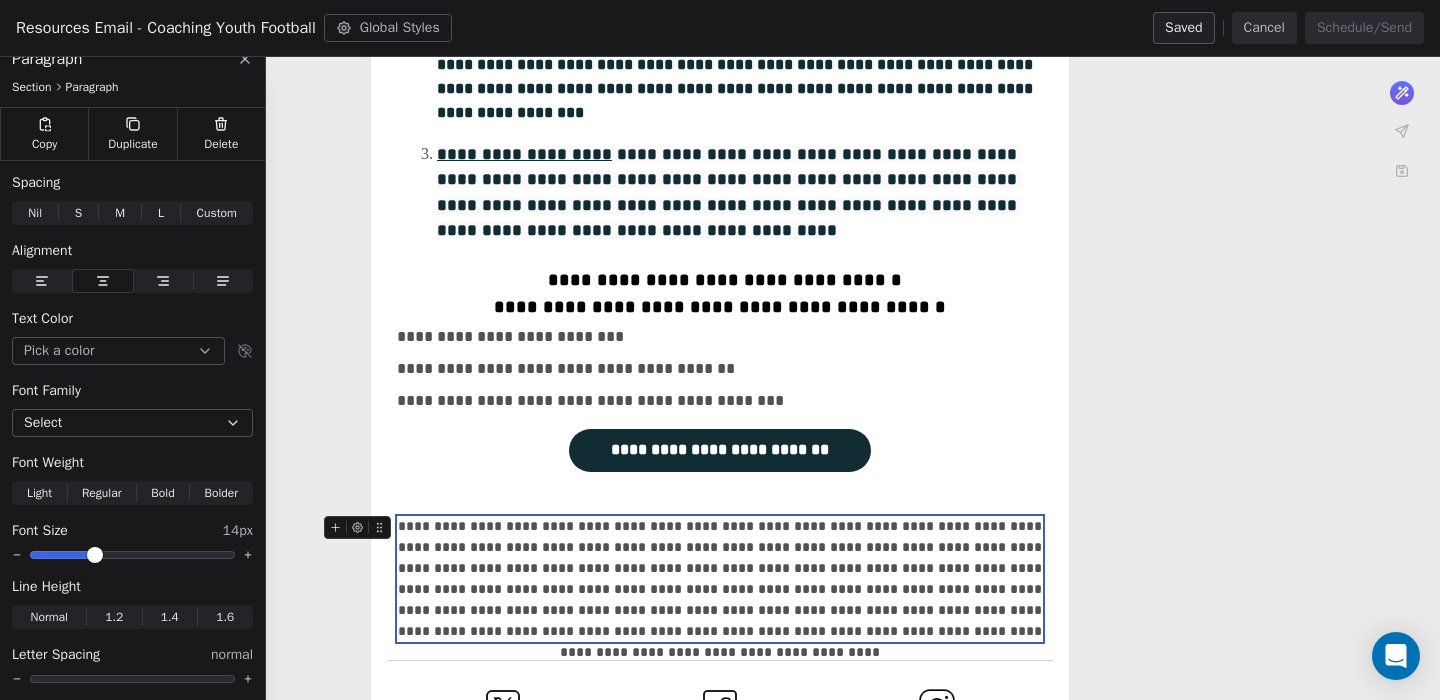 click on "**********" at bounding box center [720, 579] 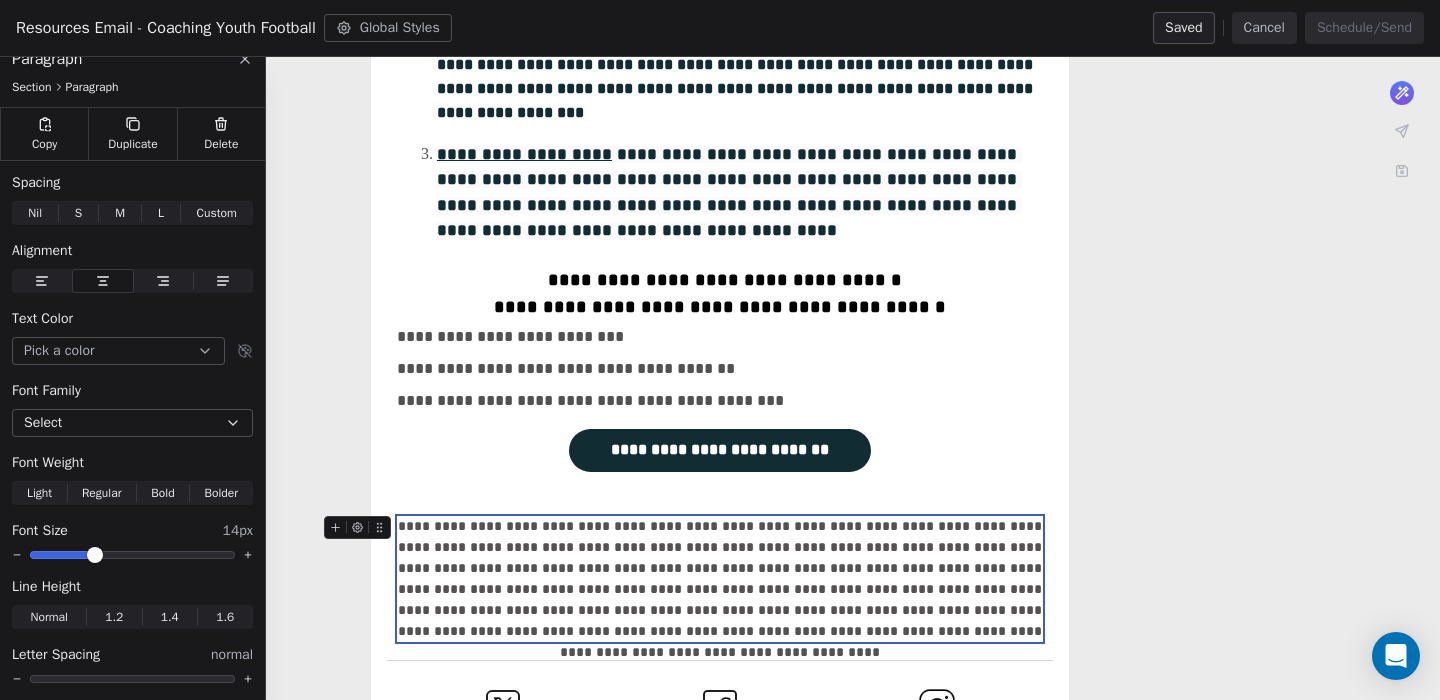 click on "**********" at bounding box center (720, 579) 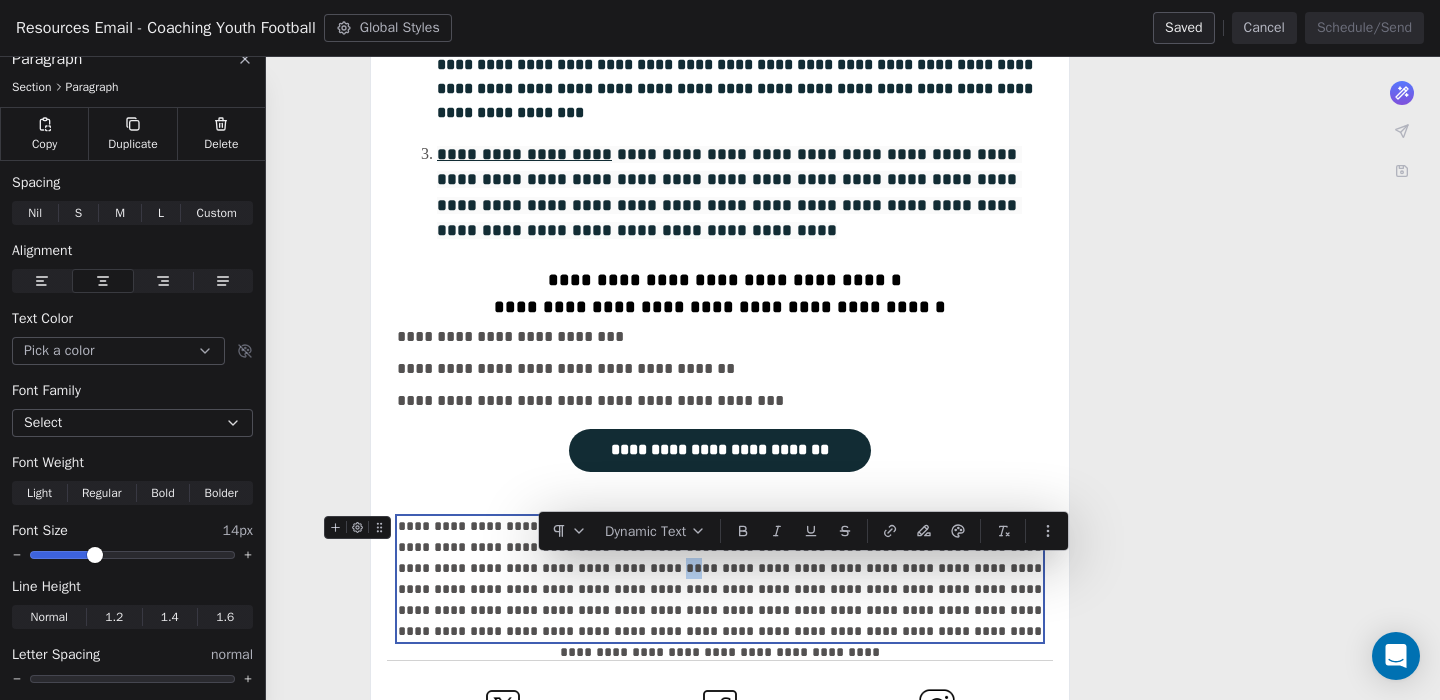 click on "**********" at bounding box center [720, 579] 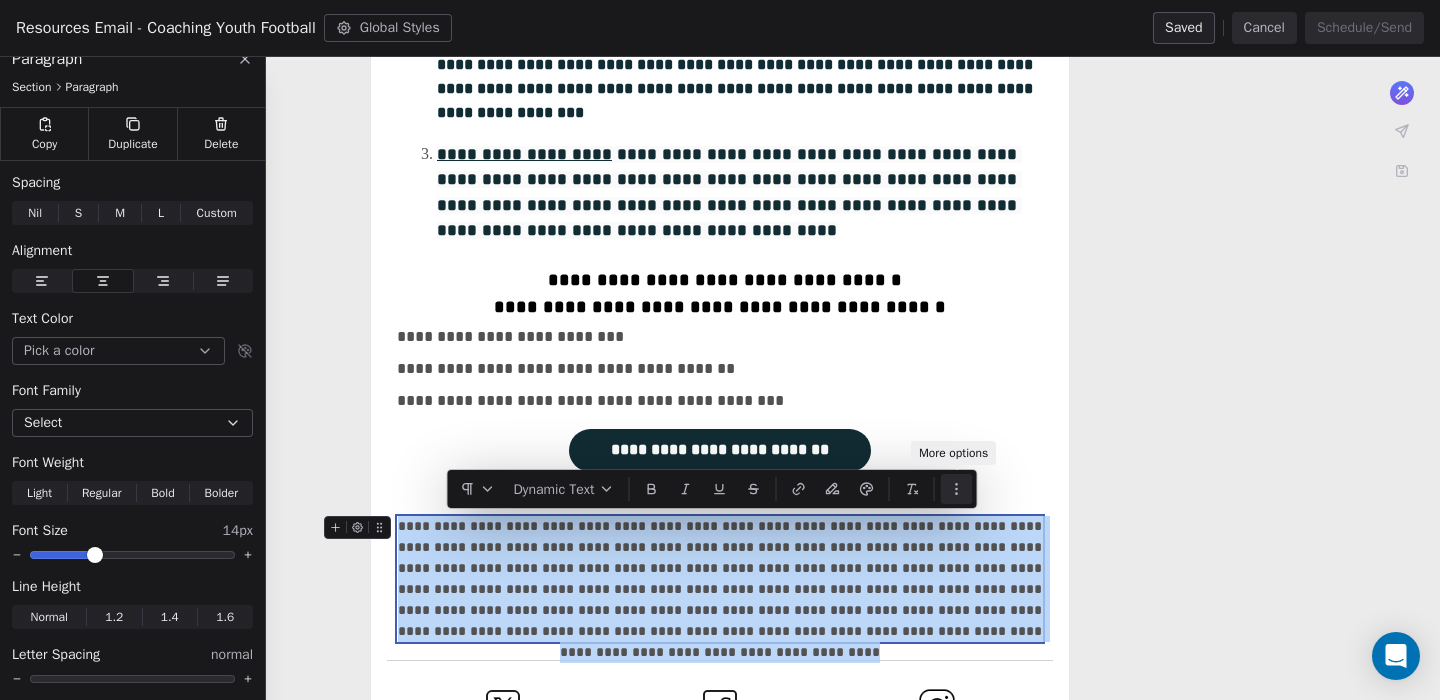 click 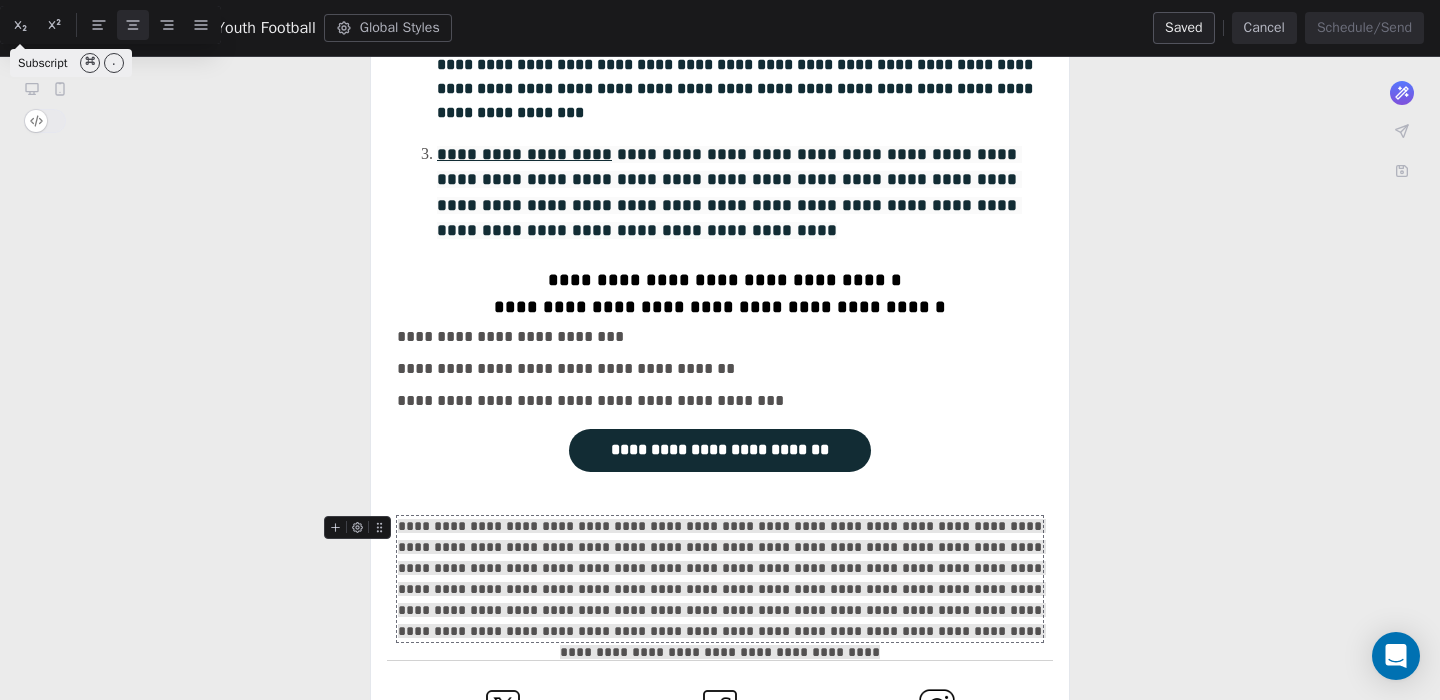click 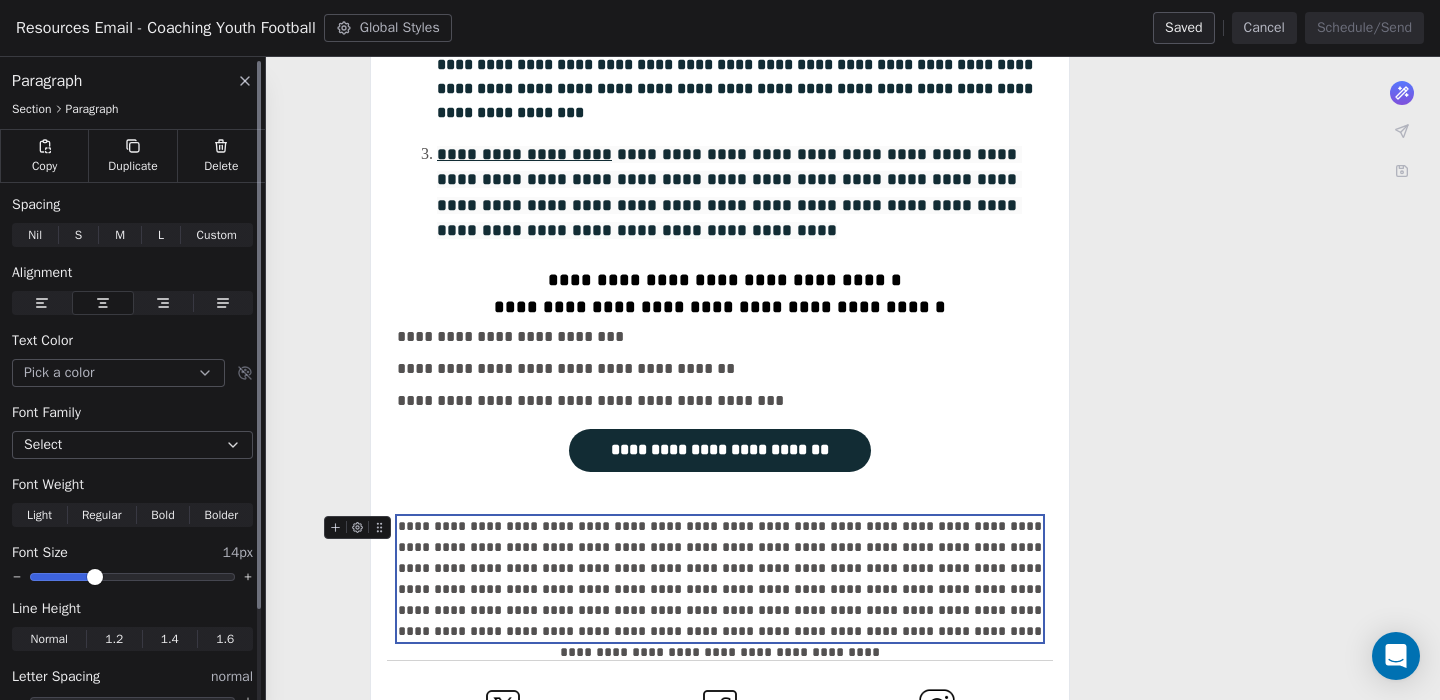 scroll, scrollTop: 102, scrollLeft: 0, axis: vertical 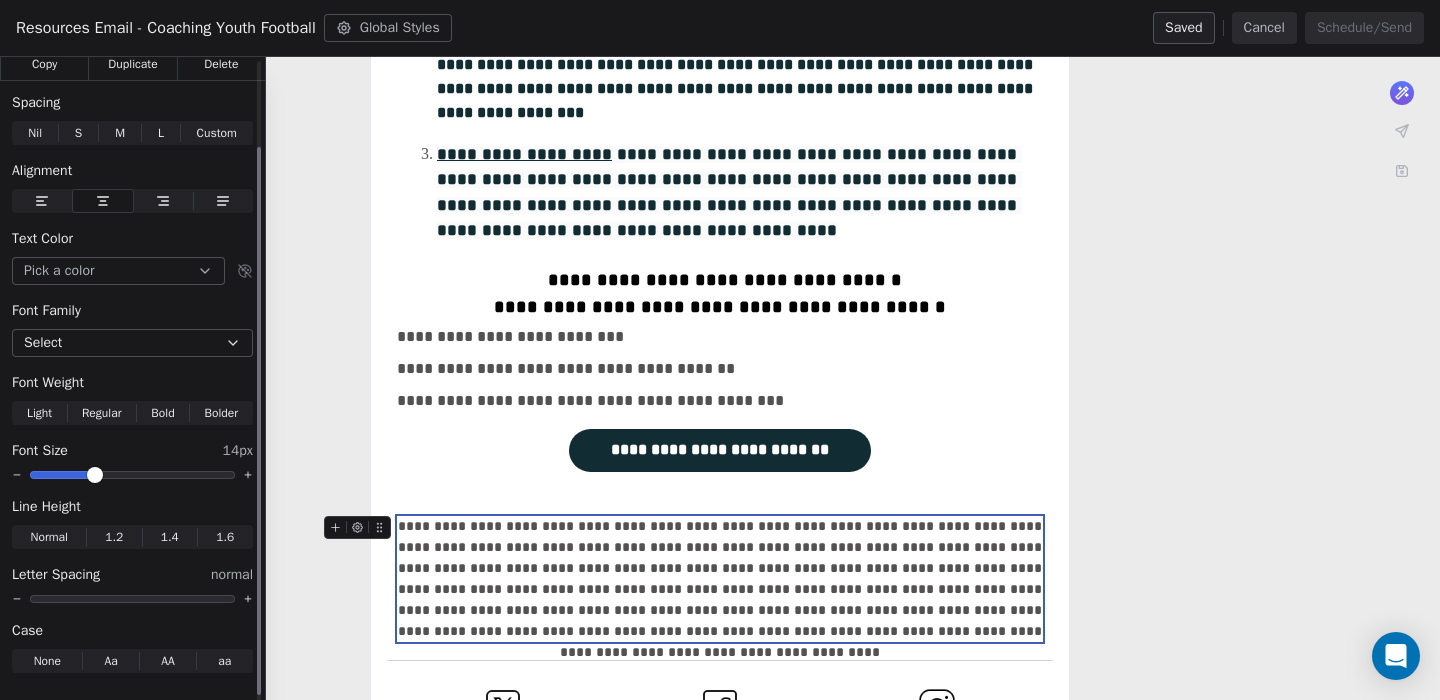 click on "Select" at bounding box center (132, 343) 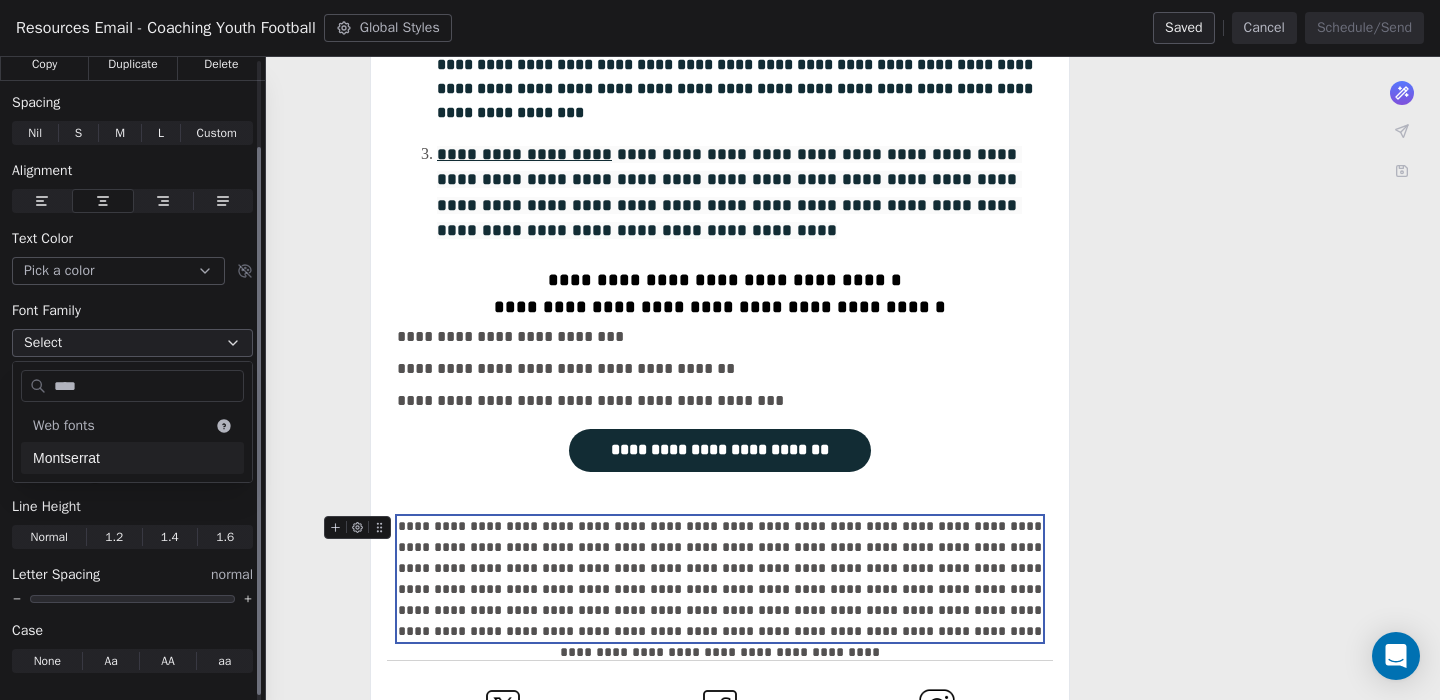 type on "****" 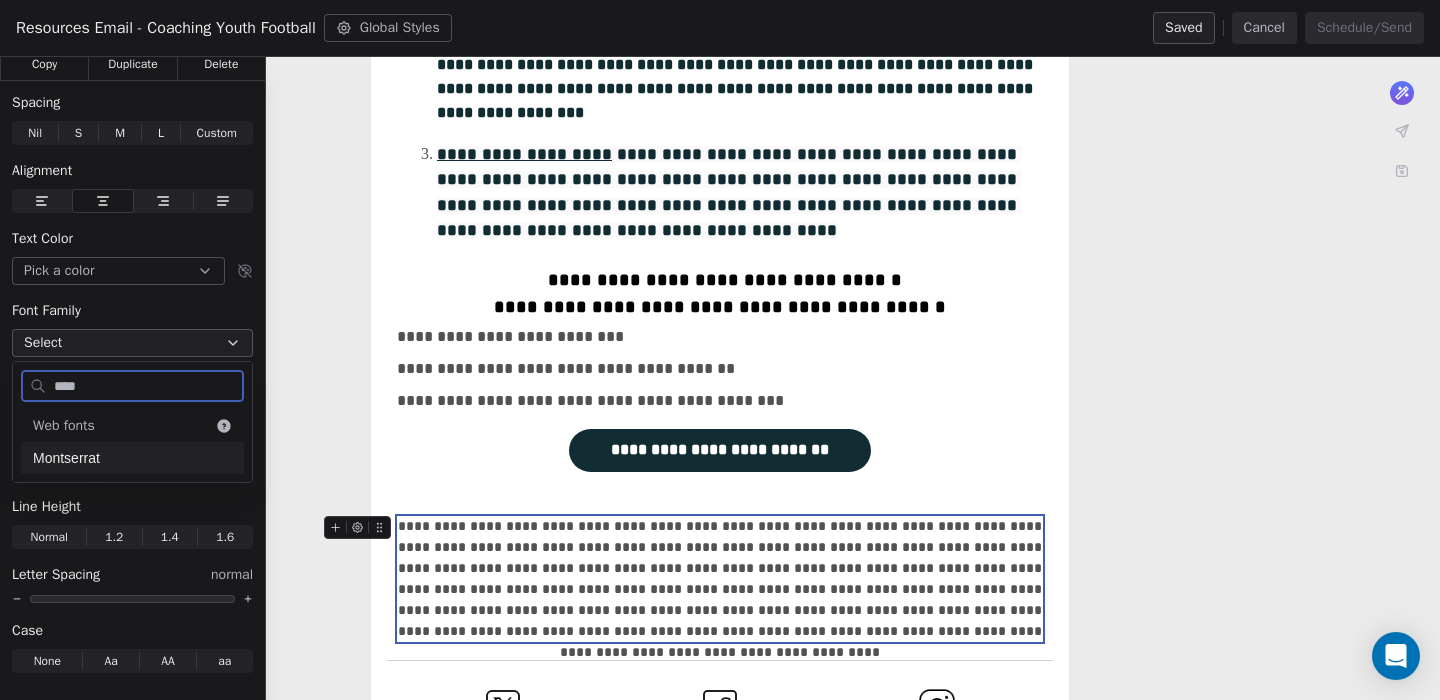click on "Montserrat" at bounding box center [132, 458] 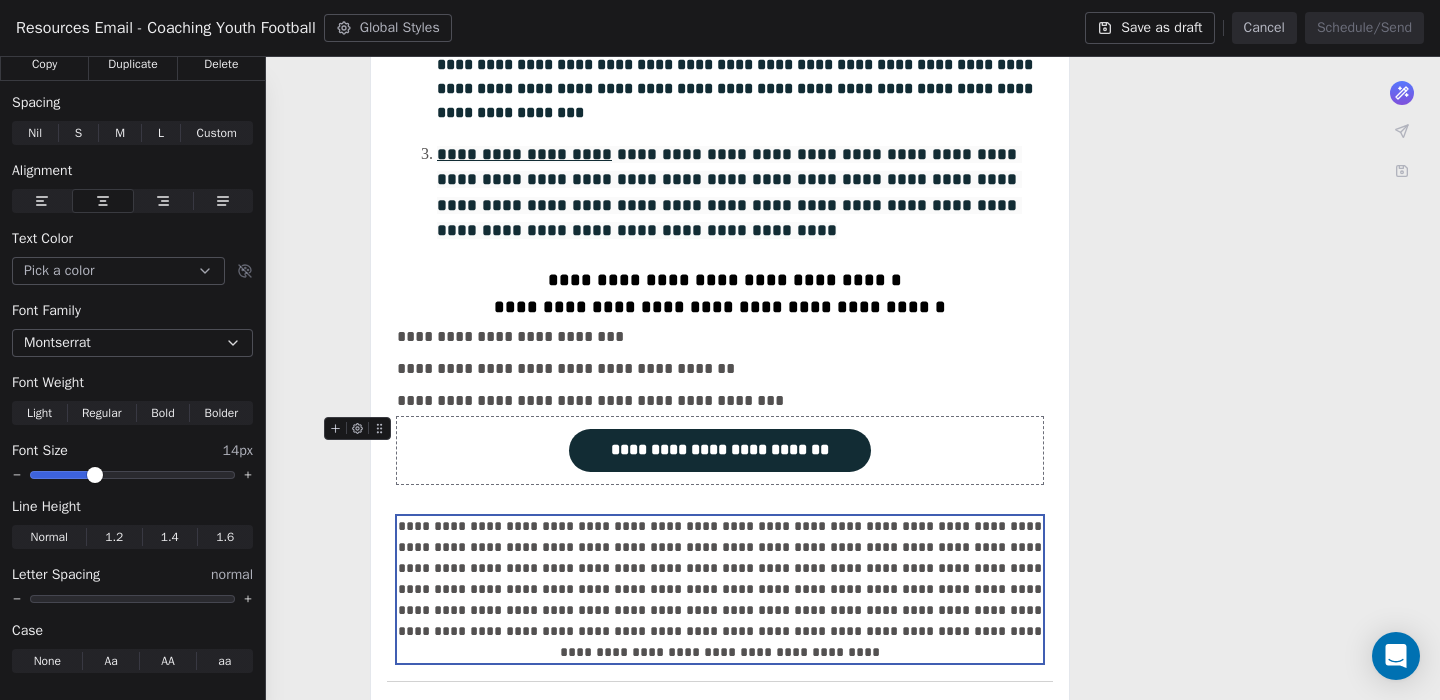 click on "**********" at bounding box center (720, 186) 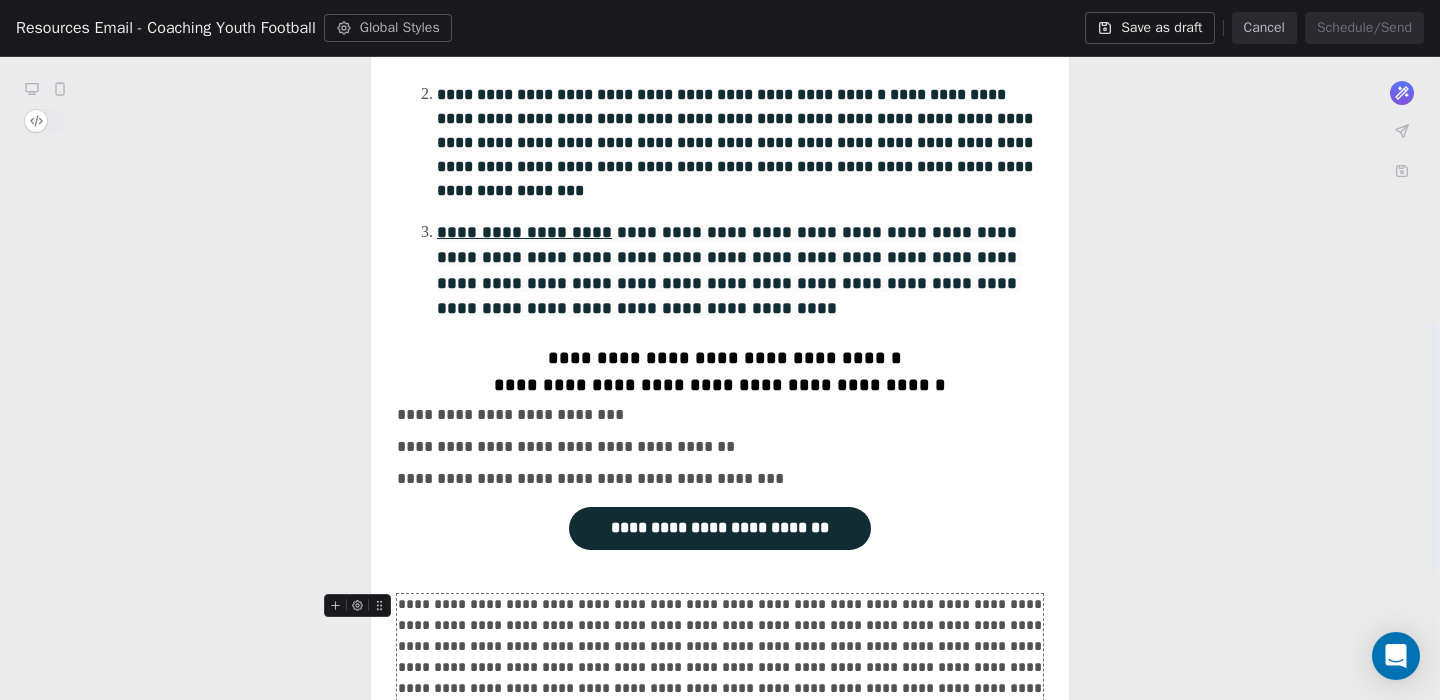 scroll, scrollTop: 694, scrollLeft: 0, axis: vertical 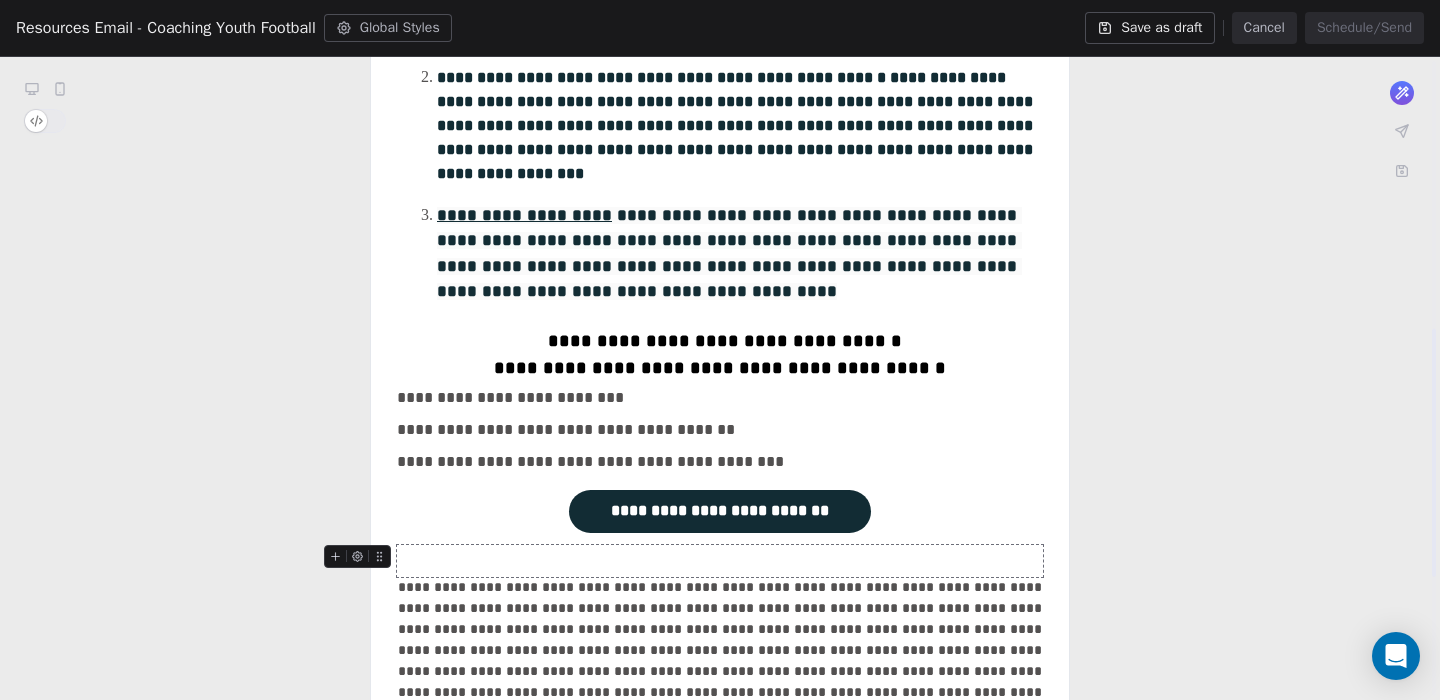 click at bounding box center [720, 561] 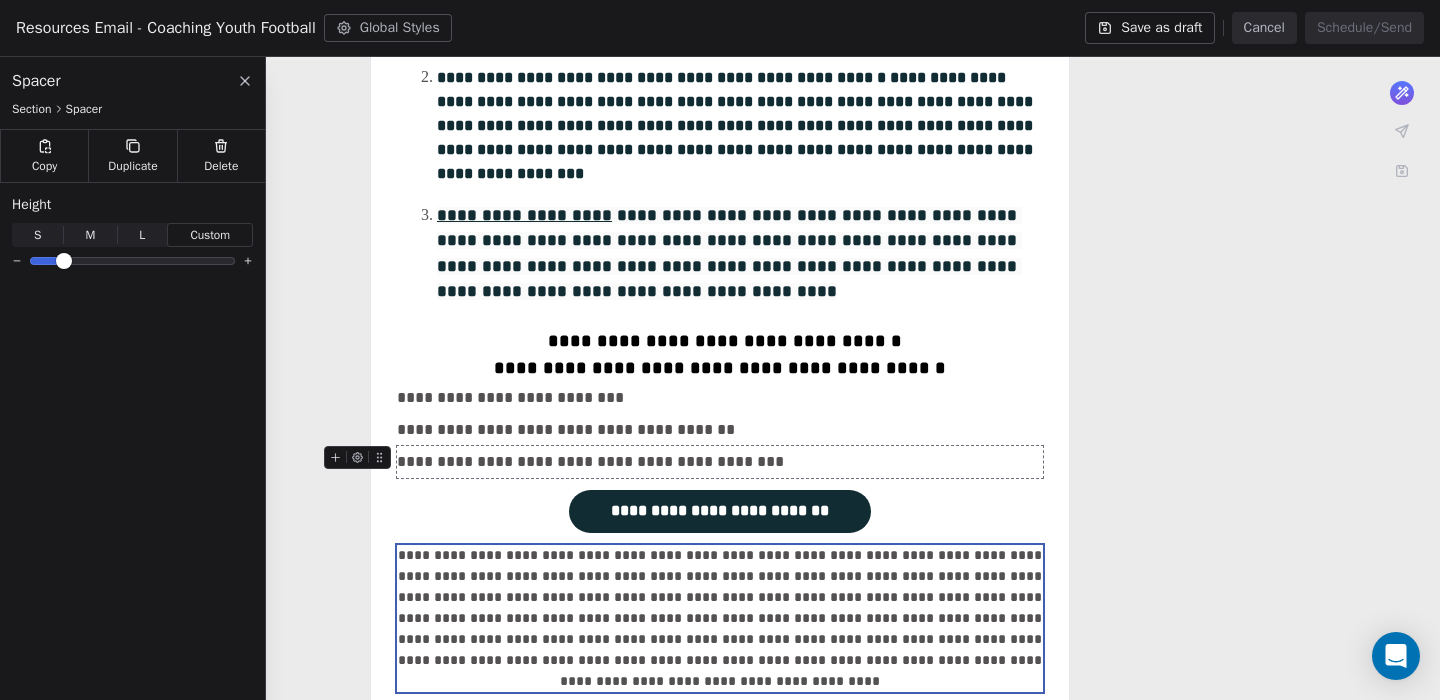 click on "**********" at bounding box center [720, 231] 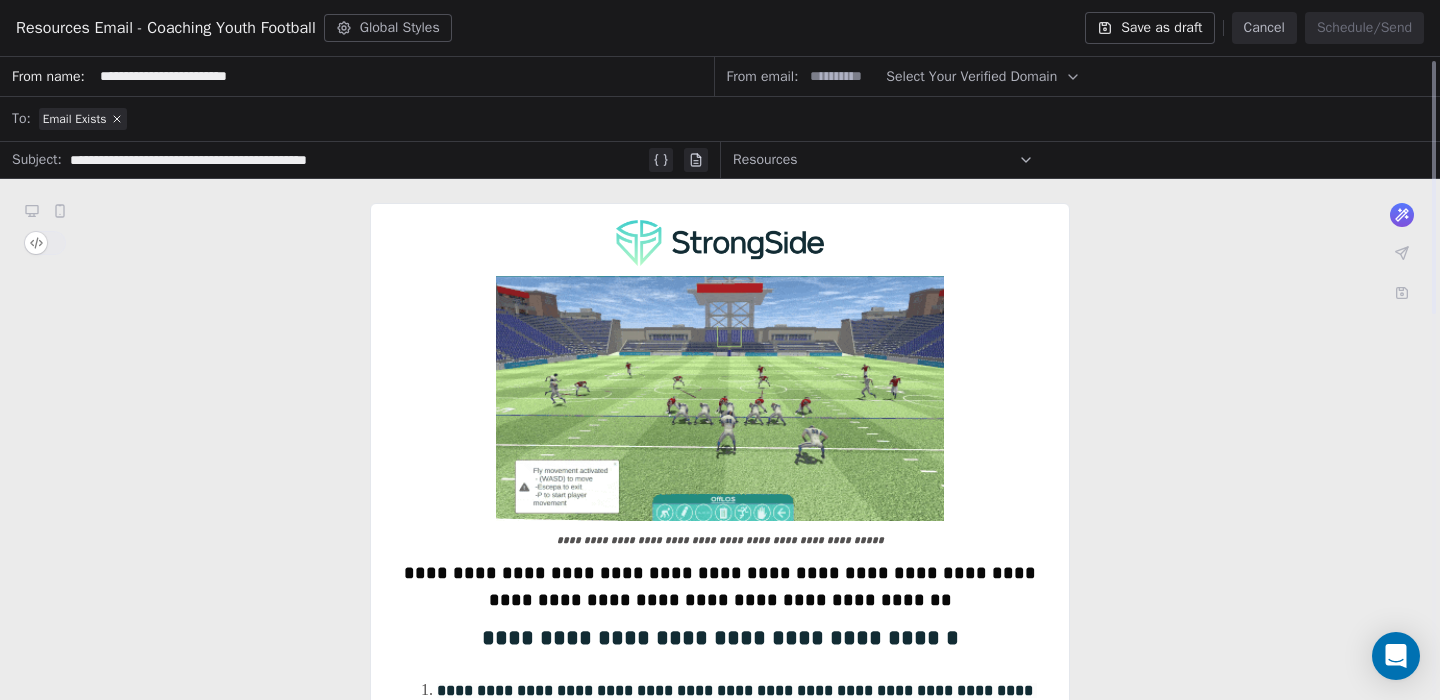 scroll, scrollTop: 0, scrollLeft: 0, axis: both 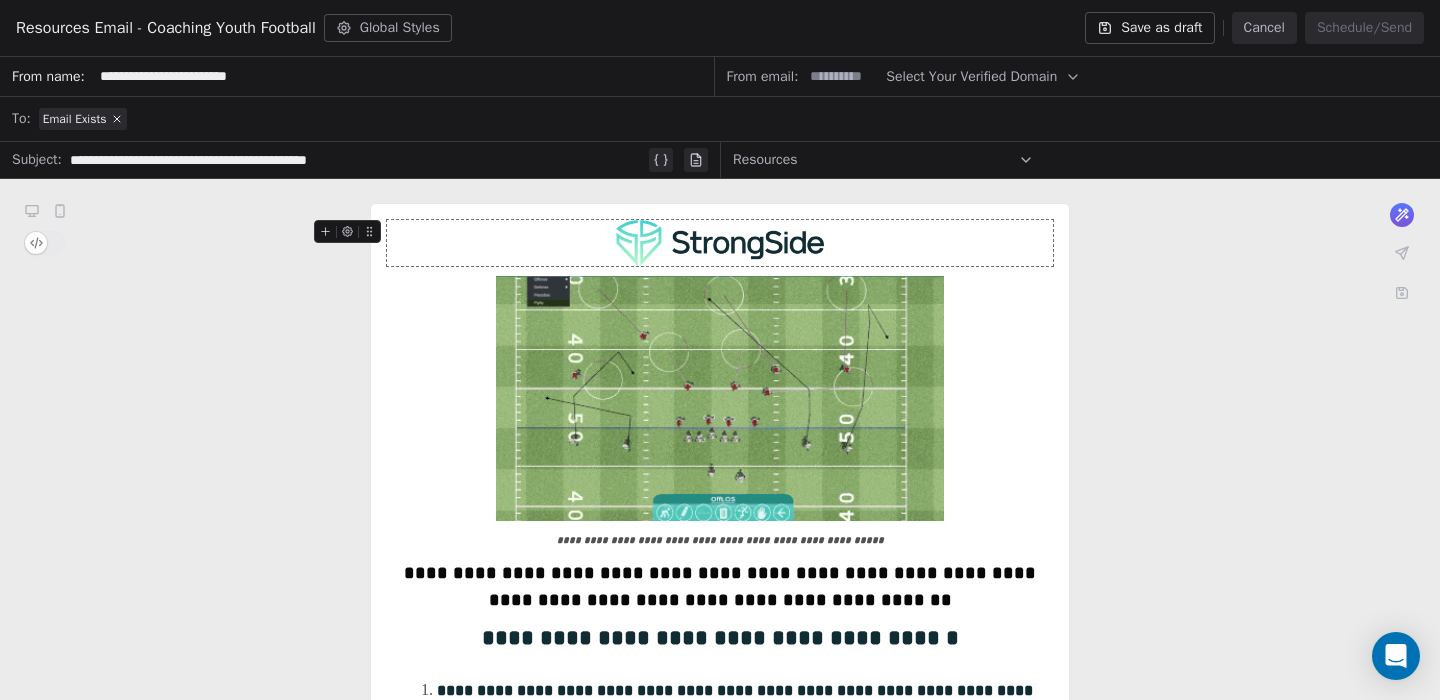 click on "Select Your Verified Domain" at bounding box center [971, 76] 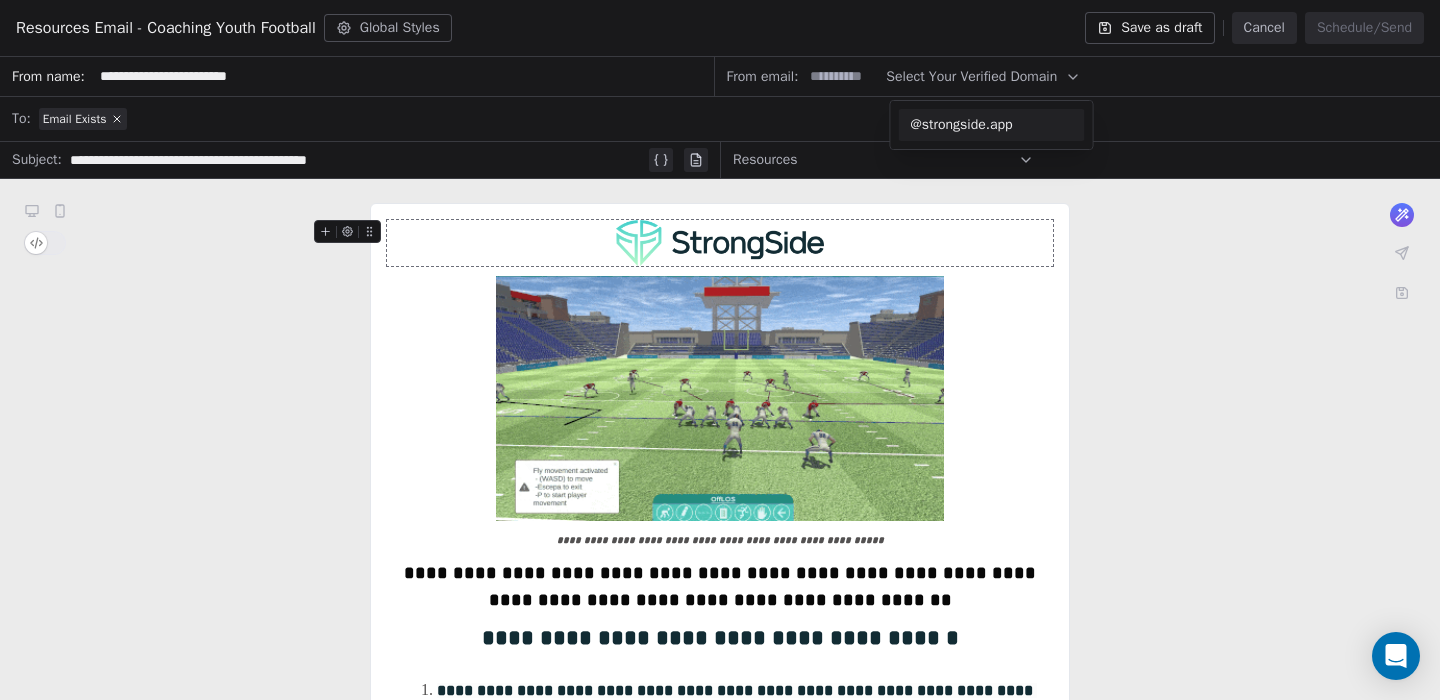click on "@strongside.app" at bounding box center (992, 125) 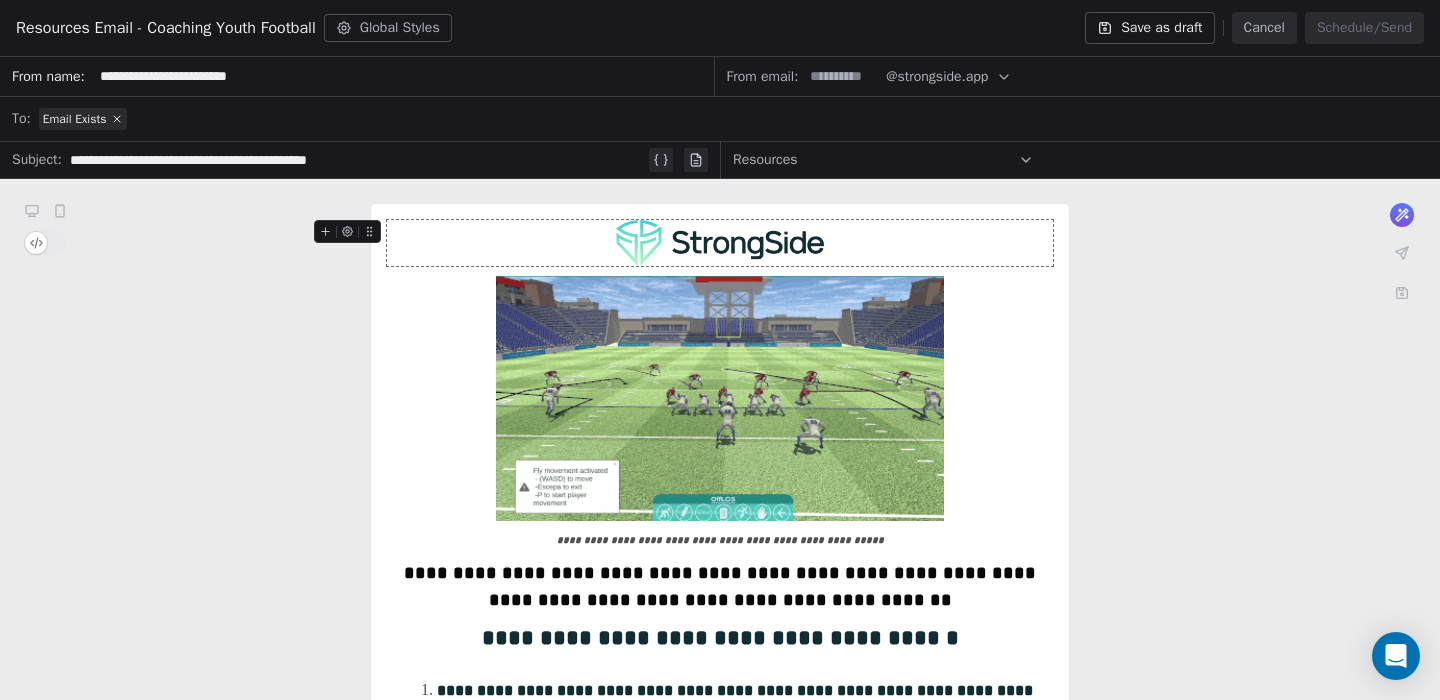 click at bounding box center (842, 76) 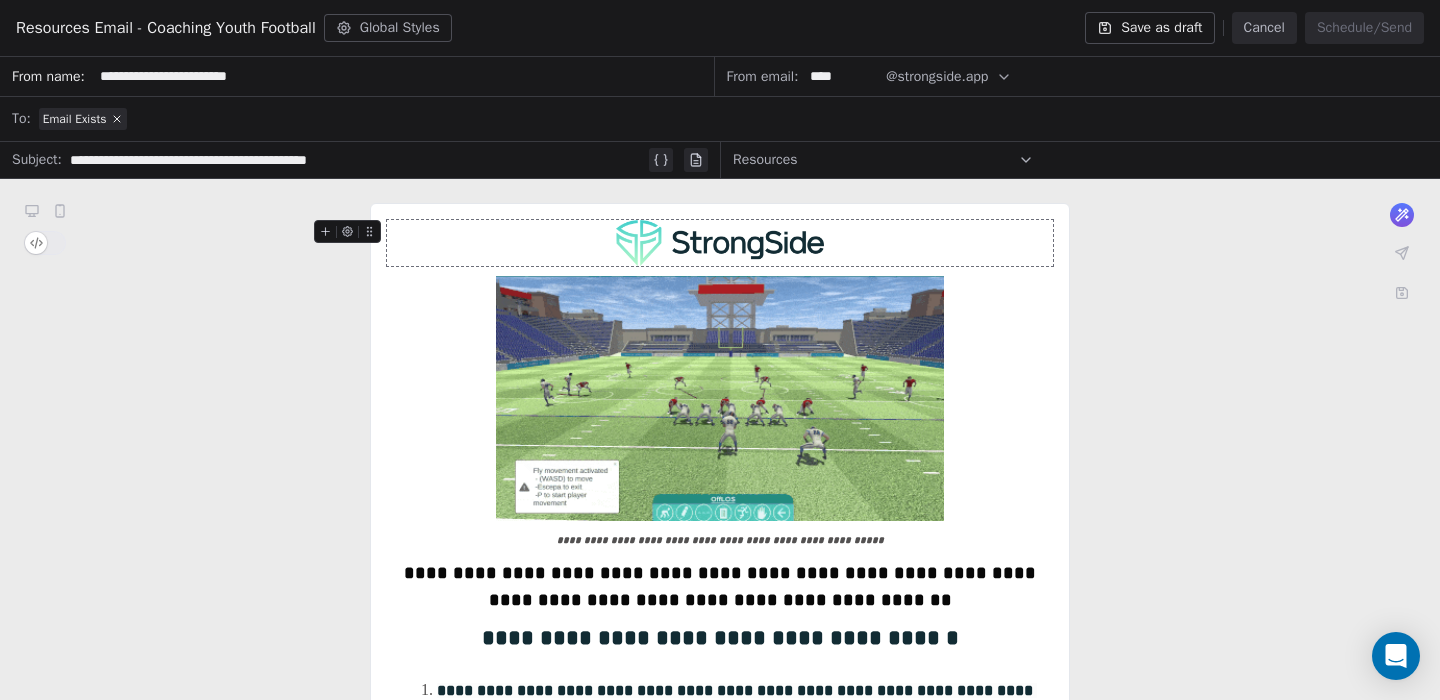 type on "****" 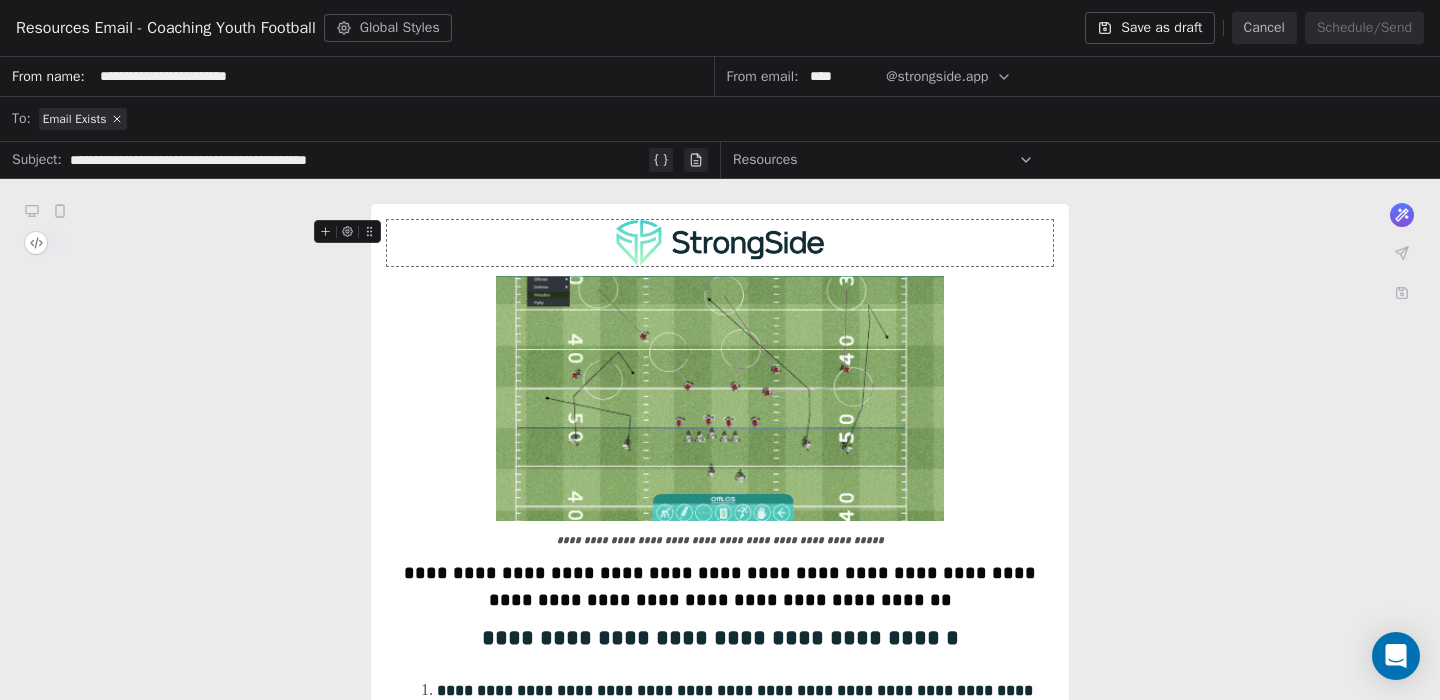 click on "**********" at bounding box center [720, 925] 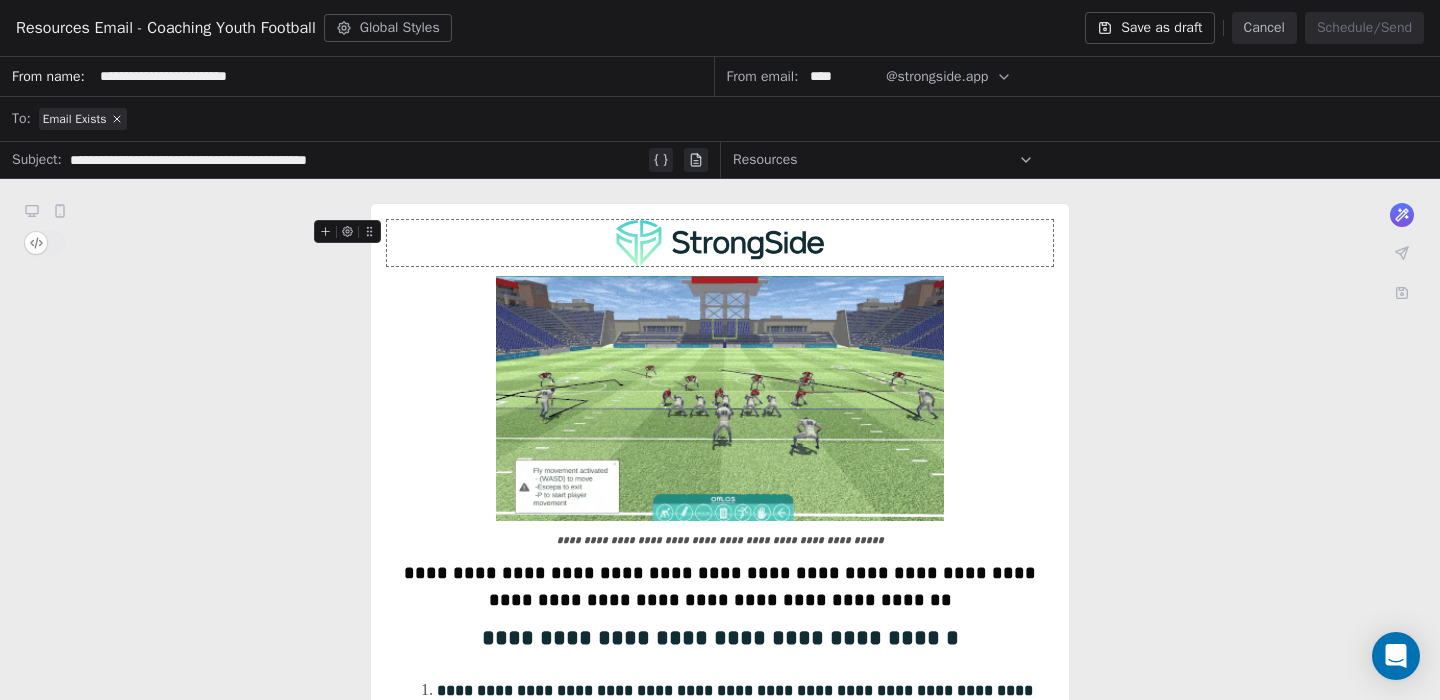 click on "Save as draft" at bounding box center (1149, 28) 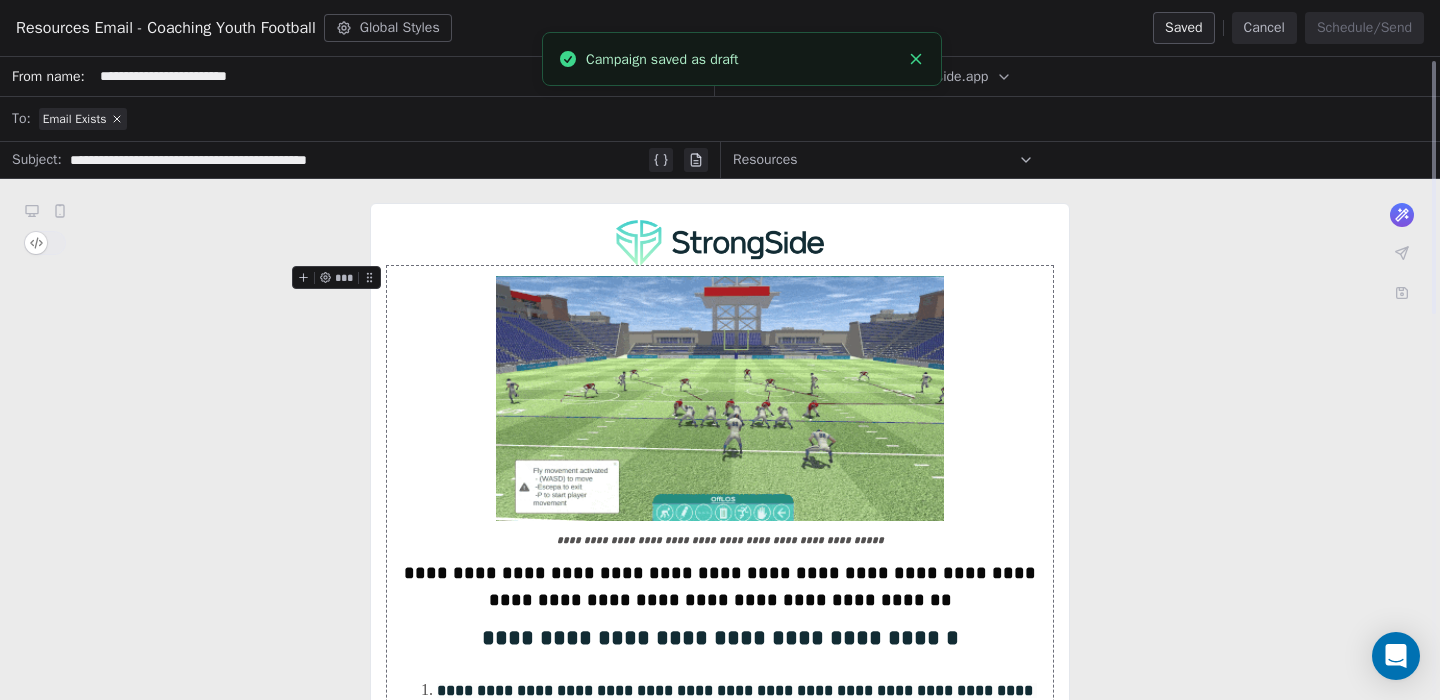 scroll, scrollTop: 0, scrollLeft: 0, axis: both 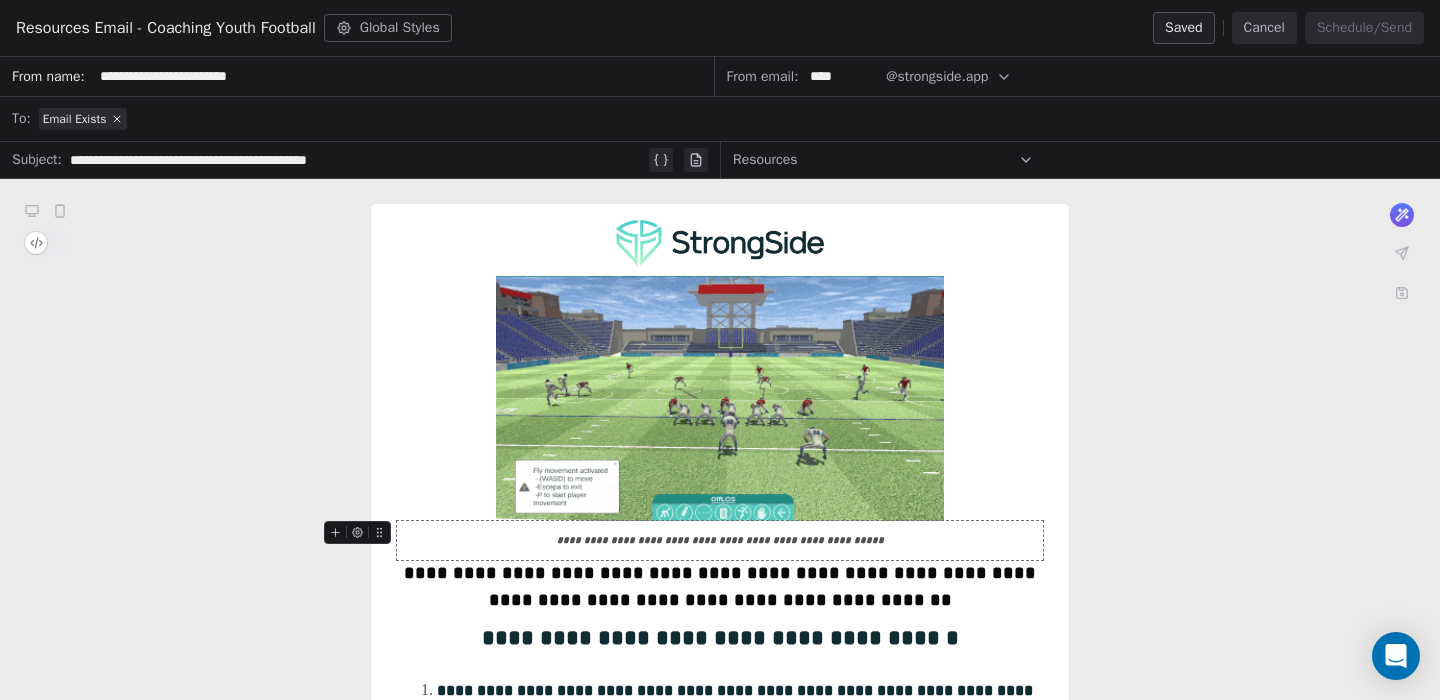 click on "**********" at bounding box center [720, 540] 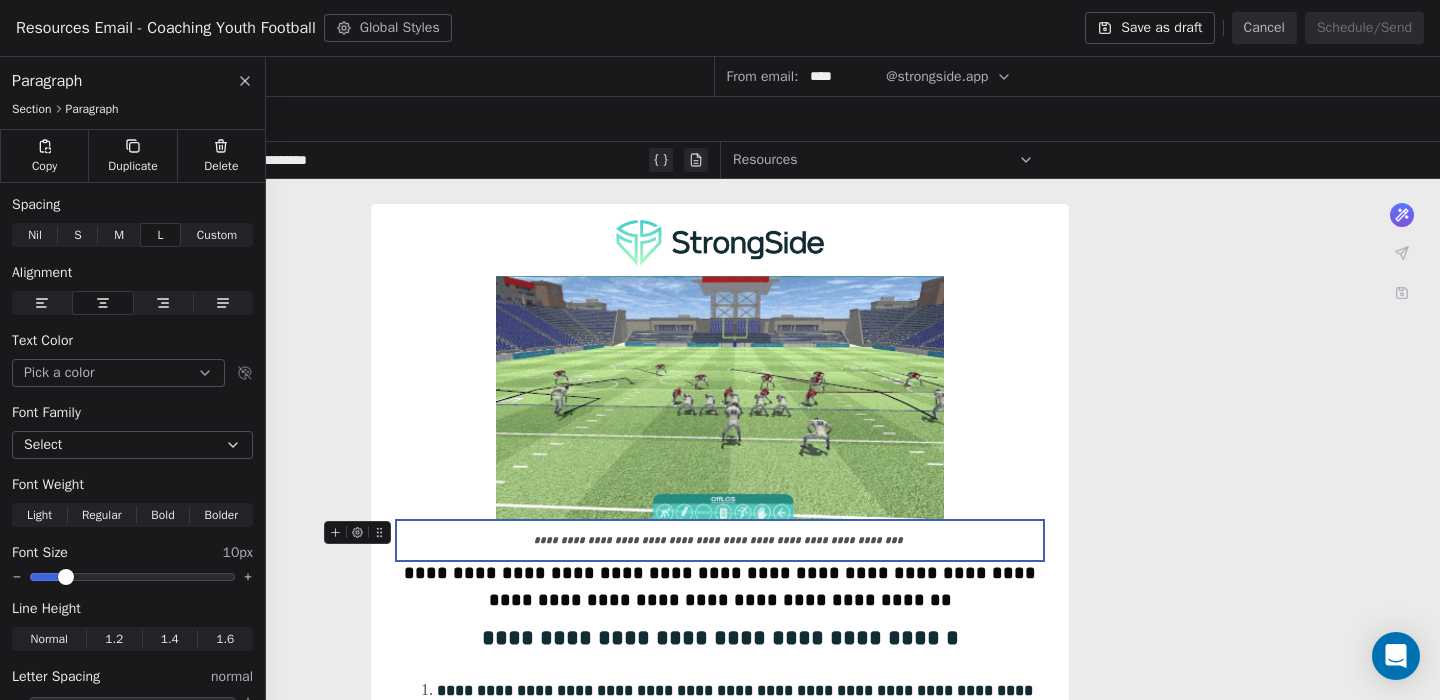 click on "**********" at bounding box center (720, 925) 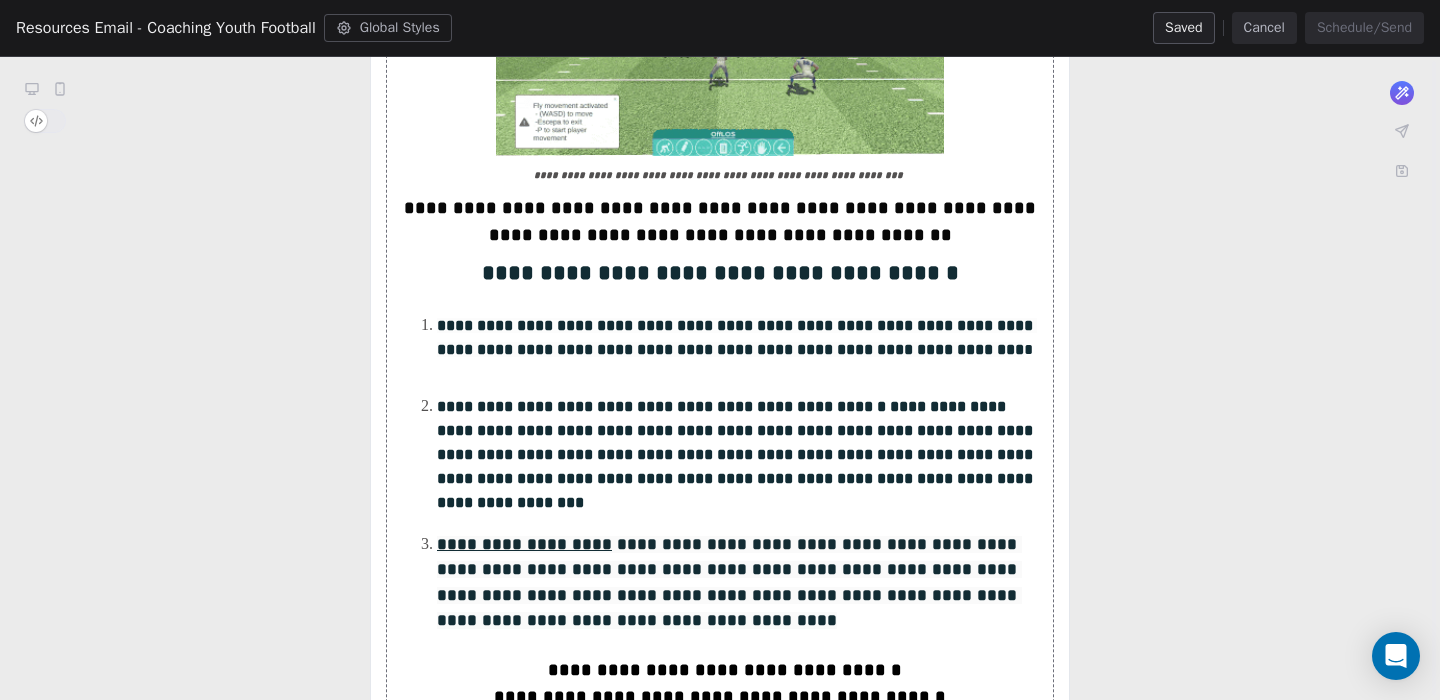 scroll, scrollTop: 344, scrollLeft: 0, axis: vertical 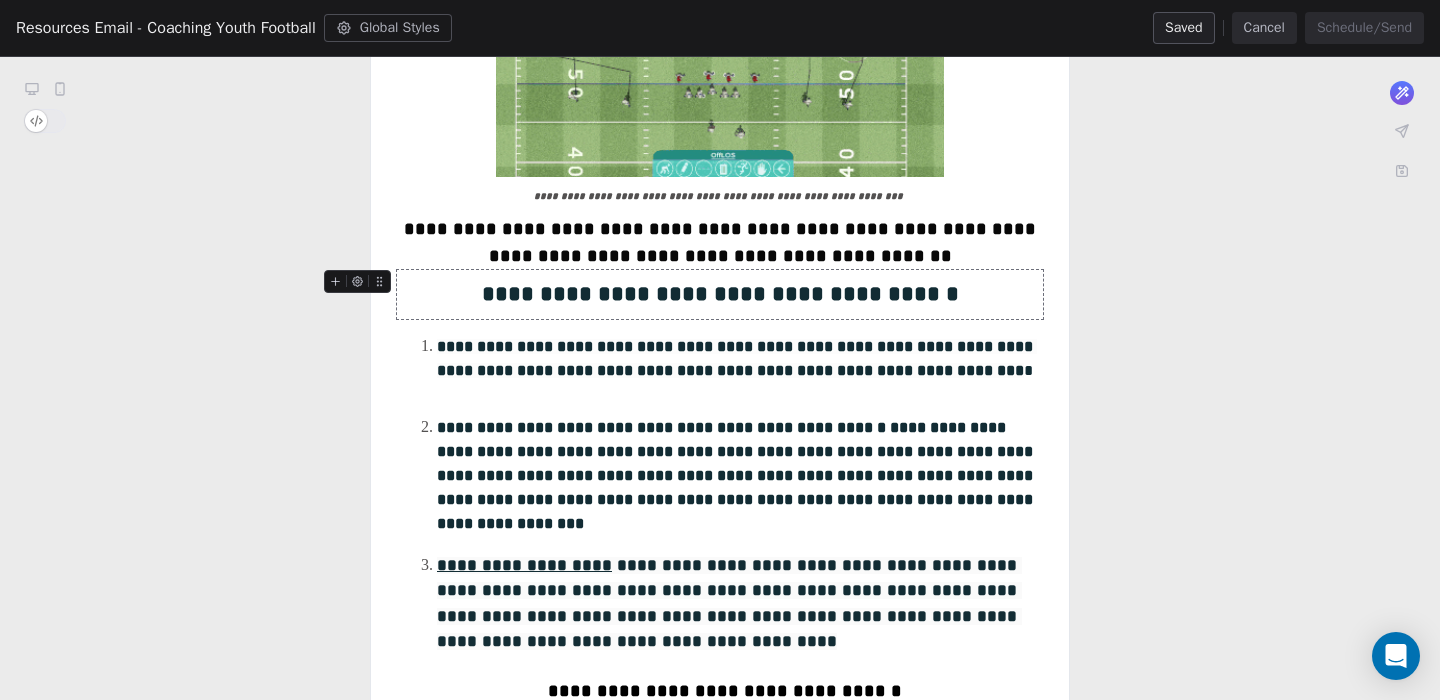 click on "**********" at bounding box center (720, 294) 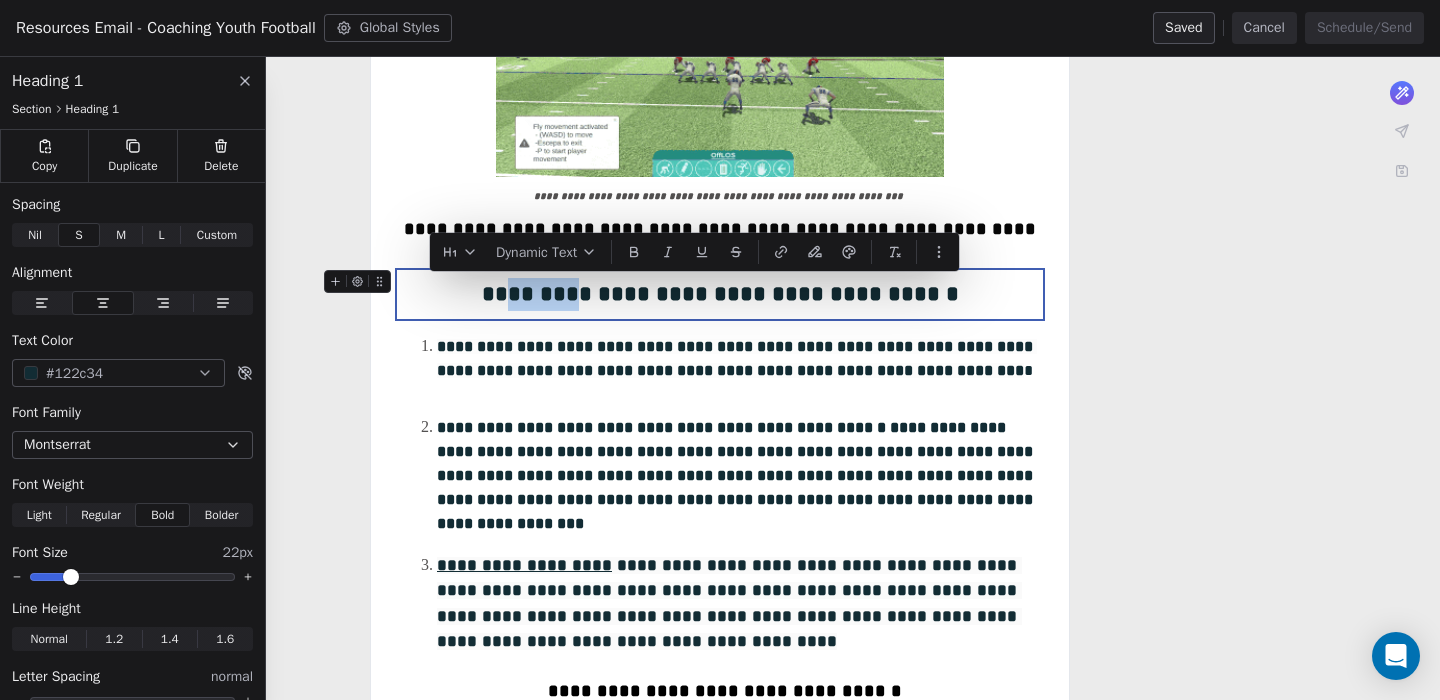 drag, startPoint x: 531, startPoint y: 295, endPoint x: 440, endPoint y: 295, distance: 91 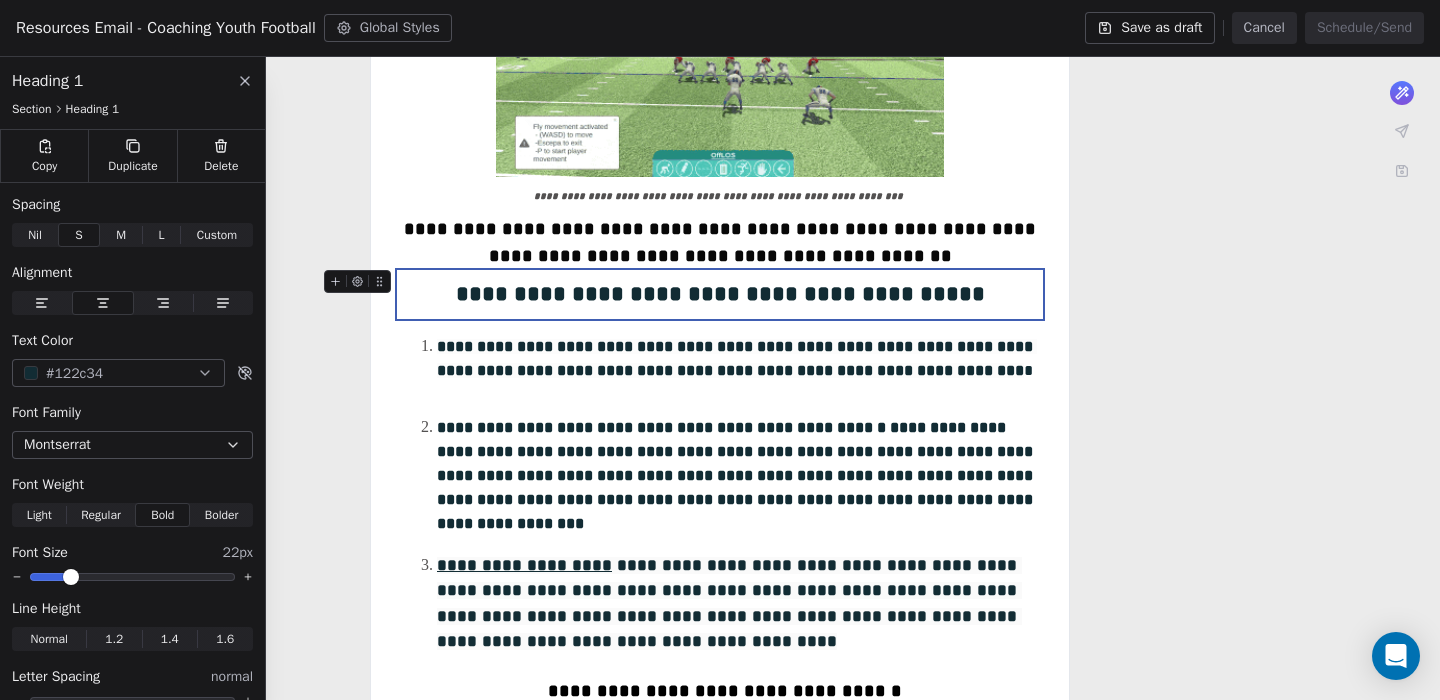 click on "**********" at bounding box center (720, 581) 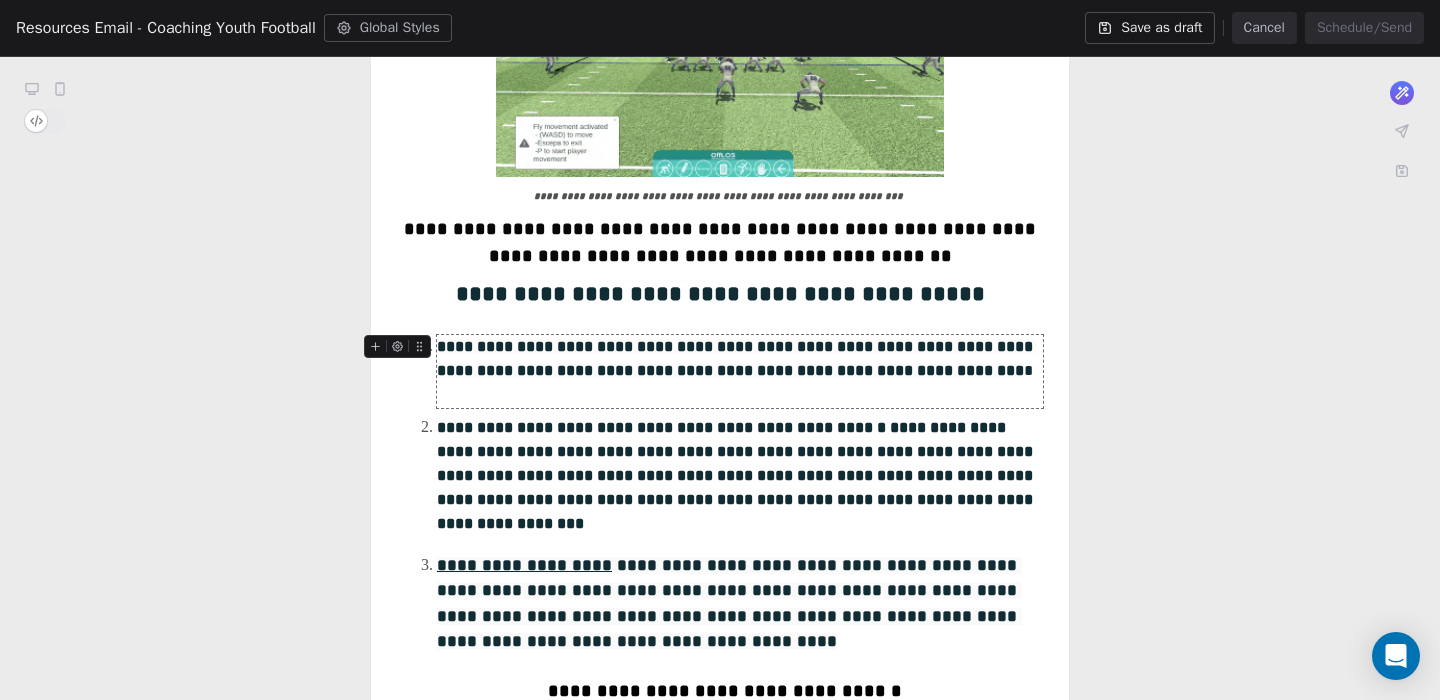 click on "**********" at bounding box center (737, 358) 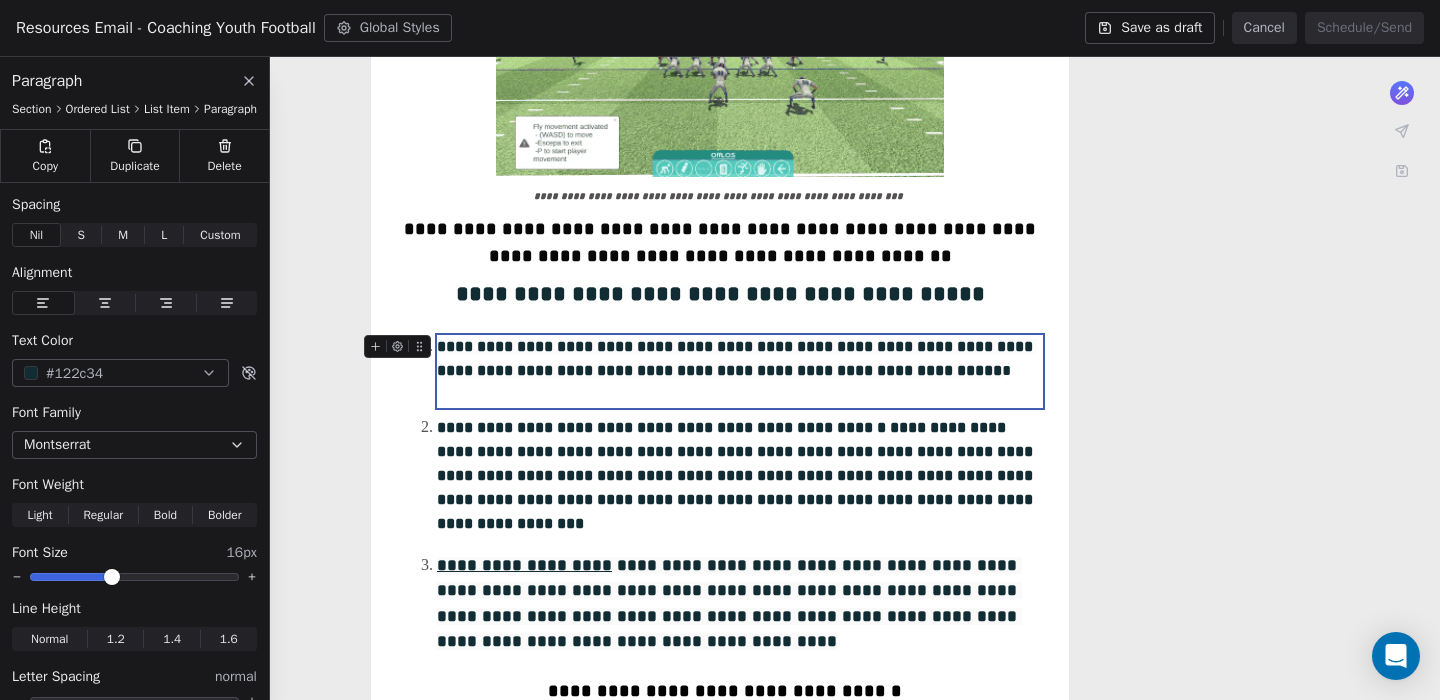 click on "**********" at bounding box center [720, 581] 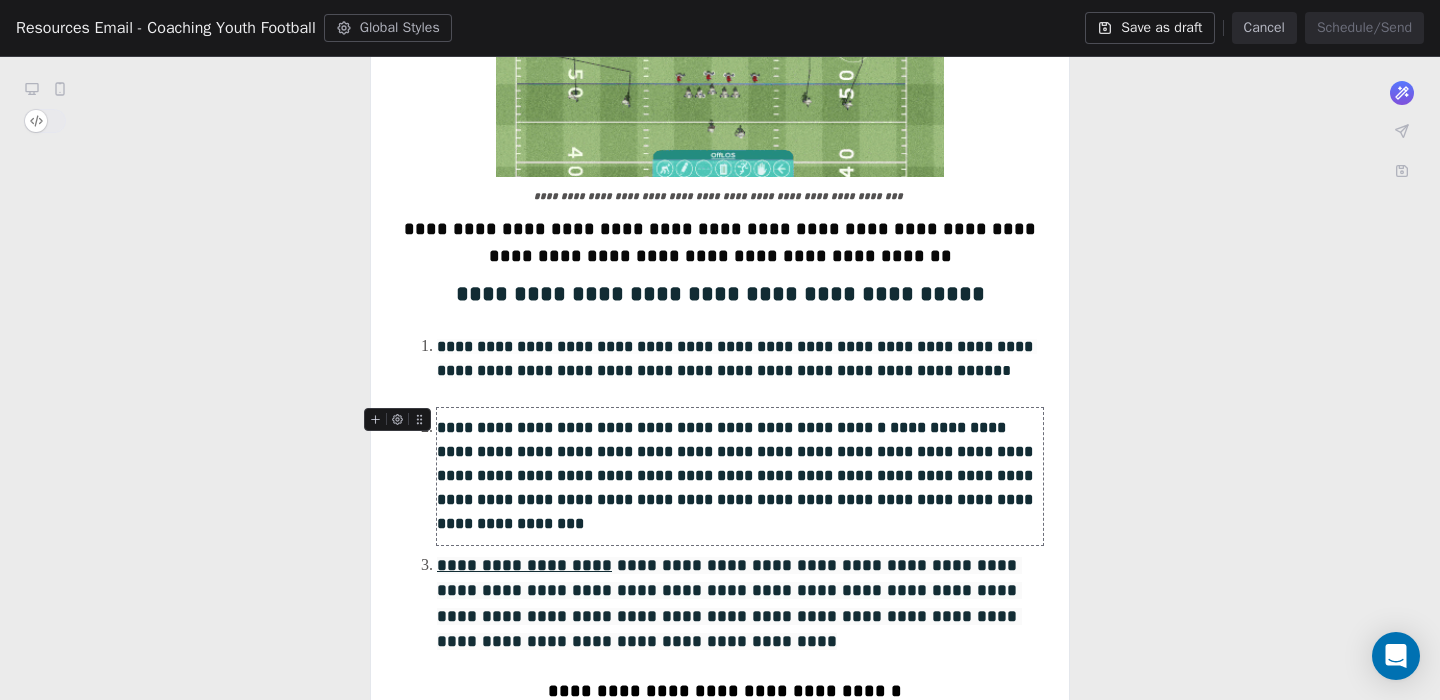 click on "**********" at bounding box center (740, 476) 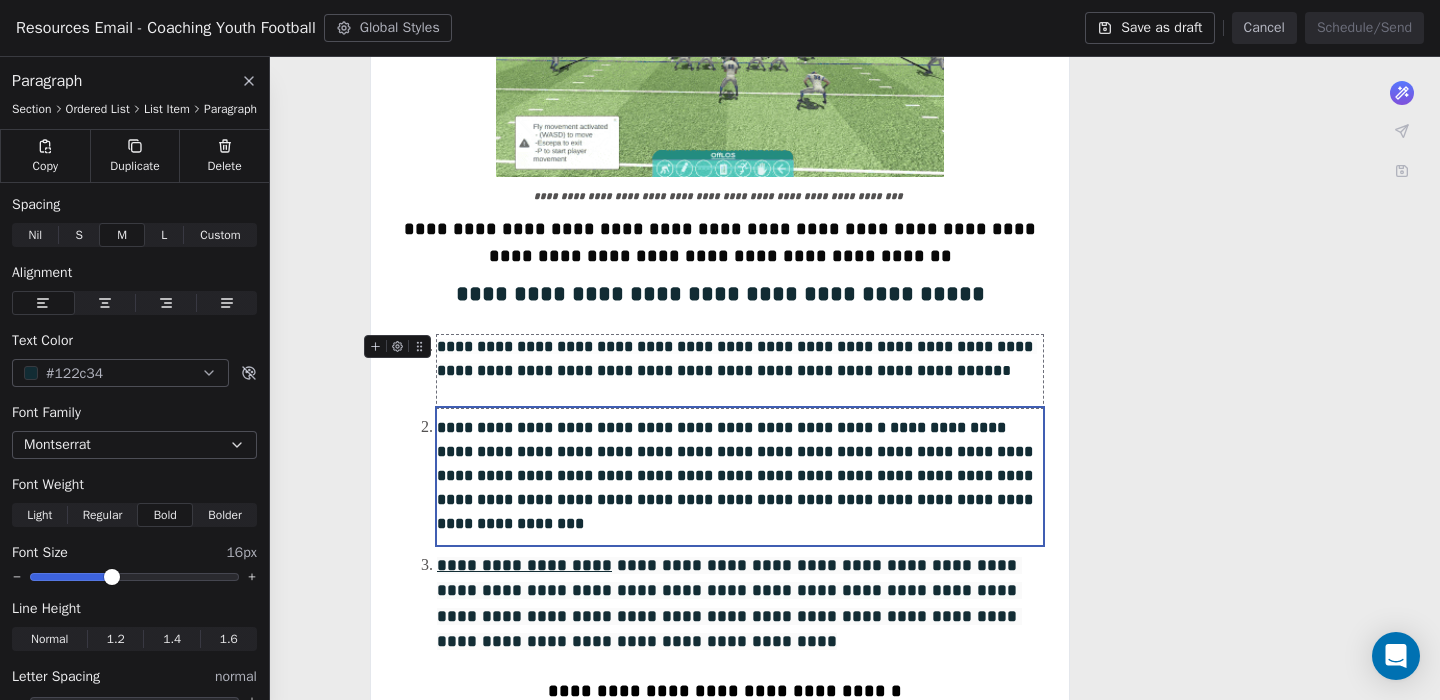 click on "**********" at bounding box center (720, 581) 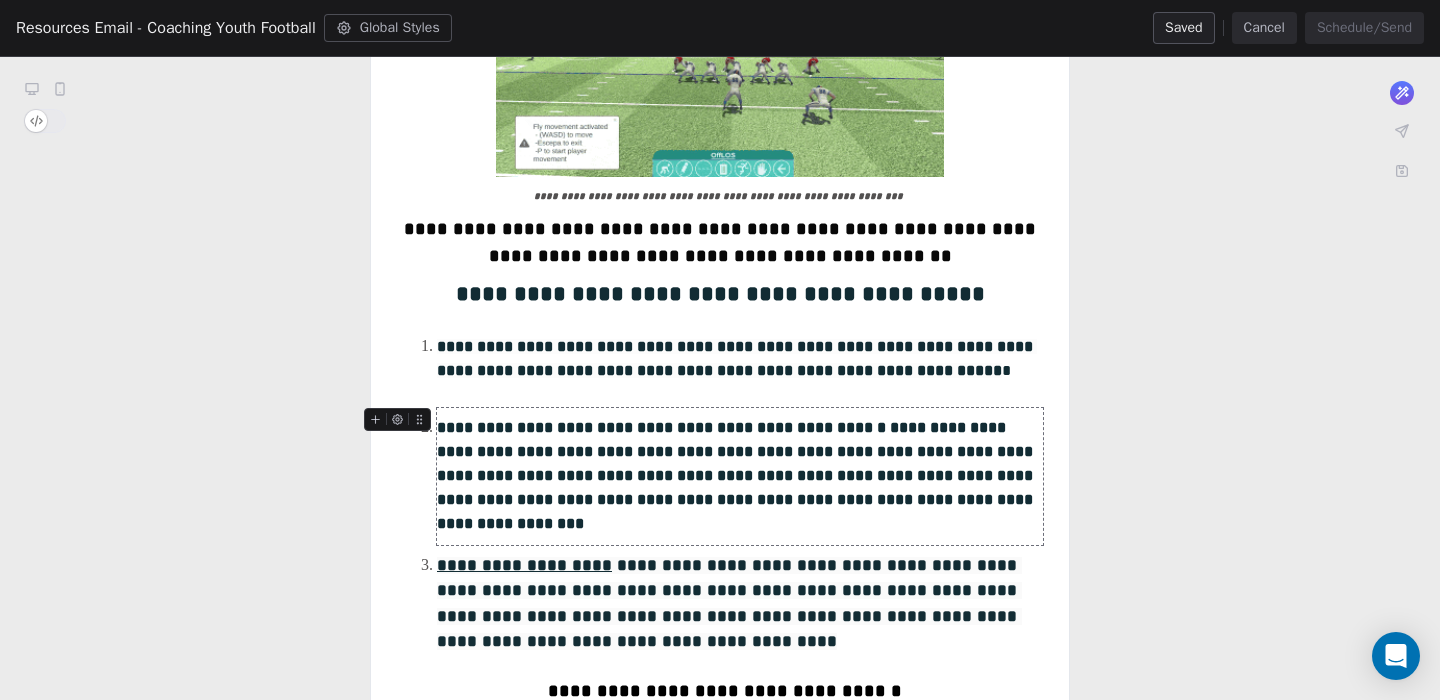 click on "**********" at bounding box center [740, 476] 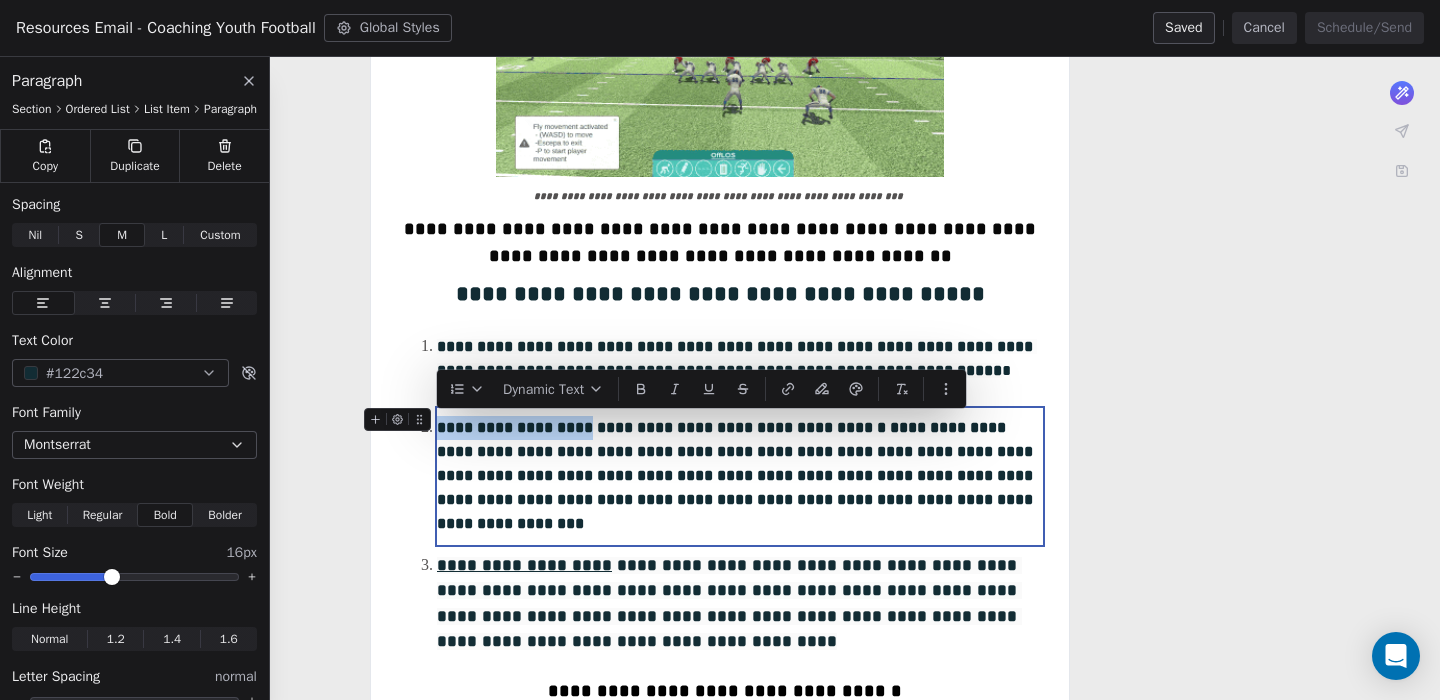 drag, startPoint x: 615, startPoint y: 429, endPoint x: 440, endPoint y: 428, distance: 175.00285 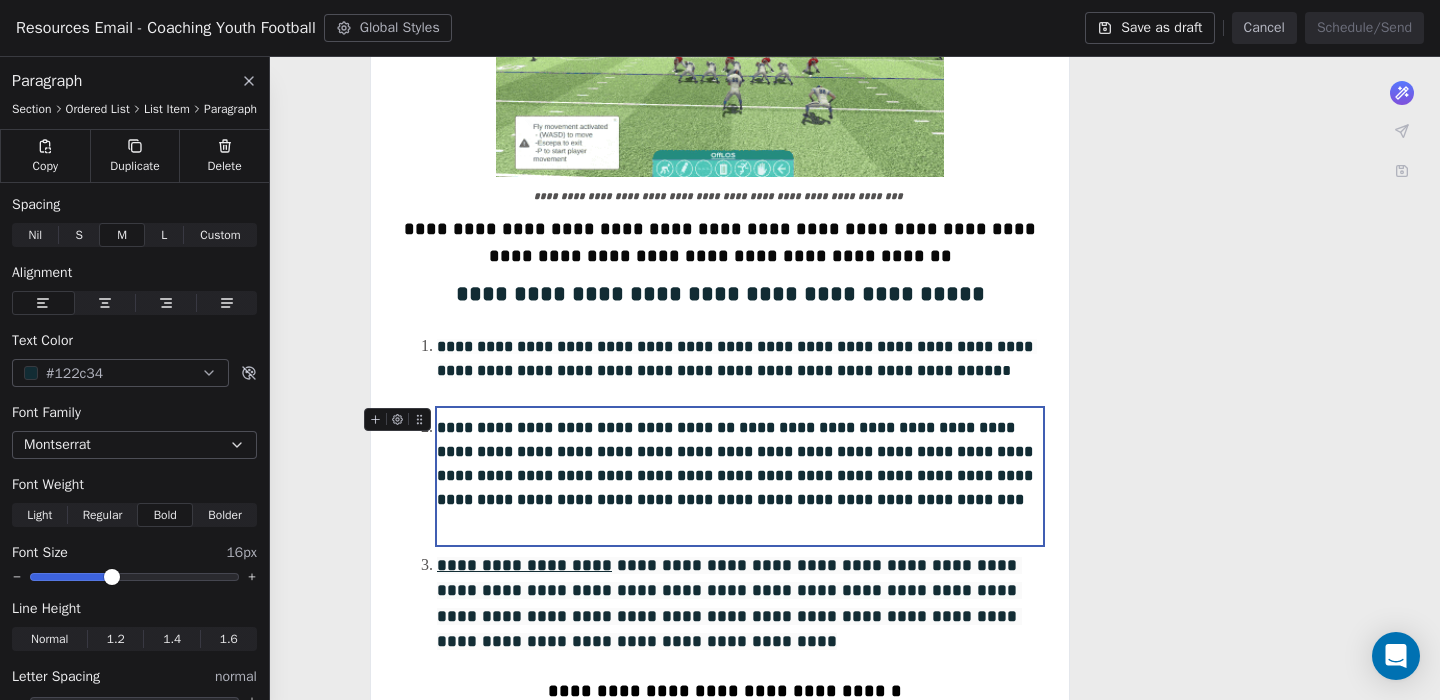 click on "**********" at bounding box center (737, 463) 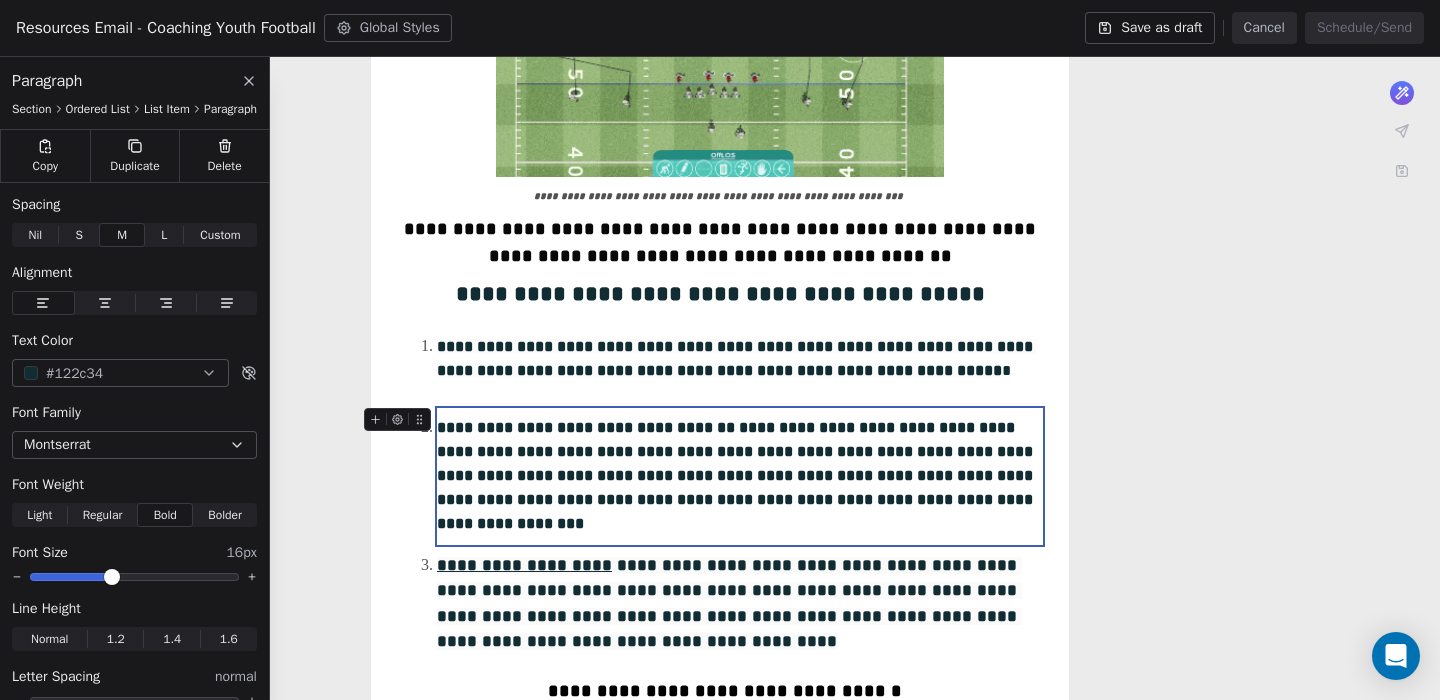 click on "**********" at bounding box center (740, 476) 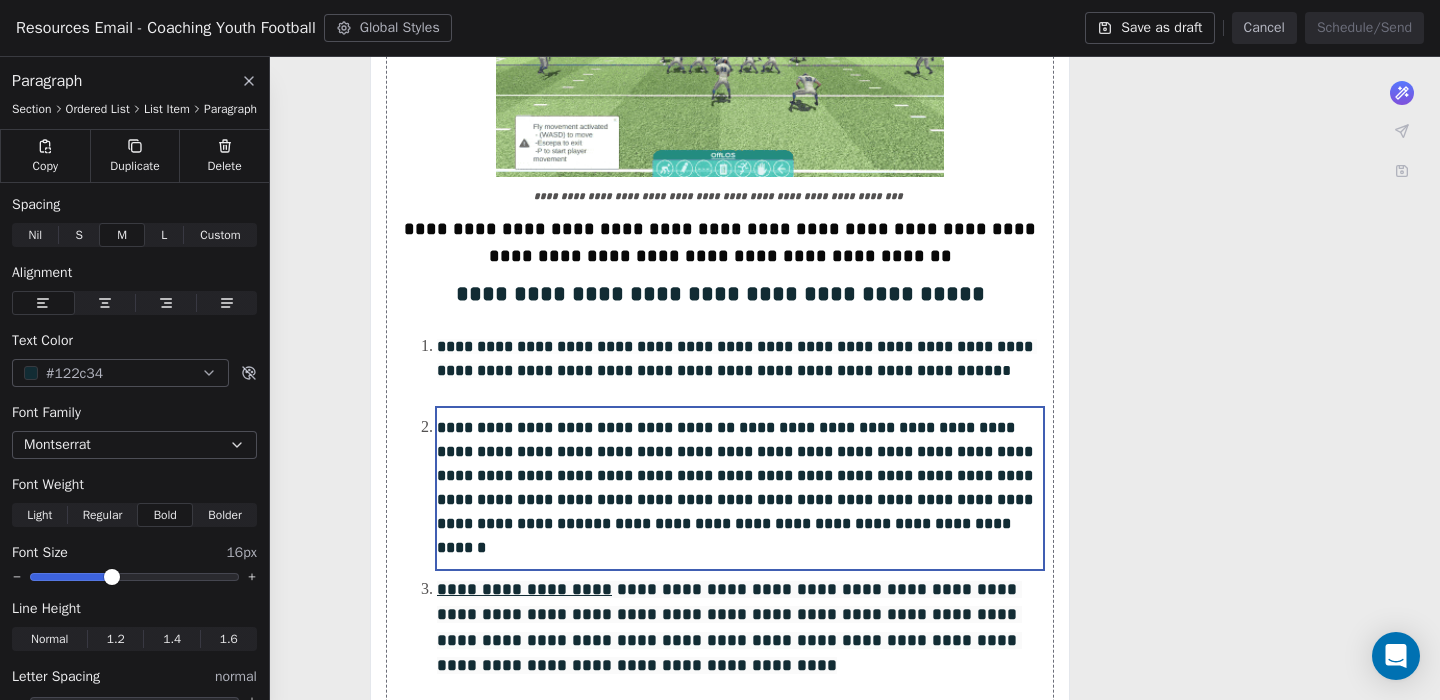 click on "**********" at bounding box center [720, 593] 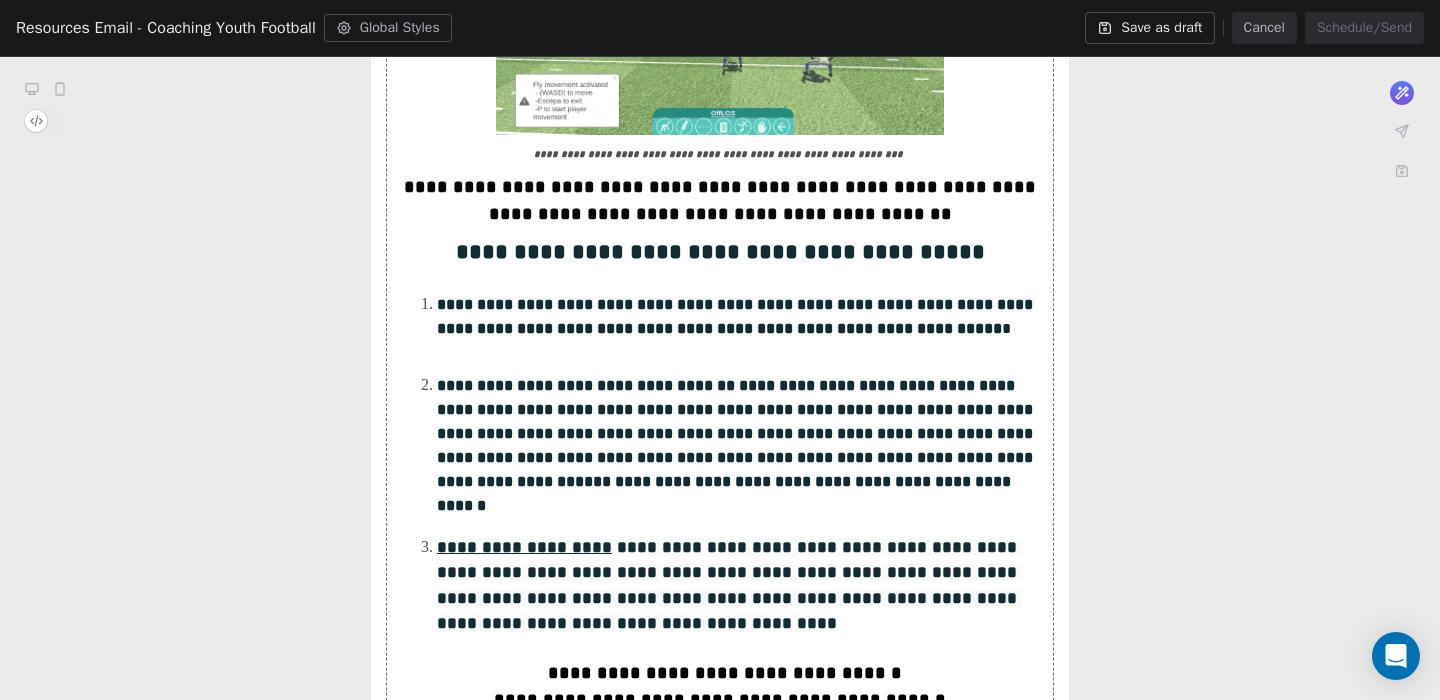 scroll, scrollTop: 430, scrollLeft: 0, axis: vertical 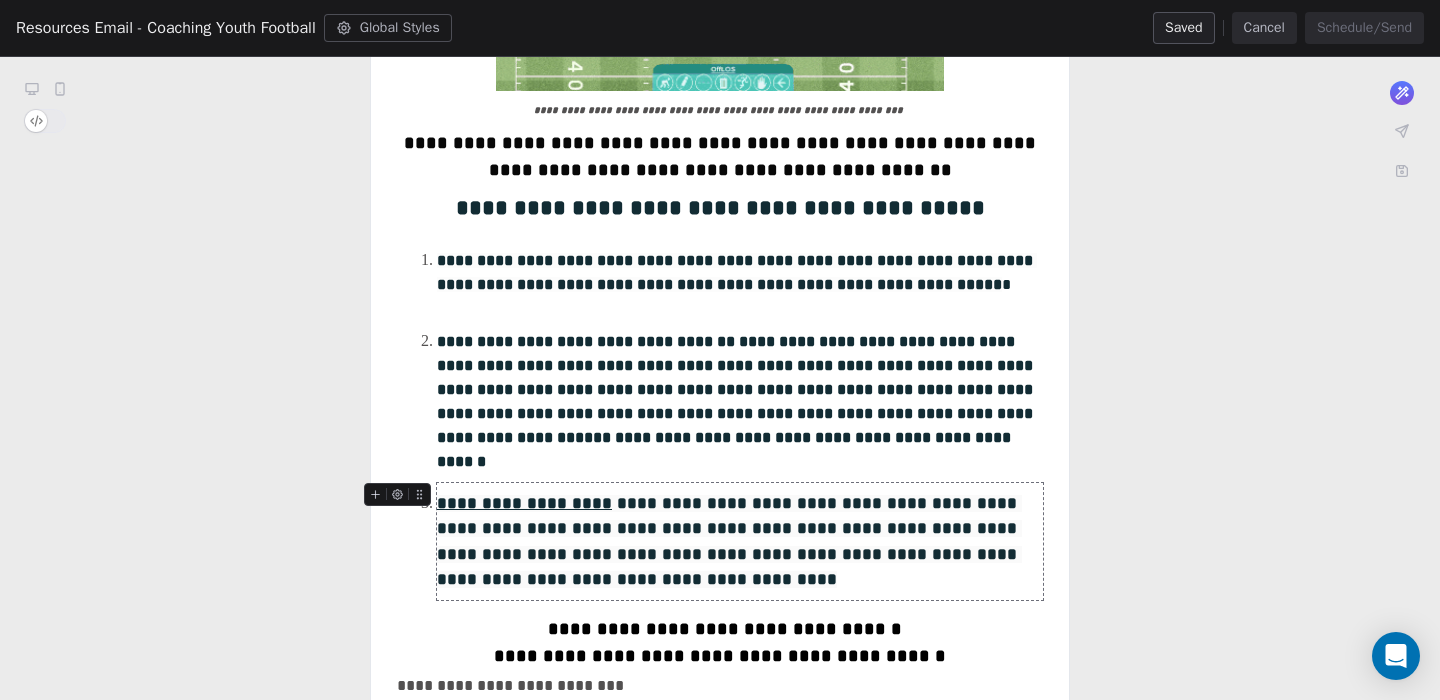 click on "**********" at bounding box center [729, 542] 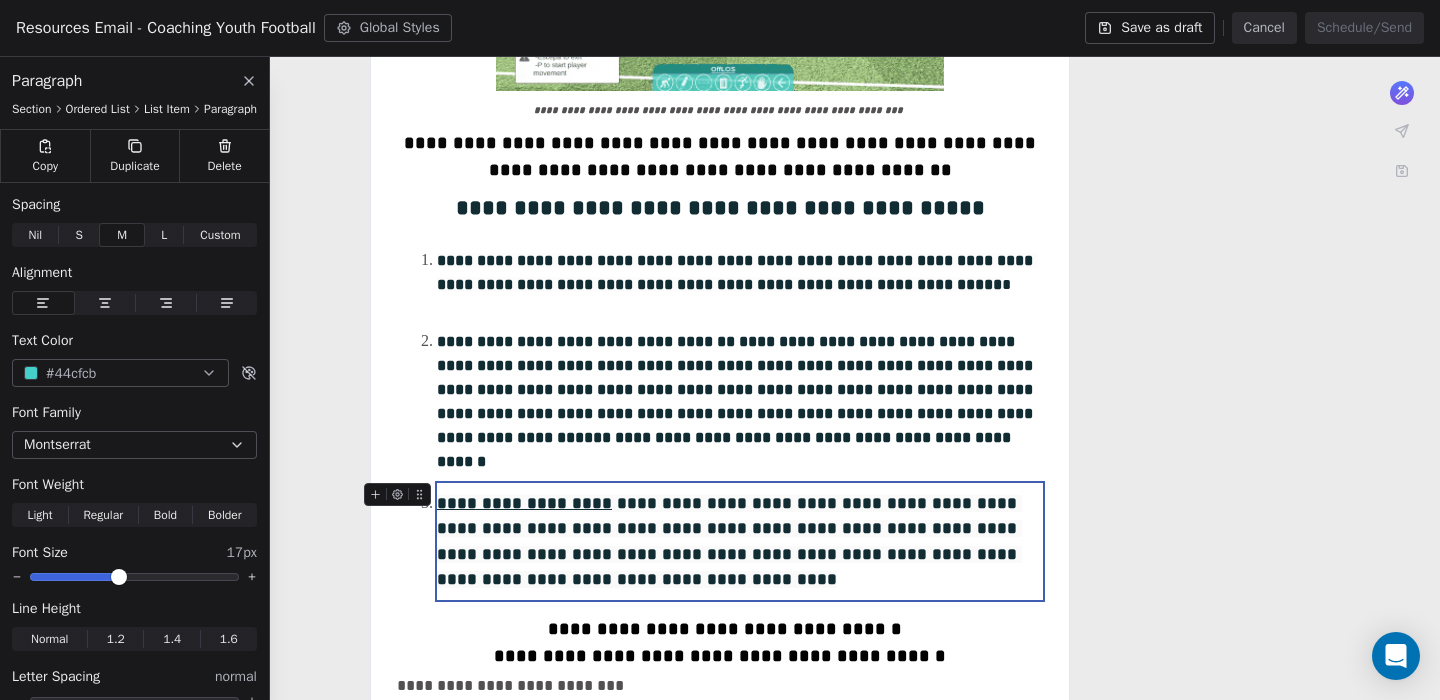 click on "**********" at bounding box center [729, 542] 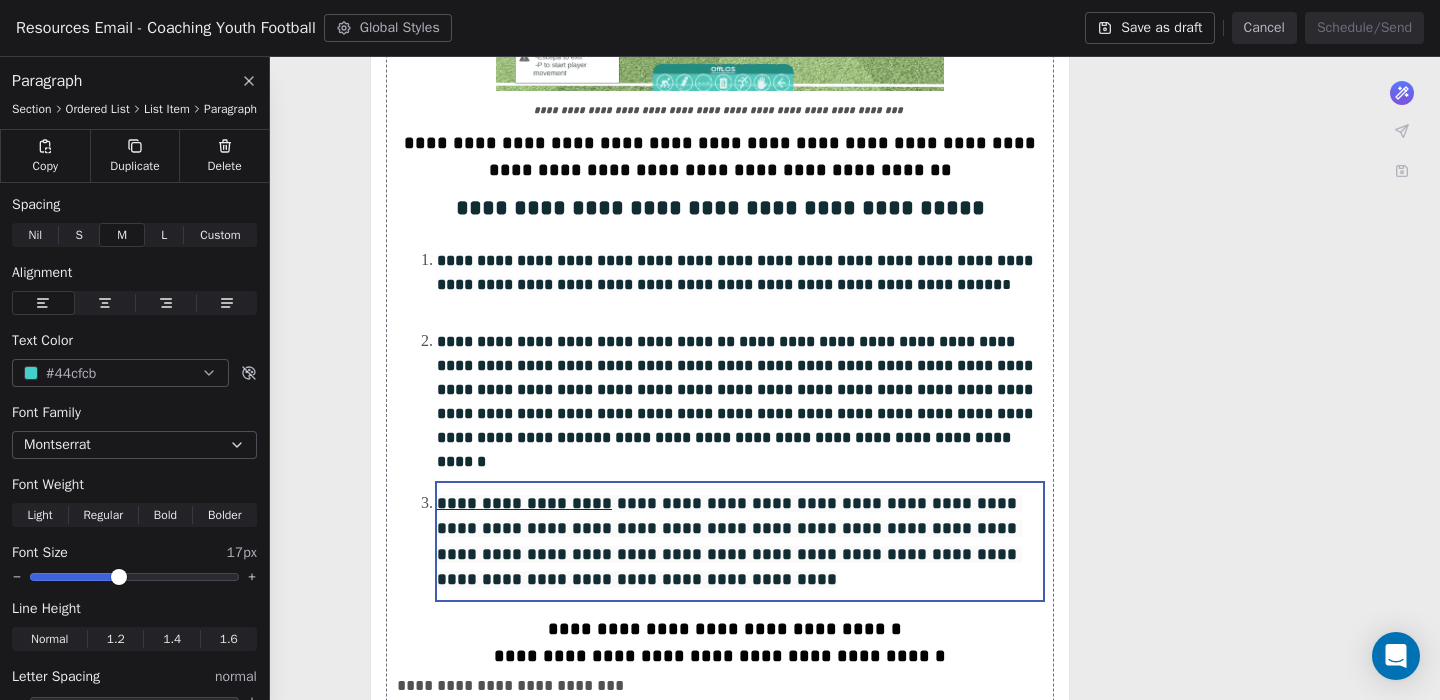 click on "**********" at bounding box center (720, 507) 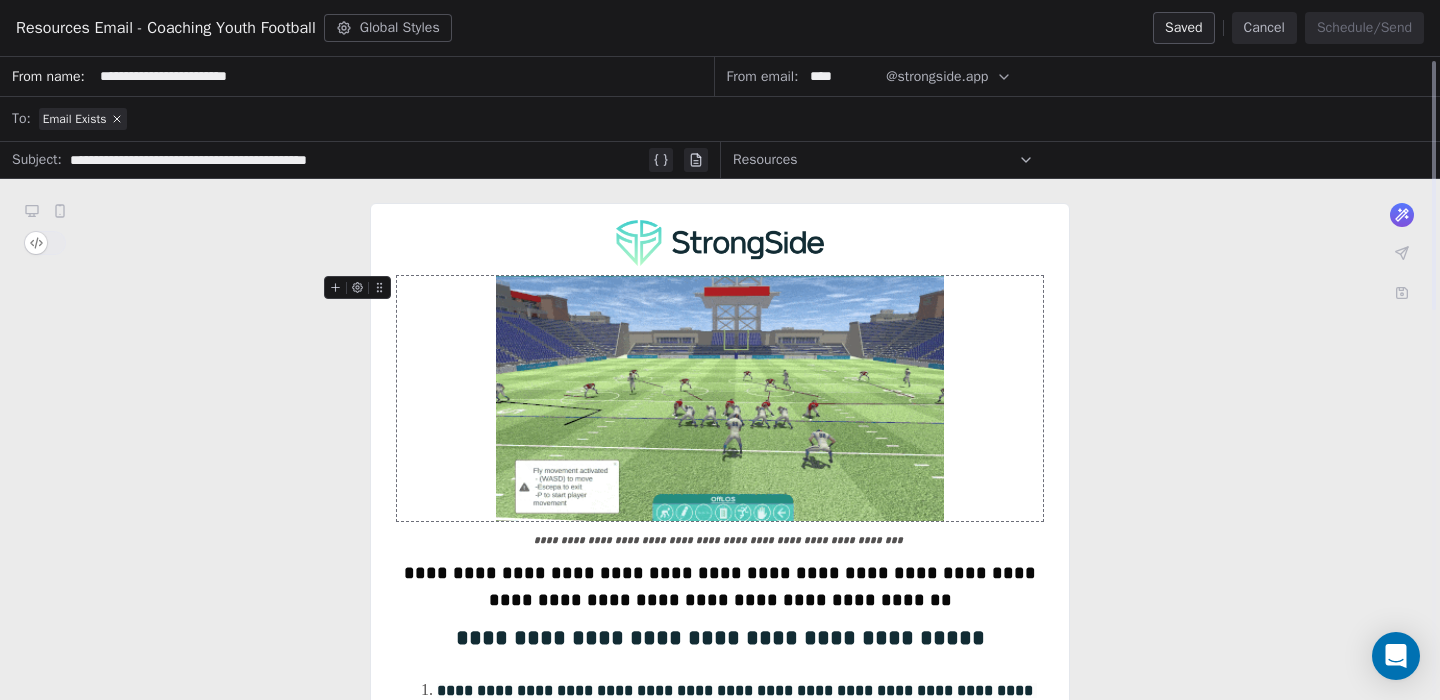 scroll, scrollTop: 0, scrollLeft: 0, axis: both 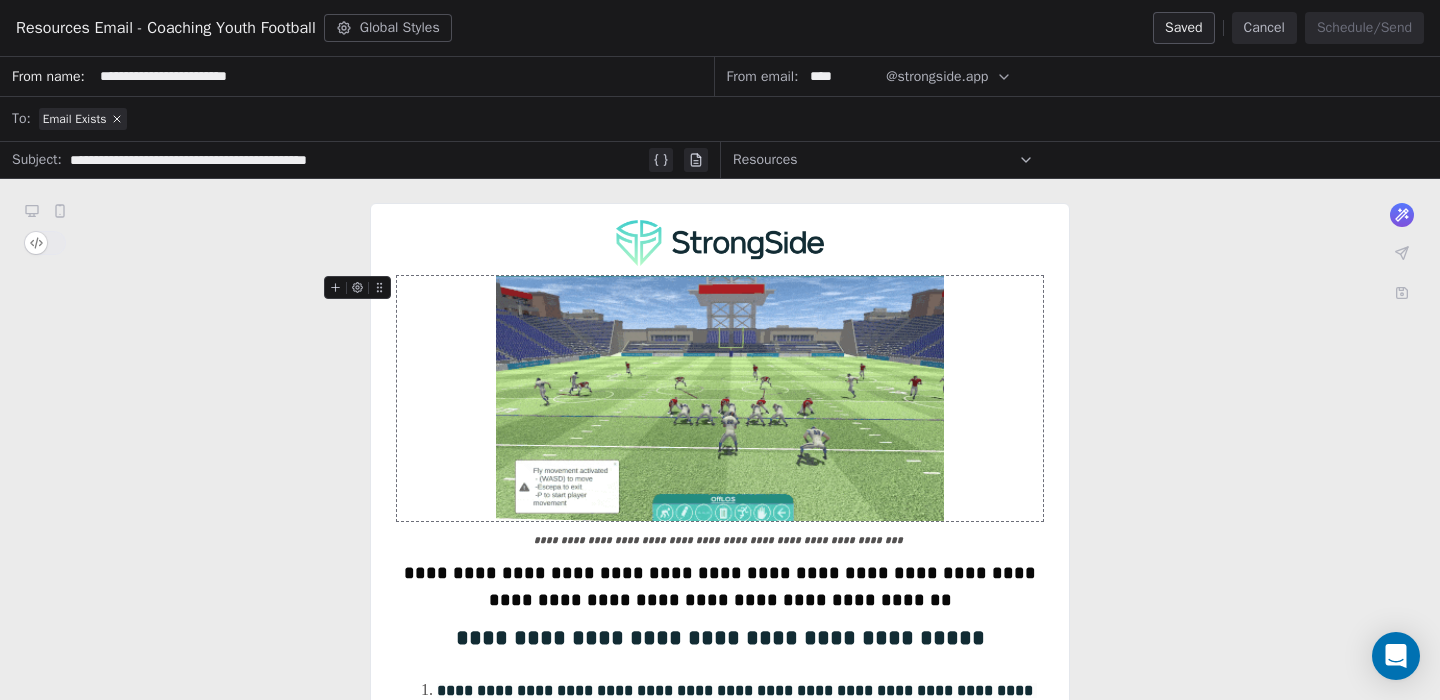 click on "**********" at bounding box center (720, 937) 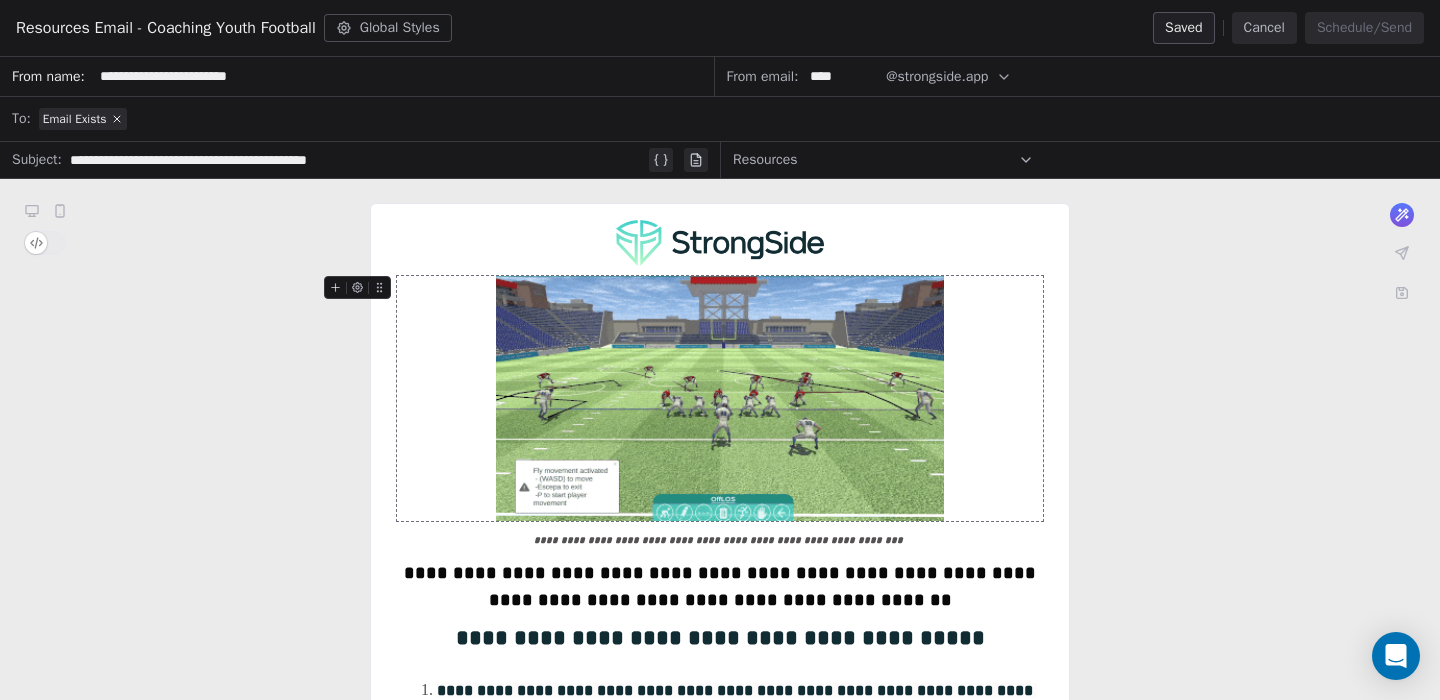 click on "@strongside.app" at bounding box center [937, 76] 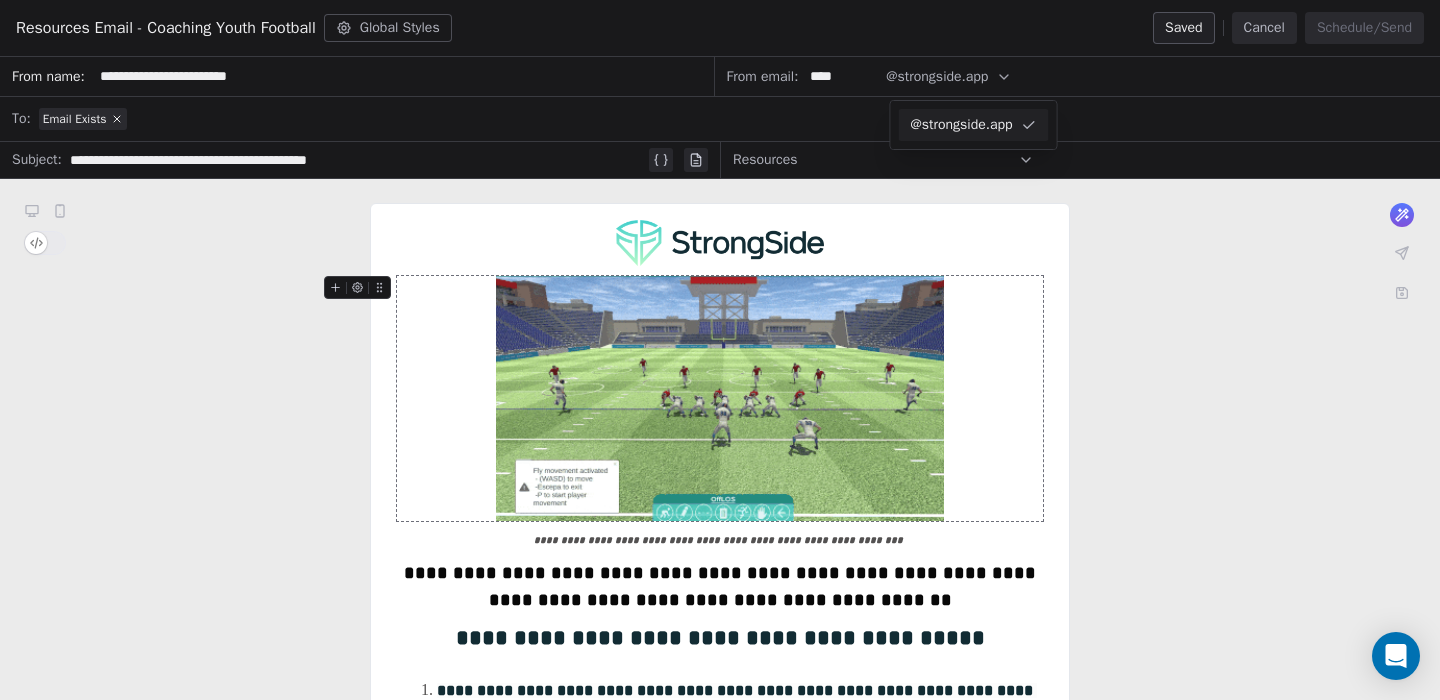 click on "@strongside.app" at bounding box center [974, 125] 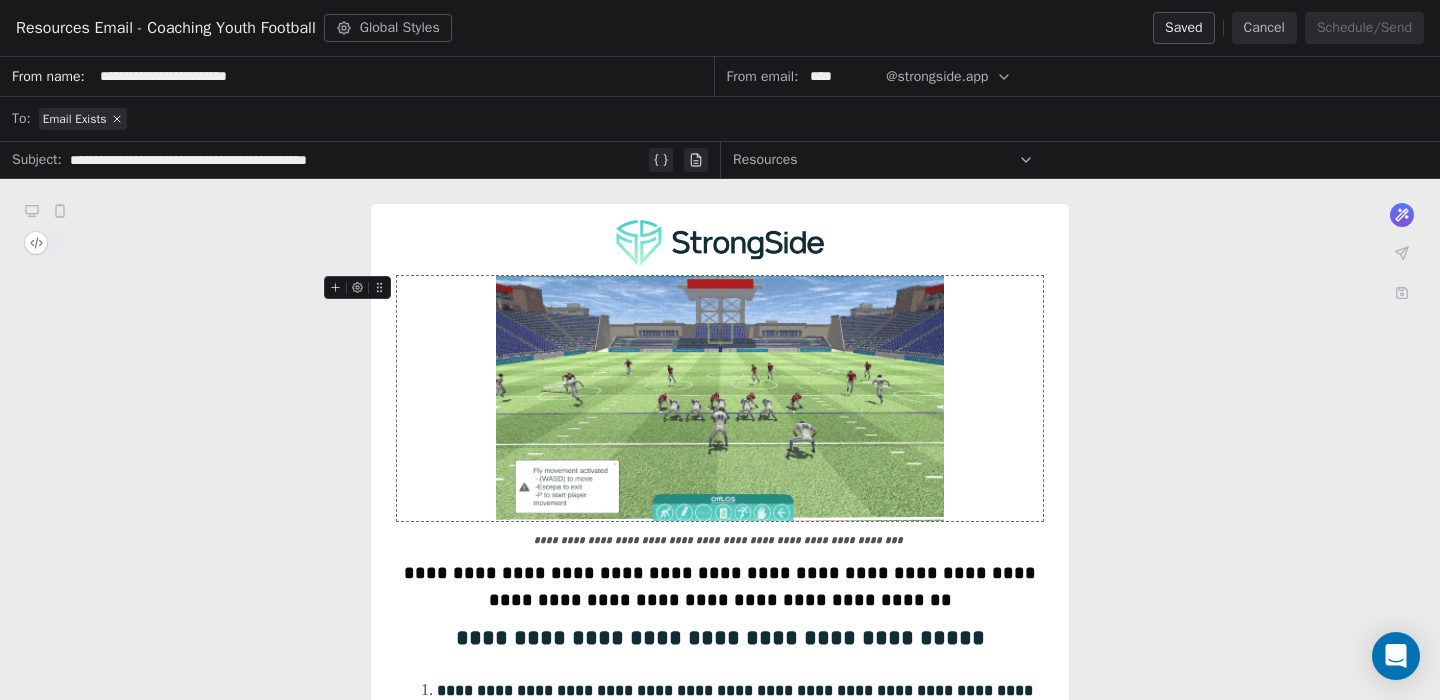 click on "Email Exists" at bounding box center (733, 119) 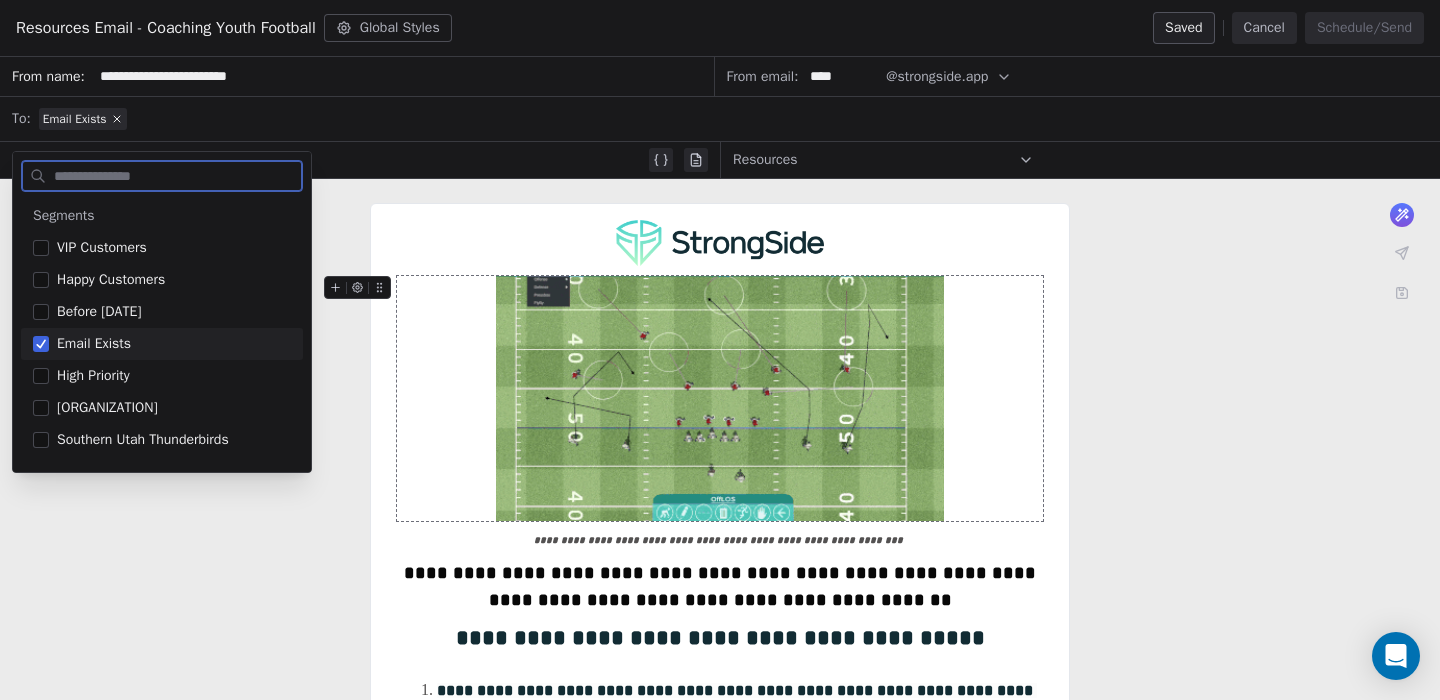 click on "**********" at bounding box center [403, 76] 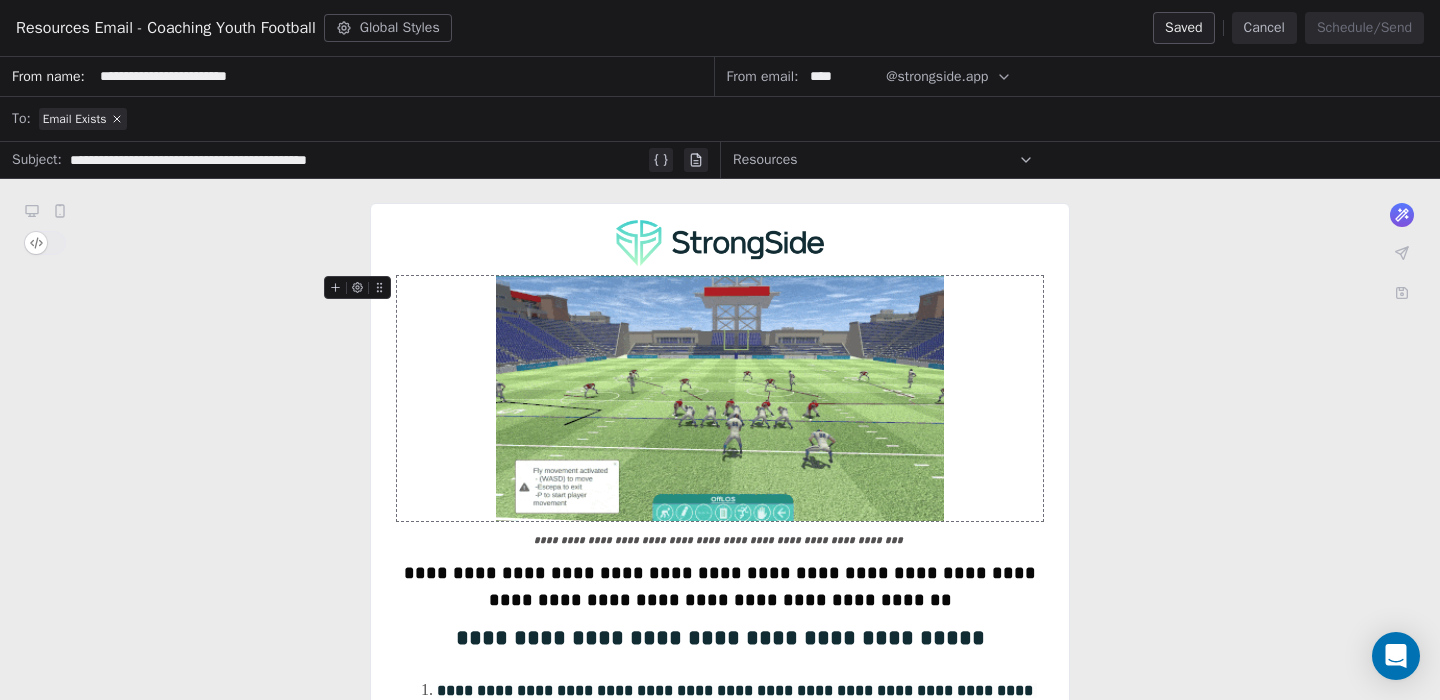click on "**********" at bounding box center [357, 160] 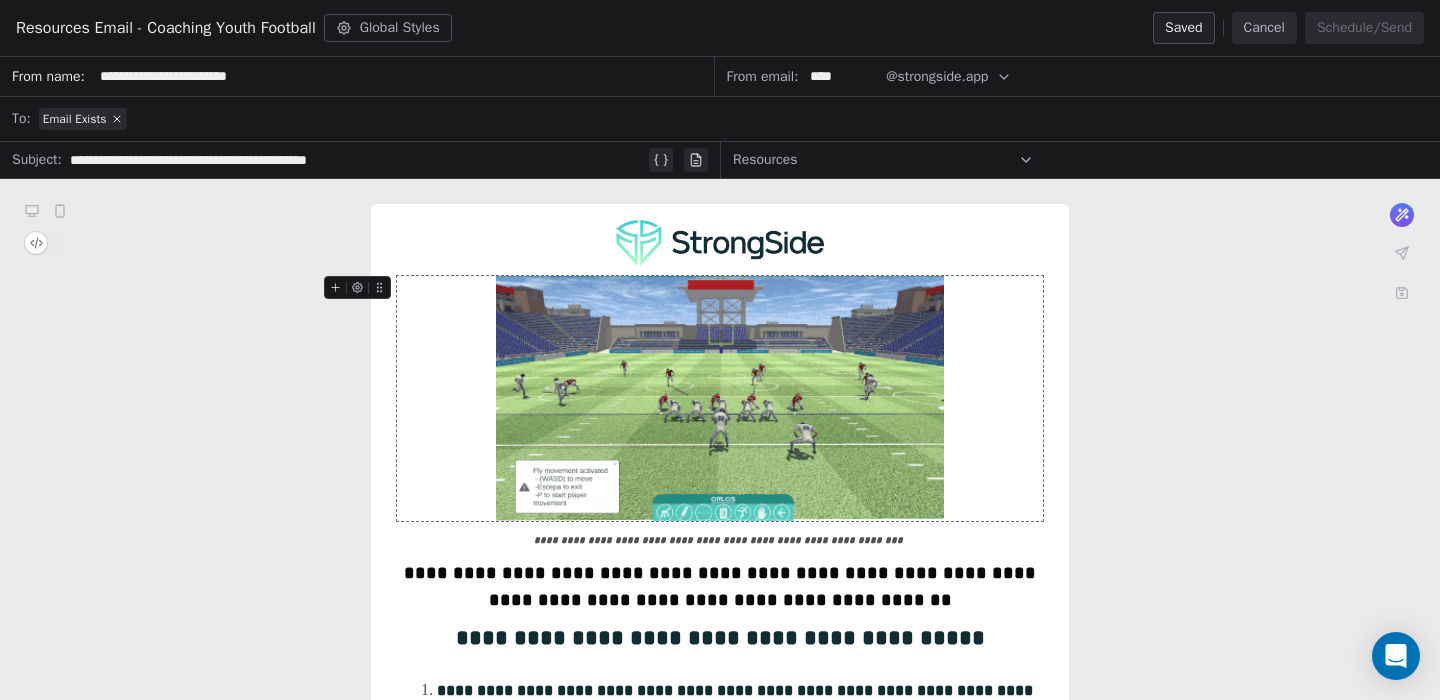 click on "Resources" at bounding box center (1080, 160) 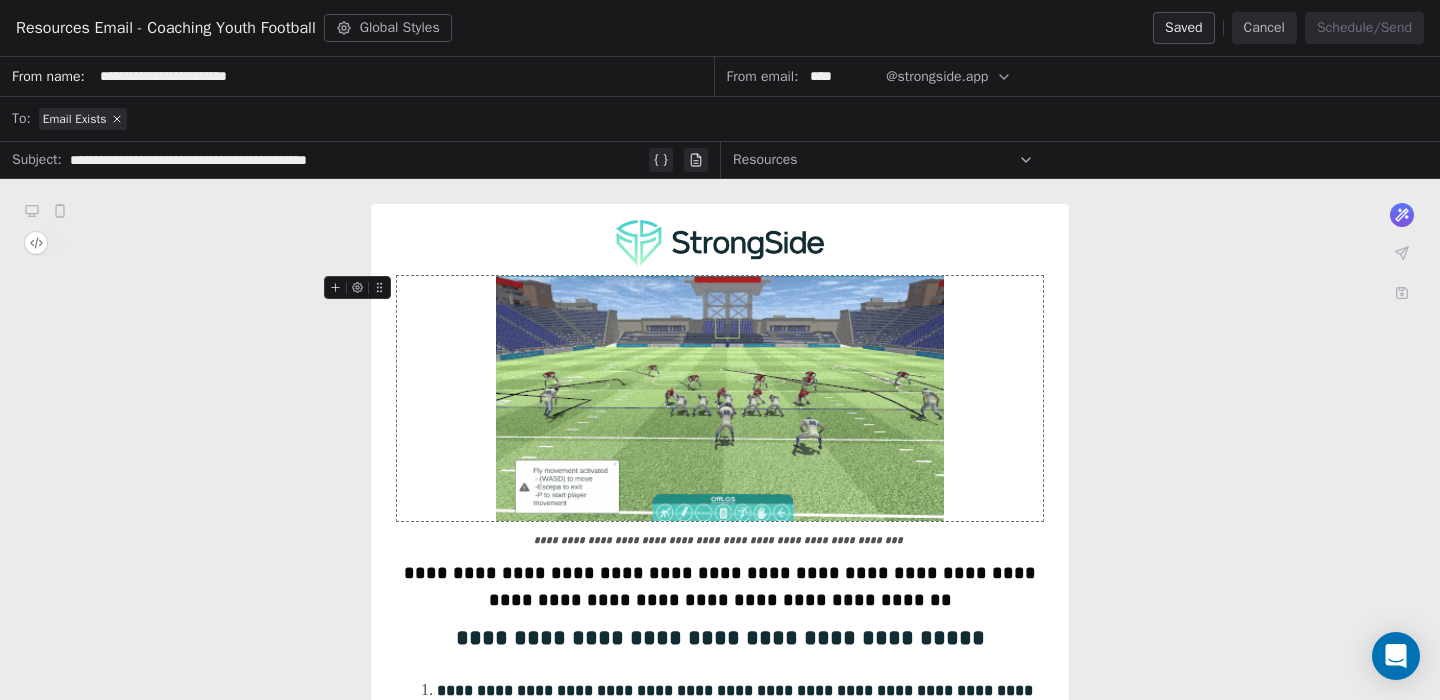 click on "Cancel" at bounding box center (1264, 28) 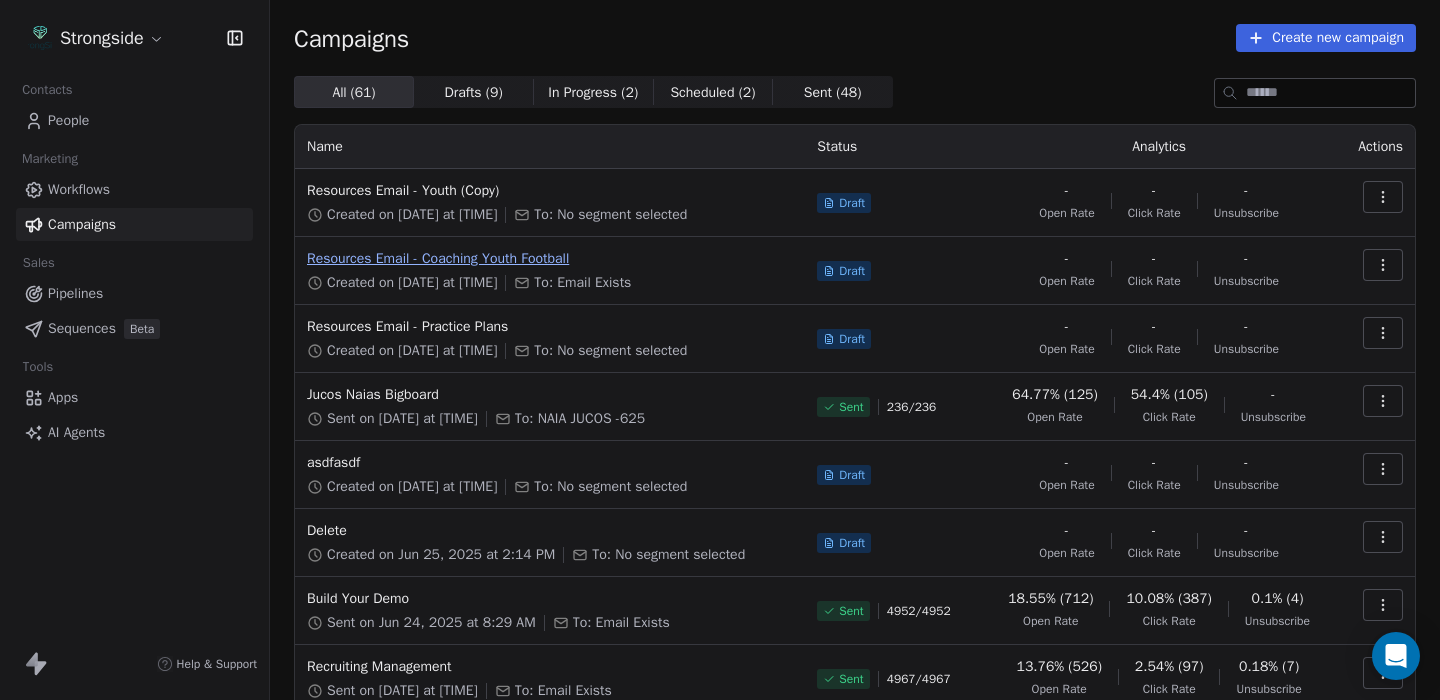 click on "Resources Email - Coaching Youth Football" at bounding box center (550, 259) 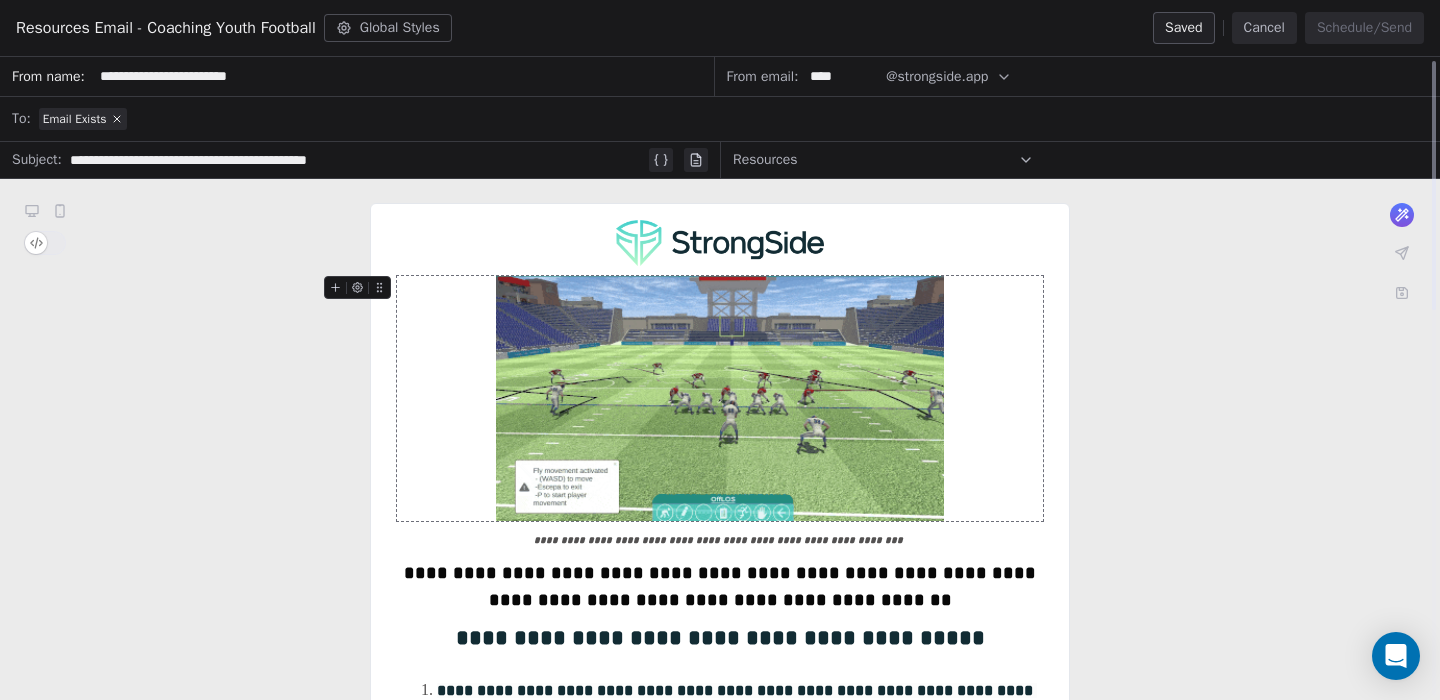 scroll, scrollTop: -1, scrollLeft: 0, axis: vertical 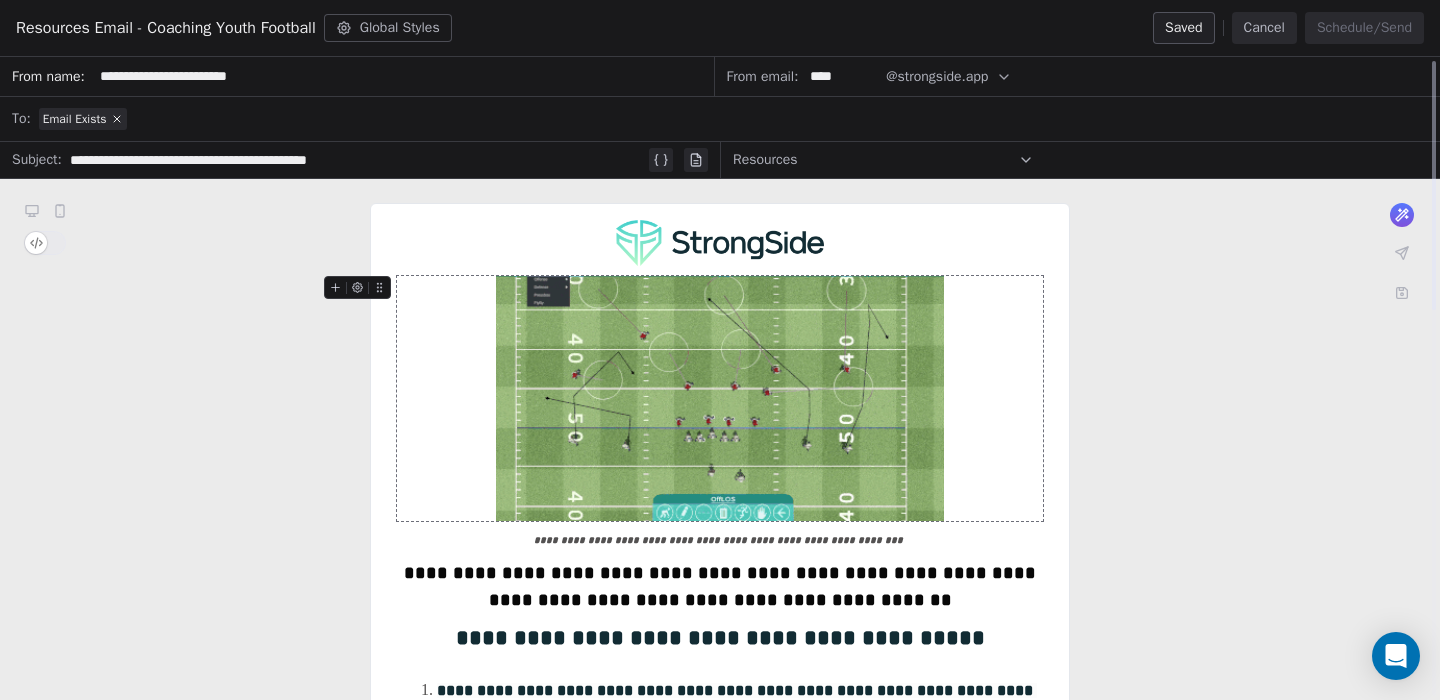 click on "Cancel" at bounding box center (1264, 28) 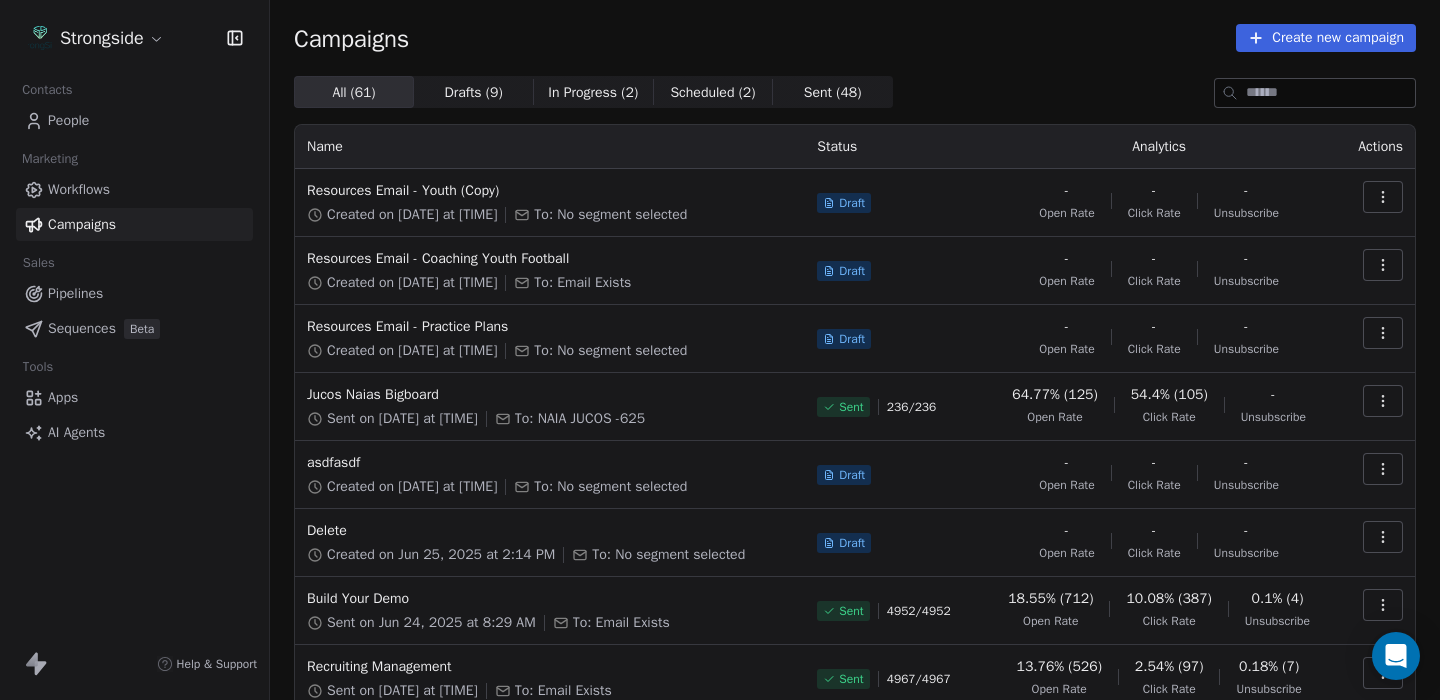 click on "Strongside Contacts People Marketing Workflows Campaigns Sales Pipelines Sequences Beta Tools Apps AI Agents Help & Support Campaigns  Create new campaign All ( 61 ) All ( 61 ) Drafts ( 9 ) Drafts ( 9 ) In Progress ( 2 ) In Progress ( 2 ) Scheduled ( 2 ) Scheduled ( 2 ) Sent ( 48 ) Sent ( 48 ) Name Status Analytics Actions Resources Email - Youth (Copy) Created on Jul 17, 2025 at 2:19 PM To: No segment selected Draft - Open Rate - Click Rate - Unsubscribe Resources Email - Coaching Youth Football Created on Jul 17, 2025 at 2:19 PM To: Email Exists  Draft - Open Rate - Click Rate - Unsubscribe Resources Email - Practice Plans Created on Jul 17, 2025 at 2:12 PM To: No segment selected Draft - Open Rate - Click Rate - Unsubscribe Jucos Naias Bigboard  Sent on Jun 25, 2025 at 2:08 PM To: NAIA JUCOS -625  Sent 236 / 236 64.77% (125) Open Rate 54.4% (105) Click Rate - Unsubscribe asdfasdf Created on Jun 25, 2025 at 2:51 PM To: No segment selected Draft - Open Rate - Click Rate - Unsubscribe Delete Draft - - - / /" at bounding box center [720, 350] 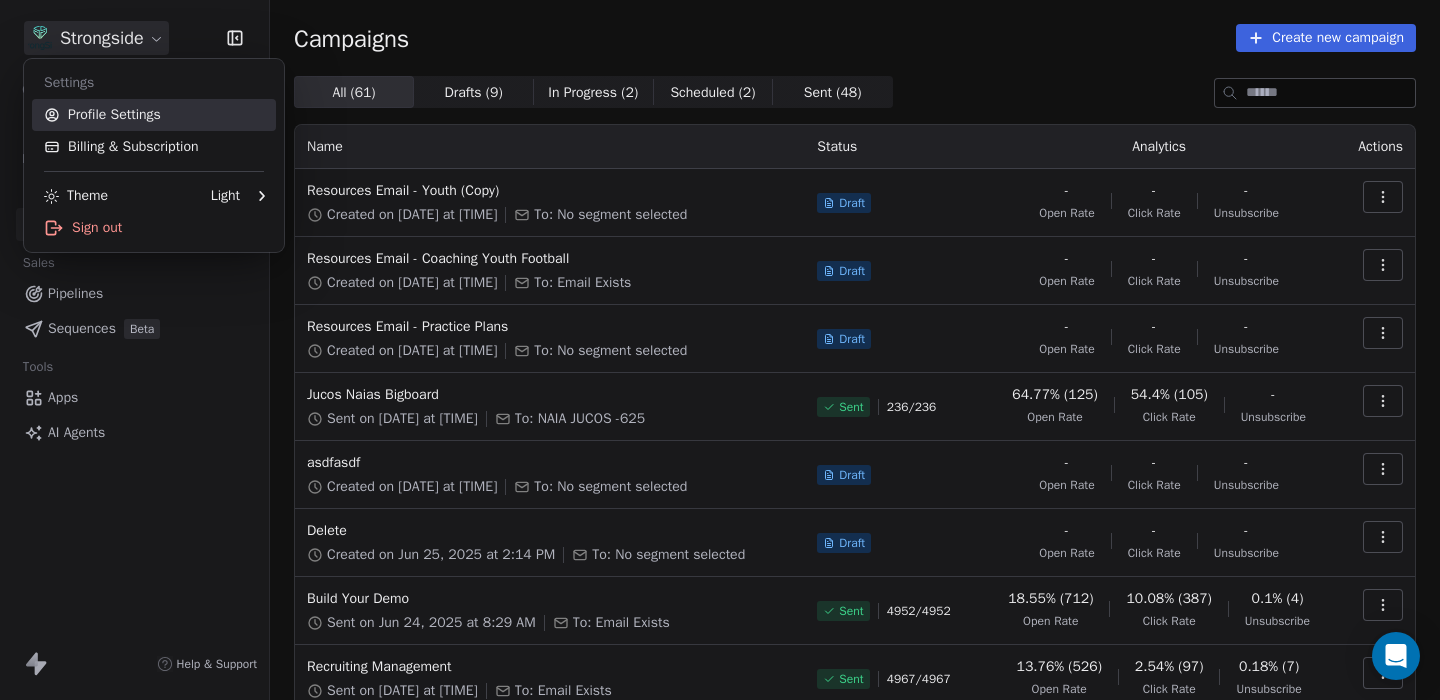 click on "Profile Settings" at bounding box center [154, 115] 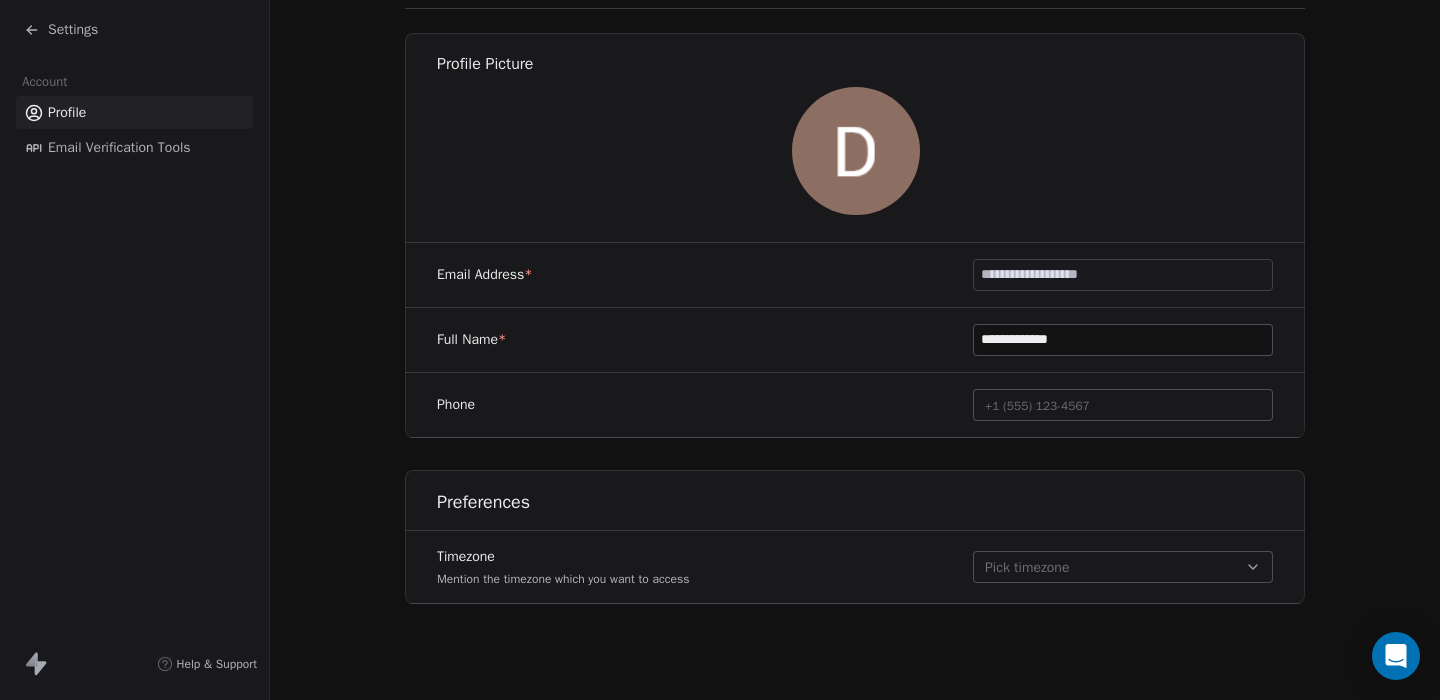 scroll, scrollTop: 142, scrollLeft: 0, axis: vertical 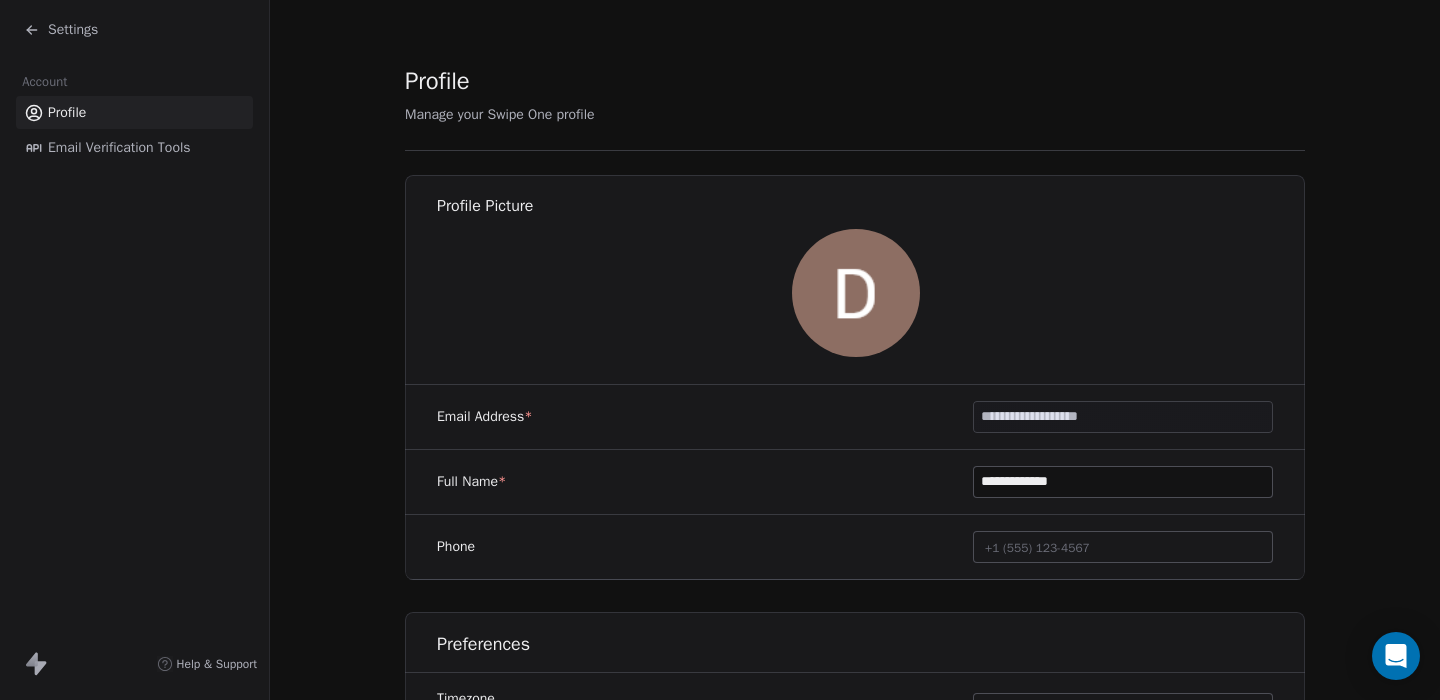 click on "Email Verification Tools" at bounding box center [119, 147] 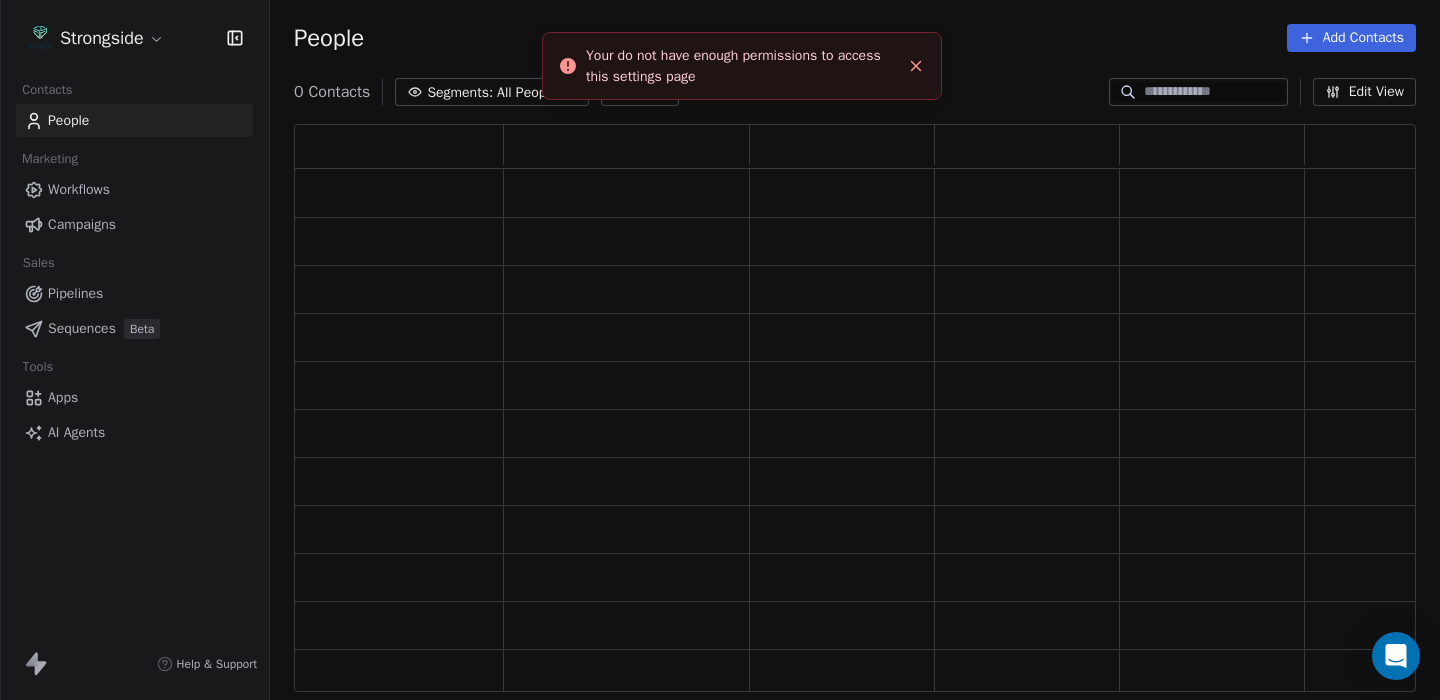 scroll, scrollTop: 1, scrollLeft: 1, axis: both 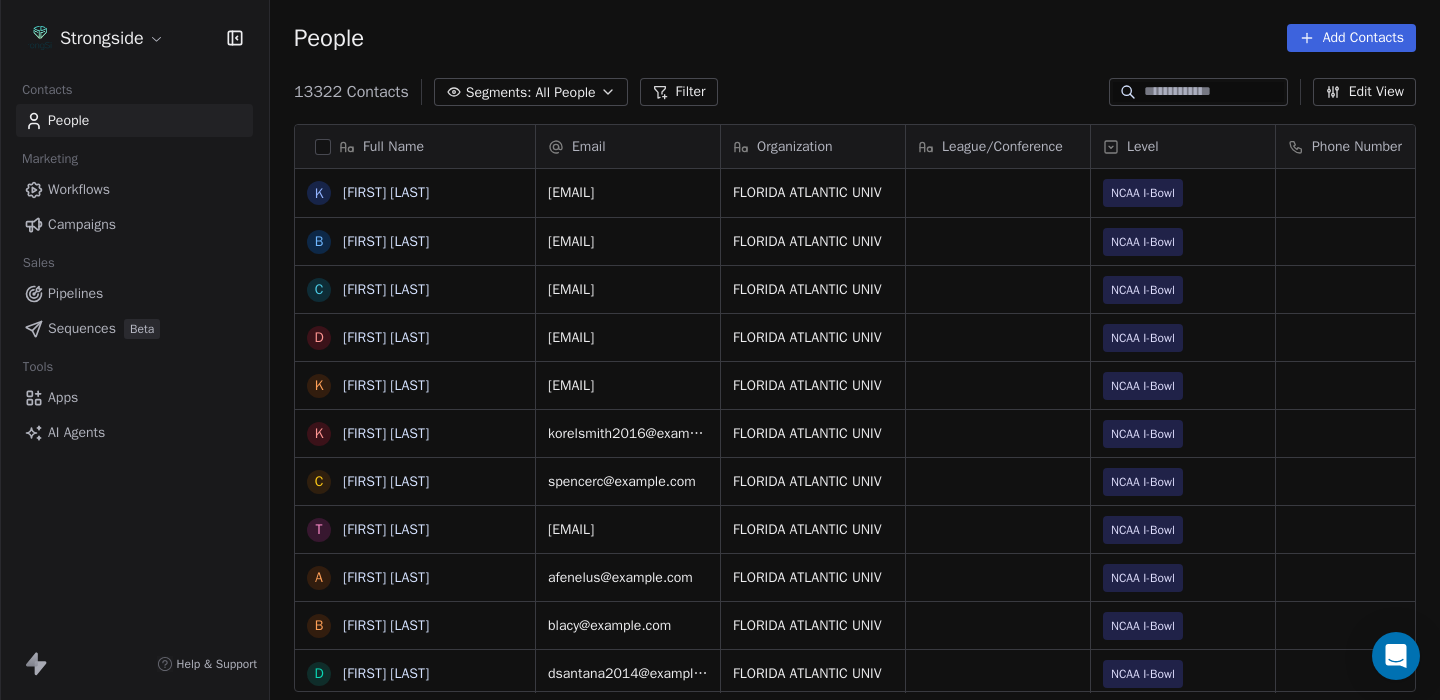 click on "Campaigns" at bounding box center [82, 224] 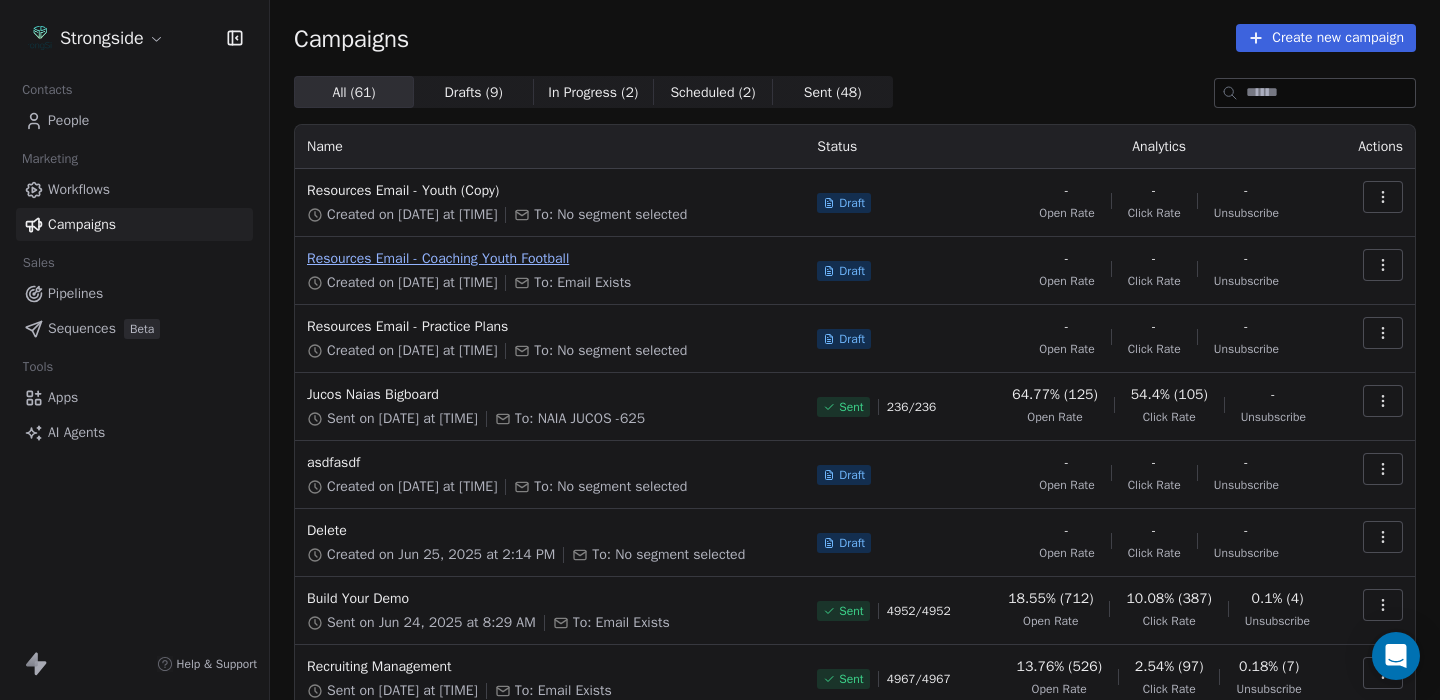 click on "Resources Email - Coaching Youth Football" at bounding box center (550, 259) 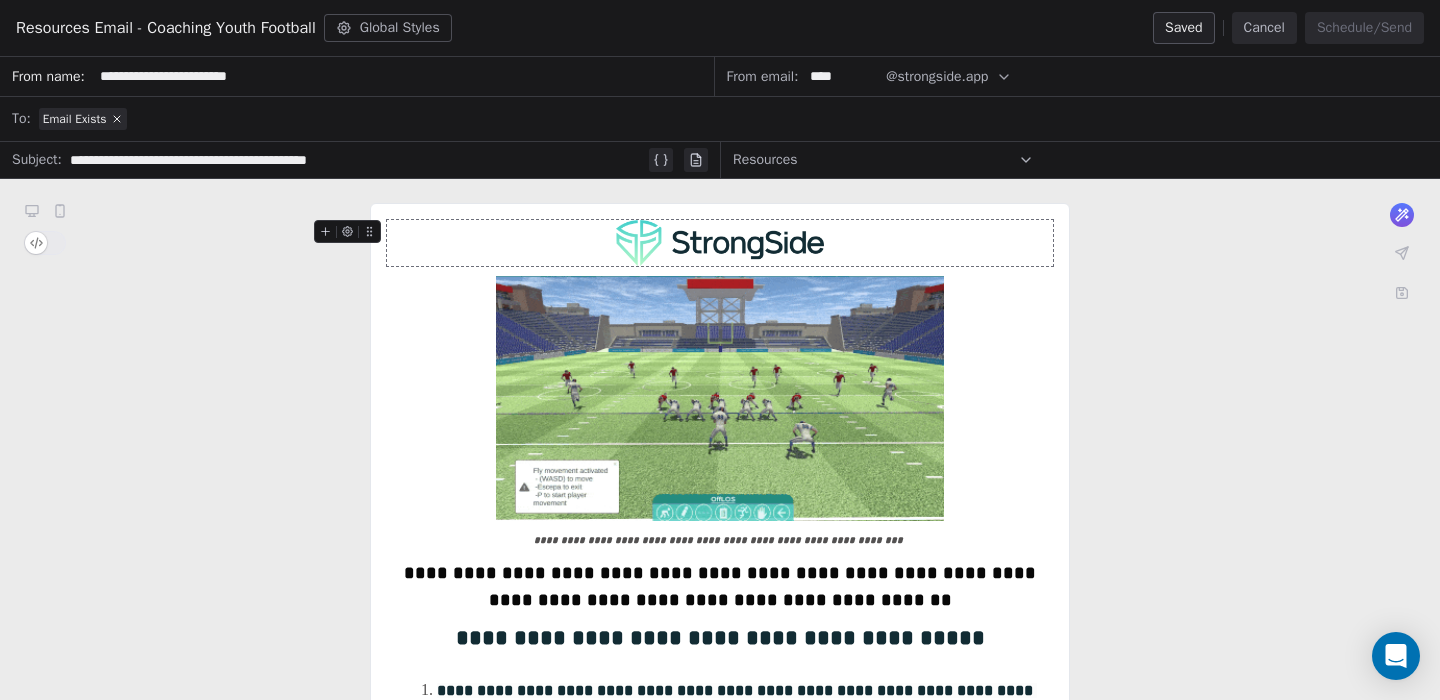 click on "****" at bounding box center [842, 76] 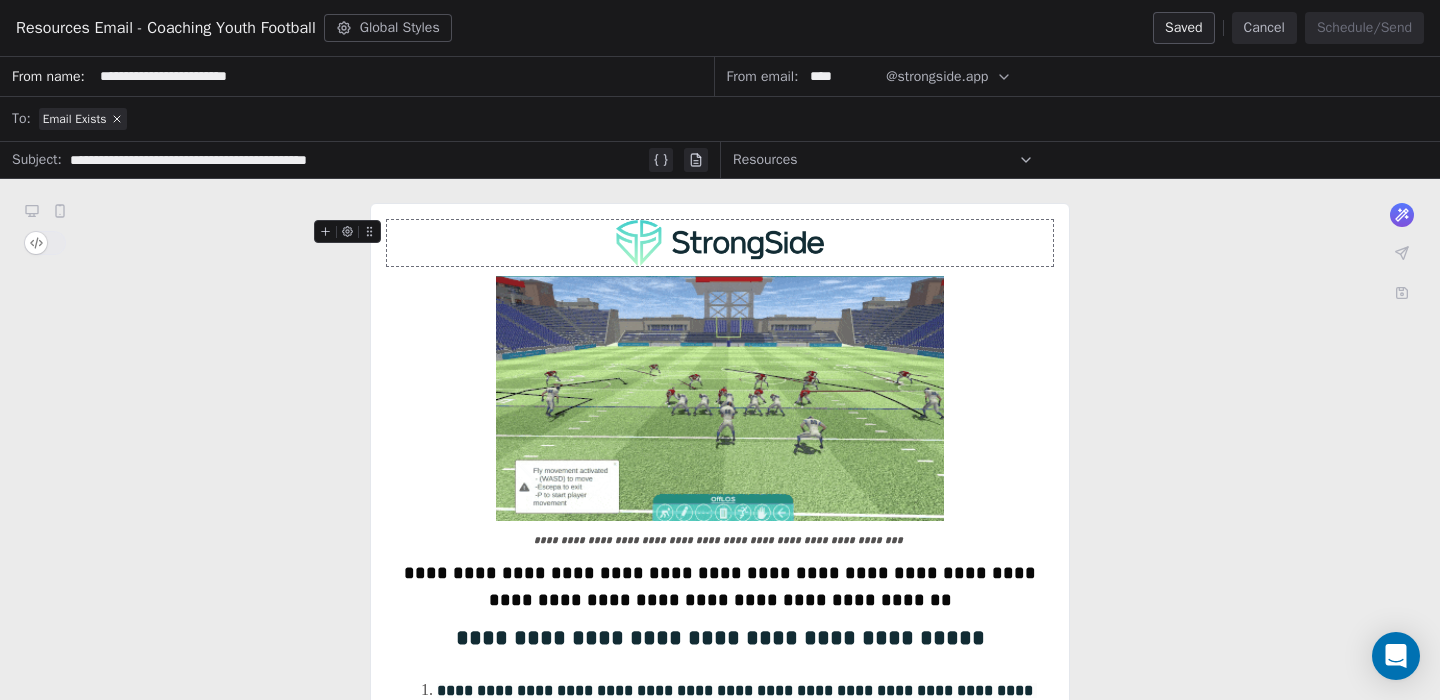 click on "****" at bounding box center (842, 76) 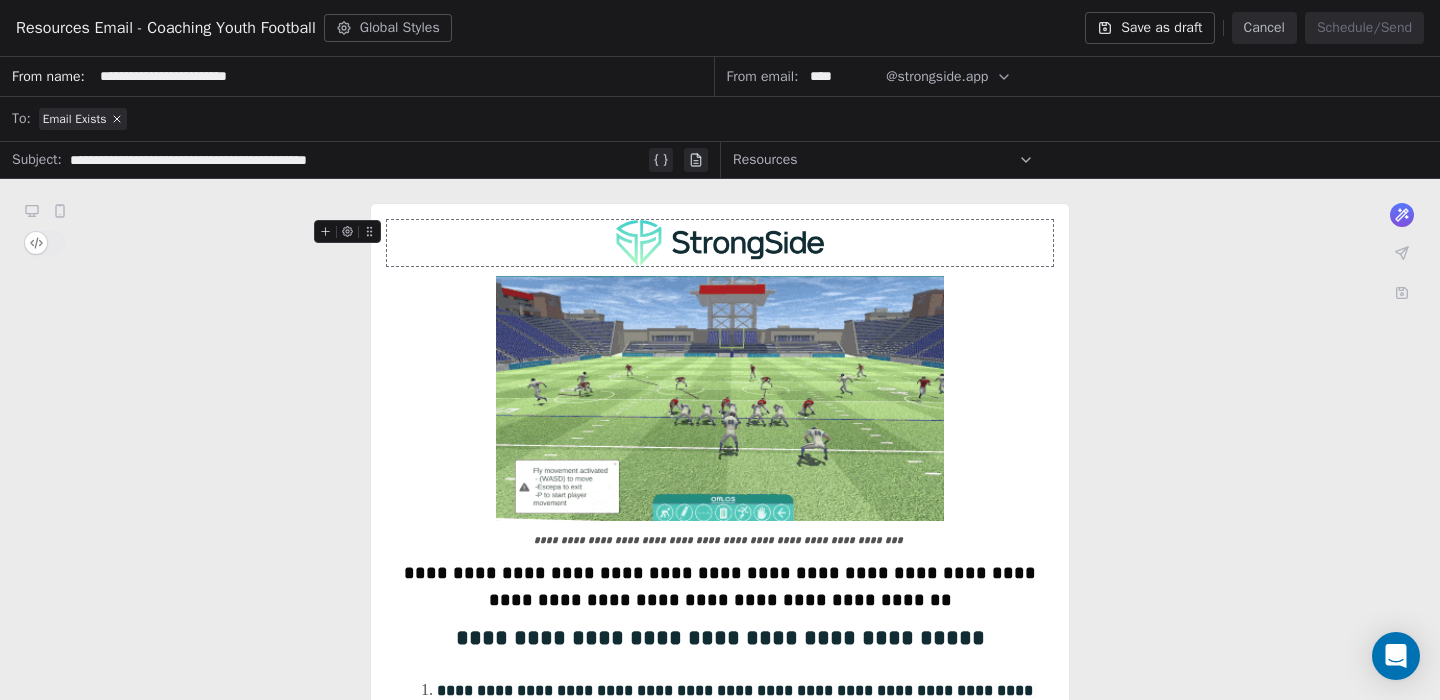 type on "****" 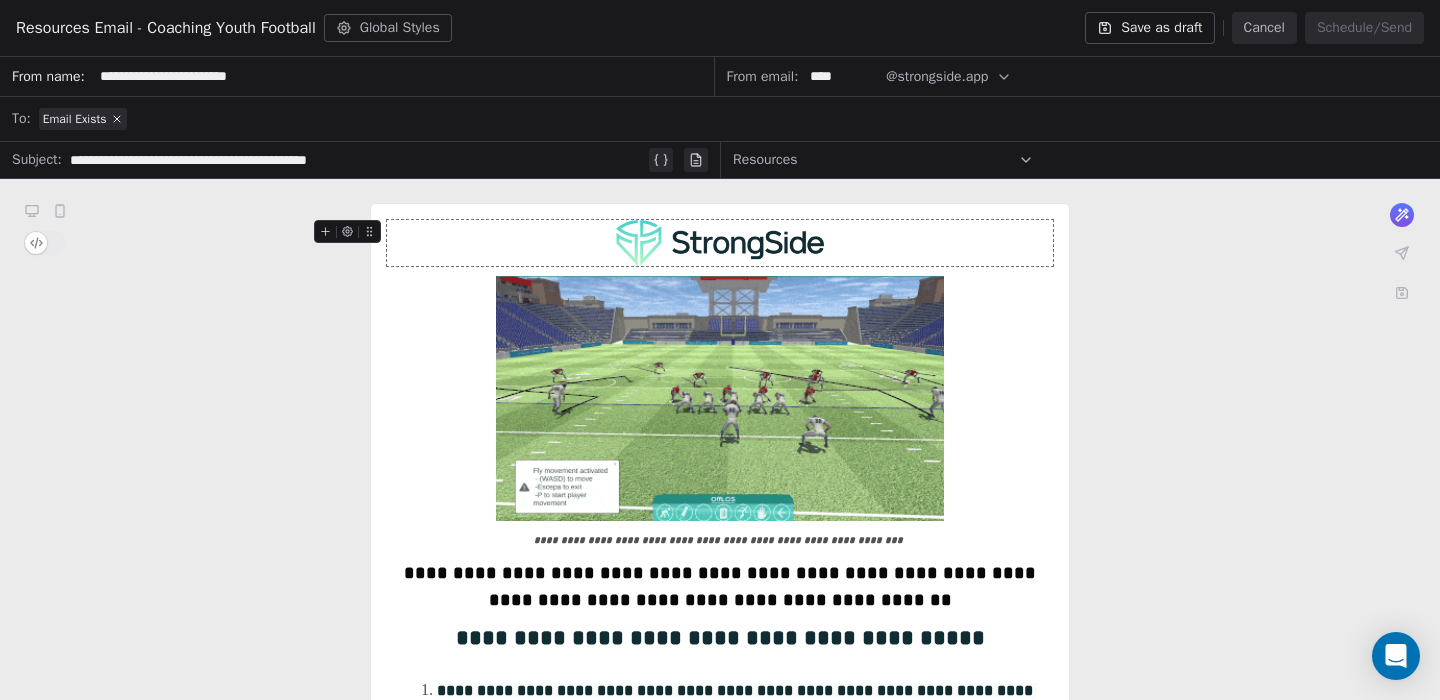 click on "**********" at bounding box center [720, 937] 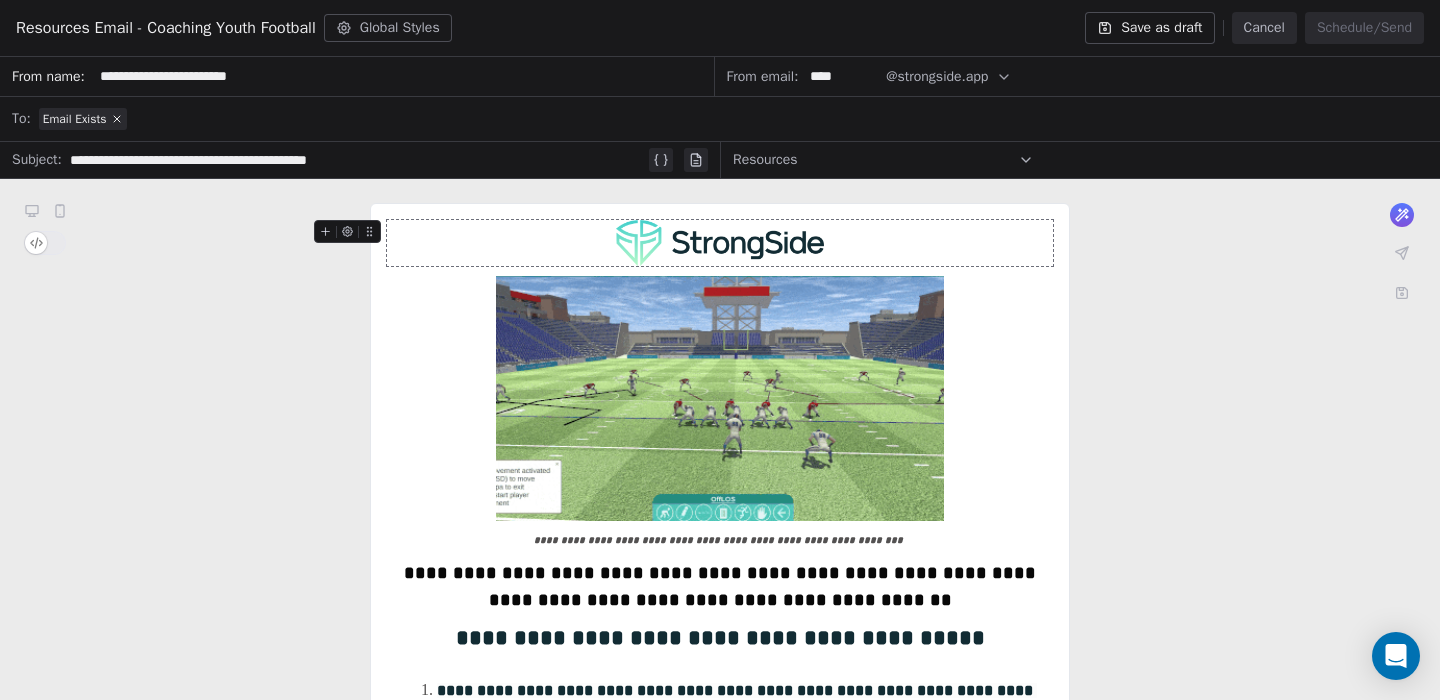 click on "Save as draft" at bounding box center (1149, 28) 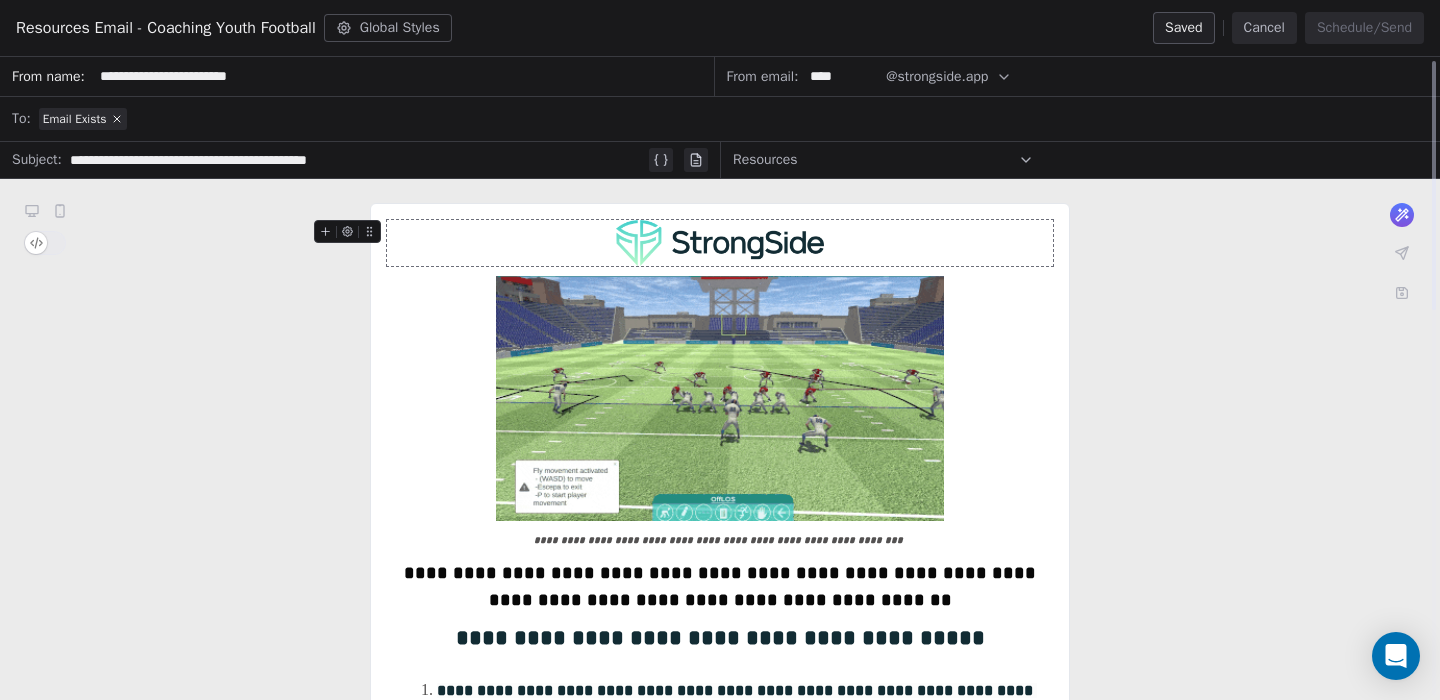 scroll, scrollTop: 0, scrollLeft: 0, axis: both 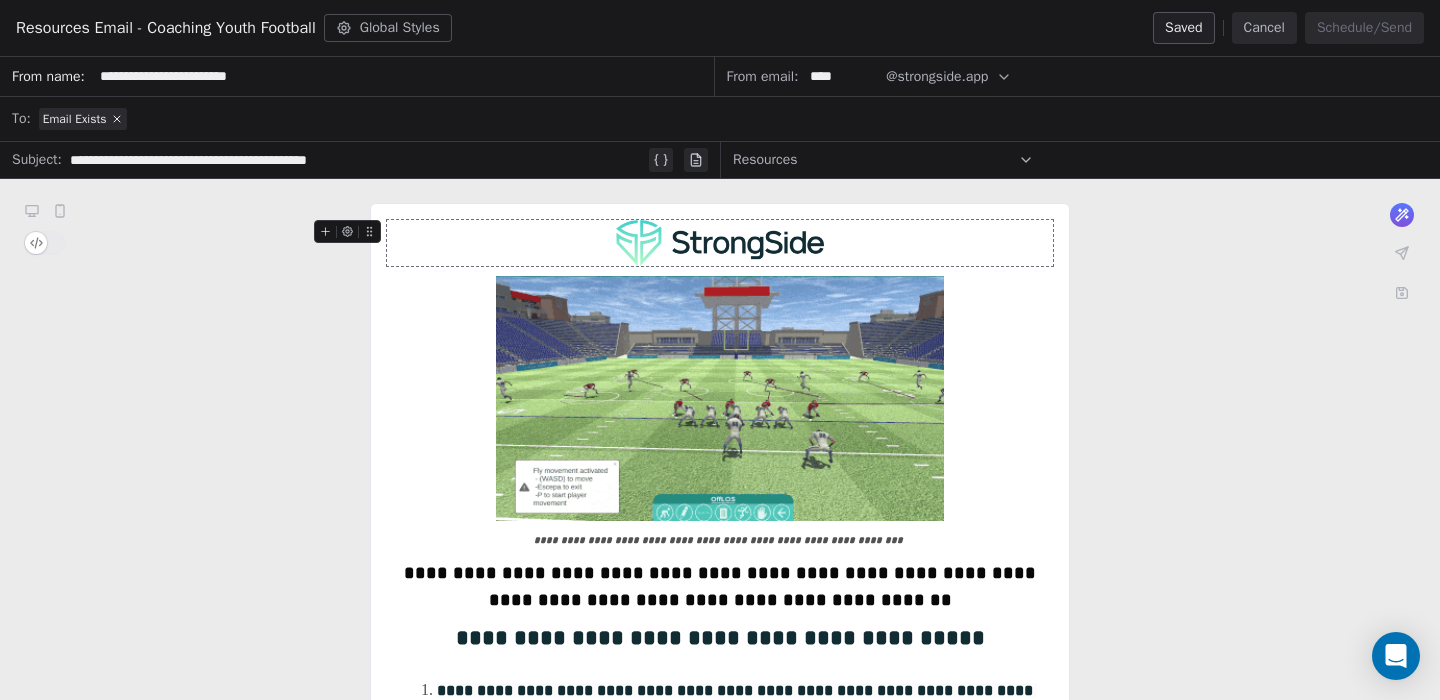 click on "Cancel" at bounding box center (1264, 28) 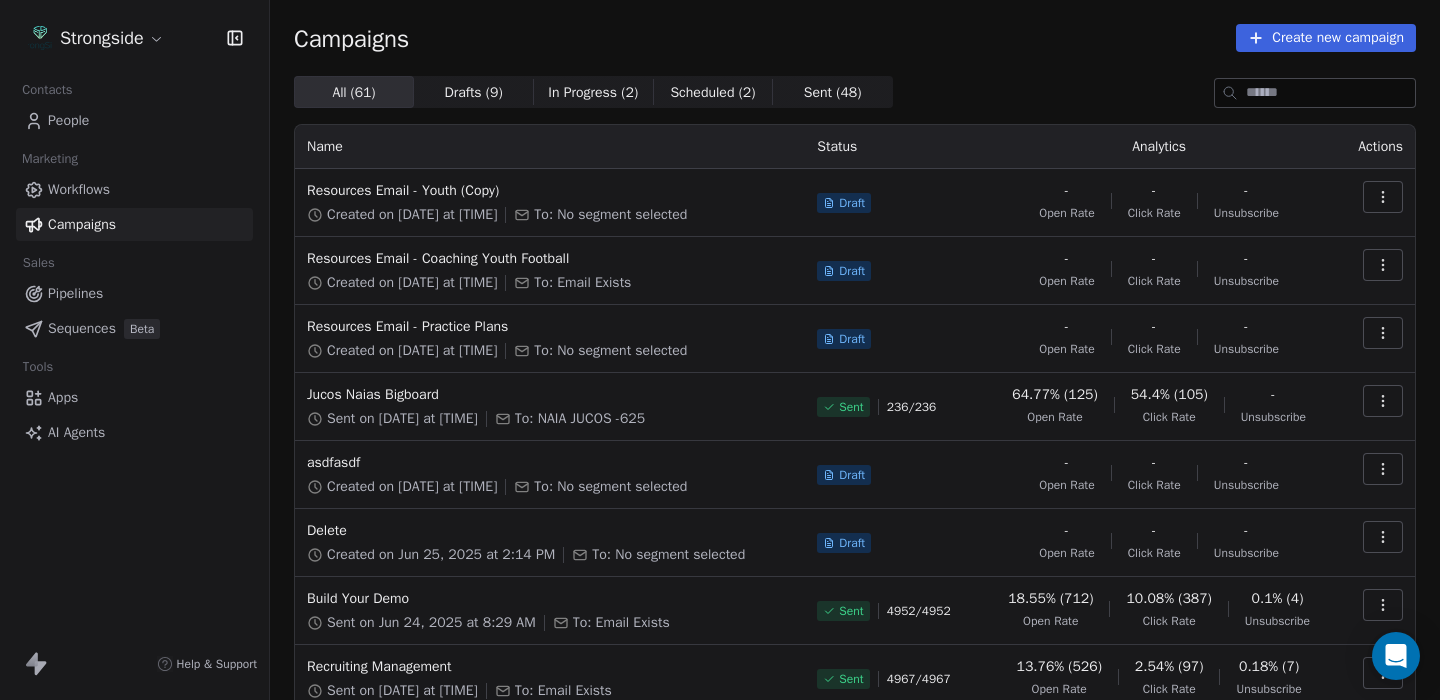 click 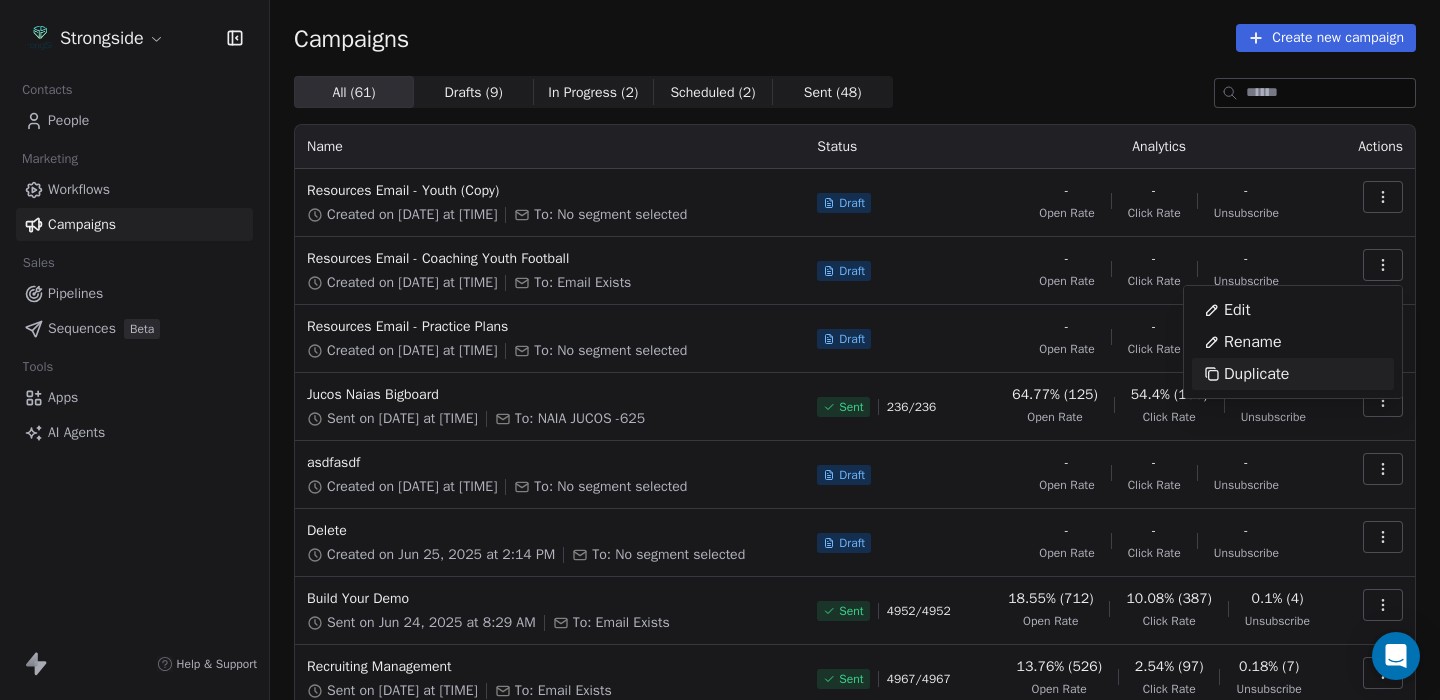 click on "Duplicate" at bounding box center (1256, 374) 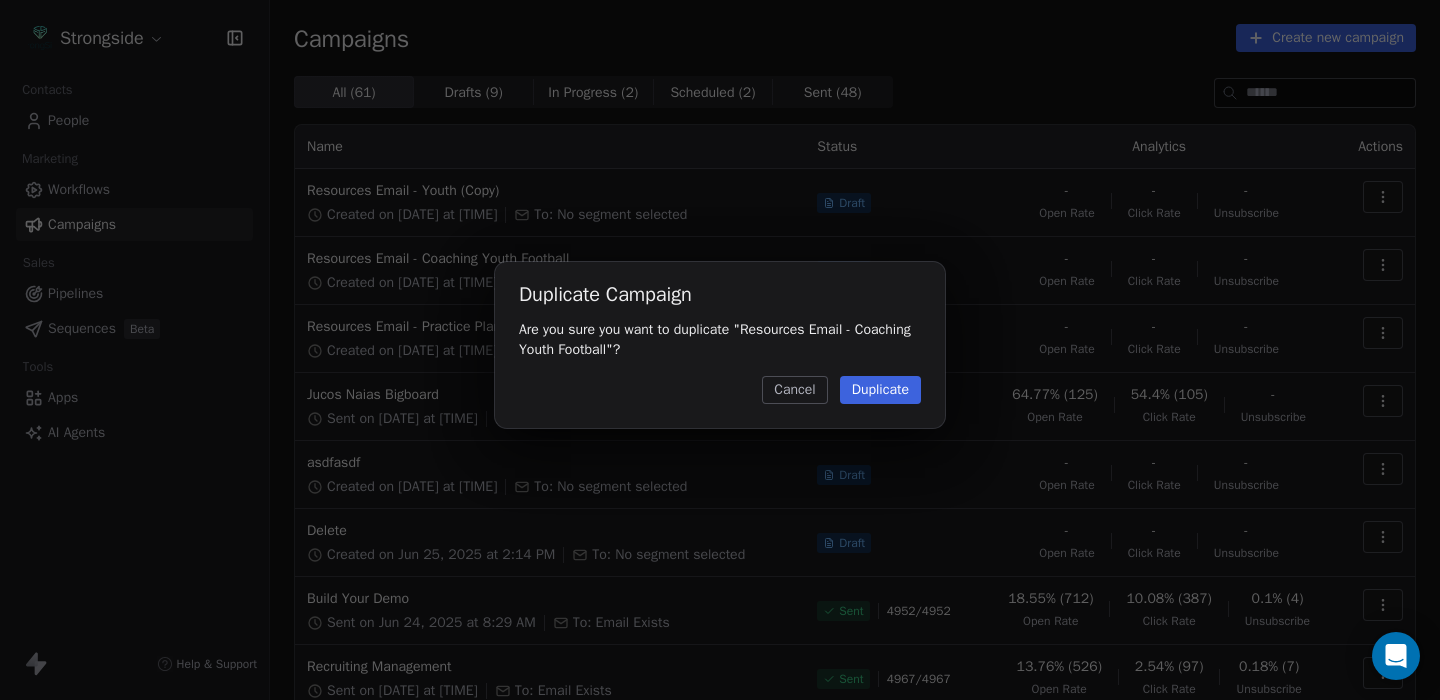 click on "Duplicate" at bounding box center (880, 390) 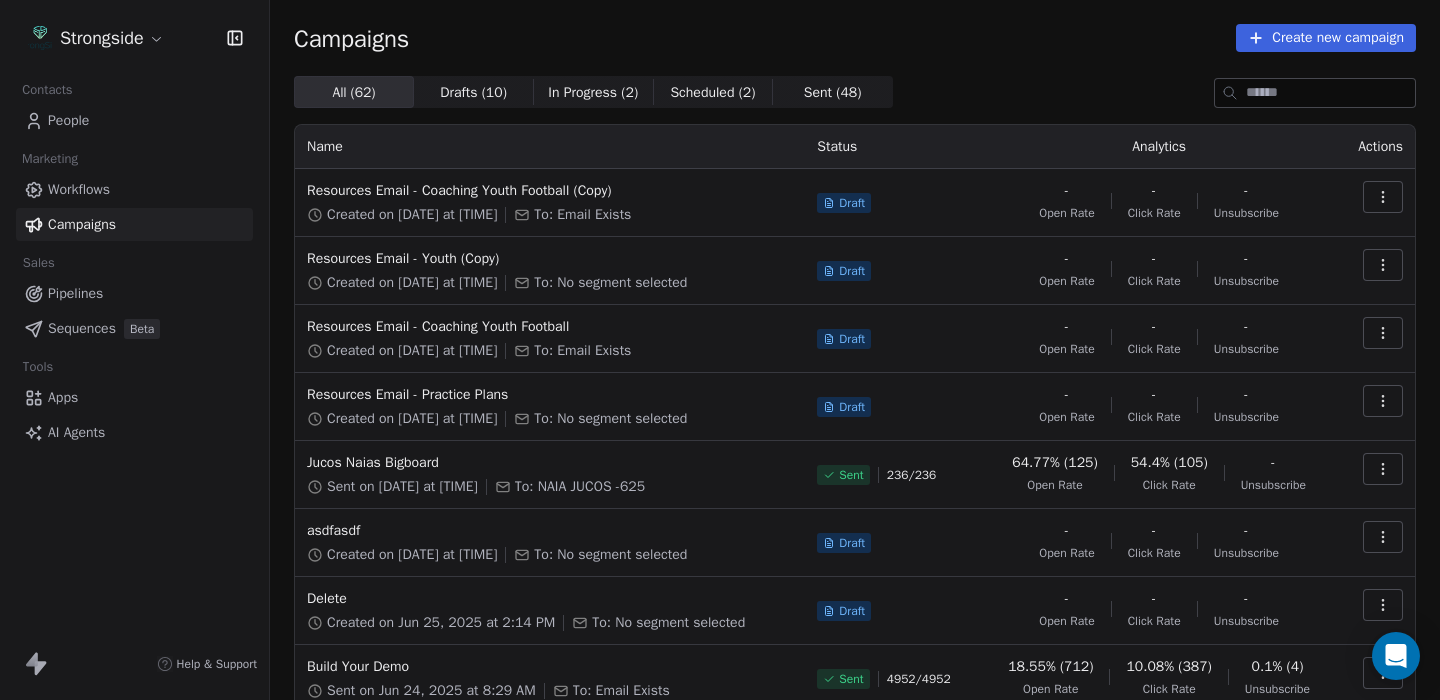 click 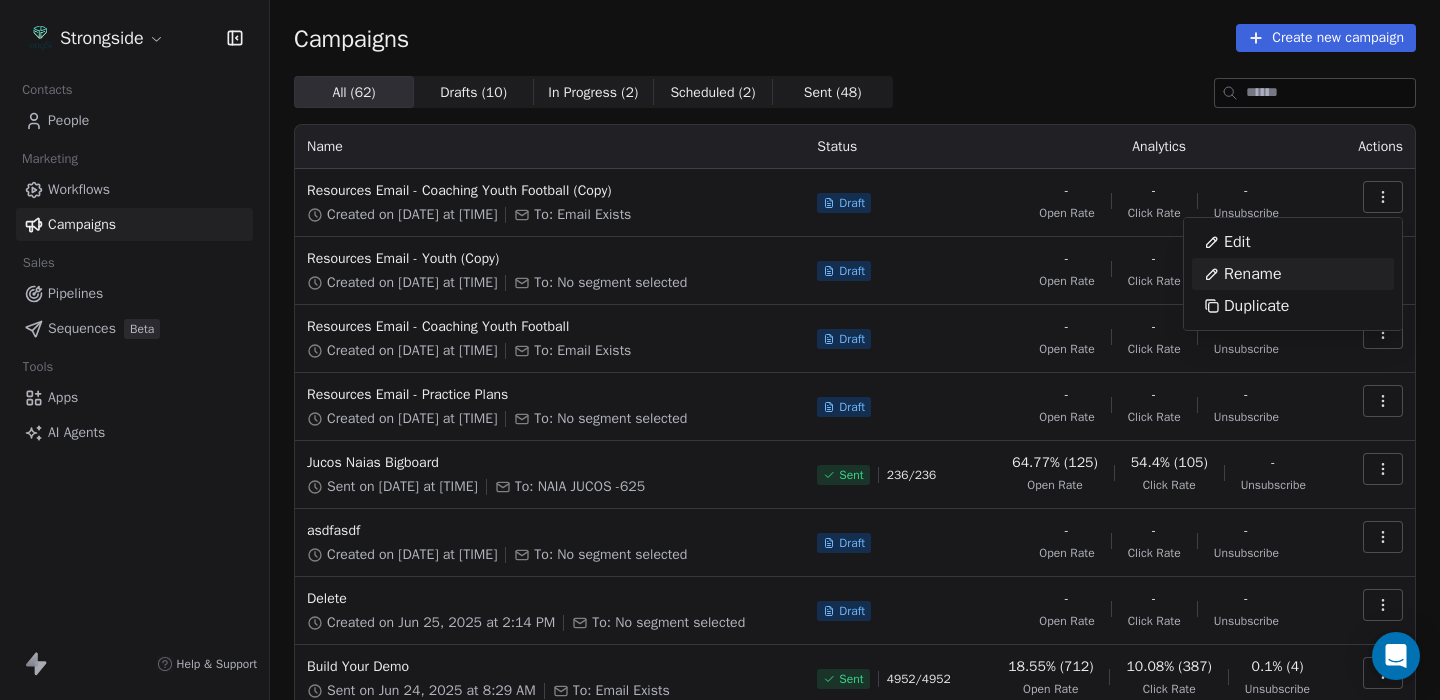 click on "Rename" at bounding box center (1253, 274) 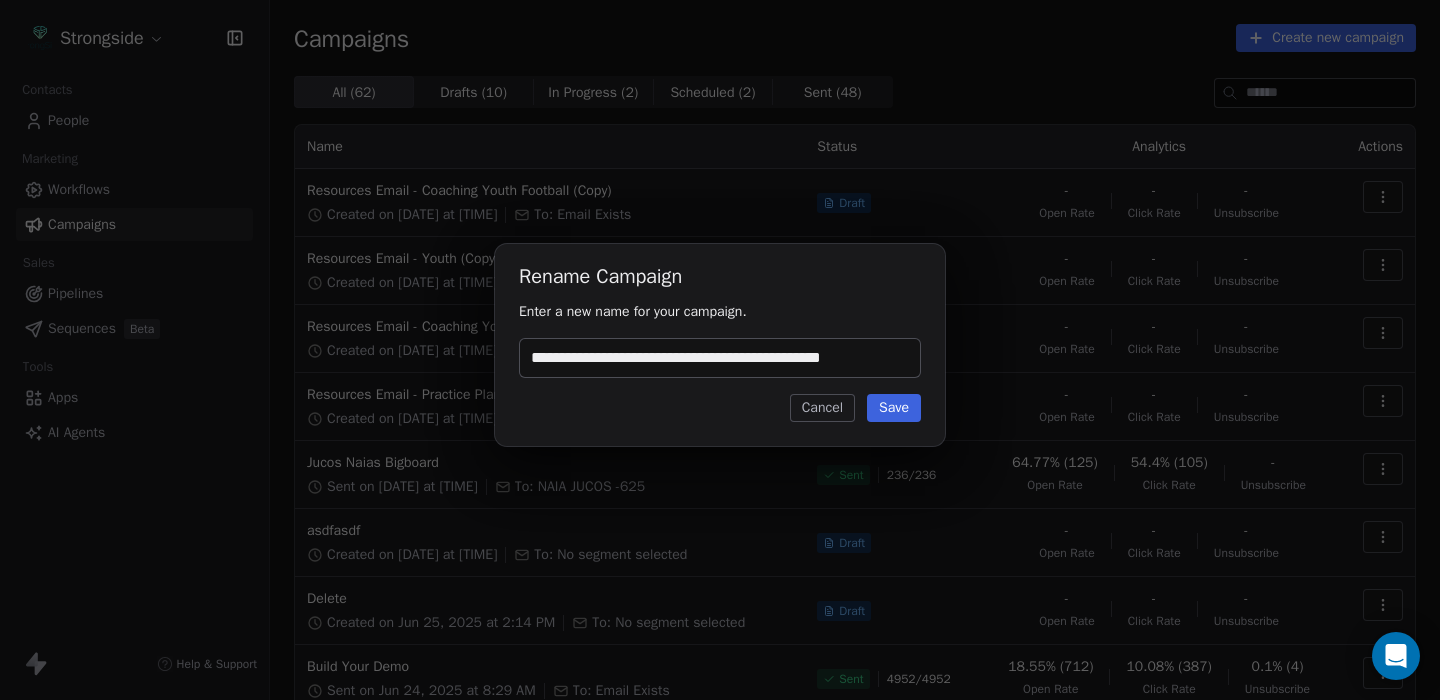 click on "**********" at bounding box center (720, 358) 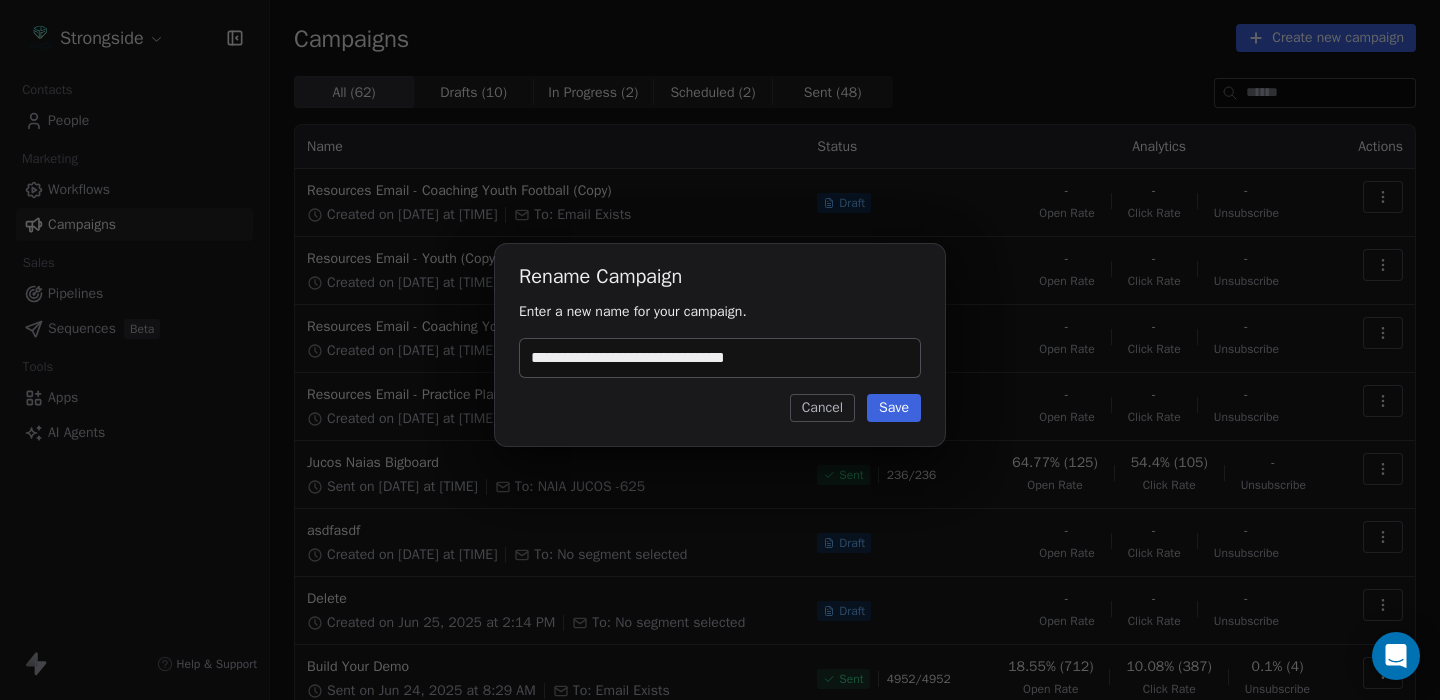 type on "**********" 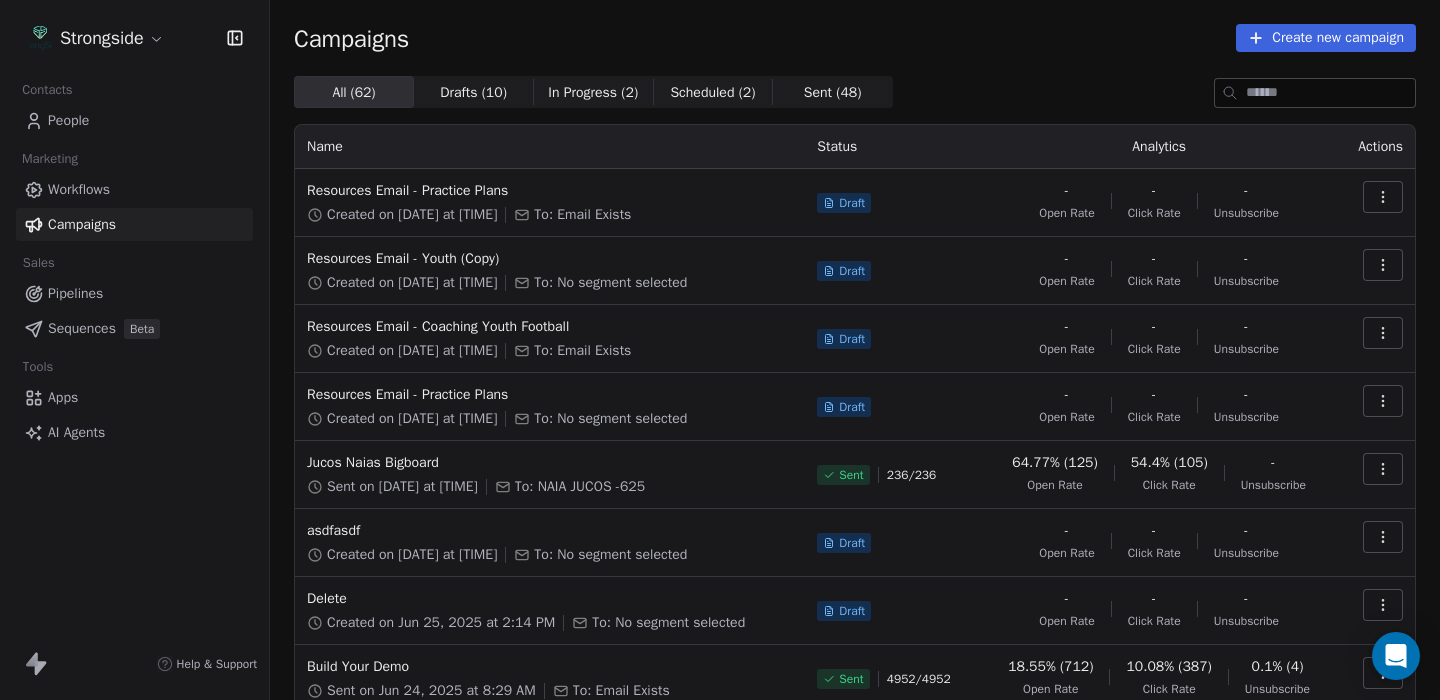 click 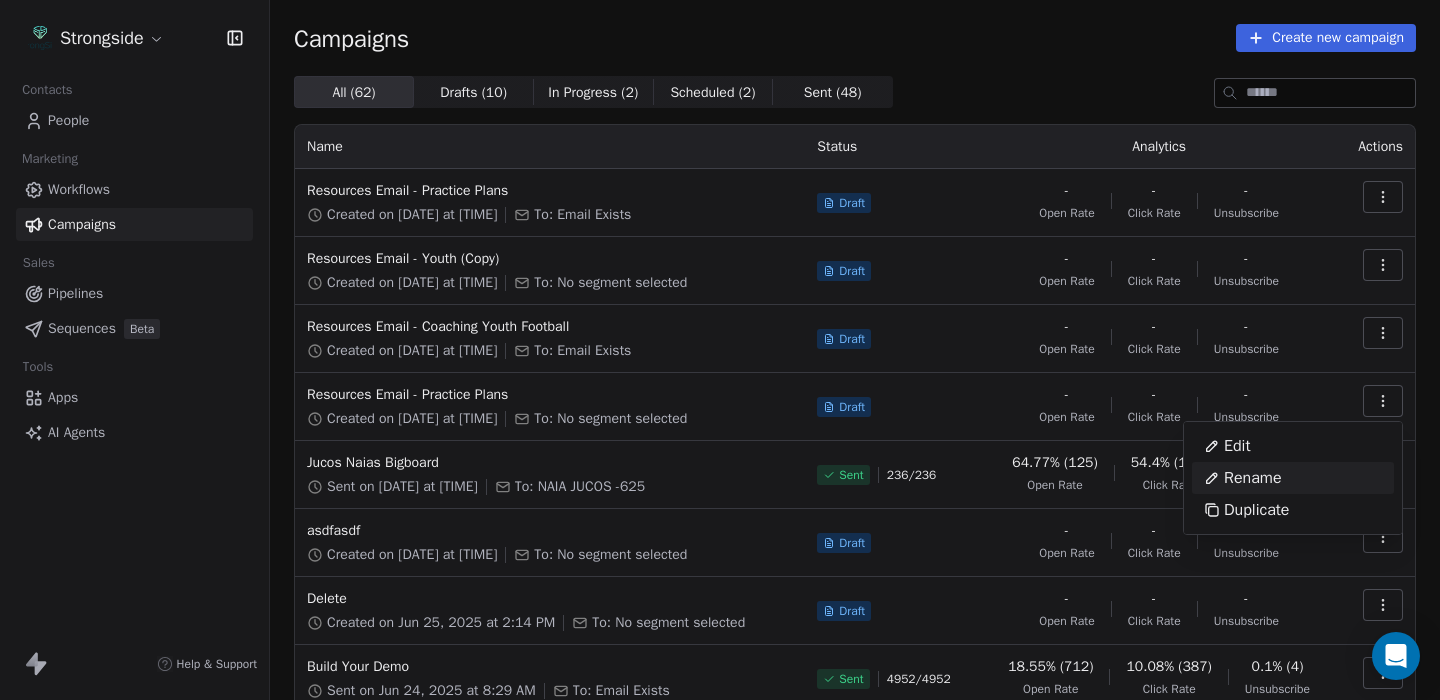 click on "Rename" at bounding box center (1253, 478) 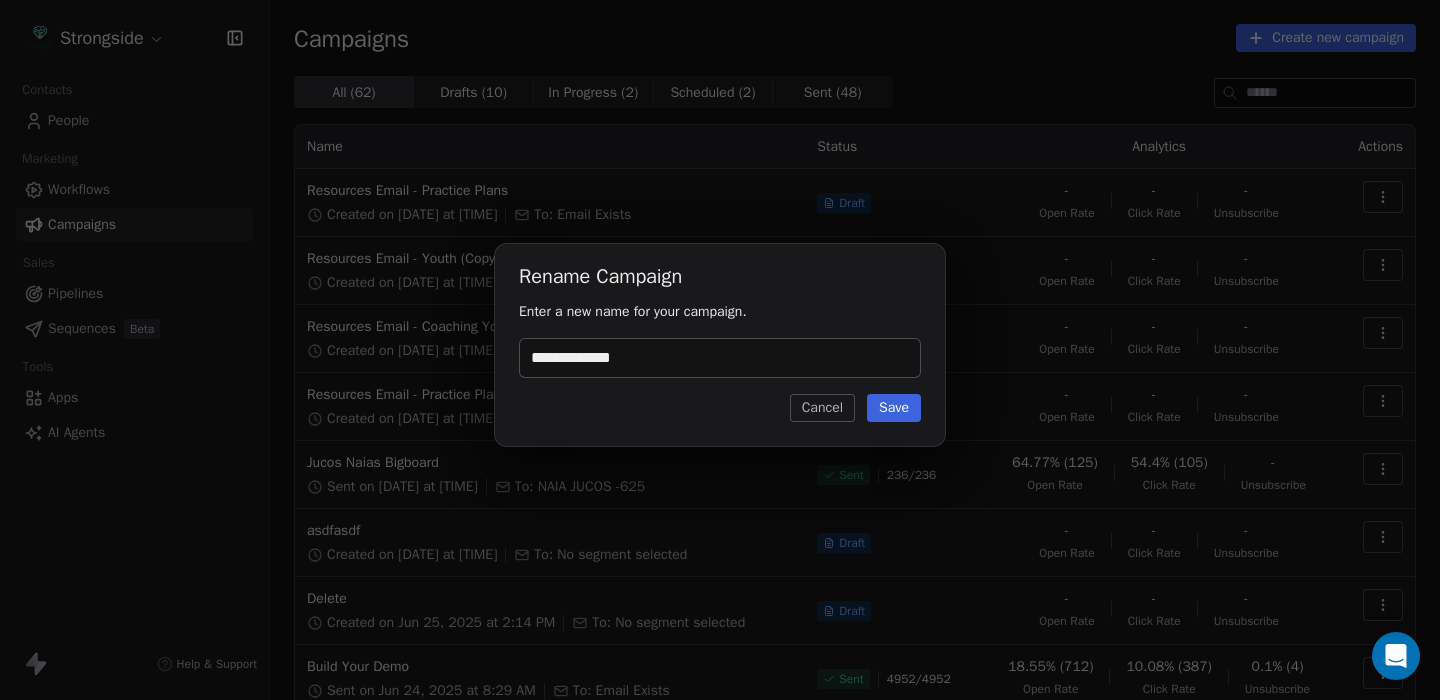 type on "**********" 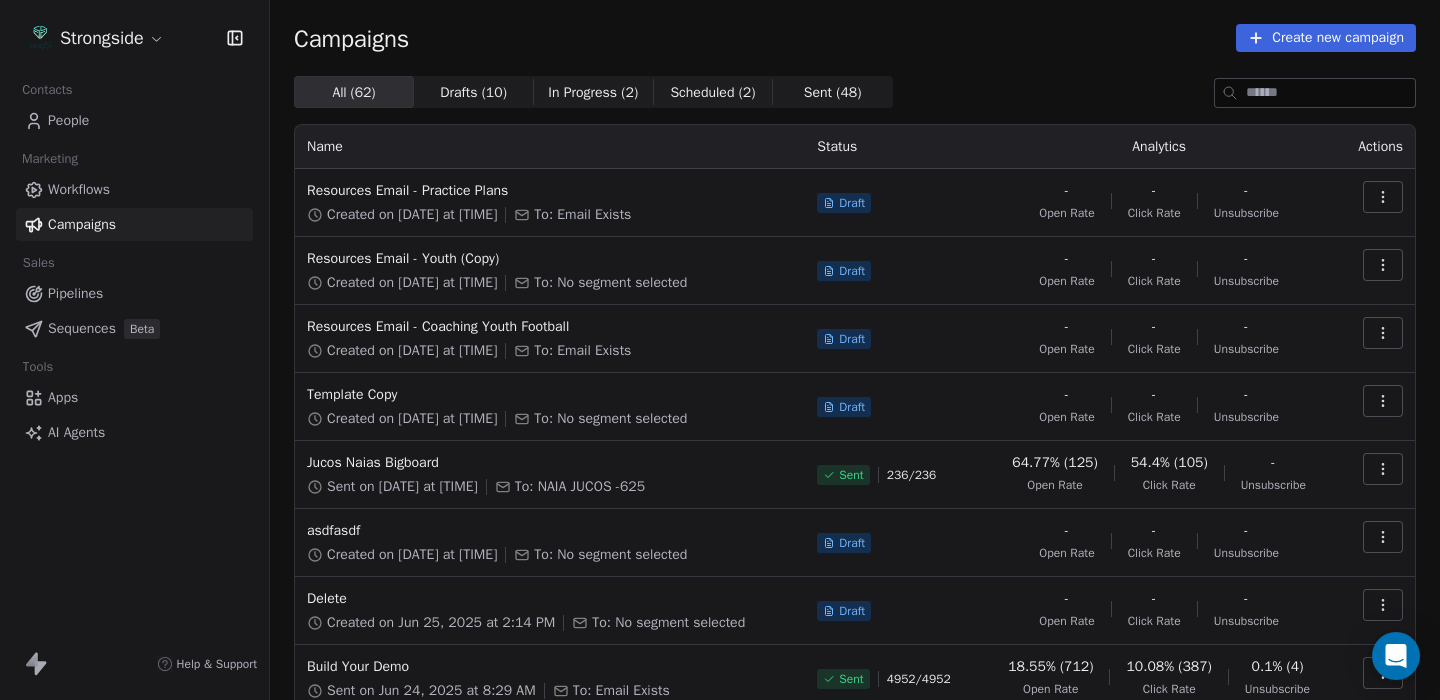 click at bounding box center (1383, 265) 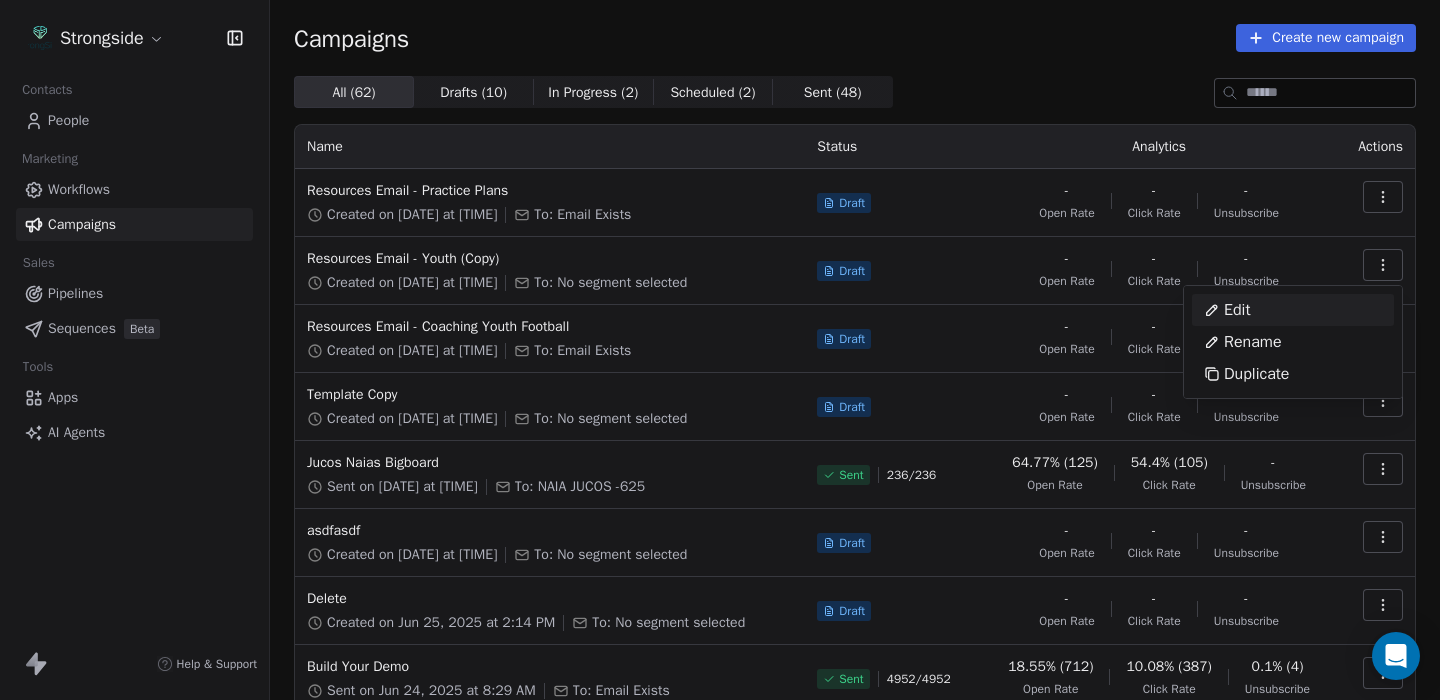 click on "Strongside Contacts People Marketing Workflows Campaigns Sales Pipelines Sequences Beta Tools Apps AI Agents Help & Support Campaigns  Create new campaign All ( 62 ) All ( 62 ) Drafts ( 10 ) Drafts ( 10 ) In Progress ( 2 ) In Progress ( 2 ) Scheduled ( 2 ) Scheduled ( 2 ) Sent ( 48 ) Sent ( 48 ) Name Status Analytics Actions Resources Email - Practice Plans Created on Jul 17, 2025 at 3:33 PM To: Email Exists  Draft - Open Rate - Click Rate - Unsubscribe Resources Email - Youth (Copy) Created on Jul 17, 2025 at 2:19 PM To: No segment selected Draft - Open Rate - Click Rate - Unsubscribe Resources Email - Coaching Youth Football Created on Jul 17, 2025 at 2:19 PM To: Email Exists  Draft - Open Rate - Click Rate - Unsubscribe Template Copy Created on Jul 17, 2025 at 2:12 PM To: No segment selected Draft - Open Rate - Click Rate - Unsubscribe Jucos Naias Bigboard  Sent on Jun 25, 2025 at 2:08 PM To: NAIA JUCOS -625  Sent 236 / 236 64.77% (125) Open Rate 54.4% (105) Click Rate - Unsubscribe asdfasdf Draft - - -" at bounding box center [720, 350] 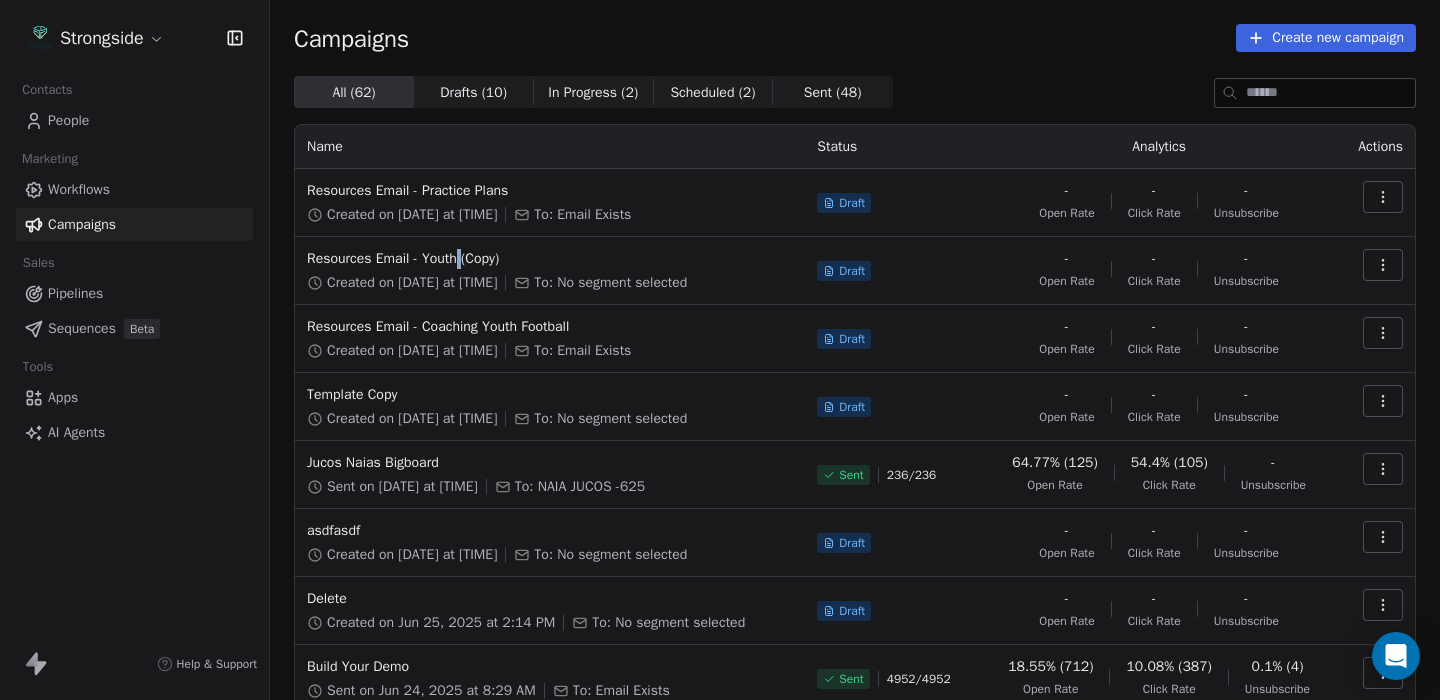 click on "Resources Email - Youth (Copy)" at bounding box center [550, 259] 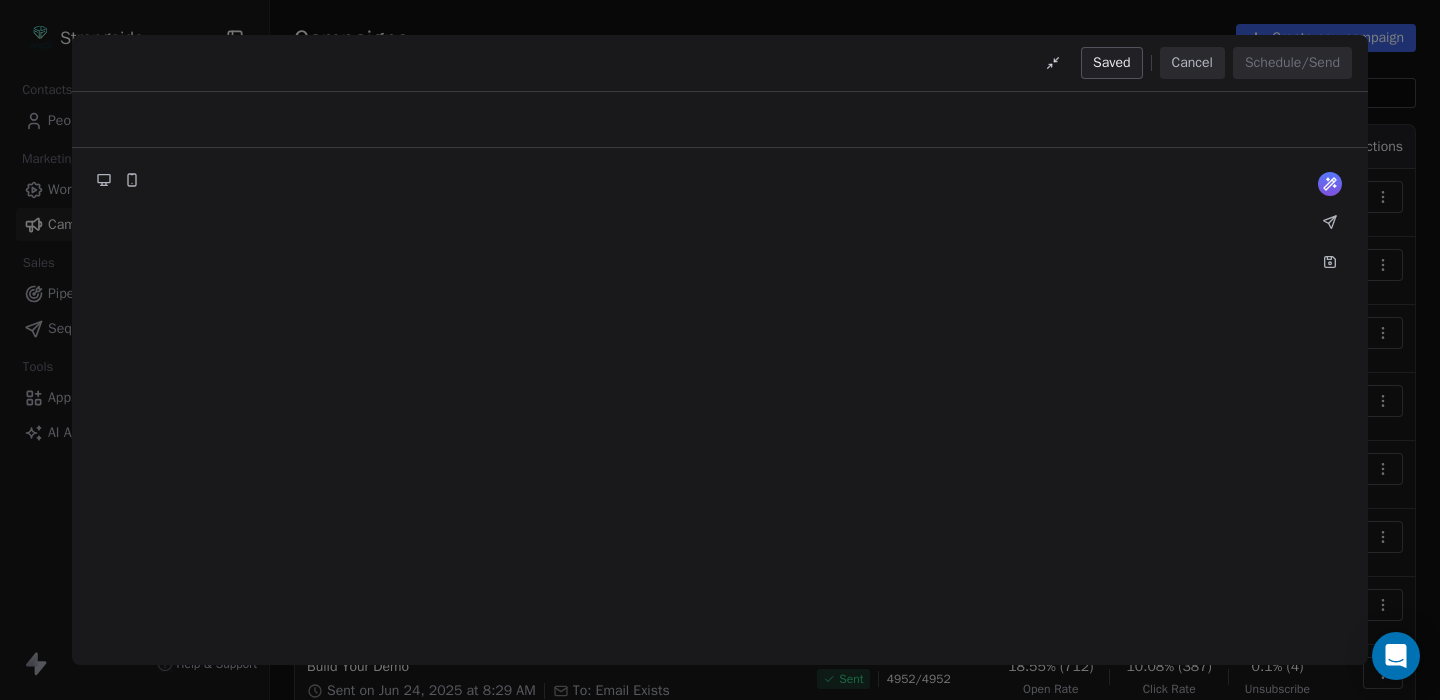 click on "Cancel" at bounding box center (1192, 63) 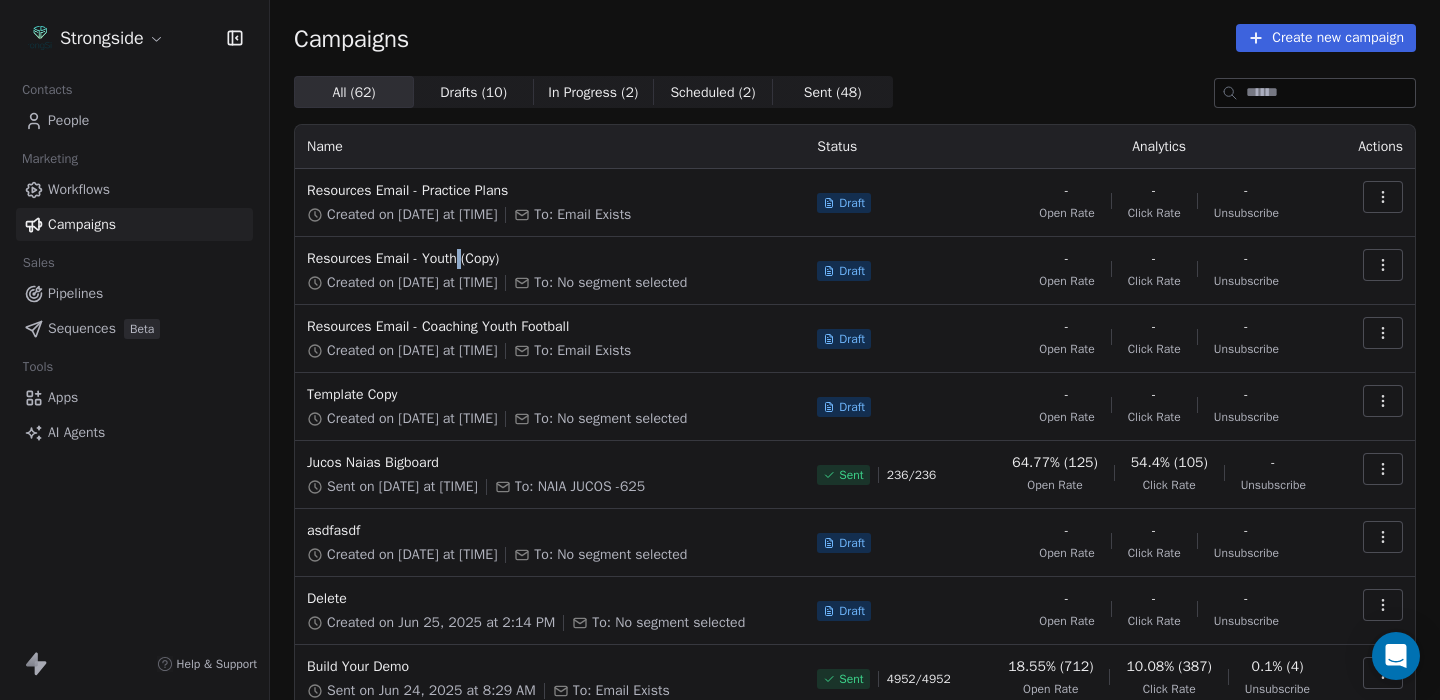 click at bounding box center [1383, 265] 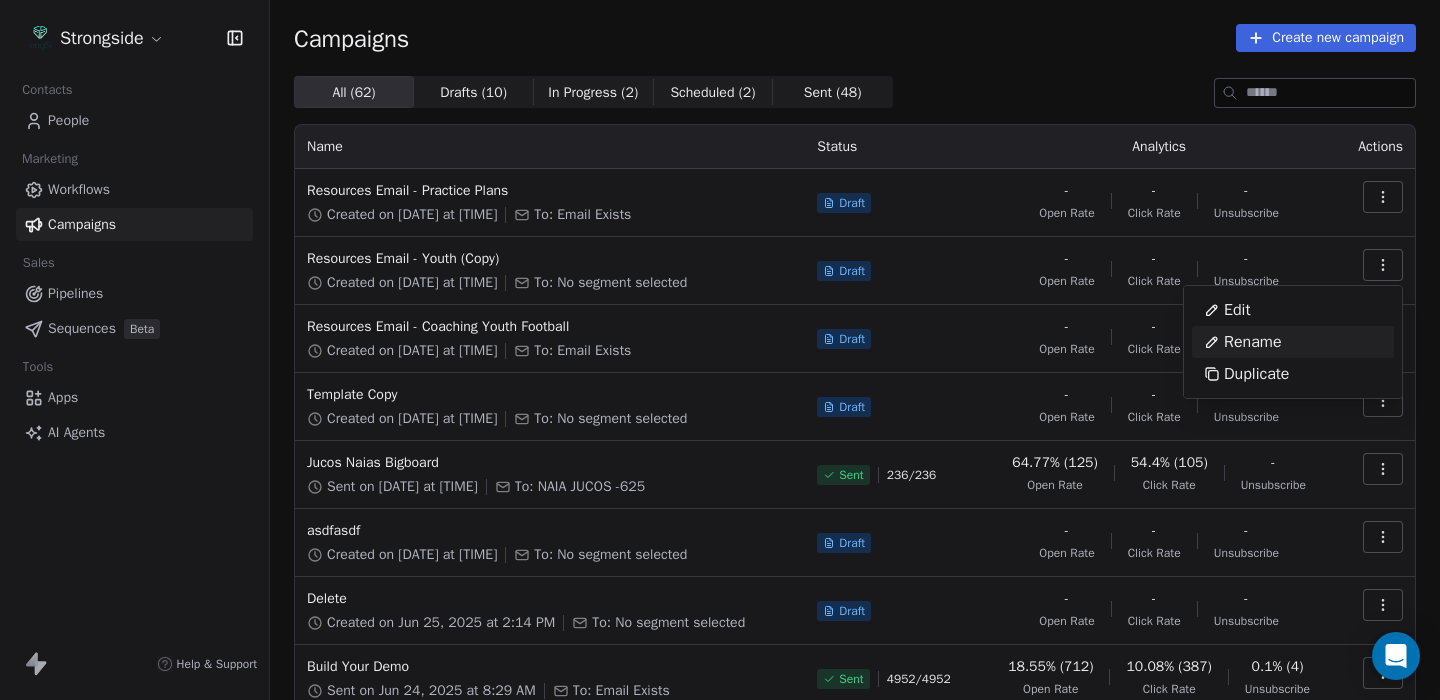 click on "Rename" at bounding box center (1253, 342) 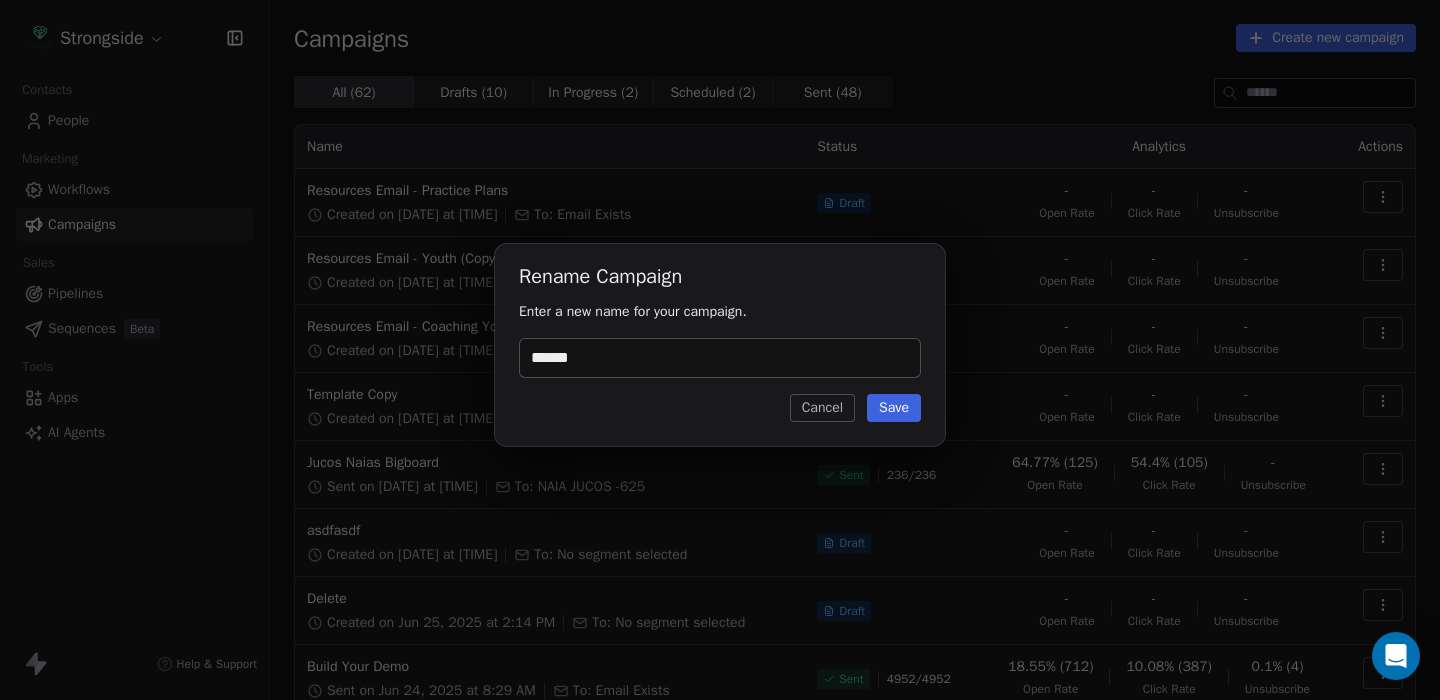 type on "******" 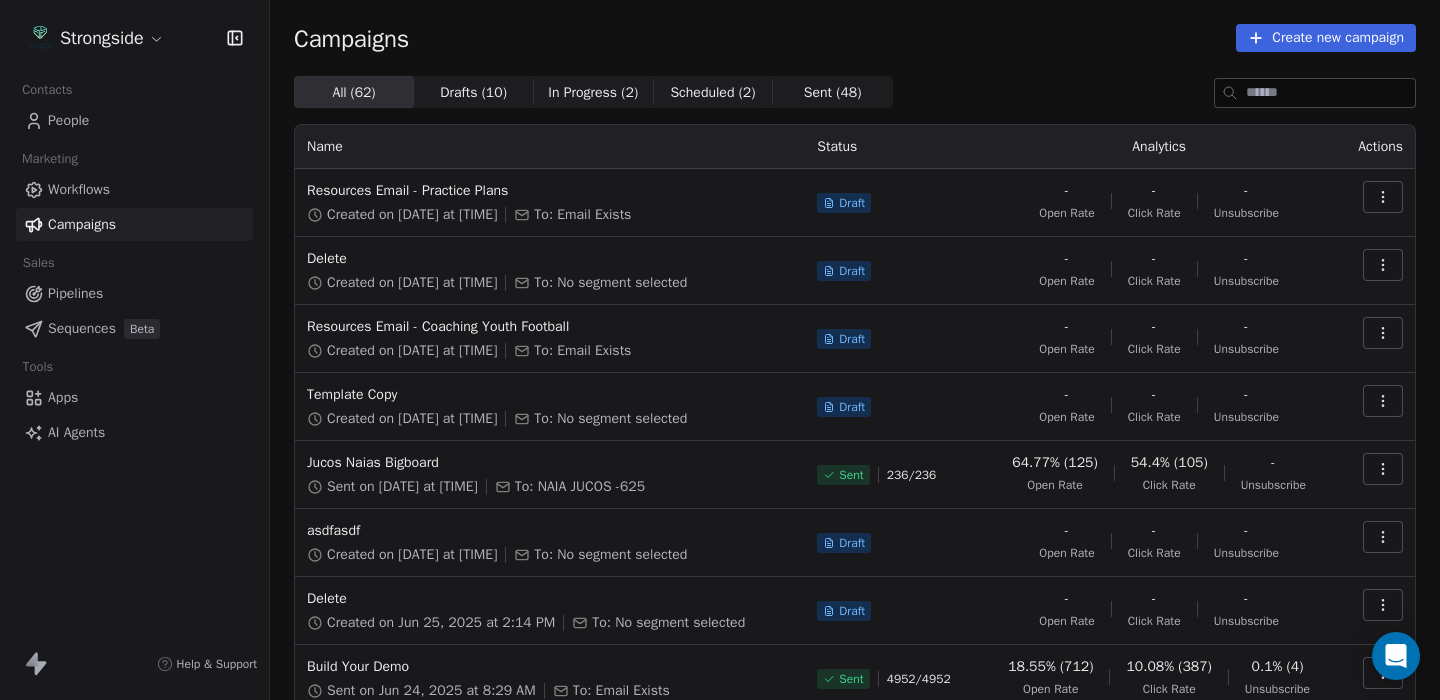 click 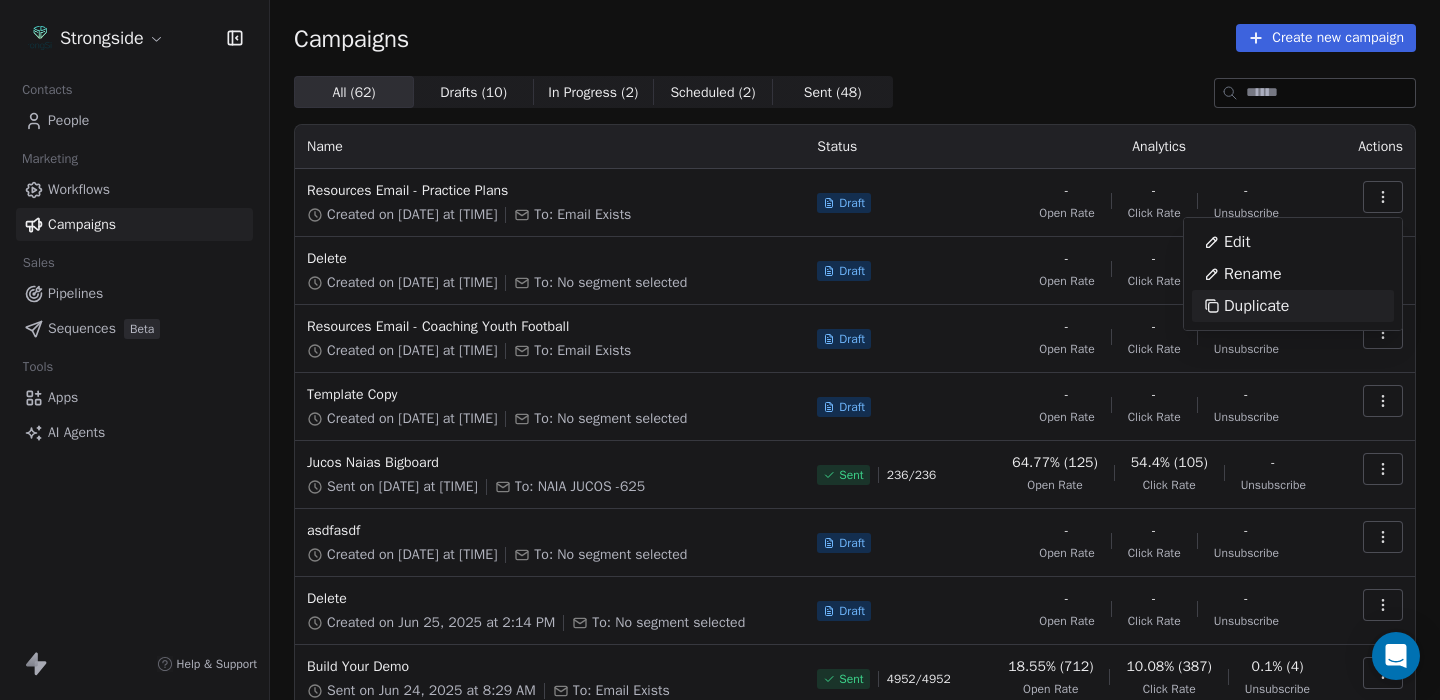 click on "Duplicate" at bounding box center (1256, 306) 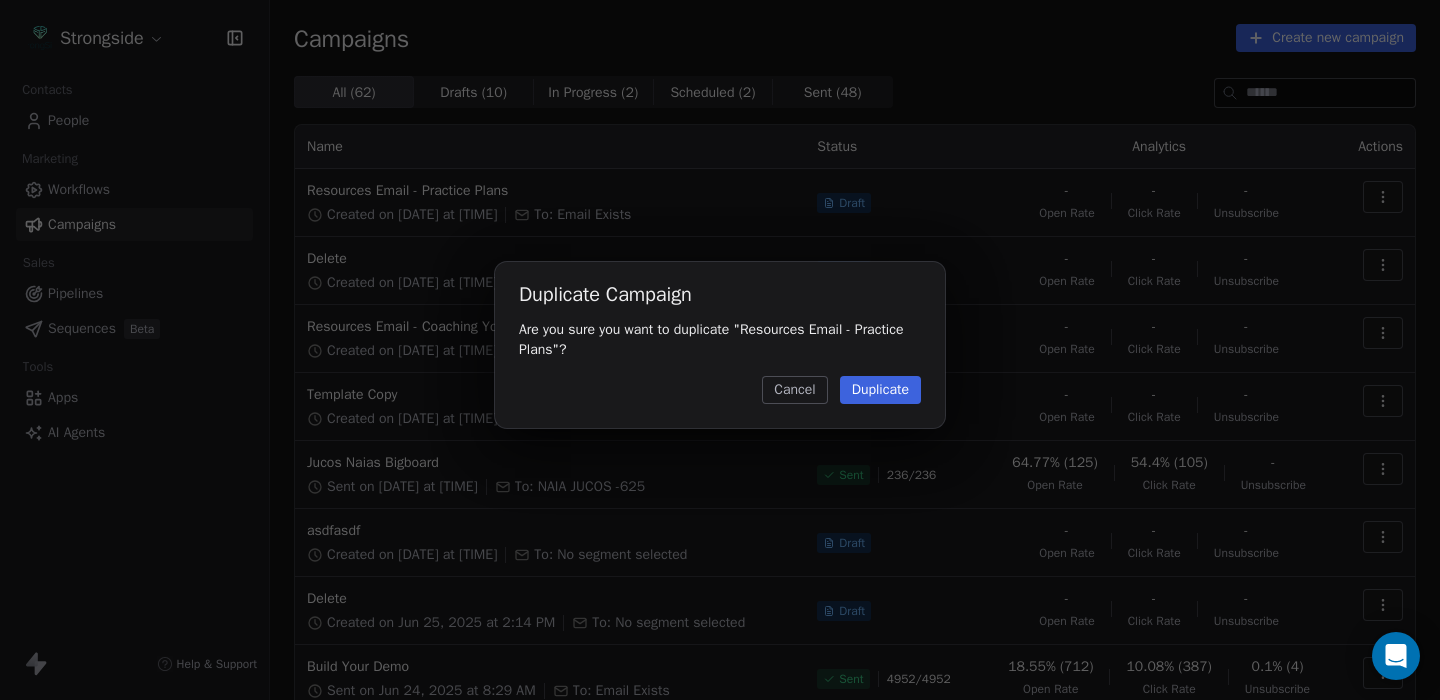 click on "Duplicate" at bounding box center [880, 390] 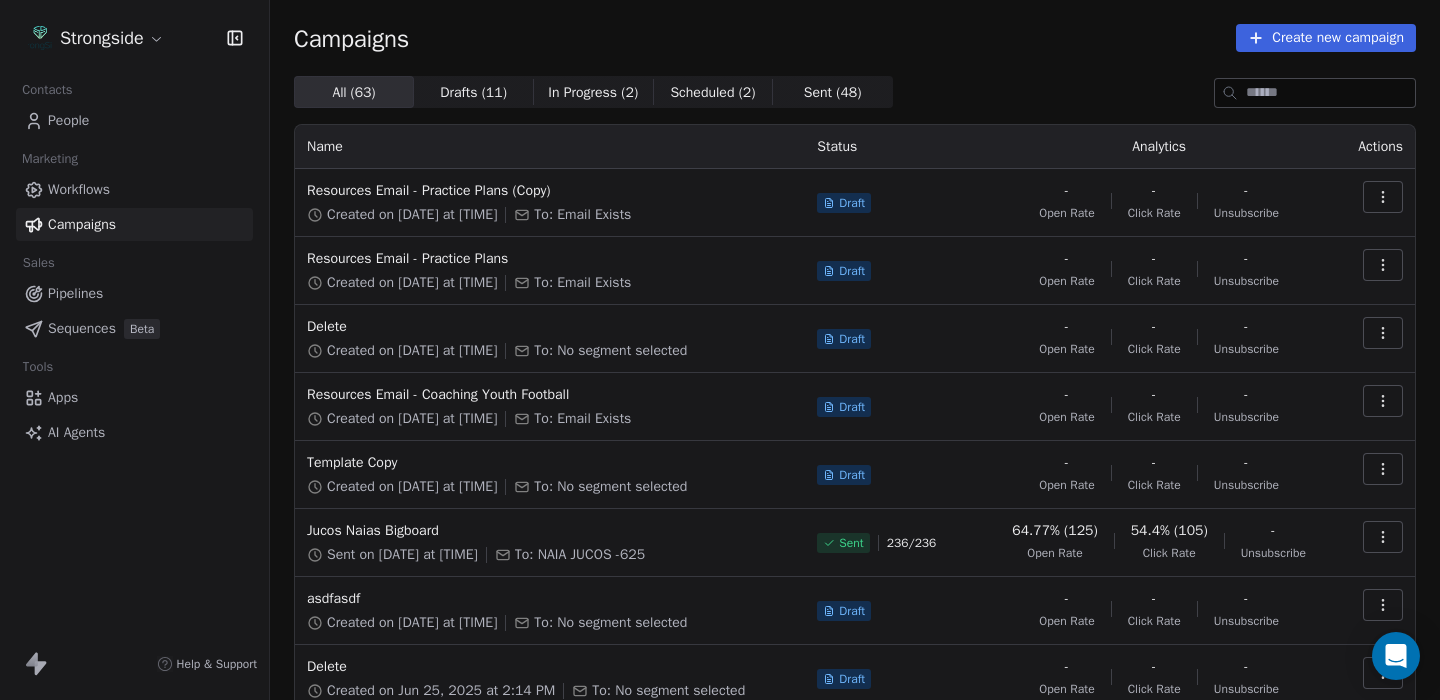 click 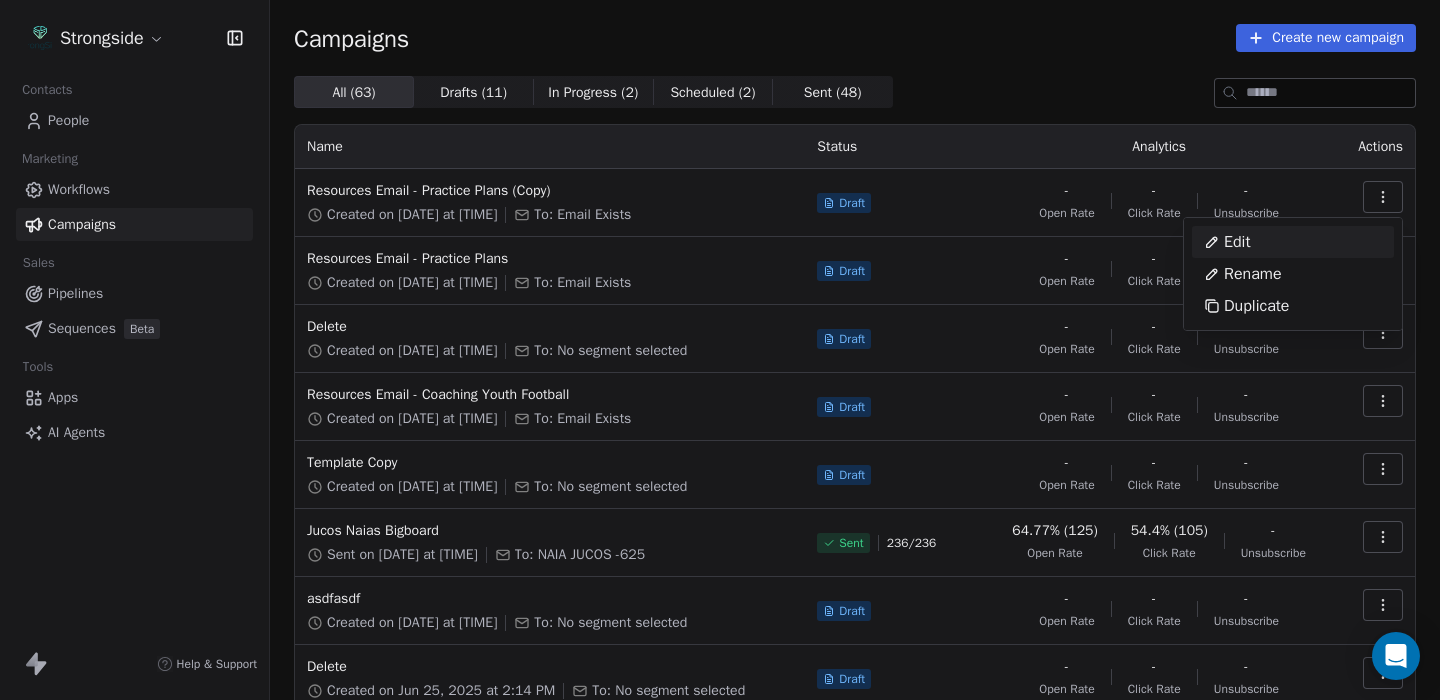 click on "Edit" at bounding box center (1227, 242) 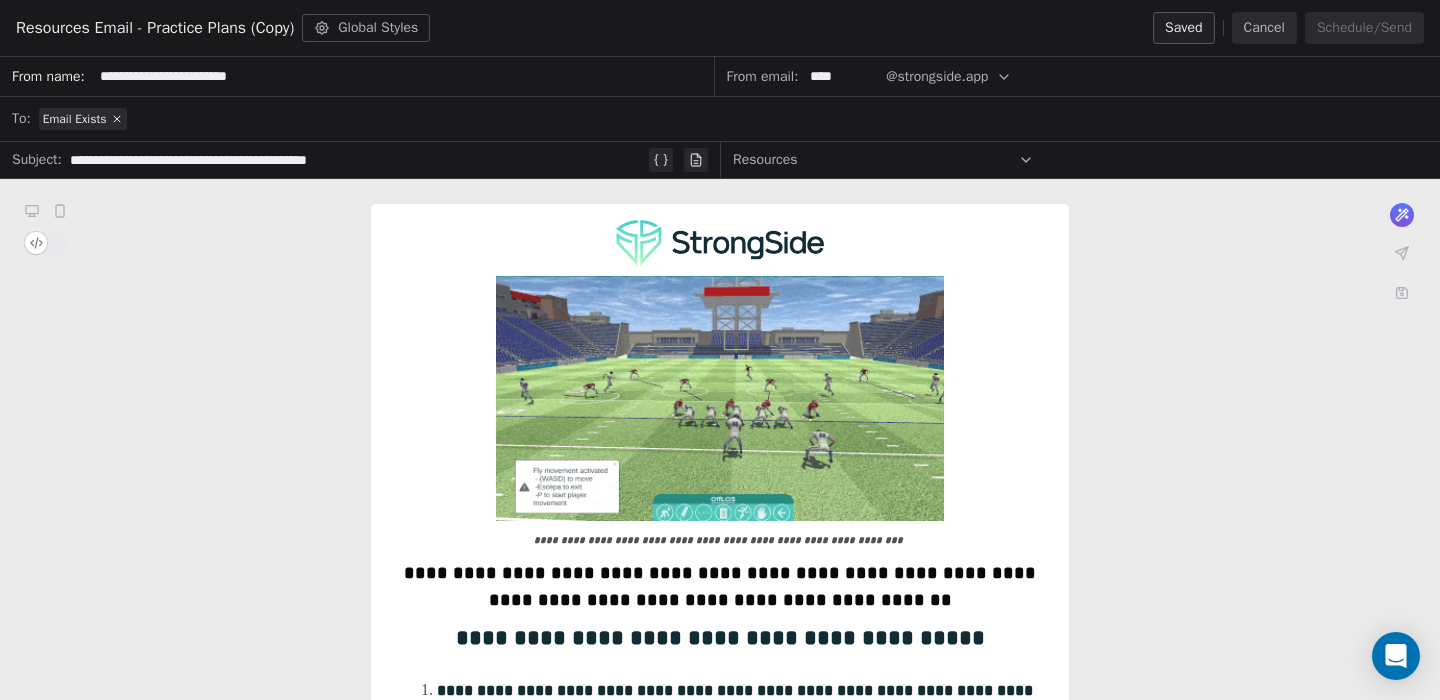 click on "Cancel" at bounding box center [1264, 28] 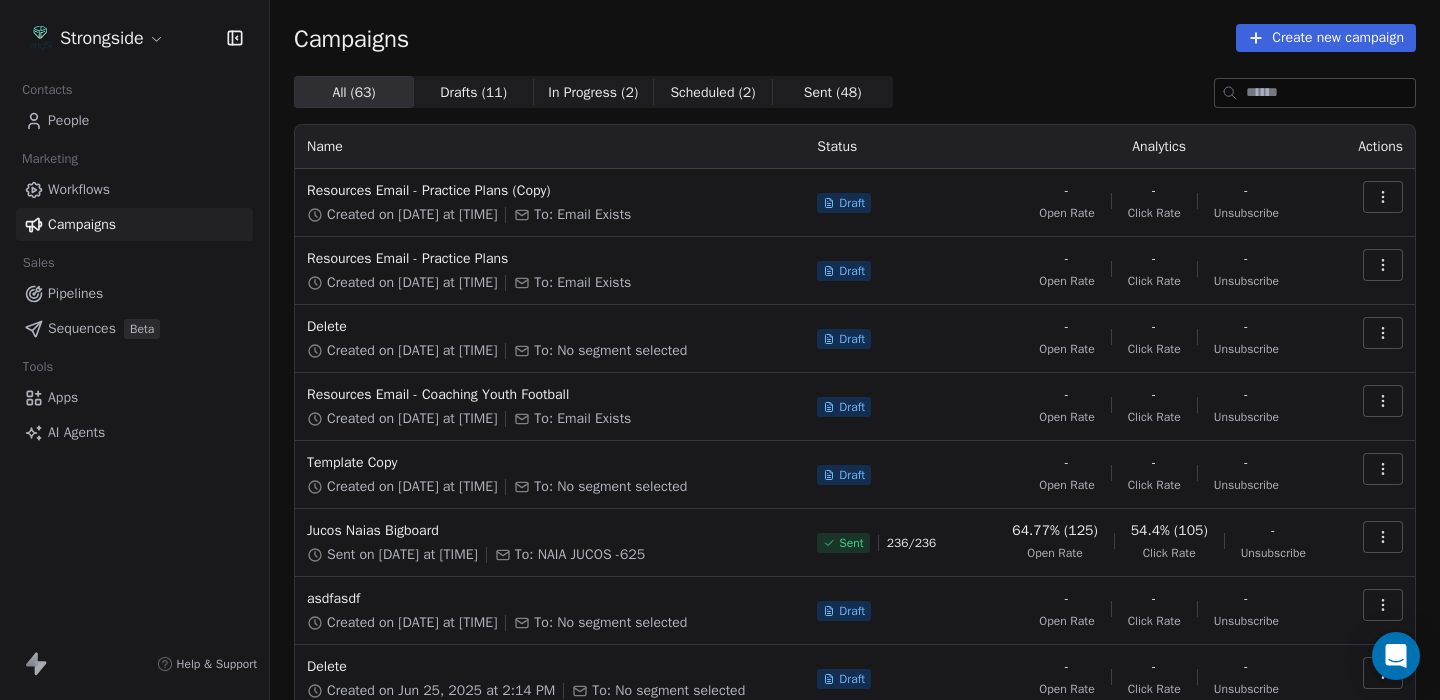 click at bounding box center [1383, 197] 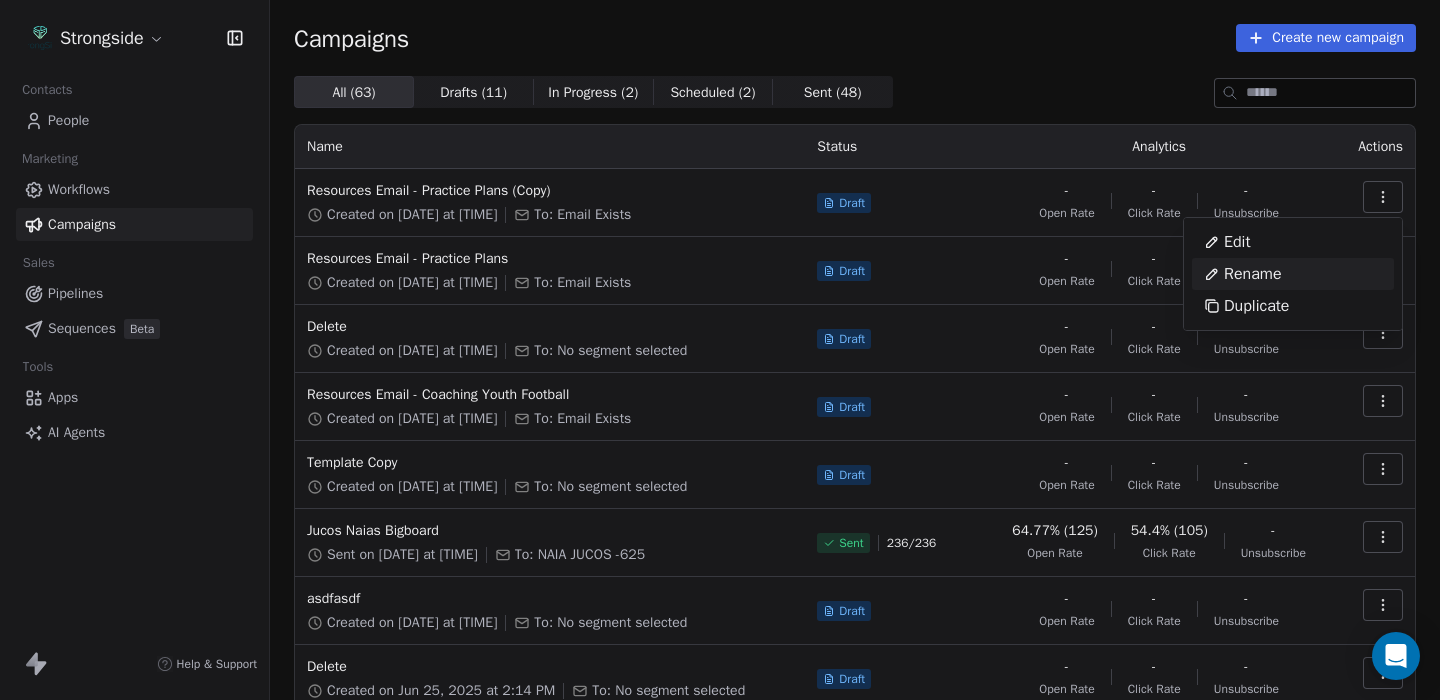 click on "Rename" at bounding box center (1243, 274) 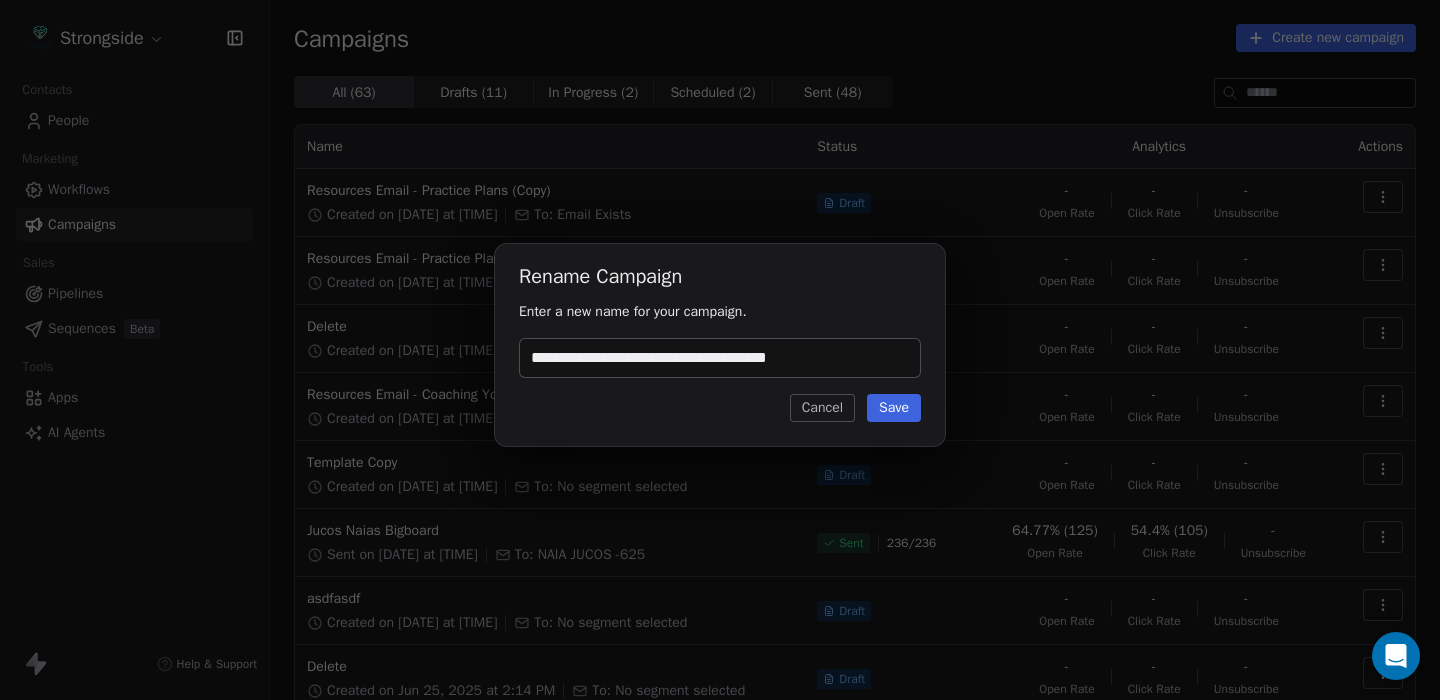 click on "**********" at bounding box center (720, 358) 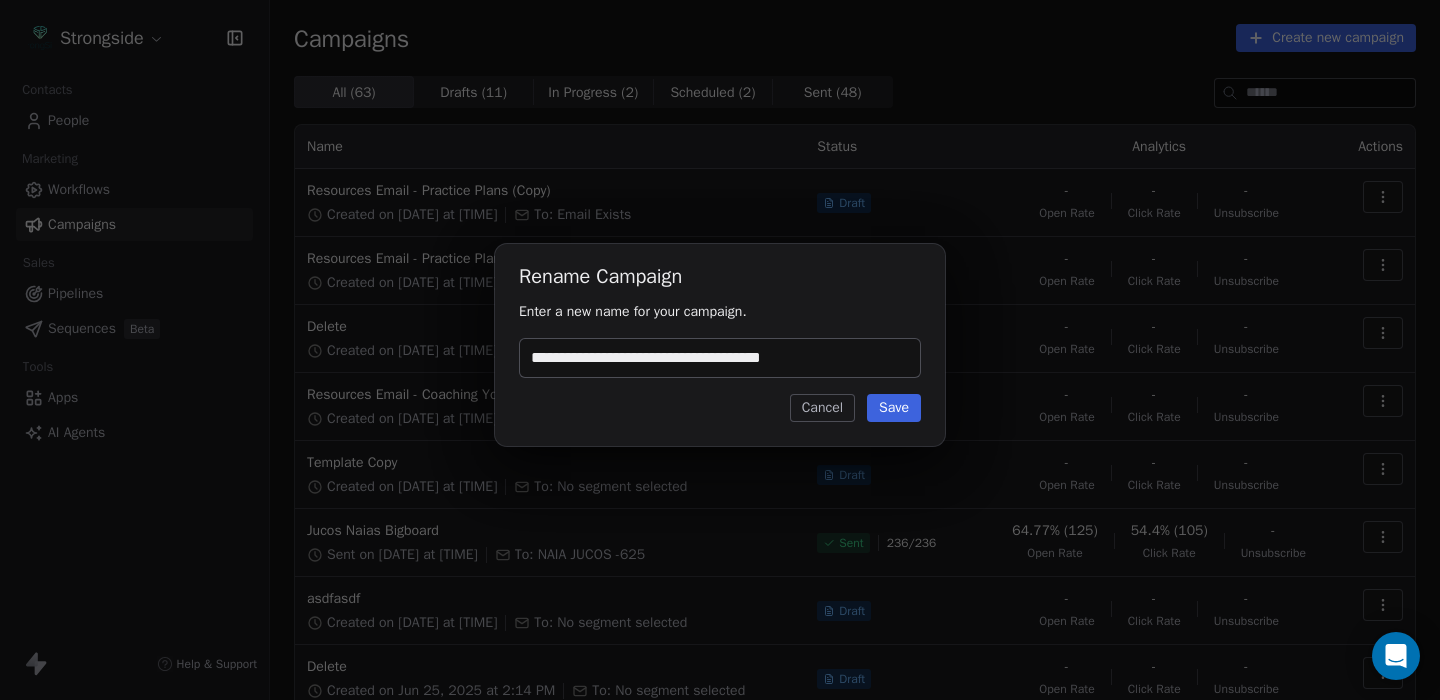 type on "**********" 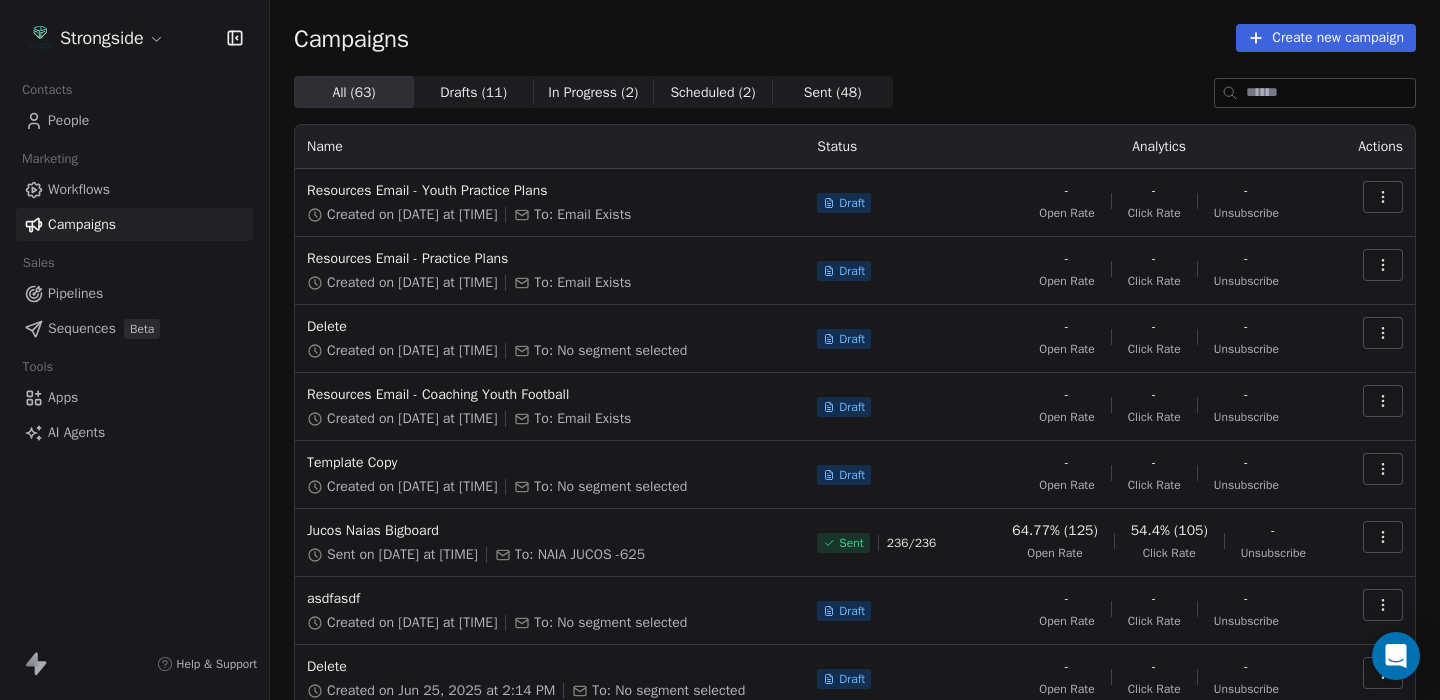 click on "Resources Email - Coaching Youth Football Created on Jul 17, 2025 at 2:19 PM To: Email Exists" at bounding box center (550, 407) 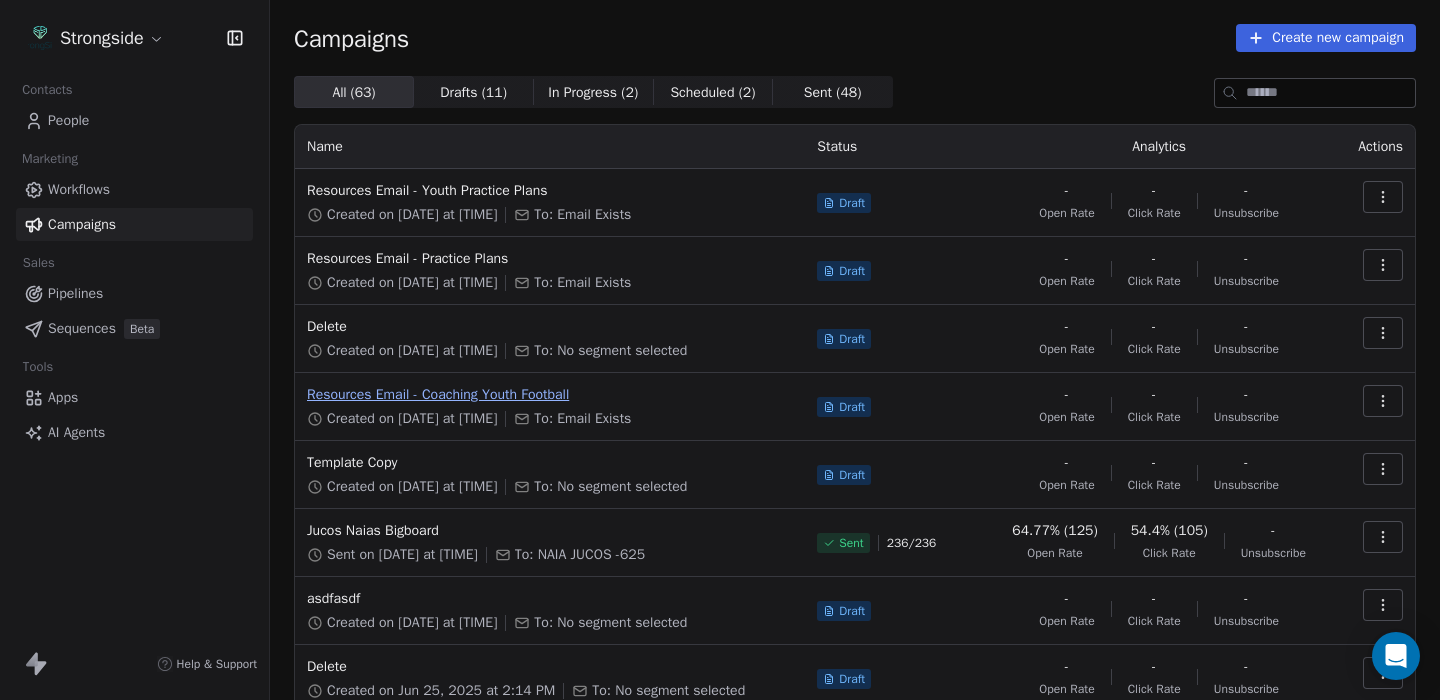 click on "Resources Email - Coaching Youth Football" at bounding box center [550, 395] 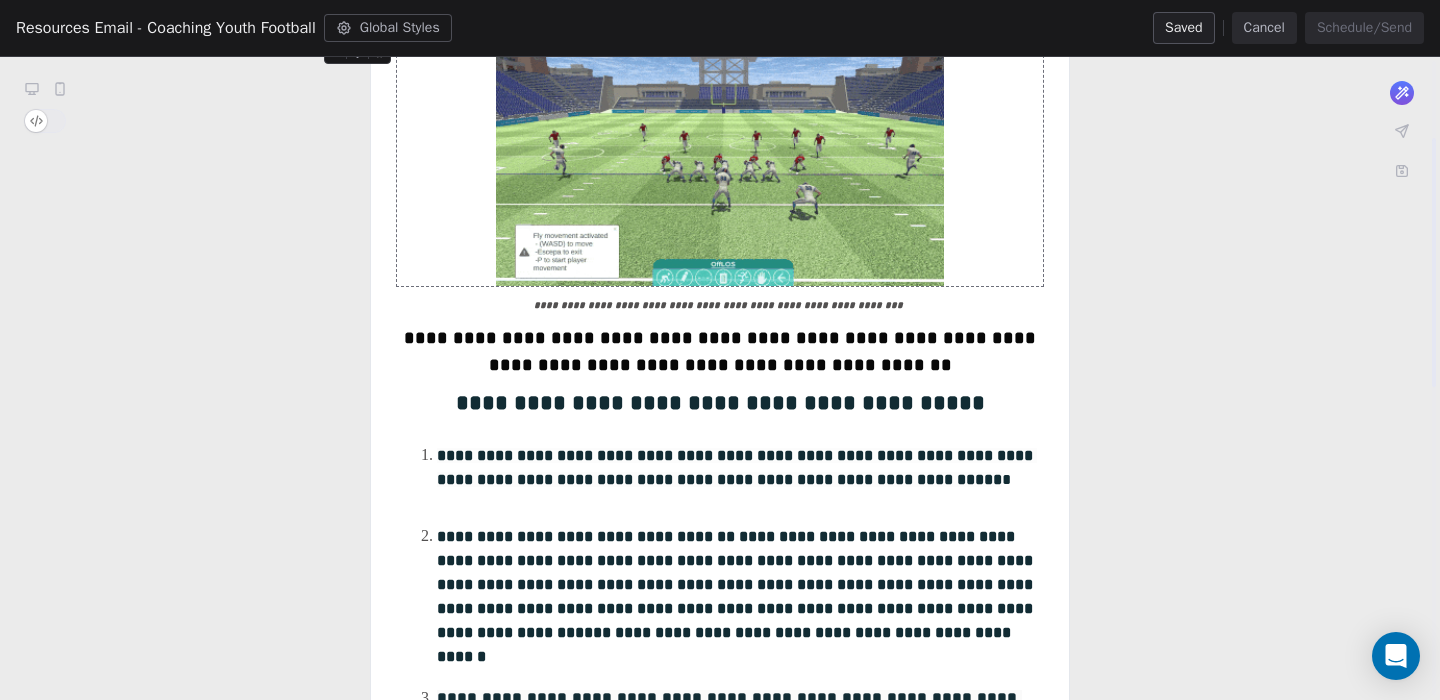 scroll, scrollTop: 336, scrollLeft: 0, axis: vertical 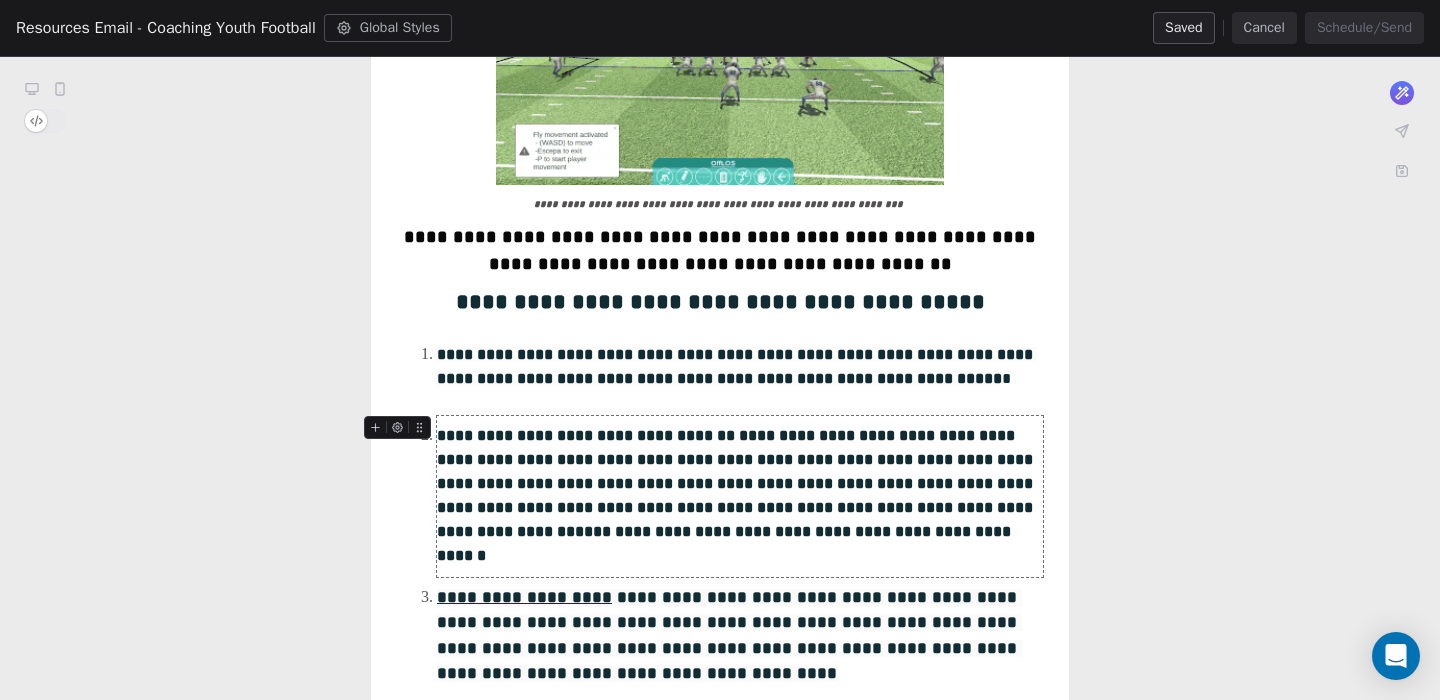 click on "**********" at bounding box center (720, 601) 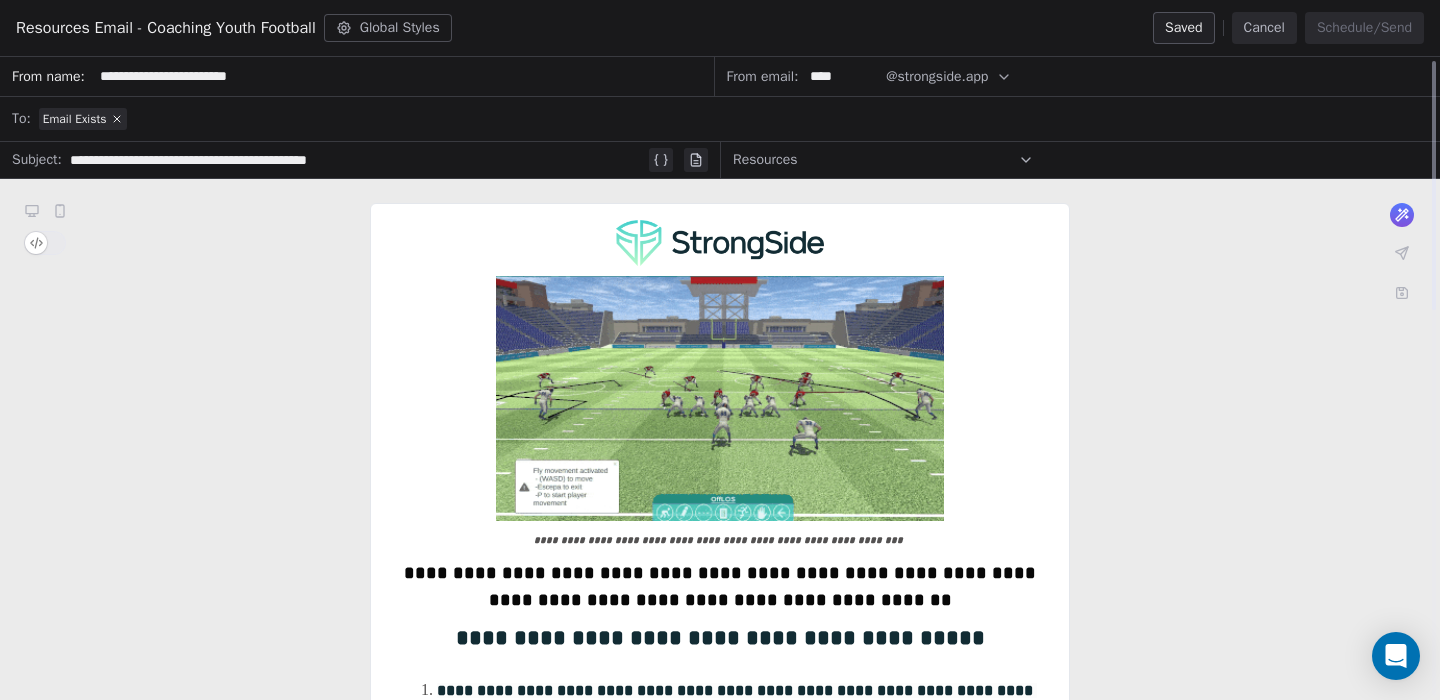 scroll, scrollTop: 0, scrollLeft: 0, axis: both 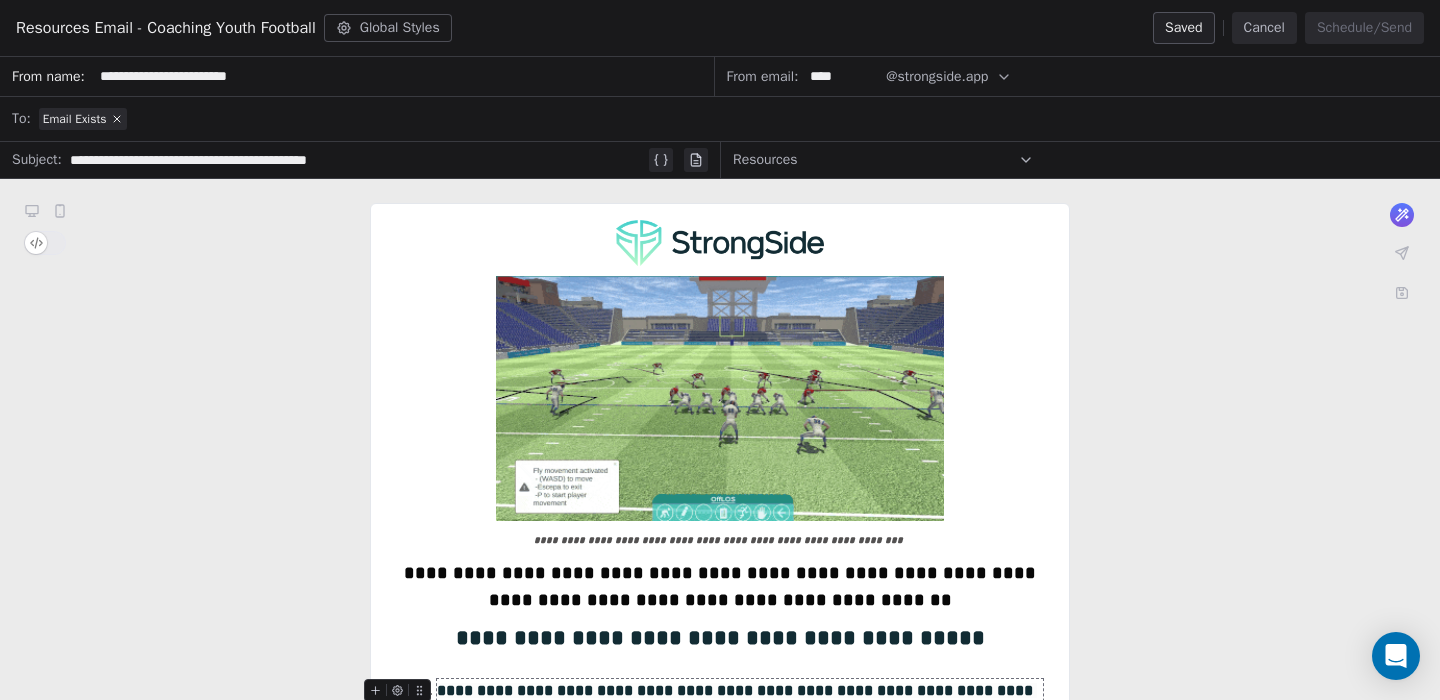 click on "Cancel" at bounding box center [1264, 28] 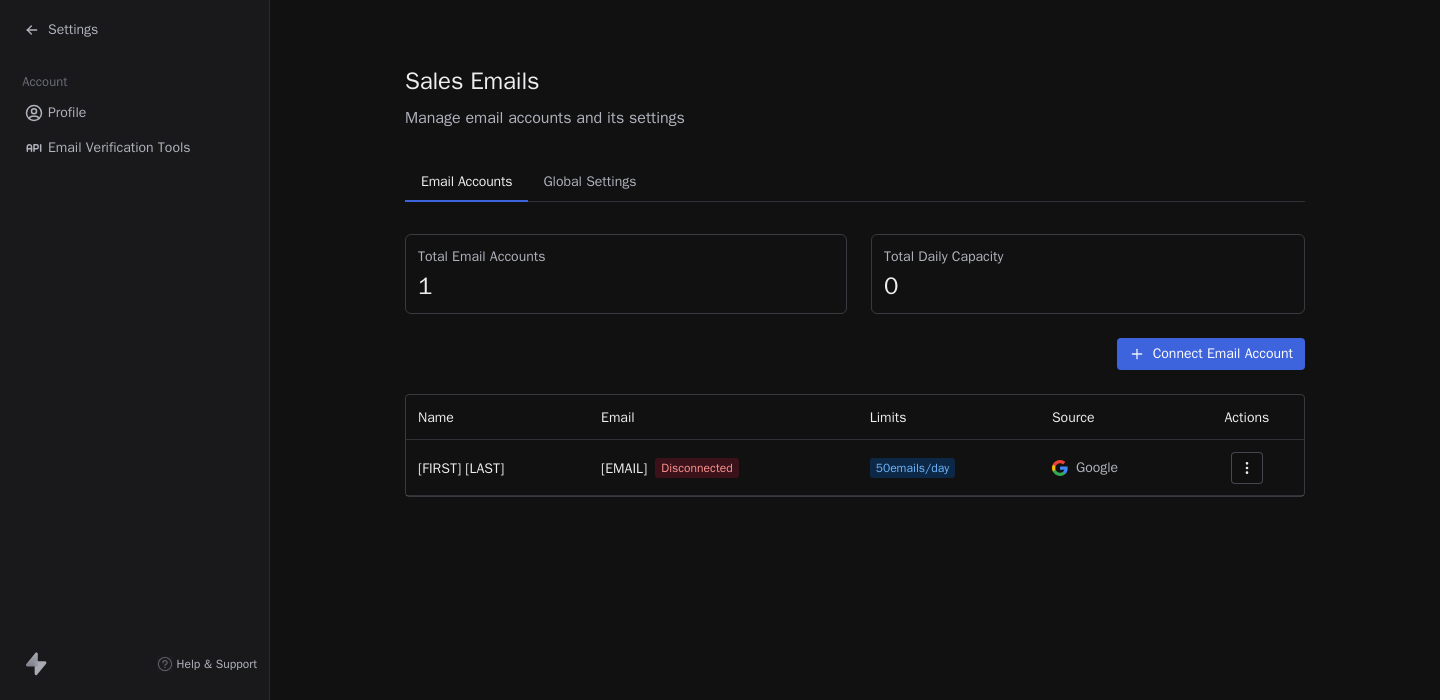 scroll, scrollTop: 0, scrollLeft: 0, axis: both 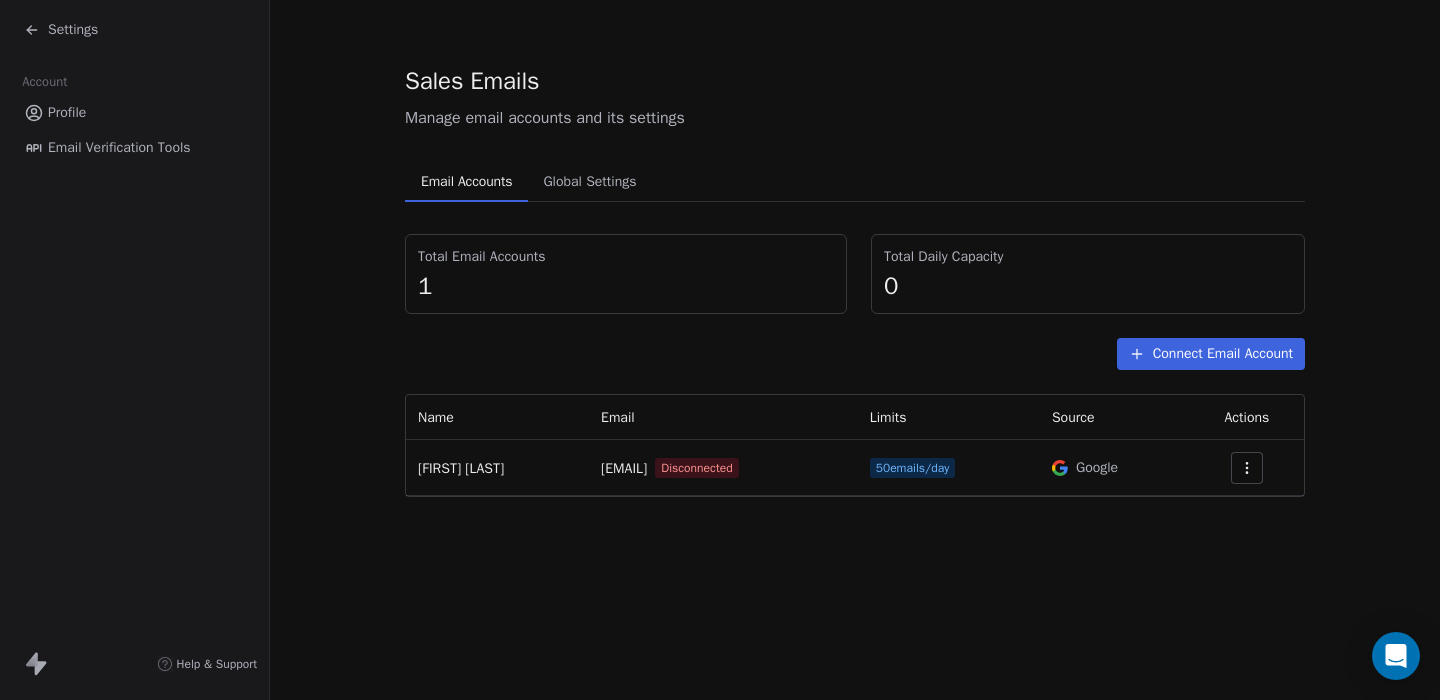 click 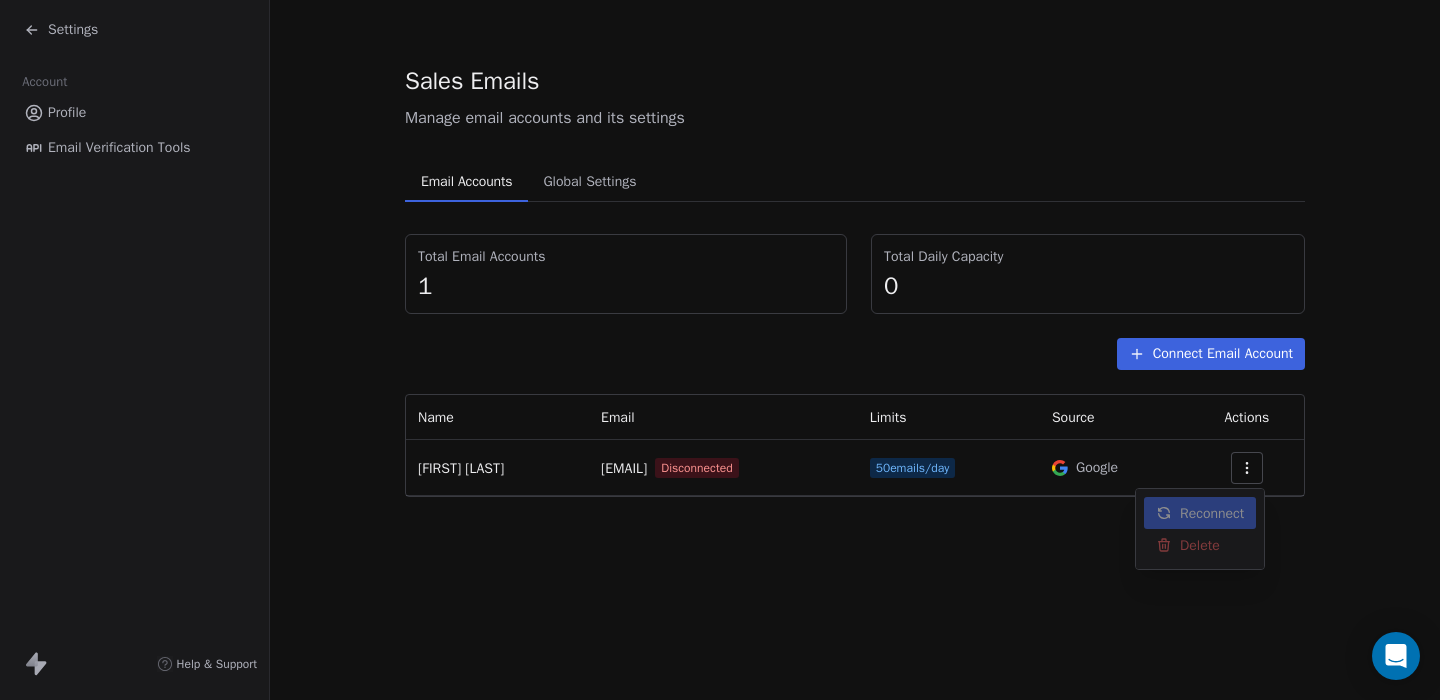 click on "Settings Account Profile Email Verification Tools Help & Support Sales Emails Manage email accounts and its settings Email Accounts Email Accounts Global Settings Global Settings Total Email Accounts 1 Total Daily Capacity 0 Connect Email Account Name Email Limits Source Actions [FIRST] [LAST] [EMAIL] Disconnected 50  emails/day Google
Reconnect Delete" at bounding box center [720, 350] 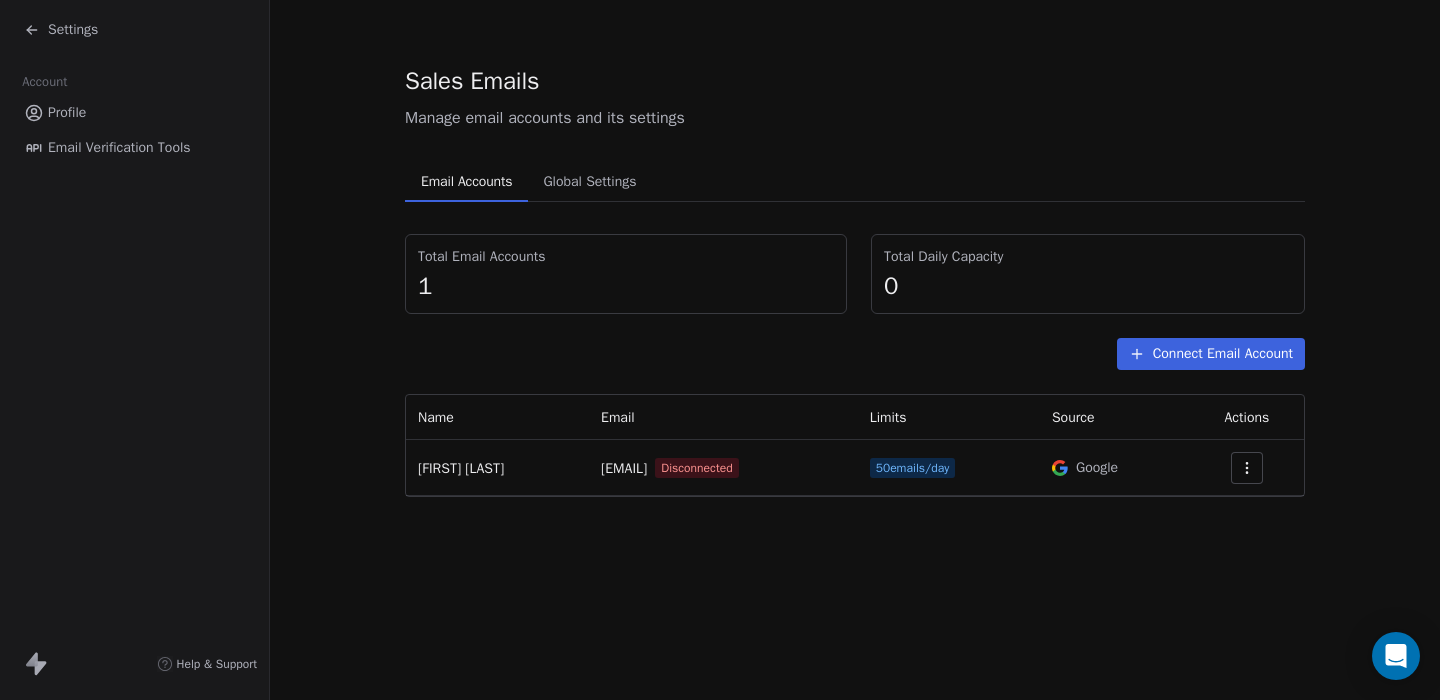click on "Global Settings" at bounding box center [589, 182] 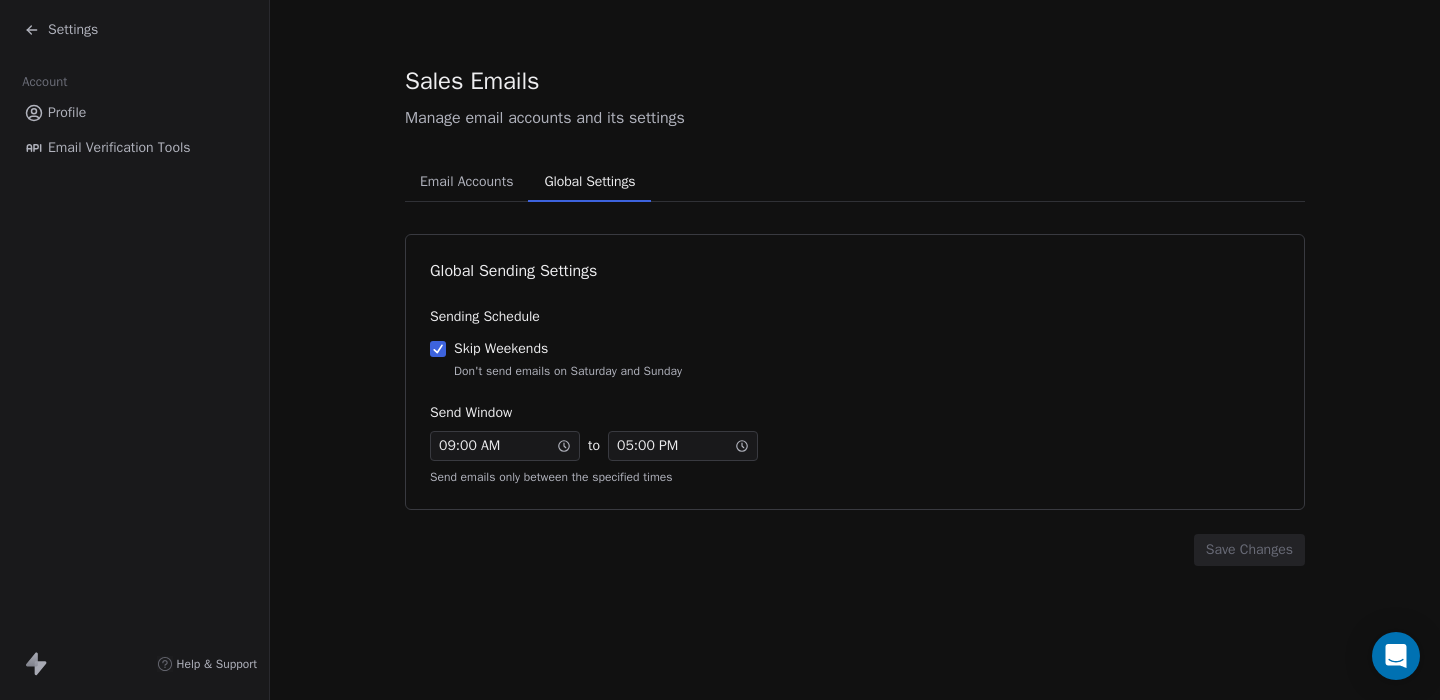 click on "Email Accounts" at bounding box center (466, 182) 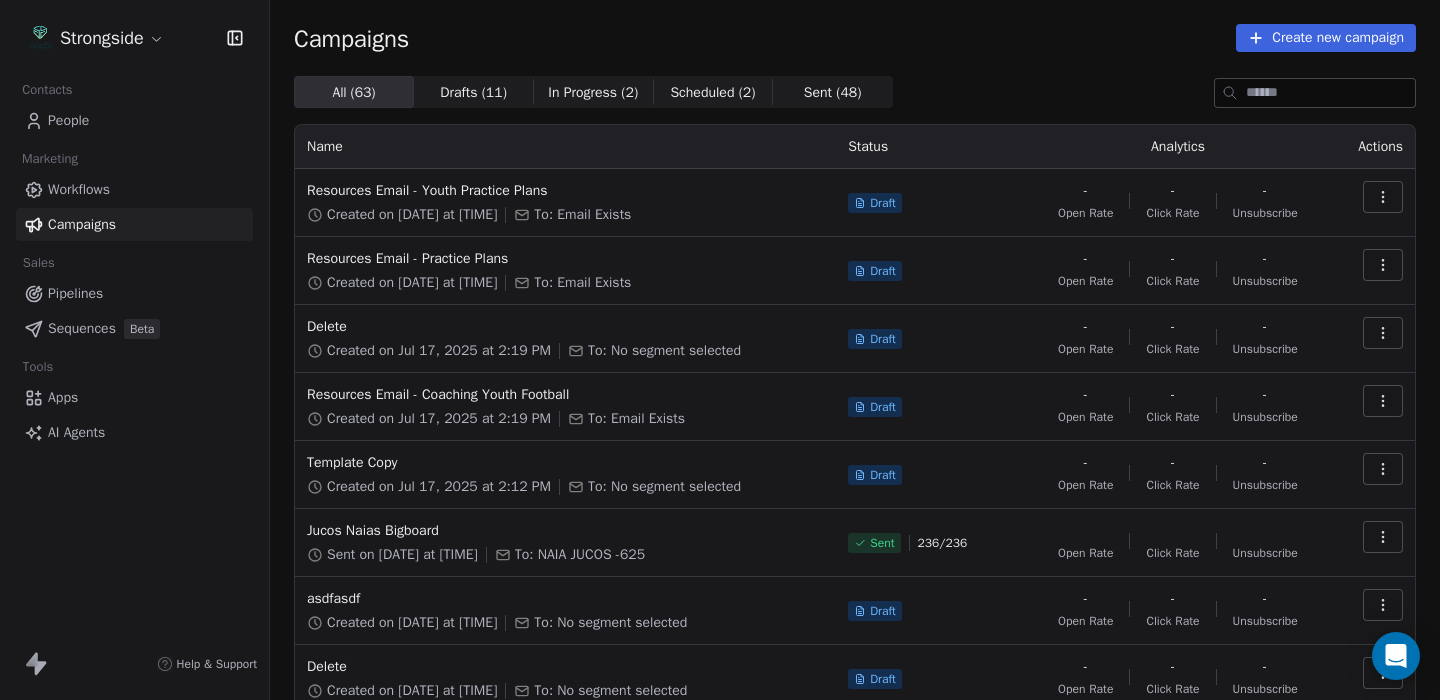 scroll, scrollTop: 0, scrollLeft: 0, axis: both 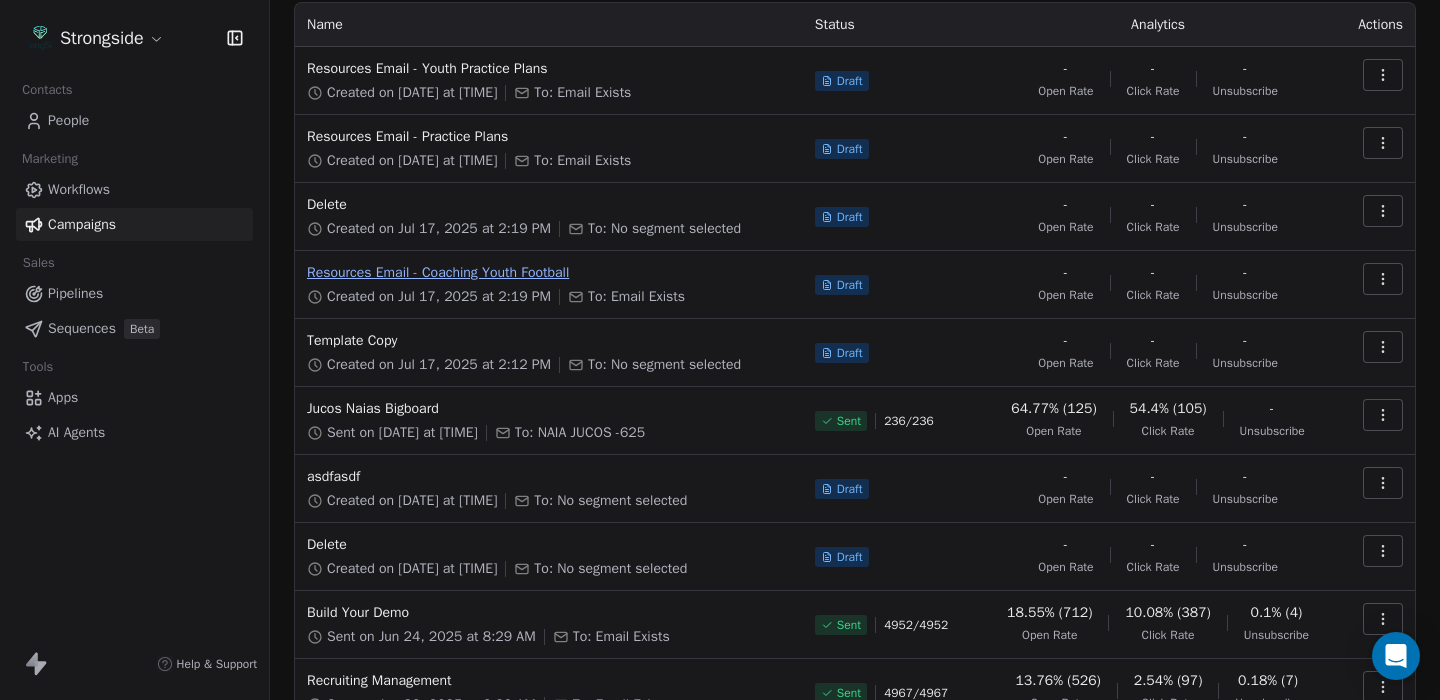 click on "Resources Email - Coaching Youth Football" at bounding box center (549, 273) 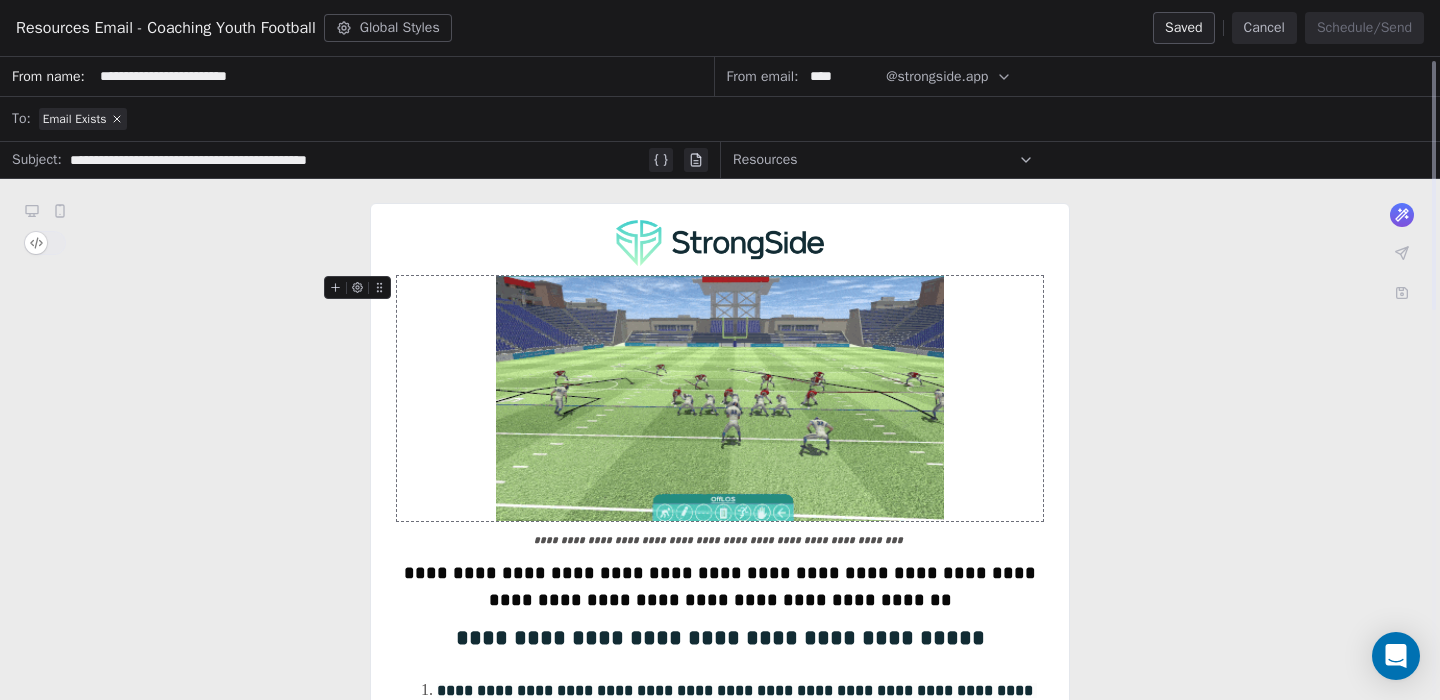 scroll, scrollTop: 0, scrollLeft: 0, axis: both 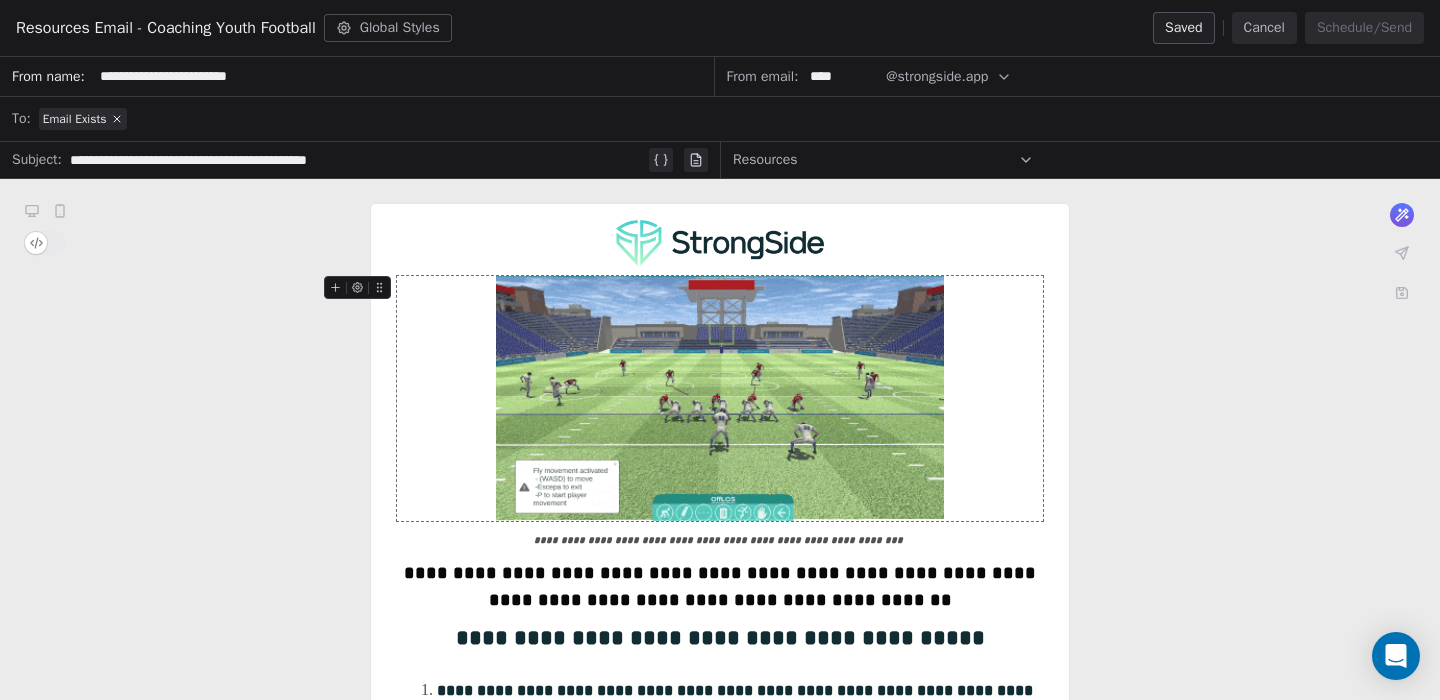 click on "Cancel" at bounding box center (1264, 28) 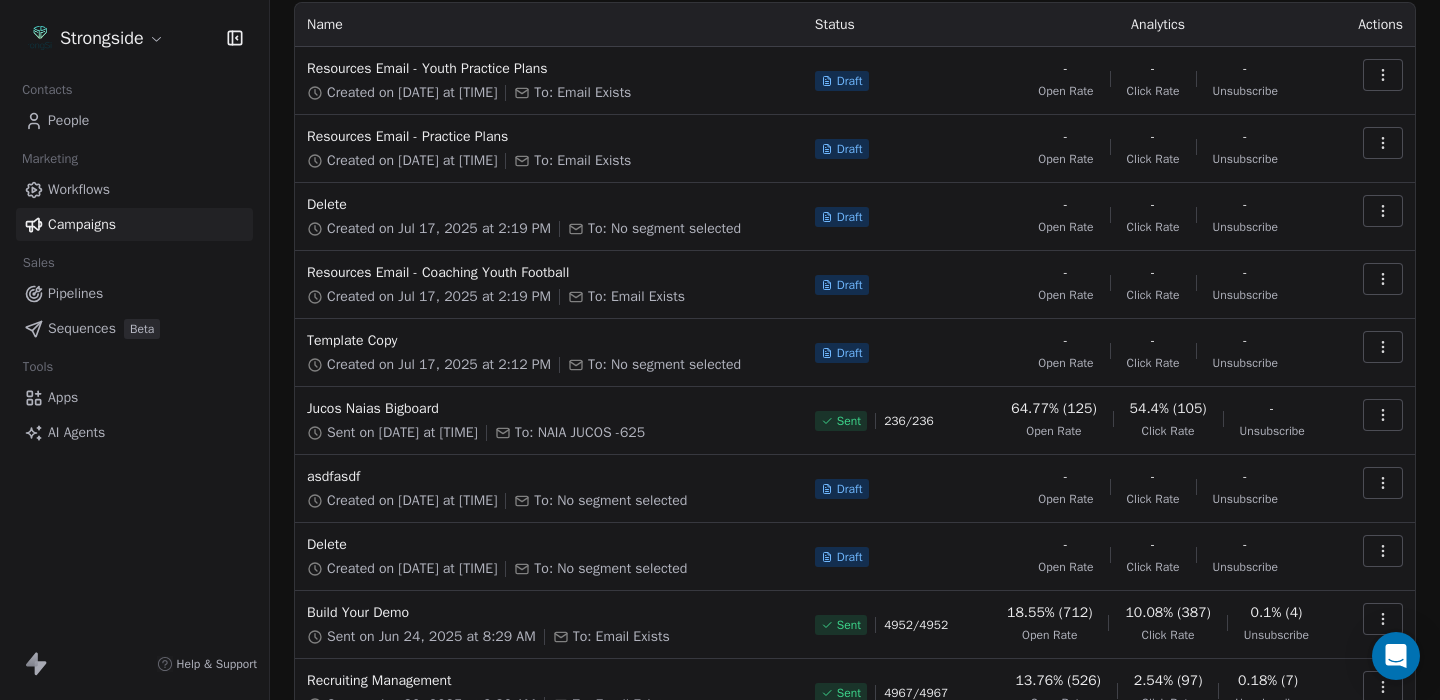 click on "Strongside Contacts People Marketing Workflows Campaigns Sales Pipelines Sequences Beta Tools Apps AI Agents Help & Support Campaigns  Create new campaign All ( 63 ) All ( 63 ) Drafts ( 11 ) Drafts ( 11 ) In Progress ( 2 ) In Progress ( 2 ) Scheduled ( 2 ) Scheduled ( 2 ) Sent ( 48 ) Sent ( 48 ) Name Status Analytics Actions Resources Email - Youth Practice Plans Created on Jul 17, 2025 at 3:34 PM To: Email Exists  Draft - Open Rate - Click Rate - Unsubscribe Resources Email - Practice Plans Created on Jul 17, 2025 at 3:33 PM To: Email Exists  Draft - Open Rate - Click Rate - Unsubscribe Delete Created on Jul 17, 2025 at 2:19 PM To: No segment selected Draft - Open Rate - Click Rate - Unsubscribe Resources Email - Coaching Youth Football Created on Jul 17, 2025 at 2:19 PM To: Email Exists  Draft - Open Rate - Click Rate - Unsubscribe Template Copy Created on Jul 17, 2025 at 2:12 PM To: No segment selected Draft - Open Rate - Click Rate - Unsubscribe Jucos Naias Bigboard  Sent on Jun 25, 2025 at 2:08 PM Sent" at bounding box center (720, 350) 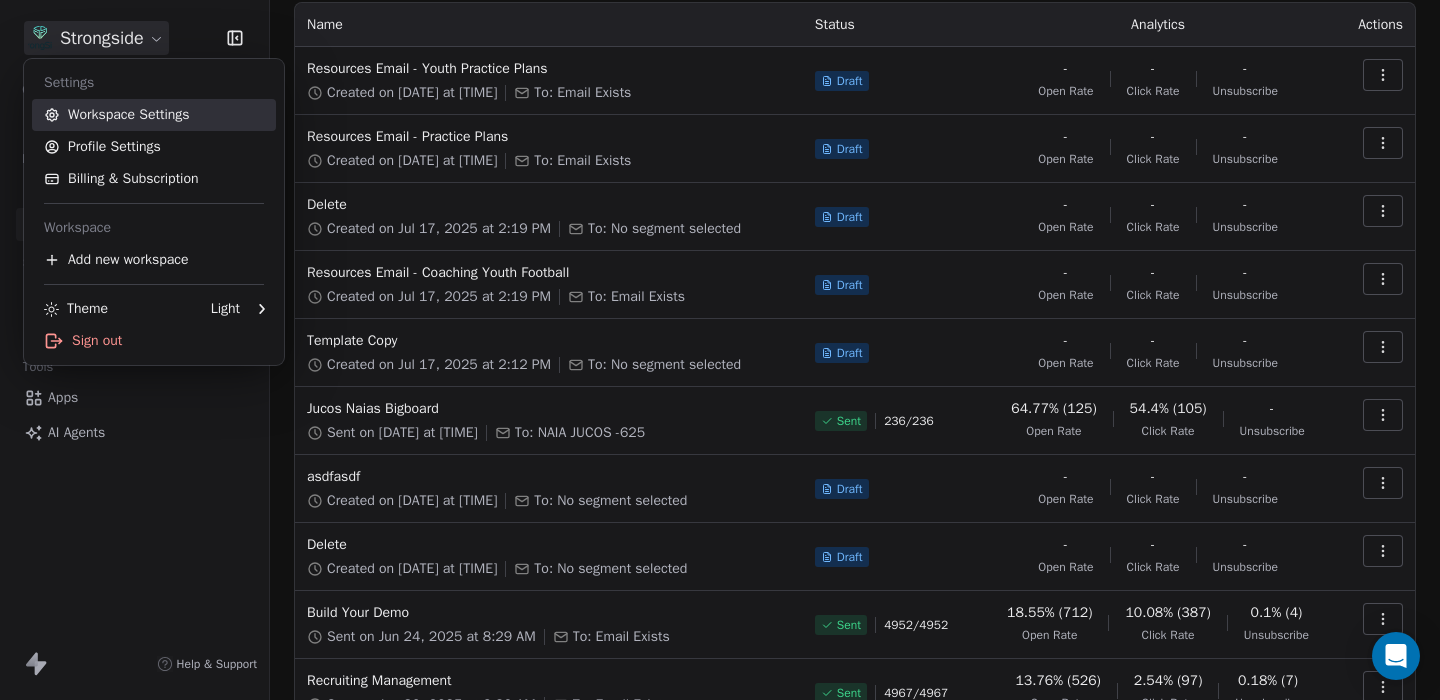 click on "Workspace Settings" at bounding box center [154, 115] 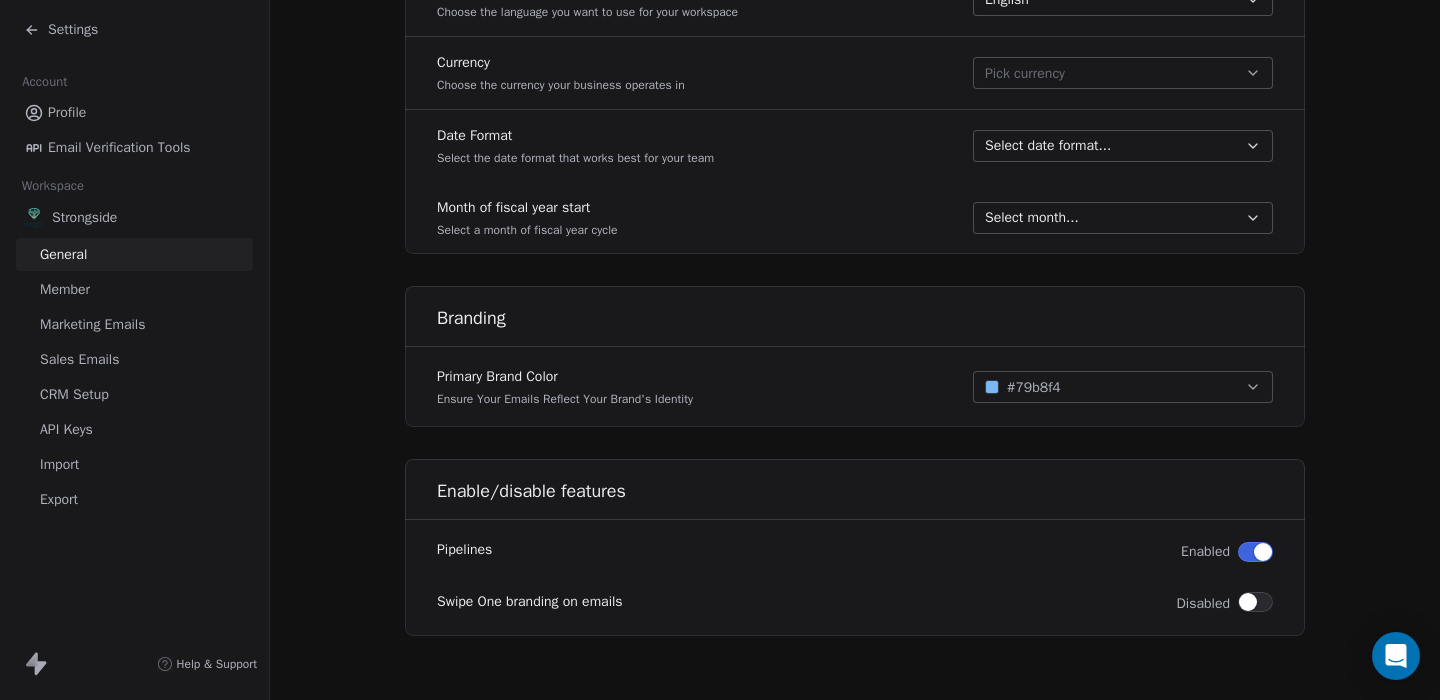 scroll, scrollTop: 1015, scrollLeft: 0, axis: vertical 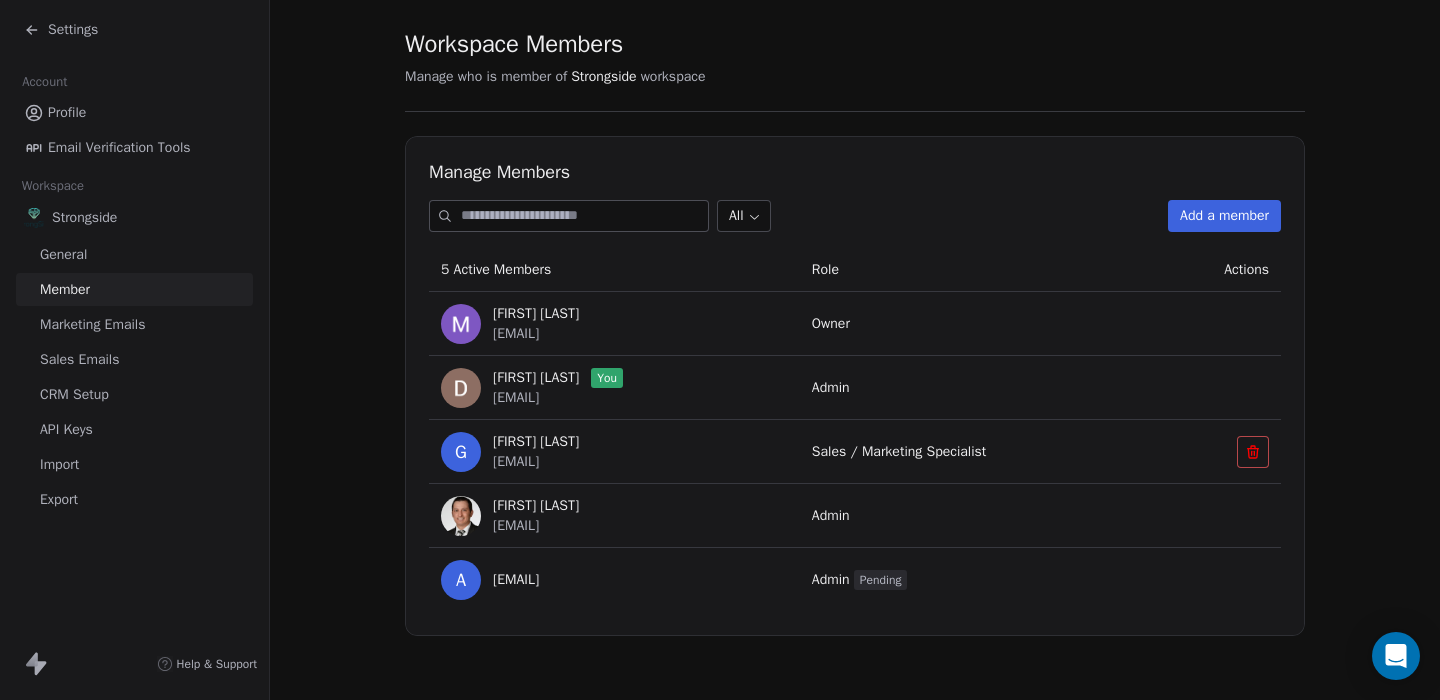 click on "Marketing Emails" at bounding box center [92, 324] 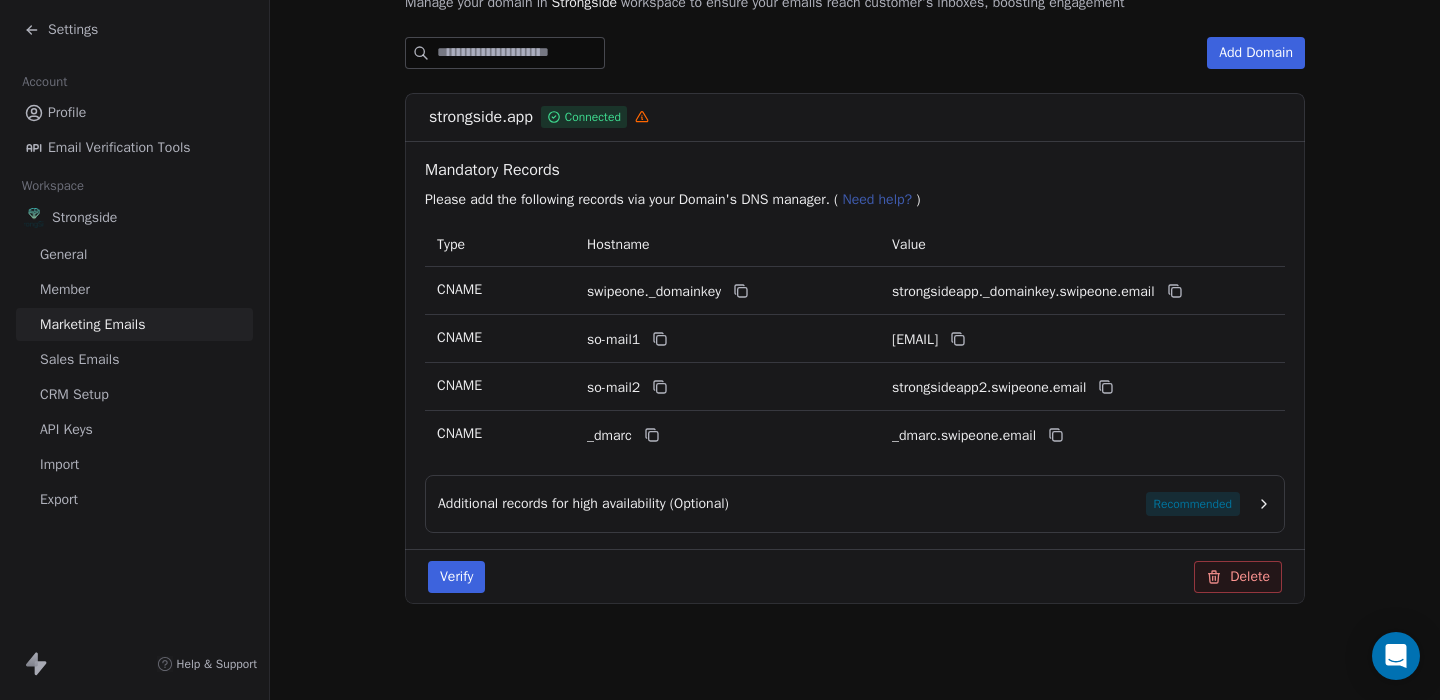 scroll, scrollTop: 281, scrollLeft: 0, axis: vertical 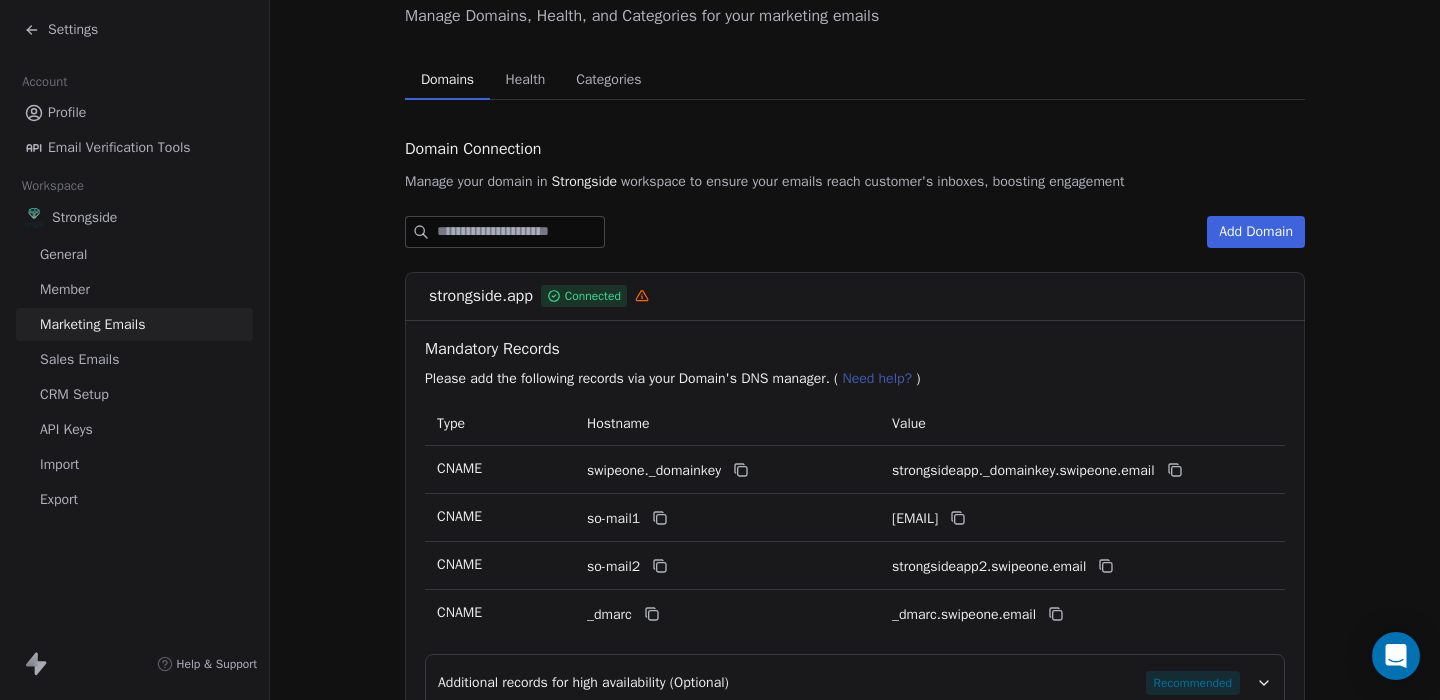 click on "CRM Setup" at bounding box center (134, 394) 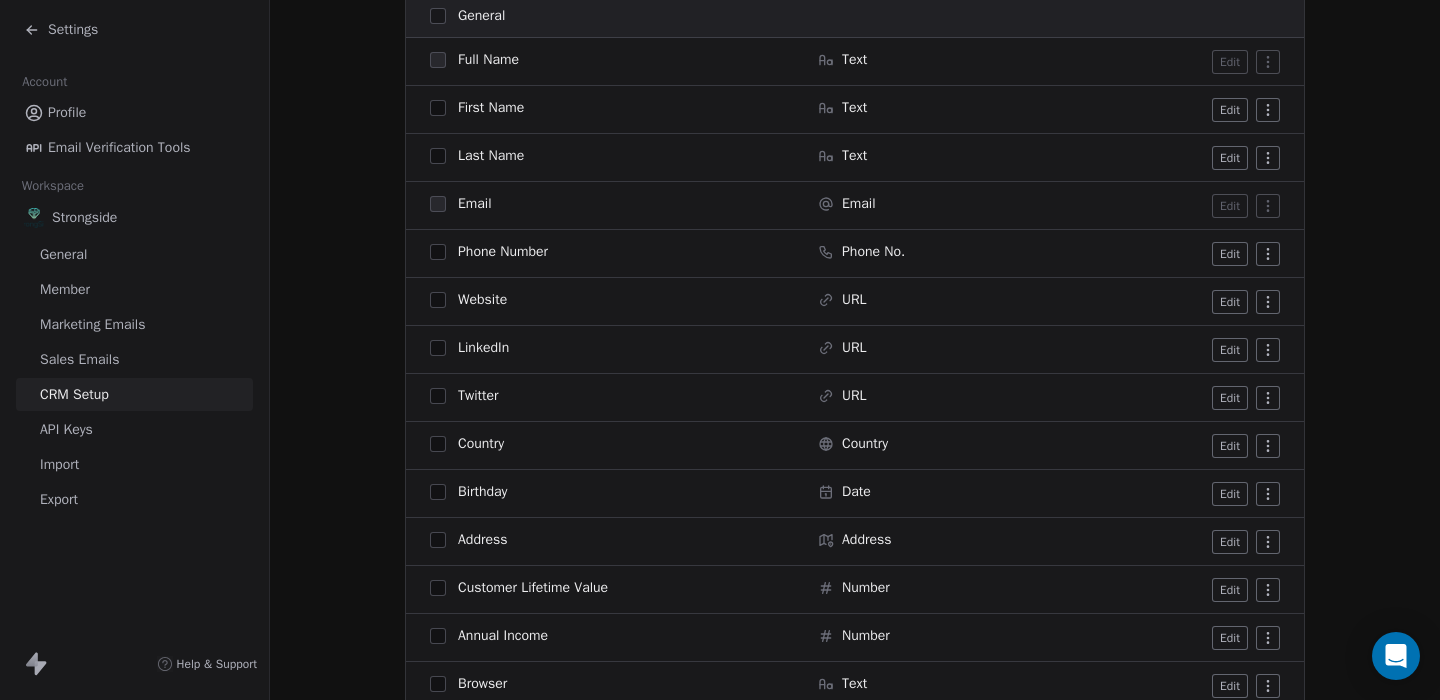 scroll, scrollTop: 355, scrollLeft: 0, axis: vertical 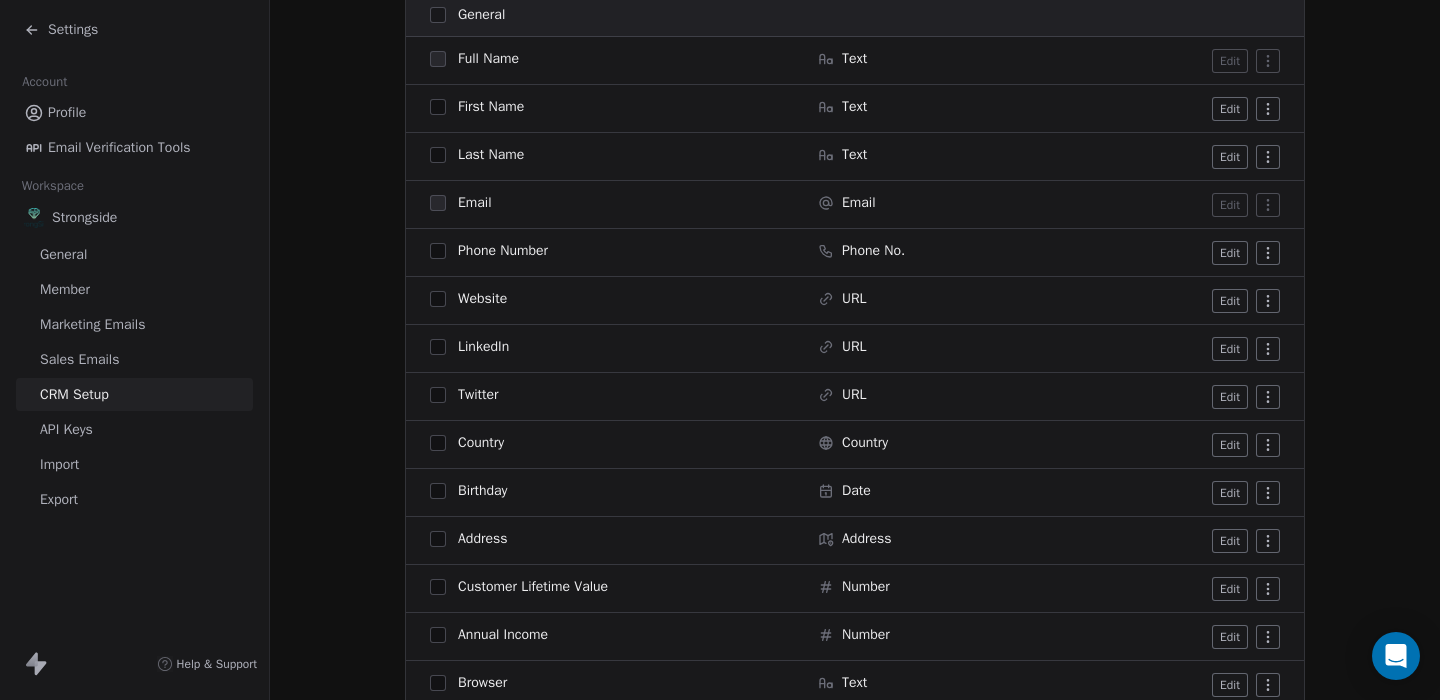 click on "Address" at bounding box center [483, 539] 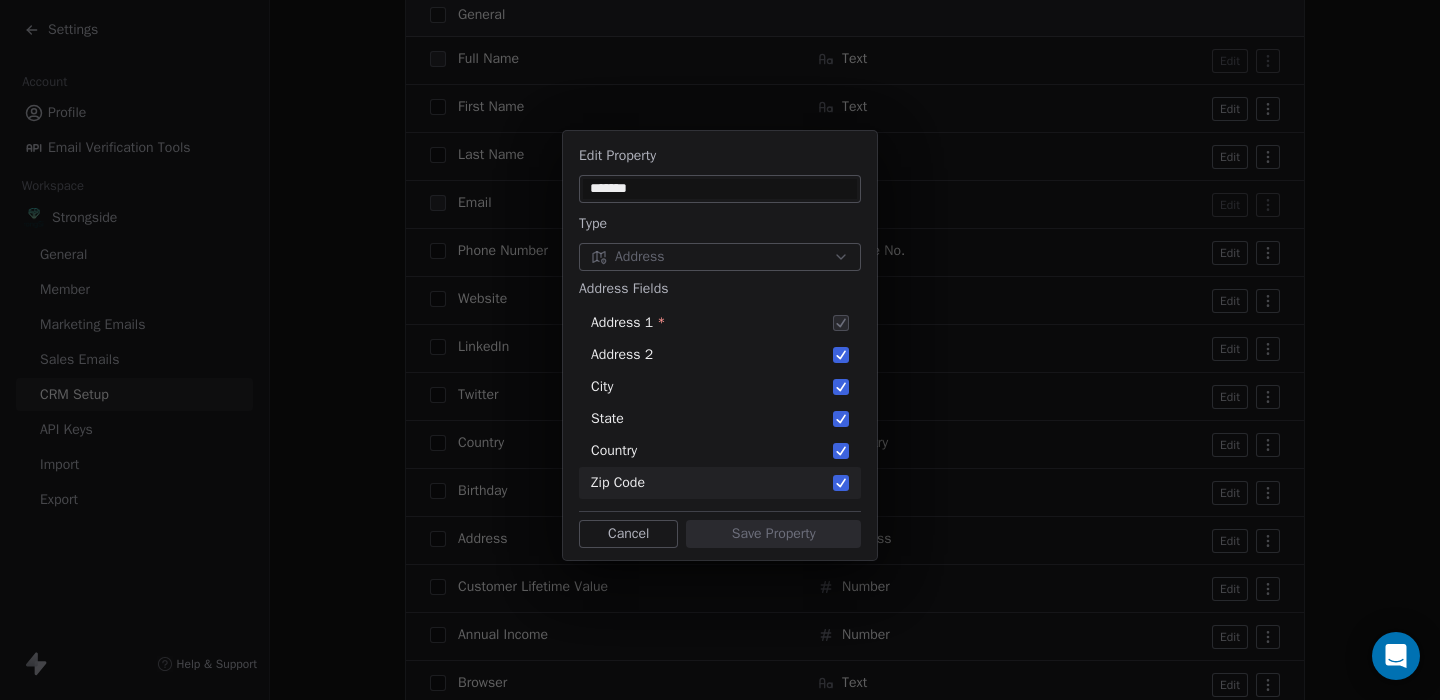 click on "Cancel" at bounding box center [628, 534] 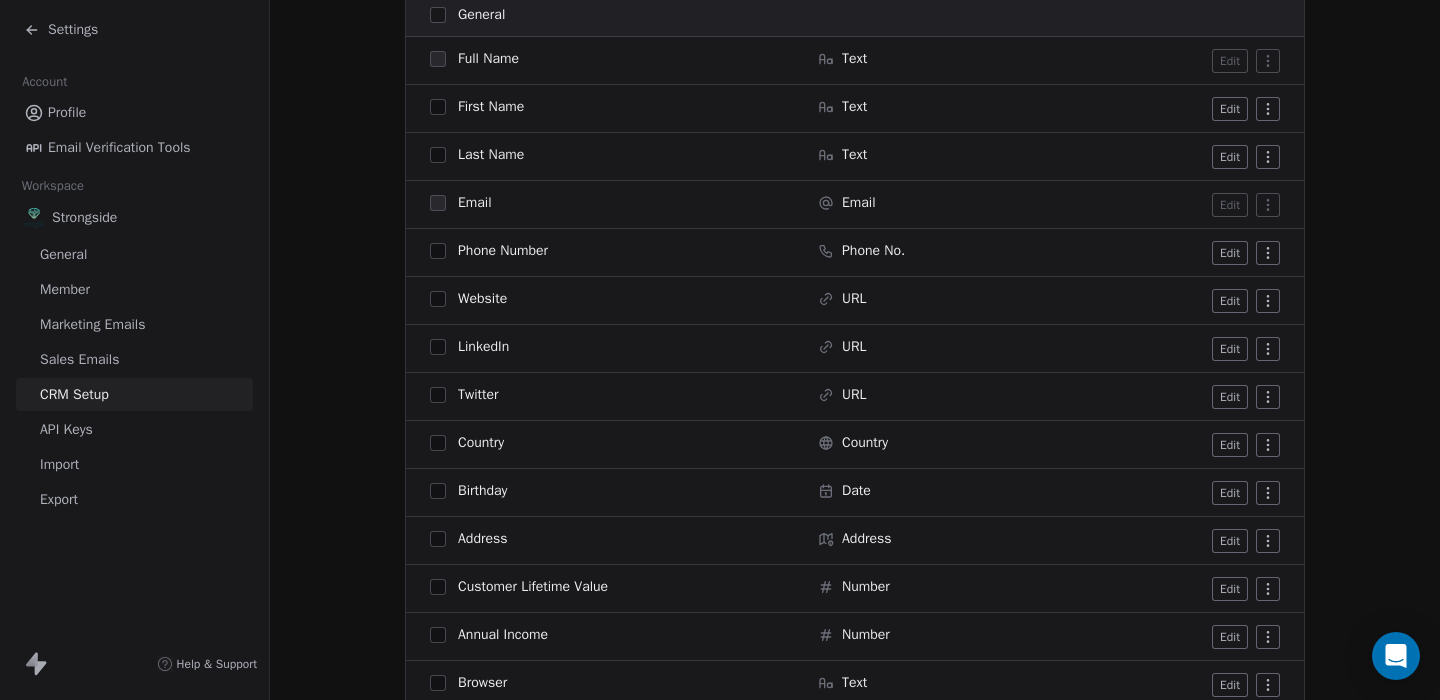 scroll, scrollTop: 0, scrollLeft: 0, axis: both 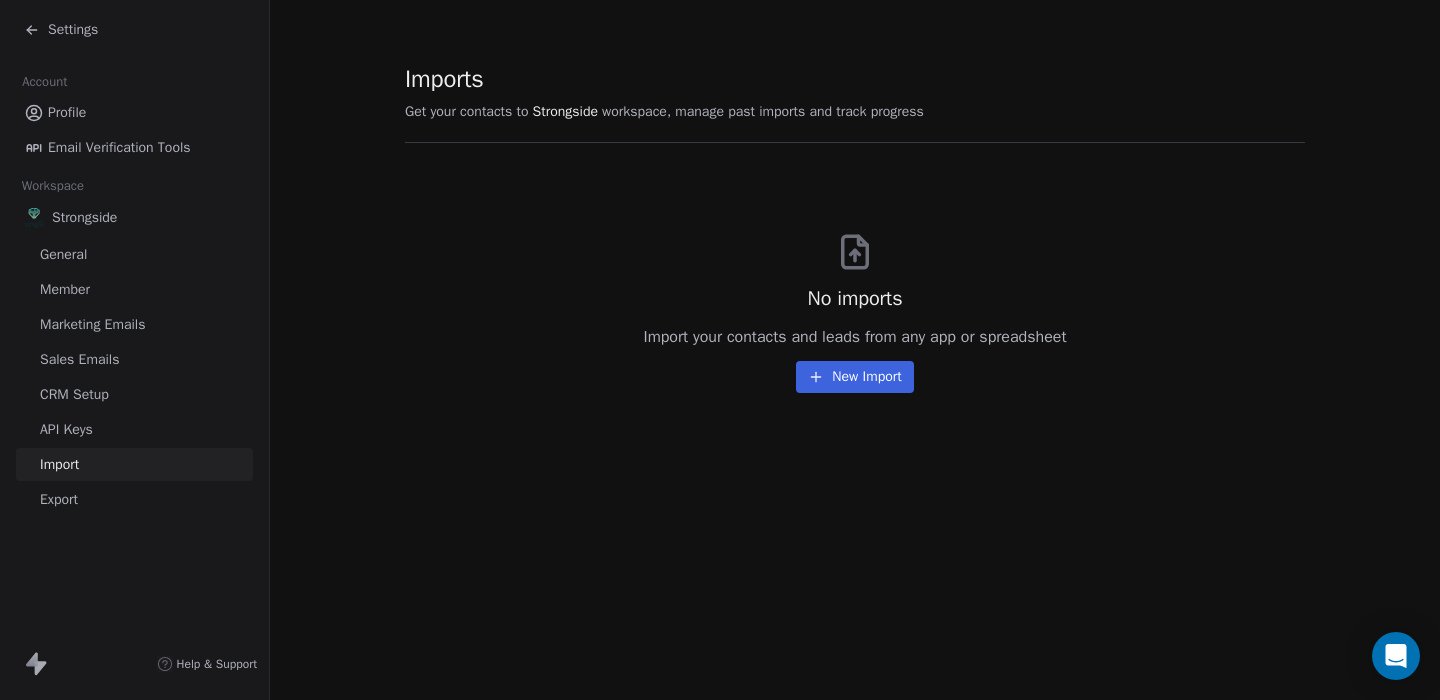 click on "Export" at bounding box center [134, 499] 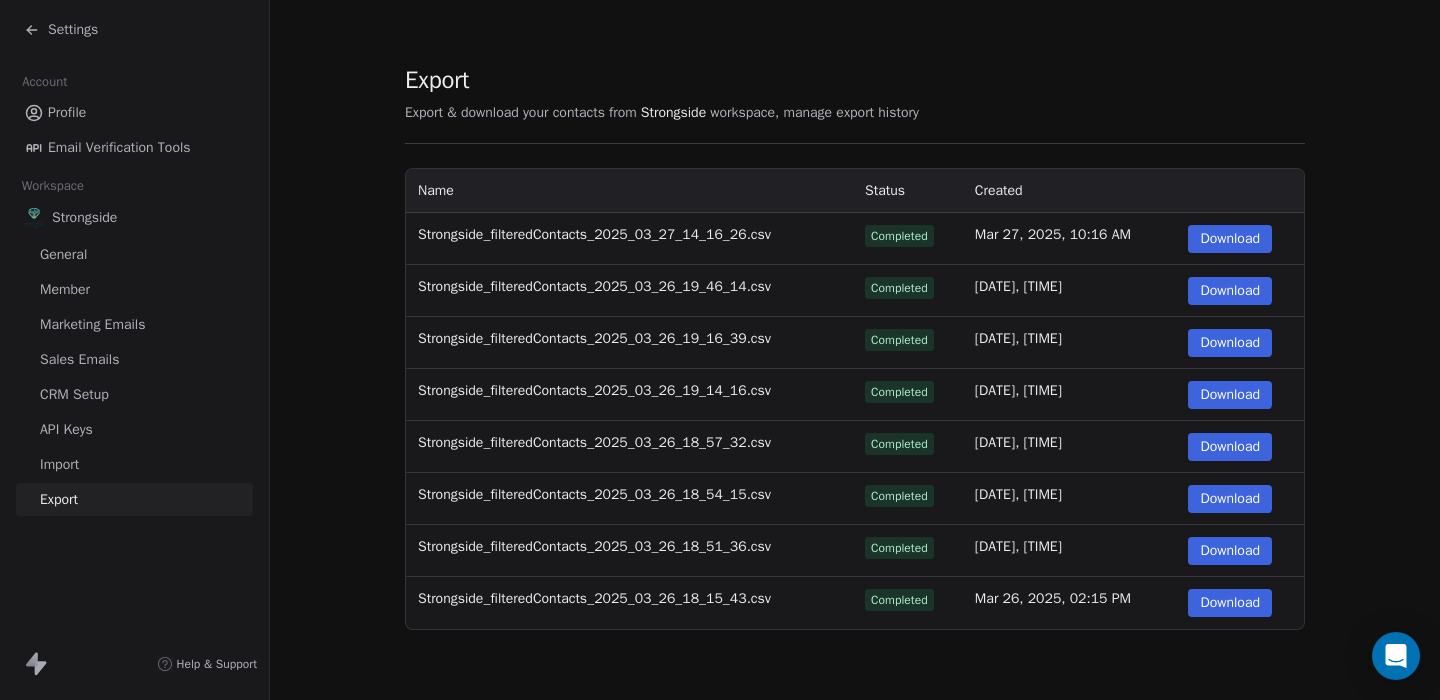 click on "API Keys" at bounding box center [134, 429] 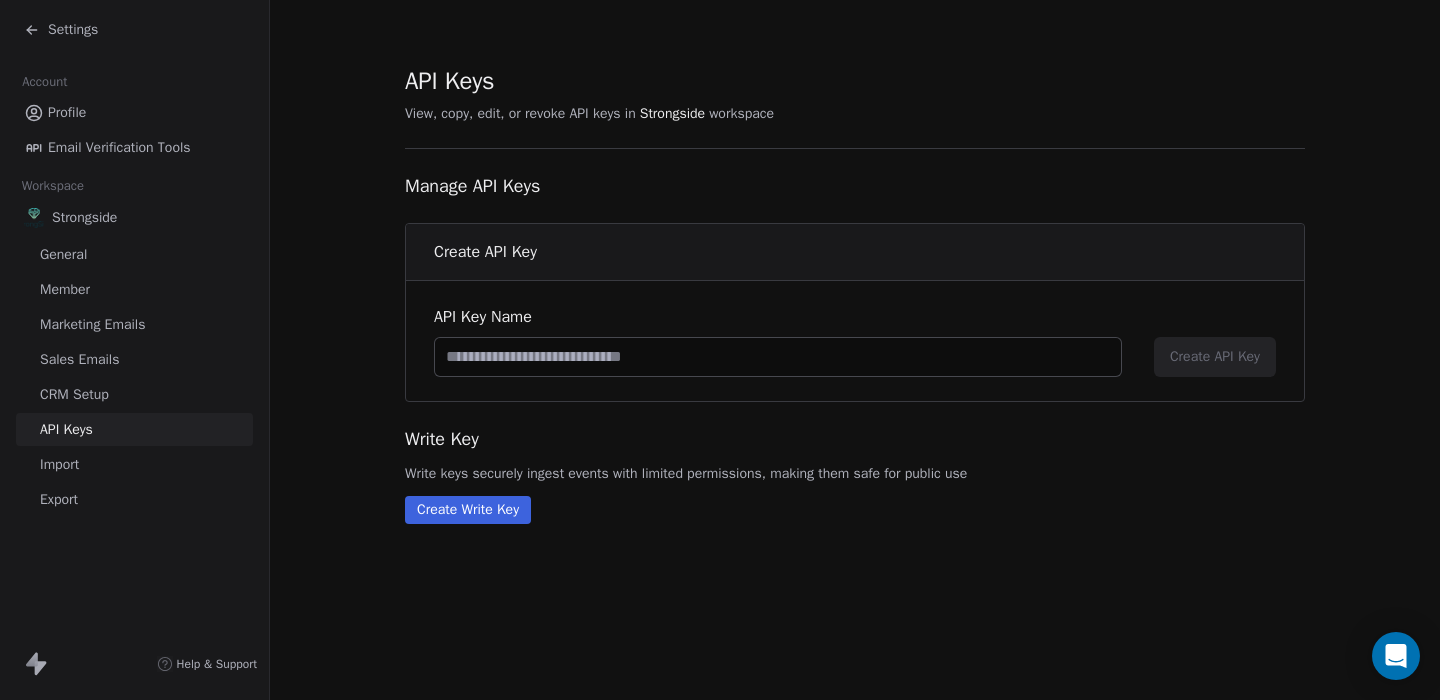 click on "Member" at bounding box center [134, 289] 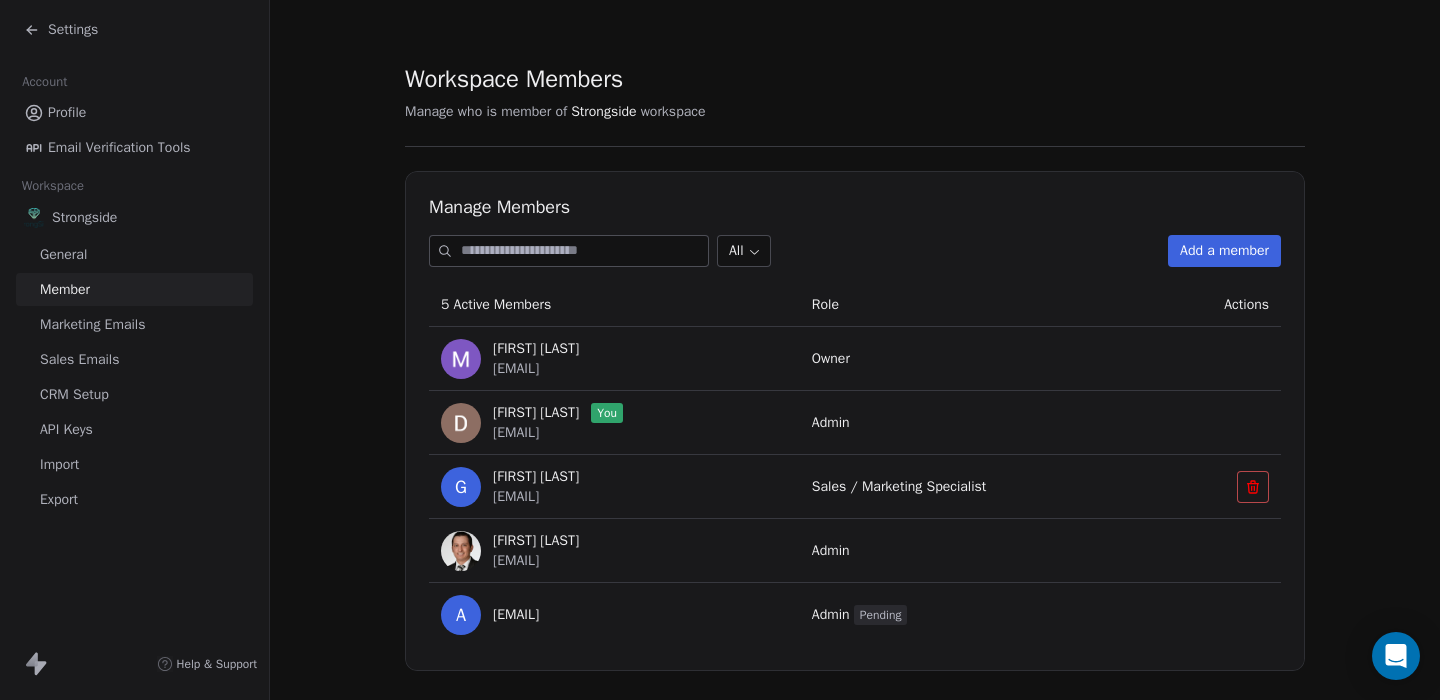 click on "General" at bounding box center [134, 254] 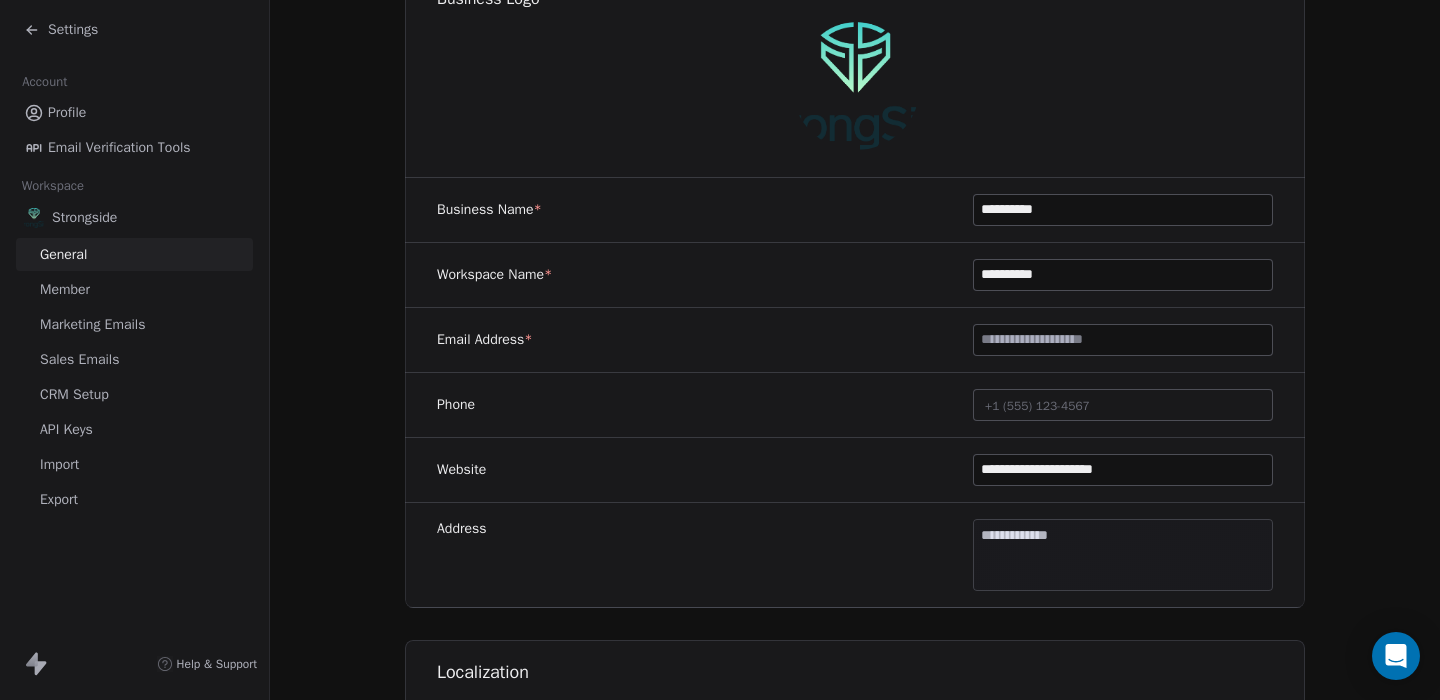 scroll, scrollTop: 210, scrollLeft: 0, axis: vertical 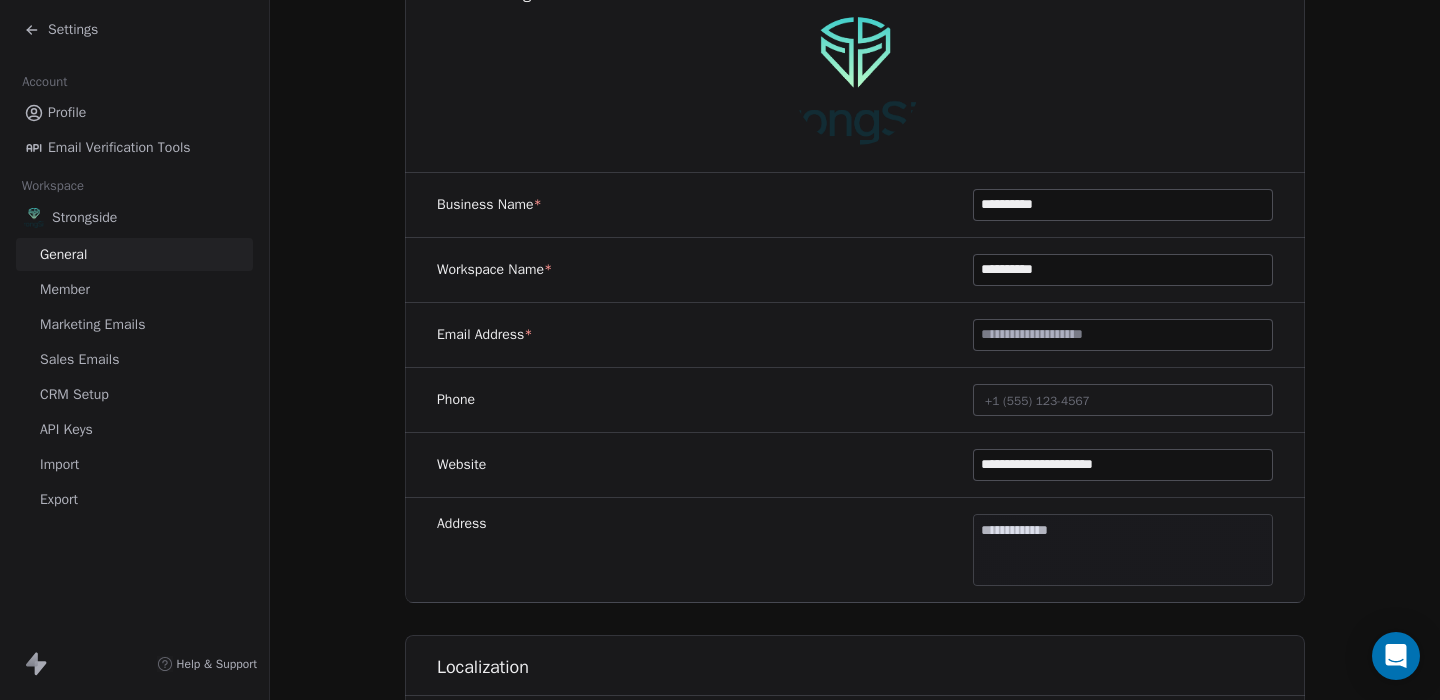 click at bounding box center (1123, 335) 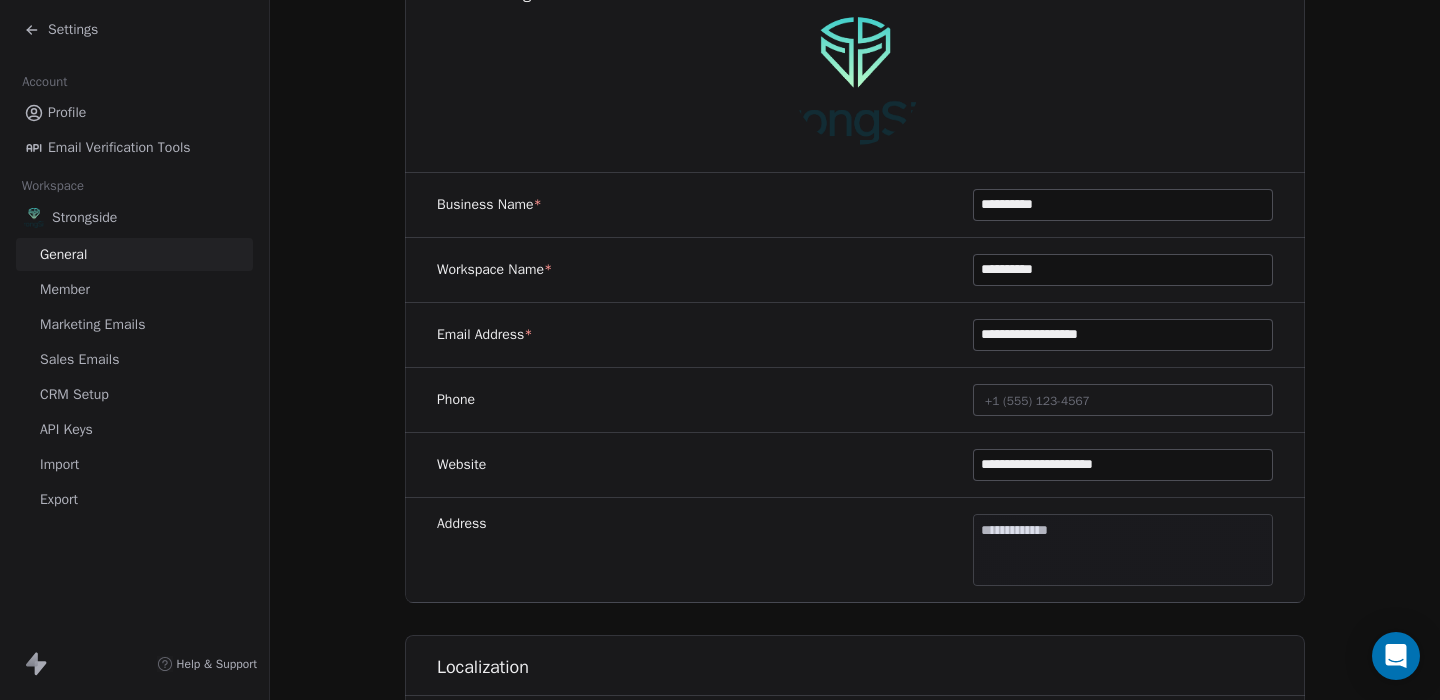 type on "**********" 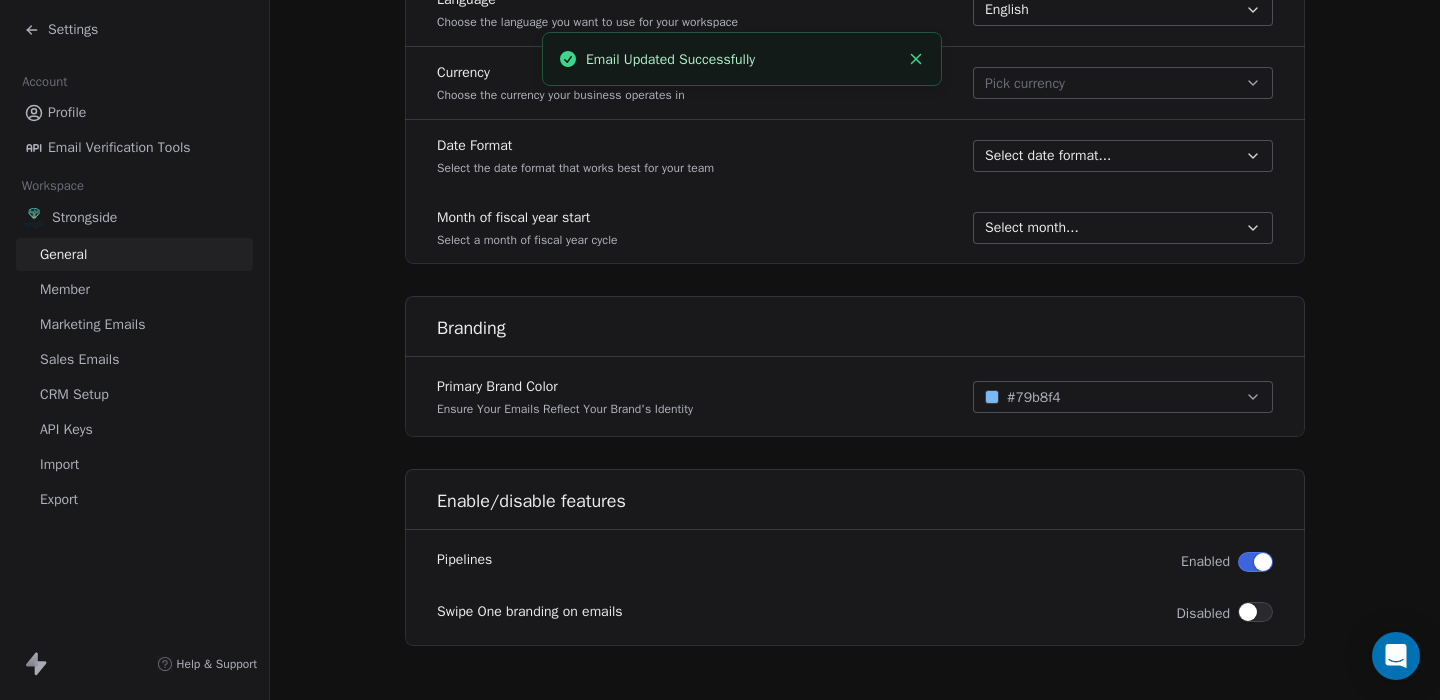 scroll, scrollTop: 1015, scrollLeft: 0, axis: vertical 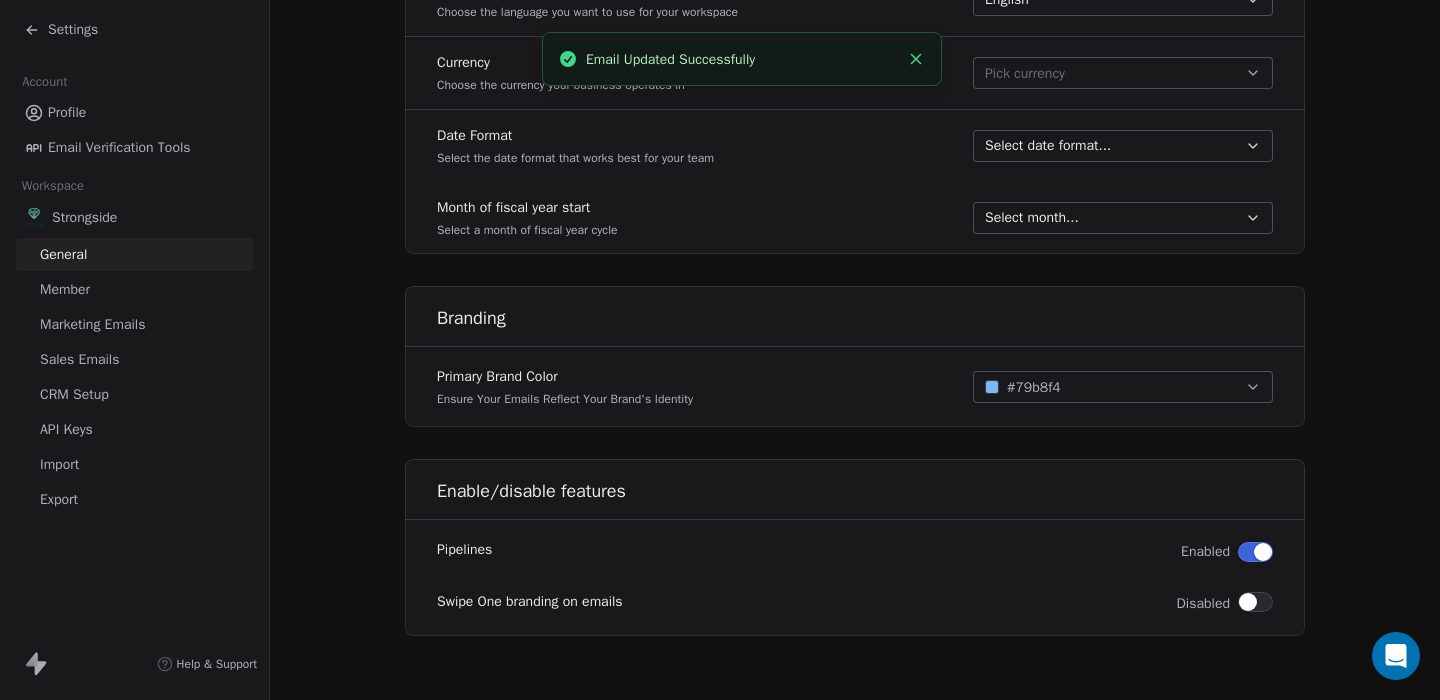 click on "Settings" at bounding box center (73, 30) 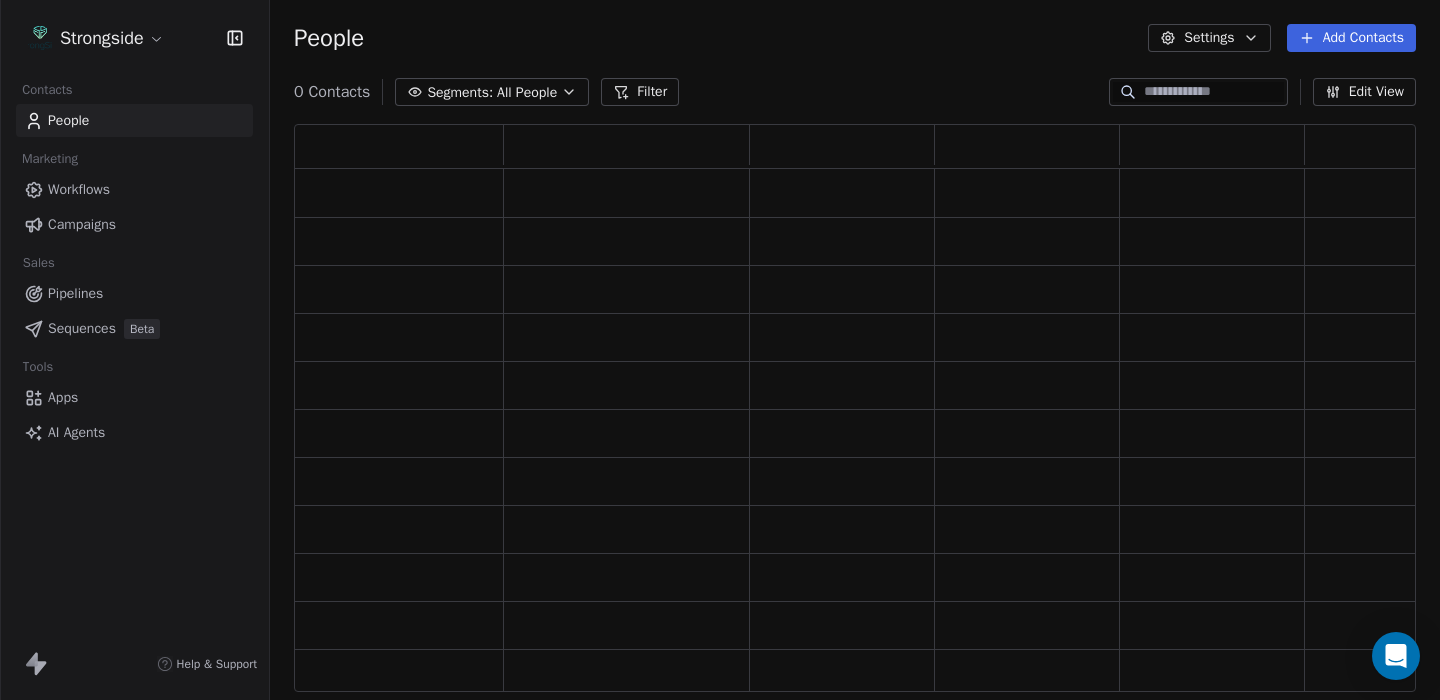 scroll, scrollTop: 1, scrollLeft: 1, axis: both 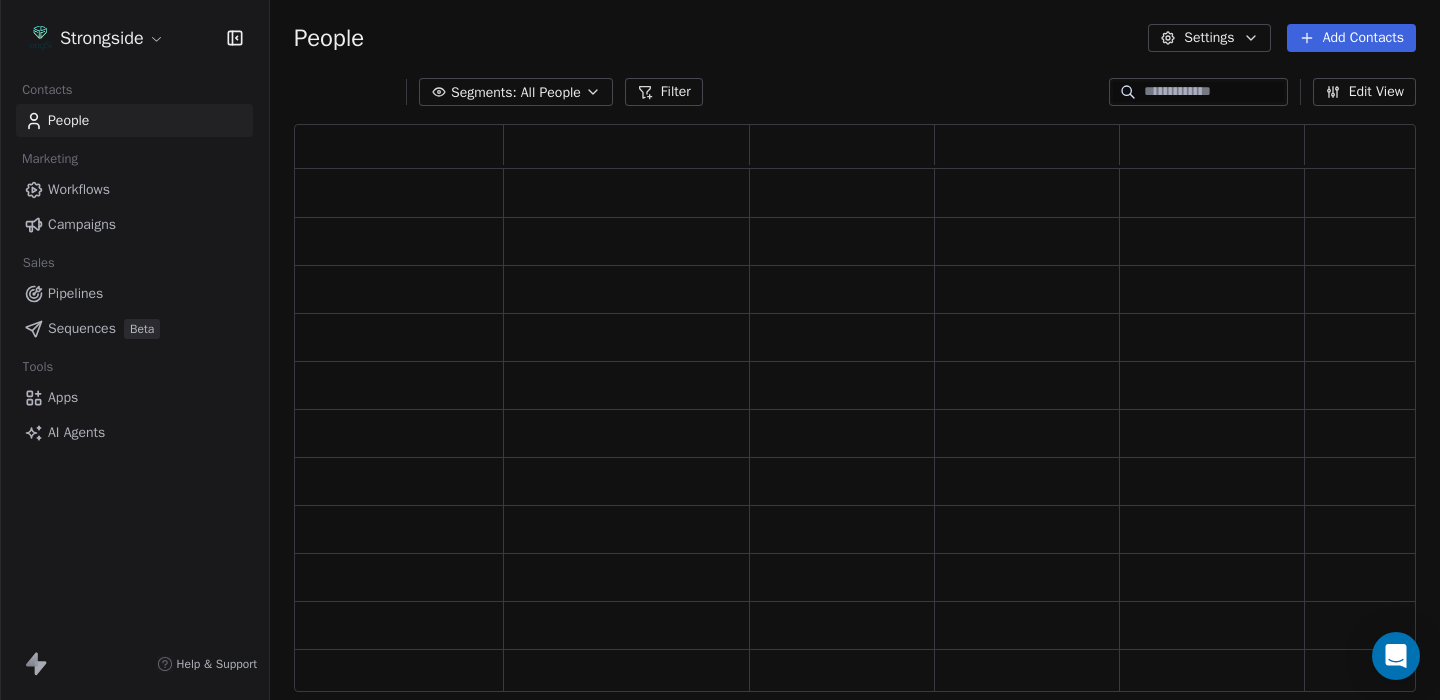 click on "Campaigns" at bounding box center (82, 224) 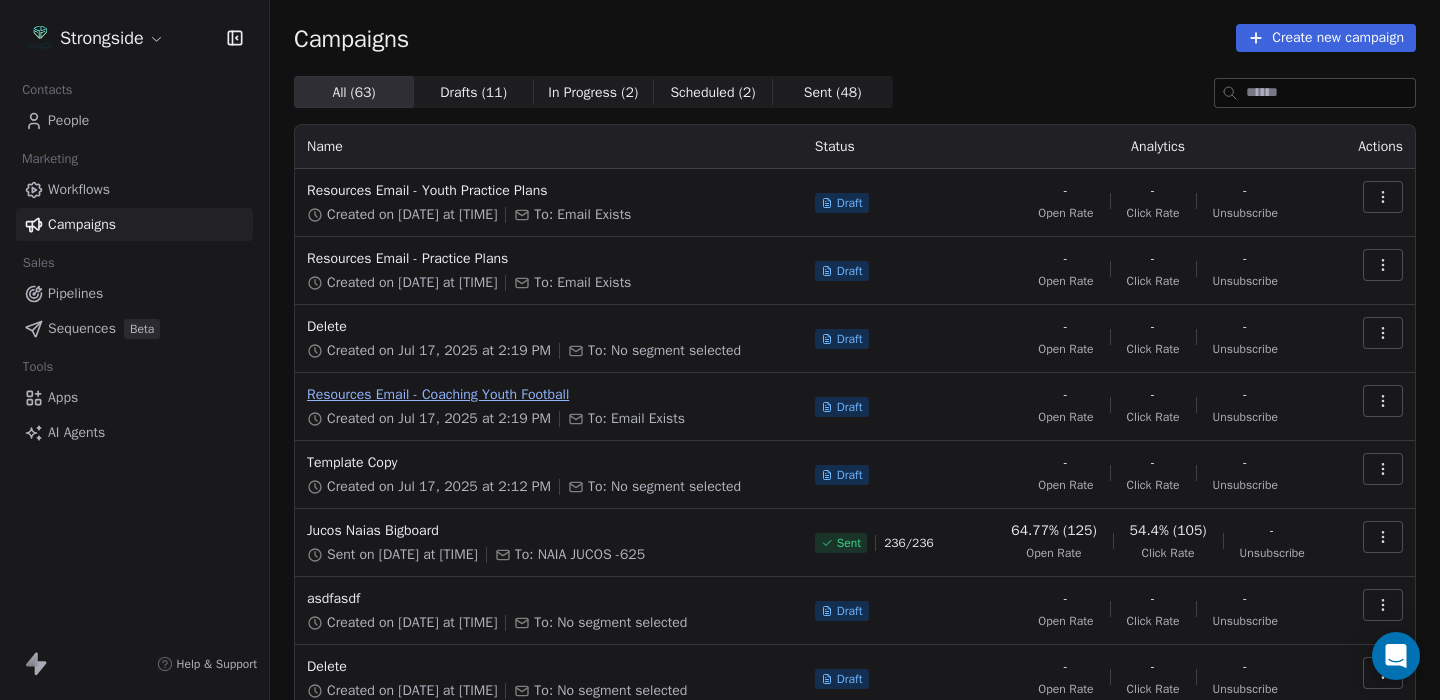 click on "Resources Email - Coaching Youth Football" at bounding box center (549, 395) 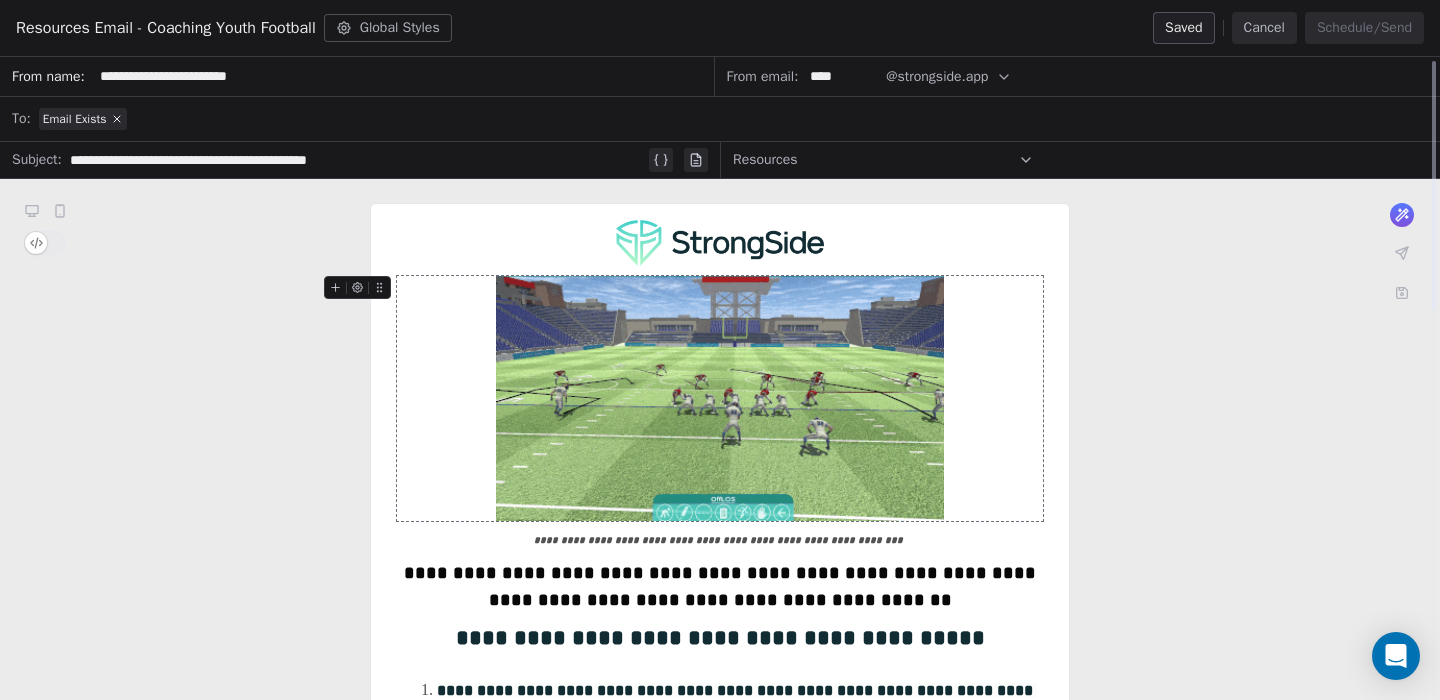 scroll, scrollTop: 0, scrollLeft: 0, axis: both 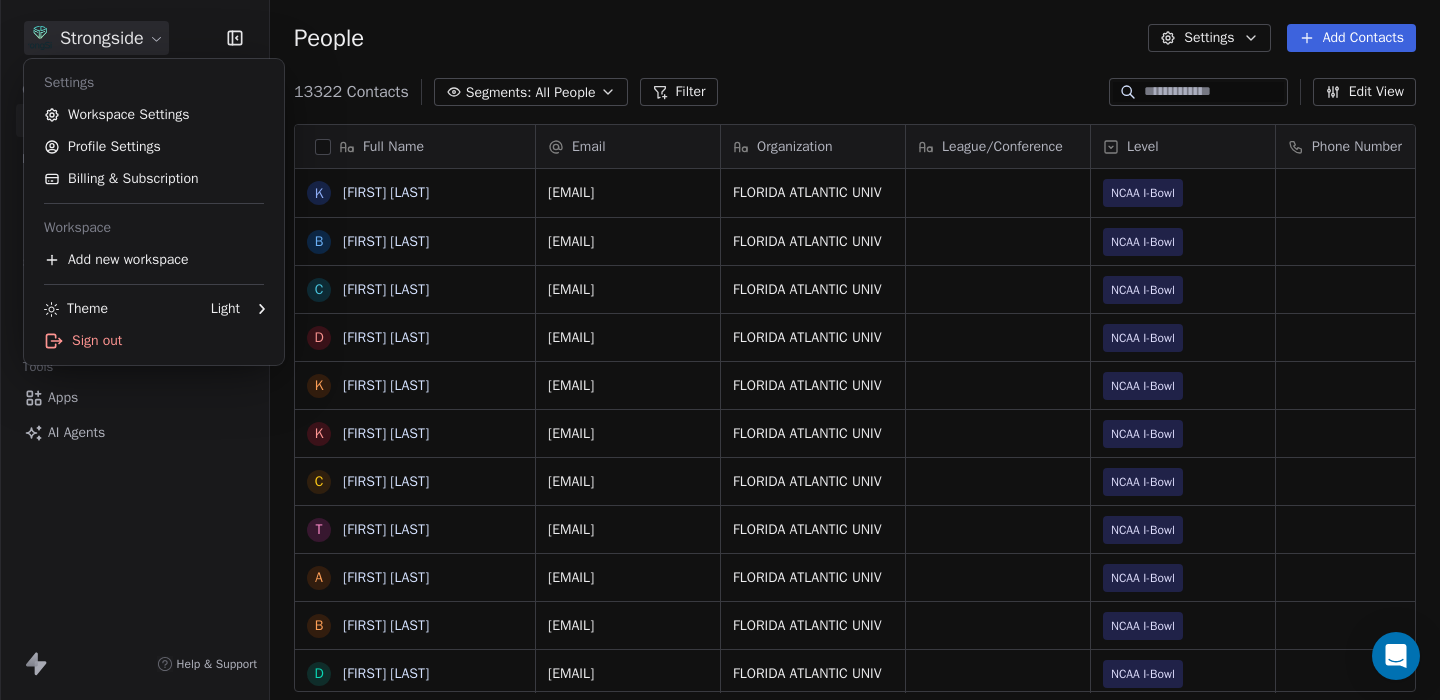 click on "Strongside Contacts People Marketing Workflows Campaigns Sales Pipelines Sequences Beta Tools Apps AI Agents Help & Support People Settings  Add Contacts 13322 Contacts Segments: All People Filter  Edit View Tag Add to Sequence Export Full Name K Kal-El Statham B Braylon Jones C Cagen Clark D Dominique Bradshaw K Kosi Eldridge K Korel Smith C Colin Spencer T Trent Vasey A Antonio Fenelus B Brandon Lacy D Devin Santana A Aaron Schwanz S Stephen Hamby J Jajuan Dulaney D DJ McCarthy C Chris Perkins T Tyler Schovanec B Brett Dewhurst D Dillion Coletto B Brandon Lee H Harrison Hanna S Shane Marinelli T Toya Ballard M Matt Wiesner M Michael Graffin K Katrina McCormack A Anthony Fortier B Bill Sanders Z Zach Kittley B Brian White M Margot Kessler Email Organization League/Conference Level Phone Number Tags Job Title Status kalelwilliam2015@fau.edu FLORIDA ATLANTIC UNIV NCAA I-Bowl Assistant Coach braylonjones@fau.edu FLORIDA ATLANTIC UNIV NCAA I-Bowl Assistant Coach cagenclark@fau.edu FLORIDA ATLANTIC UNIV NIL SID" at bounding box center (720, 350) 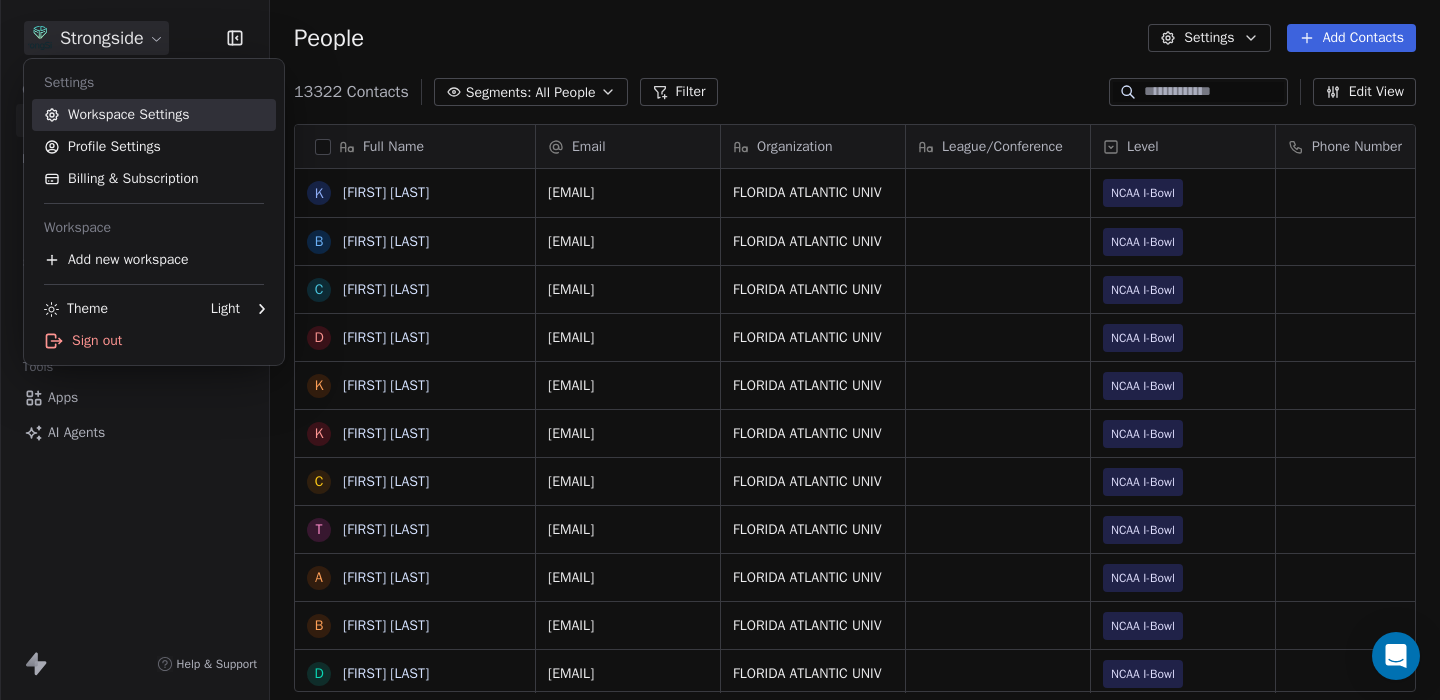 click on "Workspace Settings" at bounding box center (154, 115) 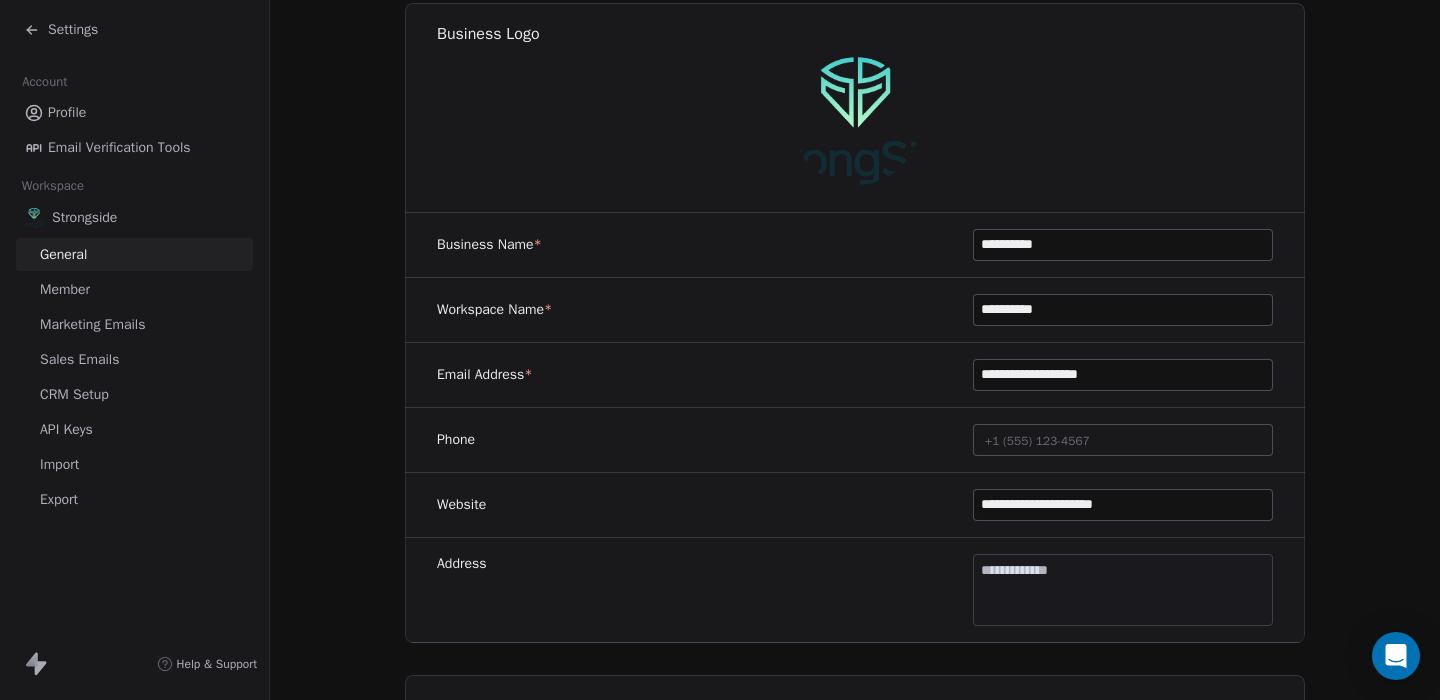 scroll, scrollTop: 194, scrollLeft: 0, axis: vertical 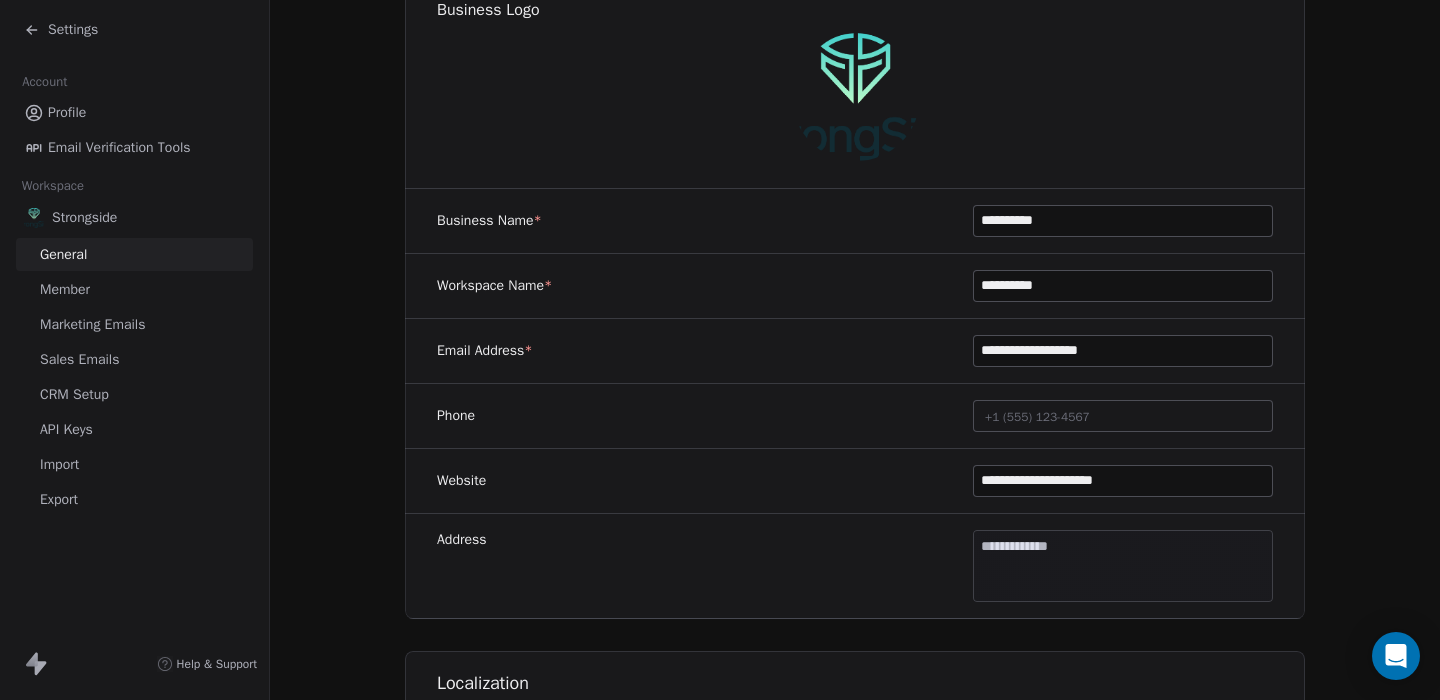 click on "**********" at bounding box center [720, 350] 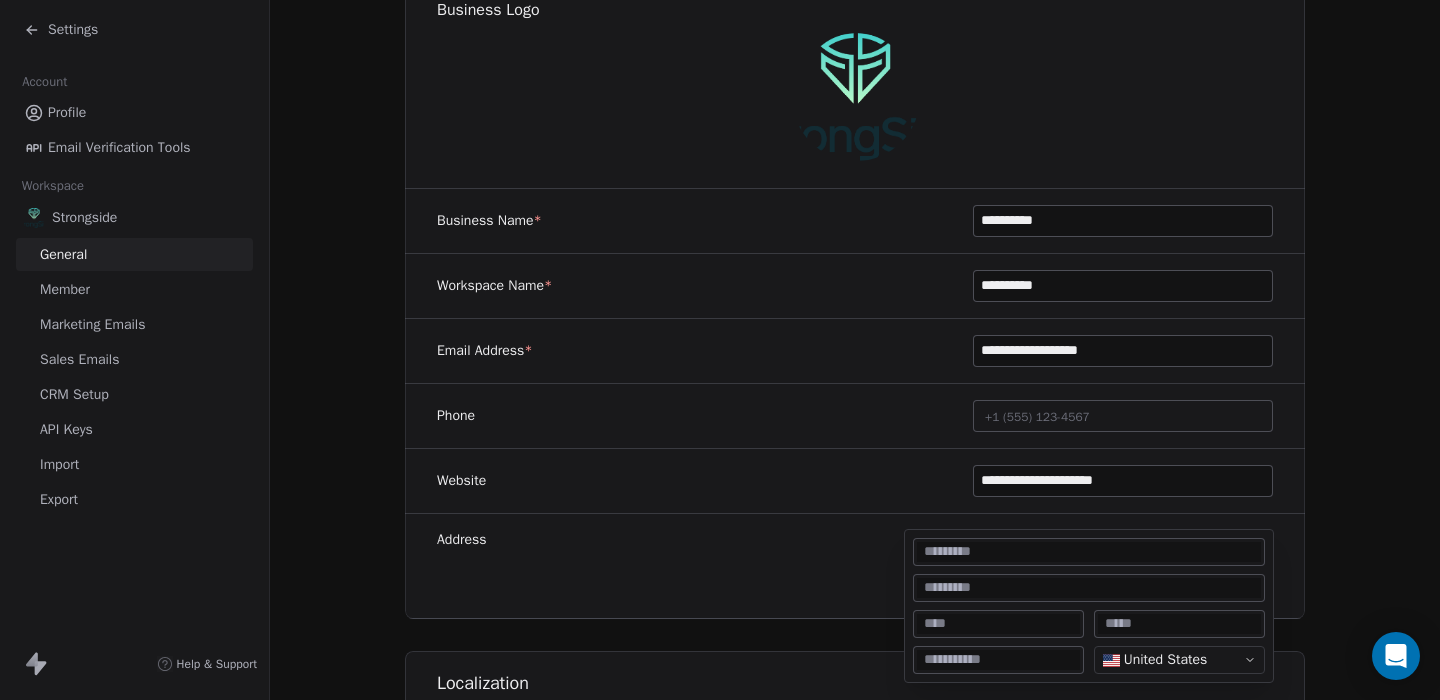 click at bounding box center [1089, 552] 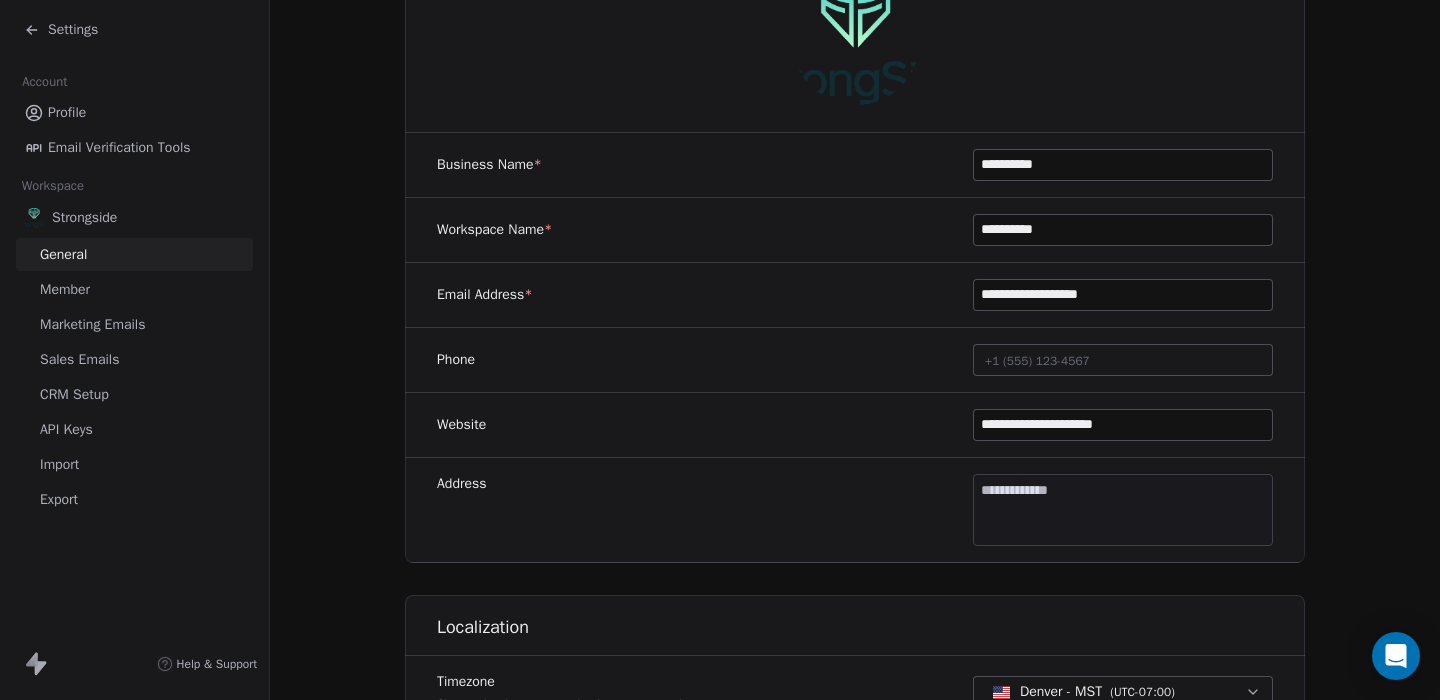 scroll, scrollTop: 246, scrollLeft: 0, axis: vertical 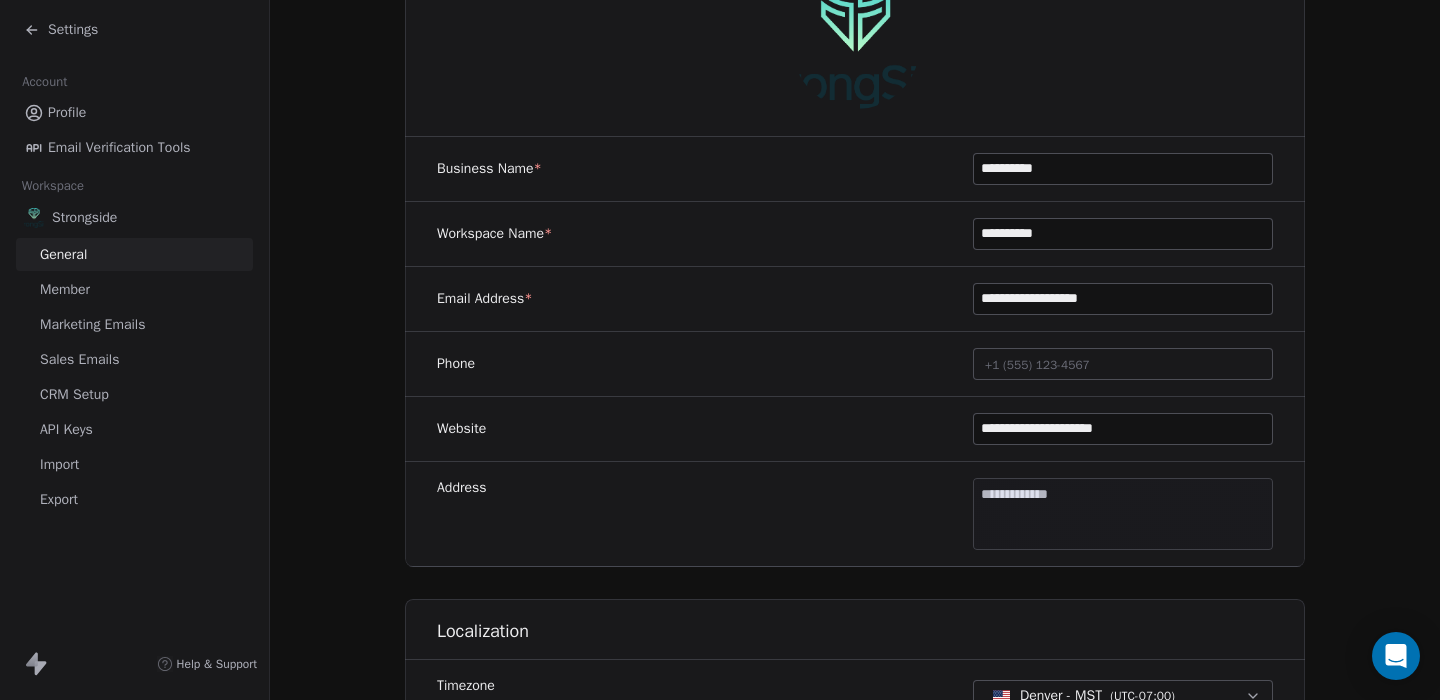 click on "**********" at bounding box center [720, 350] 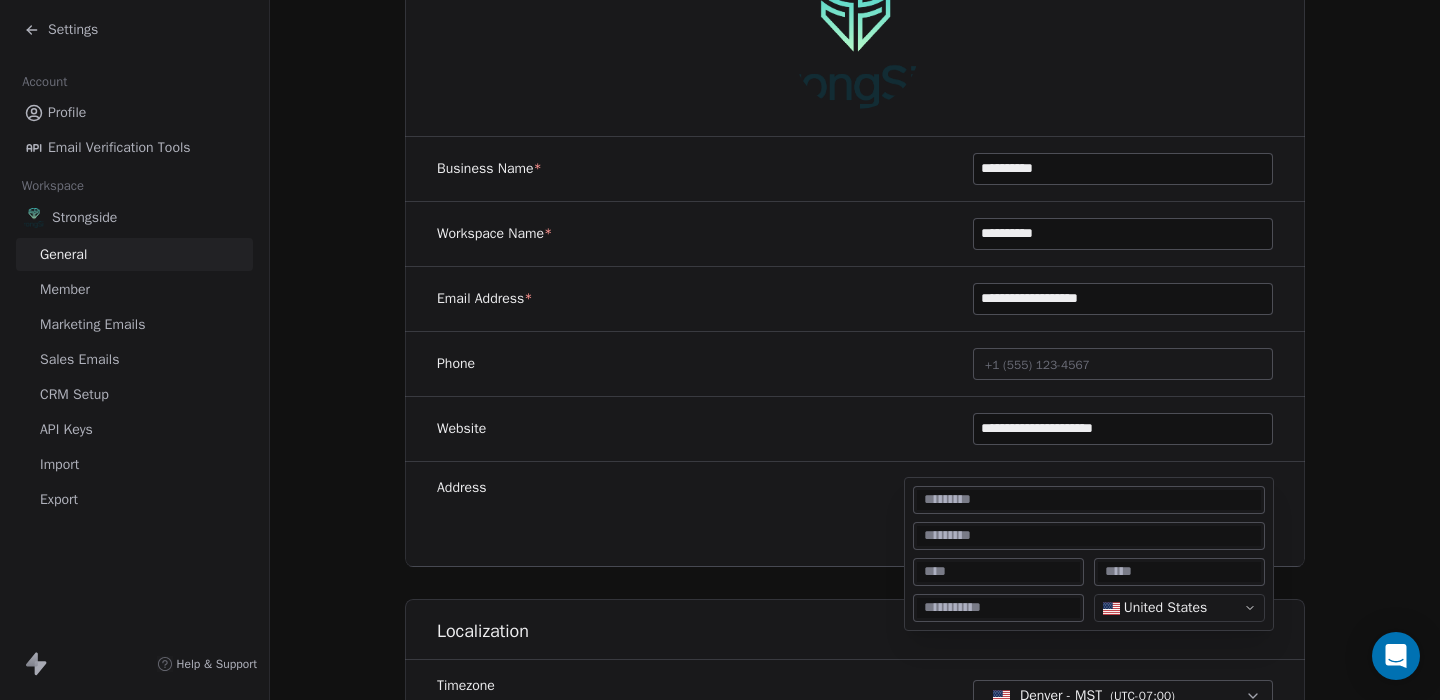 click on "**********" at bounding box center (720, 350) 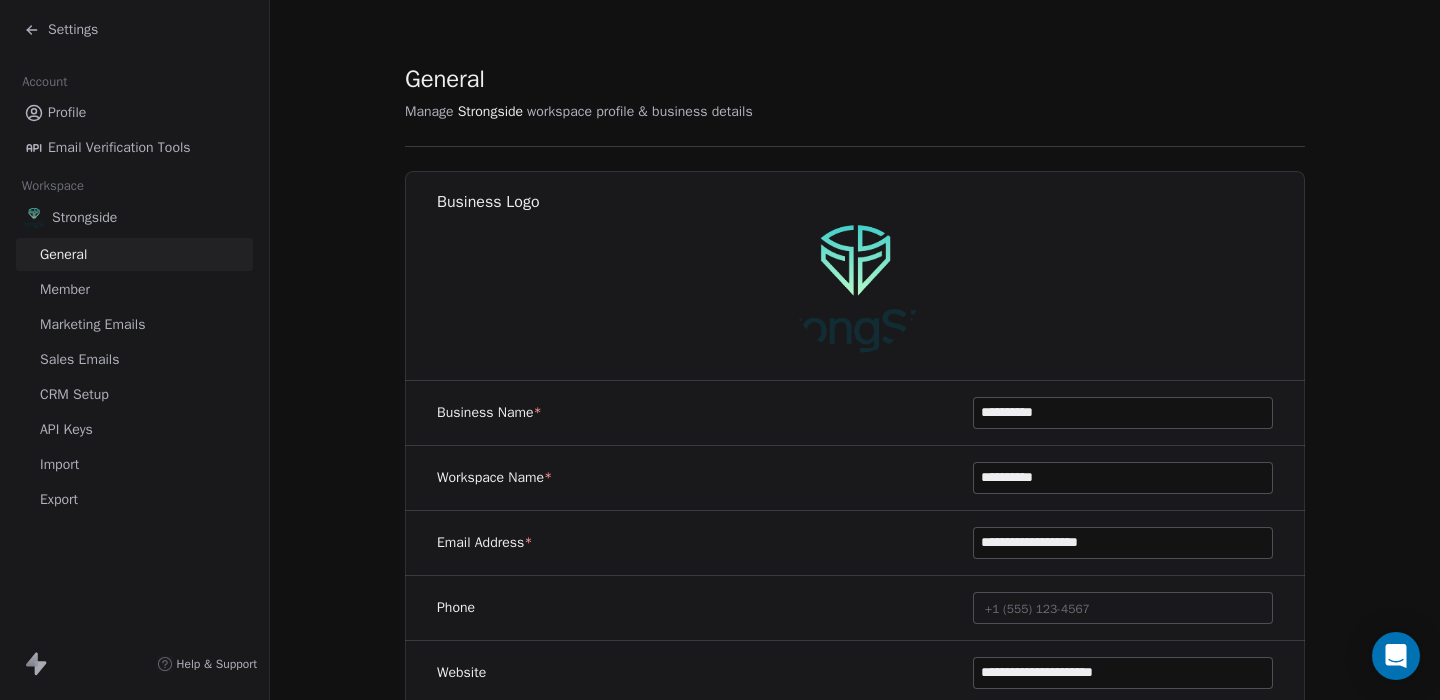scroll, scrollTop: 0, scrollLeft: 0, axis: both 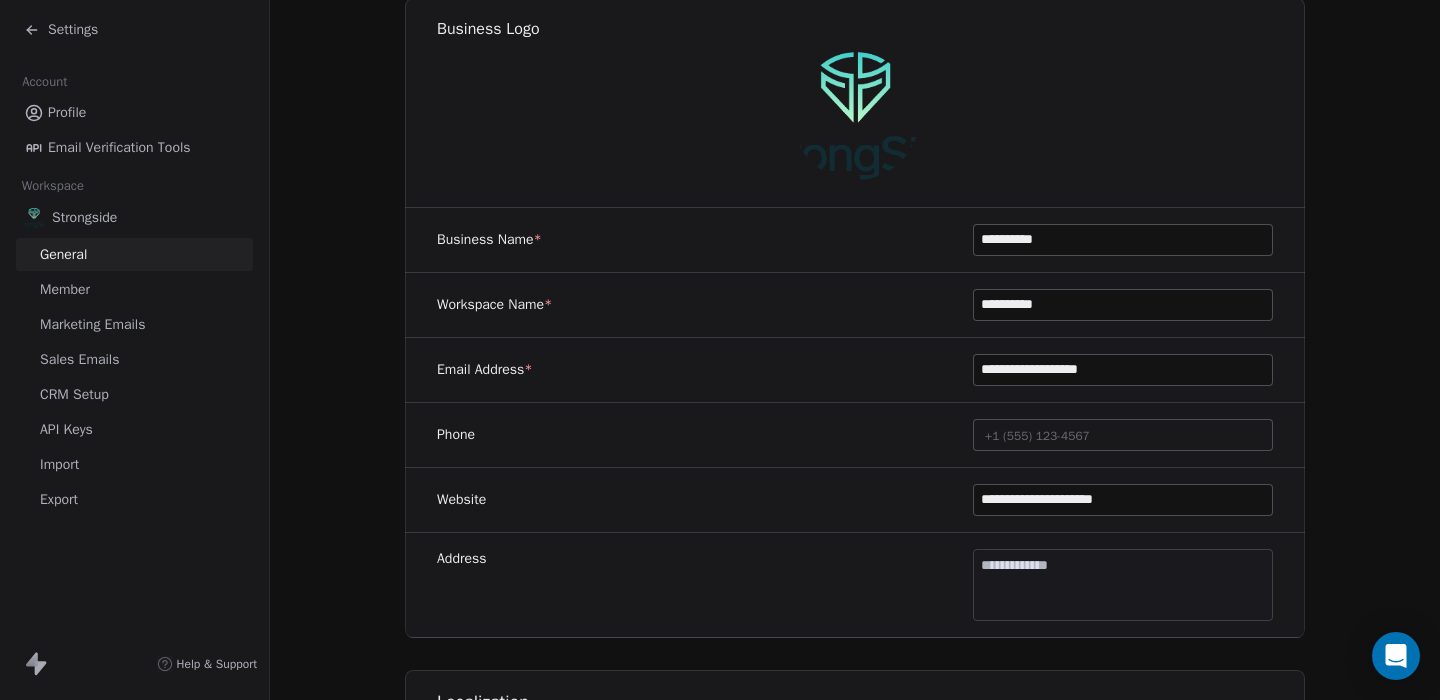 click on "+1 (555) 123-4567" at bounding box center (1037, 436) 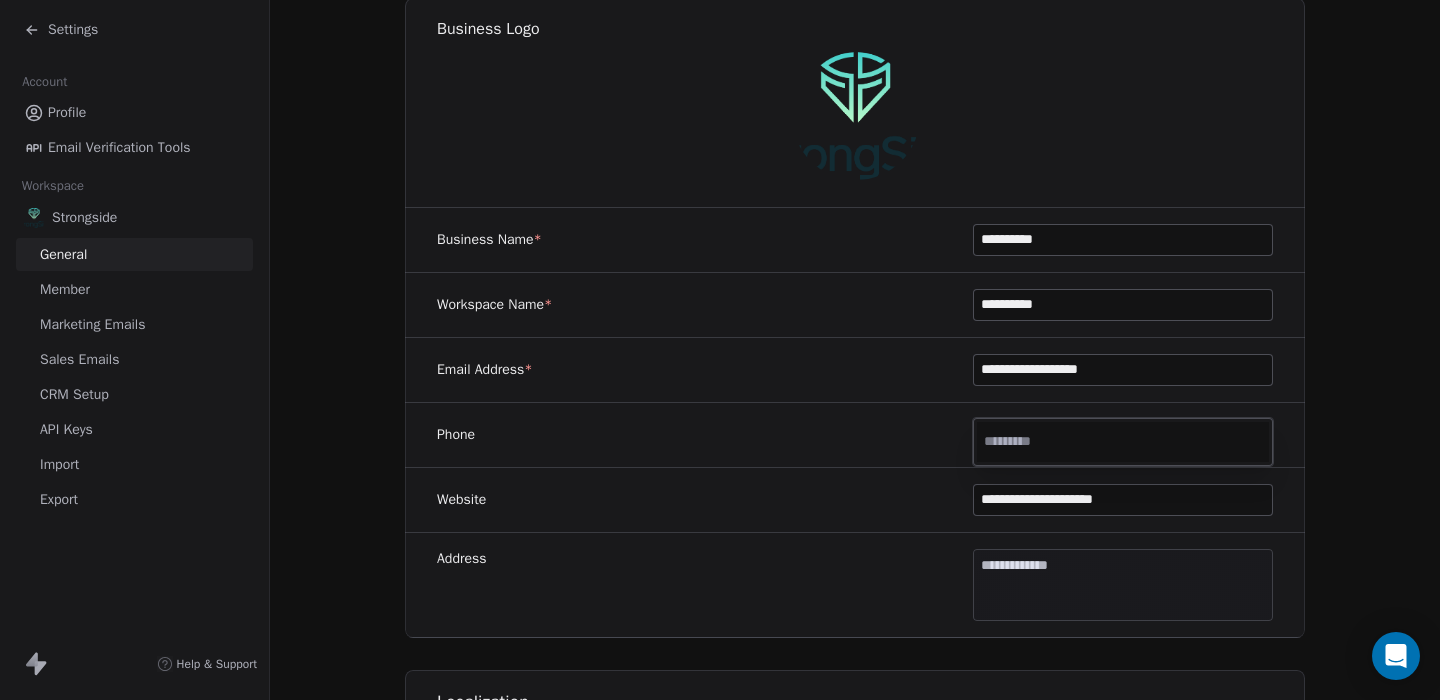 click on "**********" at bounding box center (720, 350) 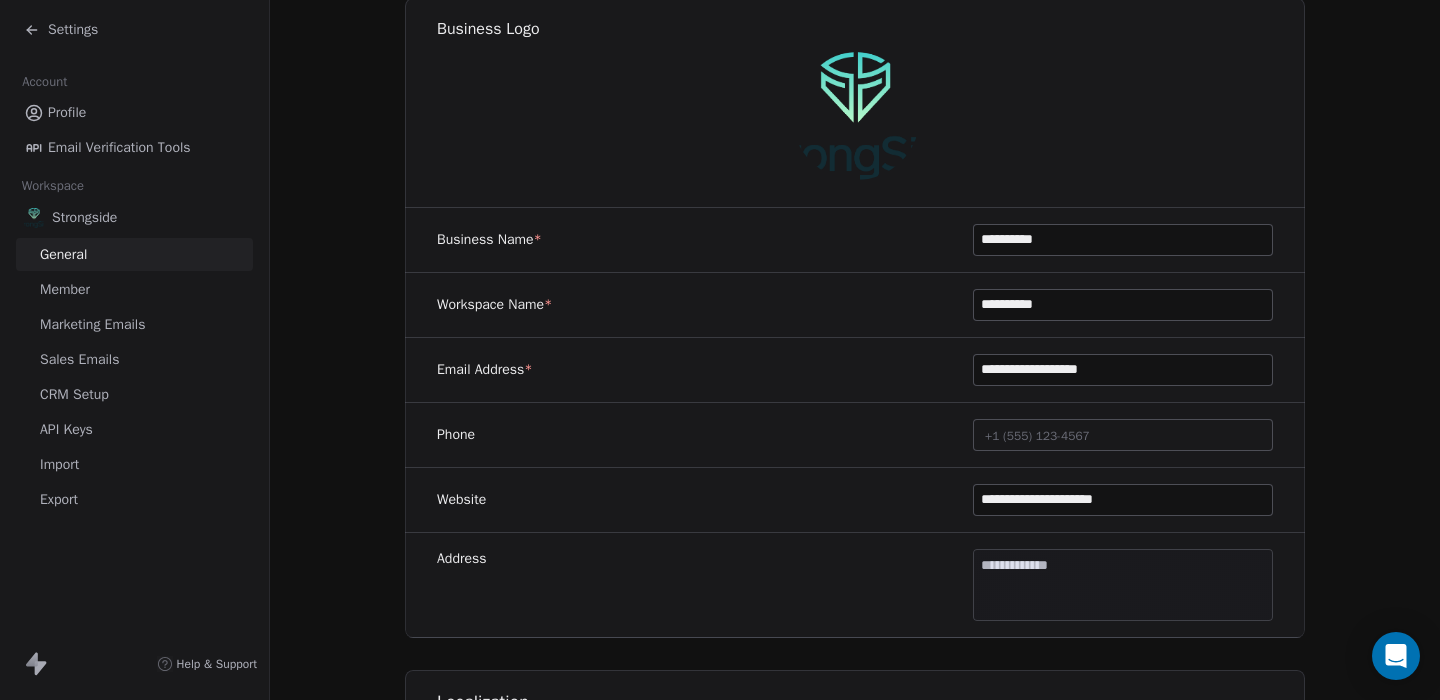 click on "**********" at bounding box center (720, 350) 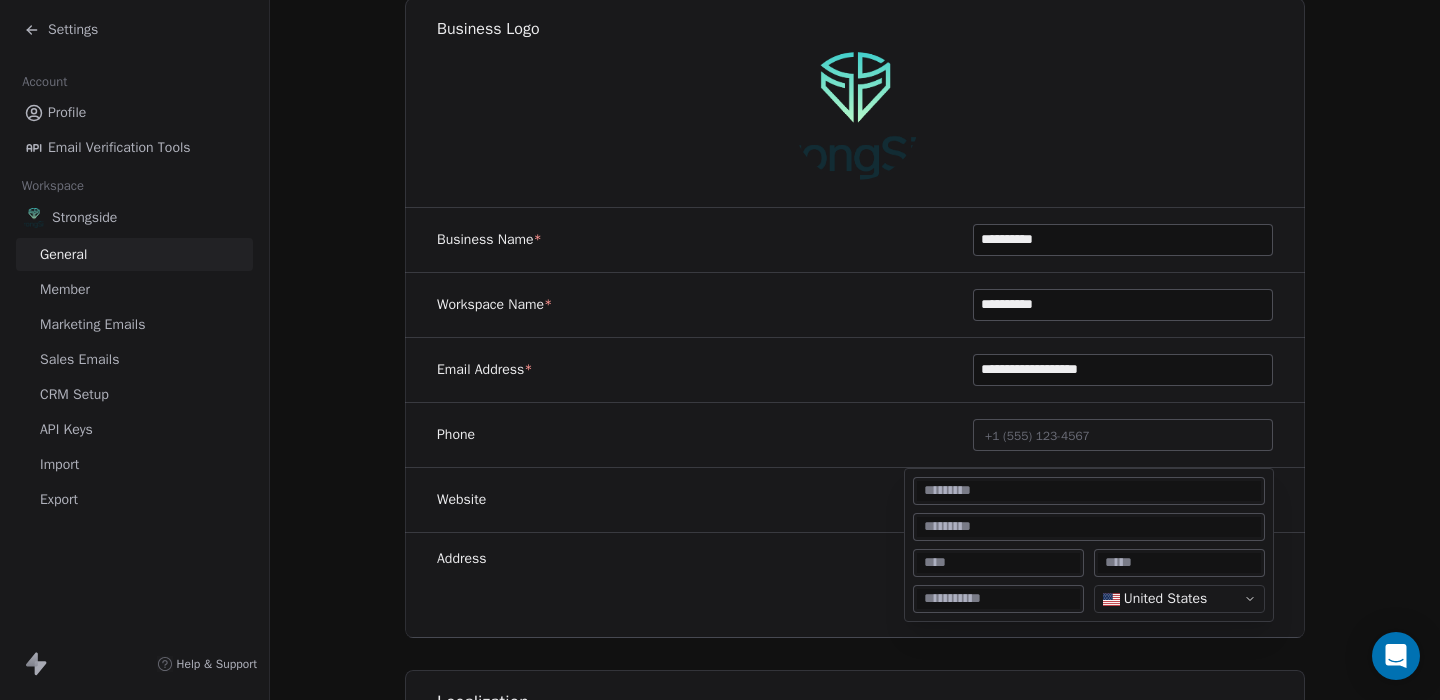 click on "**********" at bounding box center [720, 350] 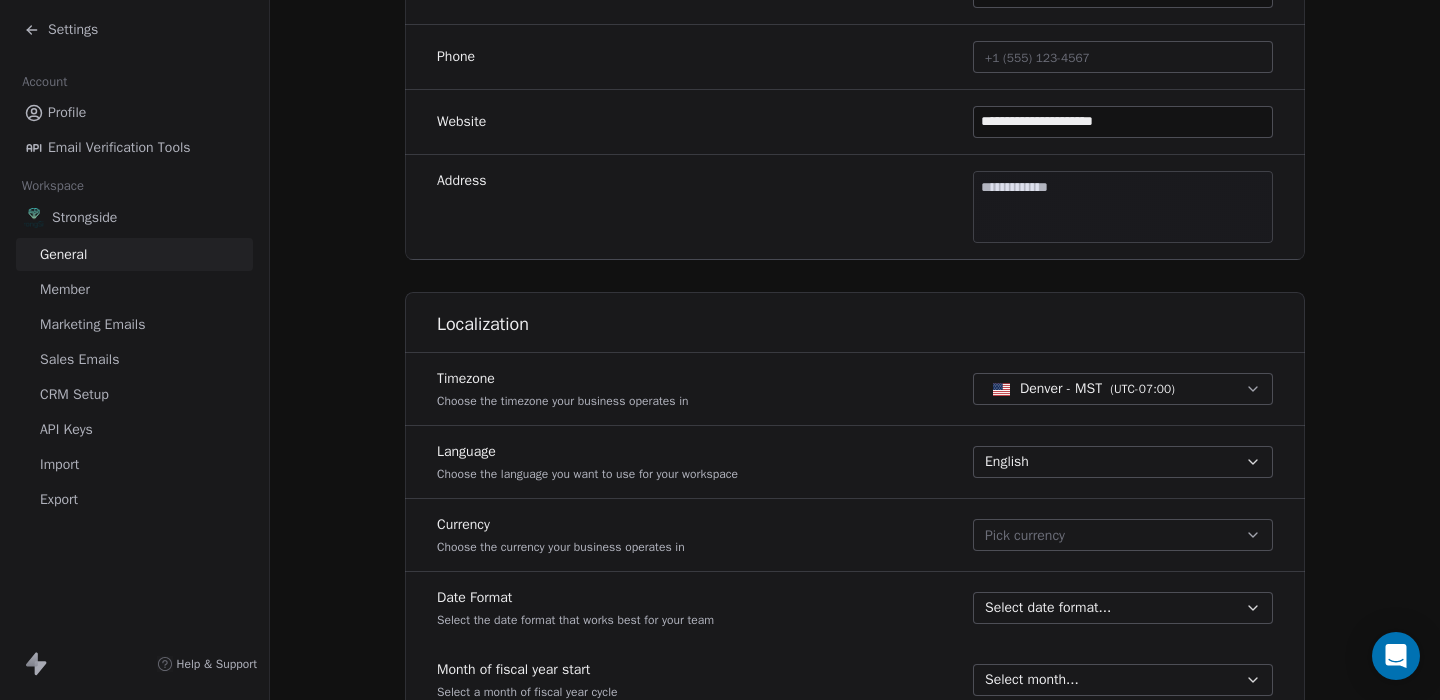 scroll, scrollTop: 554, scrollLeft: 0, axis: vertical 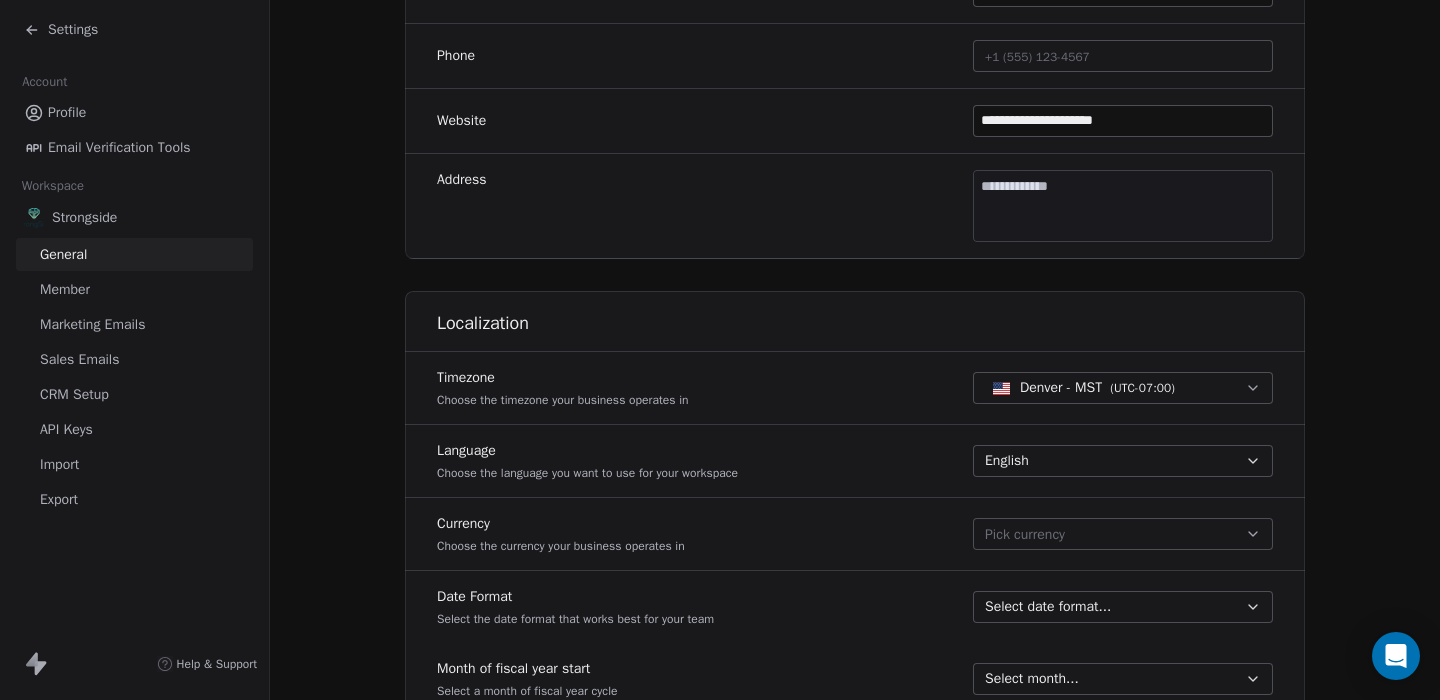 click on "**********" at bounding box center (720, 350) 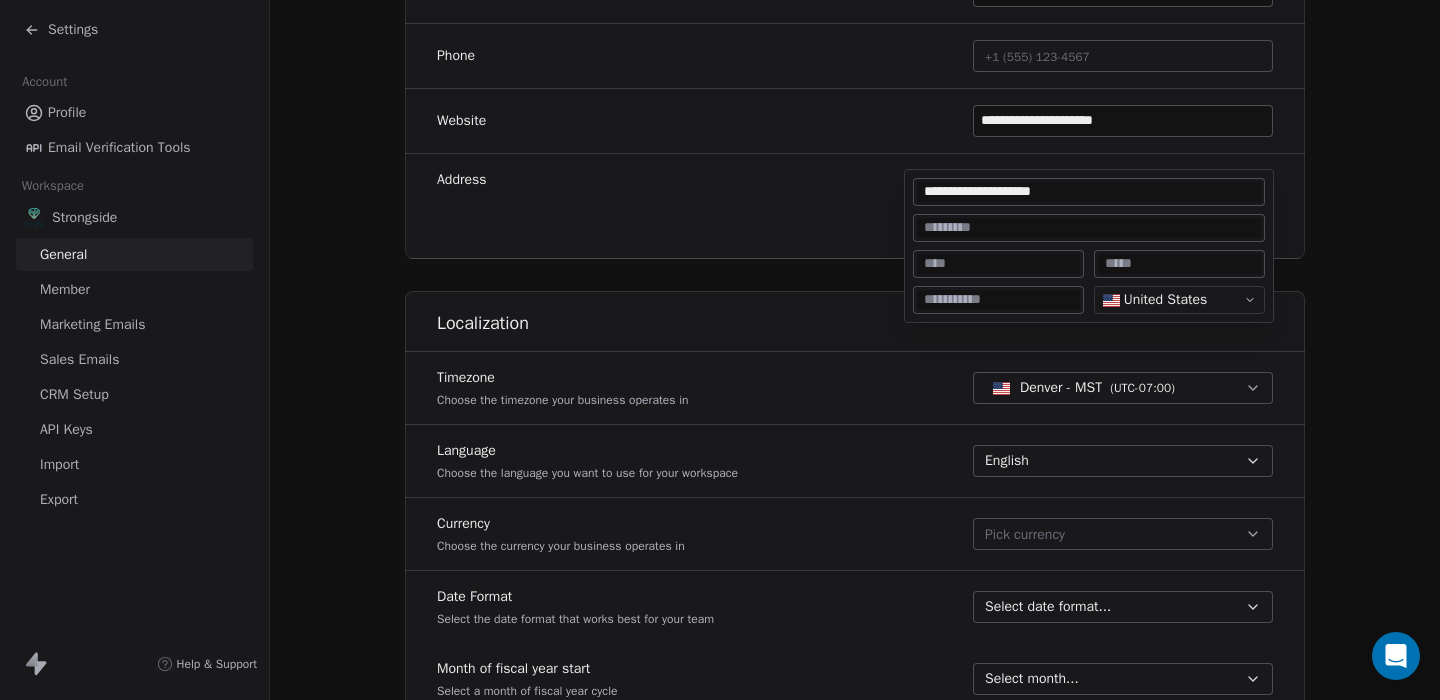 type on "**********" 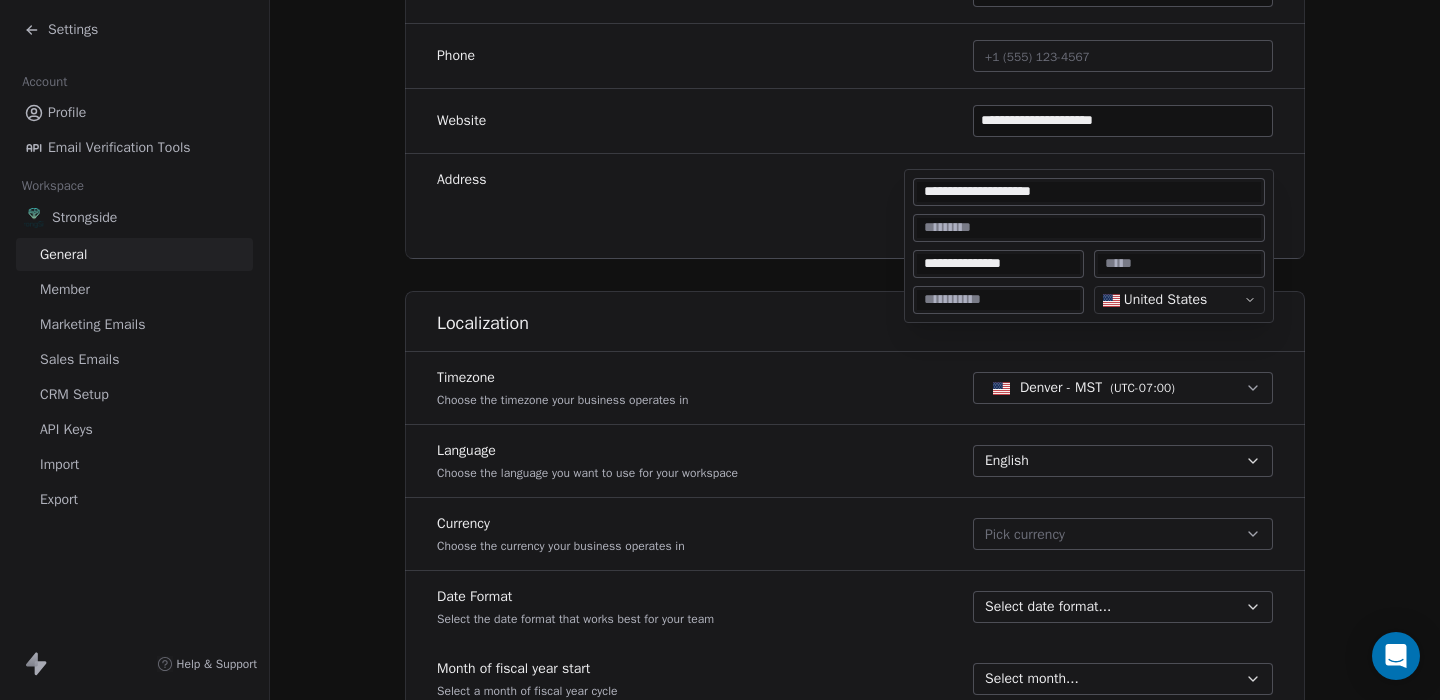 type on "**********" 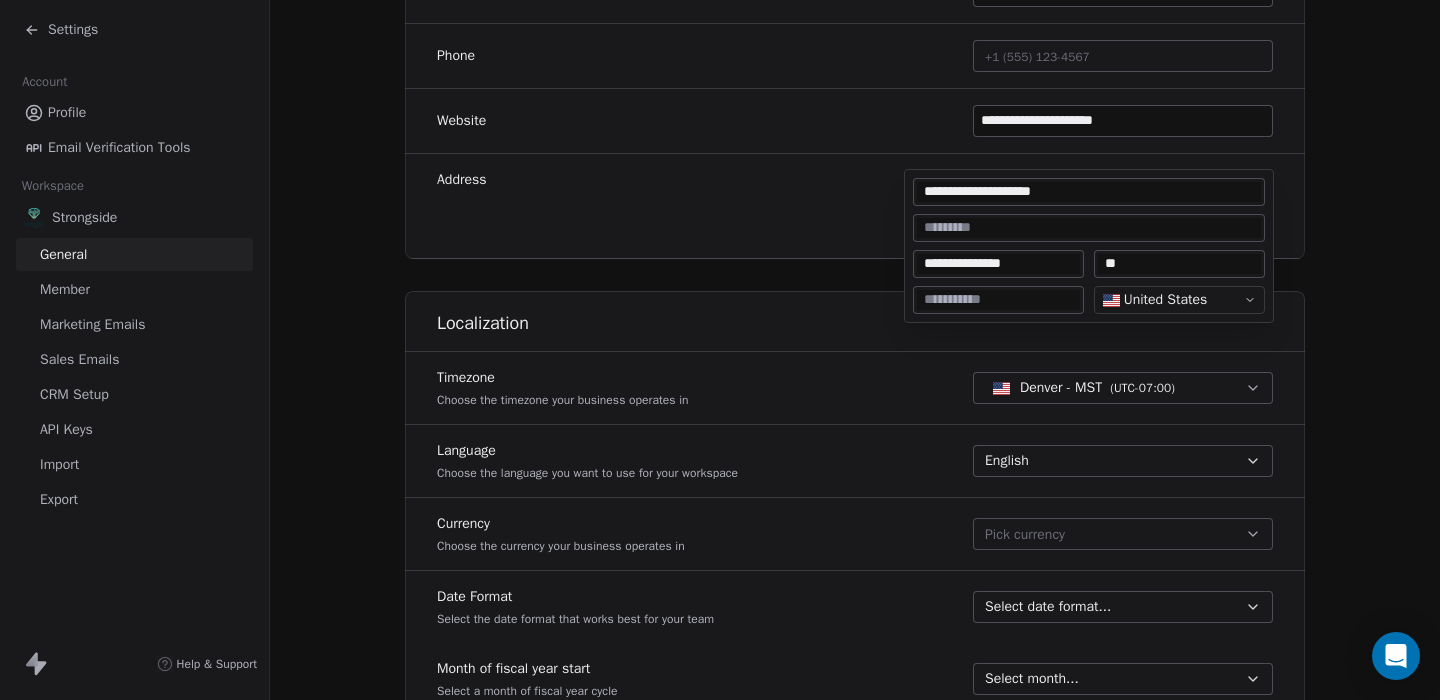 type on "**" 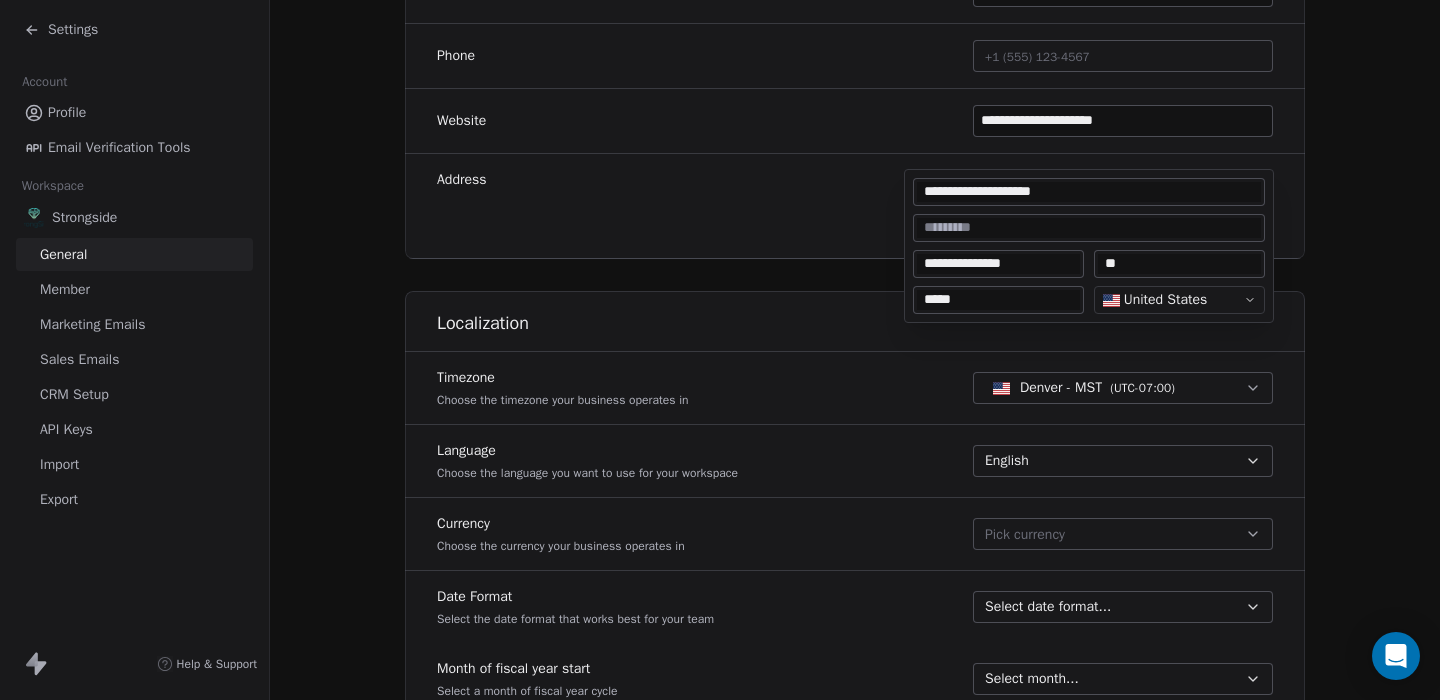 type on "*****" 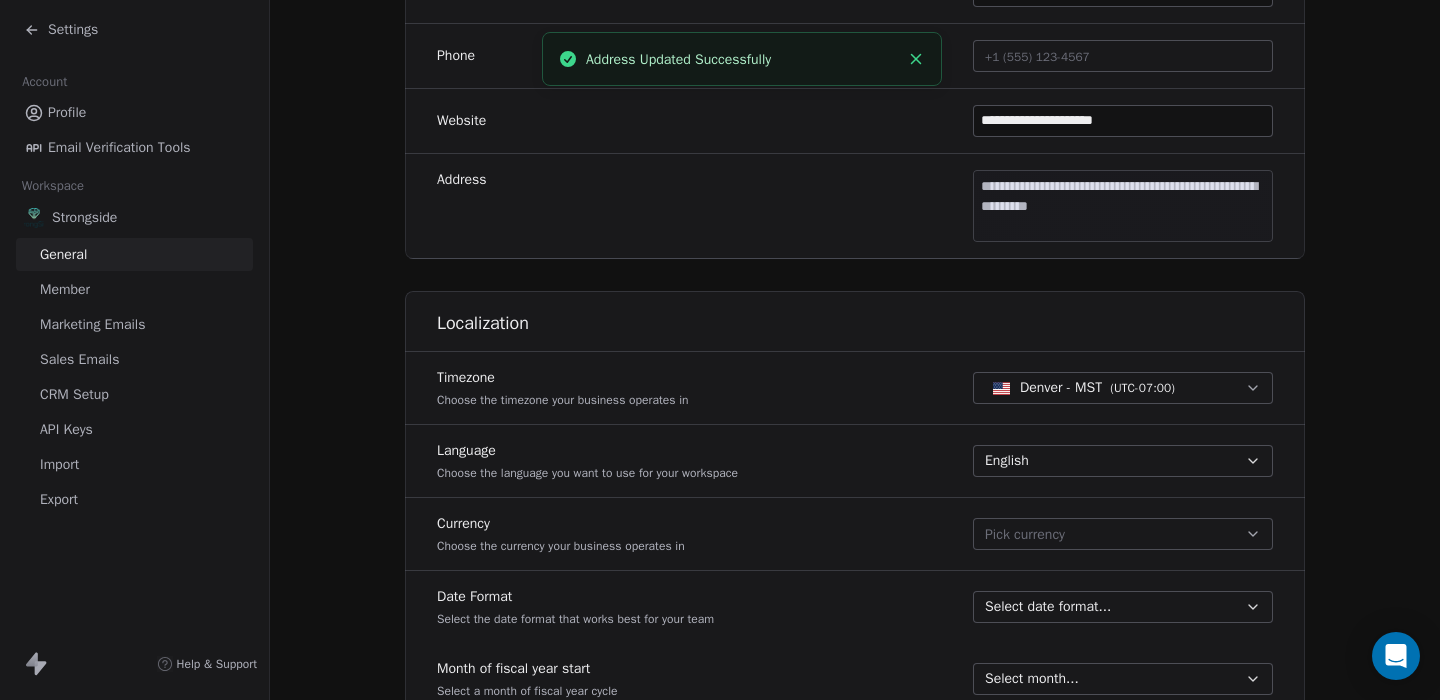 click on "Localization" at bounding box center (855, 315) 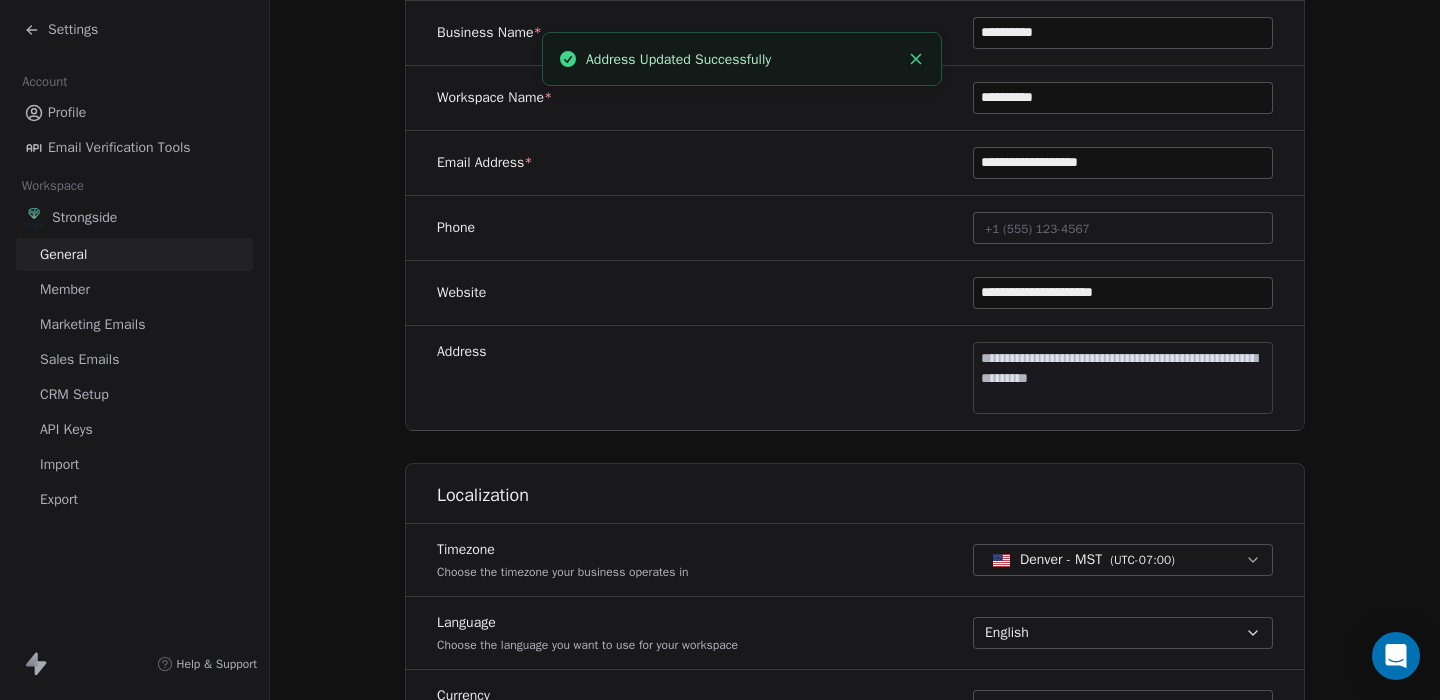 scroll, scrollTop: 381, scrollLeft: 0, axis: vertical 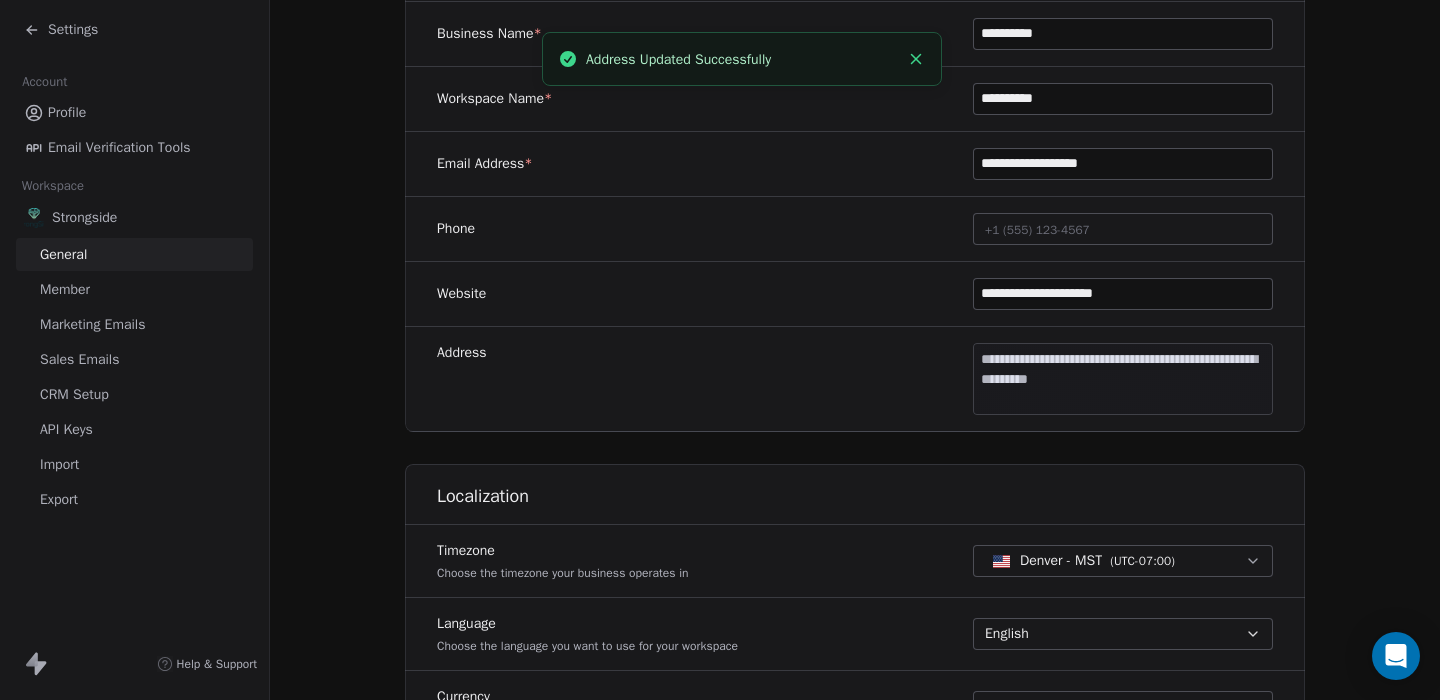 click on "+1 (555) 123-4567" at bounding box center [1037, 230] 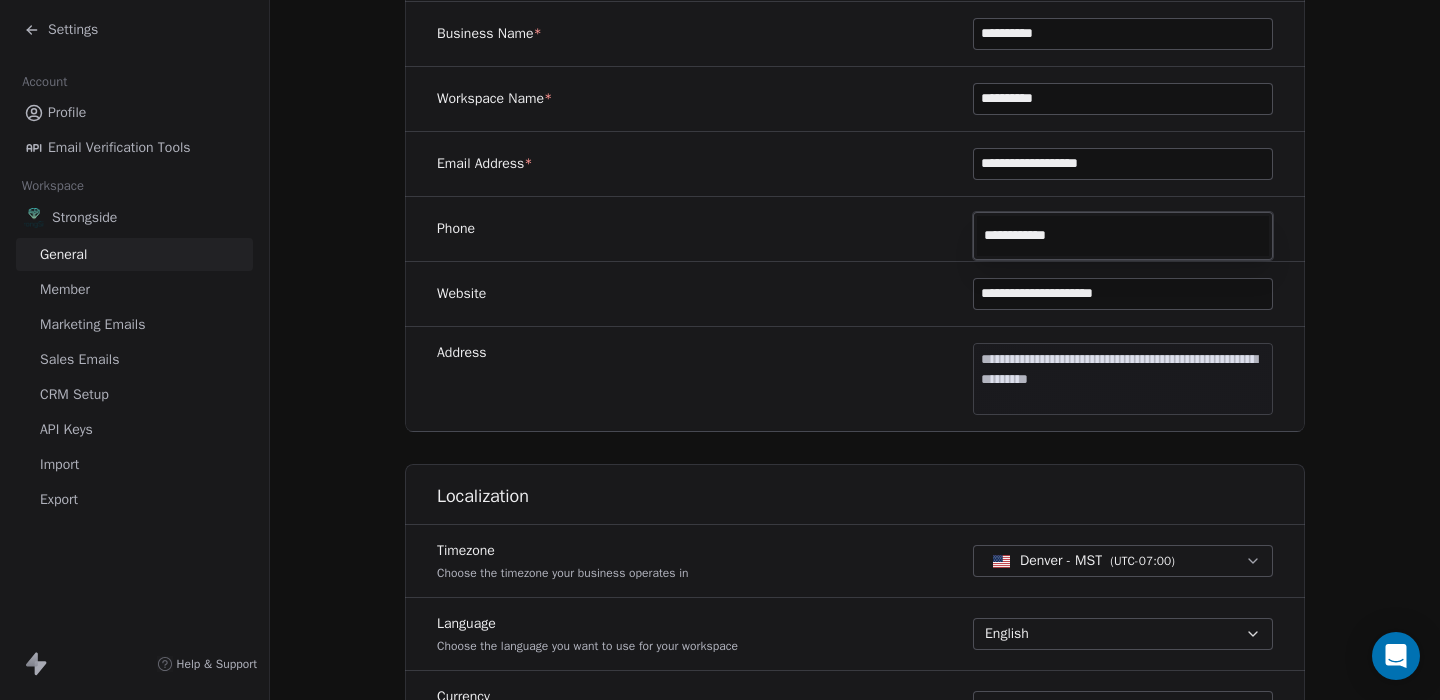 type on "**********" 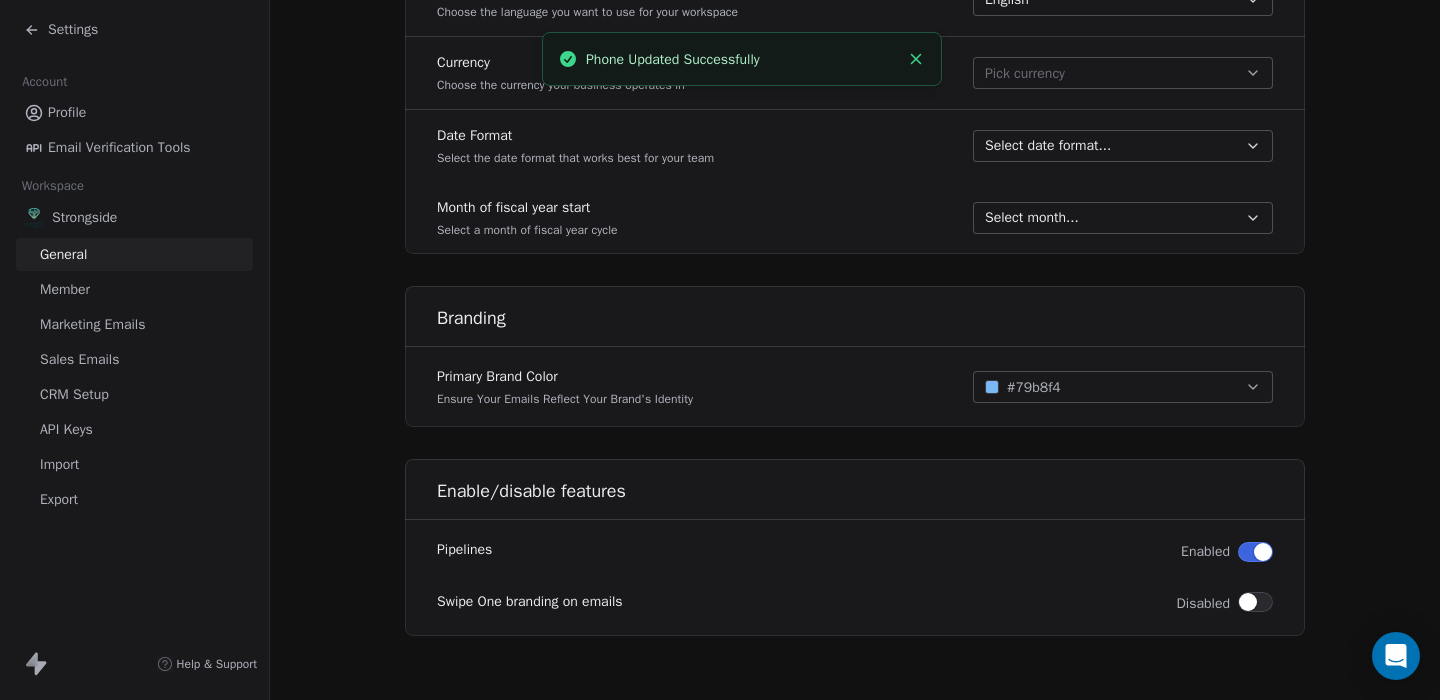 scroll, scrollTop: 1015, scrollLeft: 0, axis: vertical 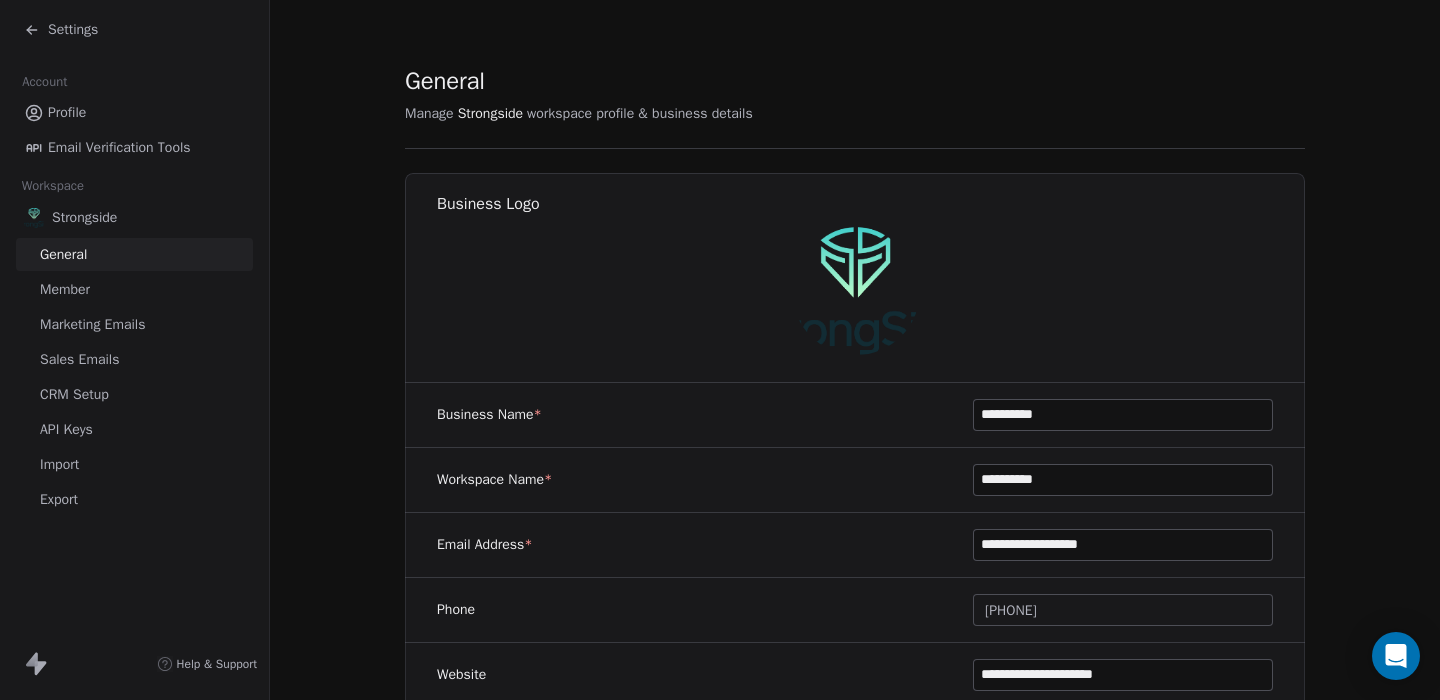 click on "Settings" at bounding box center [73, 30] 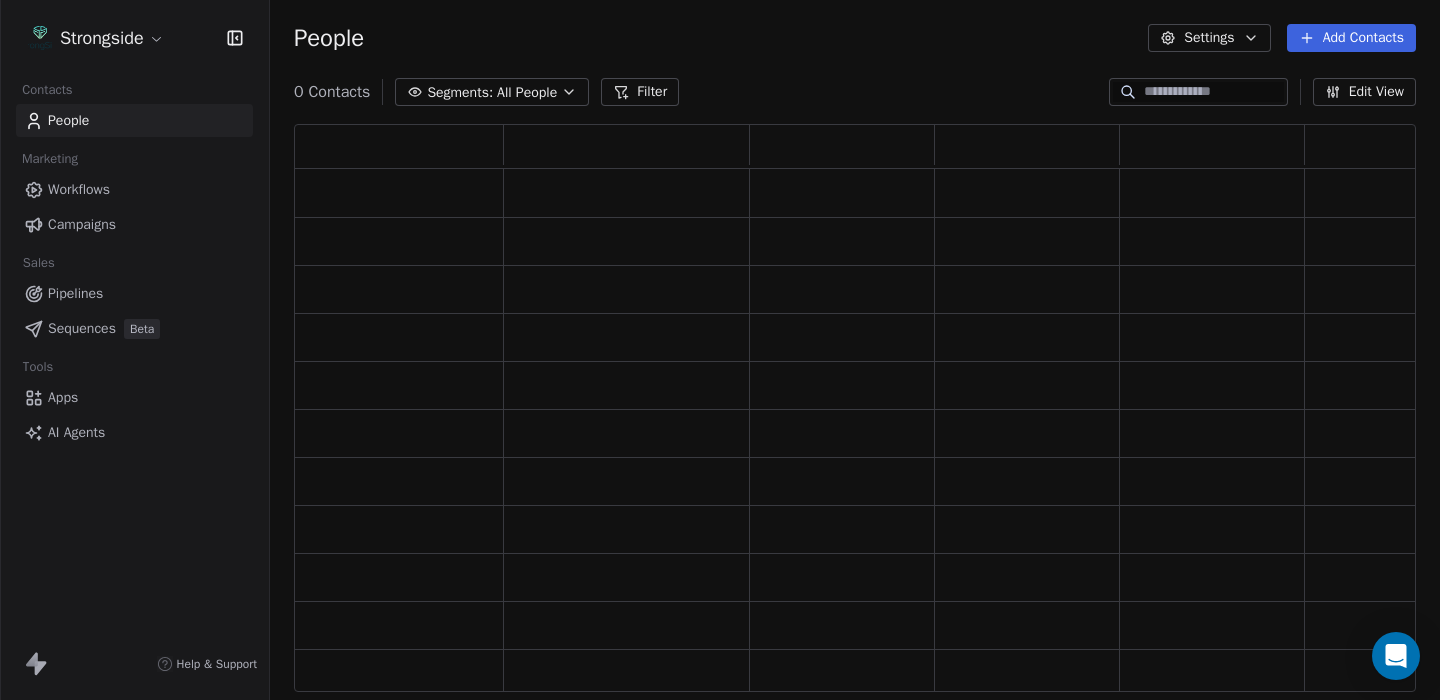scroll, scrollTop: 1, scrollLeft: 1, axis: both 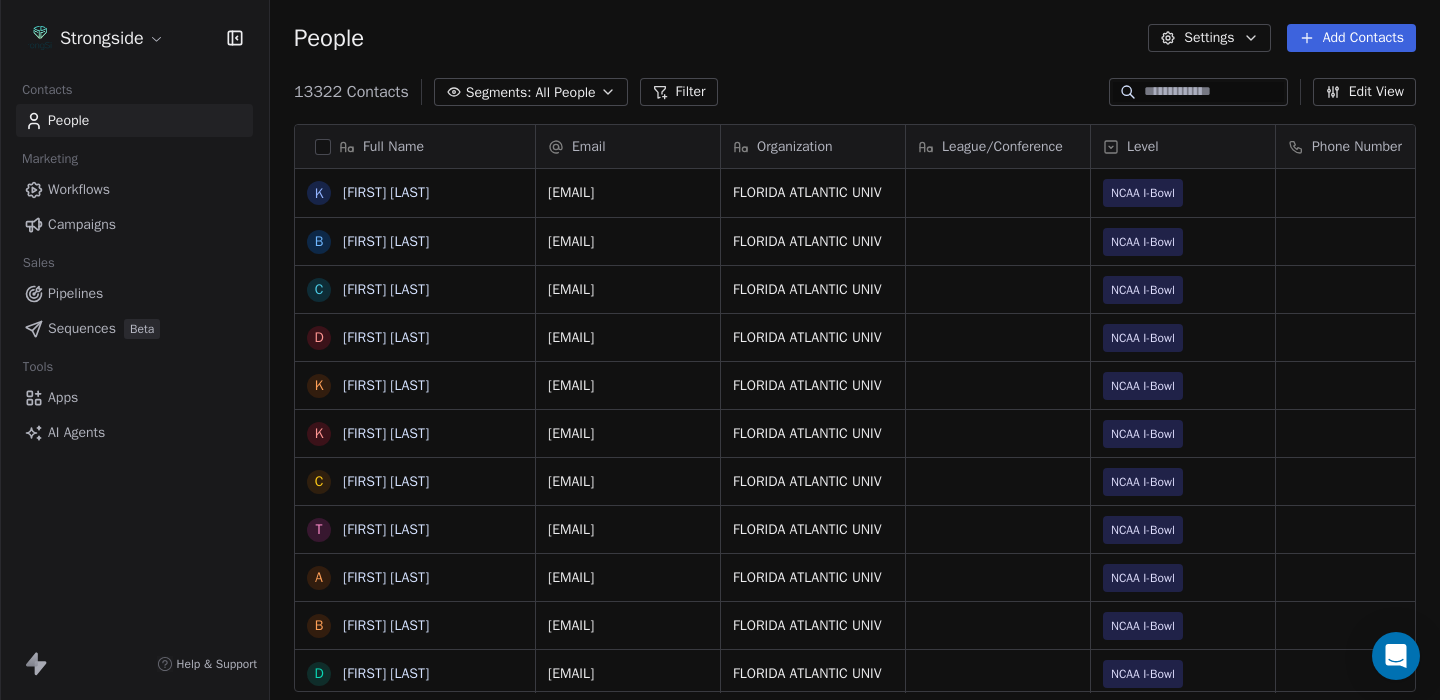 click on "Campaigns" at bounding box center (82, 224) 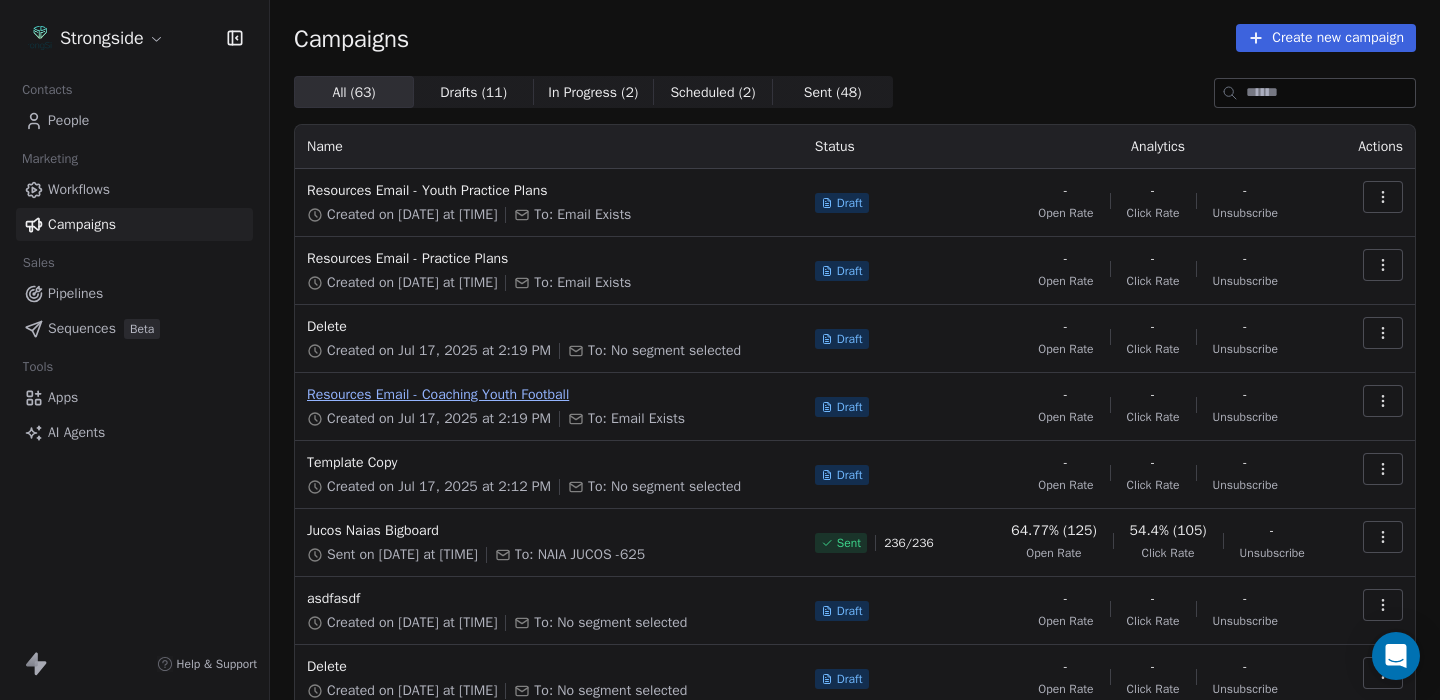 click on "Resources Email - Coaching Youth Football" at bounding box center (549, 395) 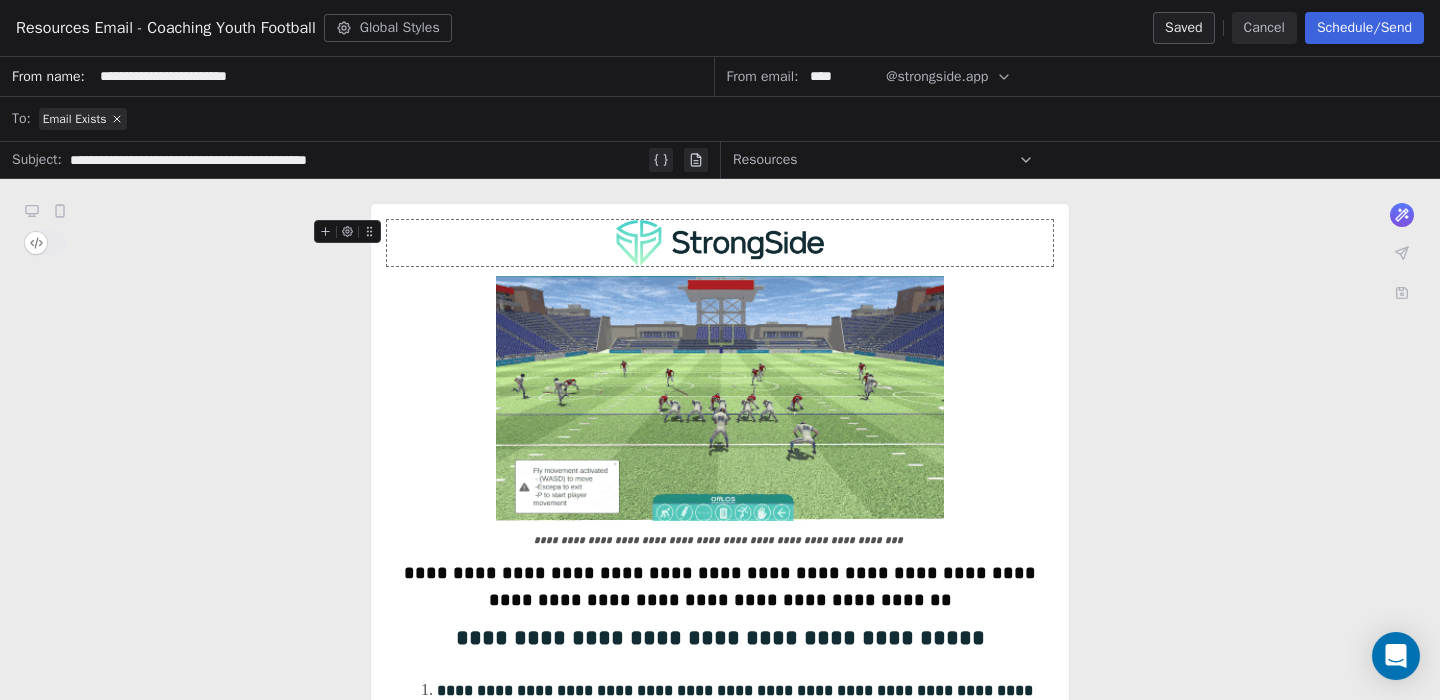 click on "****" at bounding box center [842, 76] 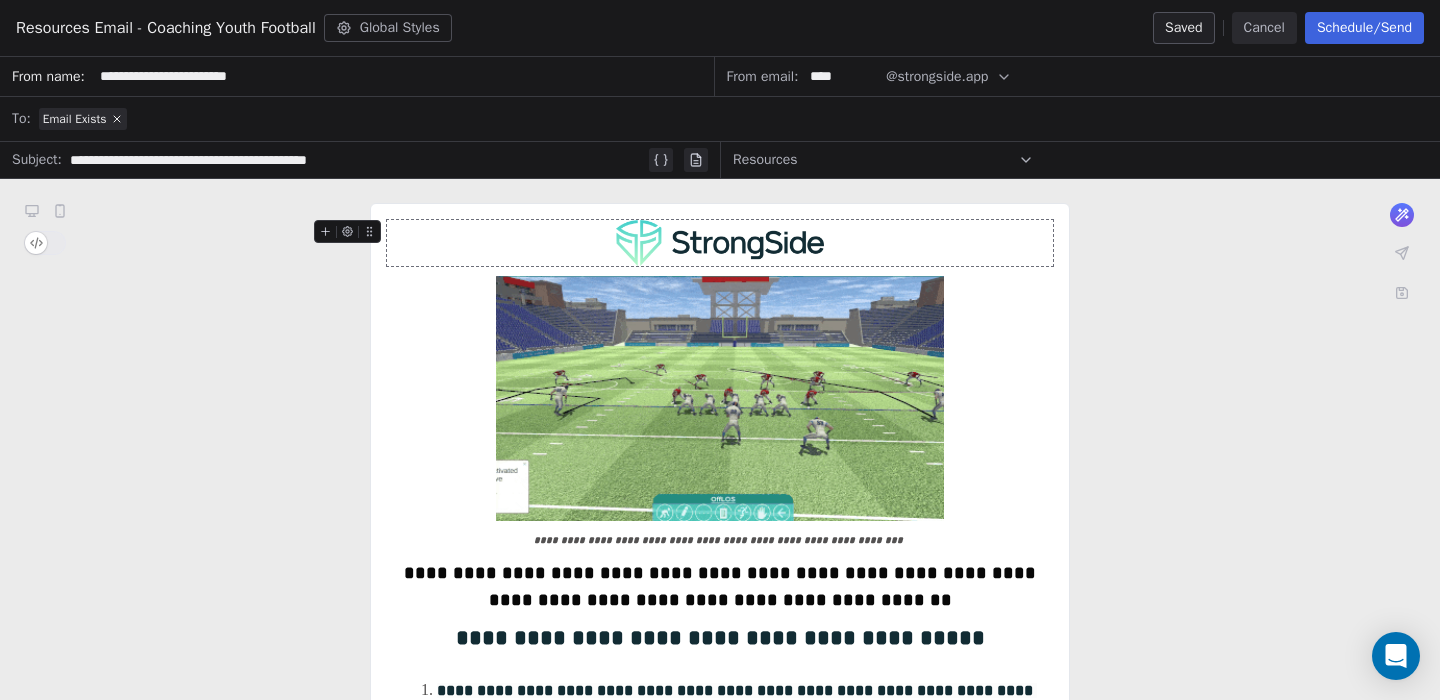 click on "****" at bounding box center (842, 76) 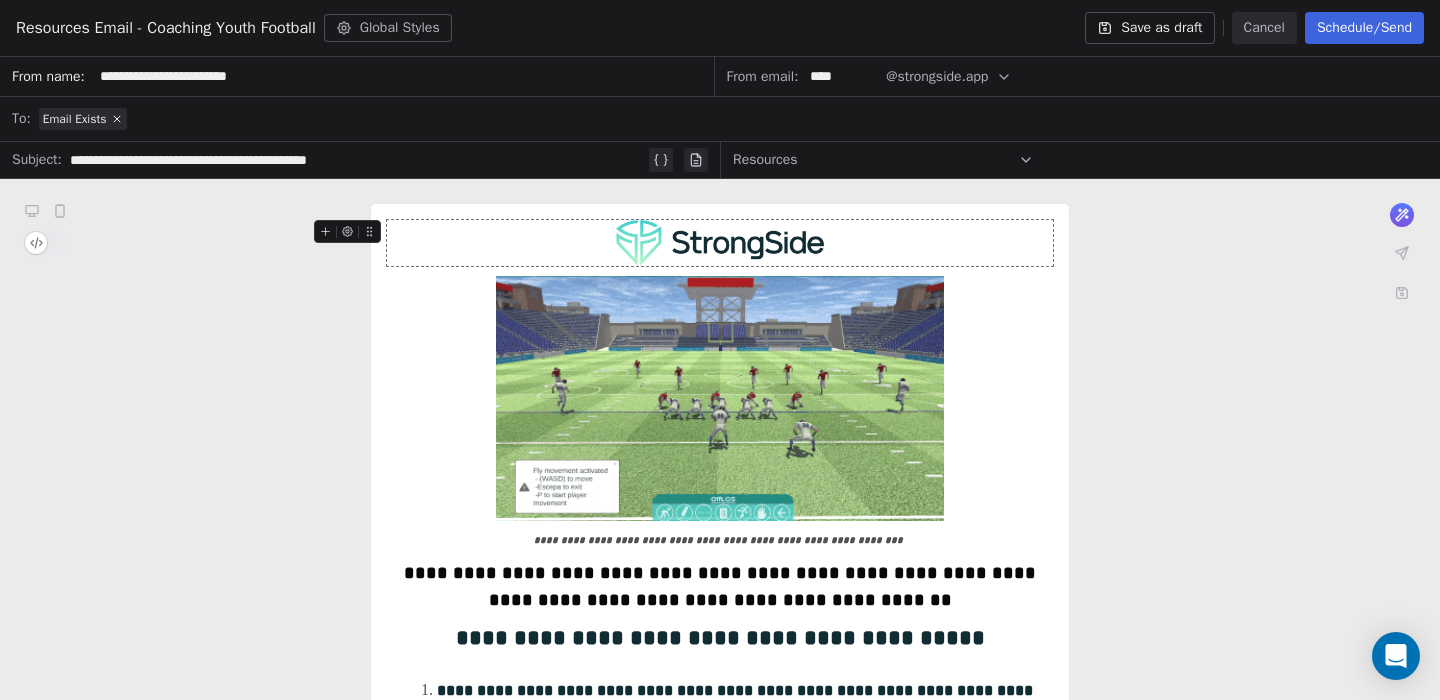 type on "****" 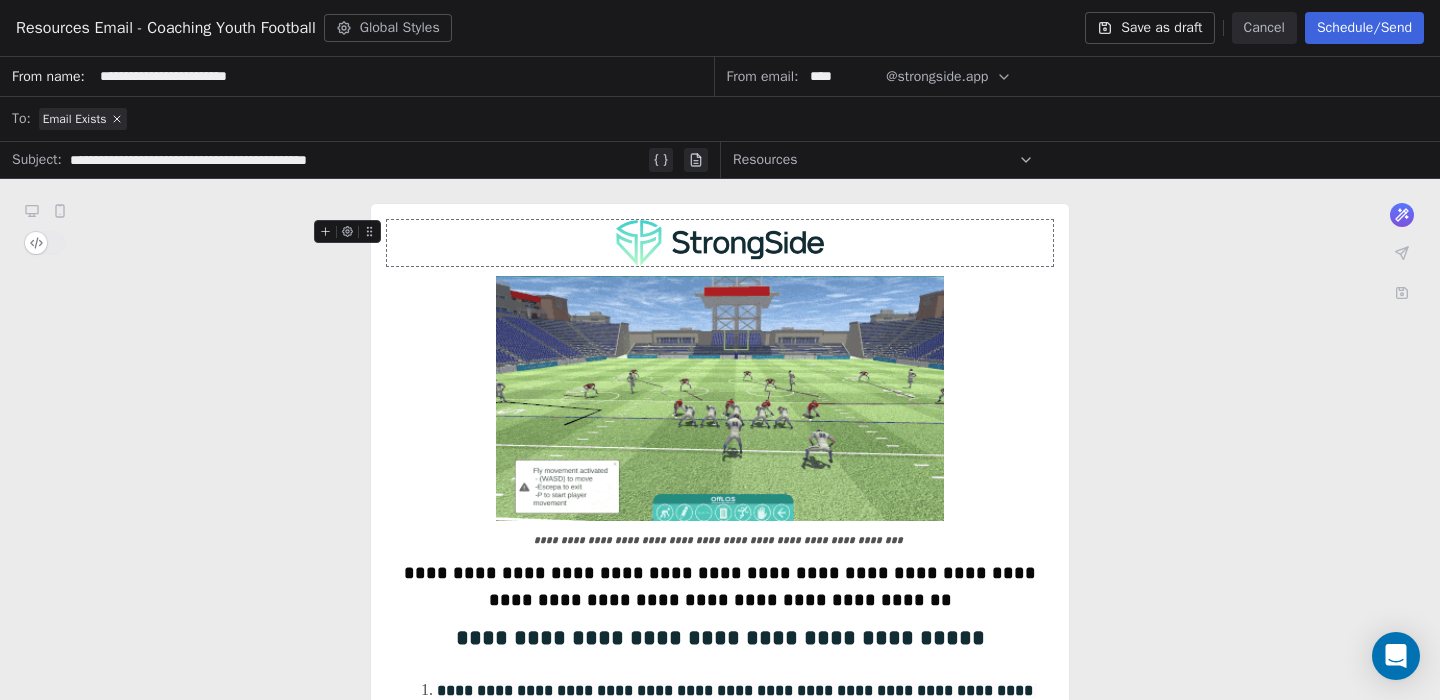 click on "**********" at bounding box center [720, 937] 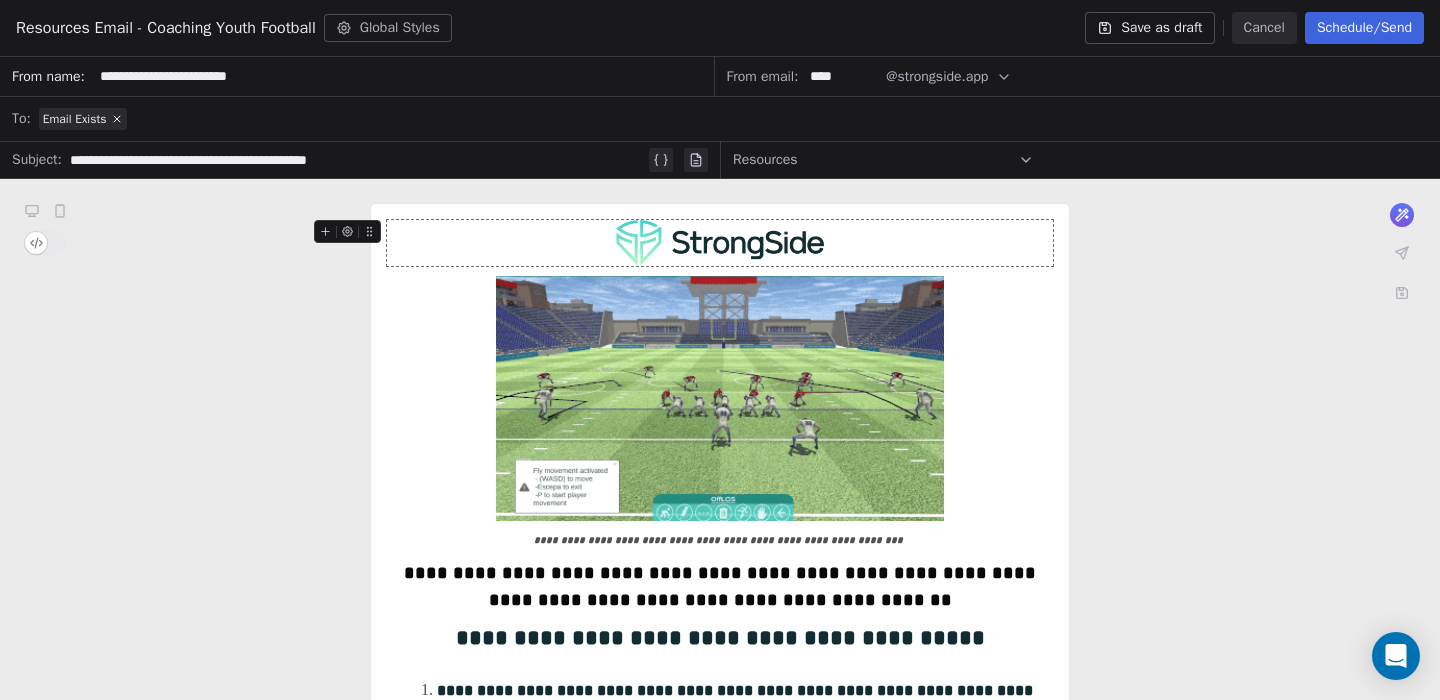 click on "Save as draft" at bounding box center [1149, 28] 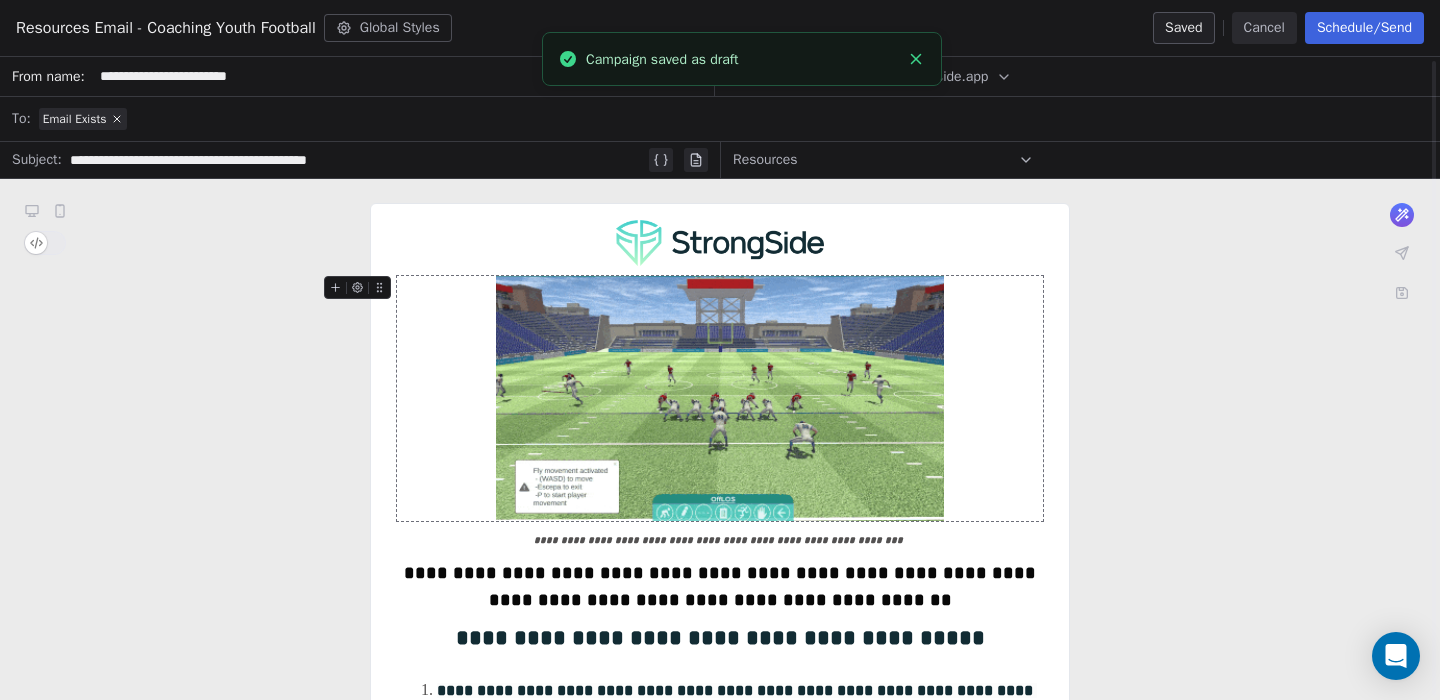 scroll, scrollTop: 106, scrollLeft: 0, axis: vertical 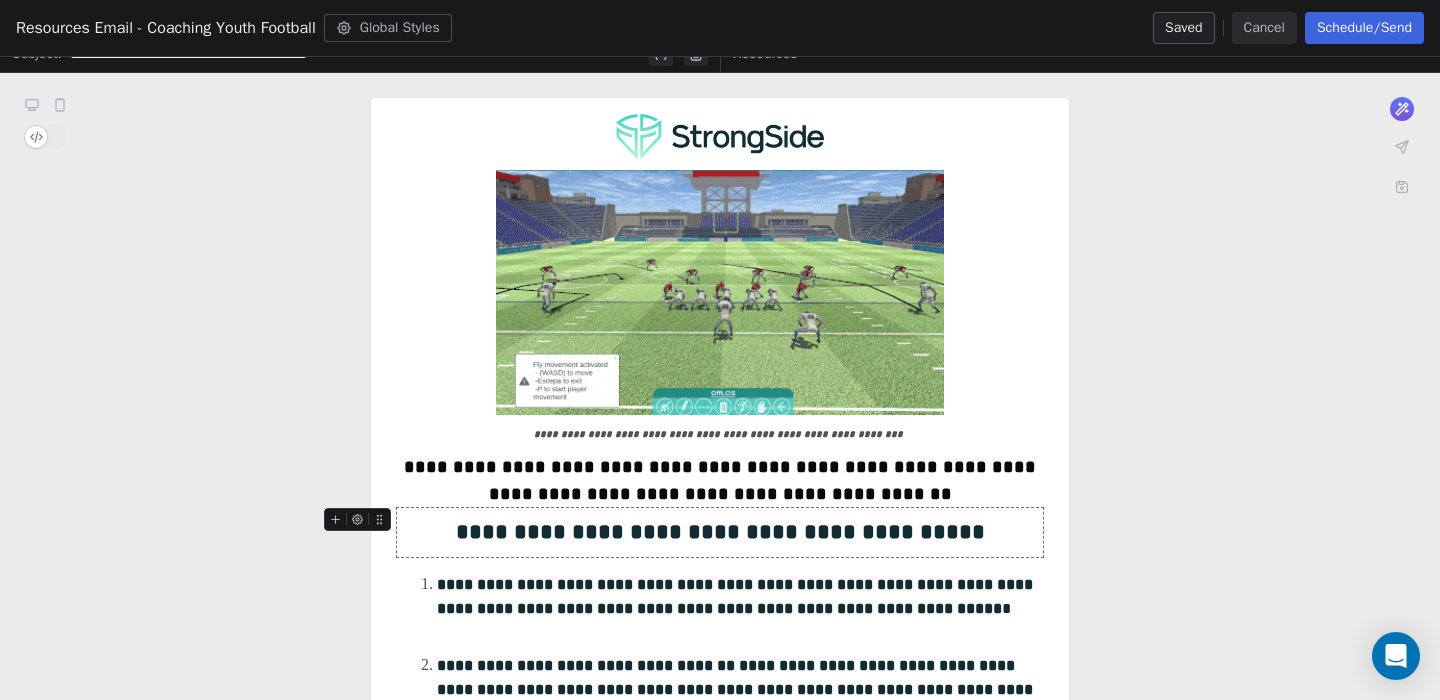 click on "**********" at bounding box center [720, 532] 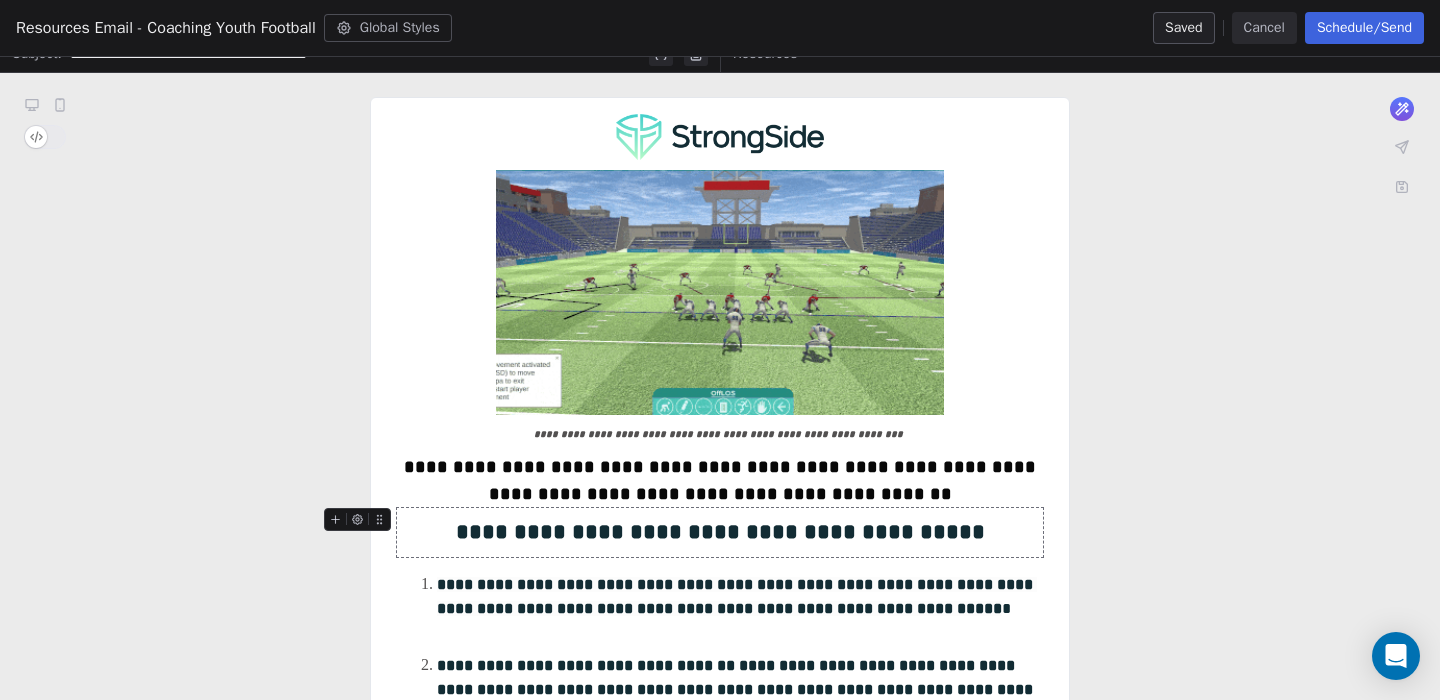 click on "**********" at bounding box center [720, 532] 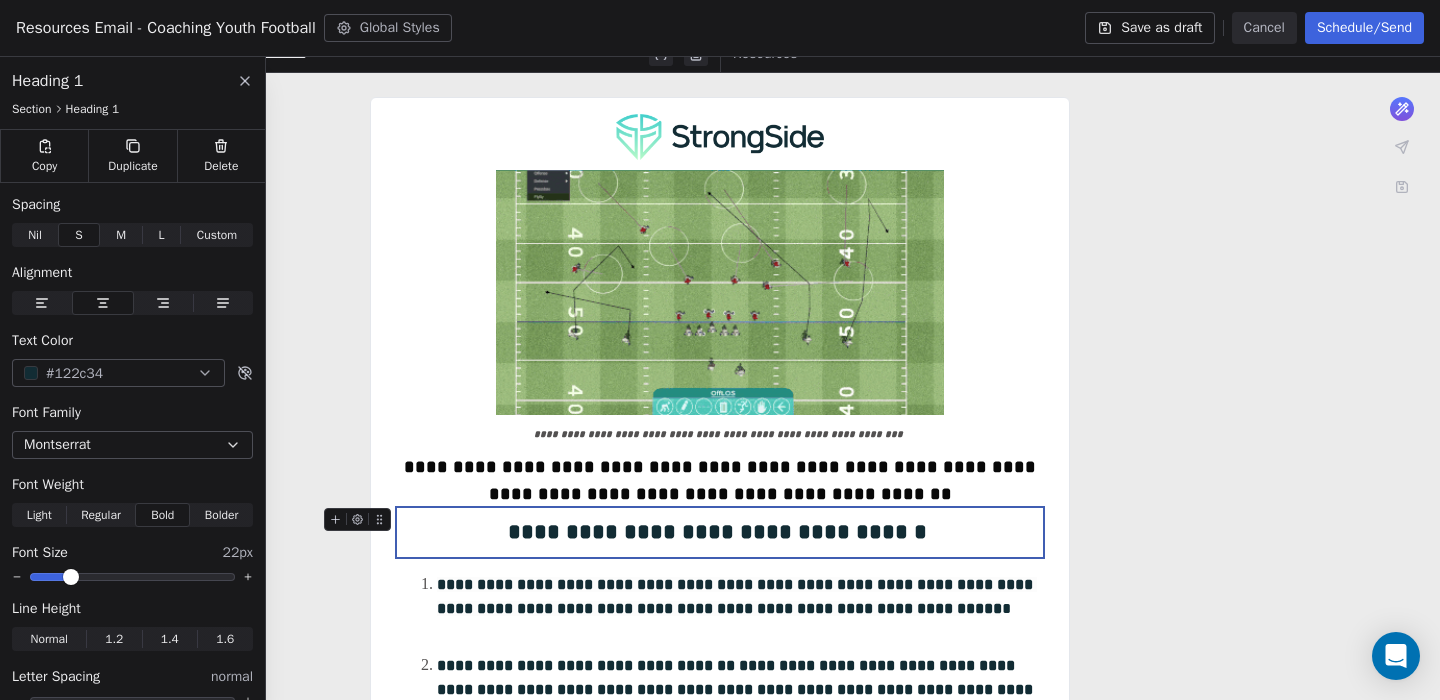 type 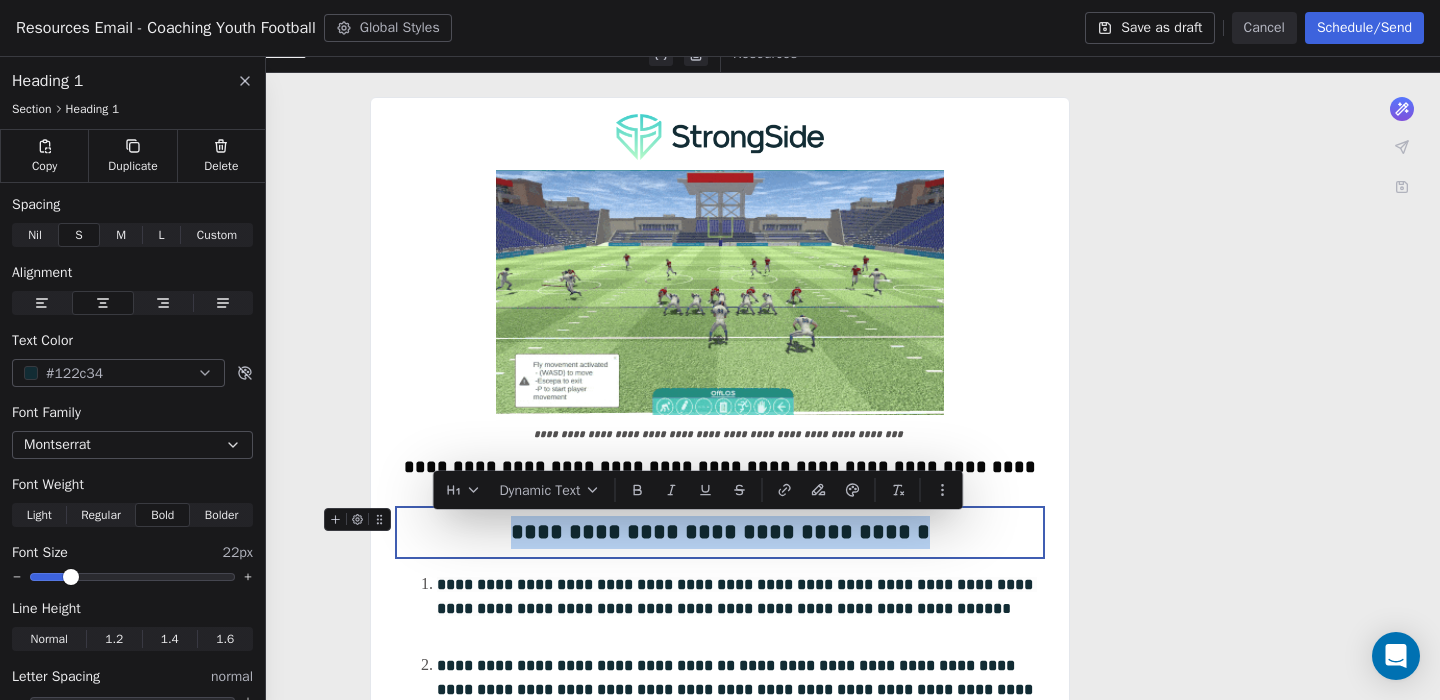 drag, startPoint x: 969, startPoint y: 535, endPoint x: 476, endPoint y: 535, distance: 493 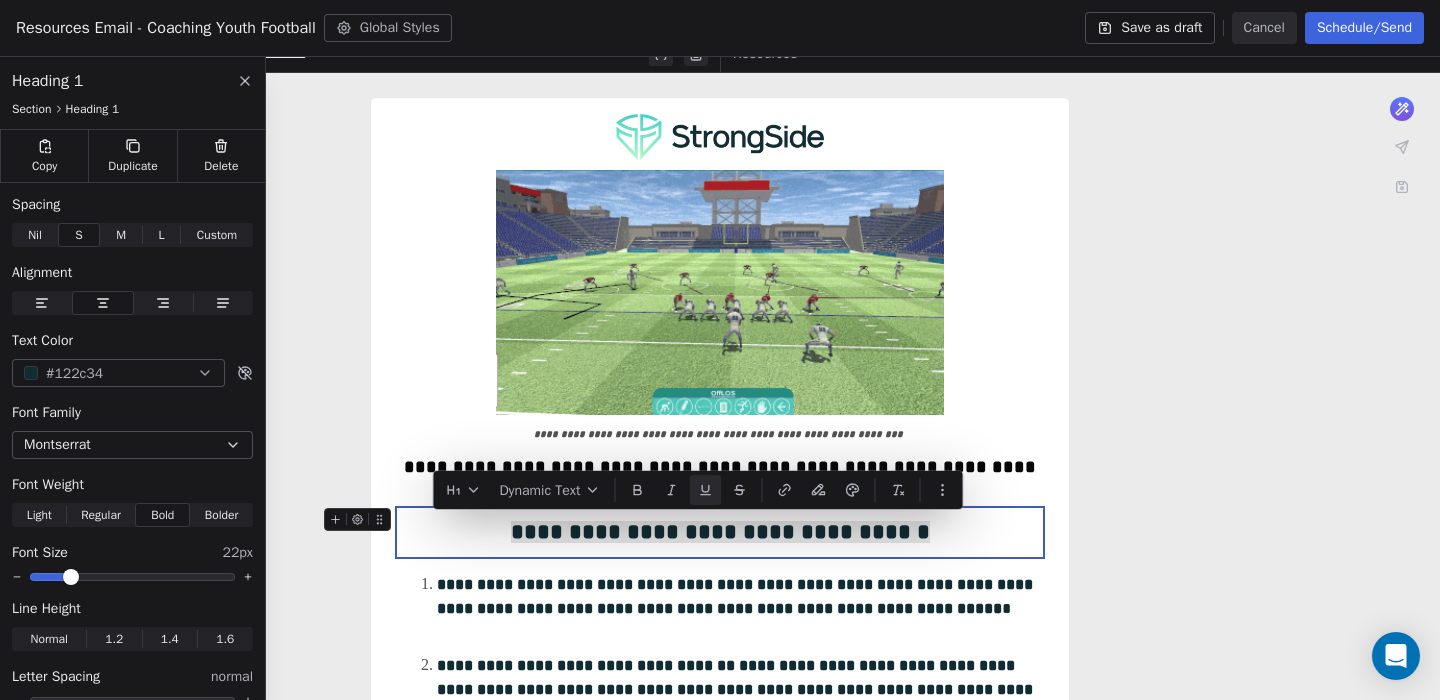 click 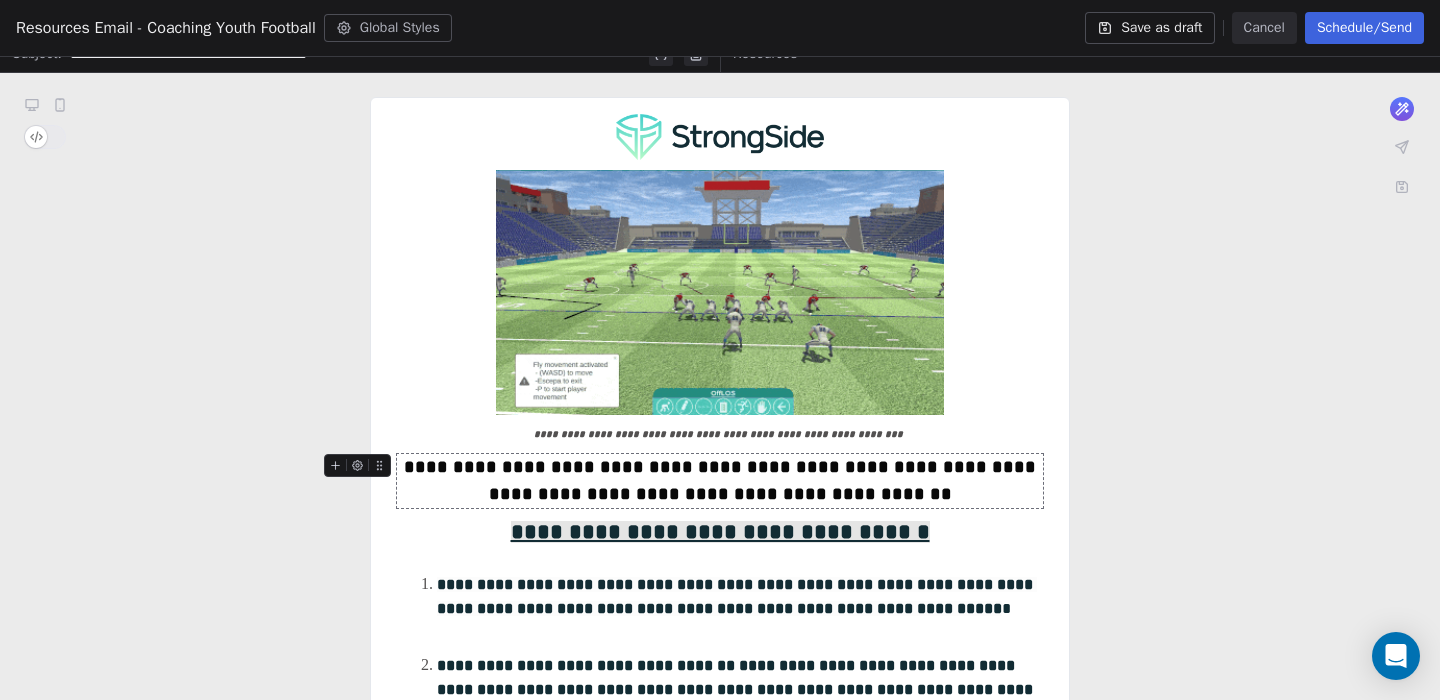 click on "**********" at bounding box center [720, 831] 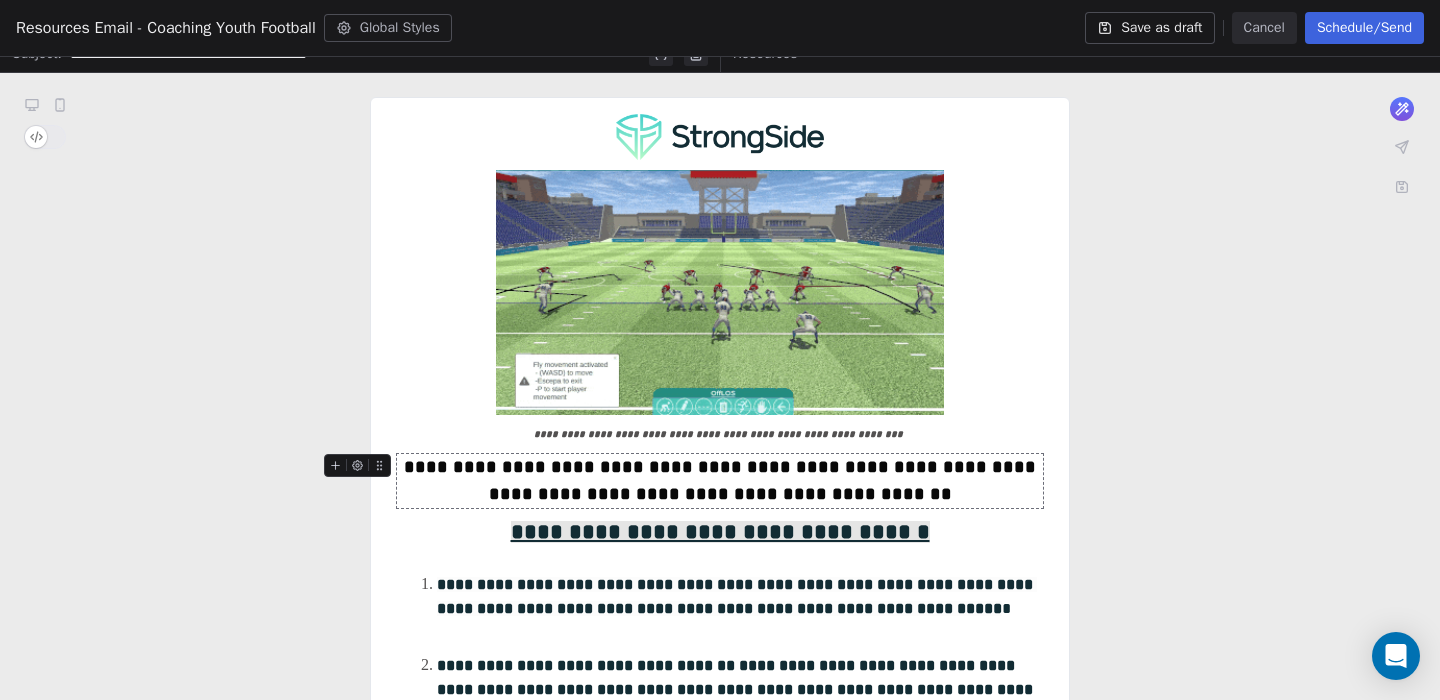 click on "**********" at bounding box center (720, 831) 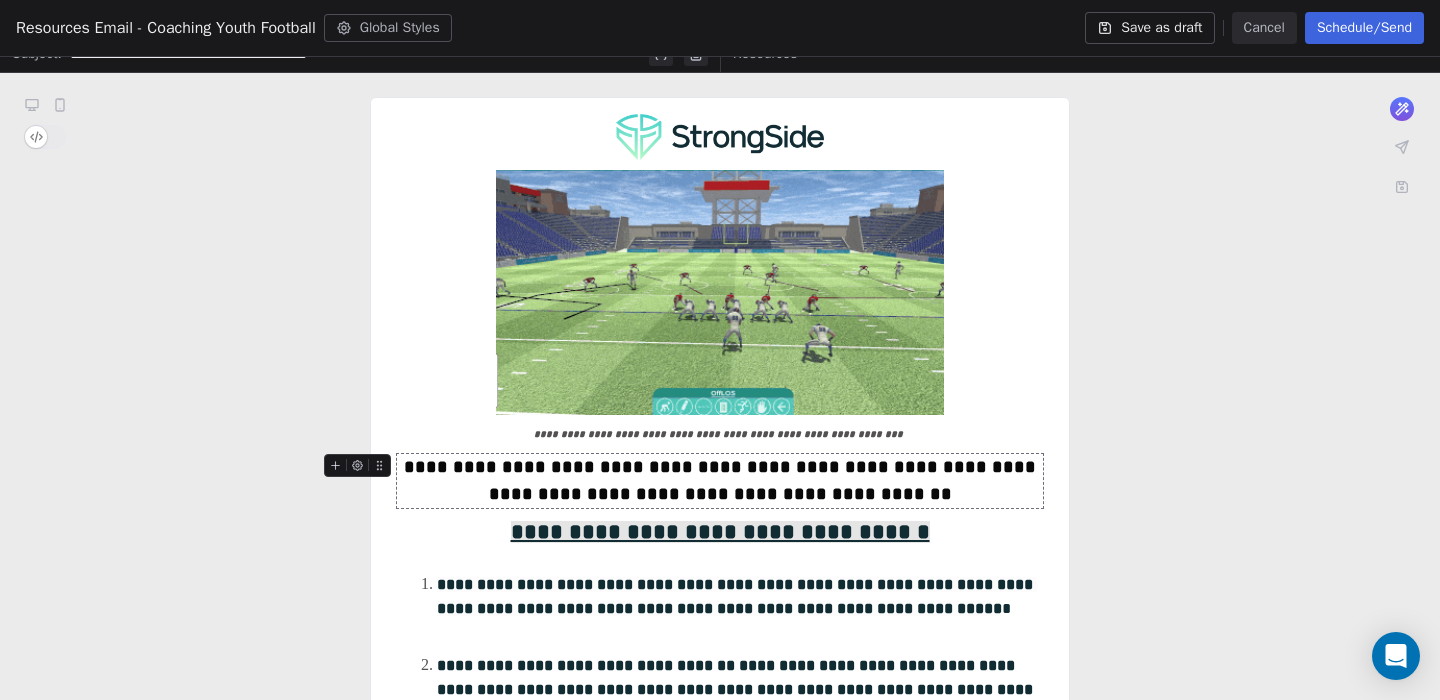 click on "**********" at bounding box center (720, 831) 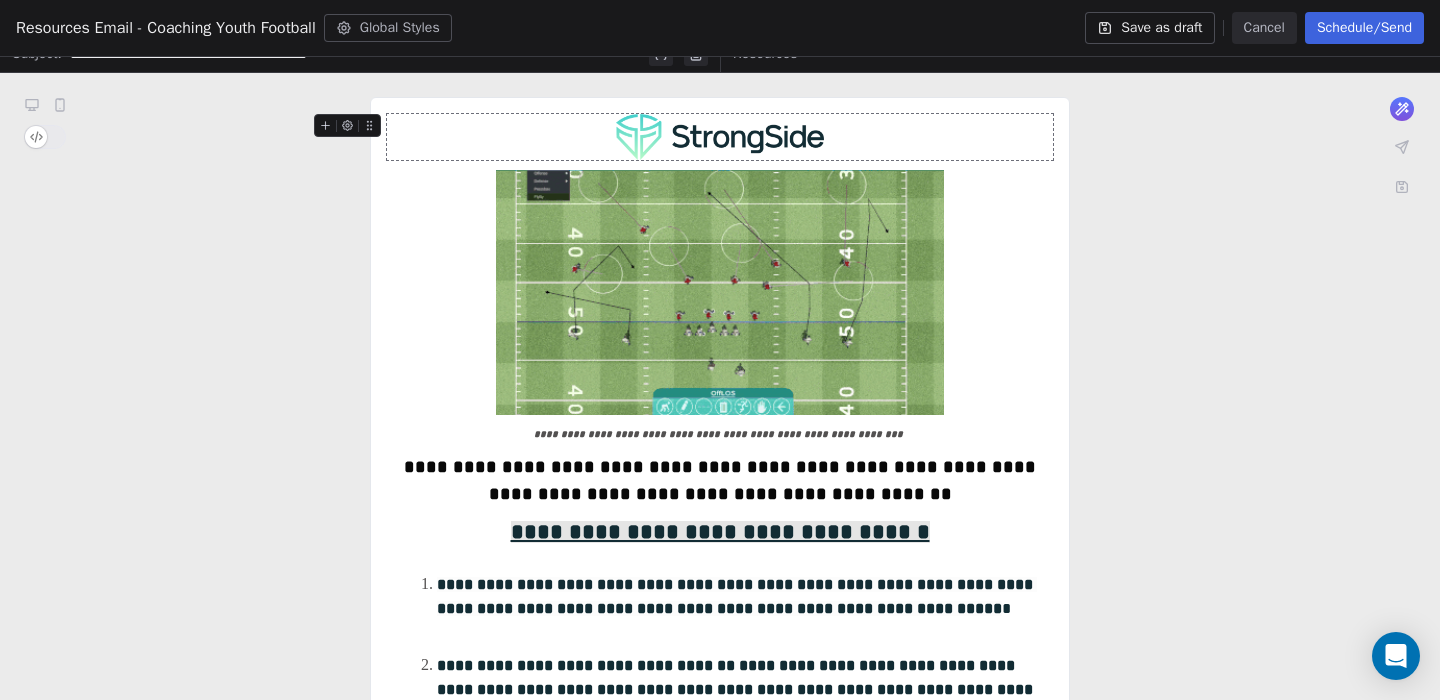 click on "**********" at bounding box center (720, 831) 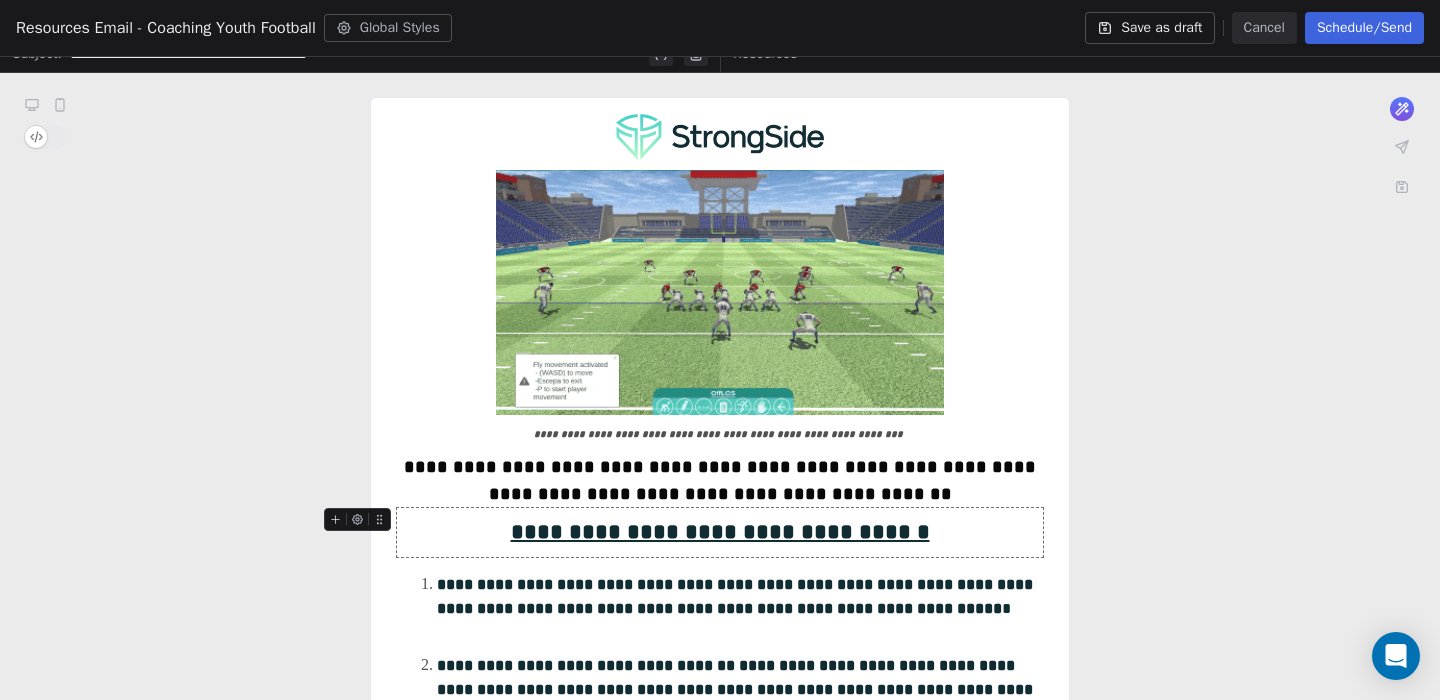click on "**********" at bounding box center [720, 831] 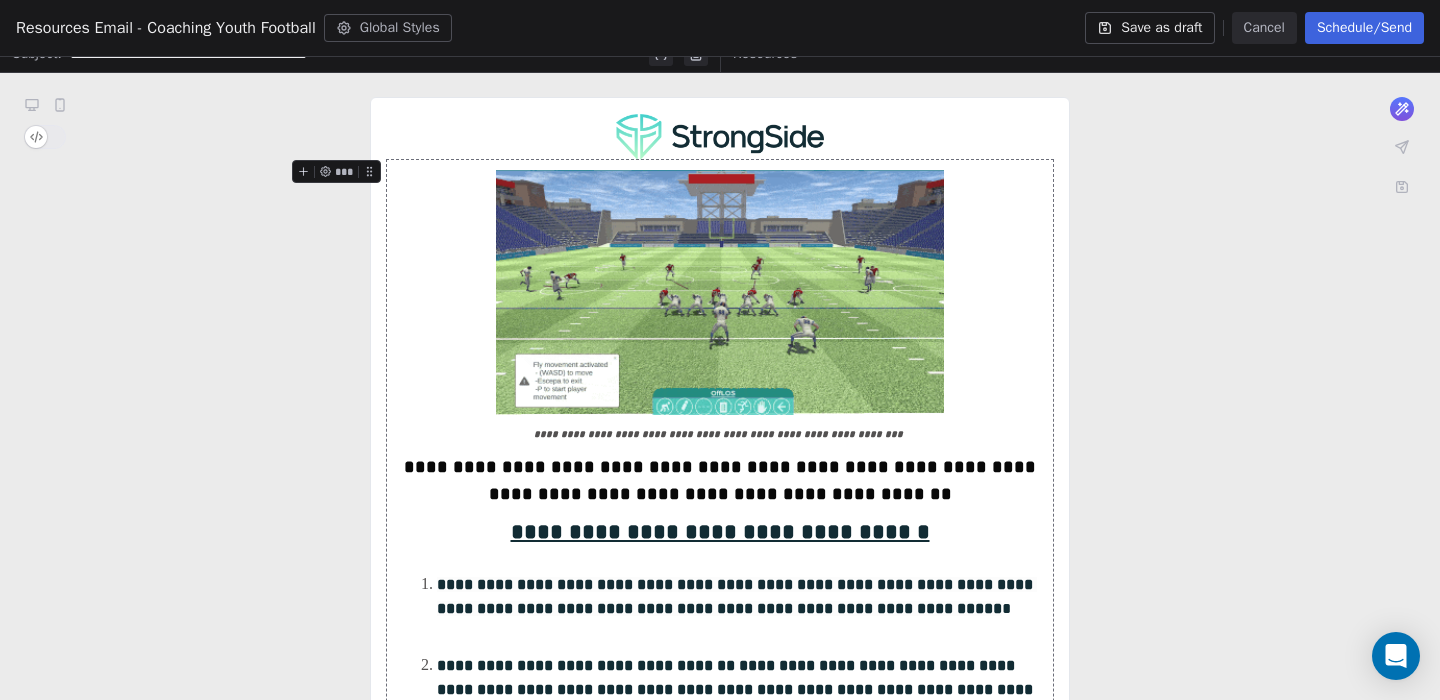 click on "Save as draft" at bounding box center (1149, 28) 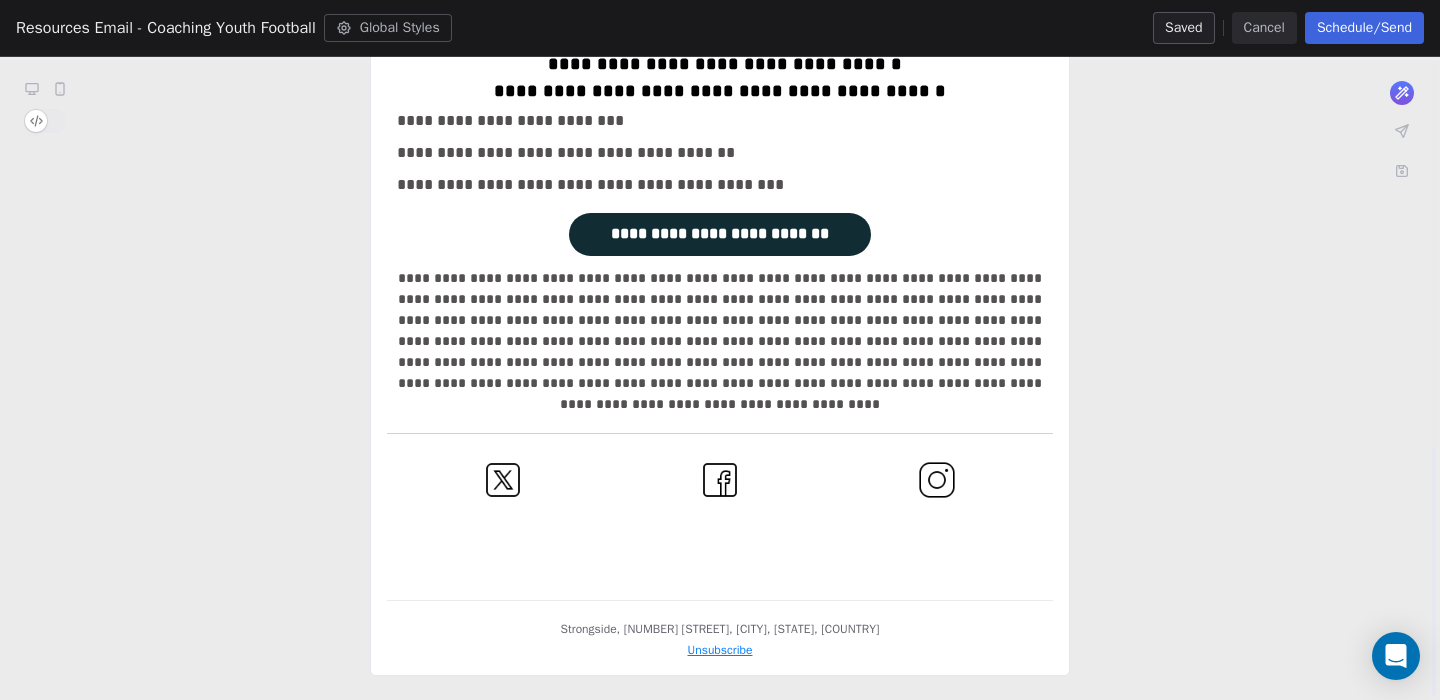scroll, scrollTop: 995, scrollLeft: 0, axis: vertical 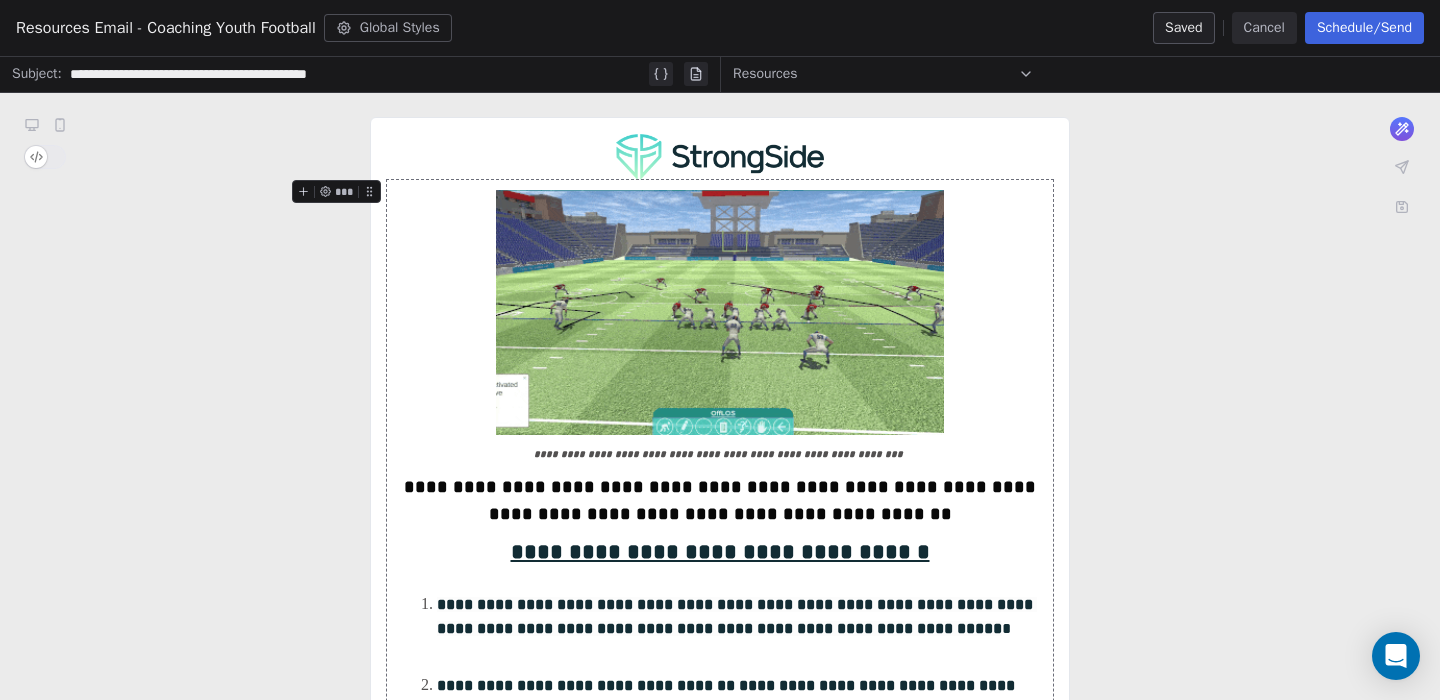 click on "**********" at bounding box center (720, 757) 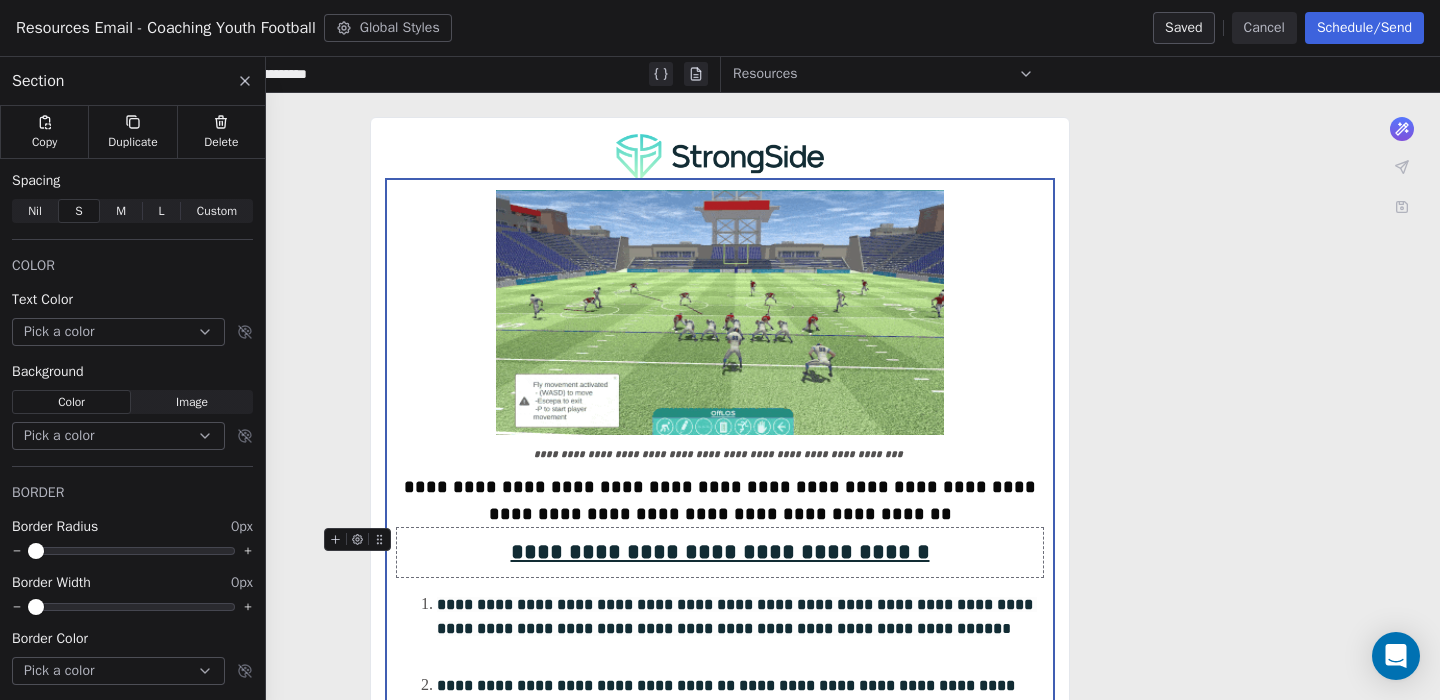 click on "**********" at bounding box center [720, 552] 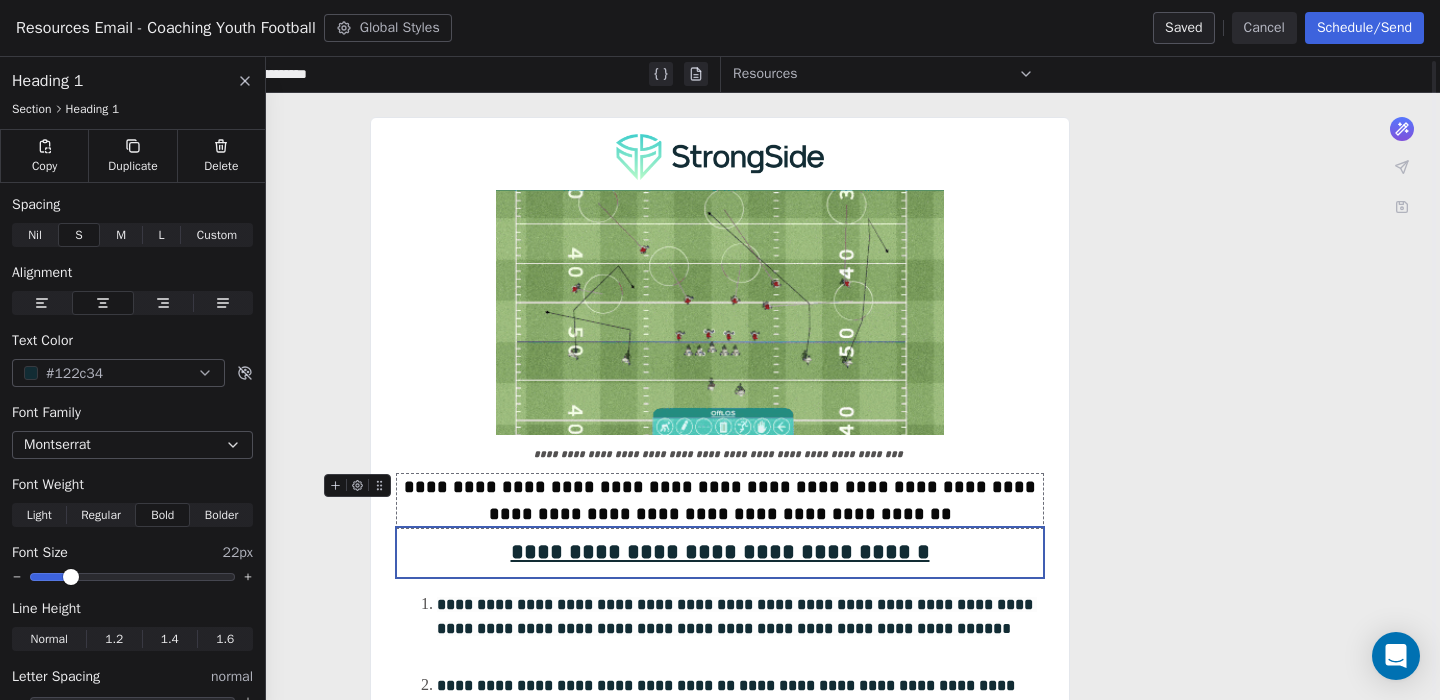 scroll, scrollTop: 154, scrollLeft: 0, axis: vertical 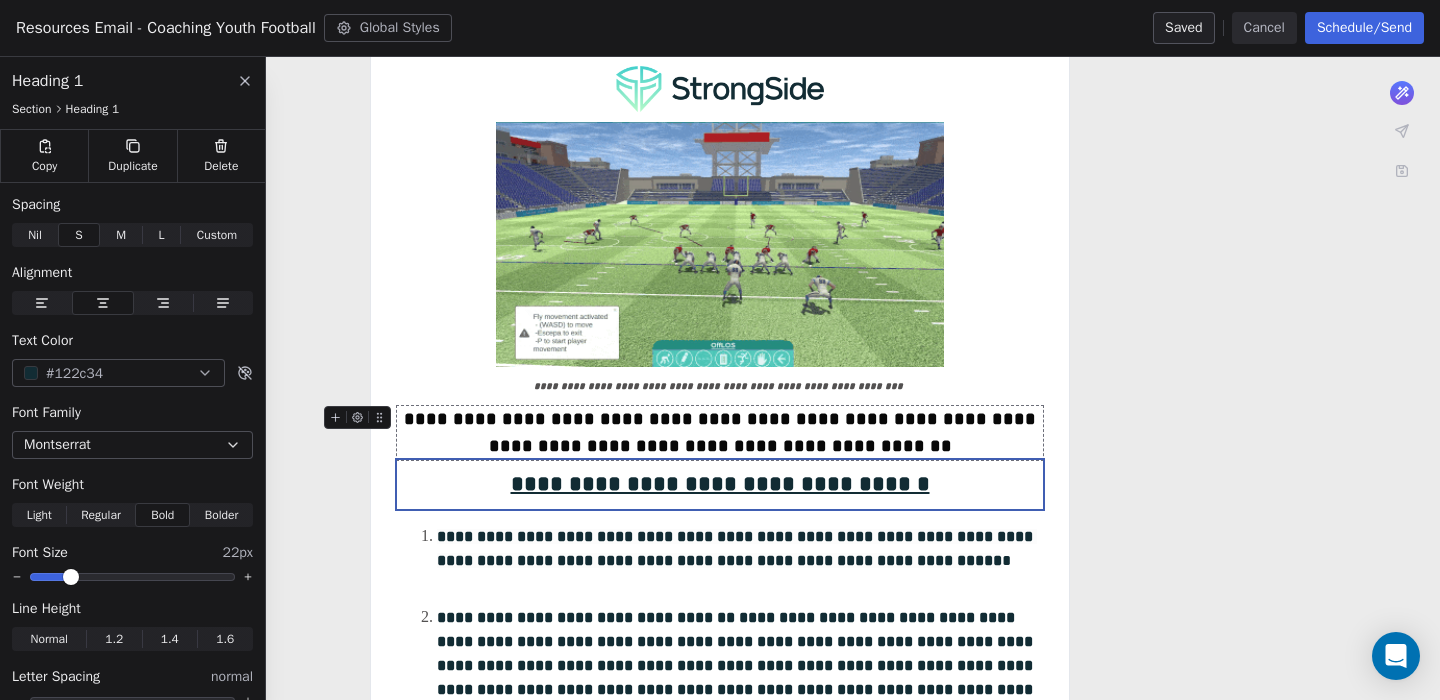 click on "Schedule/Send" at bounding box center [1364, 28] 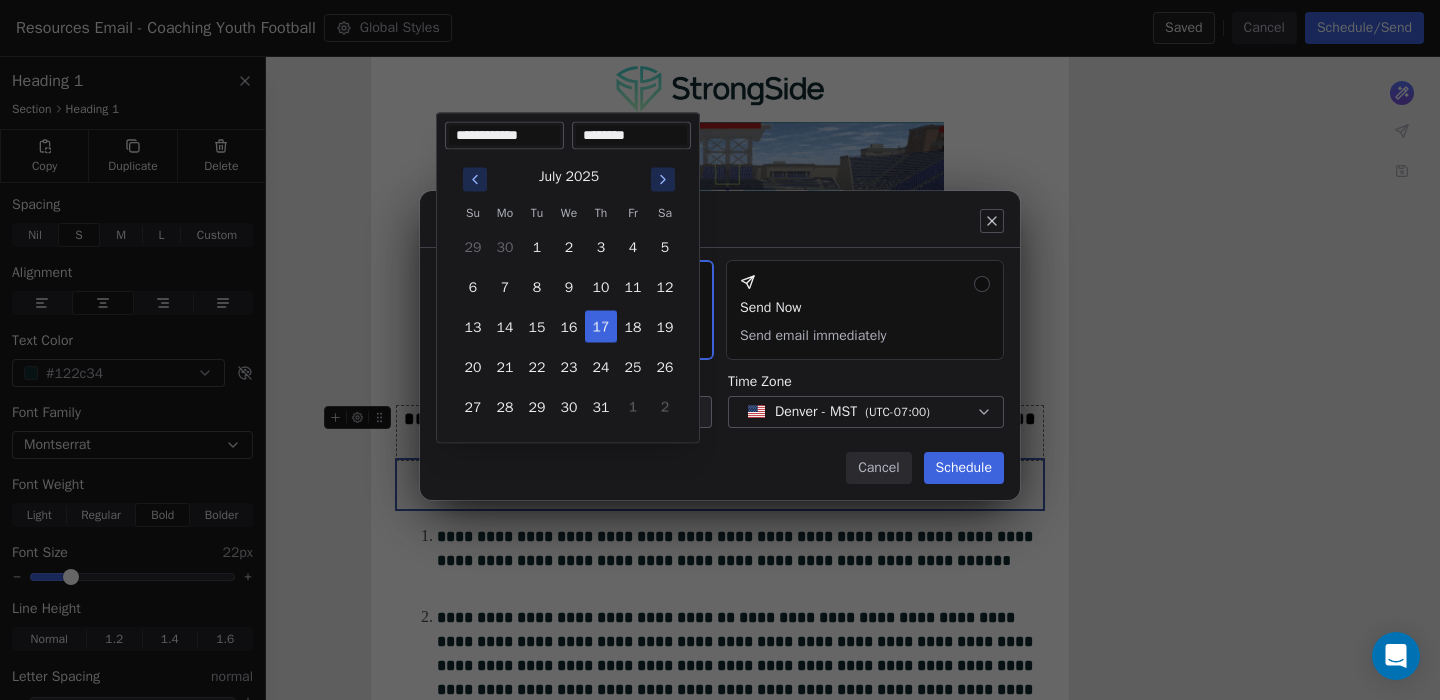 click on "Send or schedule email Schedule & Send Choose a future date and time Send Now Send email immediately Date & Time Select Date Time Zone Denver - MST ( UTC-07:00 ) Cancel Schedule" at bounding box center [720, 350] 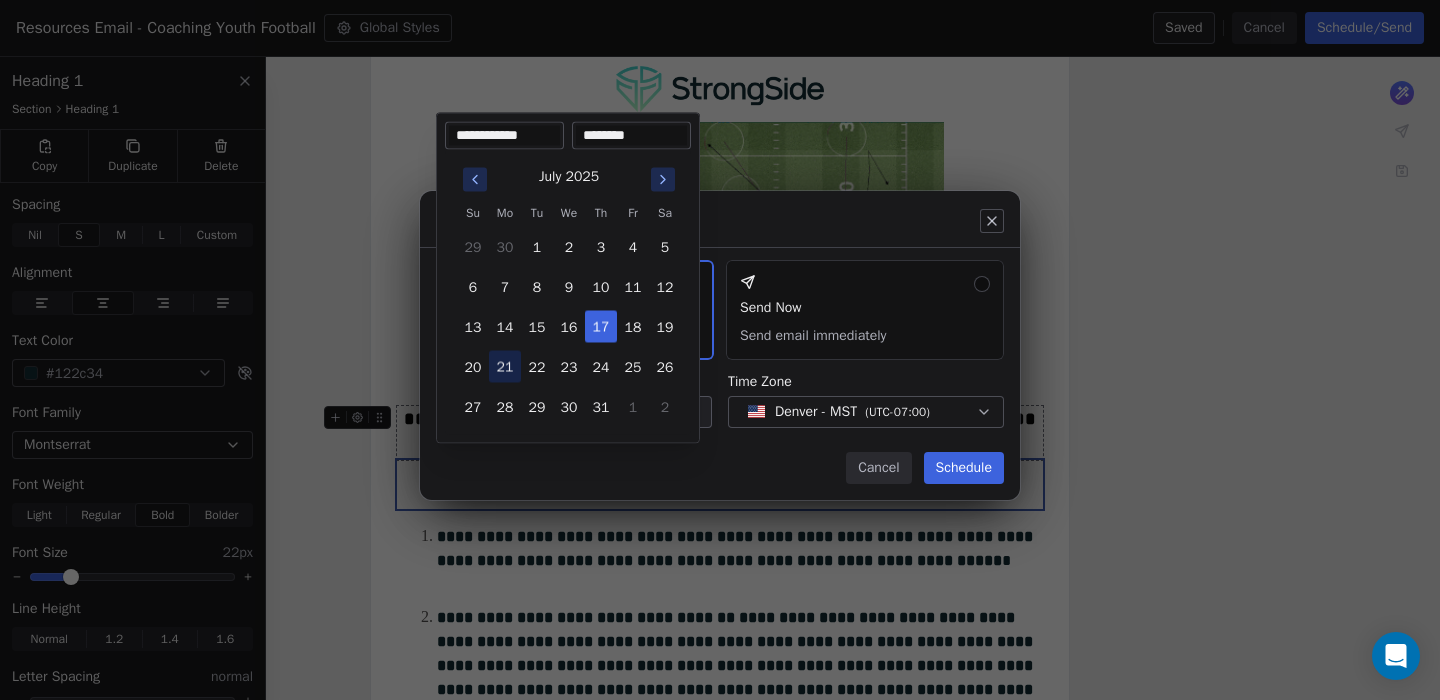 click on "21" at bounding box center [505, 367] 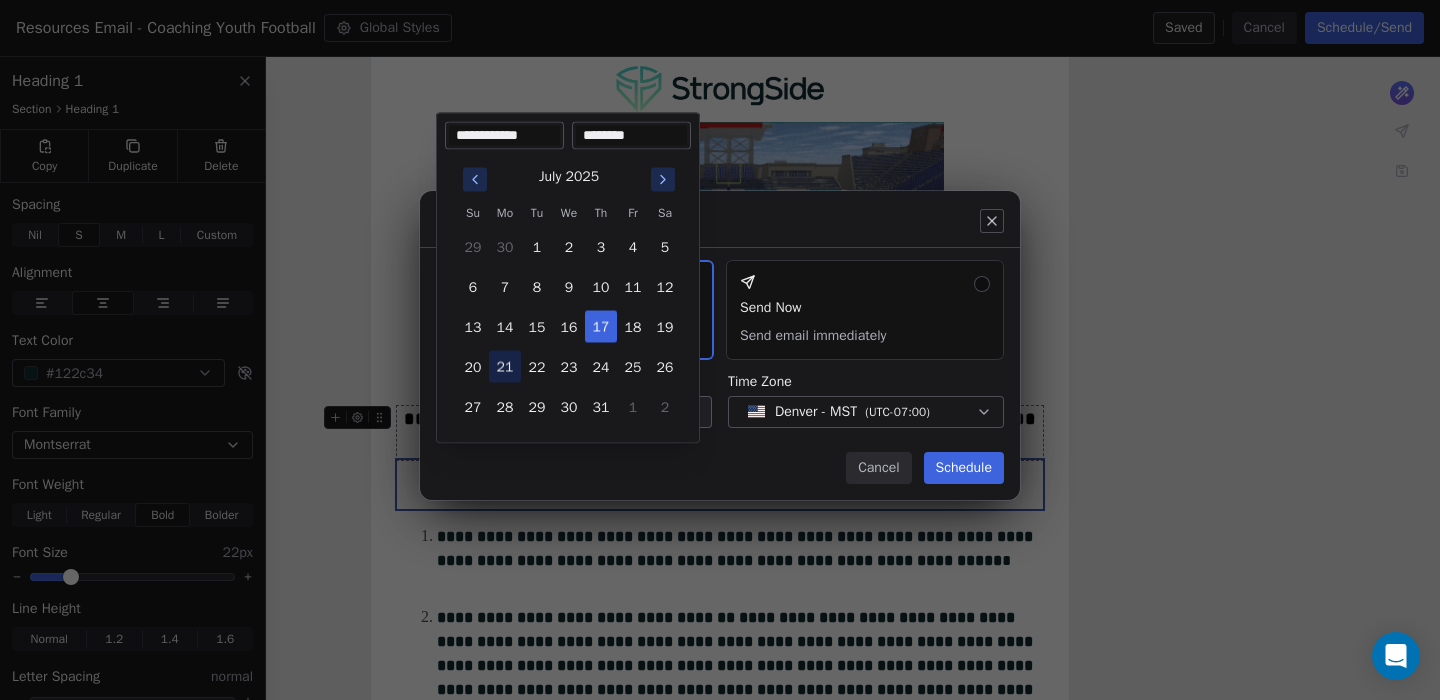 type on "**********" 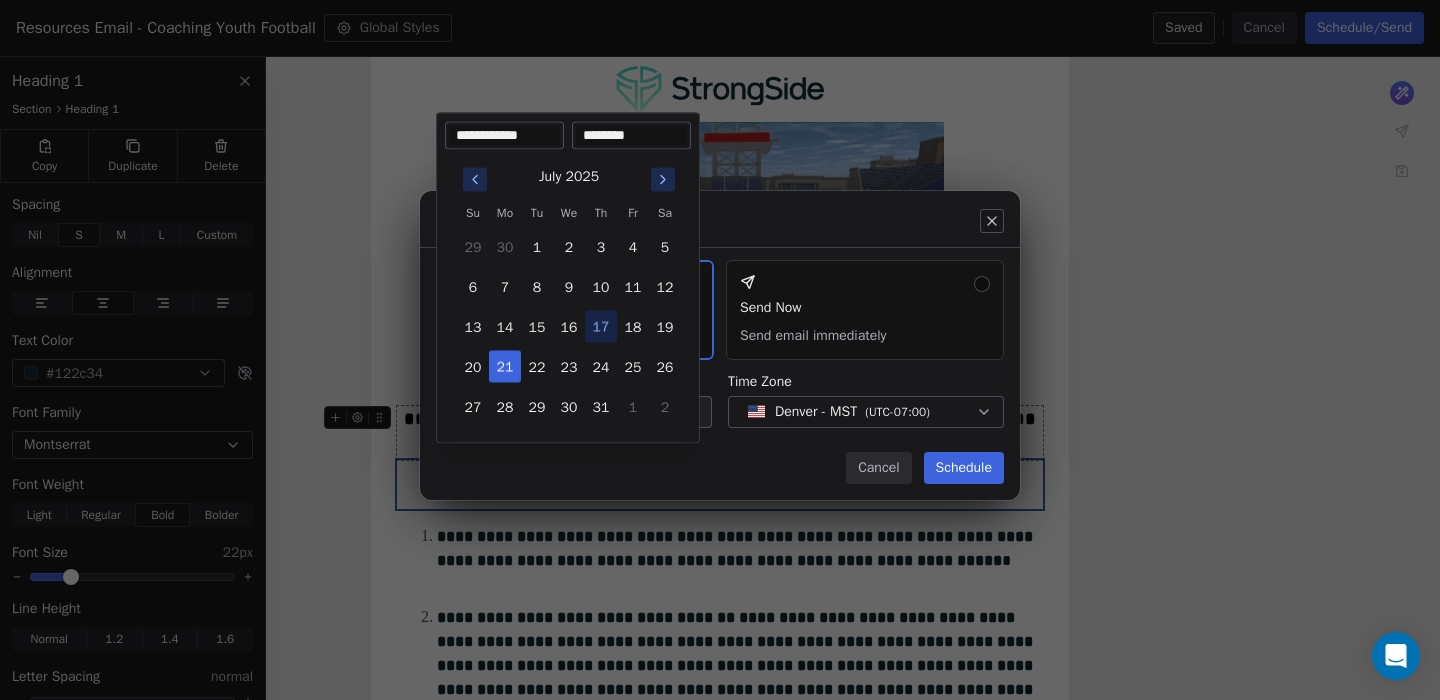 click on "Send or schedule email Schedule & Send Choose a future date and time Send Now Send email immediately Date & Time Select Date Time Zone Denver - MST ( UTC-07:00 ) Cancel Schedule" at bounding box center (720, 350) 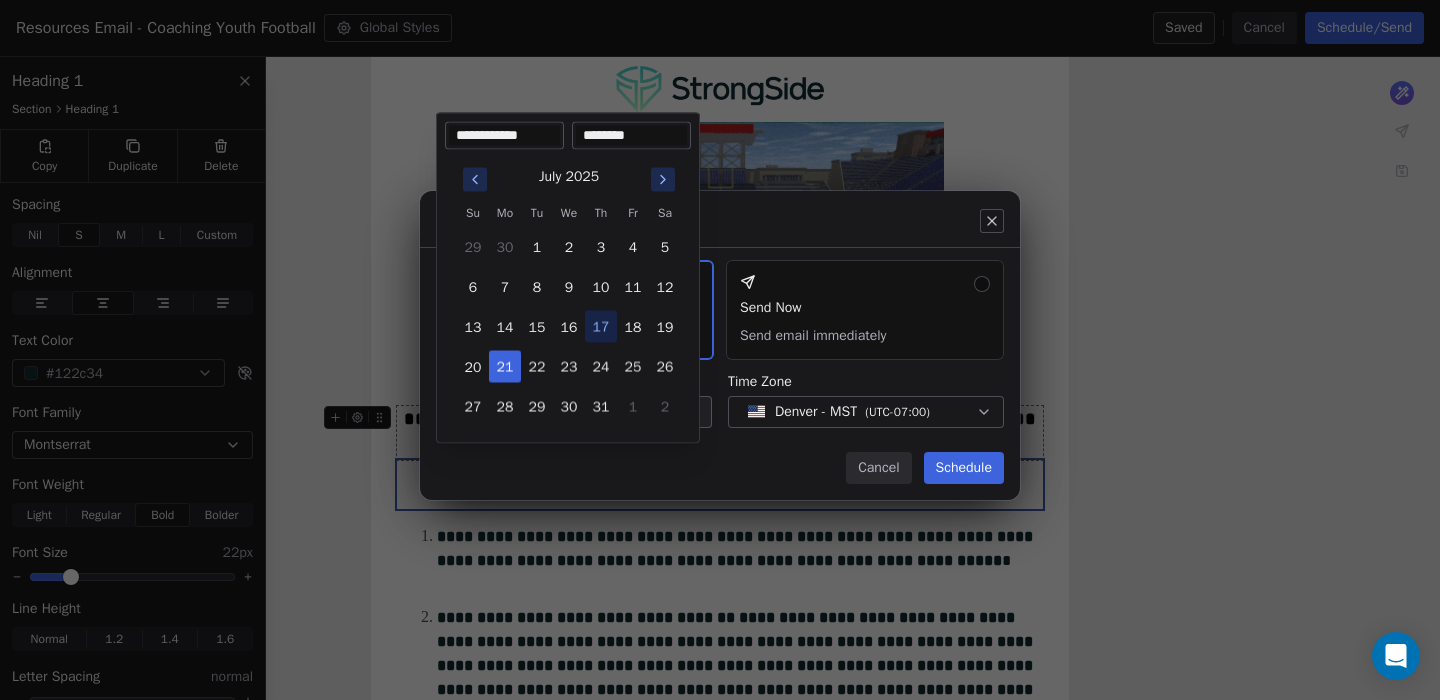 click on "Strongside Contacts People Marketing Workflows Campaigns Sales Pipelines Sequences Beta Tools Apps AI Agents Help & Support Campaigns  Create new campaign All ( 63 ) All ( 63 ) Drafts ( 11 ) Drafts ( 11 ) In Progress ( 2 ) In Progress ( 2 ) Scheduled ( 2 ) Scheduled ( 2 ) Sent ( 48 ) Sent ( 48 ) Name Status Analytics Actions Resources Email - Youth Practice Plans Created on Jul 17, 2025 at 3:34 PM To: Email Exists  Draft - Open Rate - Click Rate - Unsubscribe Resources Email - Practice Plans Created on Jul 17, 2025 at 3:33 PM To: Email Exists  Draft - Open Rate - Click Rate - Unsubscribe Delete Created on Jul 17, 2025 at 2:19 PM To: No segment selected Draft - Open Rate - Click Rate - Unsubscribe Resources Email - Coaching Youth Football Created on Jul 17, 2025 at 2:19 PM To: Email Exists  Draft - Open Rate - Click Rate - Unsubscribe Template Copy Created on Jul 17, 2025 at 2:12 PM To: No segment selected Draft - Open Rate - Click Rate - Unsubscribe Jucos Naias Bigboard  Sent on Jun 25, 2025 at 2:08 PM Sent" at bounding box center [720, 350] 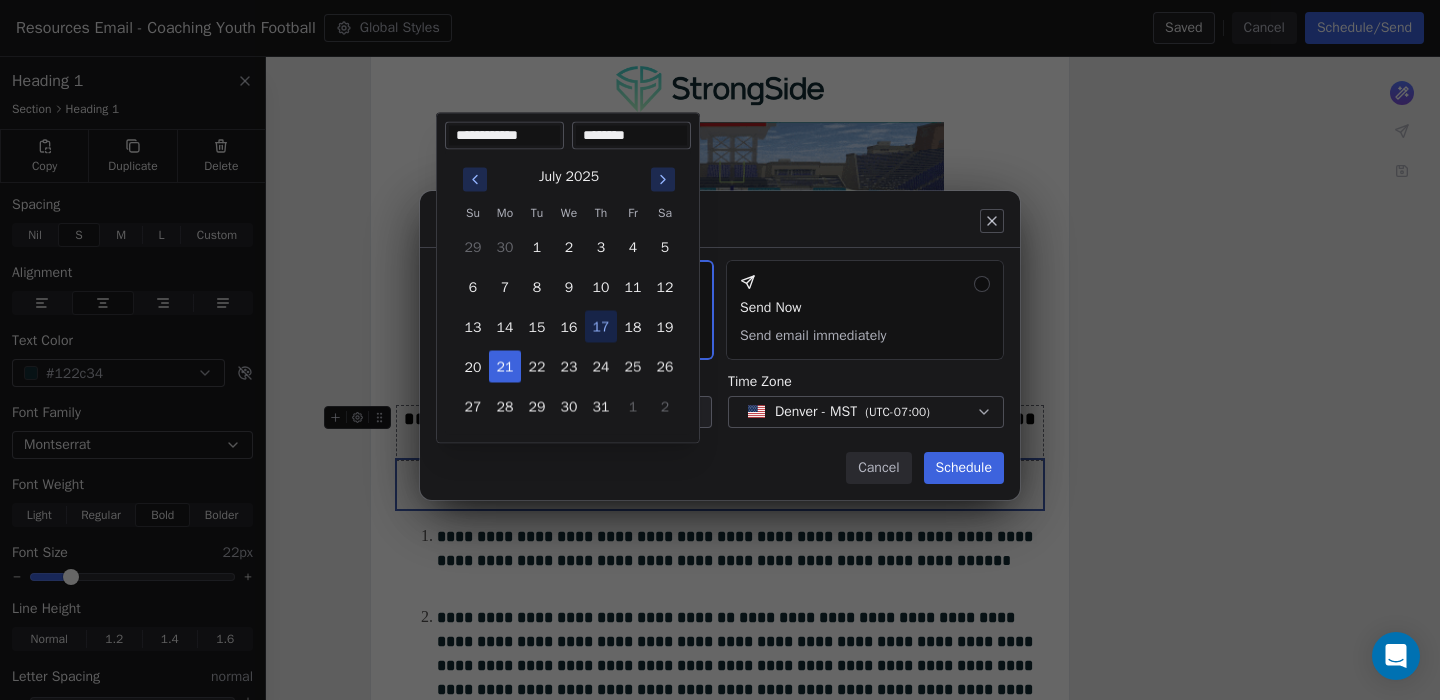 click on "********" at bounding box center [631, 136] 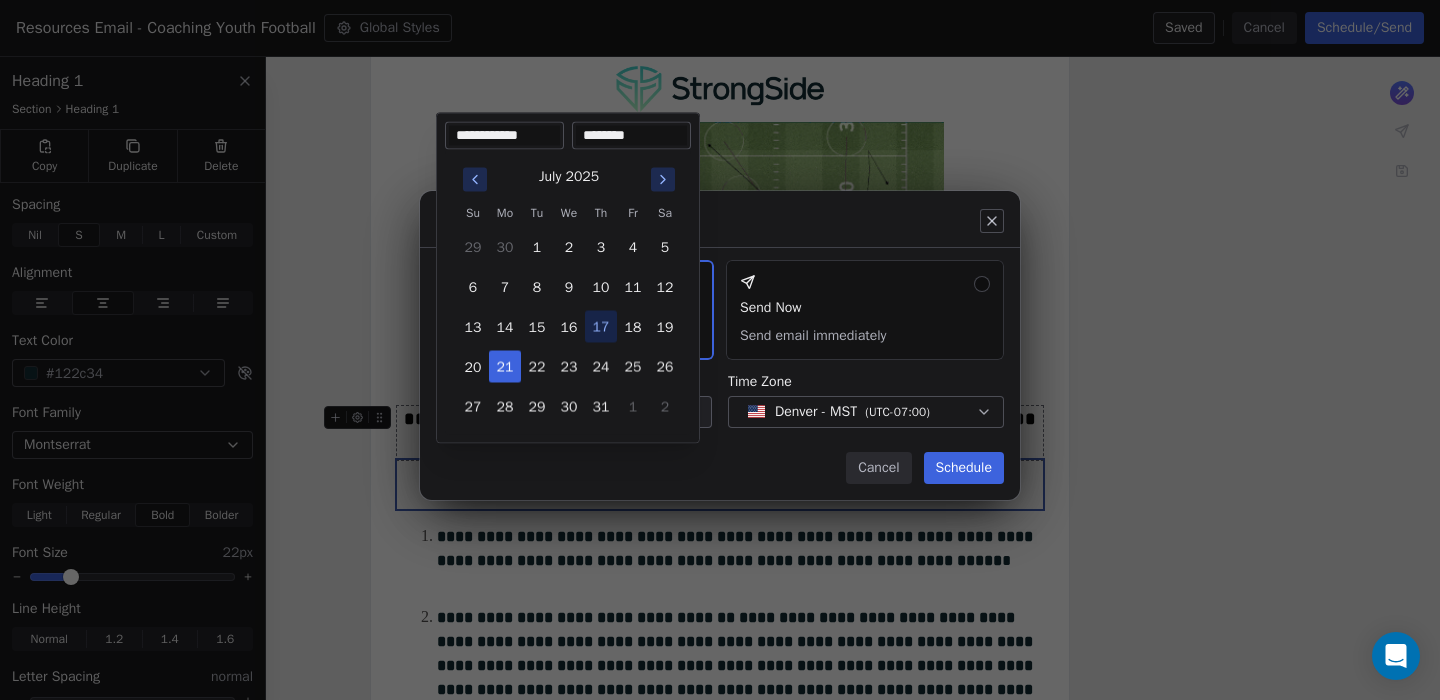 click on "********" at bounding box center [631, 136] 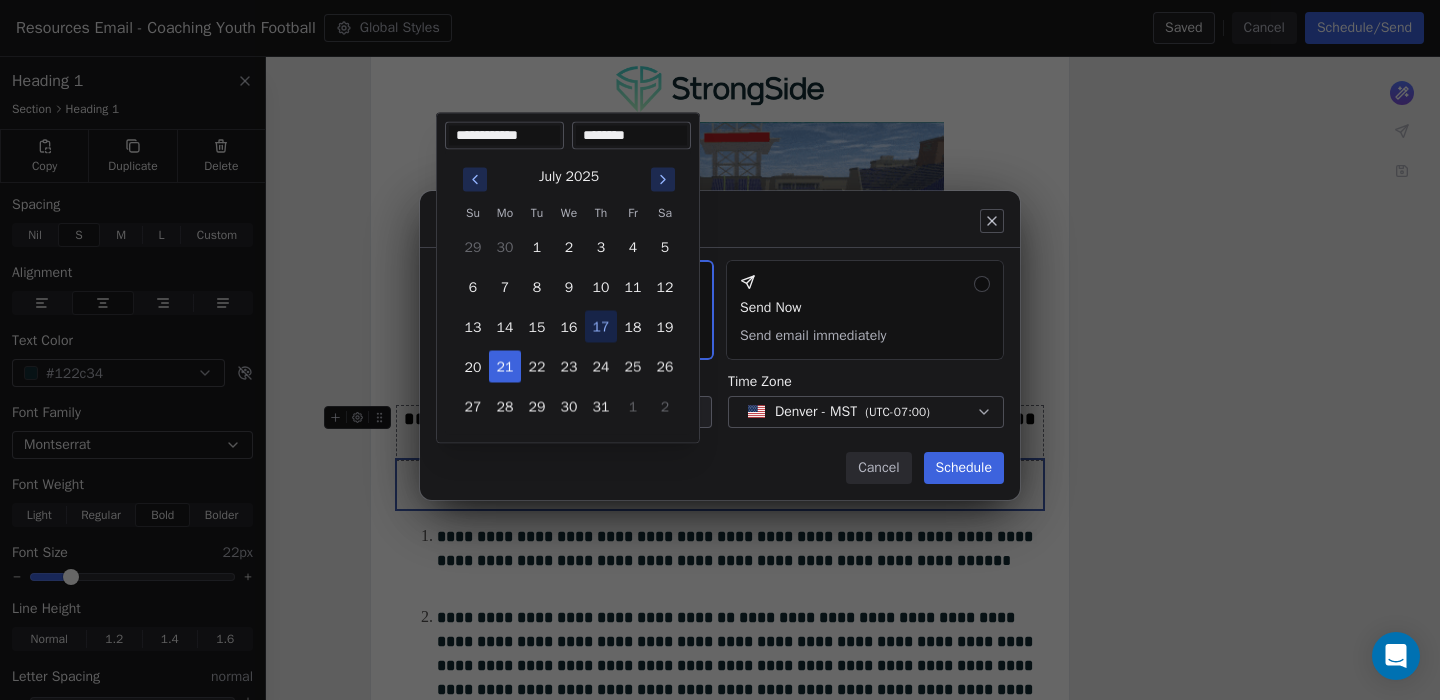 click on "********" at bounding box center [631, 136] 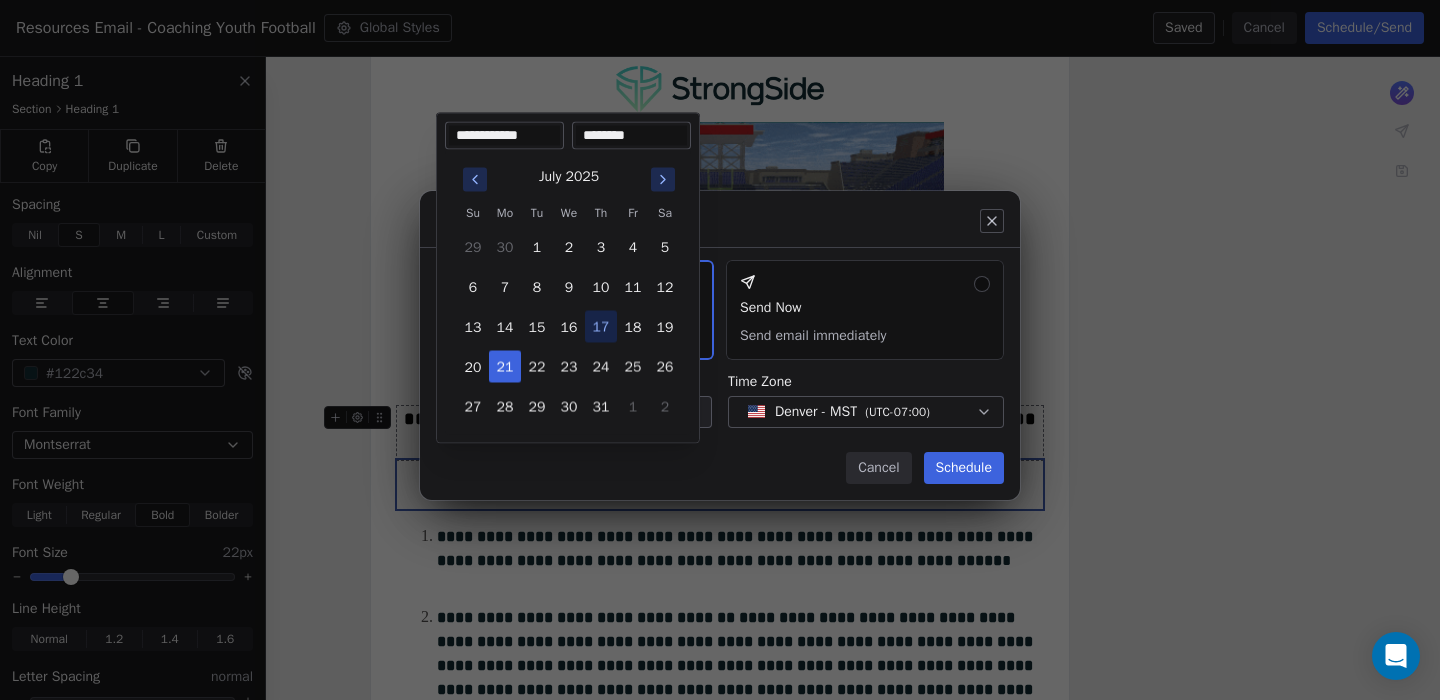 click on "********" at bounding box center (631, 136) 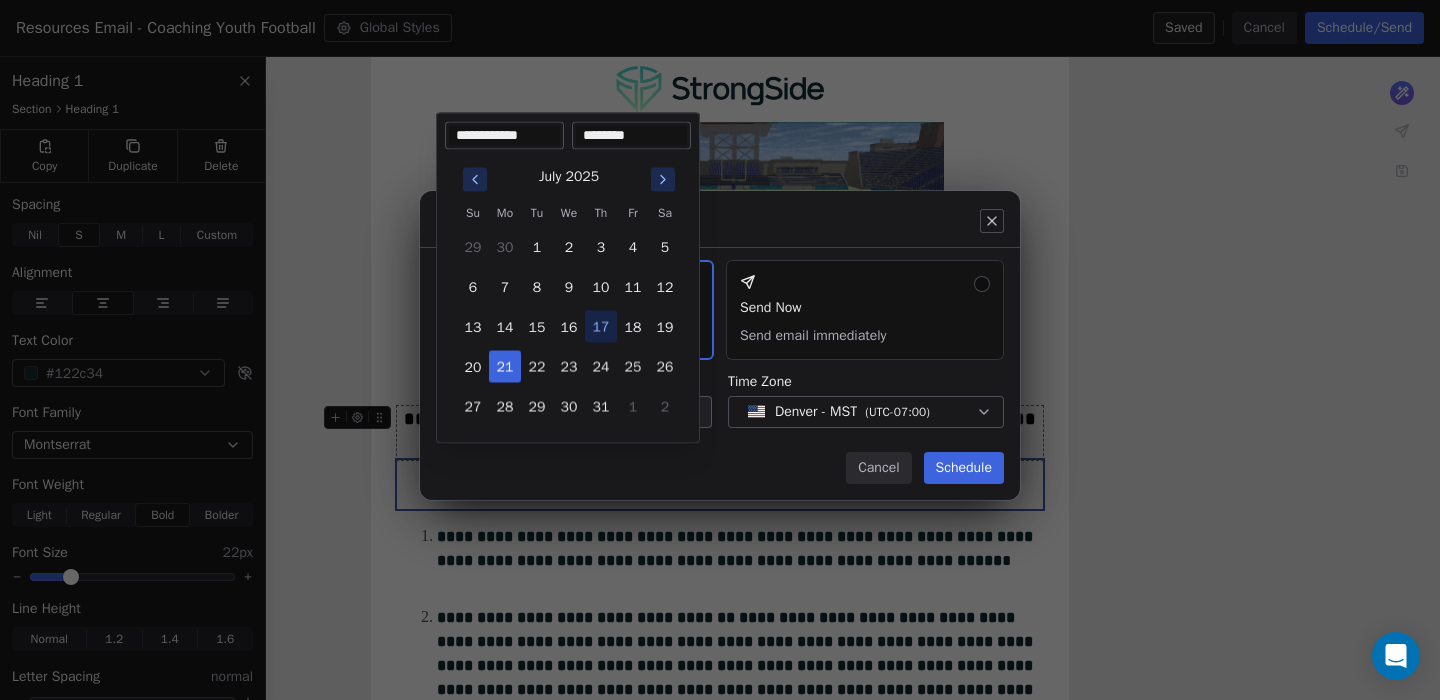 click on "********" at bounding box center (631, 136) 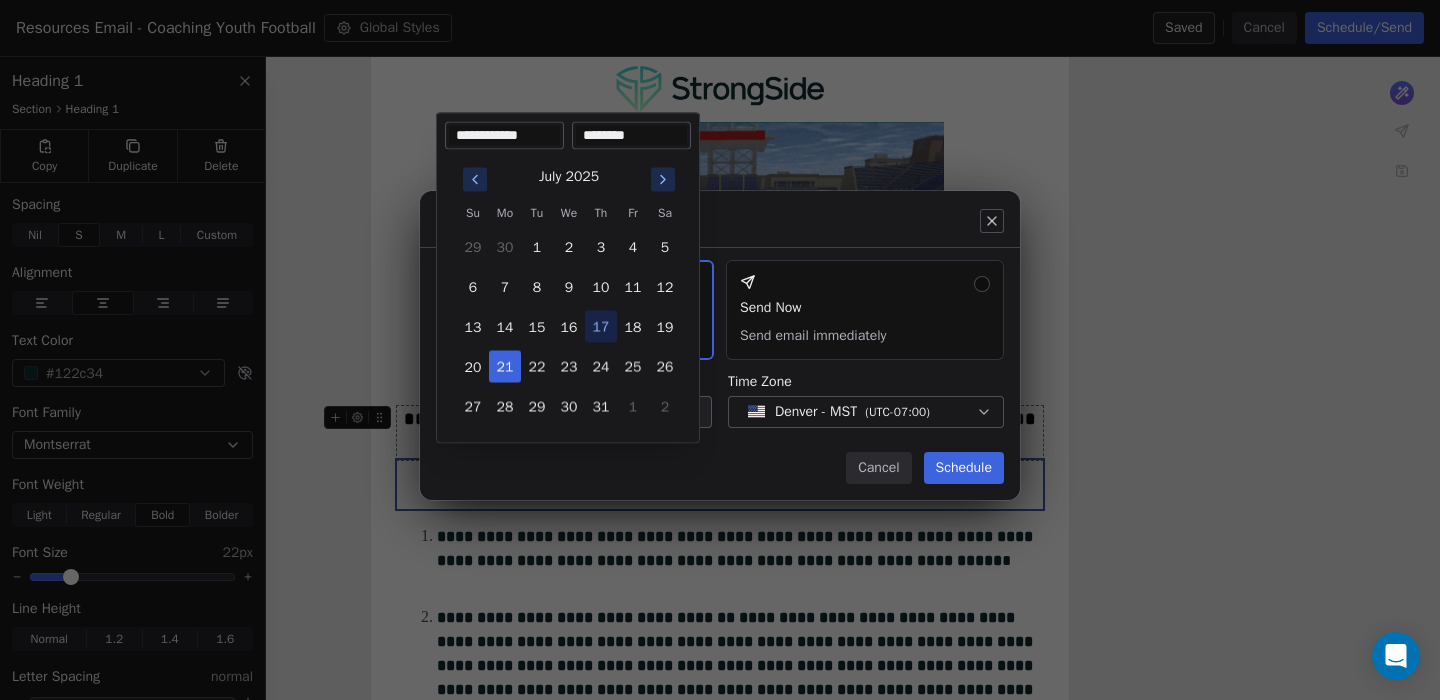 click on "********" at bounding box center [631, 136] 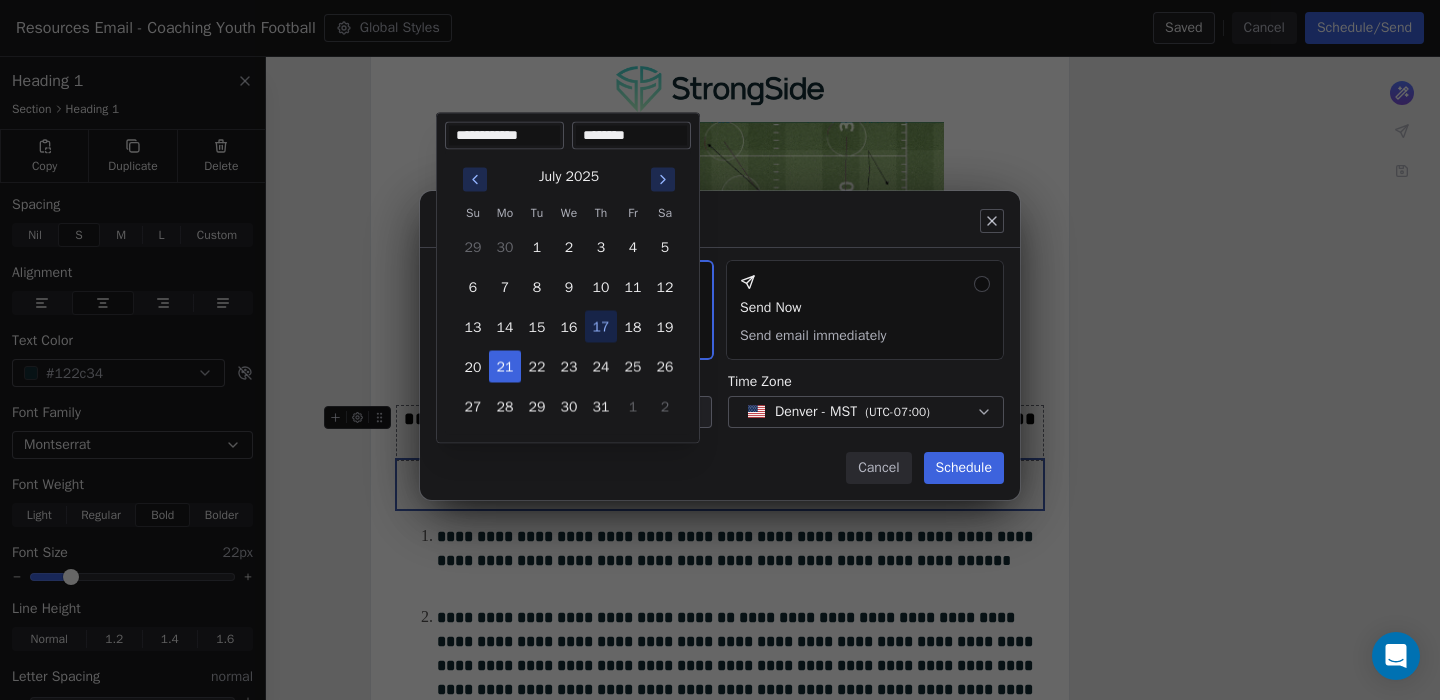 type on "********" 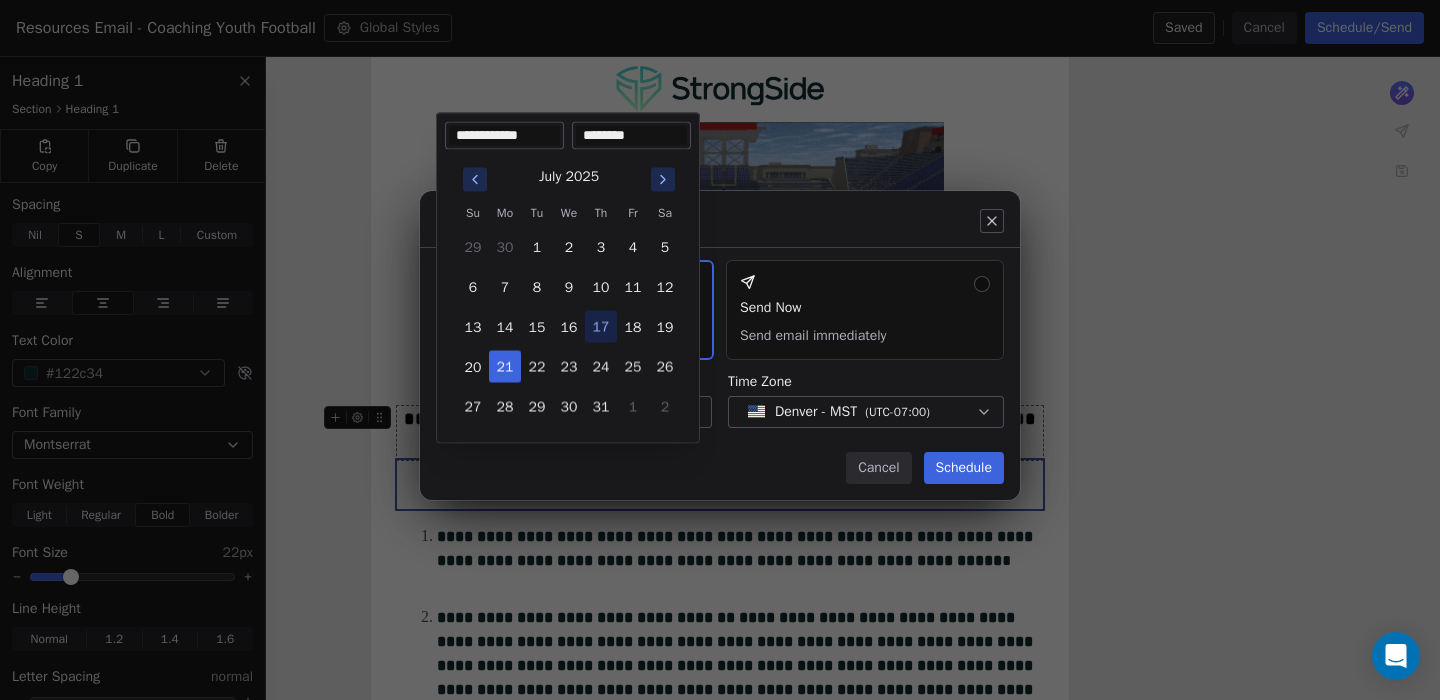 click on "Send or schedule email Schedule & Send Choose a future date and time Send Now Send email immediately Date & Time Jul 21, 2025 08:30 AM Time Zone Denver - MST ( UTC-07:00 ) Cancel Schedule" at bounding box center [720, 350] 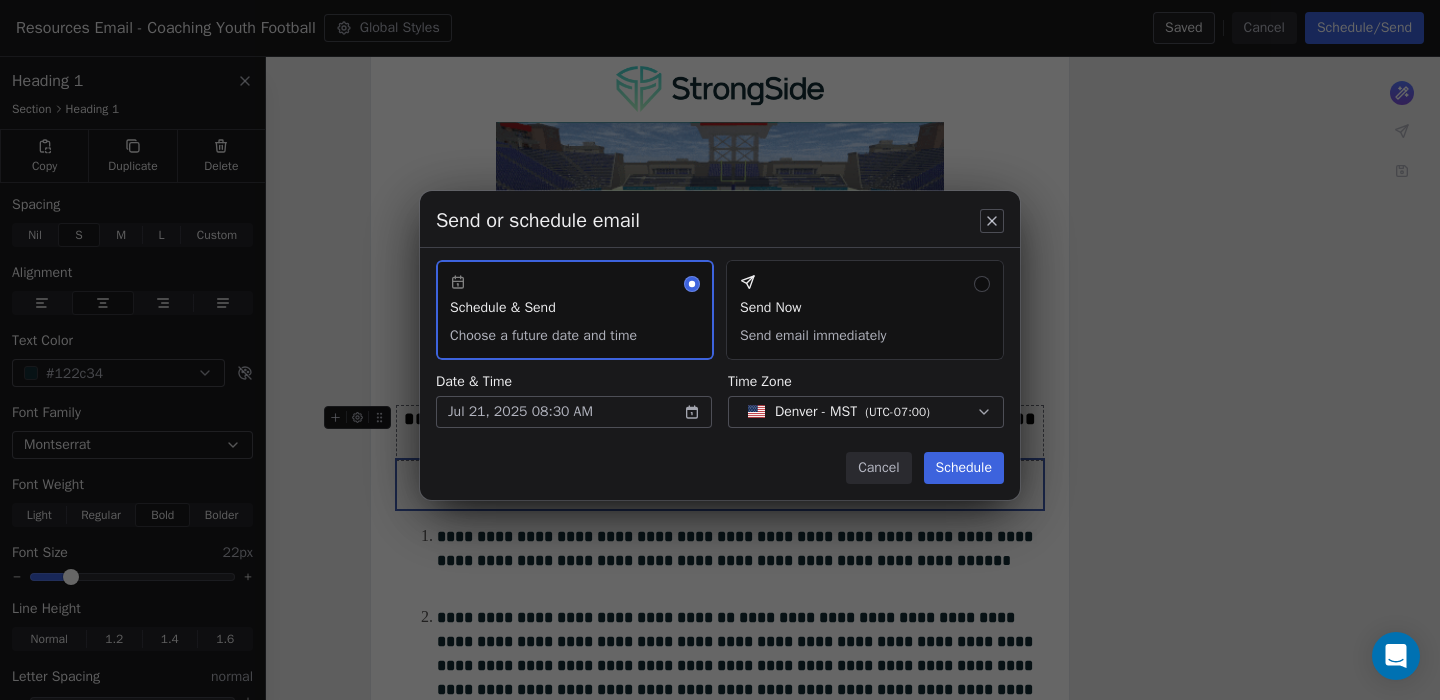 click on "Schedule" at bounding box center (964, 468) 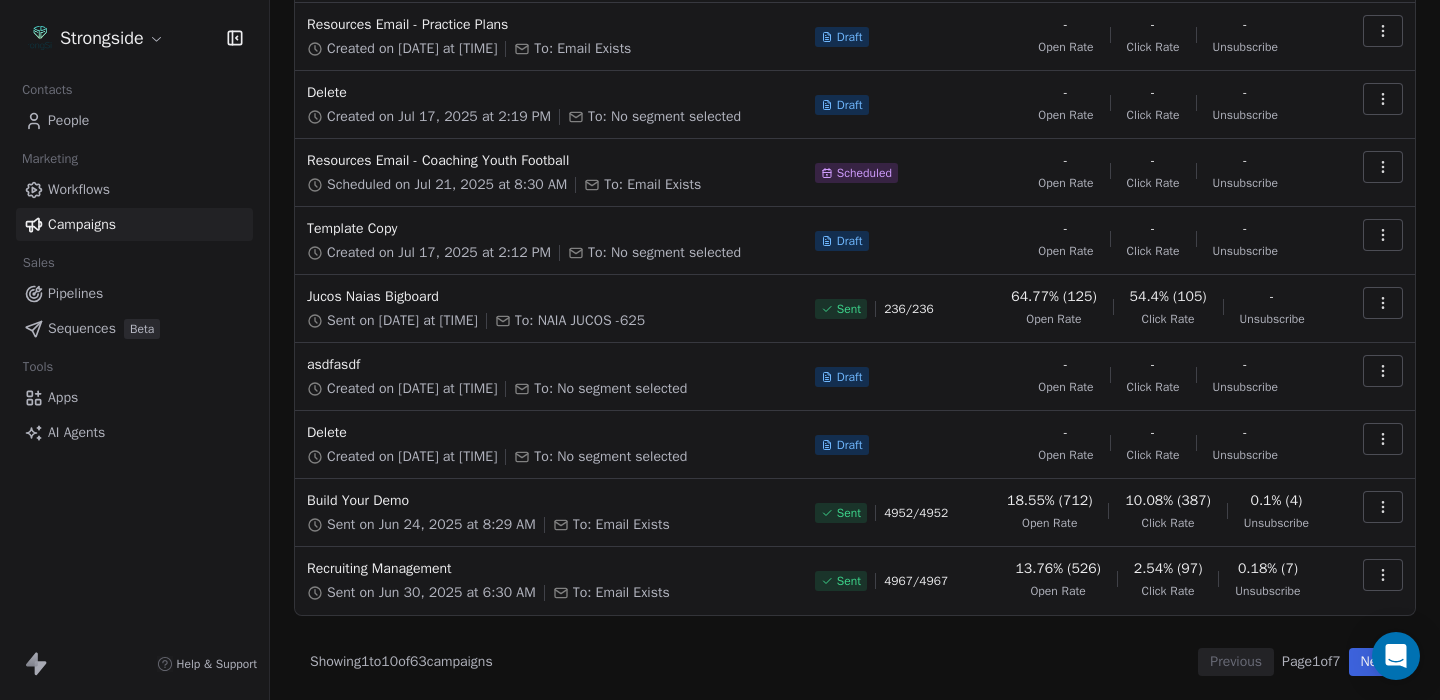 scroll, scrollTop: 0, scrollLeft: 0, axis: both 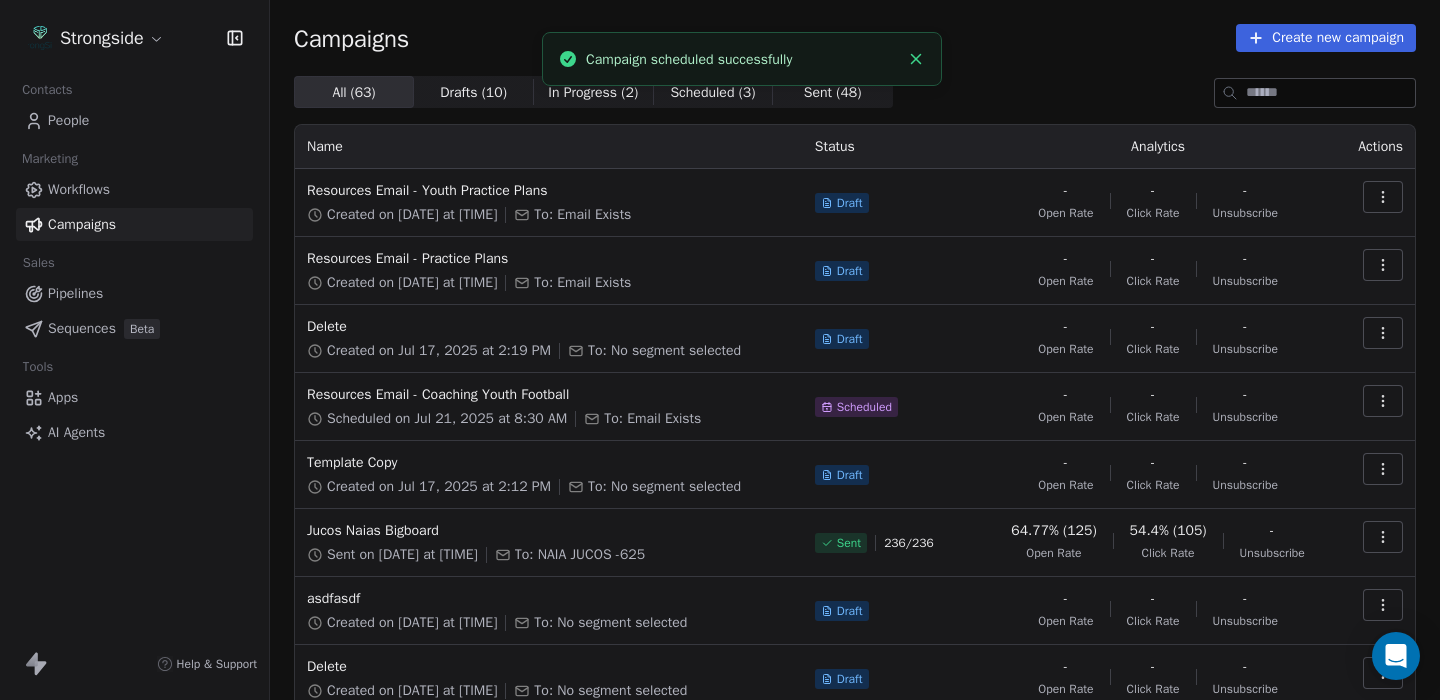 click on "Scheduled ( 3 )" at bounding box center (712, 92) 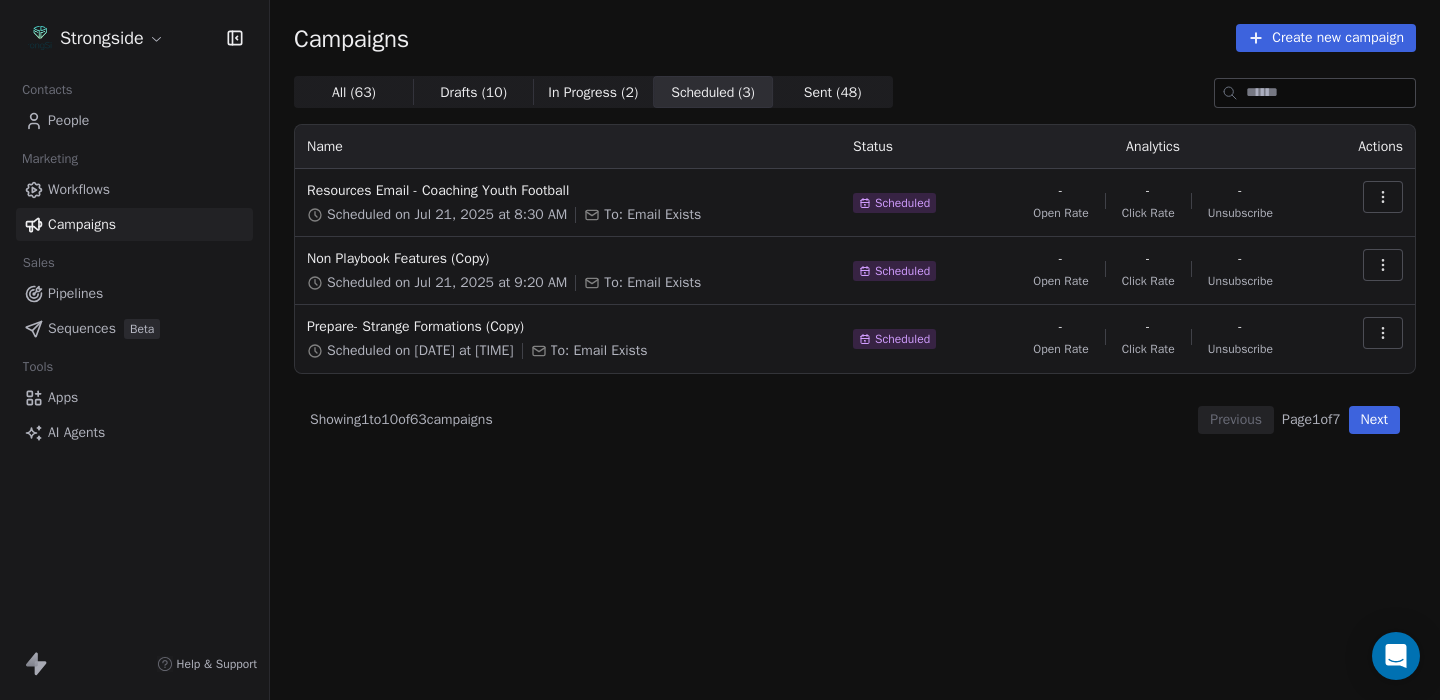 click at bounding box center [1383, 333] 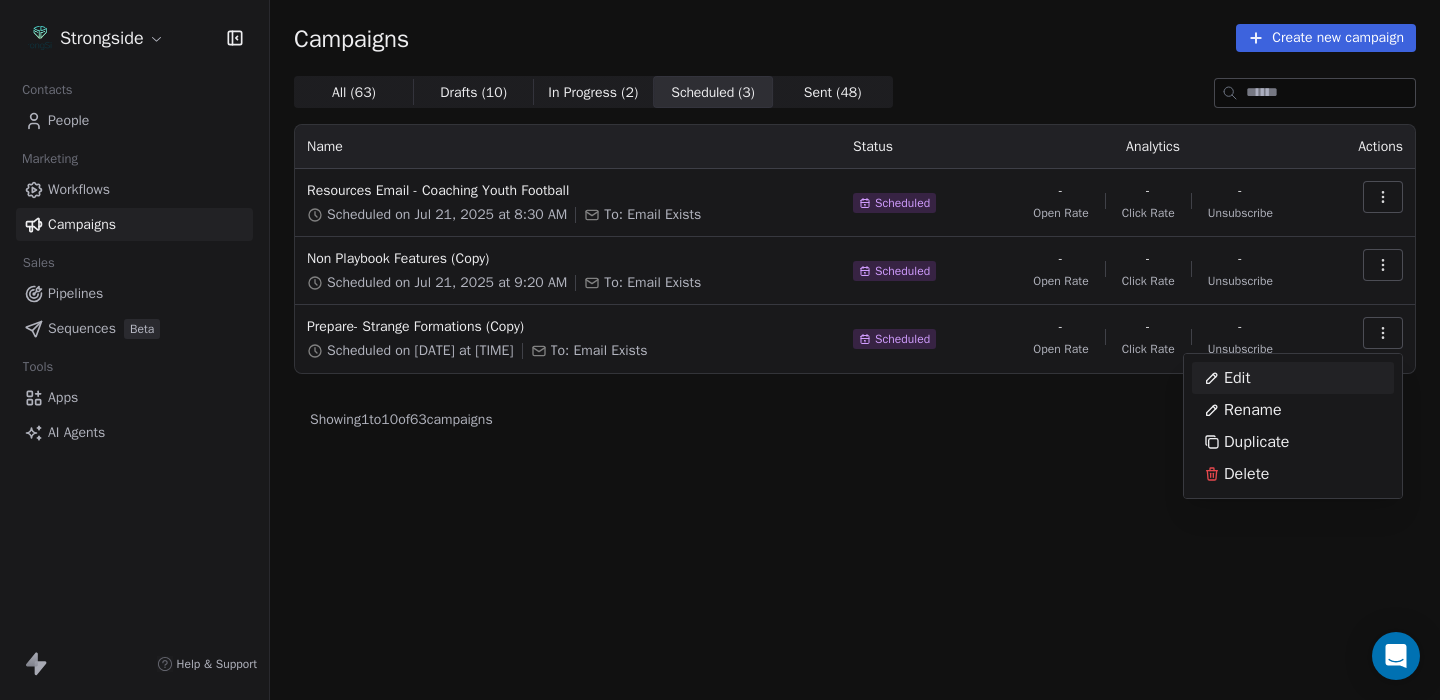 click on "Edit" at bounding box center (1237, 378) 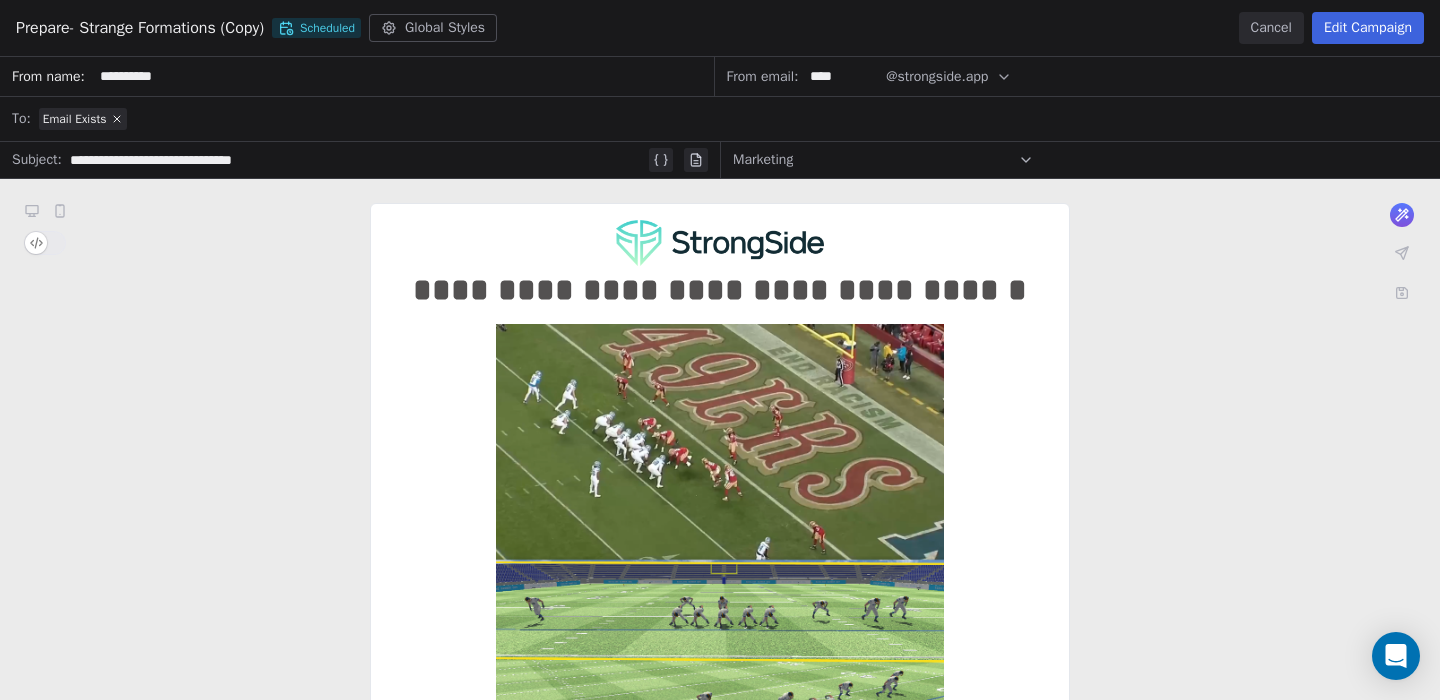 click on "Edit Campaign" at bounding box center [1368, 28] 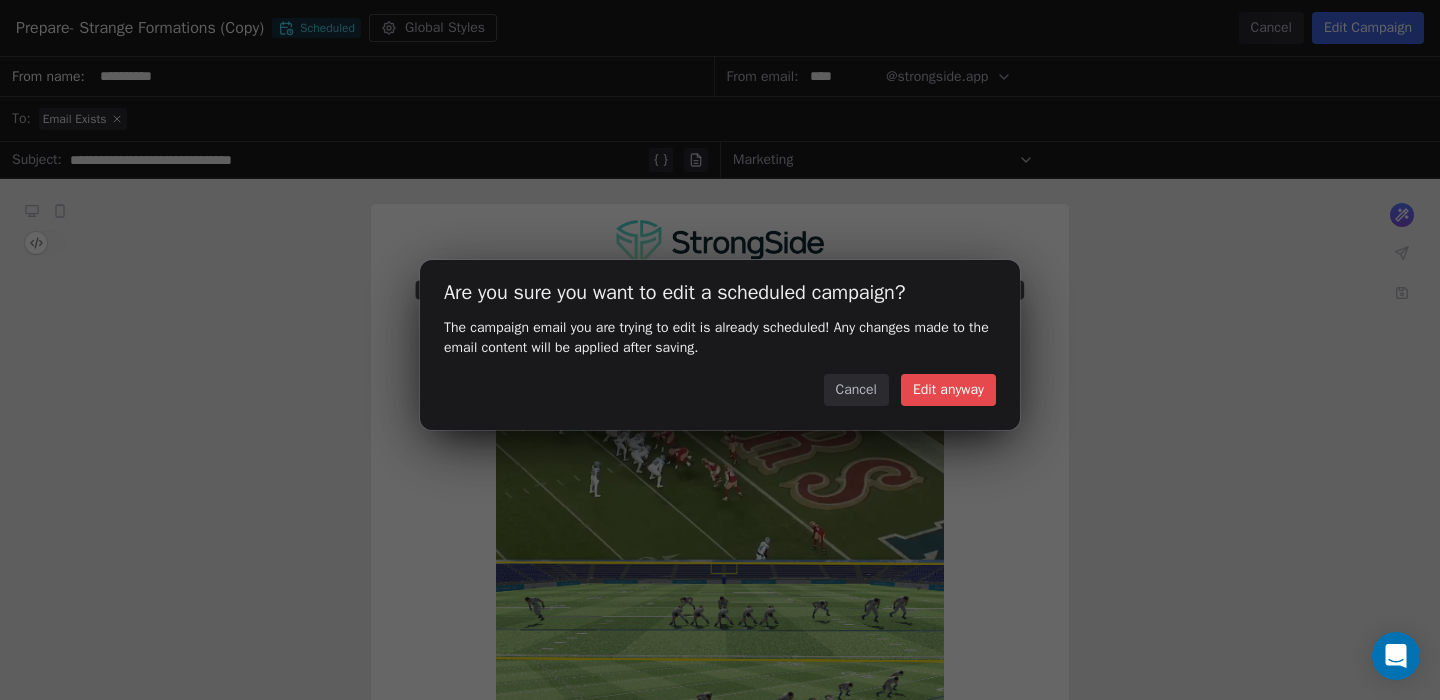 click on "Edit anyway" at bounding box center (948, 390) 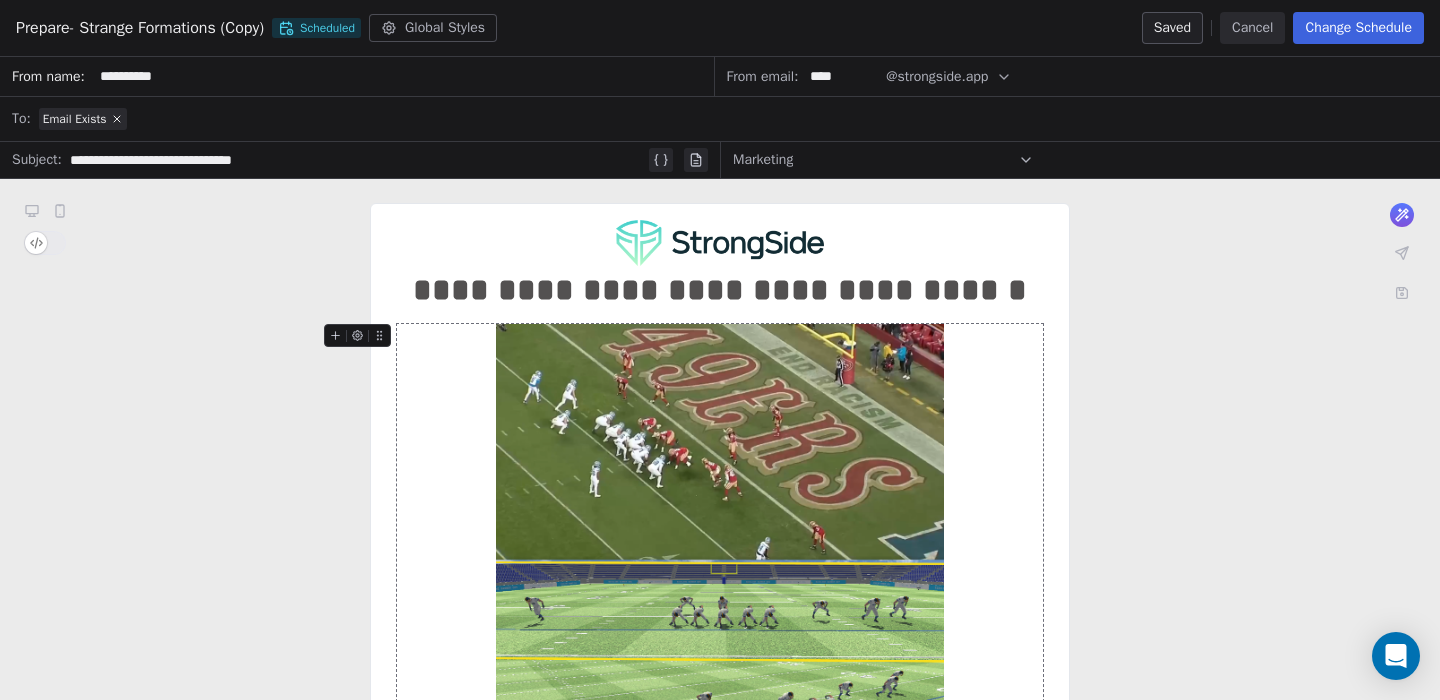 click on "Prepare- Strange Formations (Copy) Scheduled  Global Styles Saved Cancel Change Schedule" at bounding box center (720, 28) 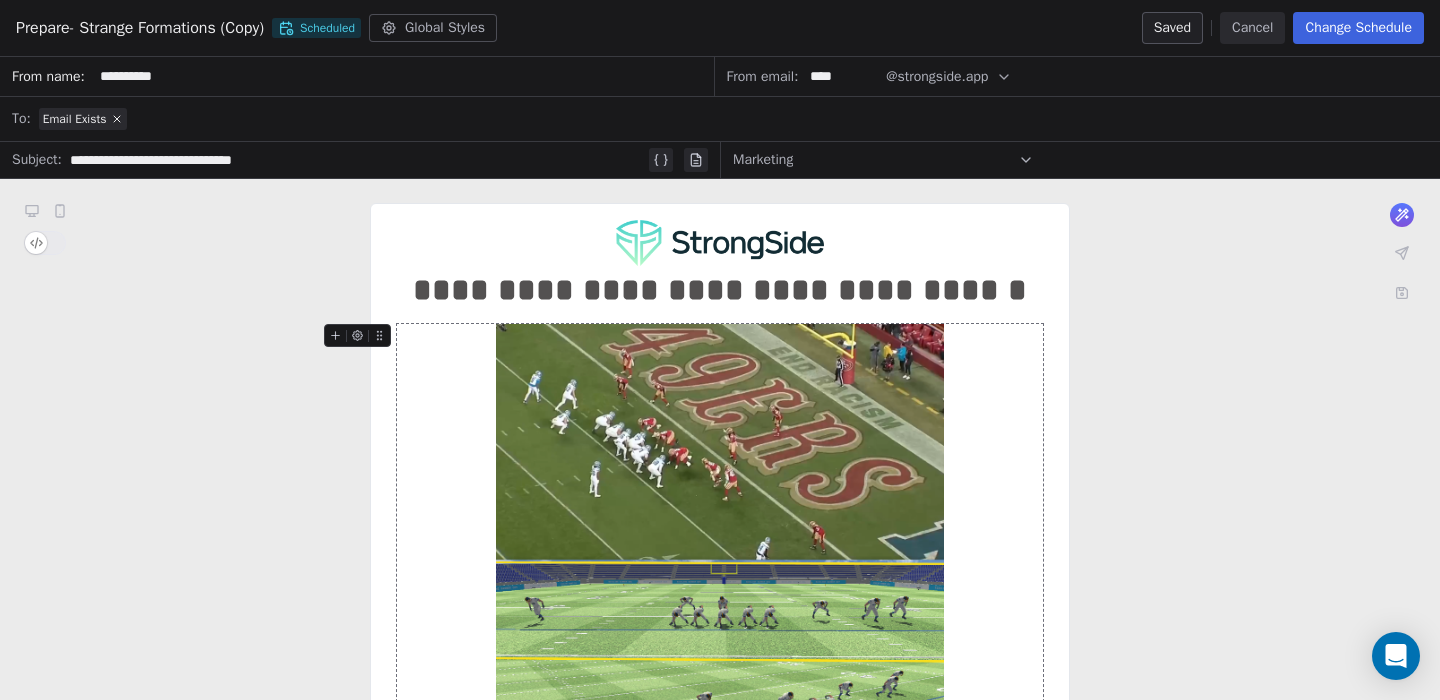 click on "Change Schedule" at bounding box center (1358, 28) 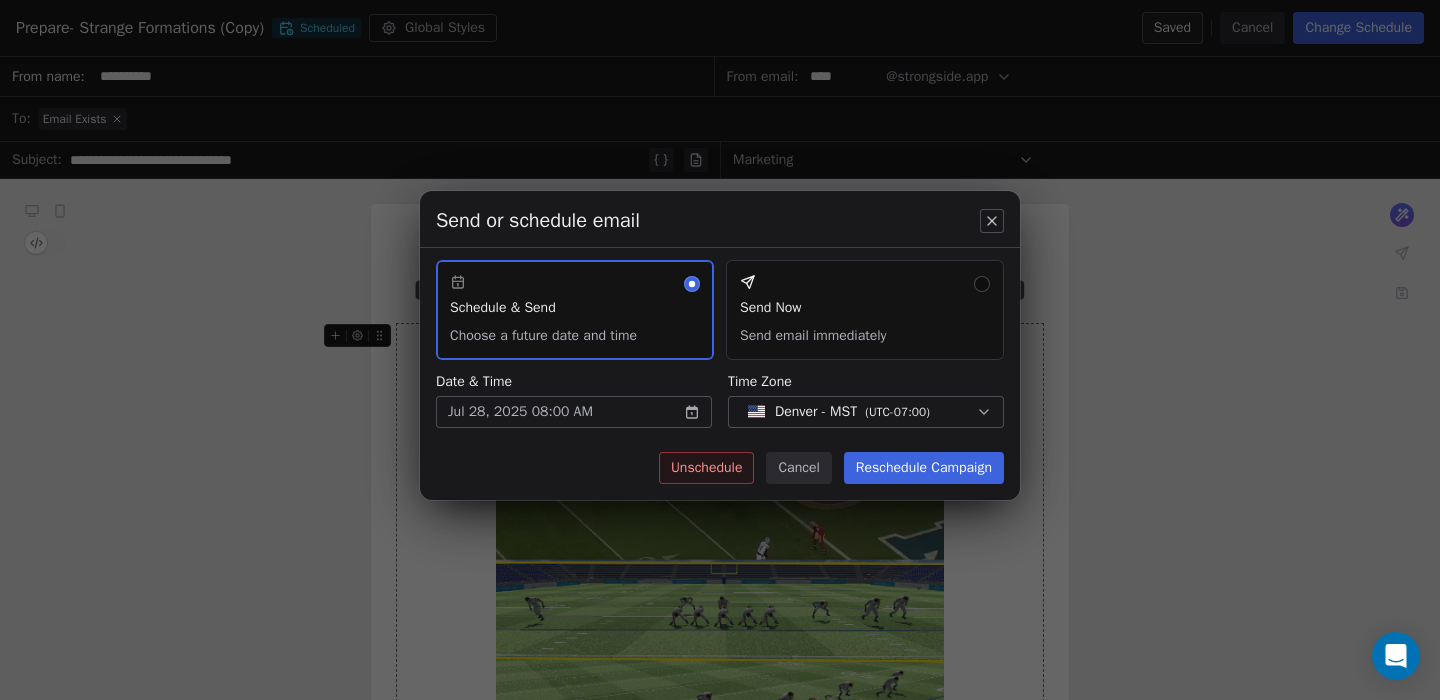 click on "**********" at bounding box center [720, 350] 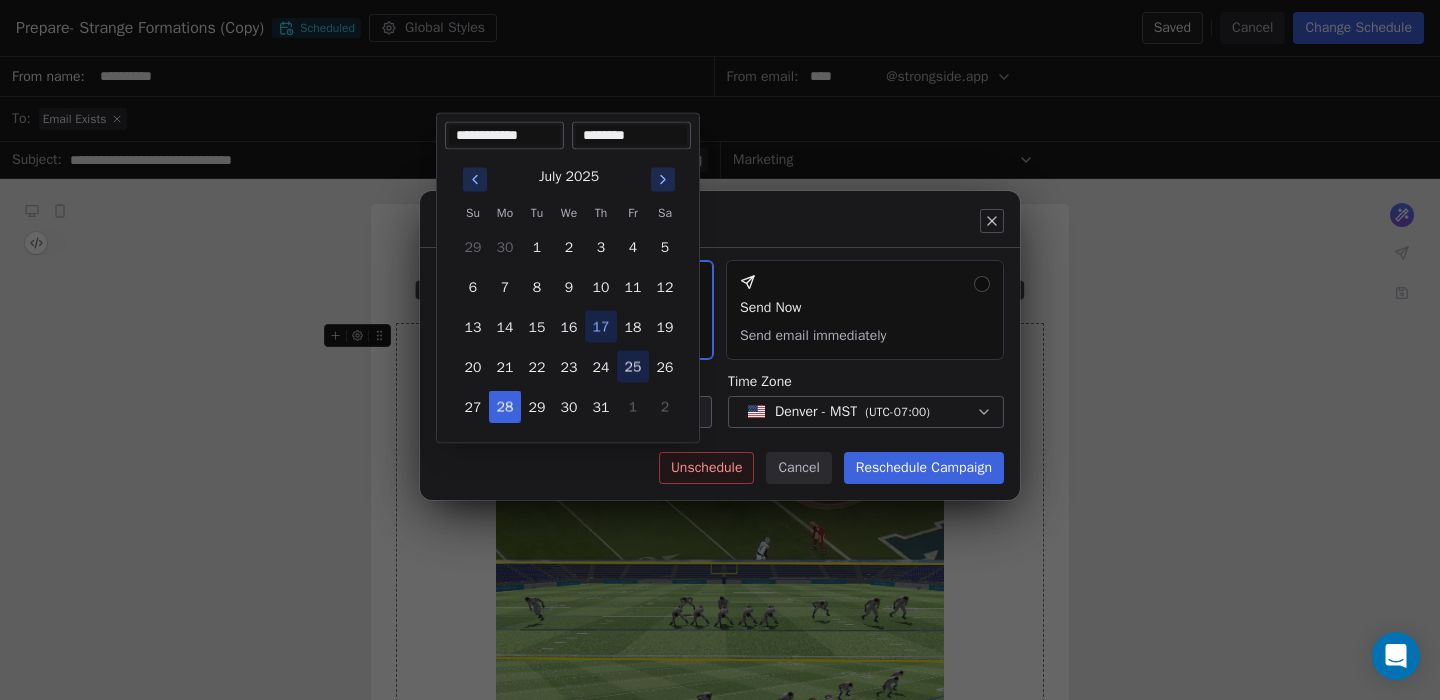 click on "25" at bounding box center [633, 367] 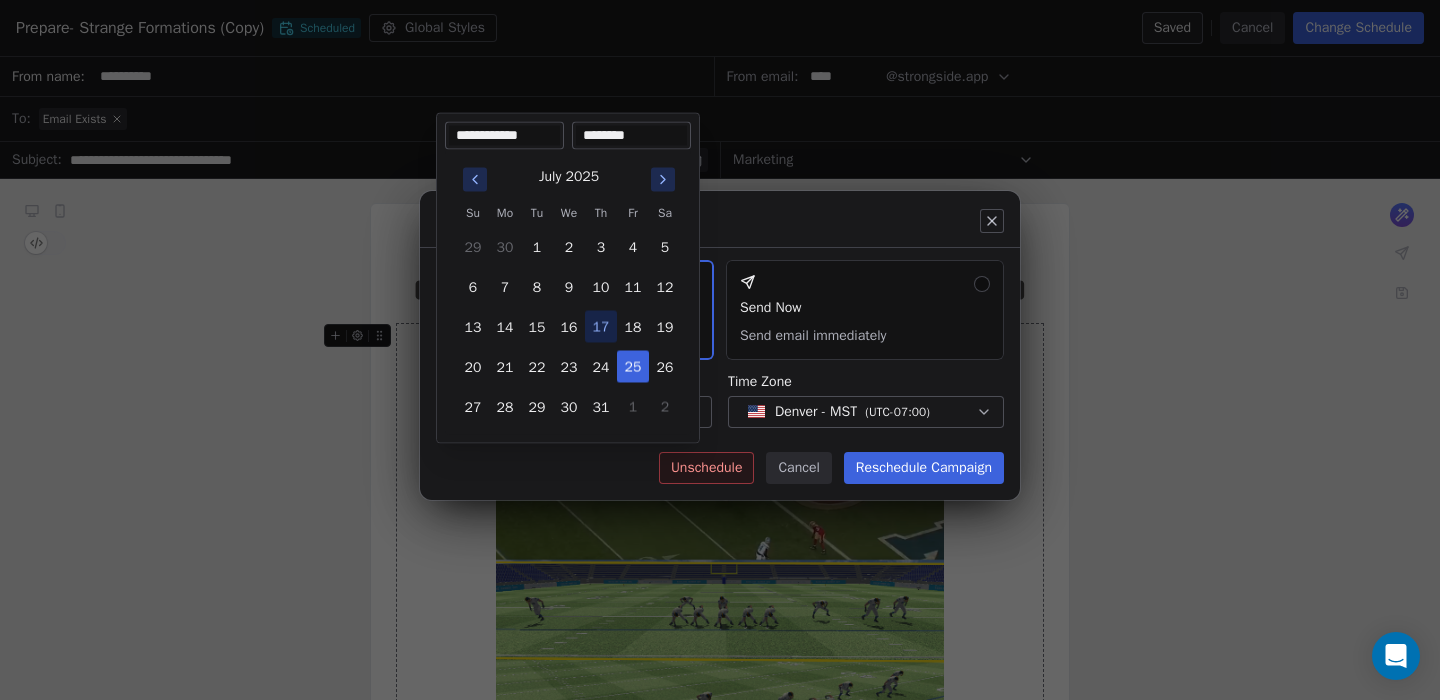 click on "Send or schedule email Schedule & Send Choose a future date and time Send Now Send email immediately Date & Time Jul 25, 2025 08:00 AM Time Zone Denver - MST ( UTC-07:00 ) Unschedule Cancel Reschedule Campaign" at bounding box center (720, 350) 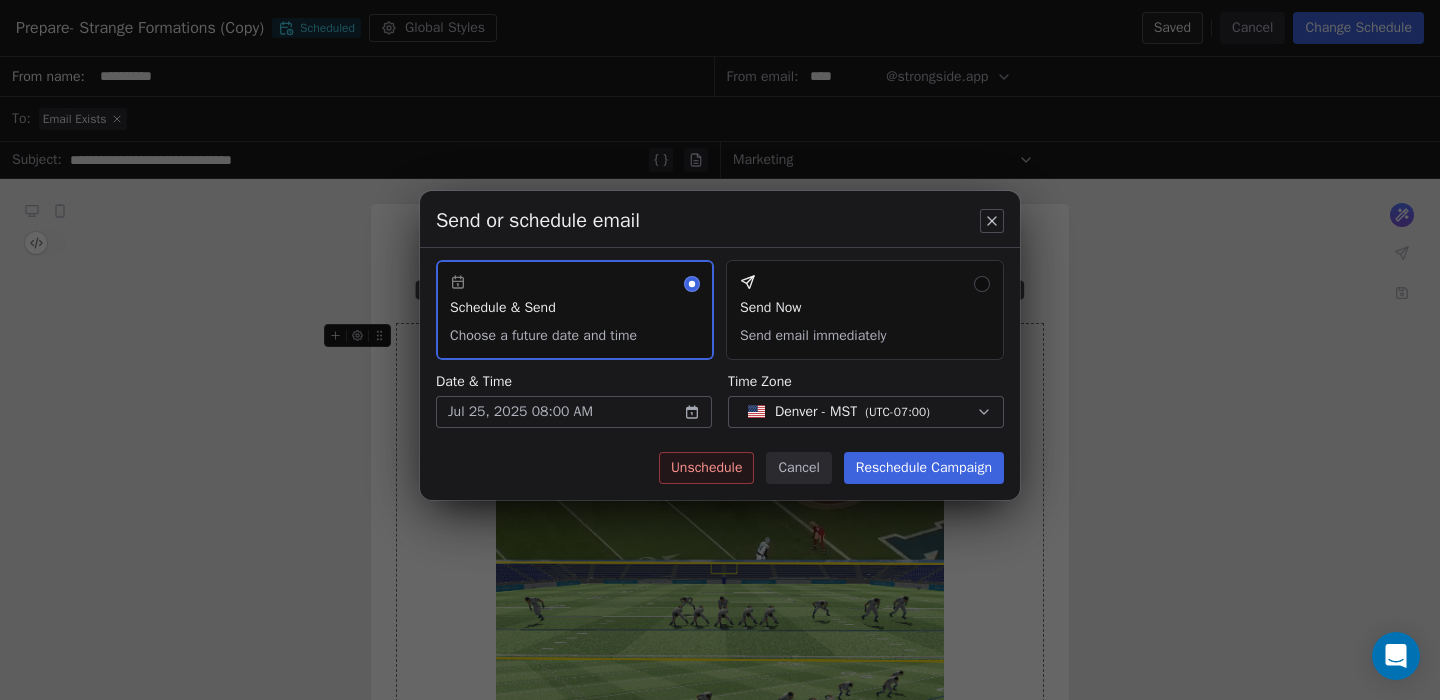 click on "Reschedule Campaign" at bounding box center [924, 468] 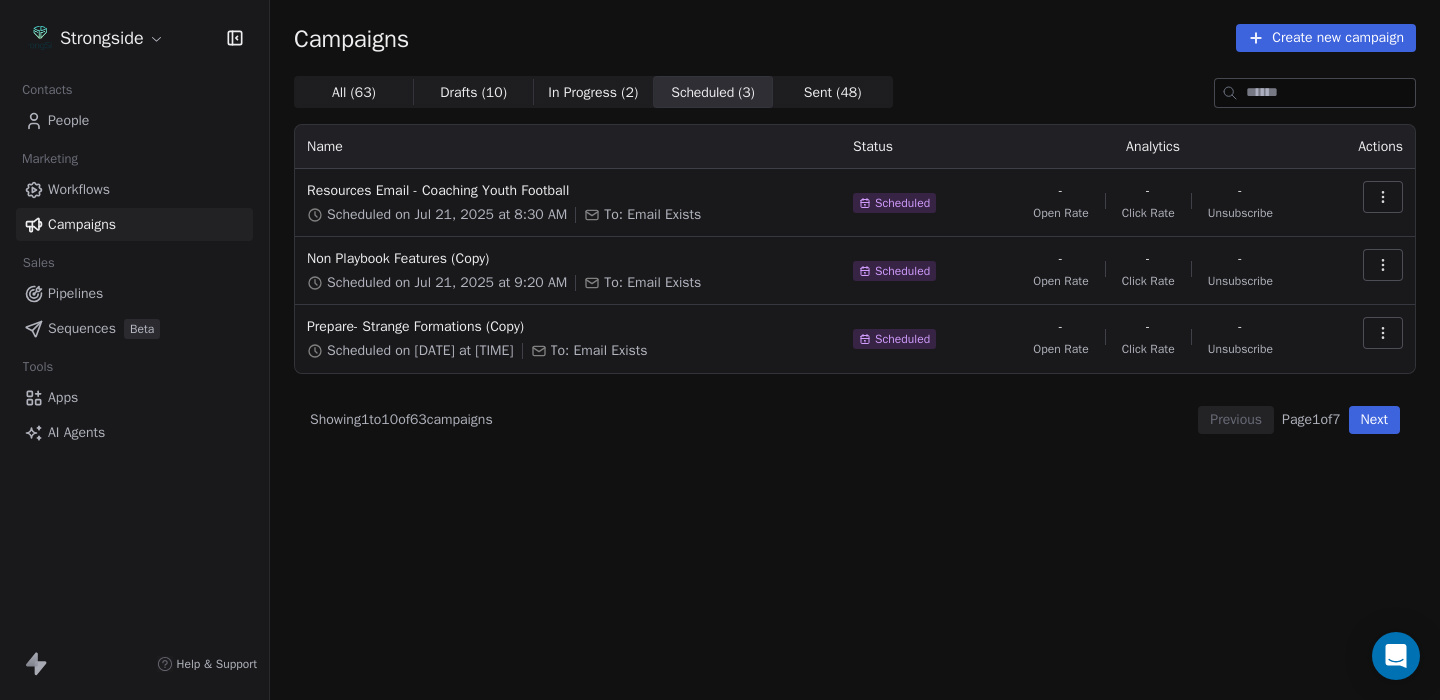 click at bounding box center [1383, 265] 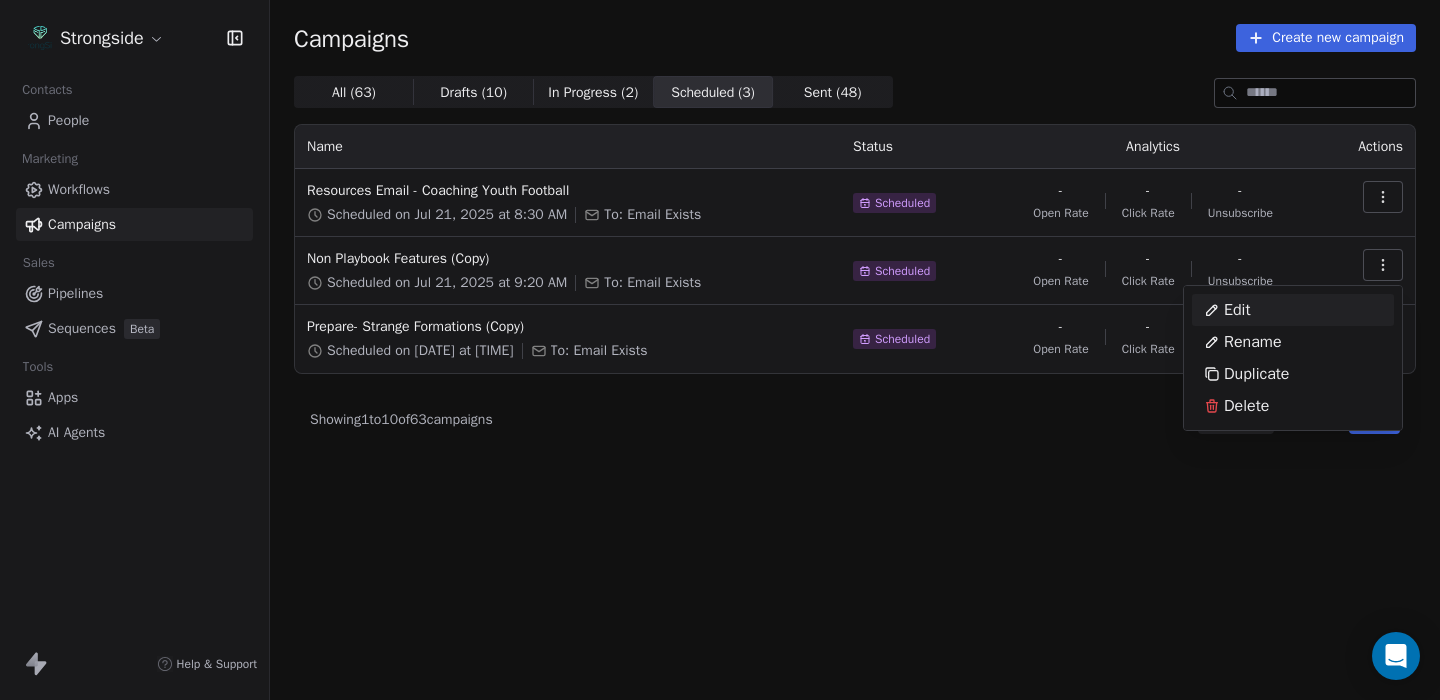 click on "Edit" at bounding box center [1227, 310] 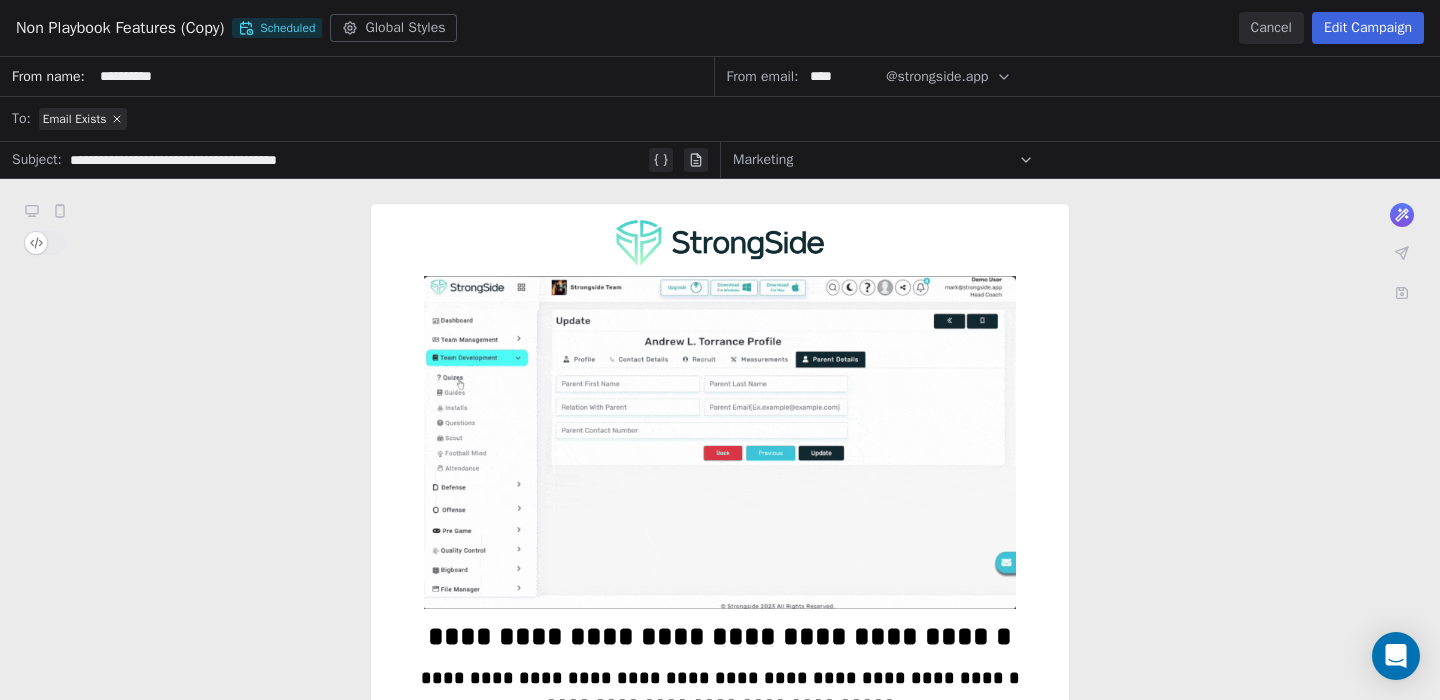 click on "Edit Campaign" at bounding box center (1368, 28) 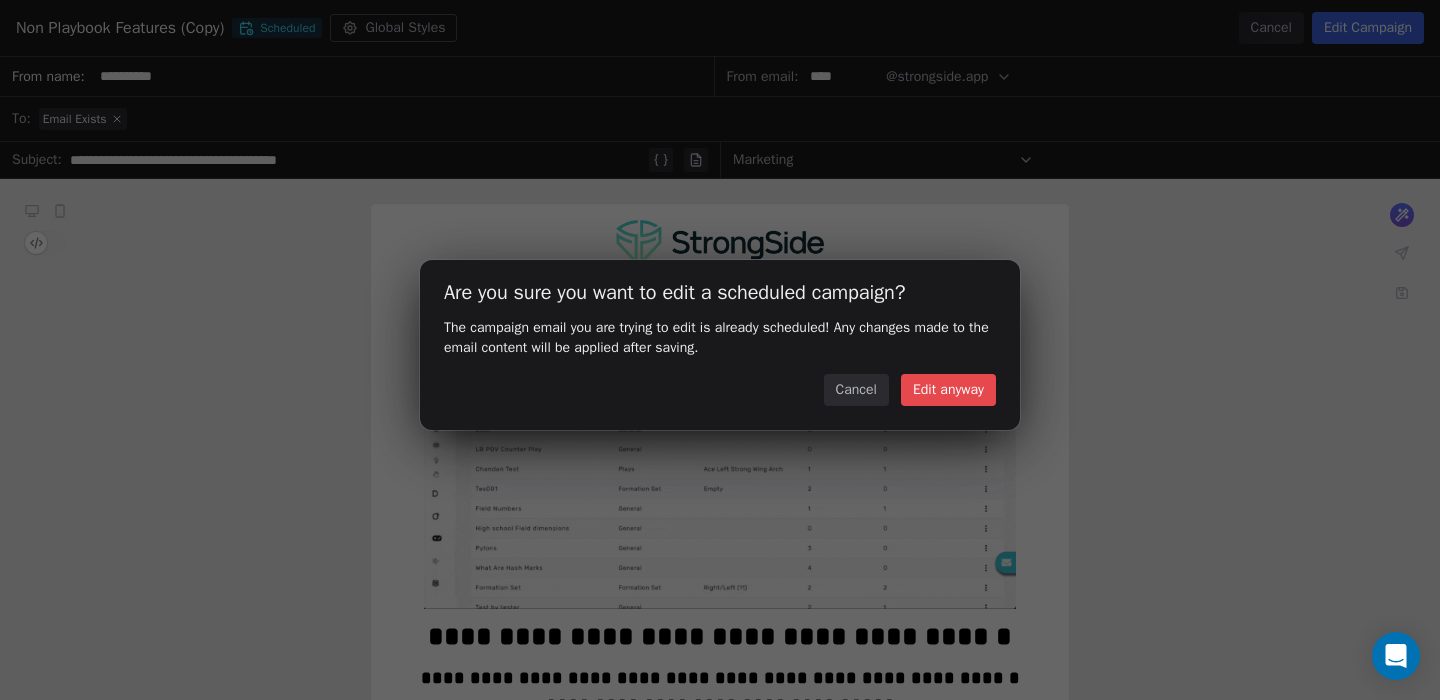 click on "Edit anyway" at bounding box center (948, 390) 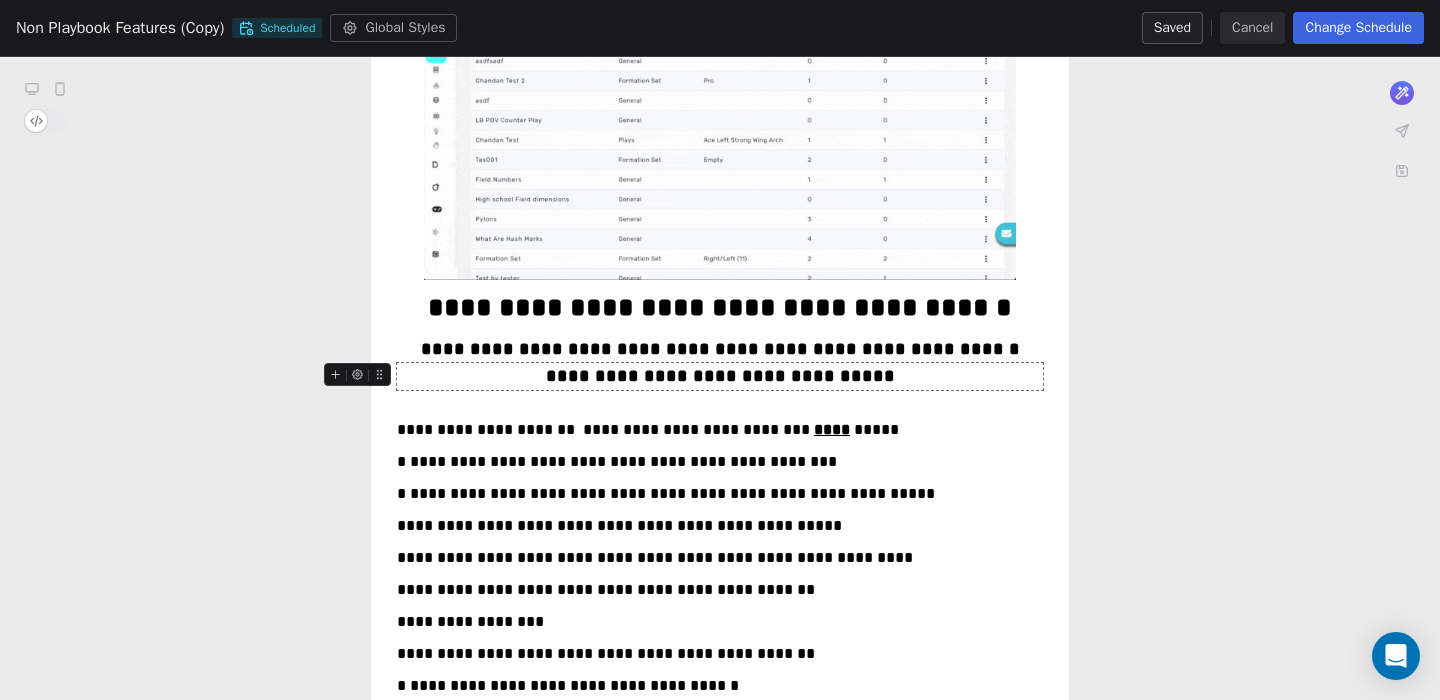 scroll, scrollTop: 254, scrollLeft: 0, axis: vertical 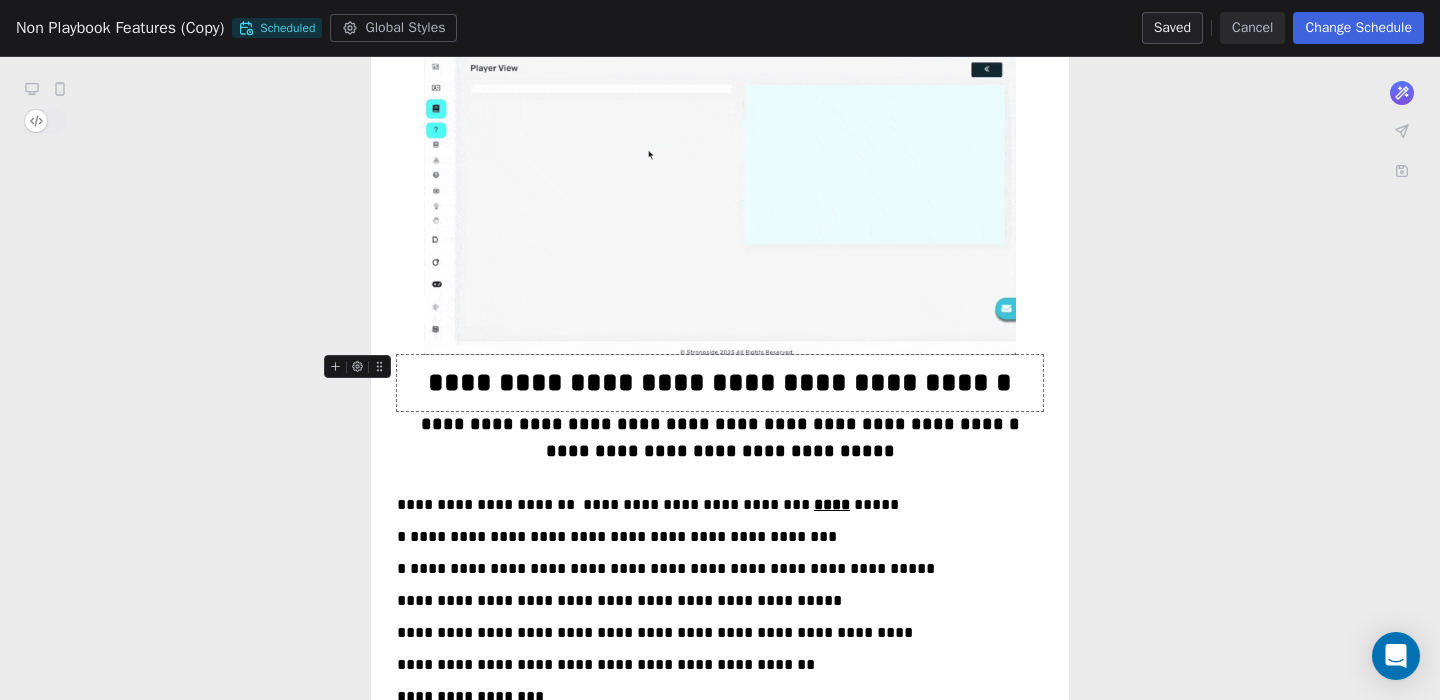click on "**********" at bounding box center [720, 383] 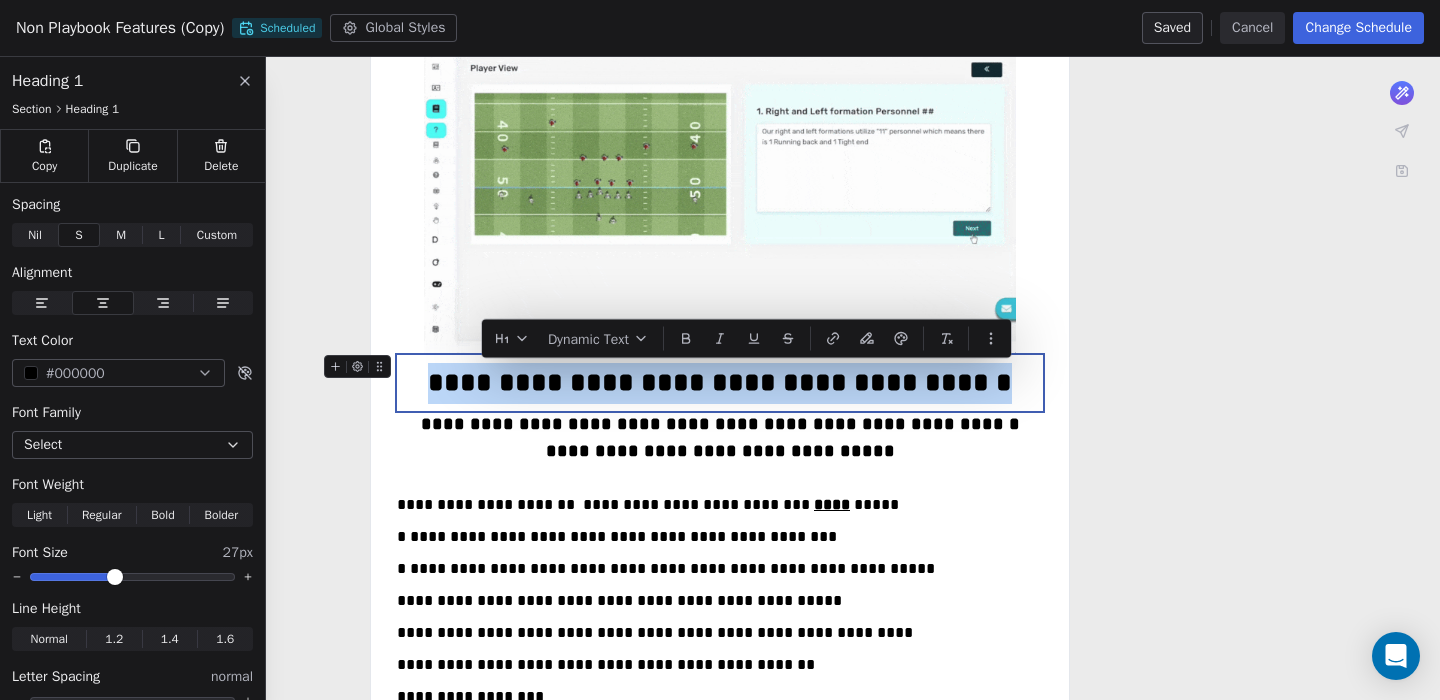 drag, startPoint x: 1018, startPoint y: 384, endPoint x: 412, endPoint y: 370, distance: 606.1617 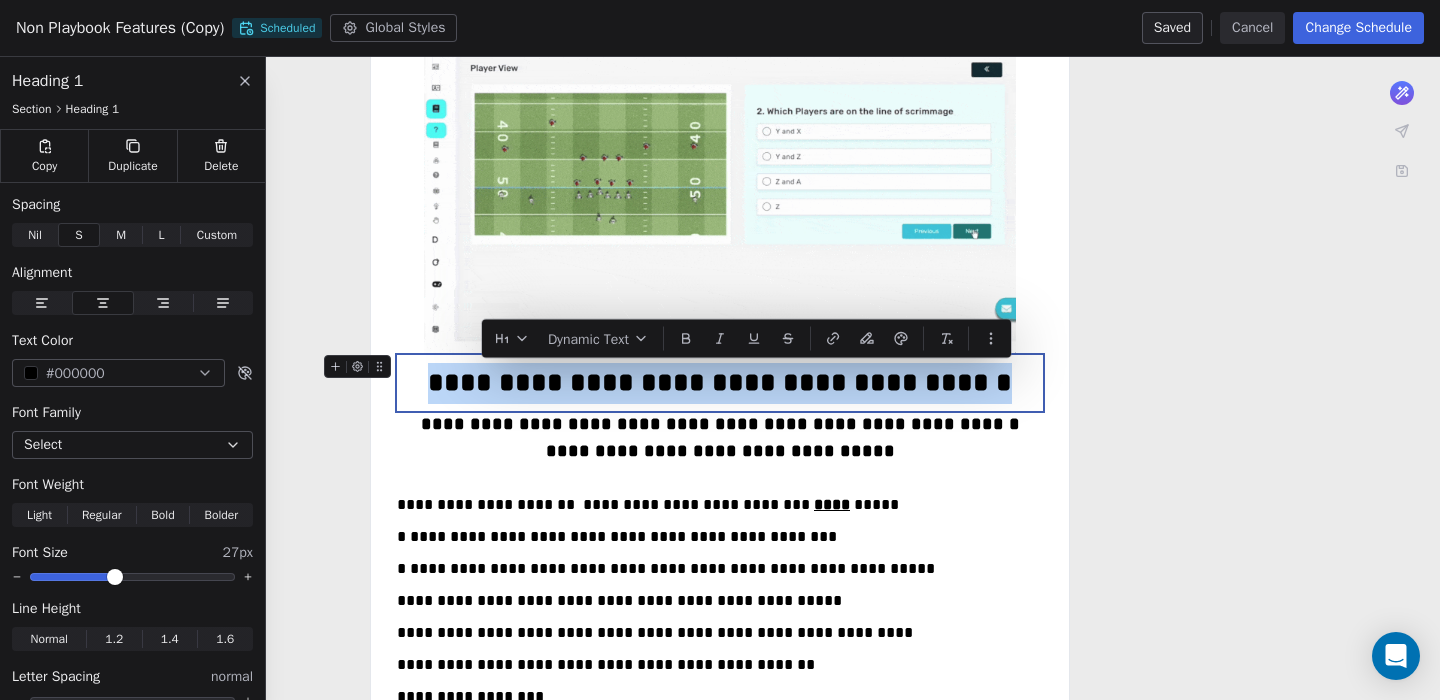 copy on "**********" 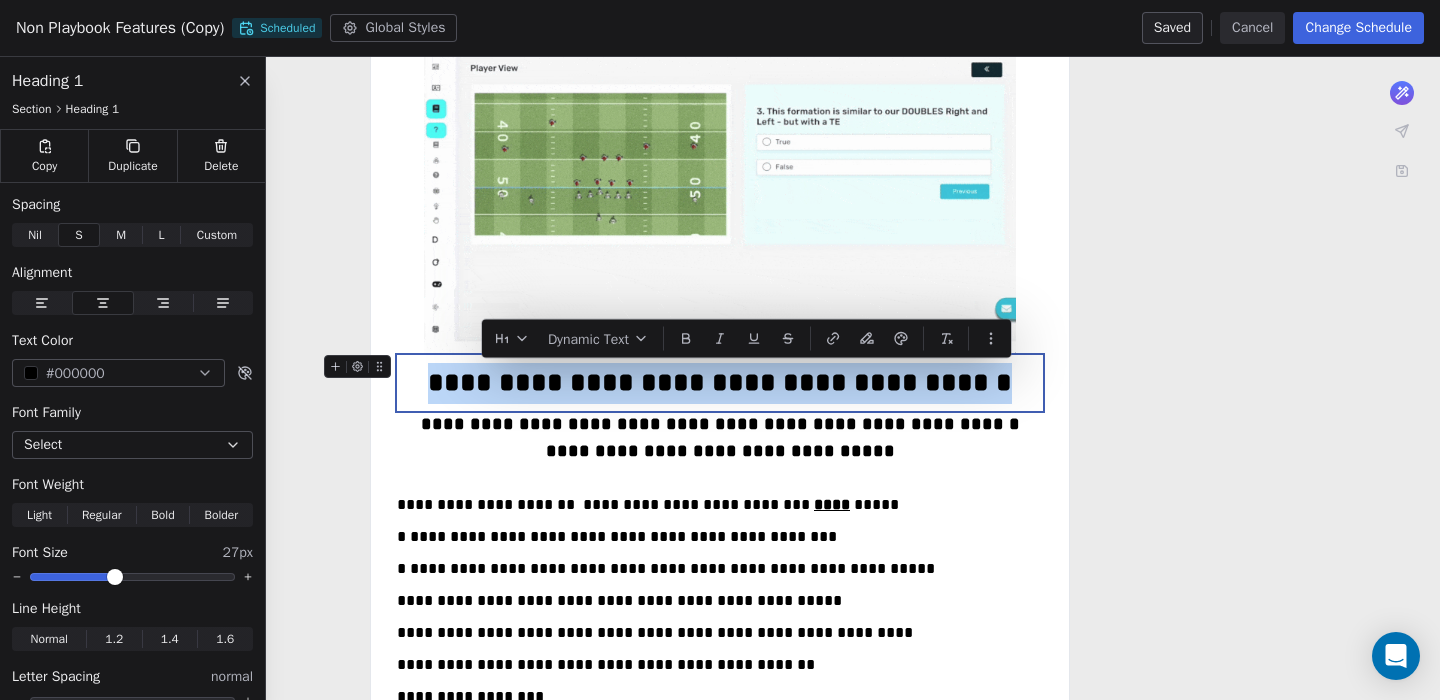 click on "**********" at bounding box center (720, 383) 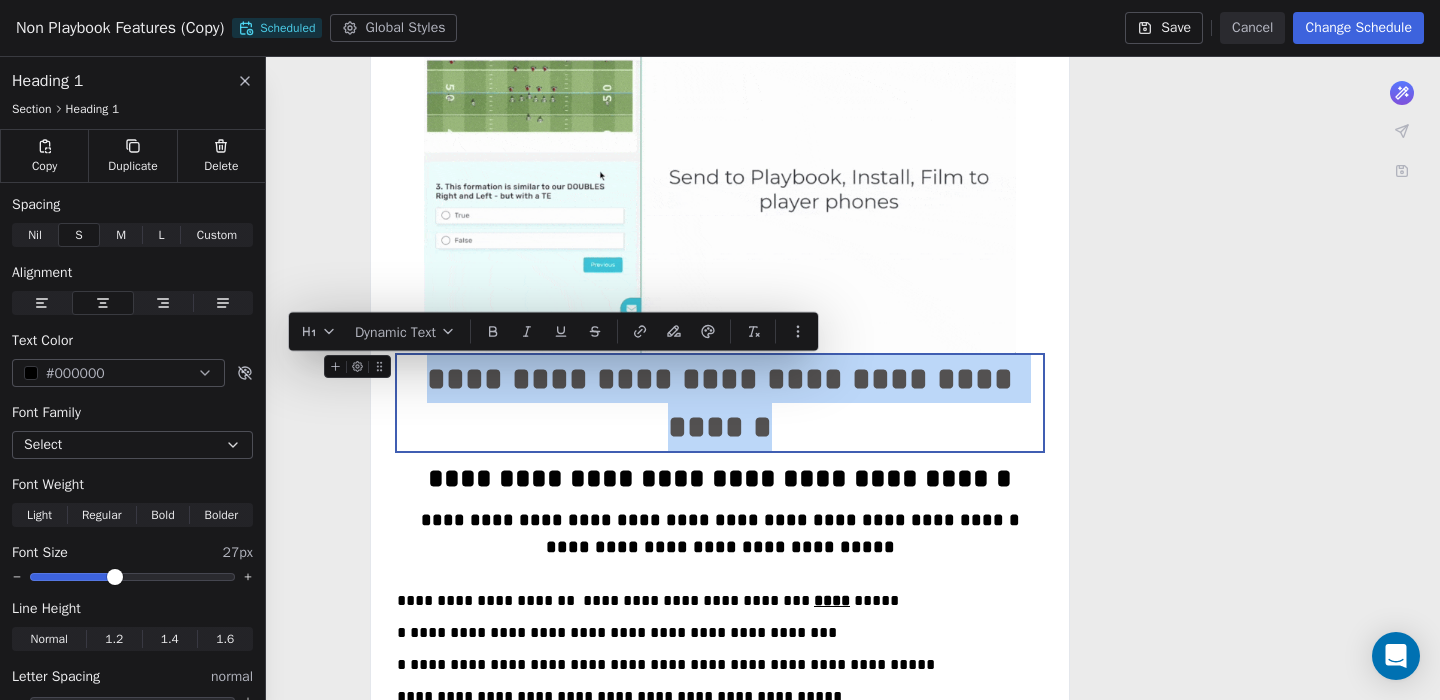 drag, startPoint x: 852, startPoint y: 432, endPoint x: 475, endPoint y: 385, distance: 379.91843 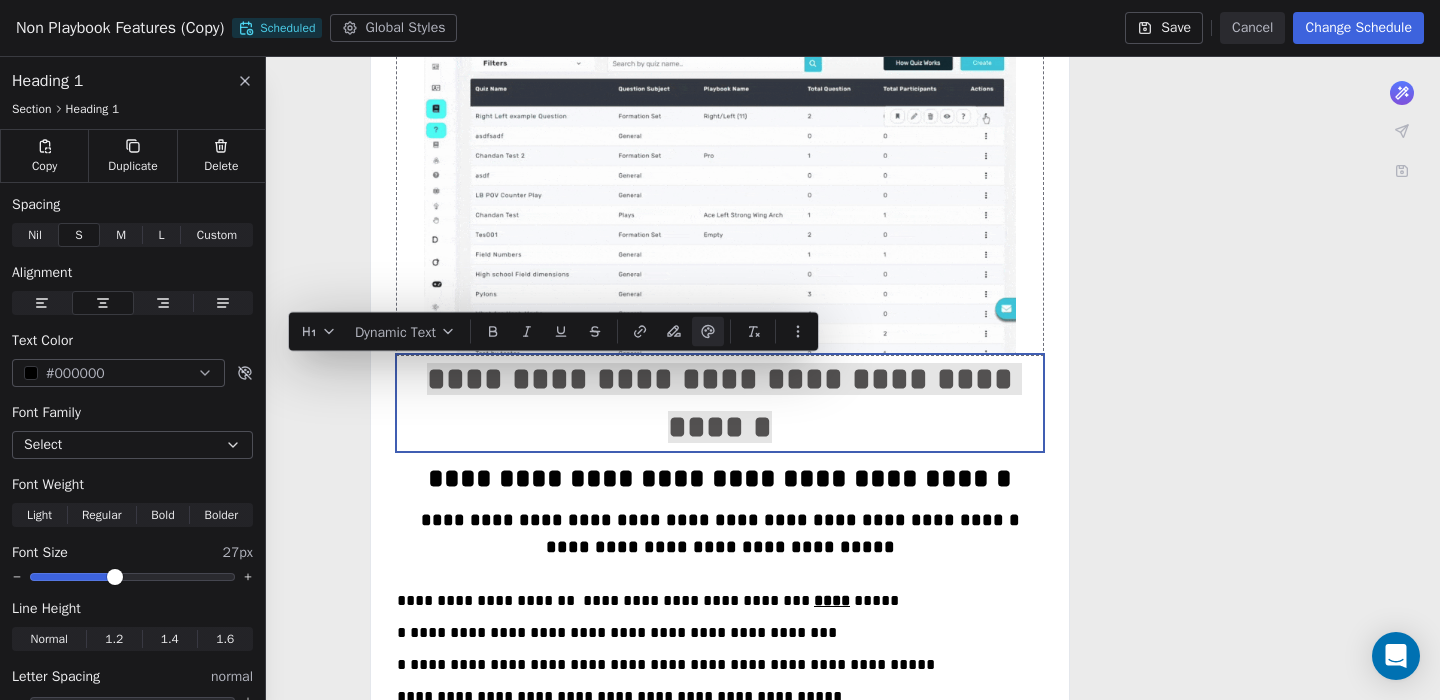 click 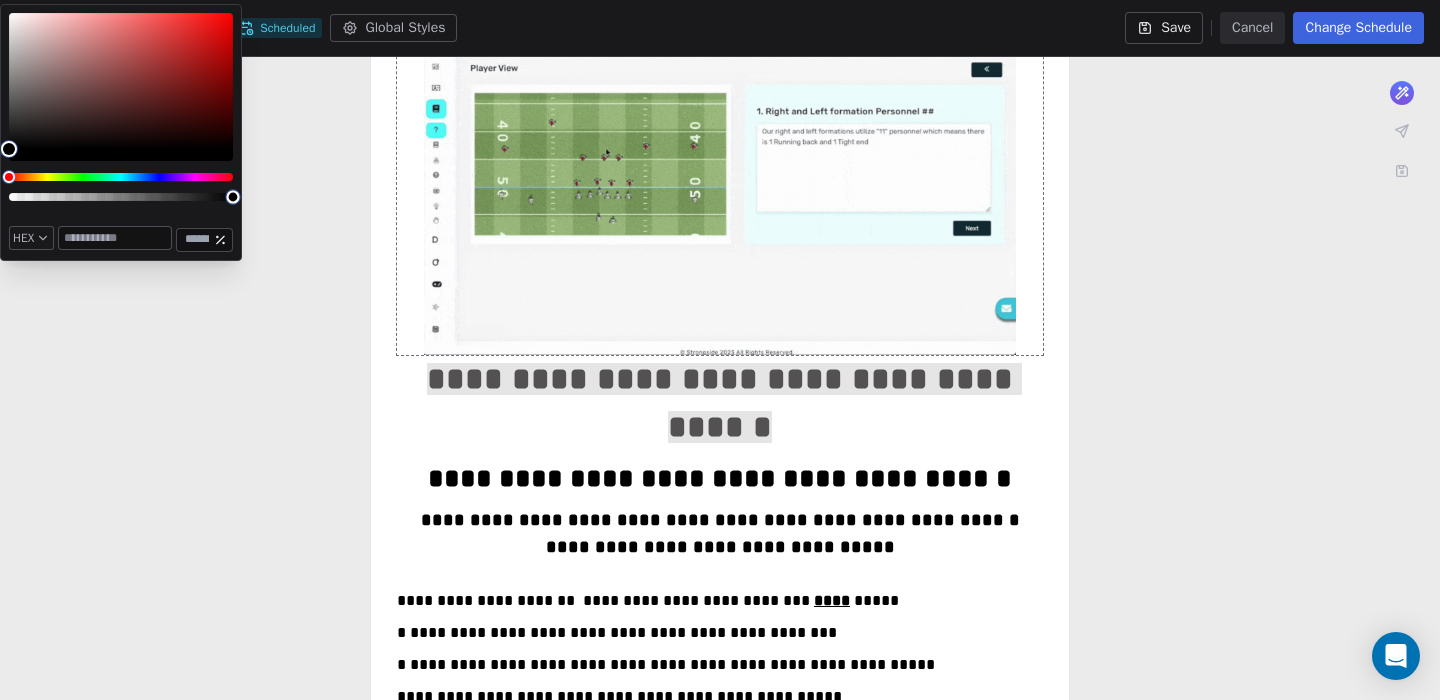 type on "*******" 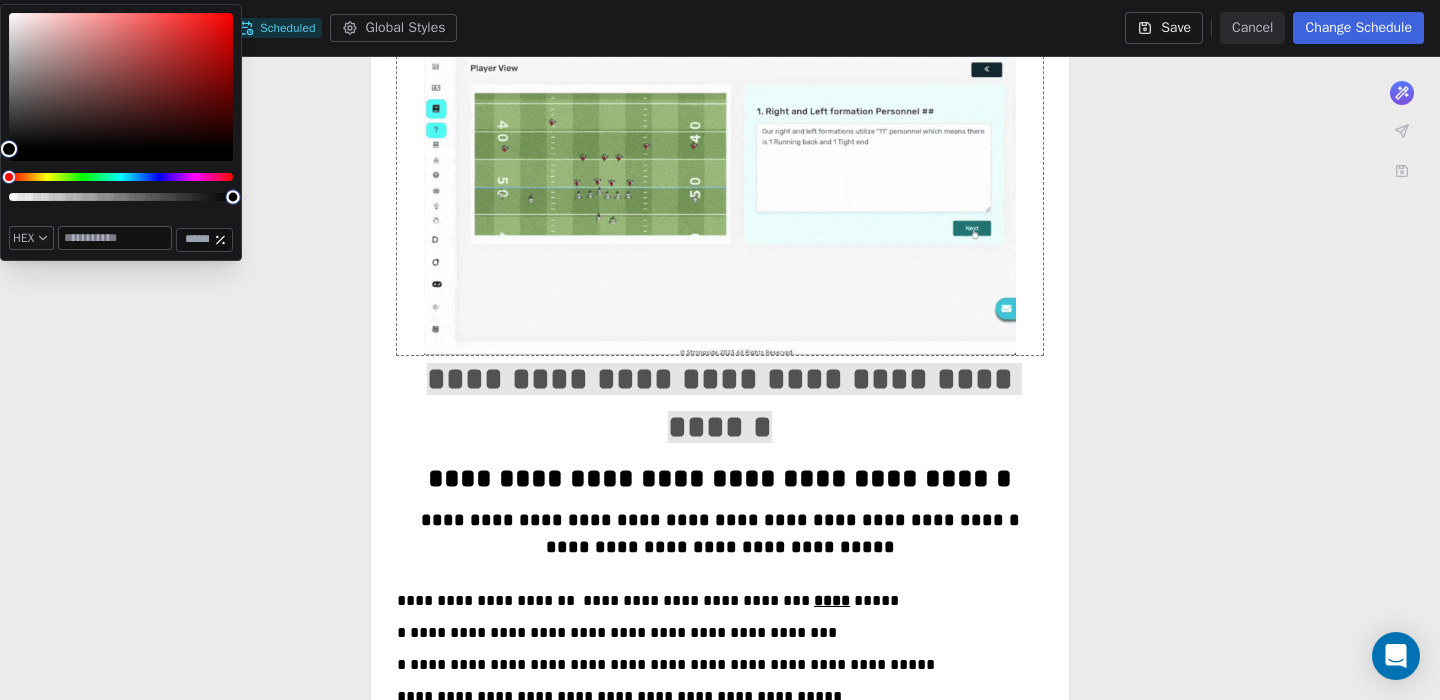 type on "**" 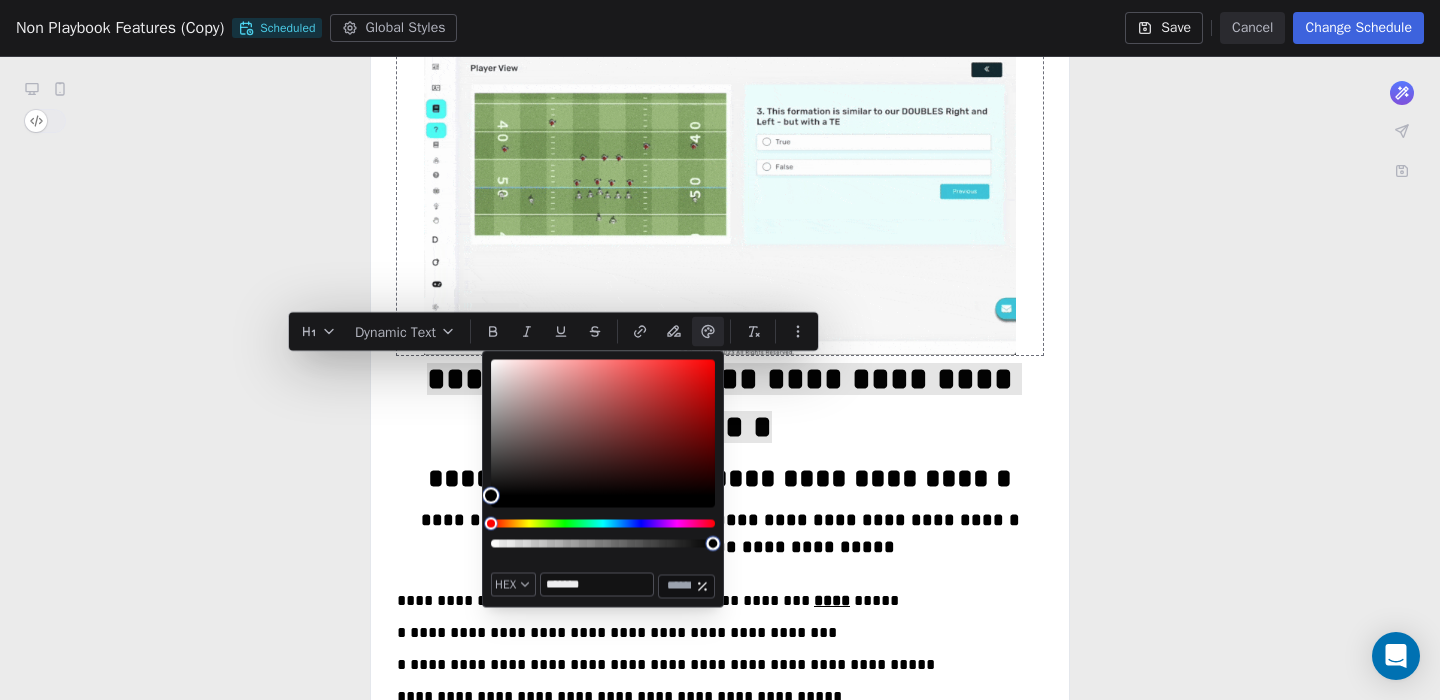 click on "**********" at bounding box center (720, 350) 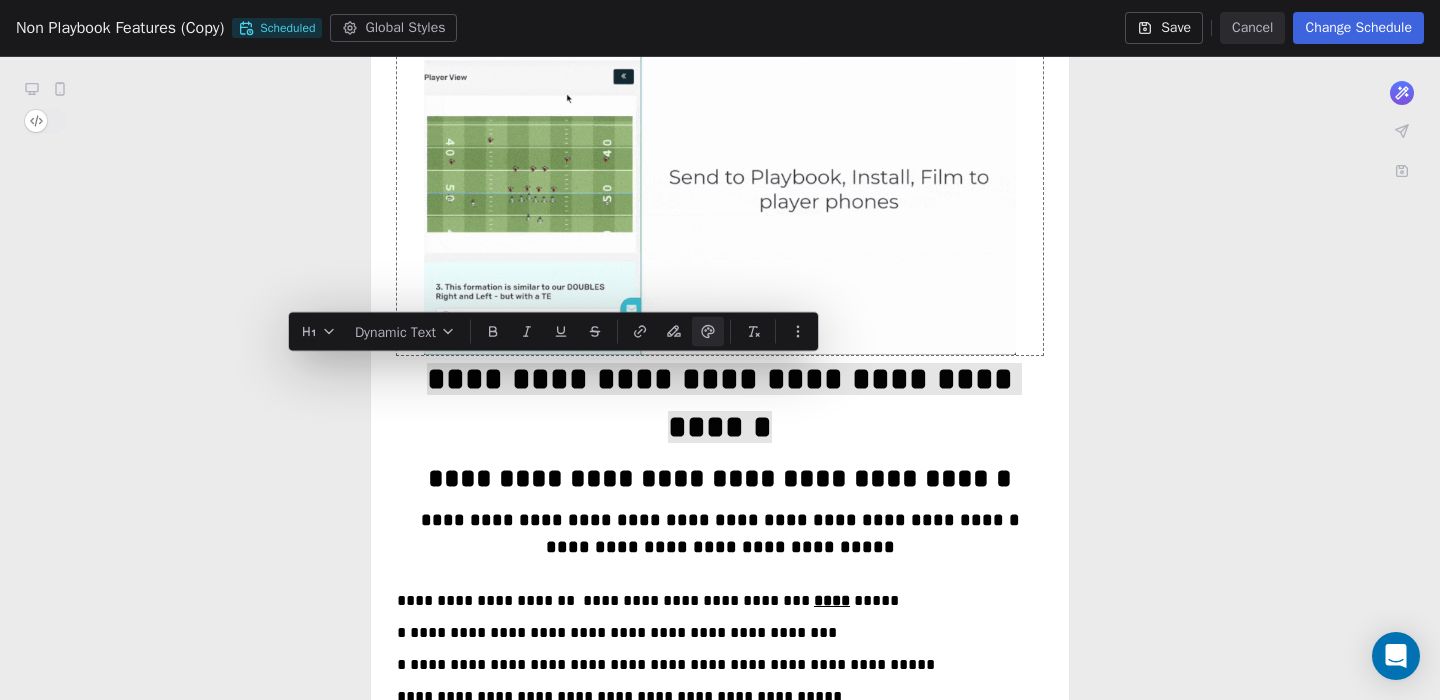 click on "**********" at bounding box center [720, 717] 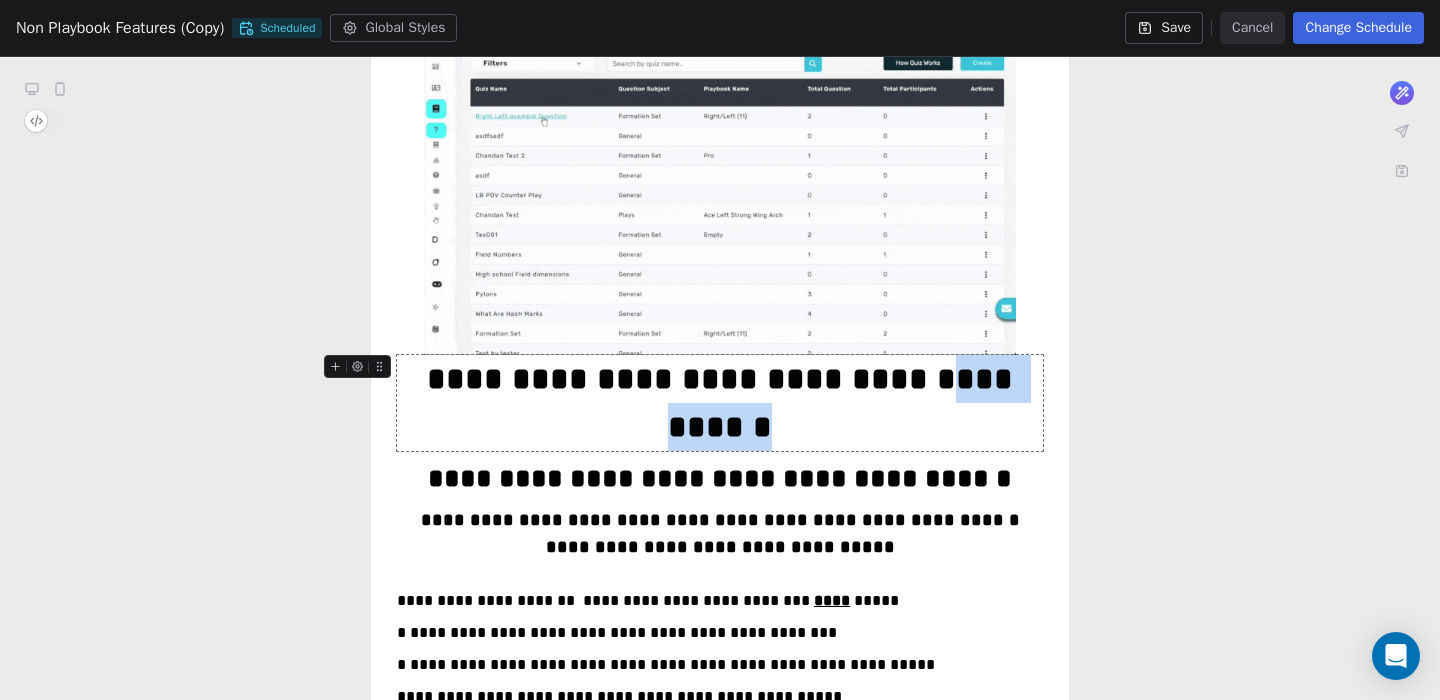 click on "**********" at bounding box center (724, 403) 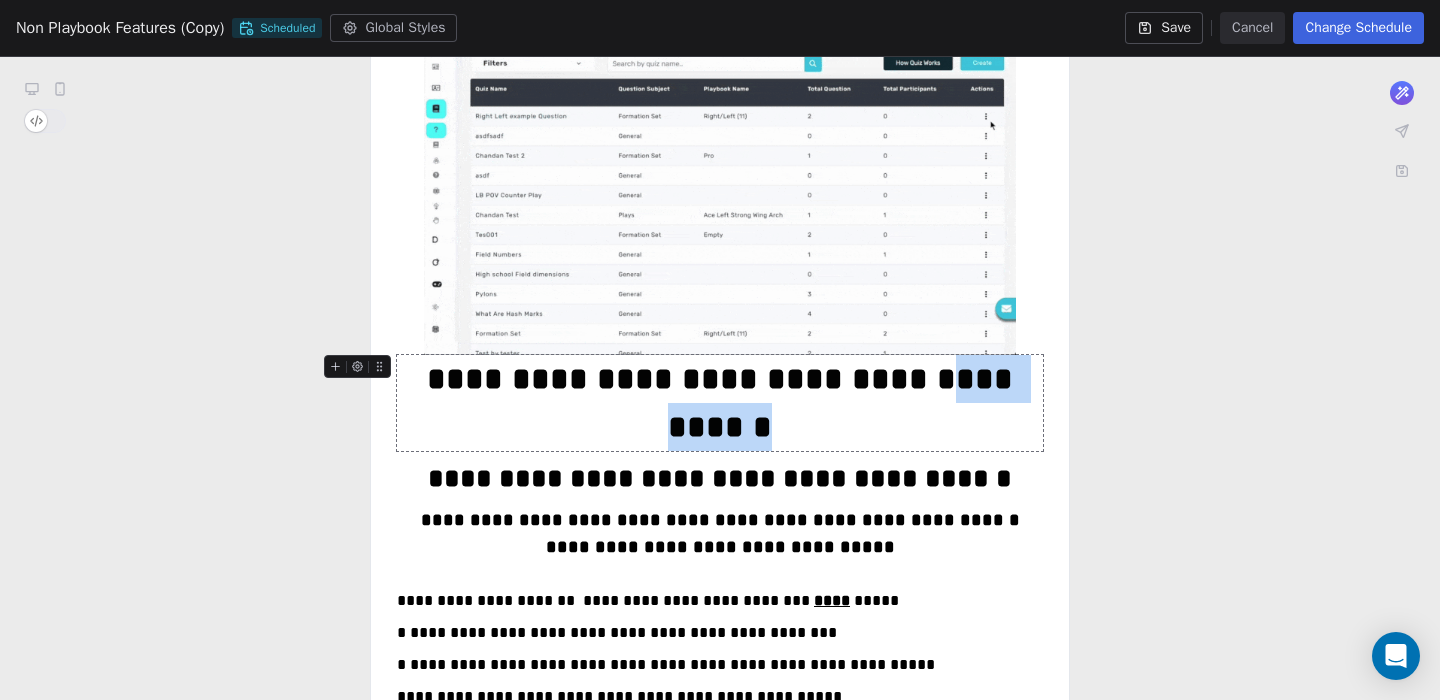 click on "**********" at bounding box center [724, 403] 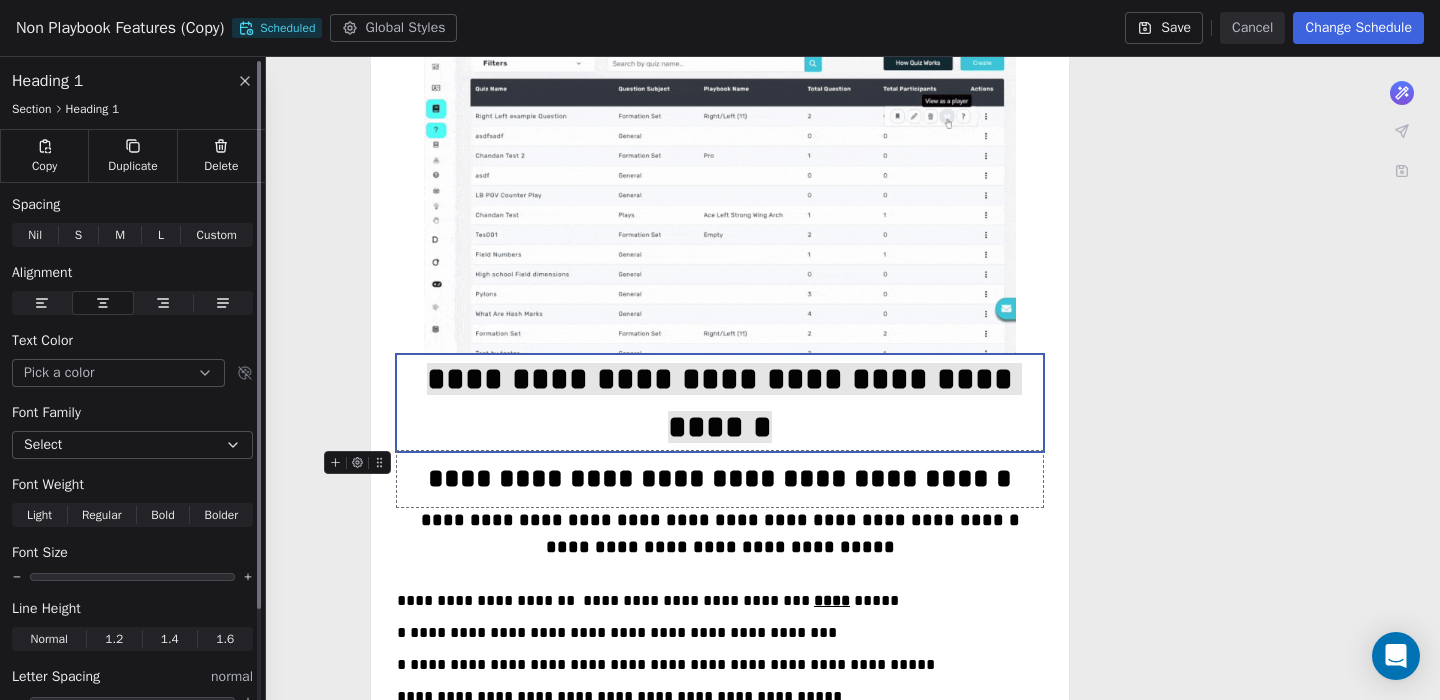 click on "Font Size" at bounding box center (132, 563) 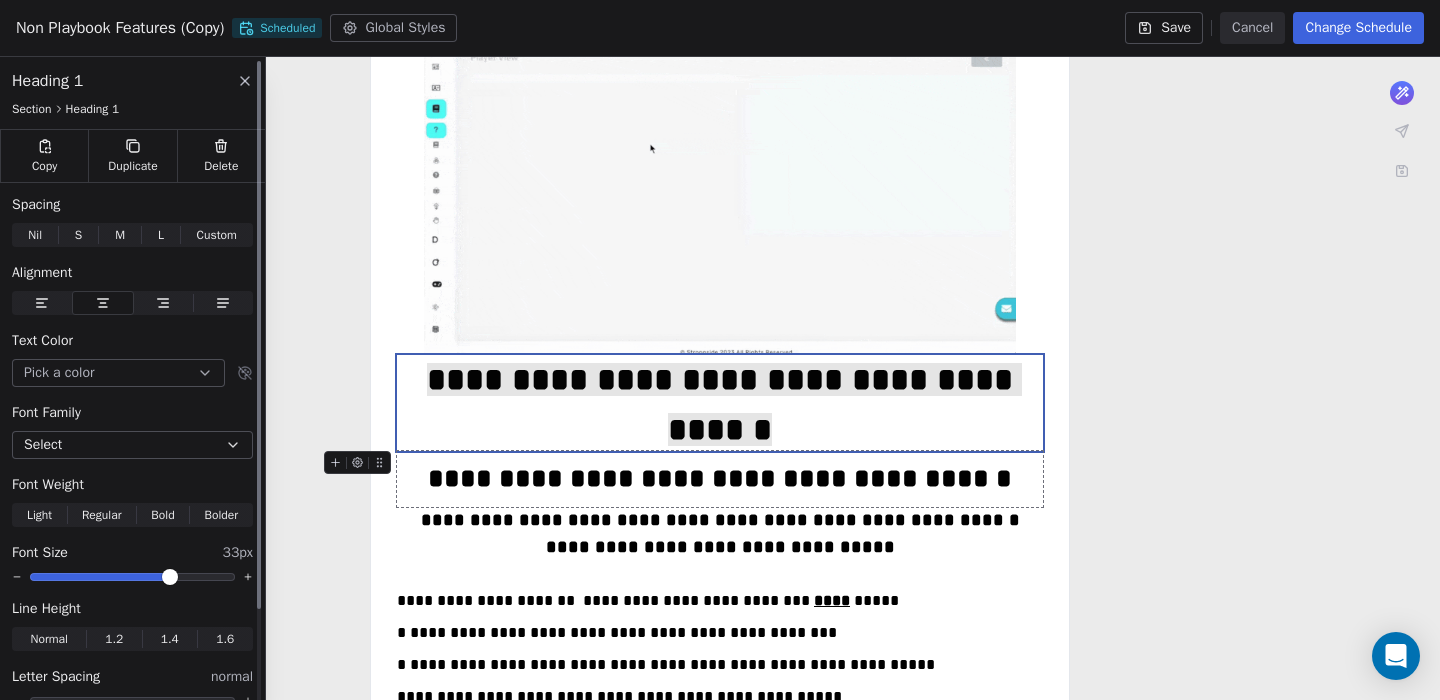 click at bounding box center (132, 577) 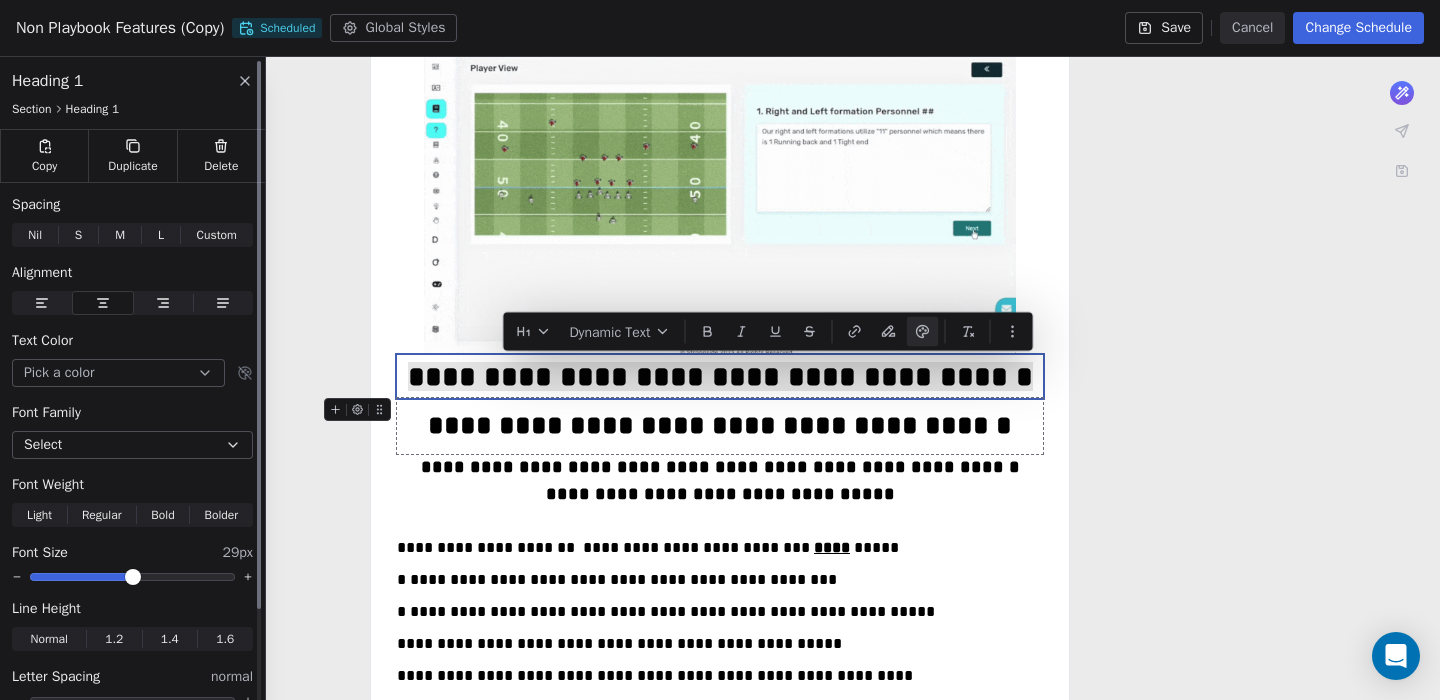 click at bounding box center [133, 577] 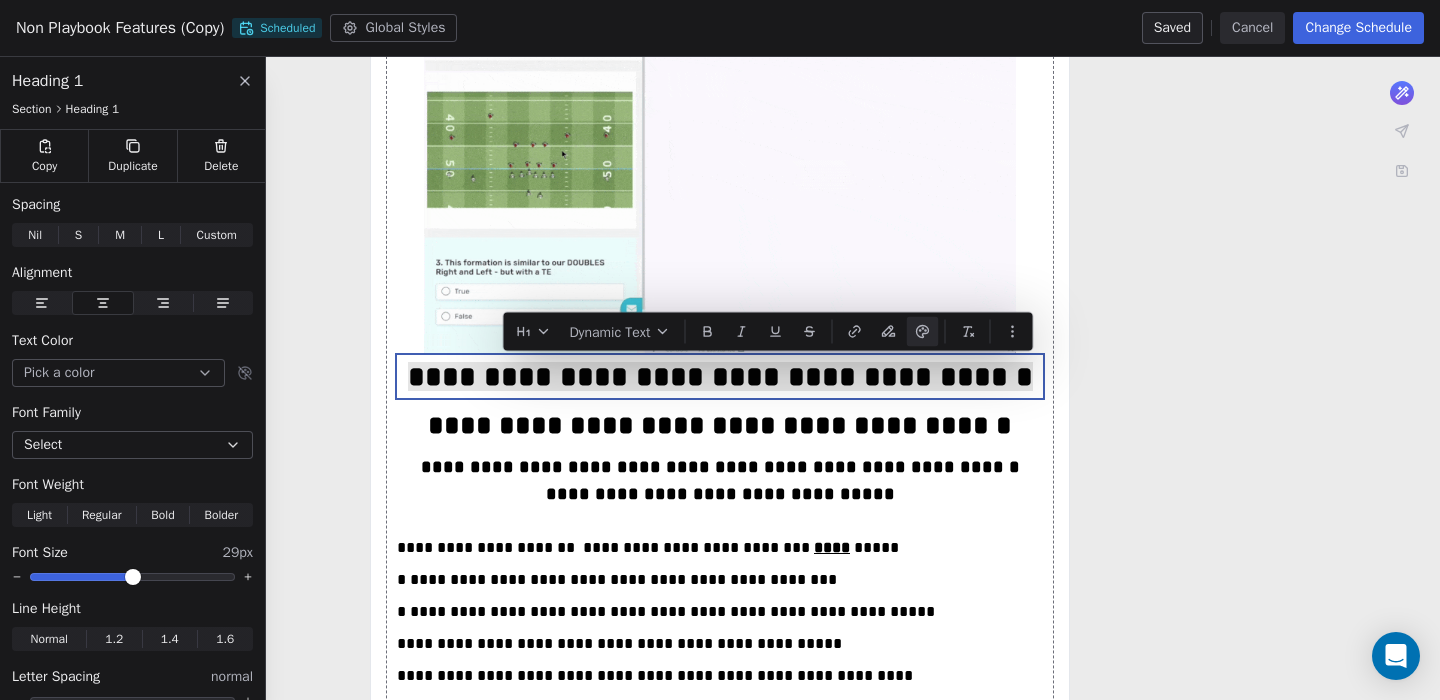 click on "Cancel" at bounding box center [1252, 28] 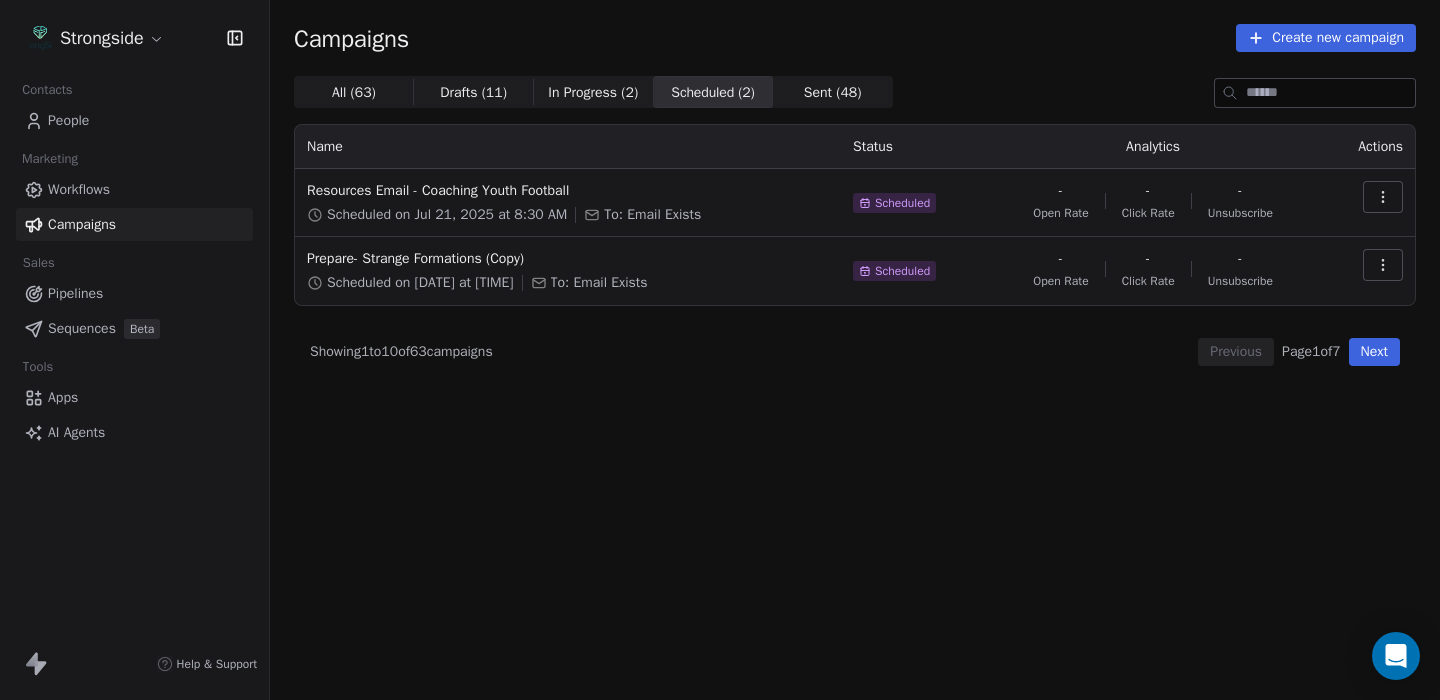 click on "Campaigns" at bounding box center (82, 224) 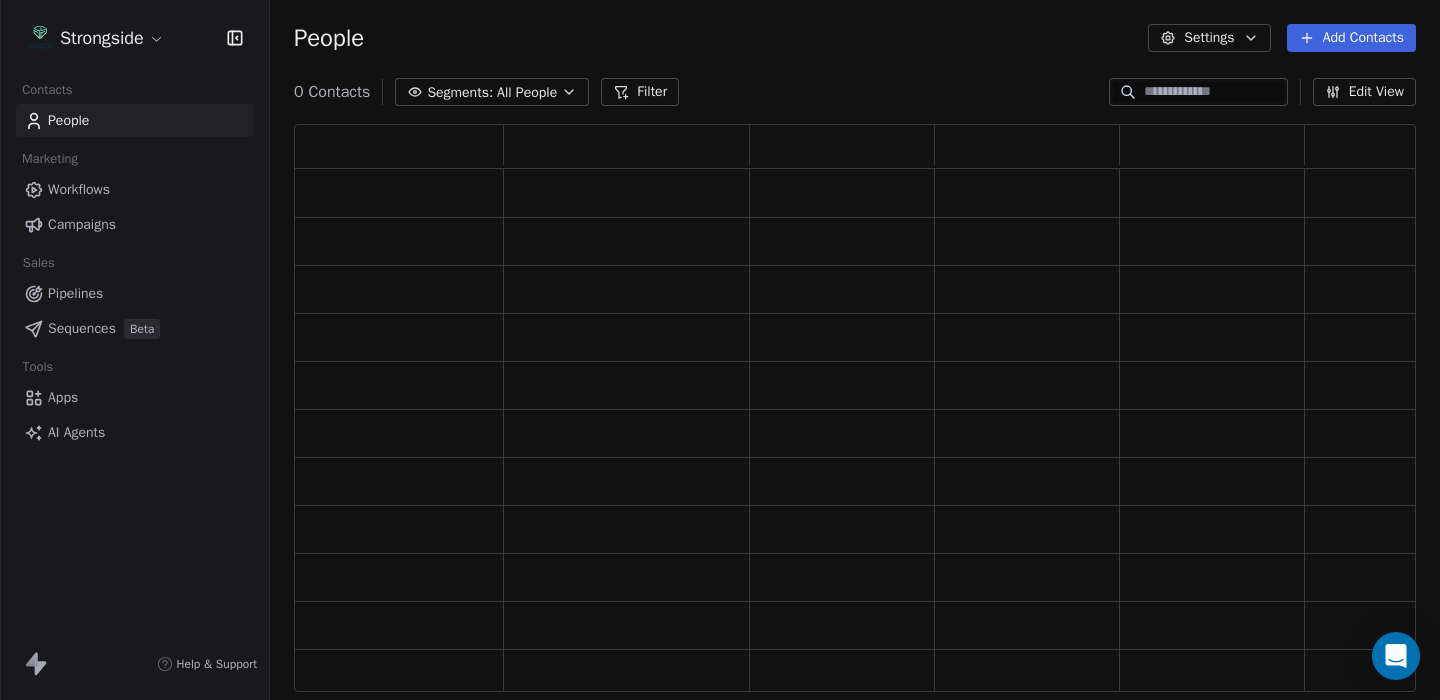 scroll, scrollTop: 1, scrollLeft: 1, axis: both 